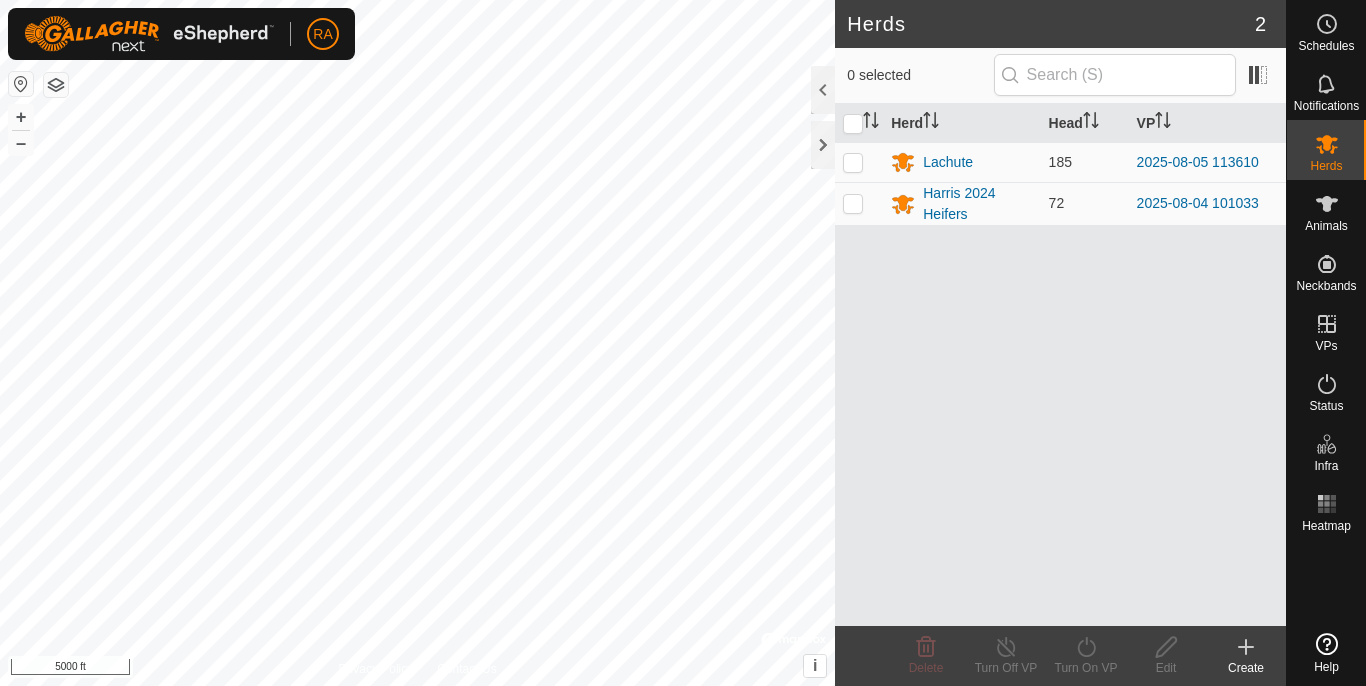 scroll, scrollTop: 0, scrollLeft: 0, axis: both 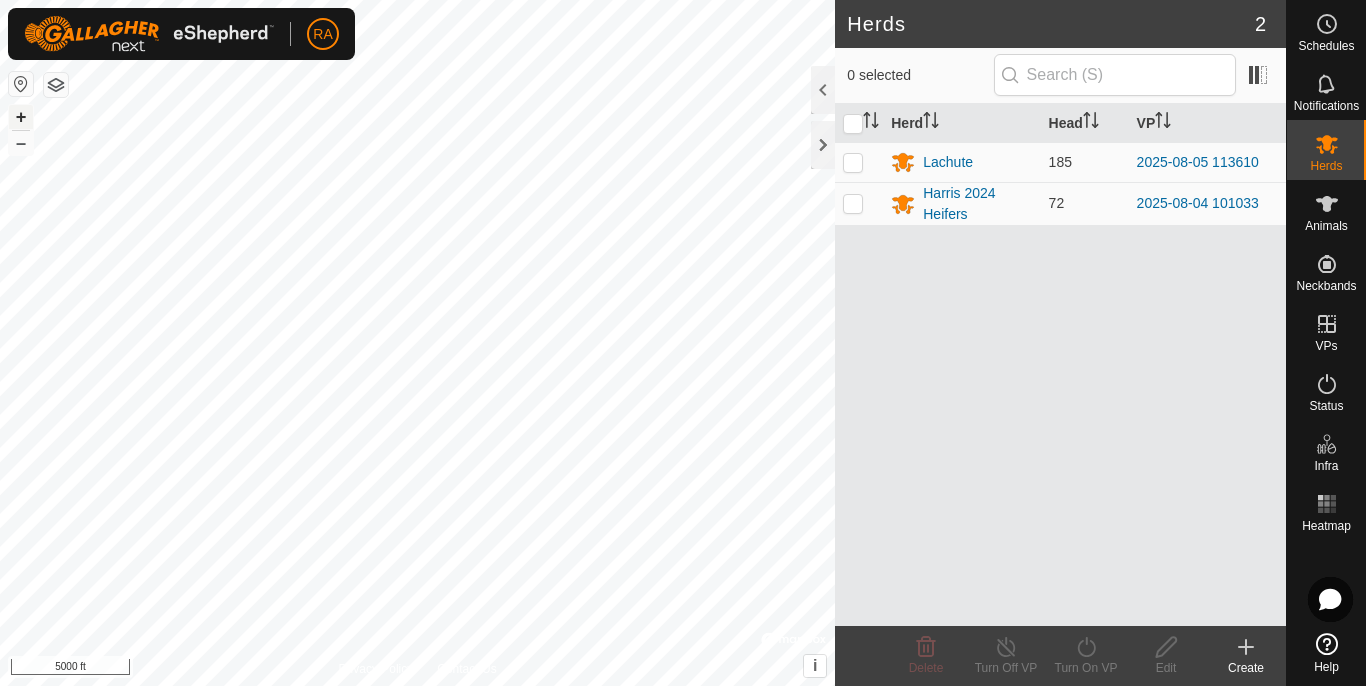 click on "+" at bounding box center [21, 117] 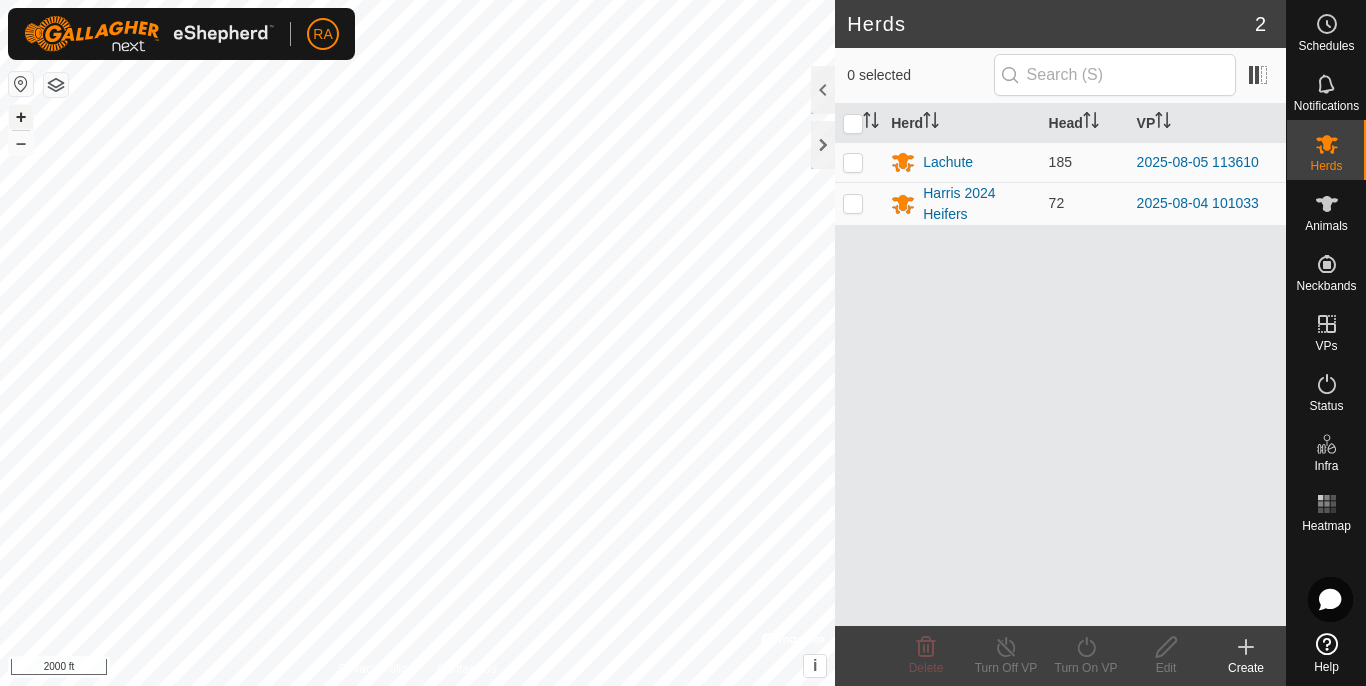 click on "+" at bounding box center [21, 117] 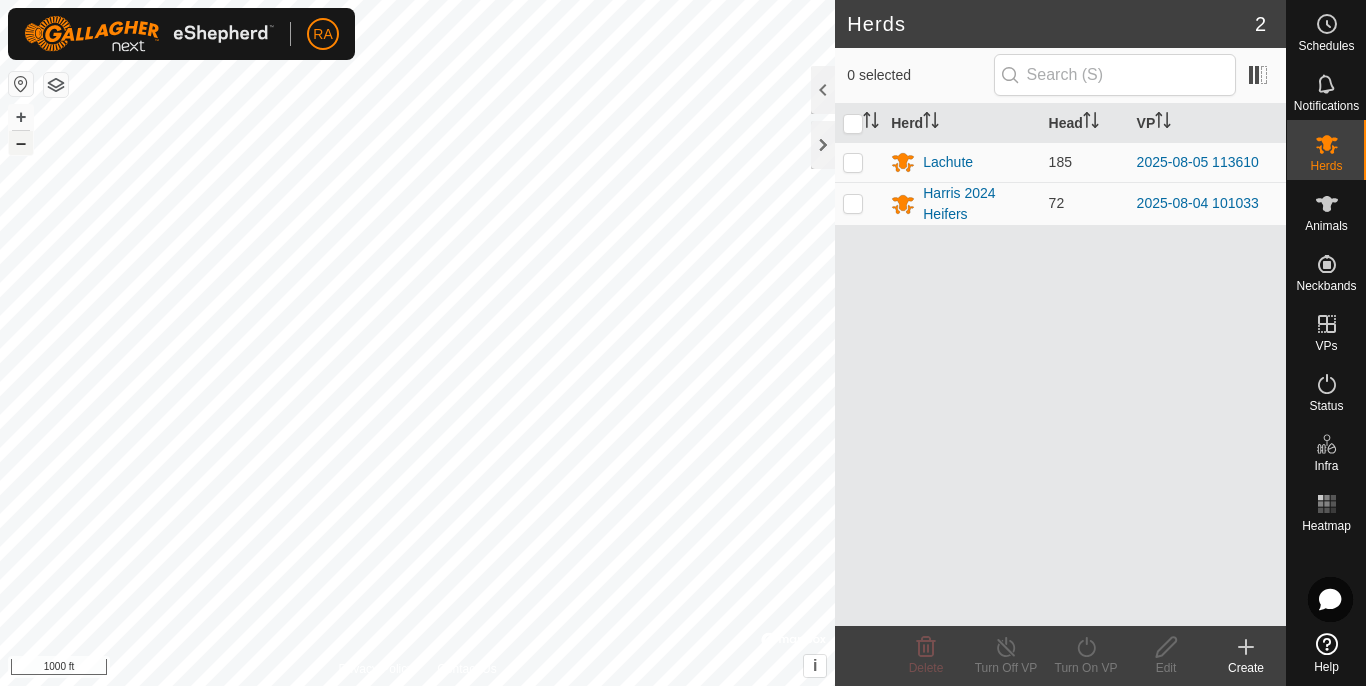 click on "–" at bounding box center [21, 143] 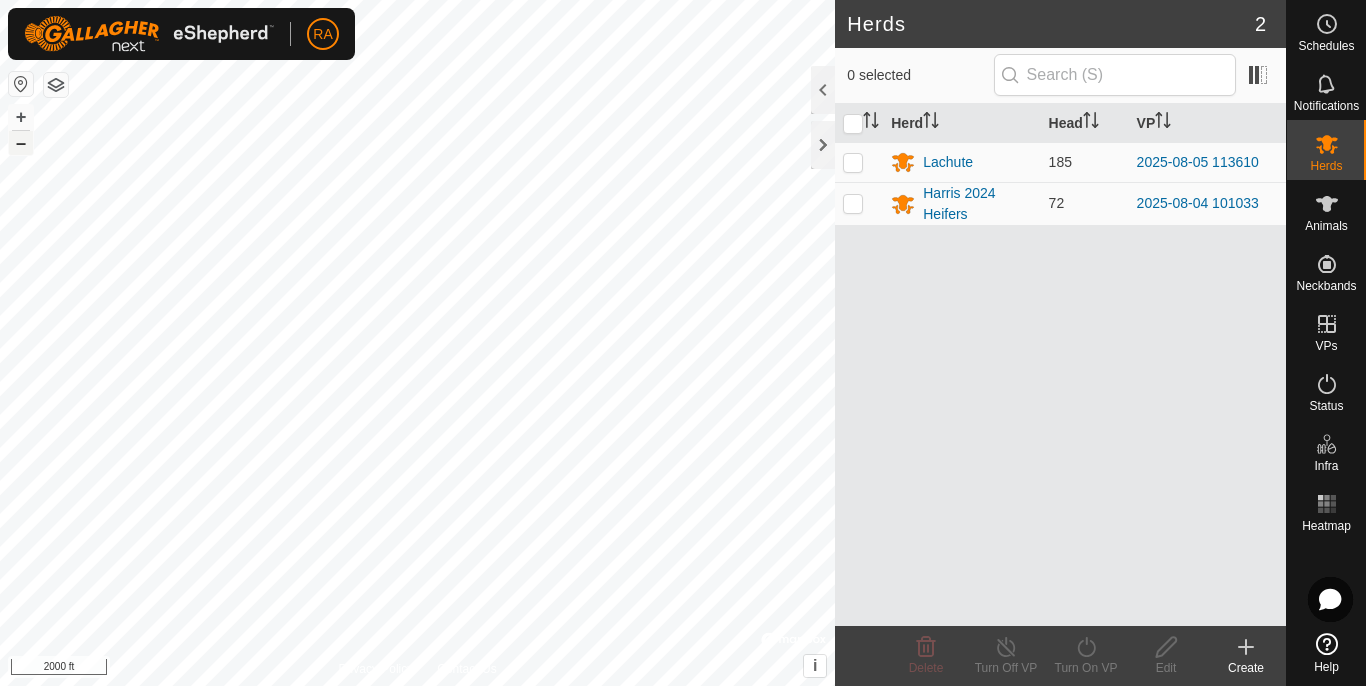 click on "–" at bounding box center (21, 143) 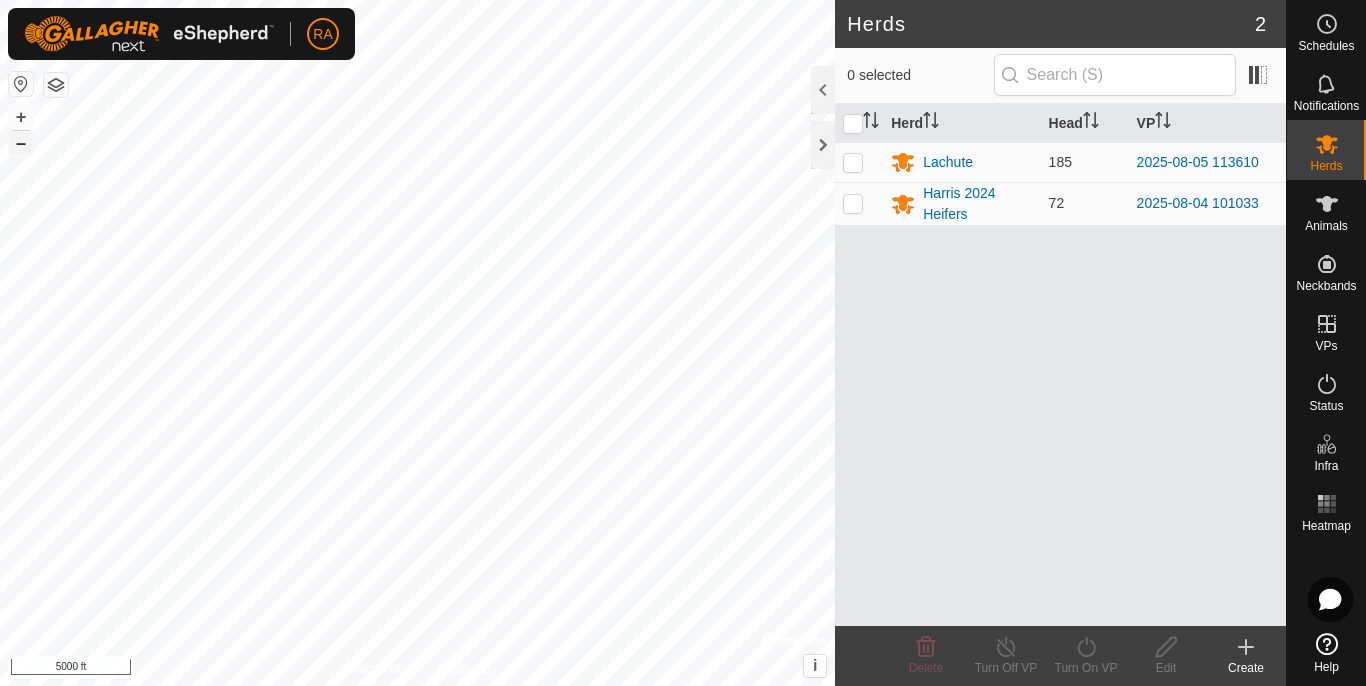 click on "–" at bounding box center (21, 143) 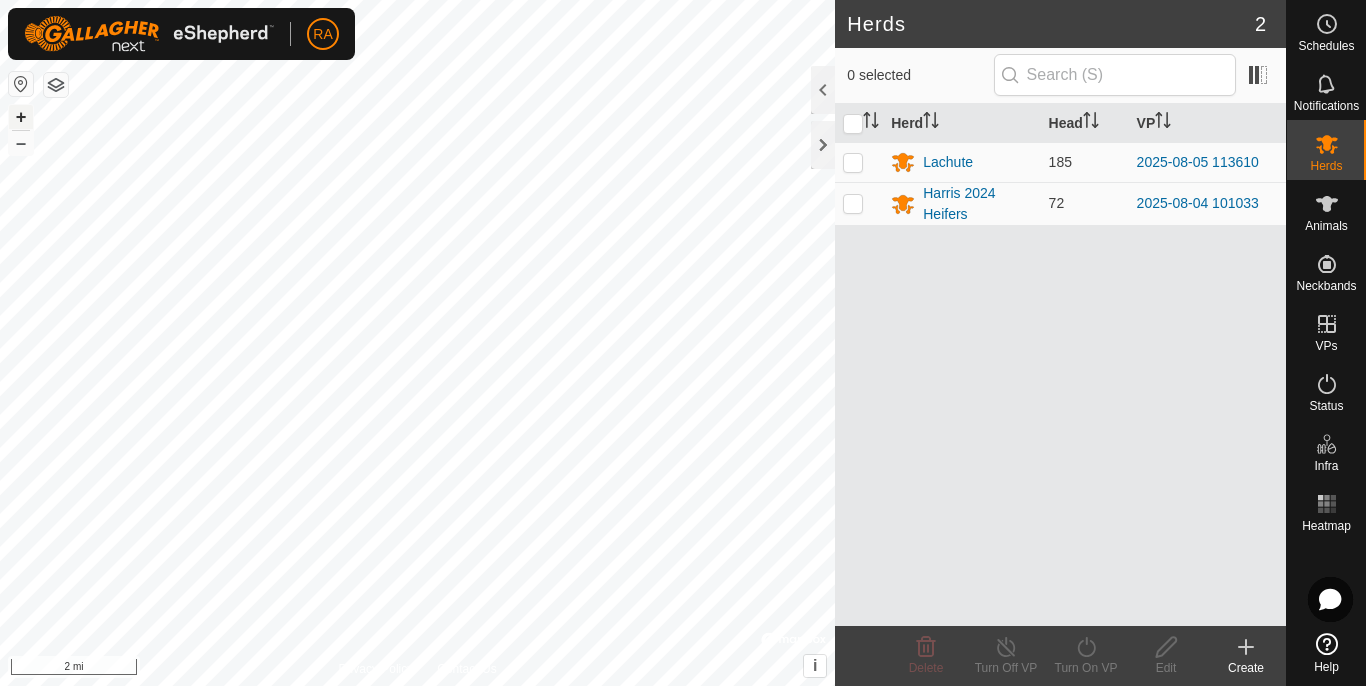 click on "+" at bounding box center (21, 117) 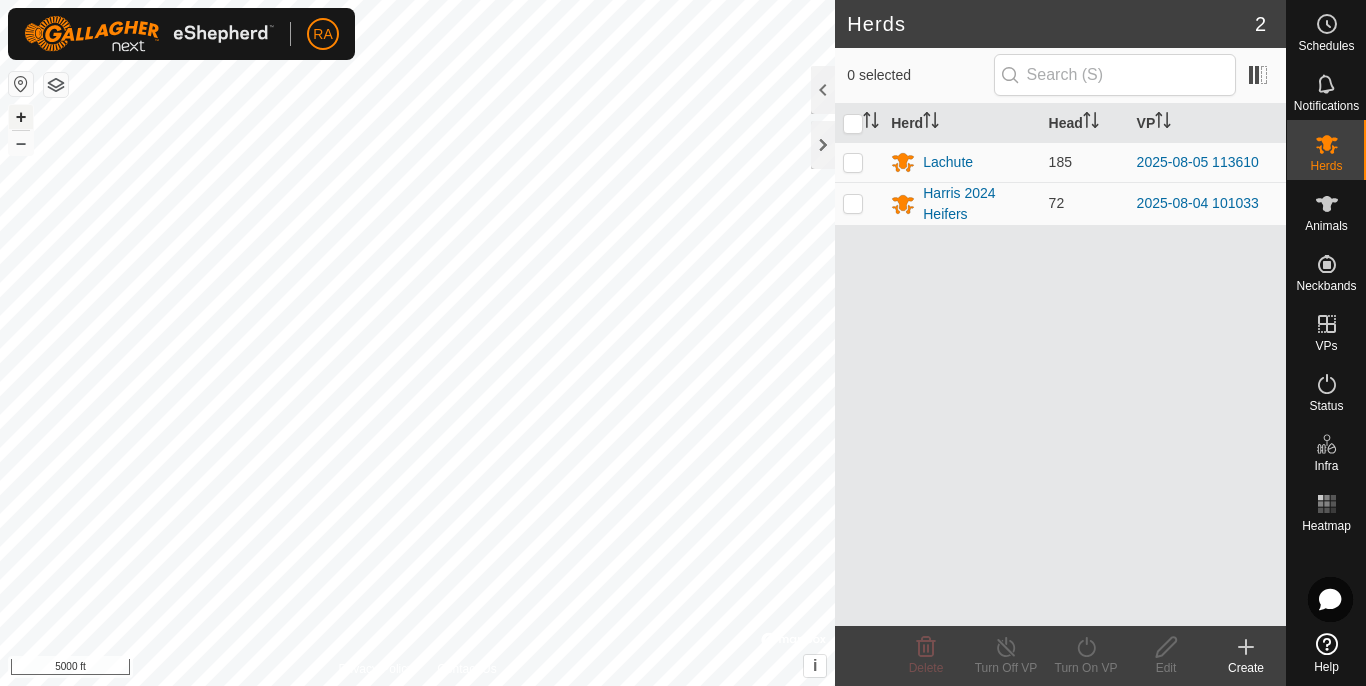 click on "+" at bounding box center [21, 117] 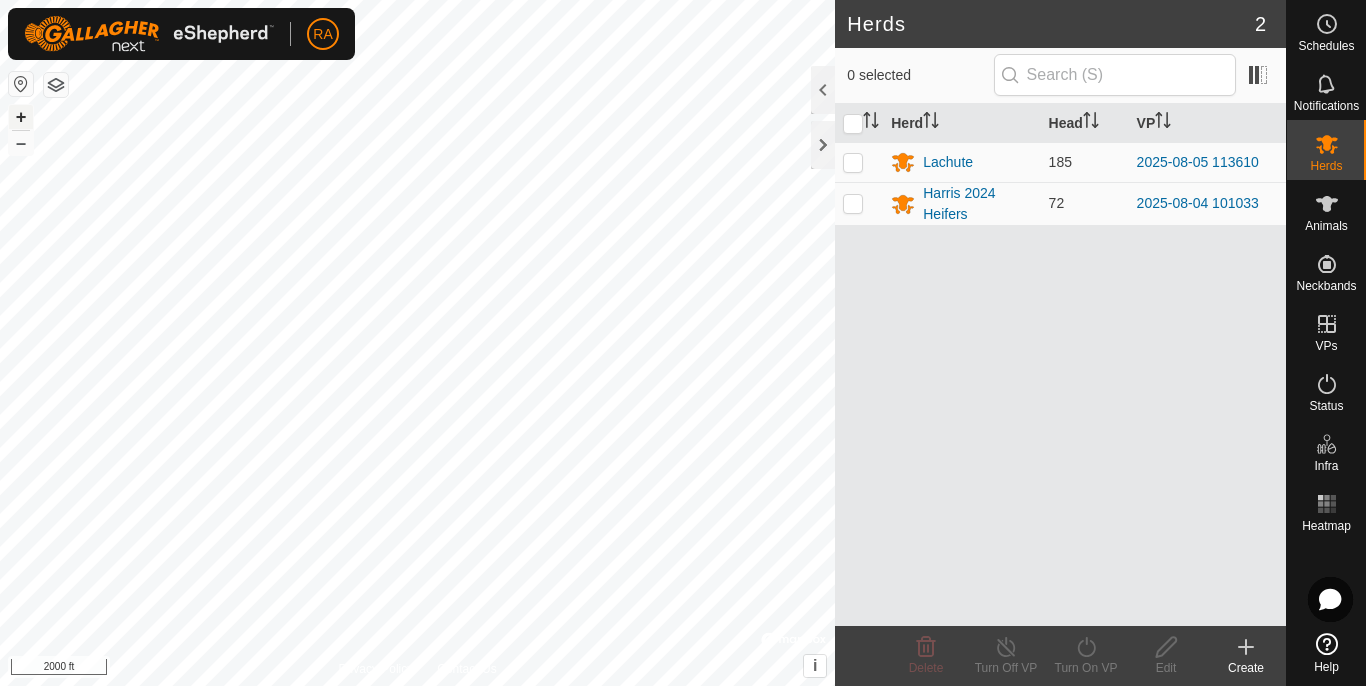 click on "+" at bounding box center [21, 117] 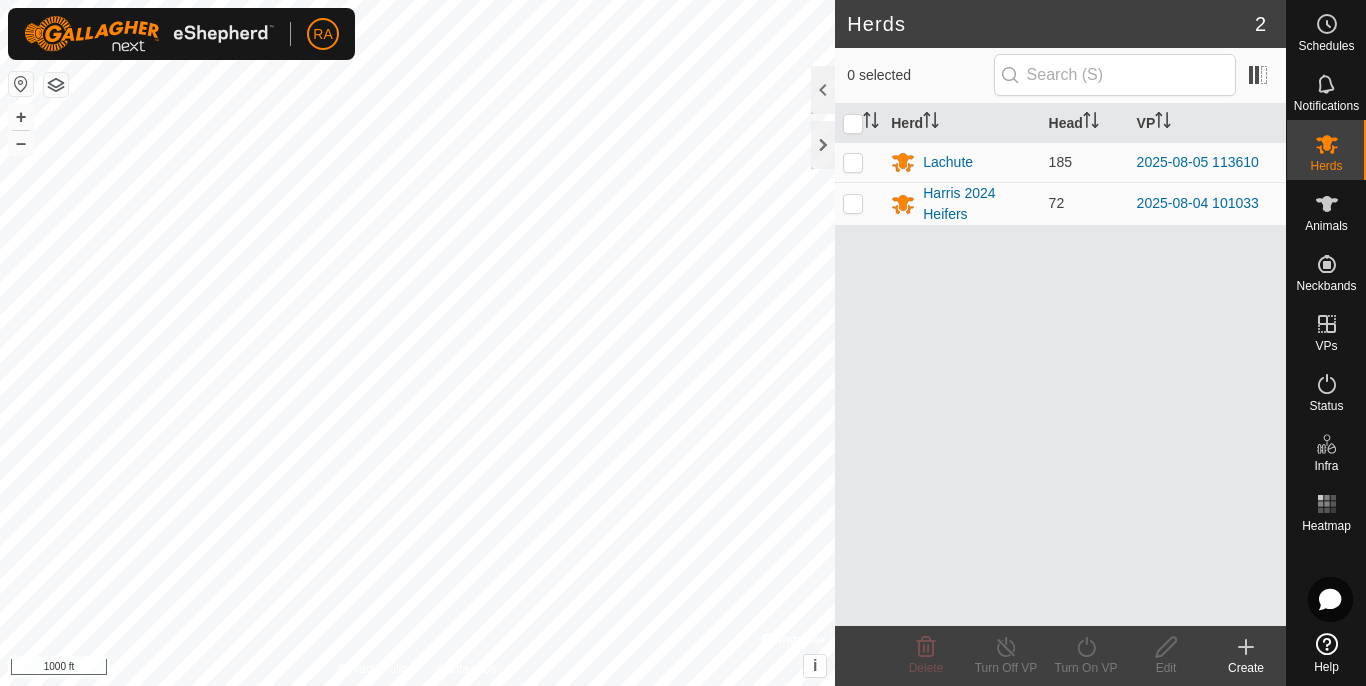click 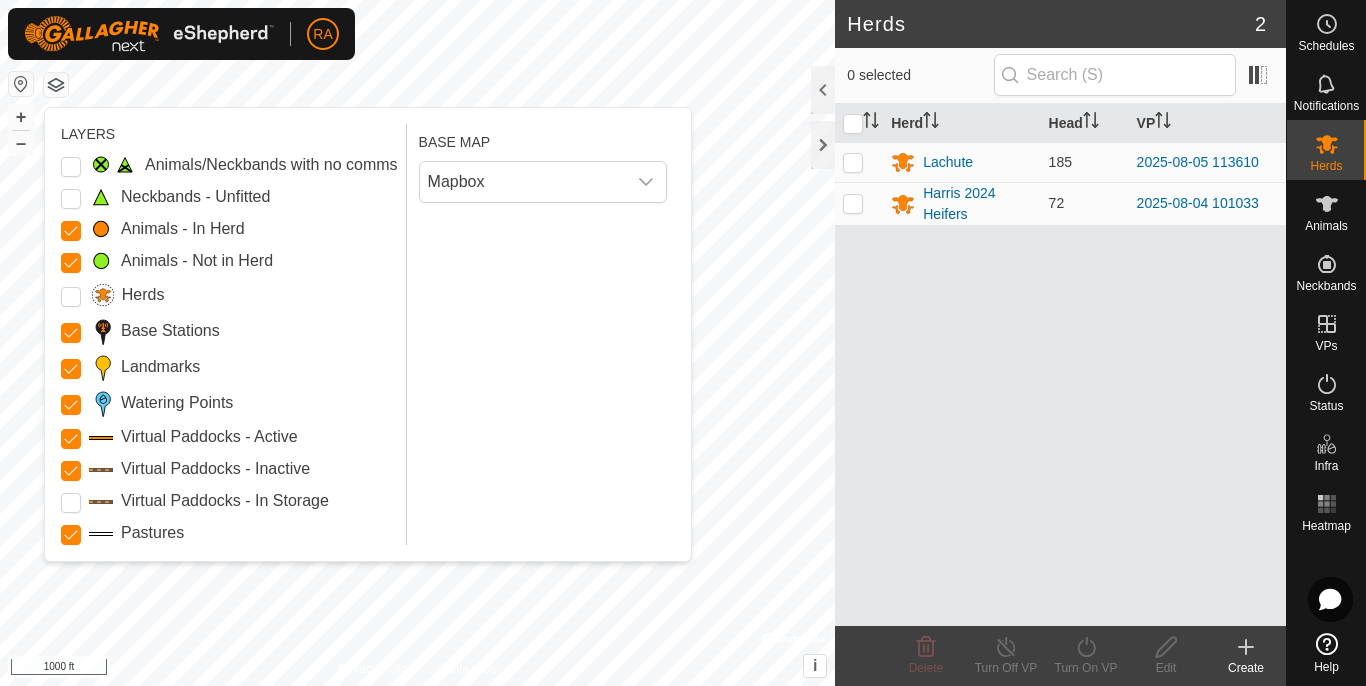click on "Landmarks" at bounding box center [160, 367] 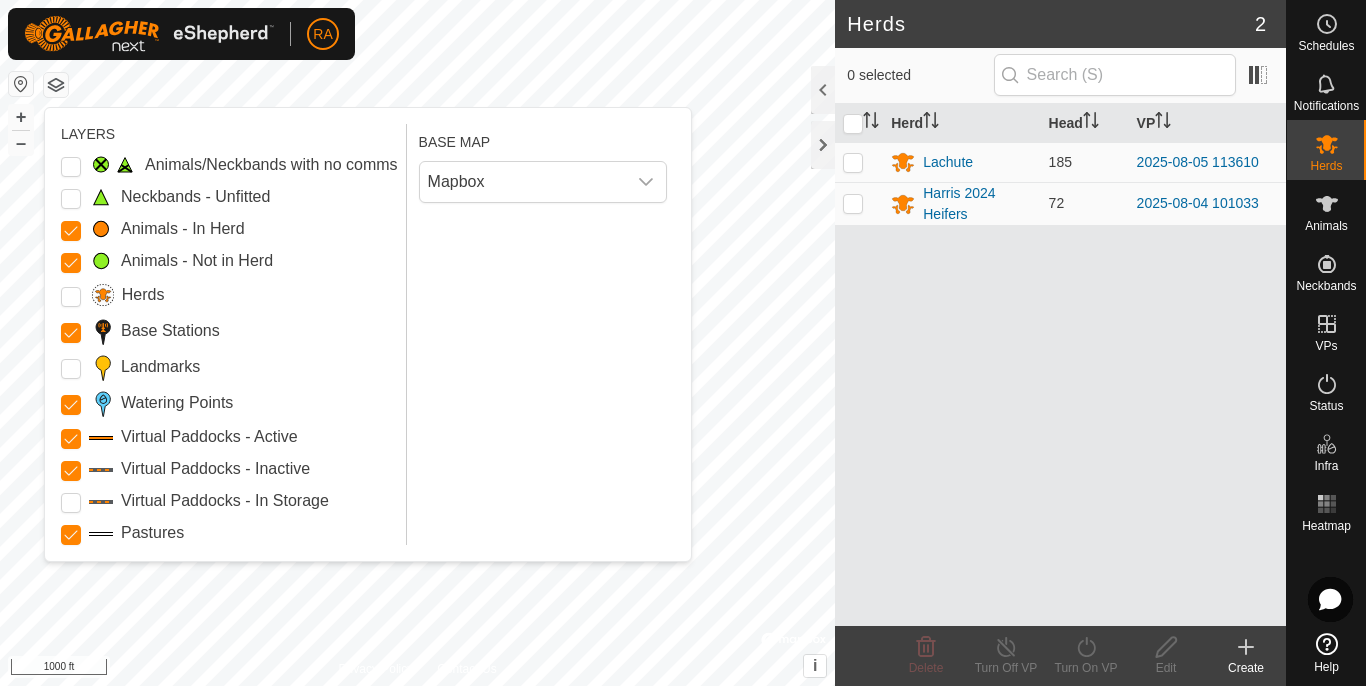 click on "Landmarks" at bounding box center (160, 367) 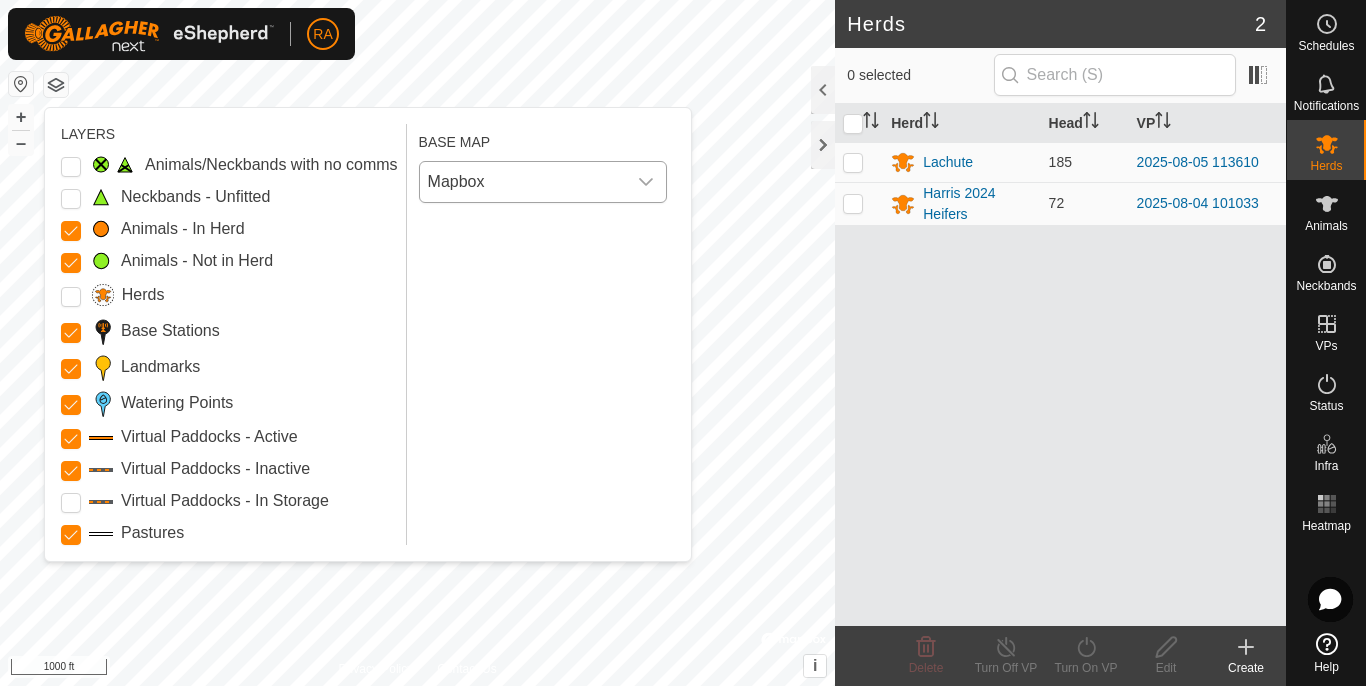 click at bounding box center (646, 182) 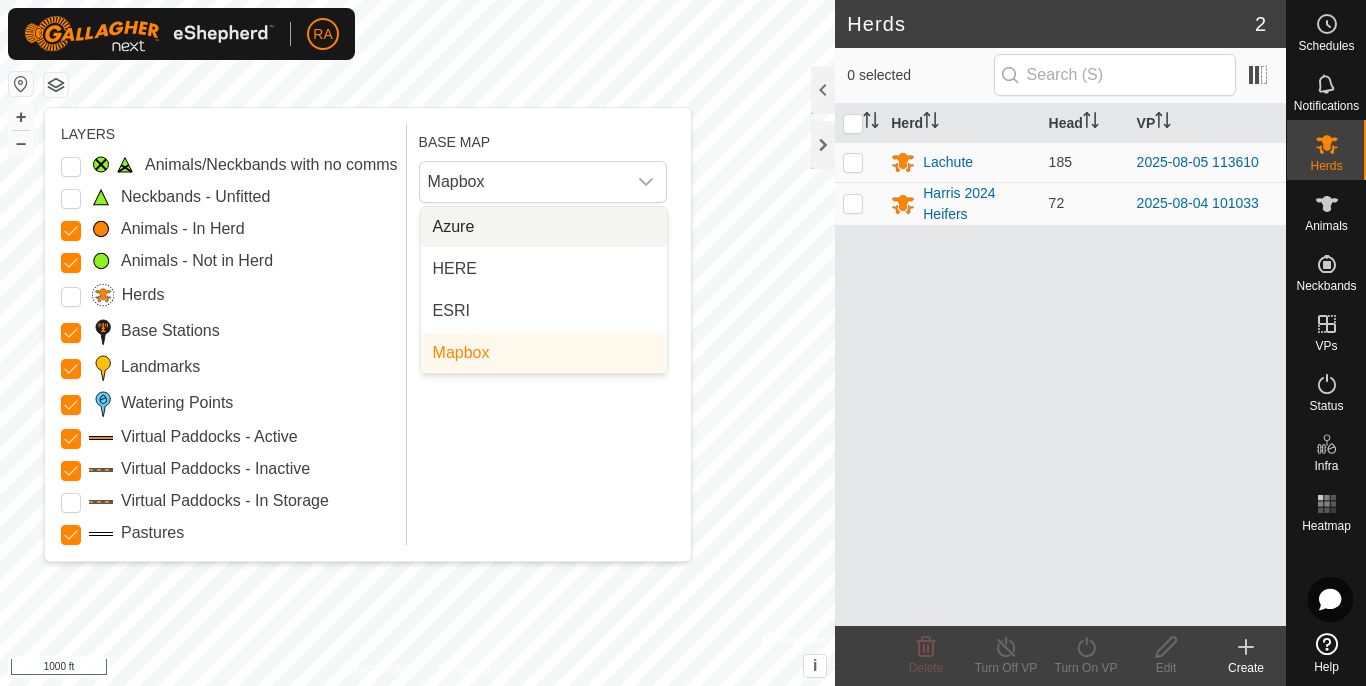 click on "Pastures" at bounding box center [152, 533] 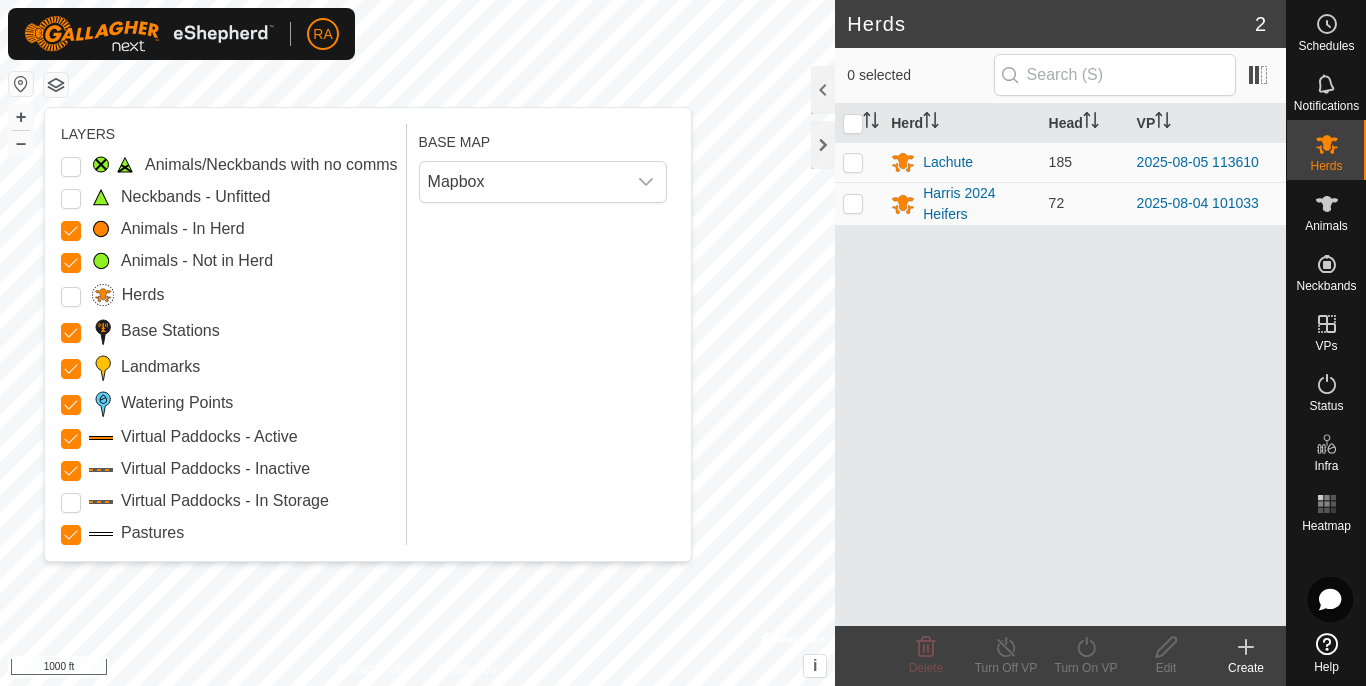 click on "Pastures" at bounding box center [71, 535] 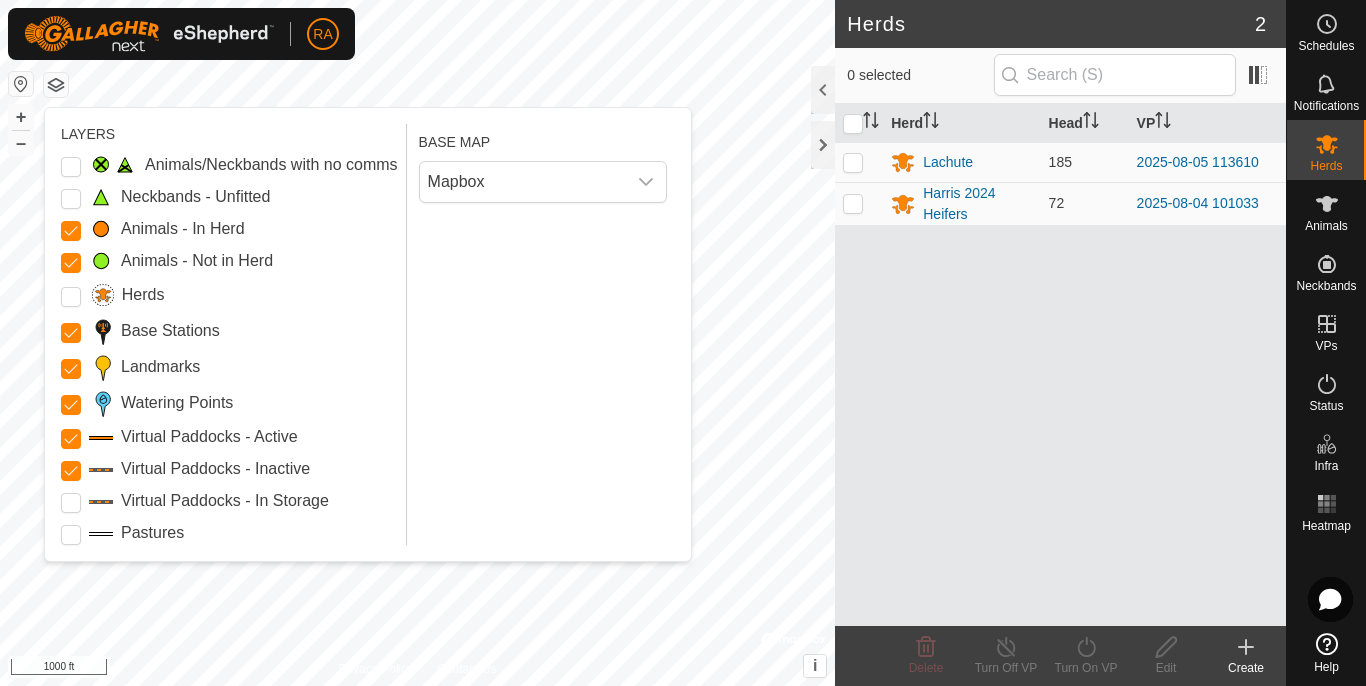 click on "Pastures" at bounding box center (152, 533) 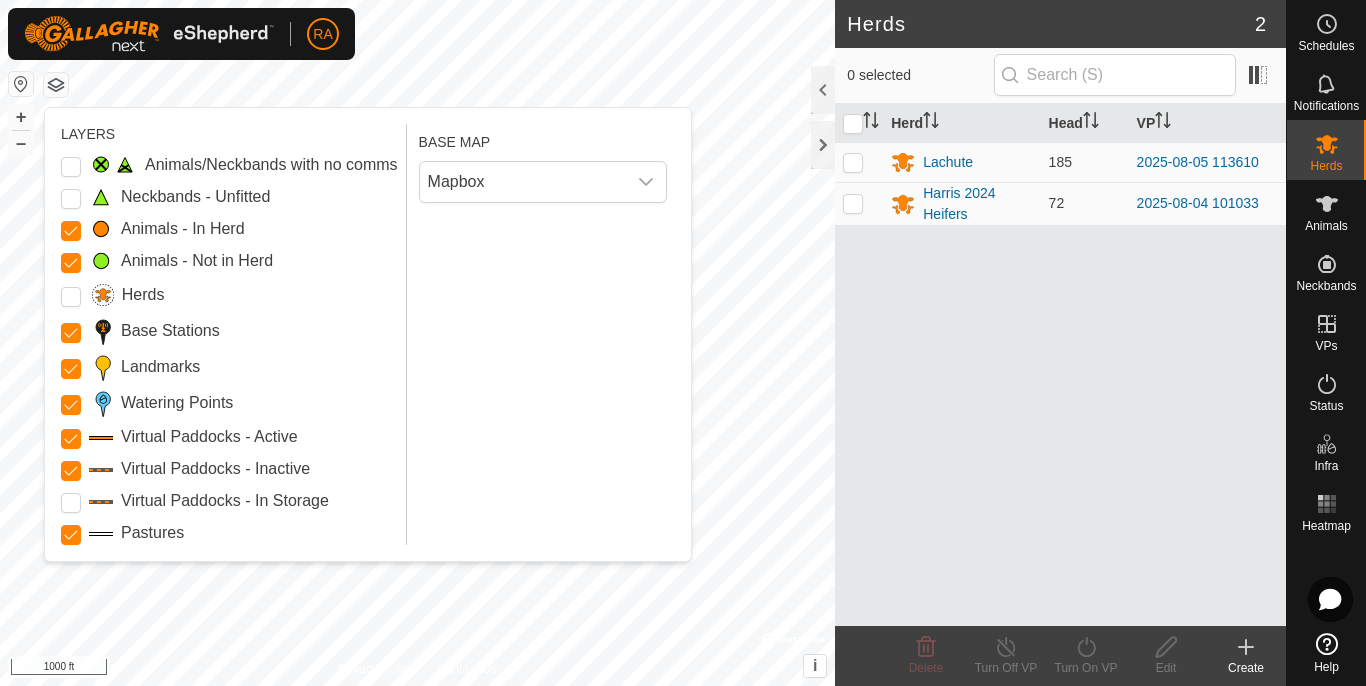 click 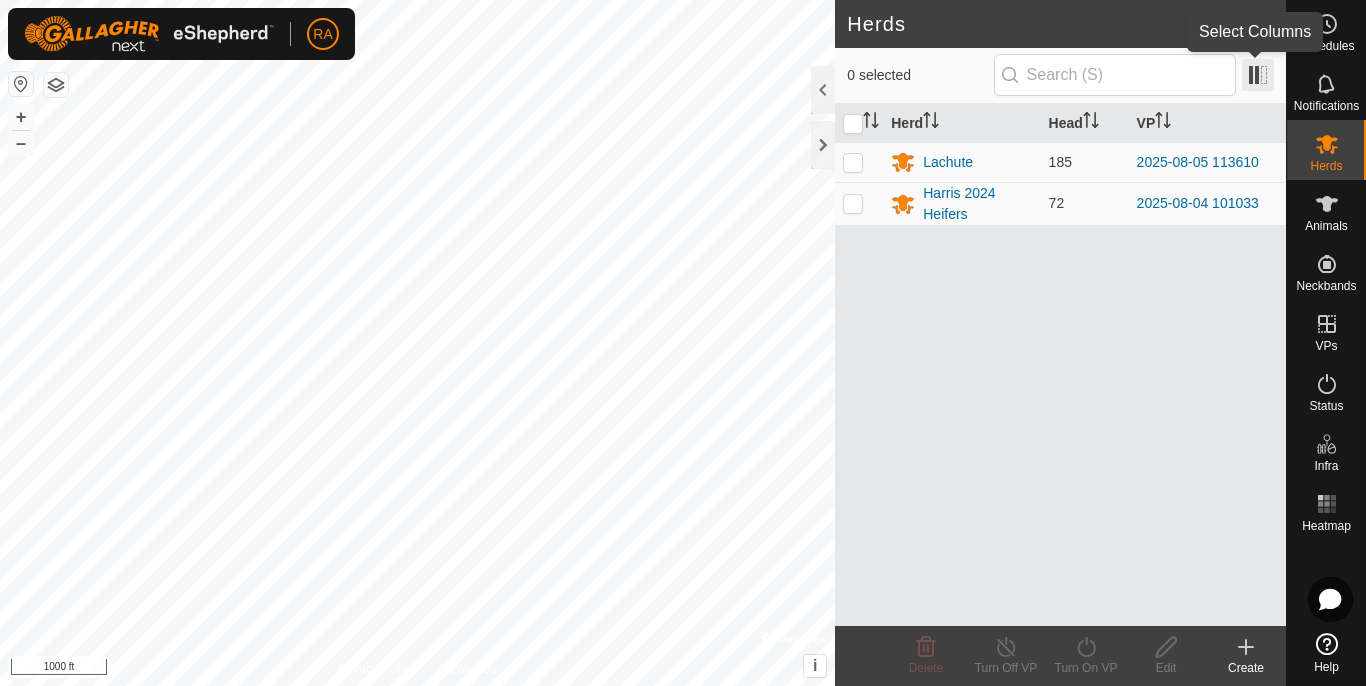 click at bounding box center (1258, 75) 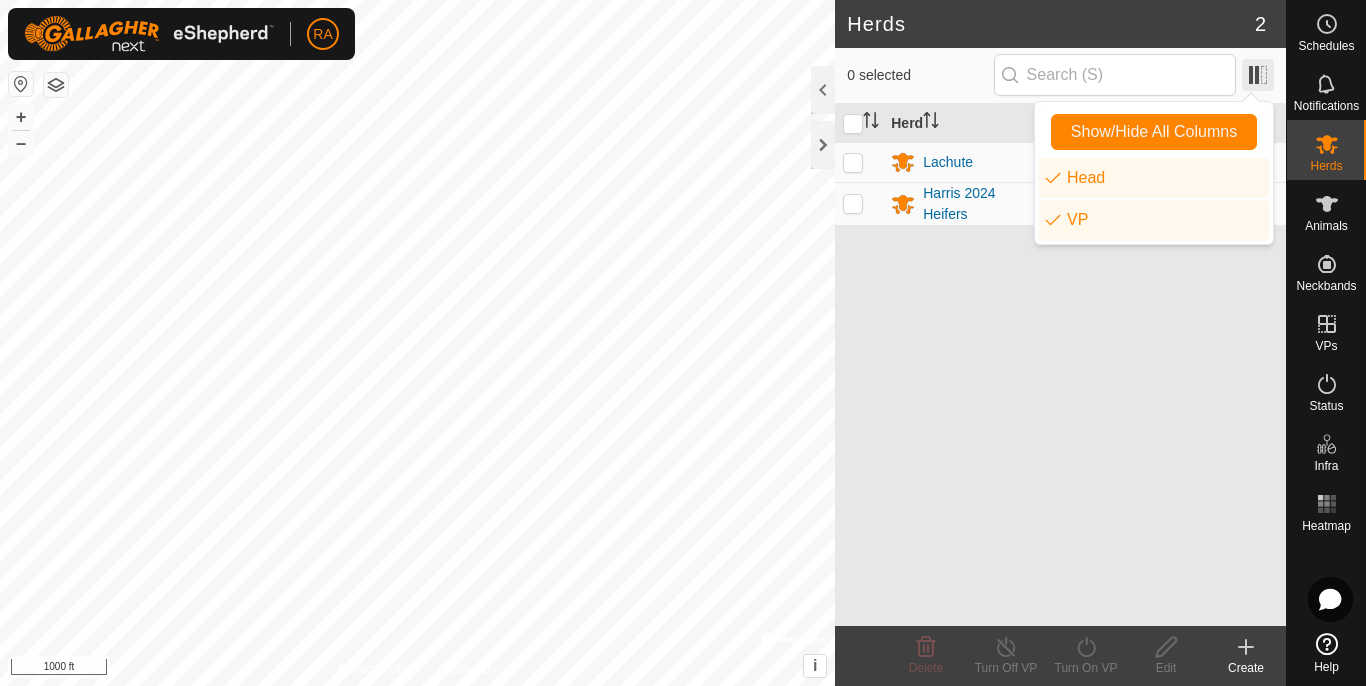 click at bounding box center [1258, 75] 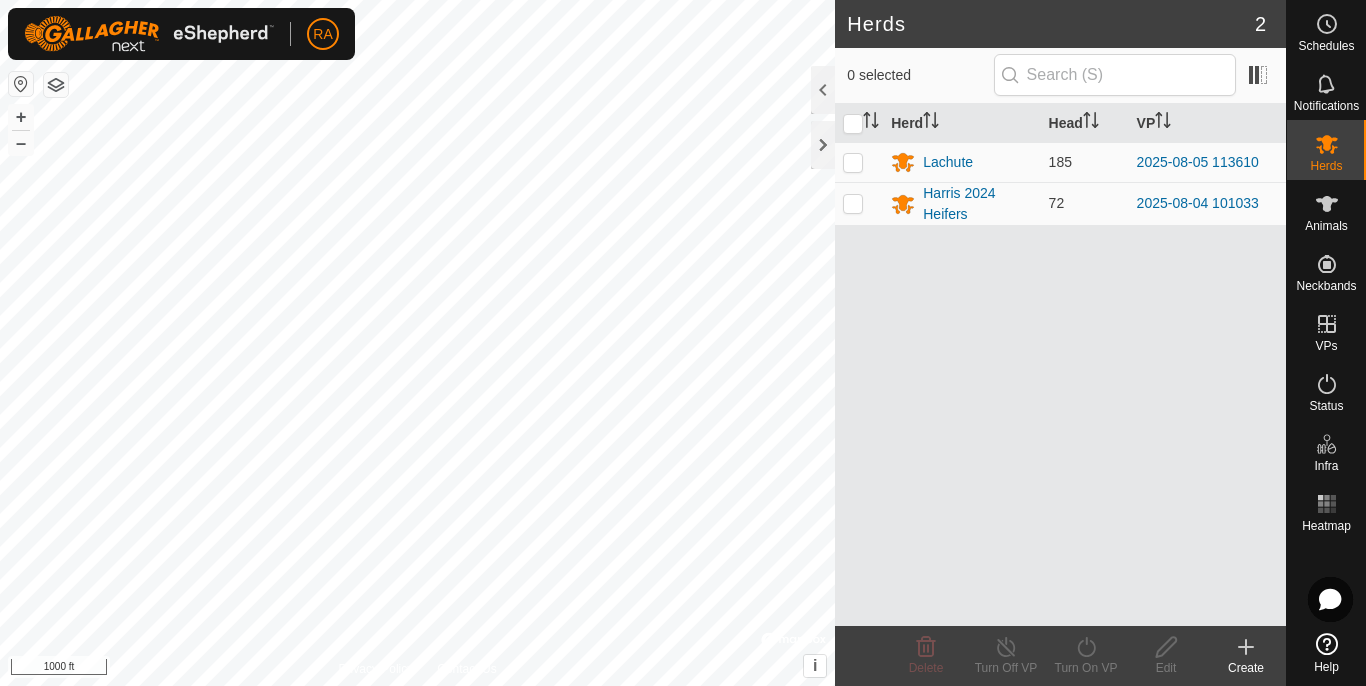 click on "0 selected" at bounding box center (1060, 76) 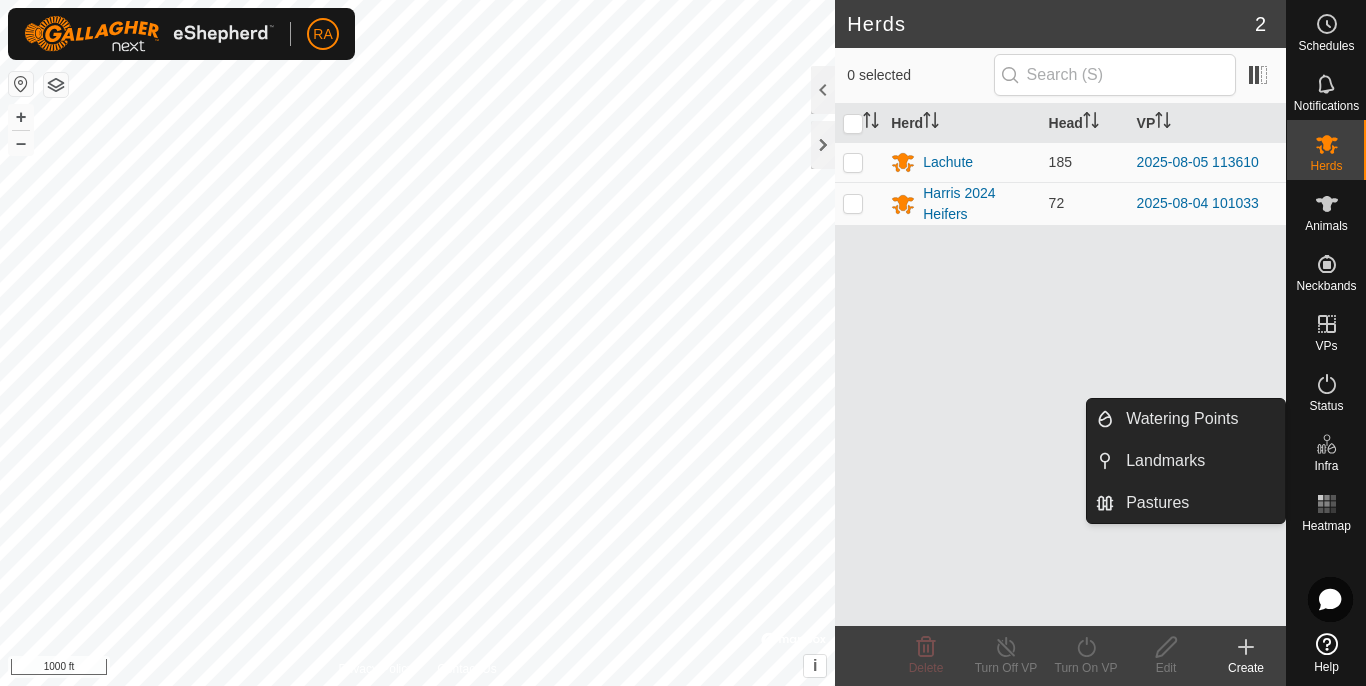 click 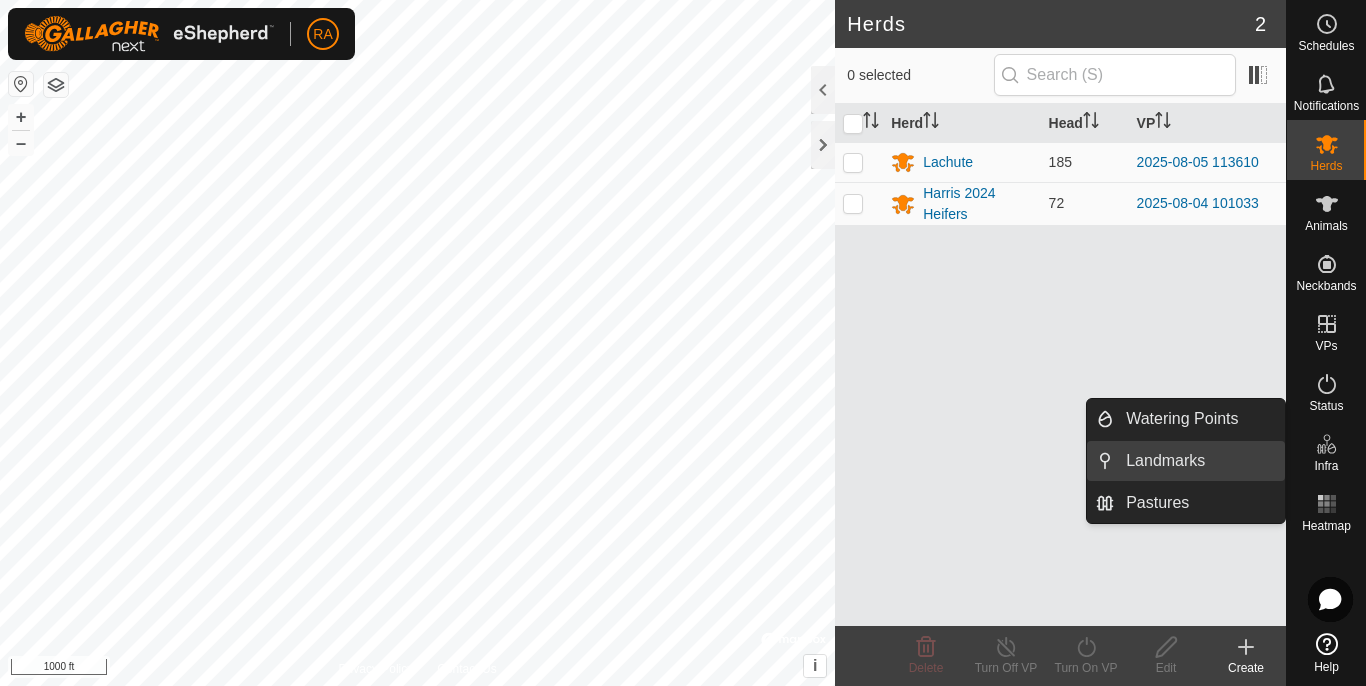 click on "Landmarks" at bounding box center [1199, 461] 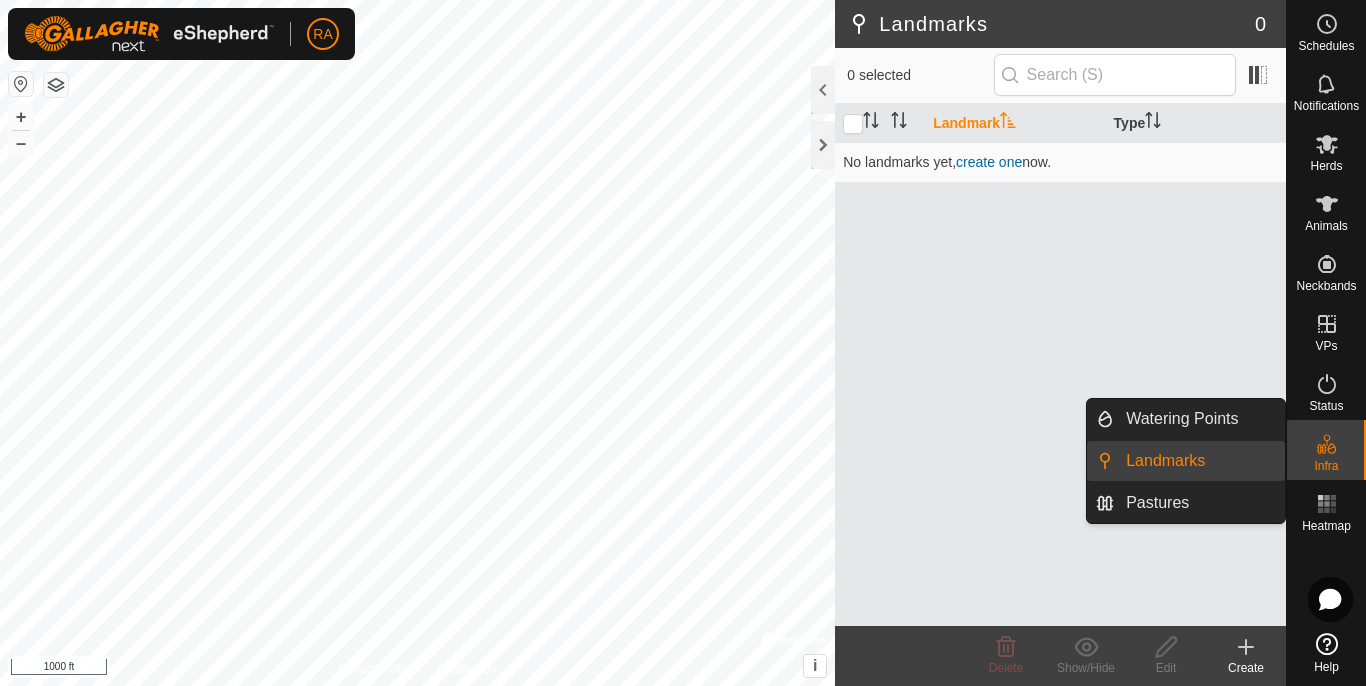 click on "Landmarks" at bounding box center (1199, 461) 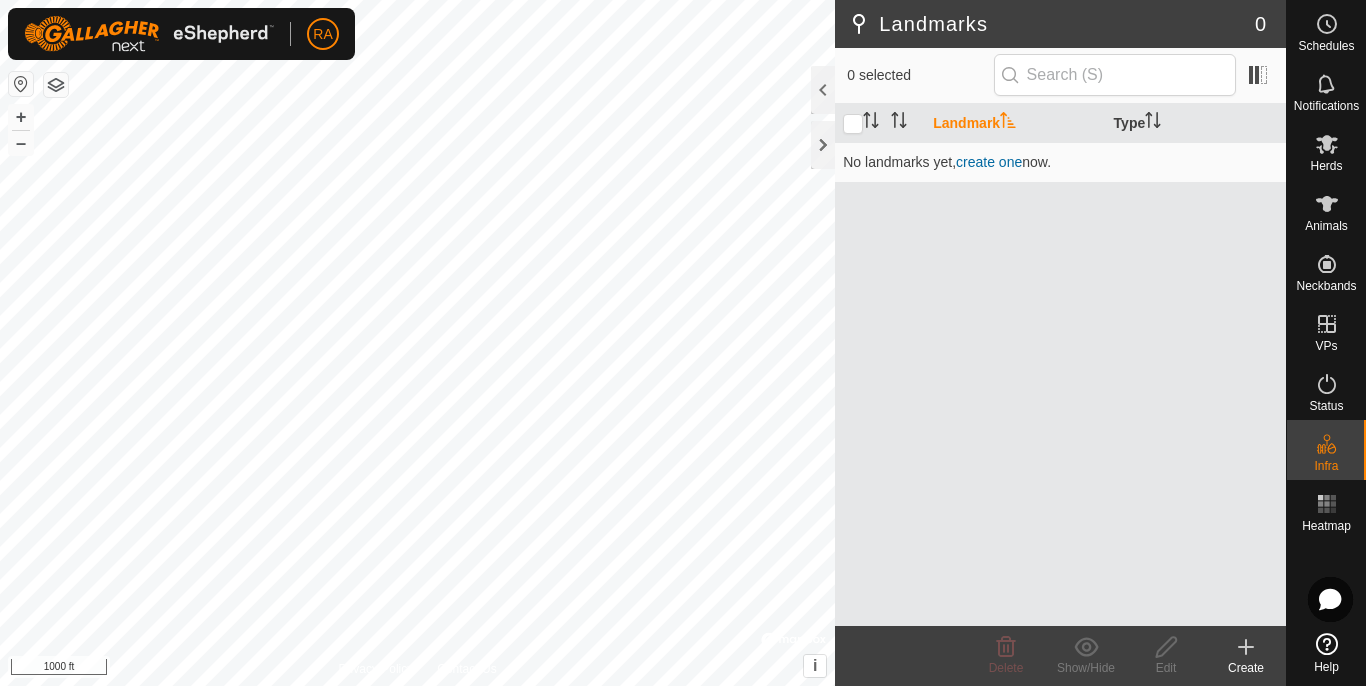 click 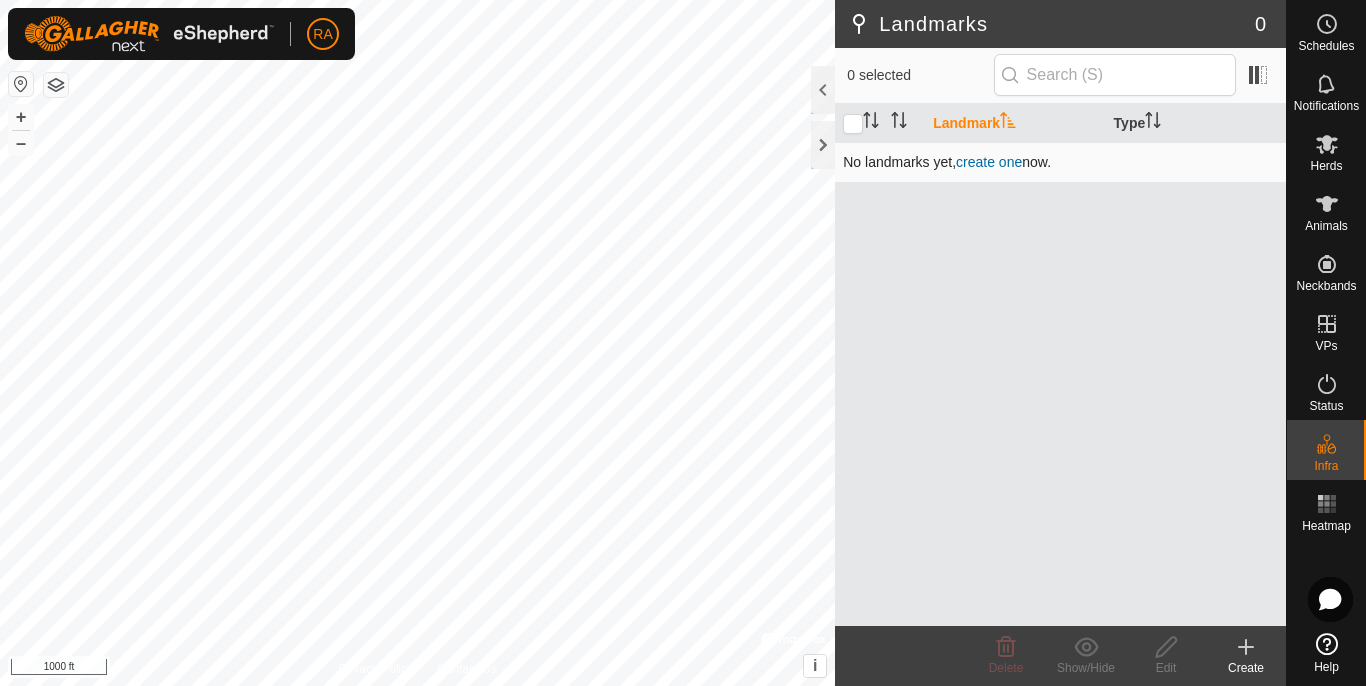 click on "create one" at bounding box center (989, 162) 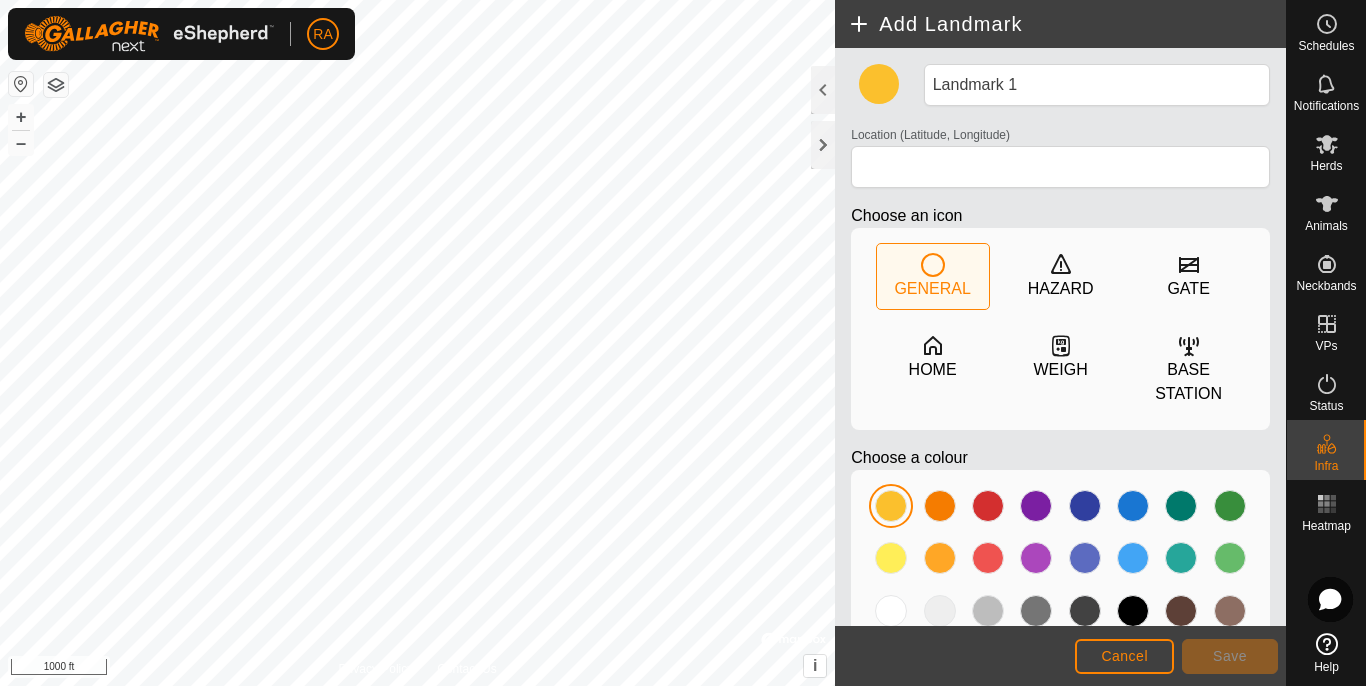 click 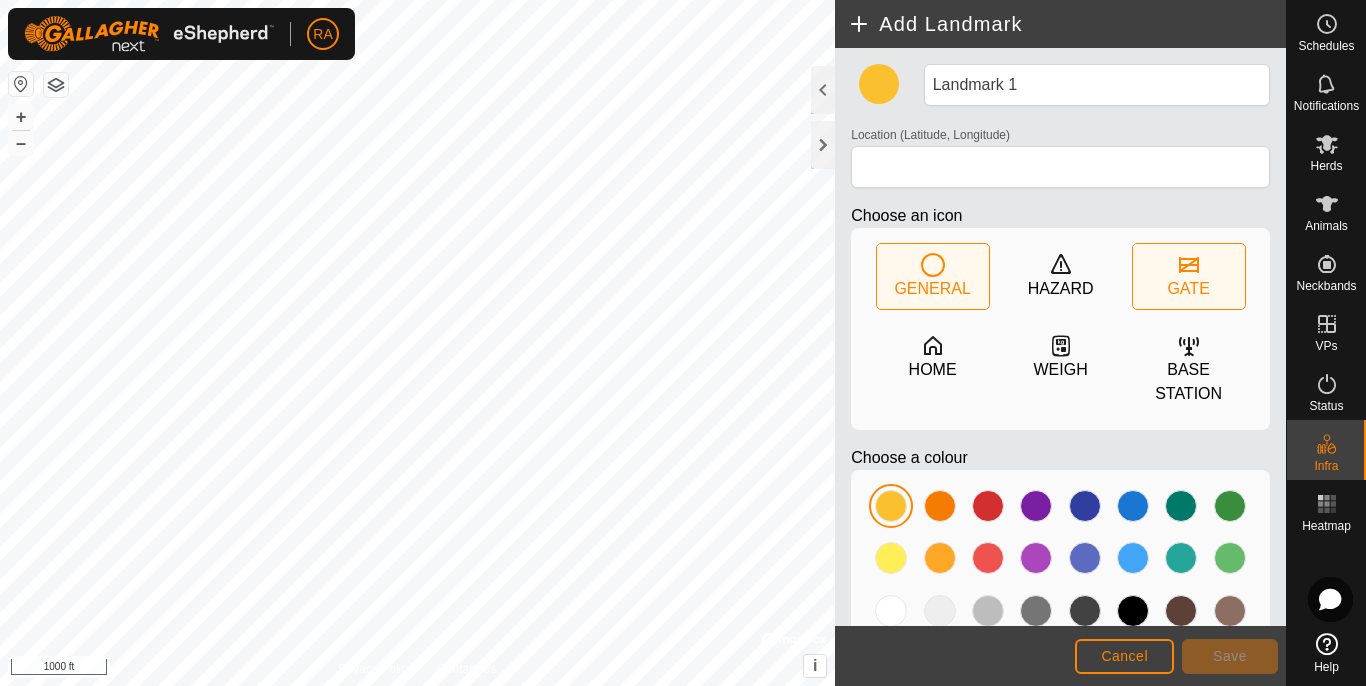 click on "GATE" 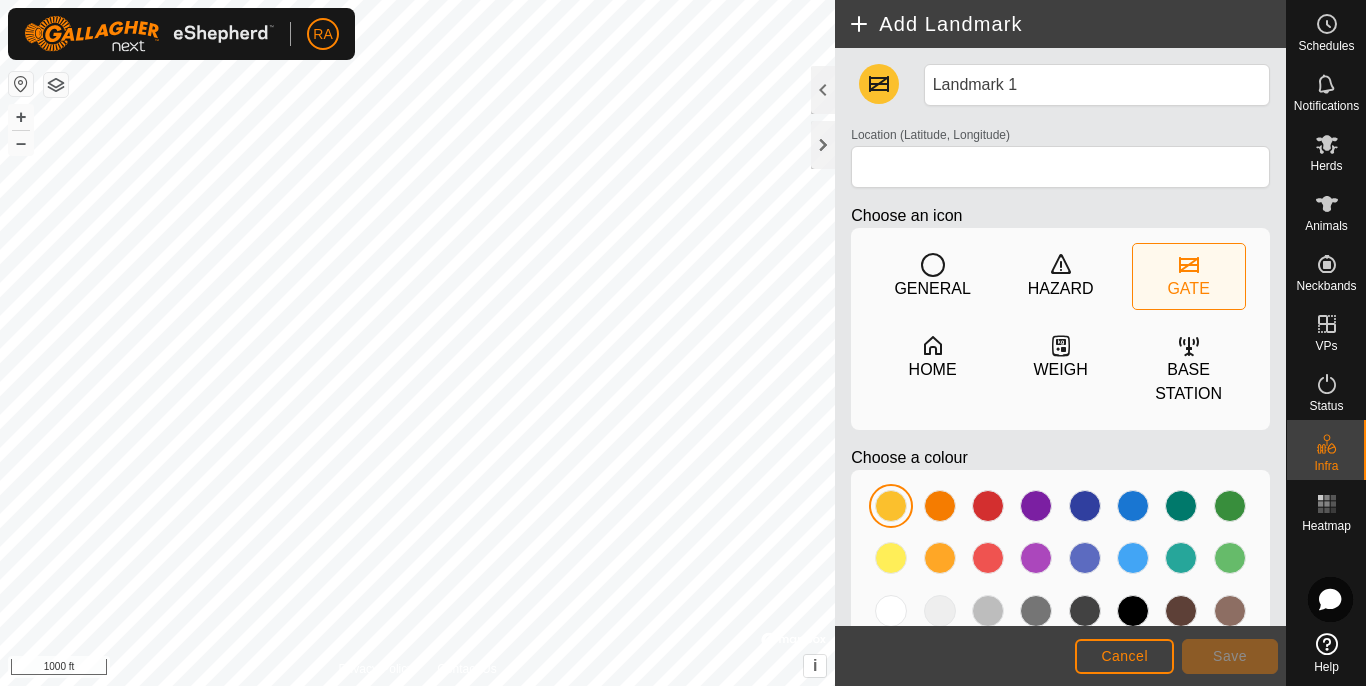 click on "GATE" 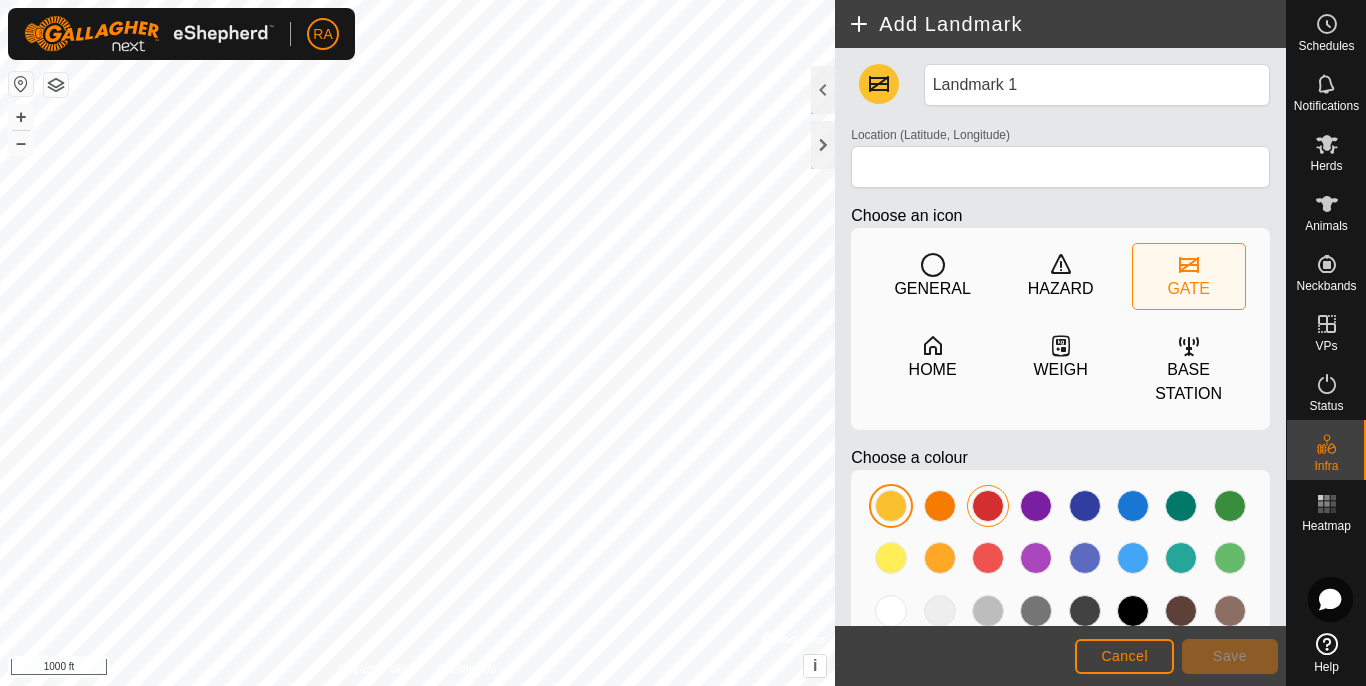 click 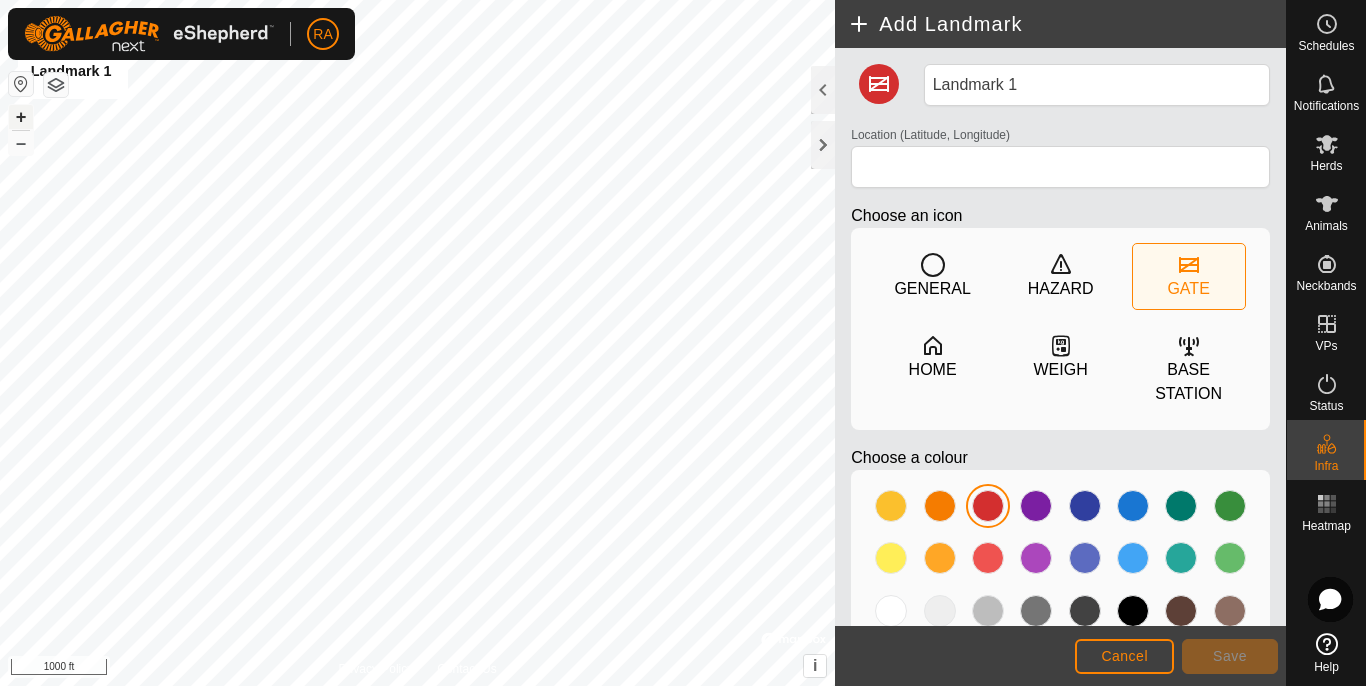 click on "+" at bounding box center (21, 117) 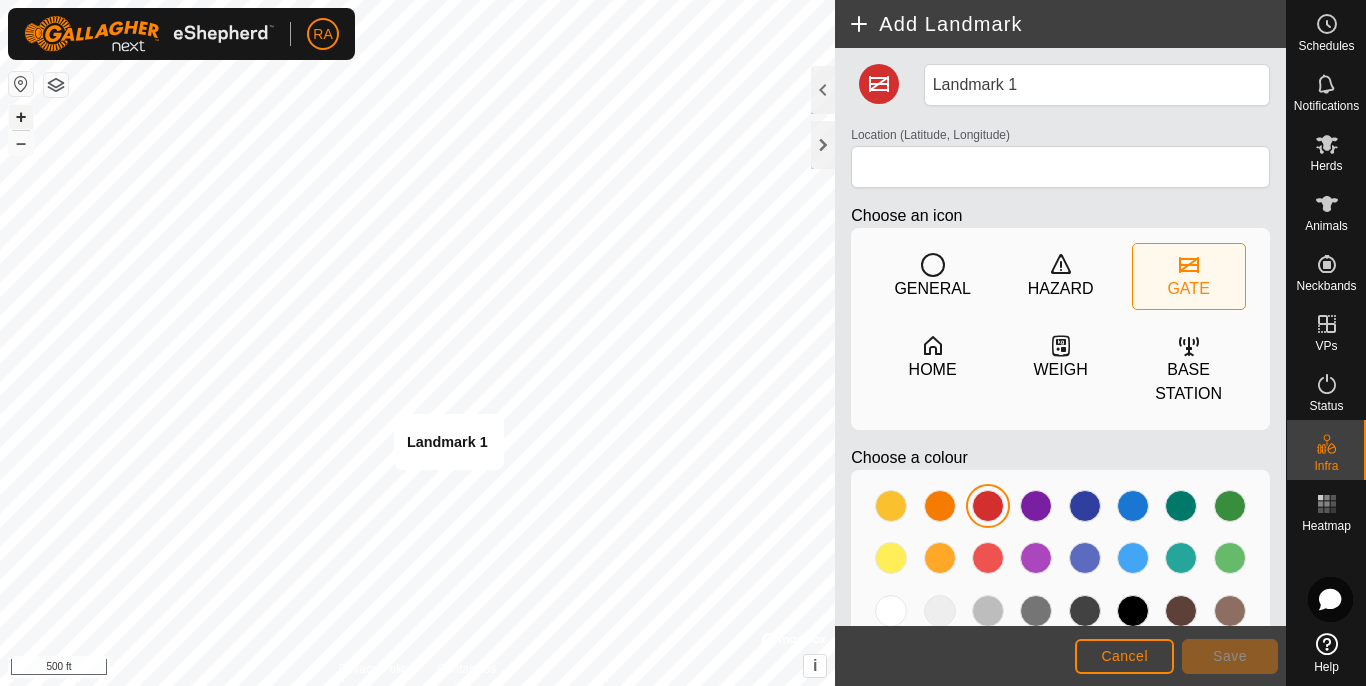 type on "[LATITUDE], [LONGITUDE]" 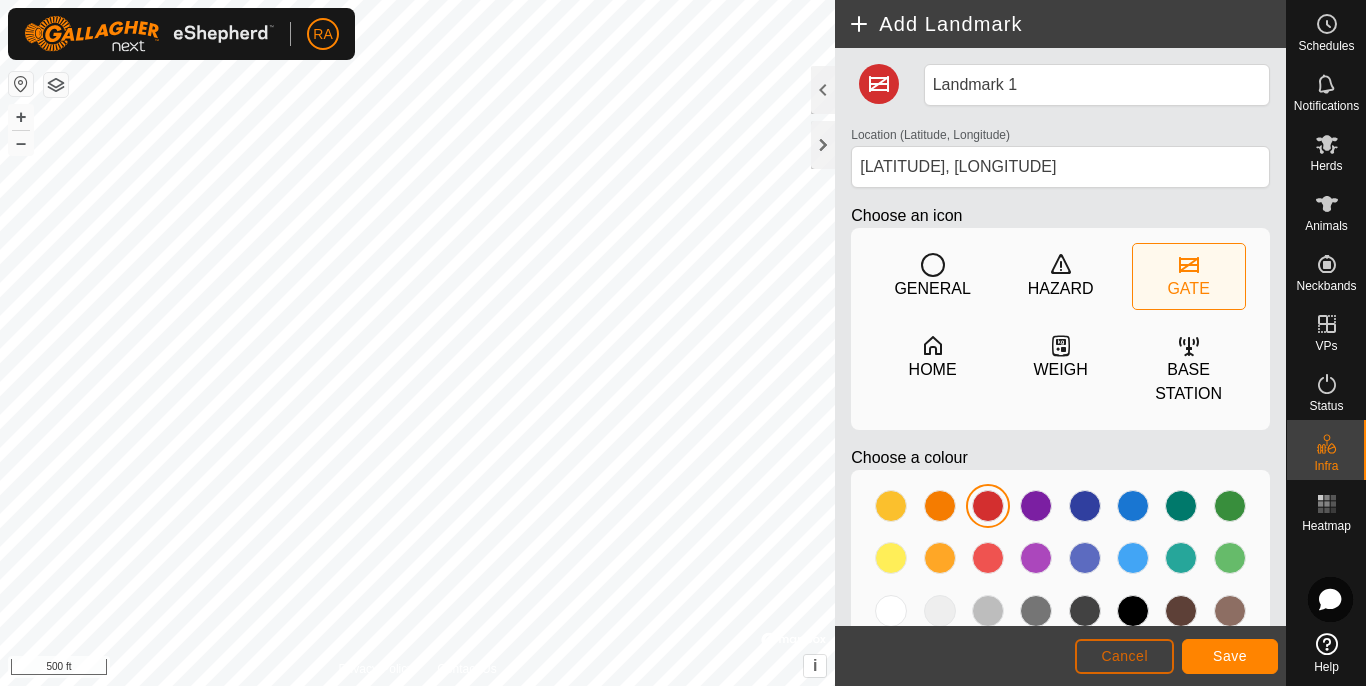 click on "Cancel" 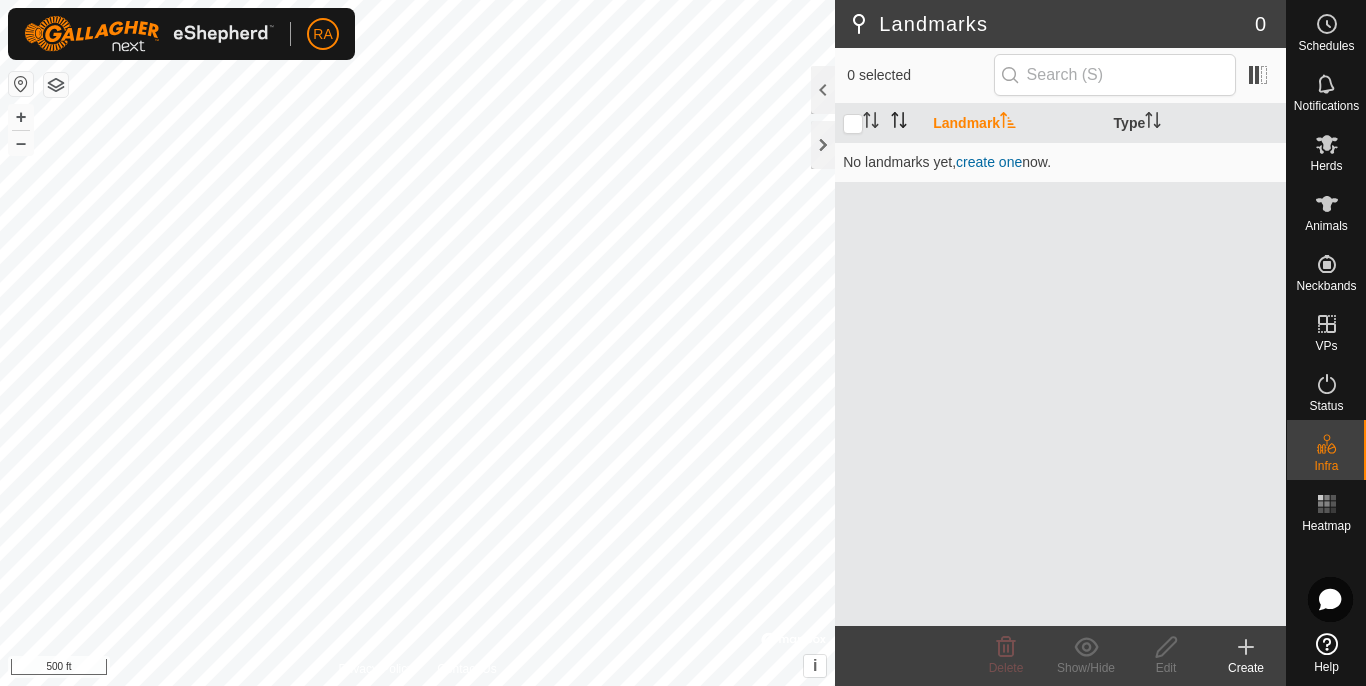 click 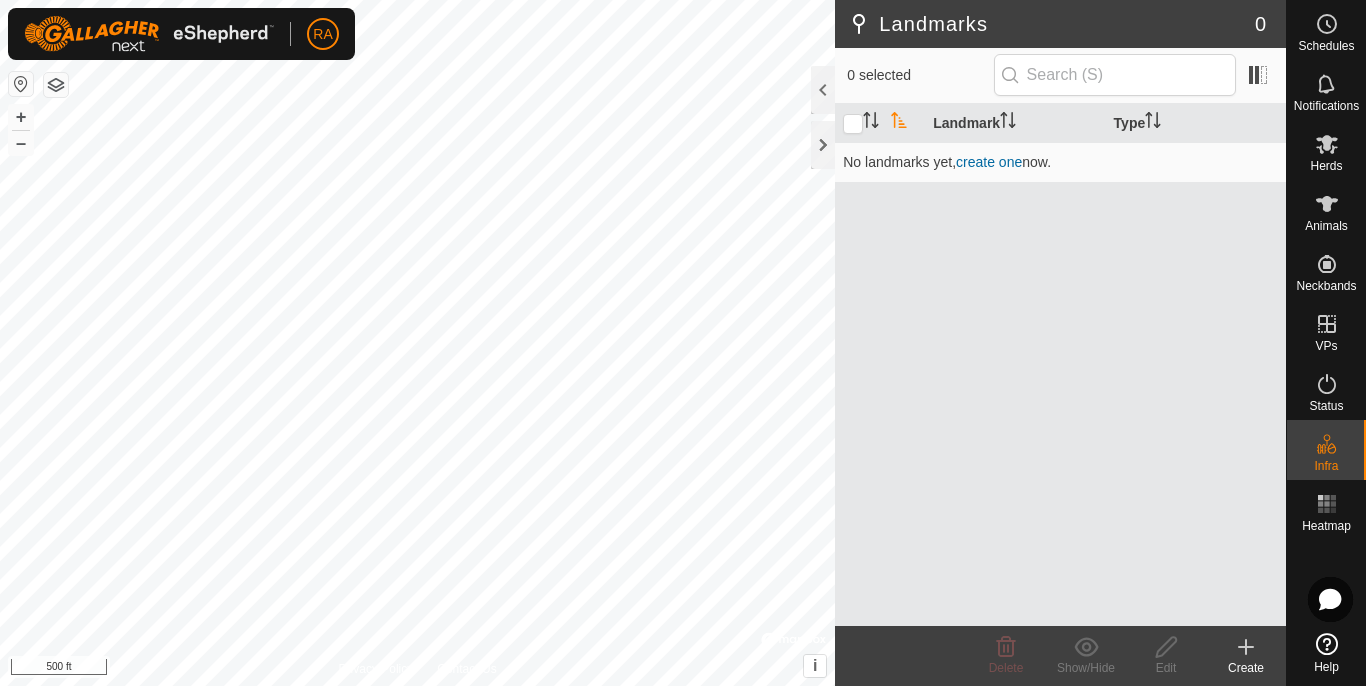 click on "Landmarks" 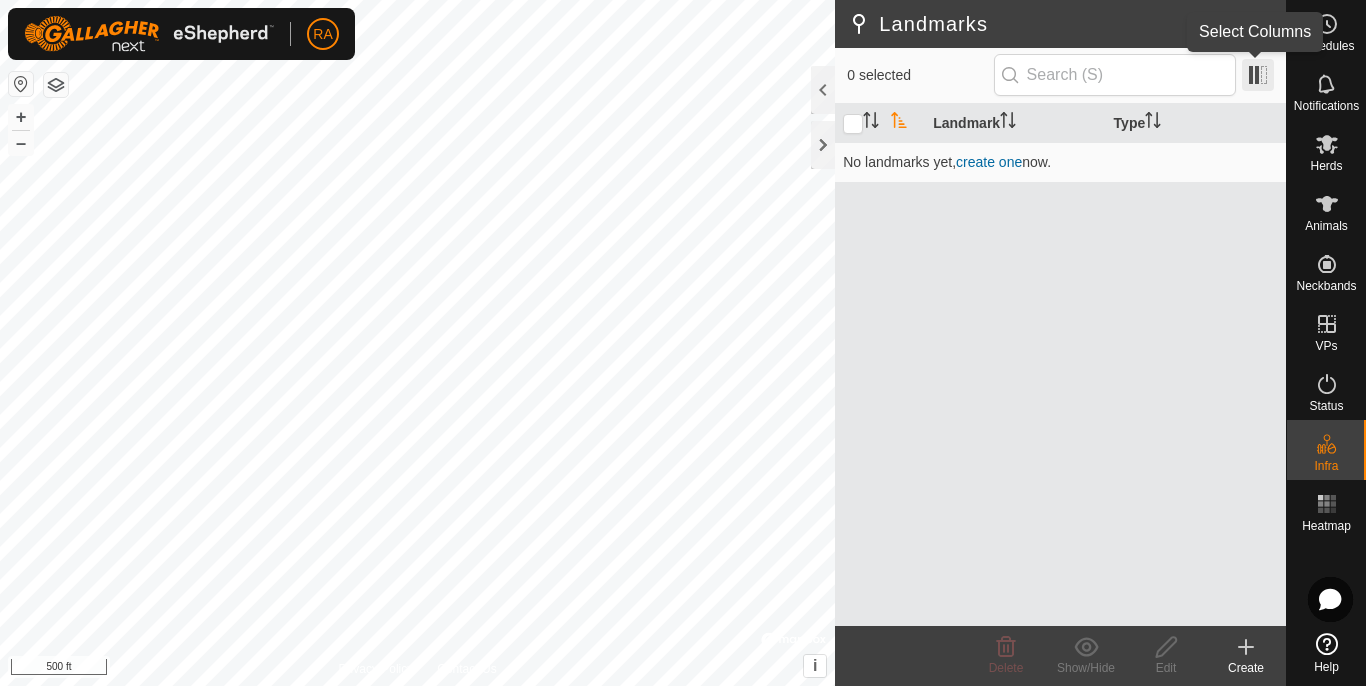 click at bounding box center [1258, 75] 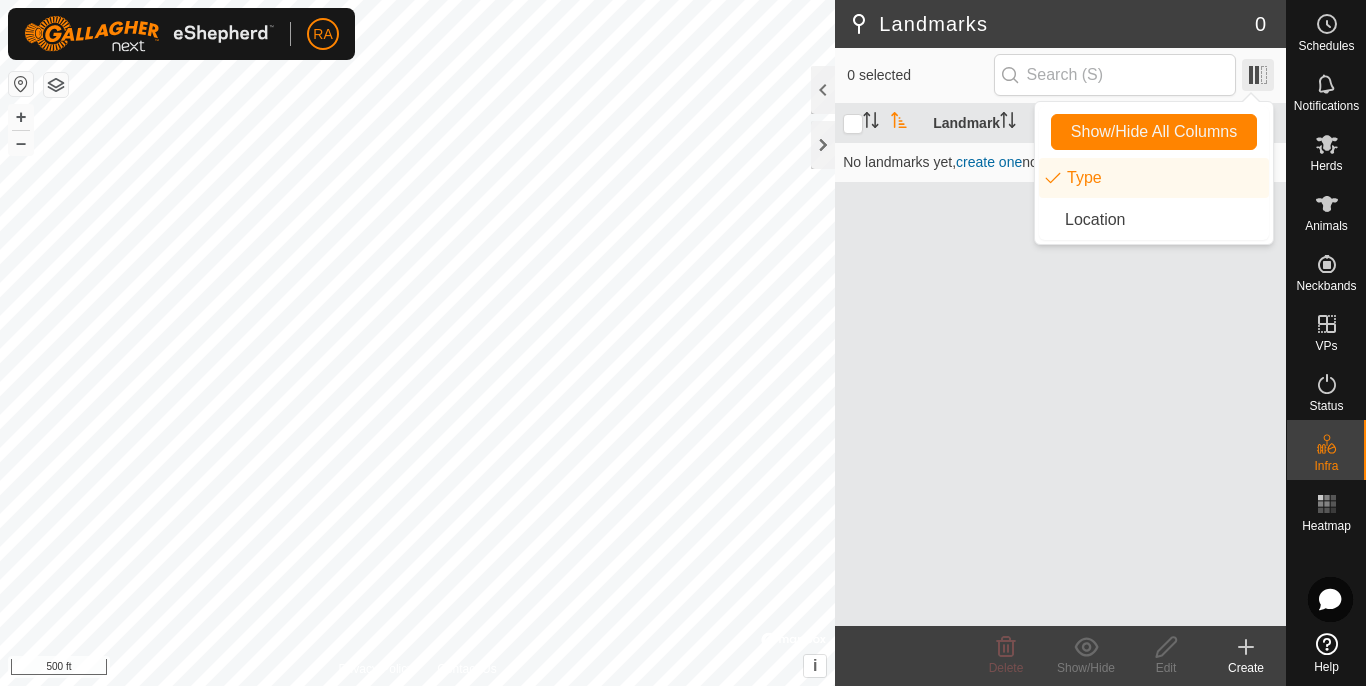 click at bounding box center [1258, 75] 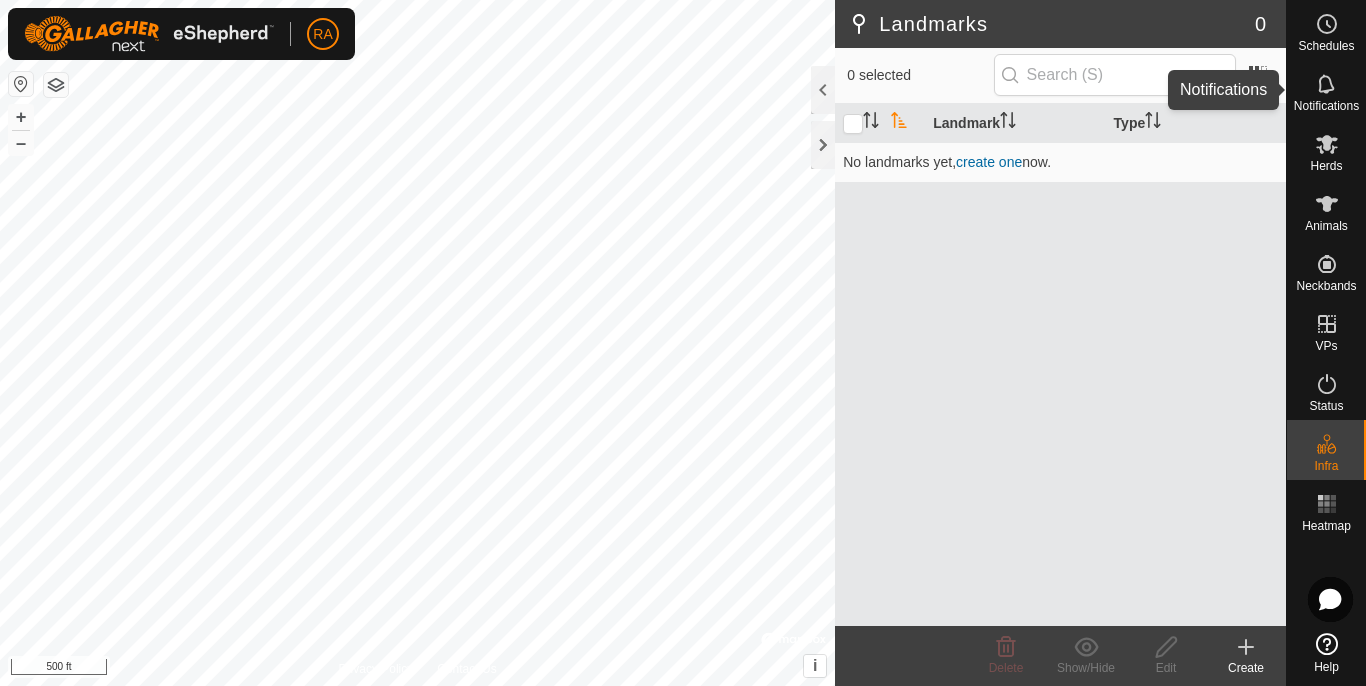 click 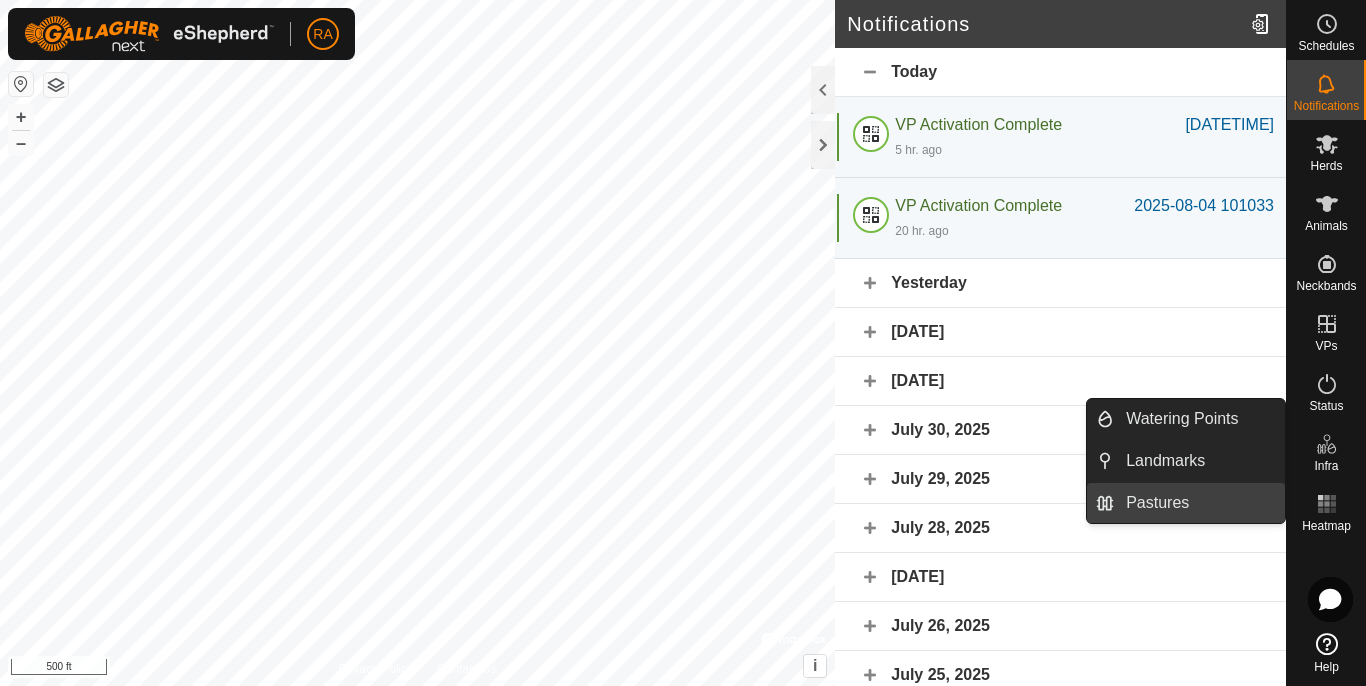 click on "Pastures" at bounding box center (1199, 503) 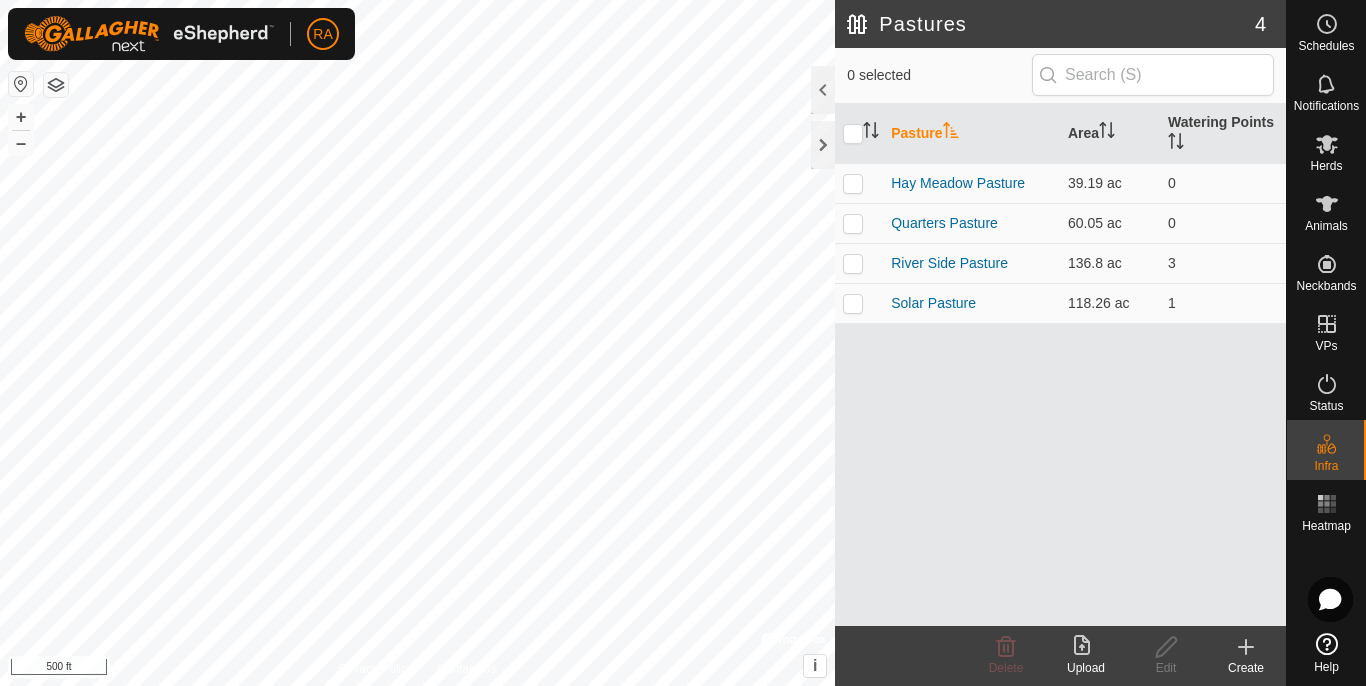 click at bounding box center (21, 84) 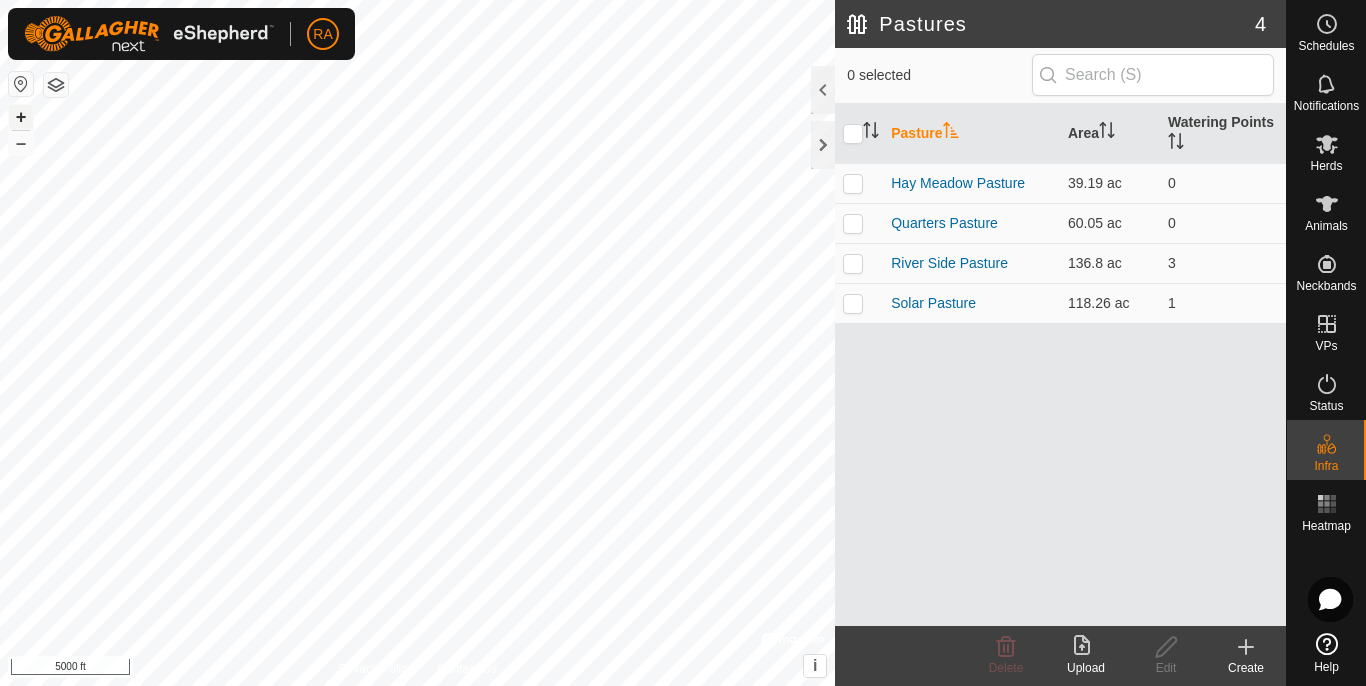 click on "+" at bounding box center (21, 117) 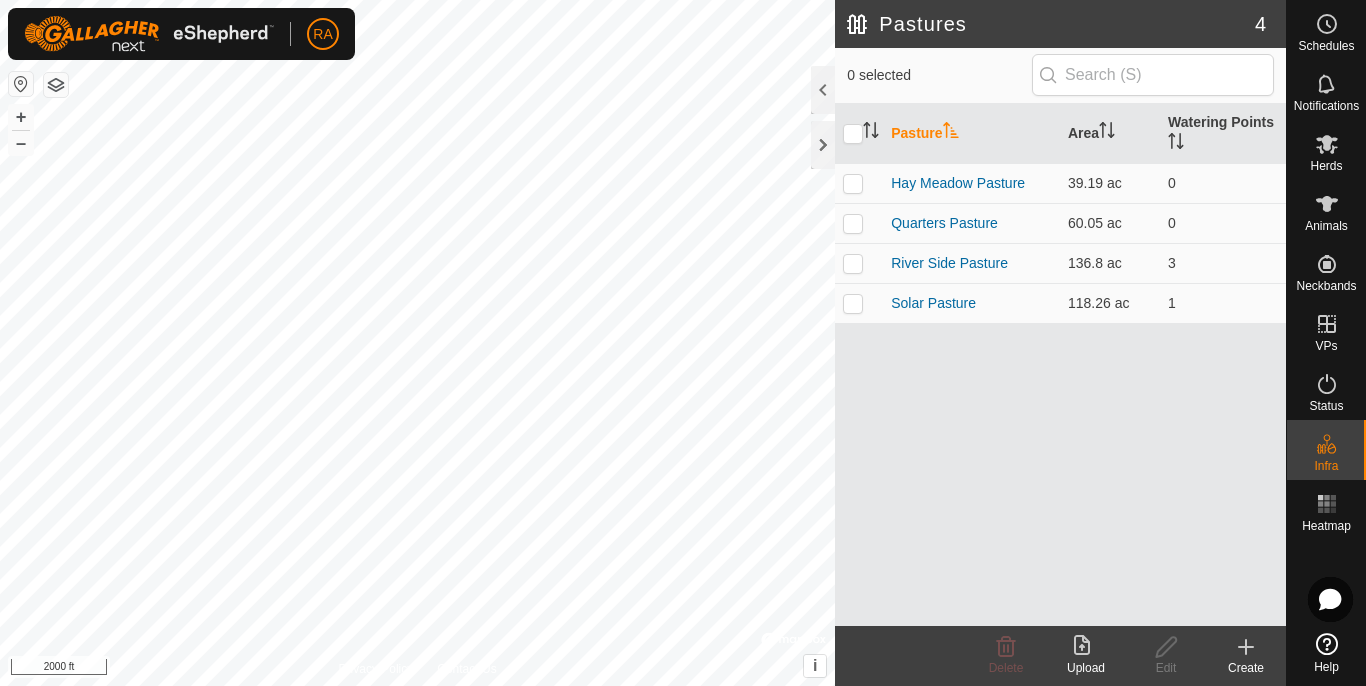 click on "+ – ⇧ i ©  Mapbox , ©  OpenStreetMap ,  Improve this map 2000 ft" at bounding box center (417, 343) 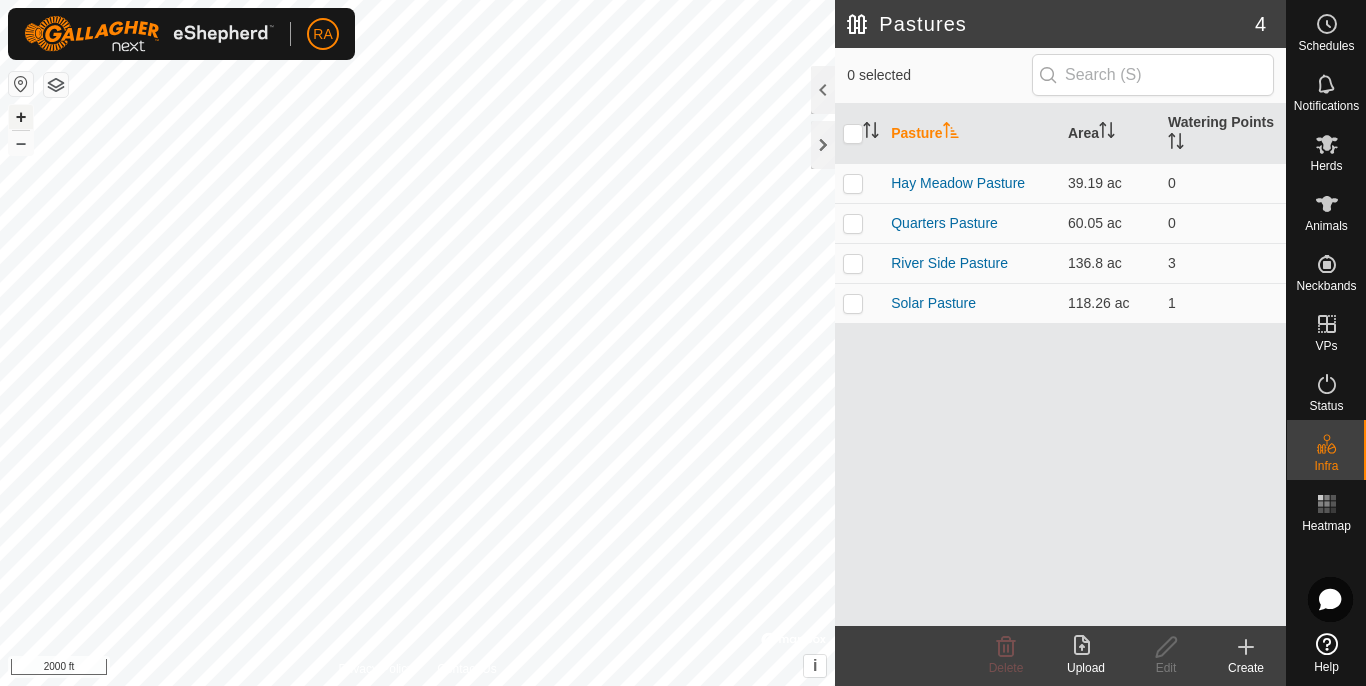 click on "+" at bounding box center [21, 117] 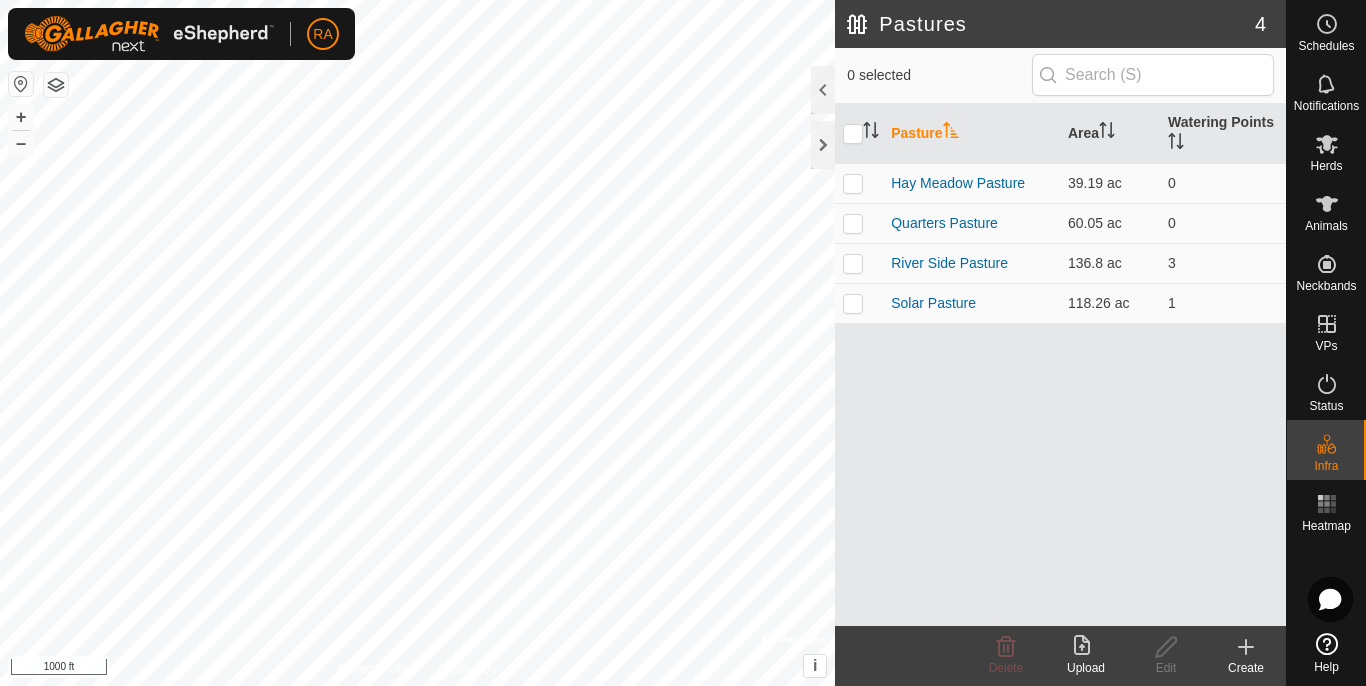 click 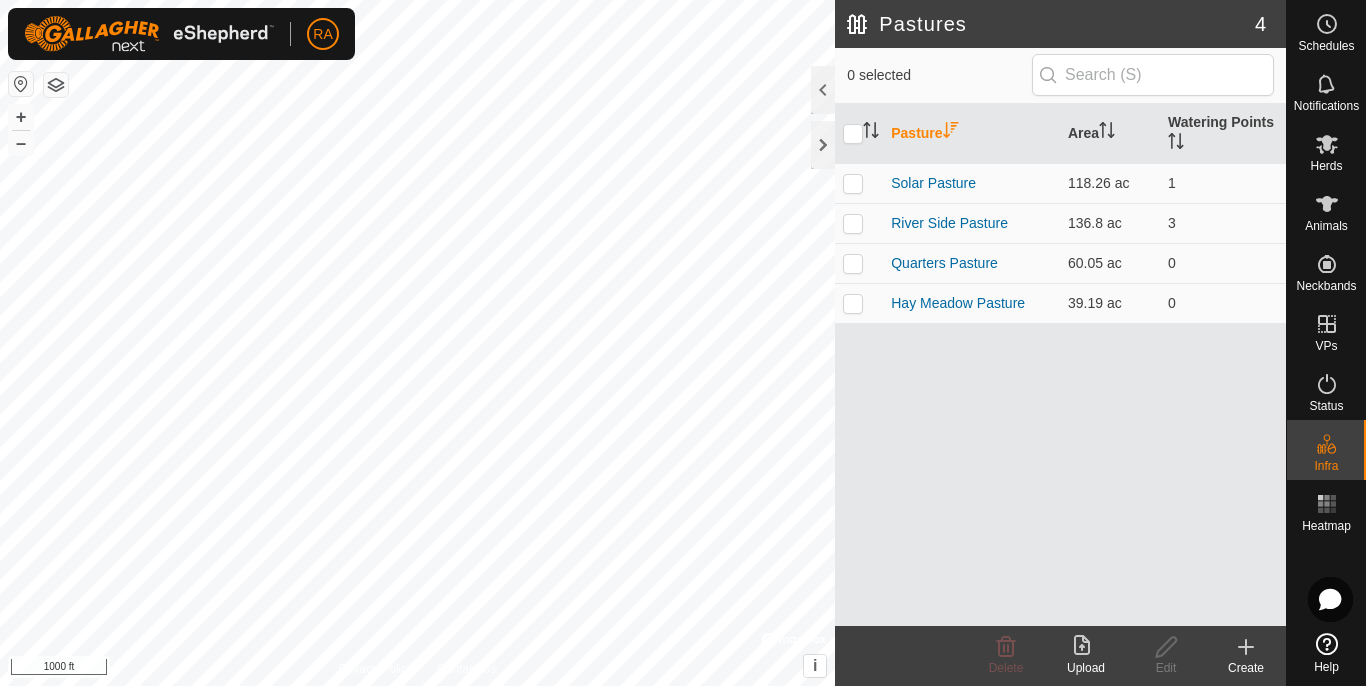 click 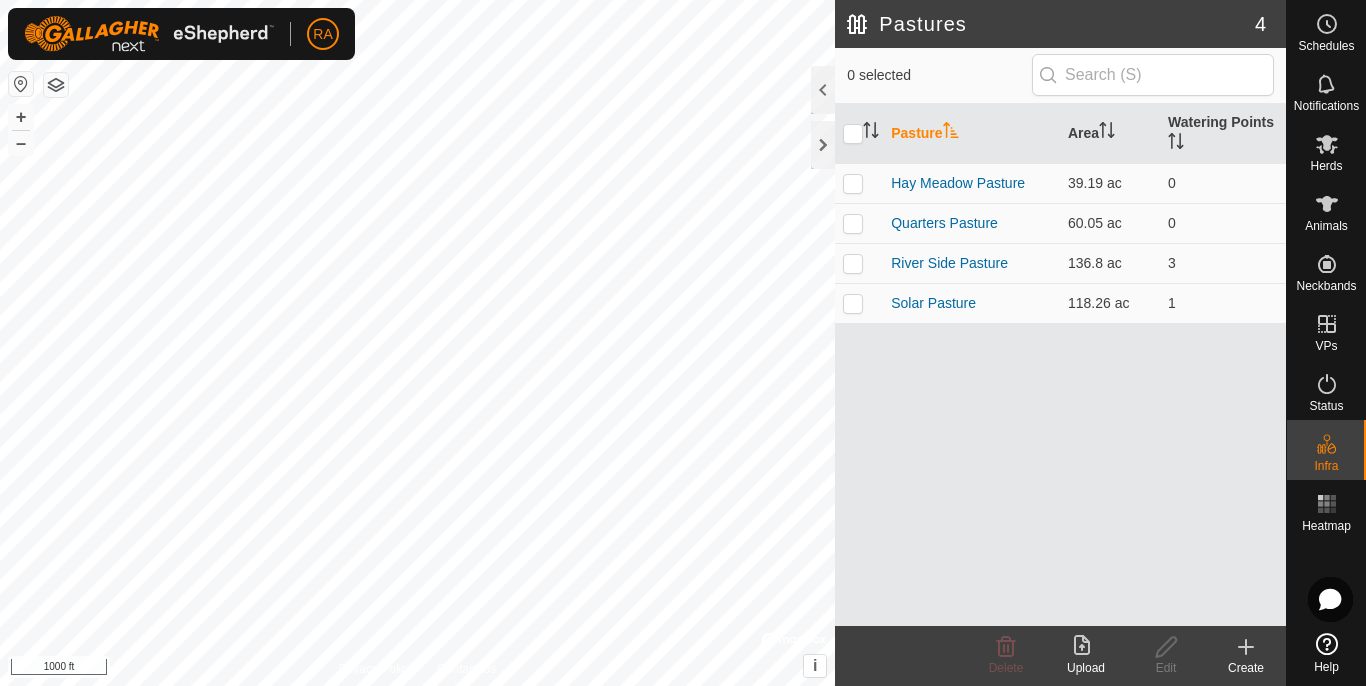 click 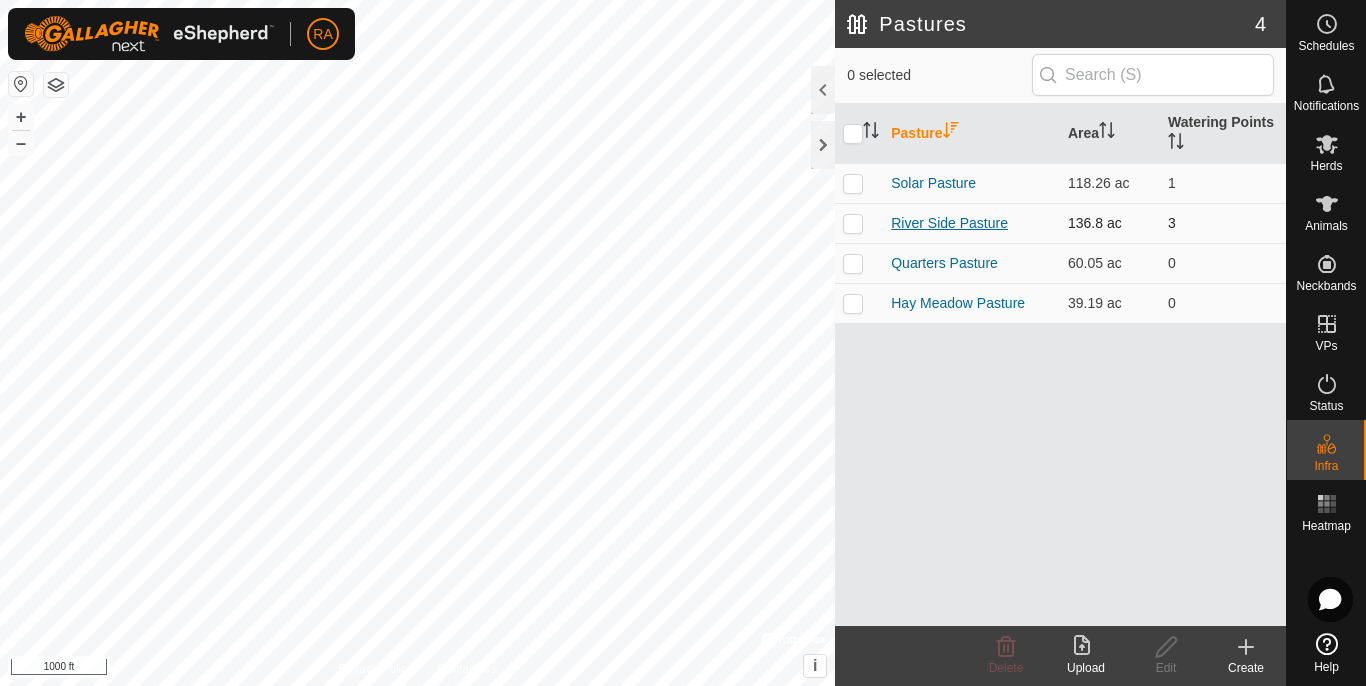 click on "River Side Pasture" at bounding box center (949, 223) 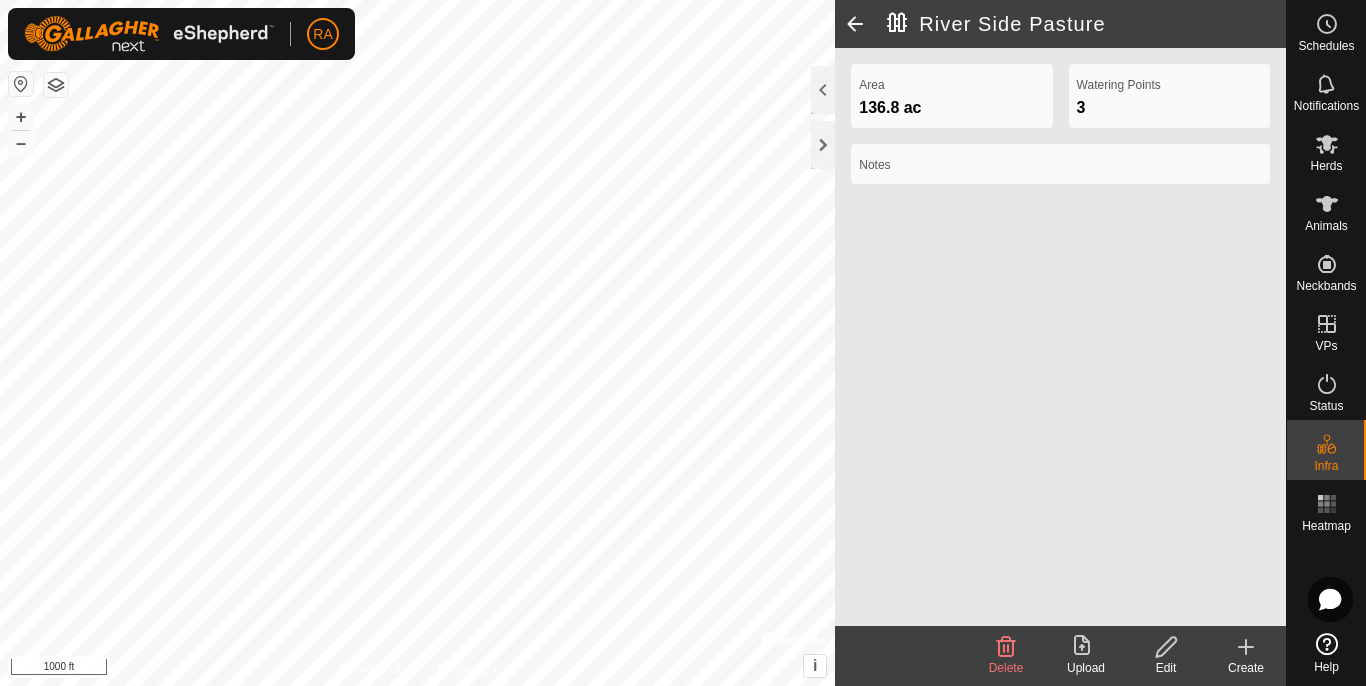 click 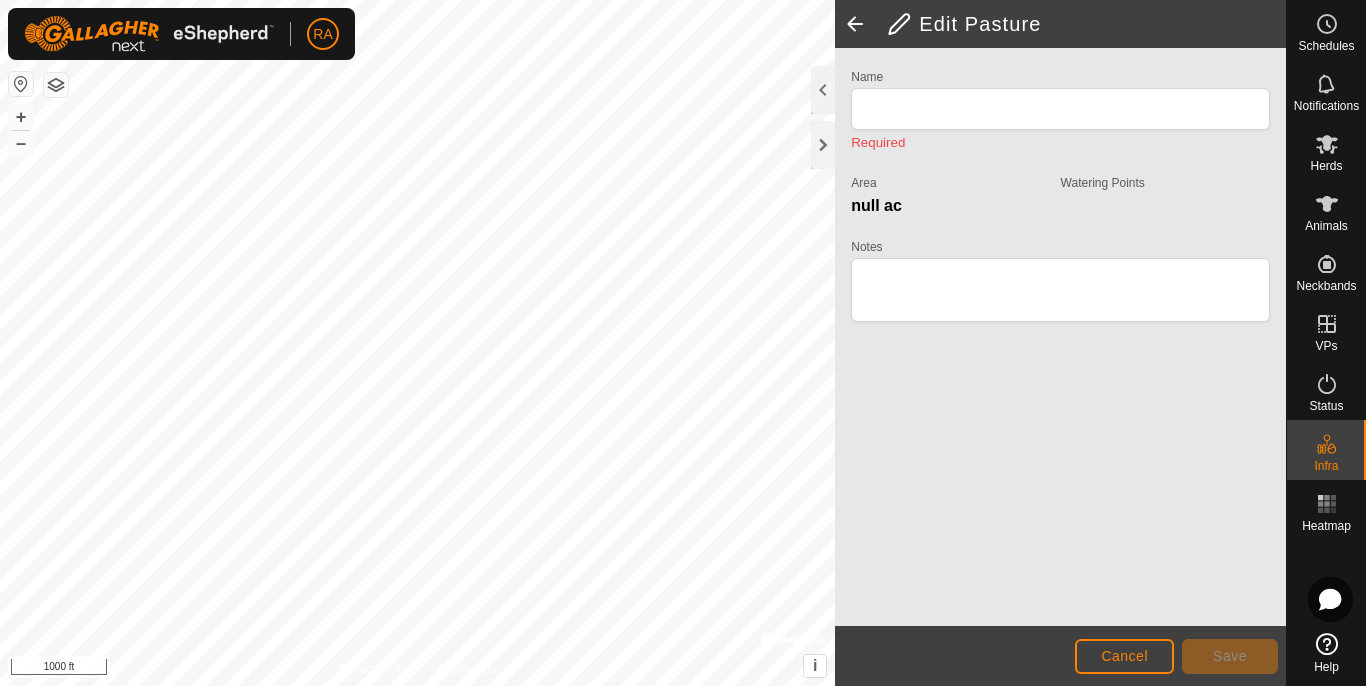 type on "River Side Pasture" 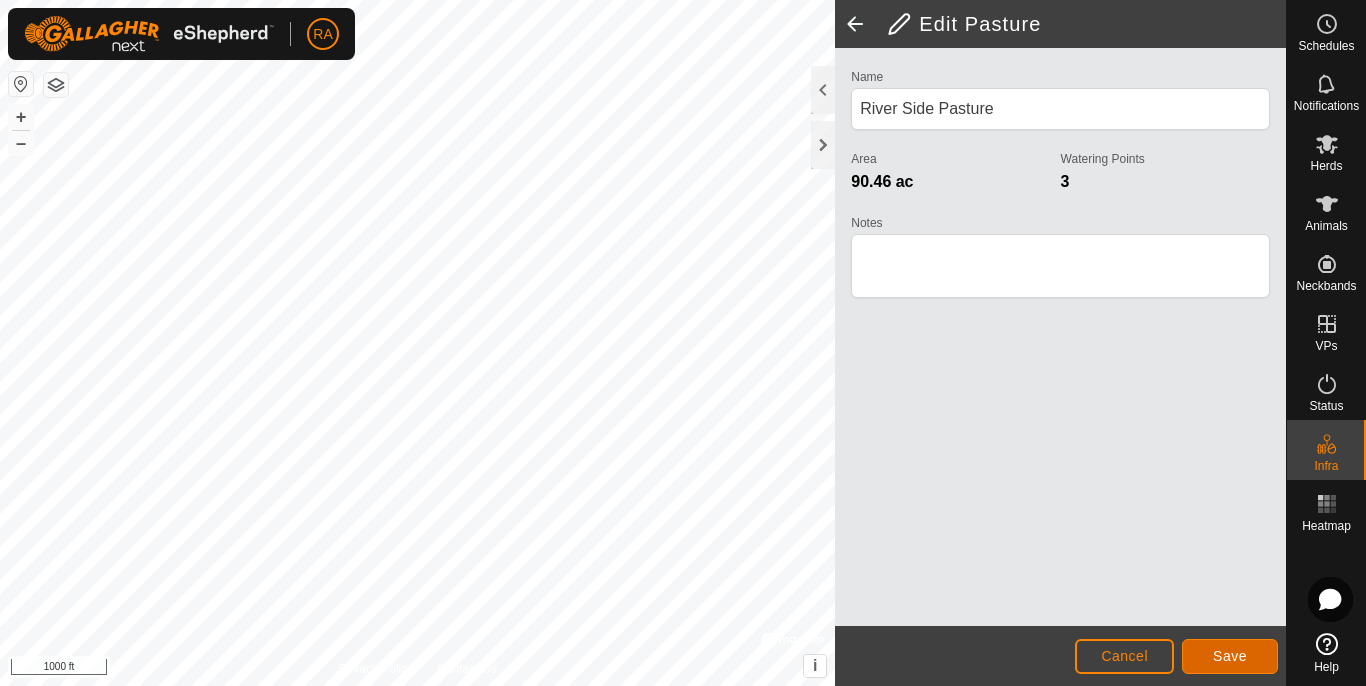 click on "Save" 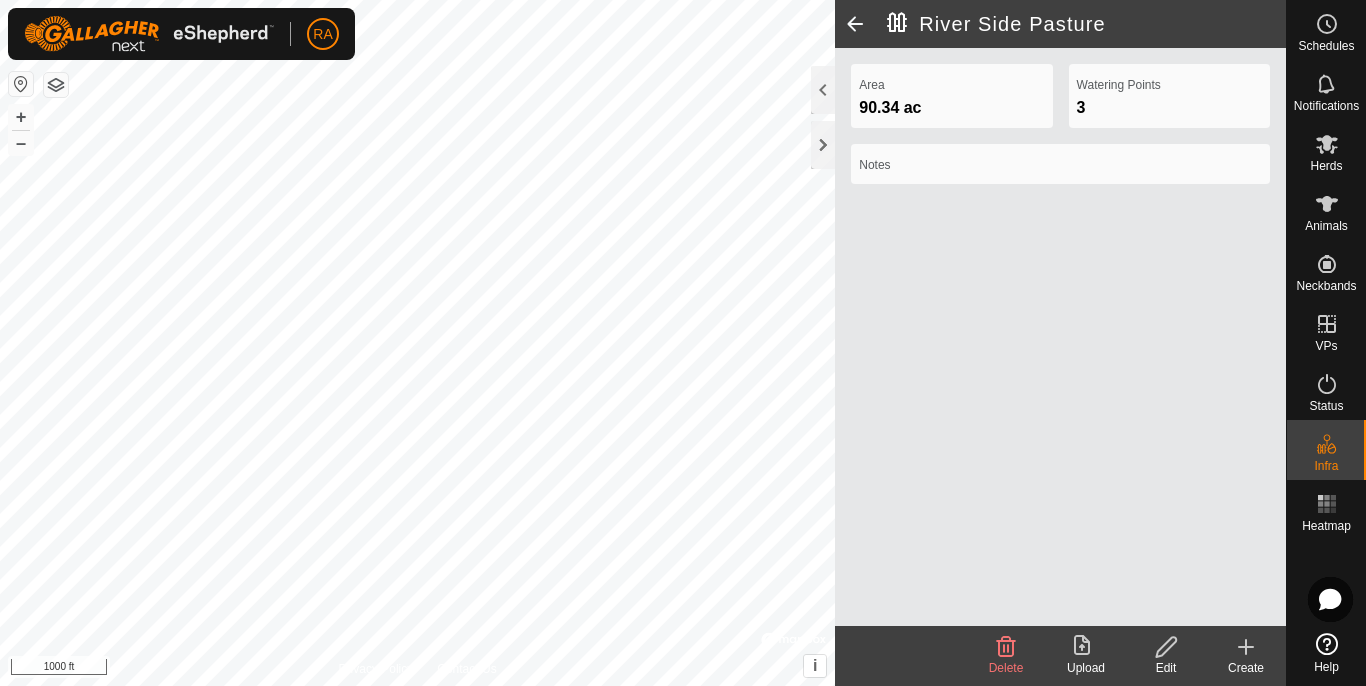 click 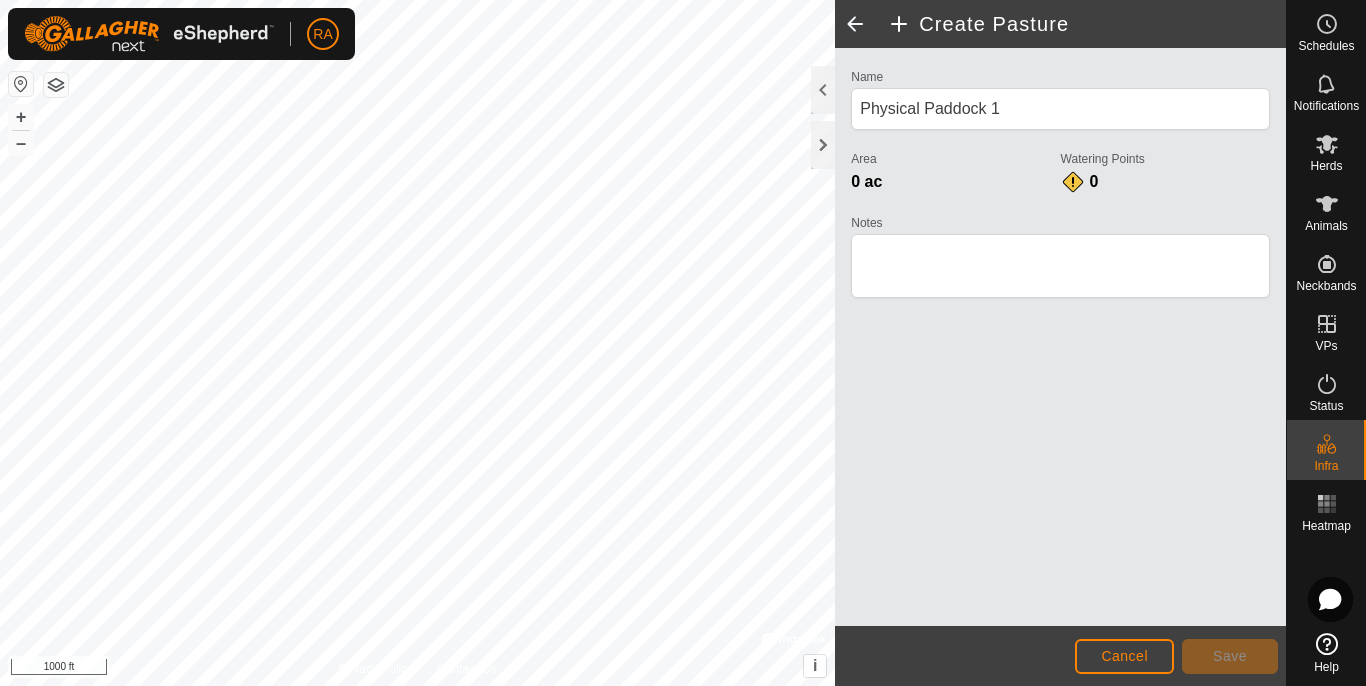 click on "Name Physical Paddock 1 Area 0 ac  Watering Points 0 Notes" 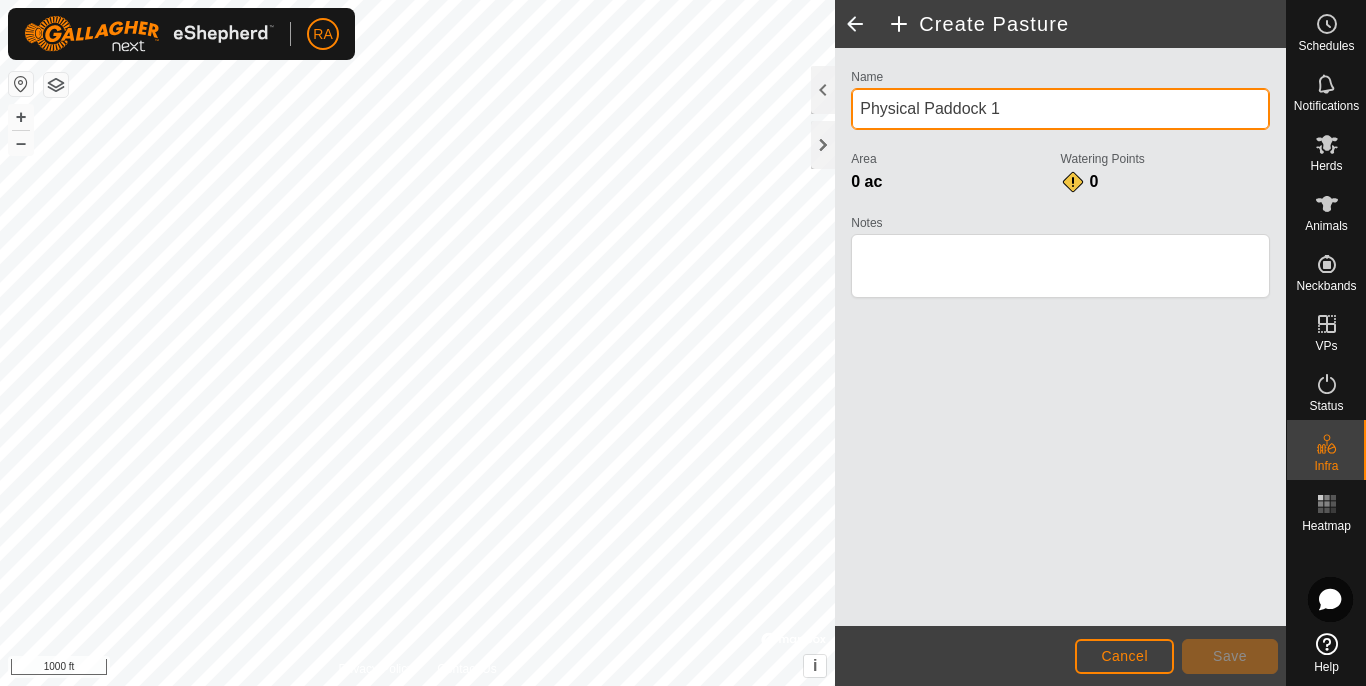 click on "Physical Paddock 1" at bounding box center [1060, 109] 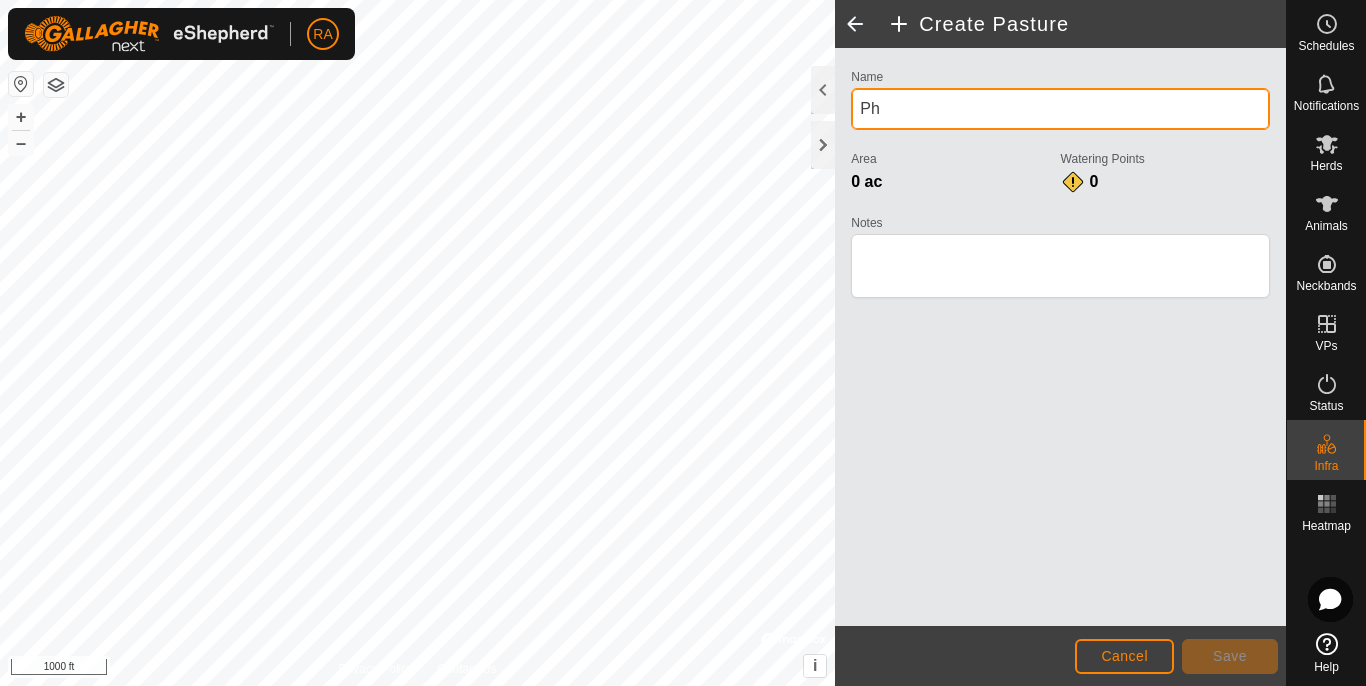 type on "P" 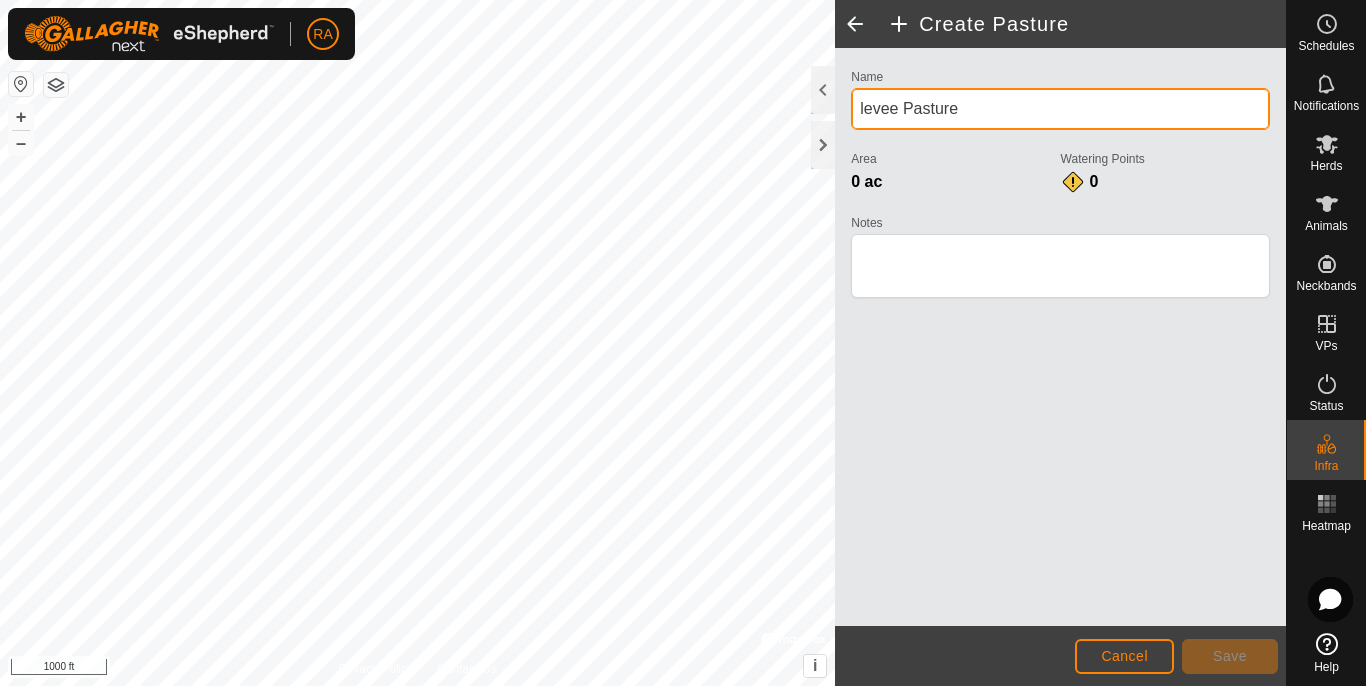 type on "levee Pasture" 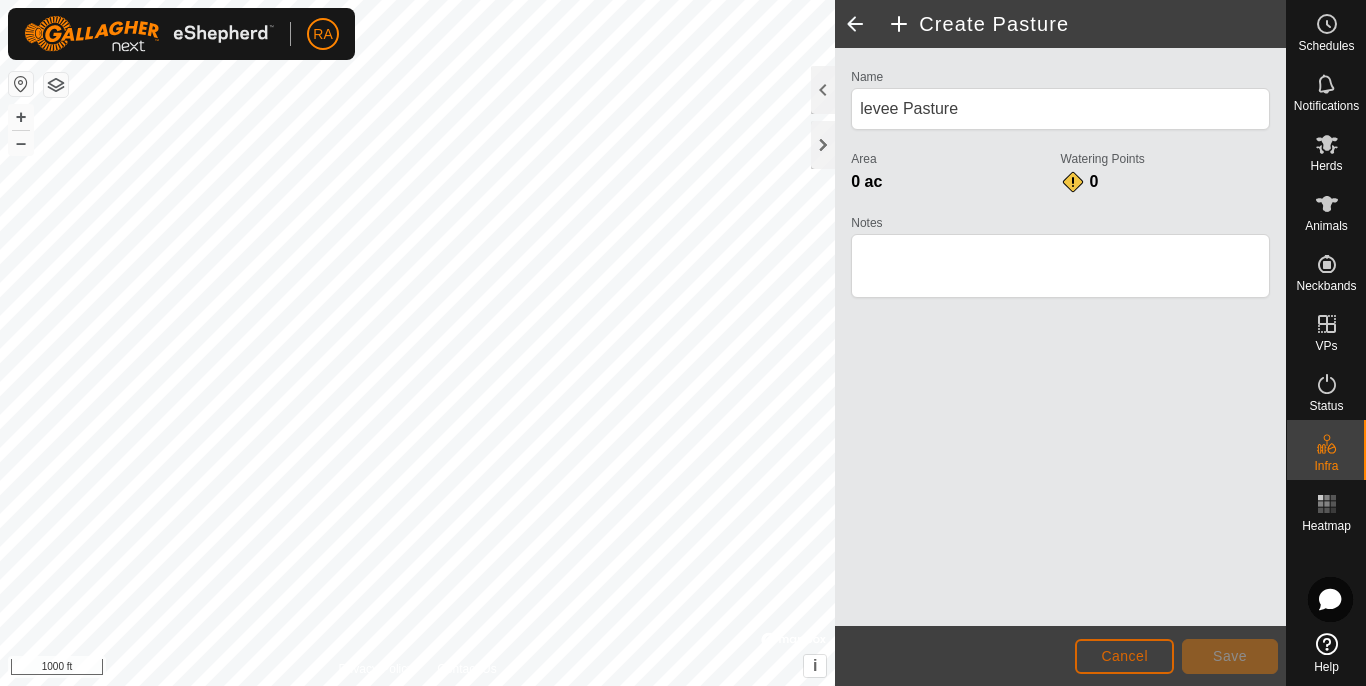 click on "Cancel" 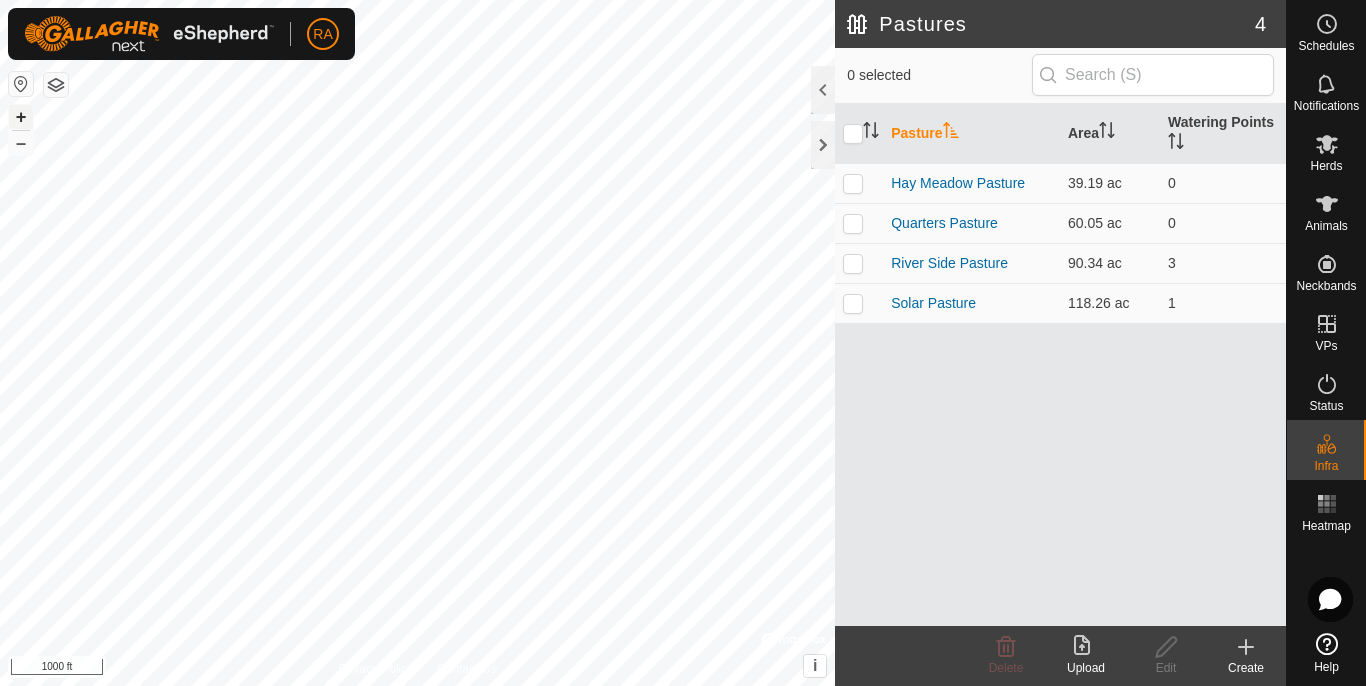 click on "+" at bounding box center (21, 117) 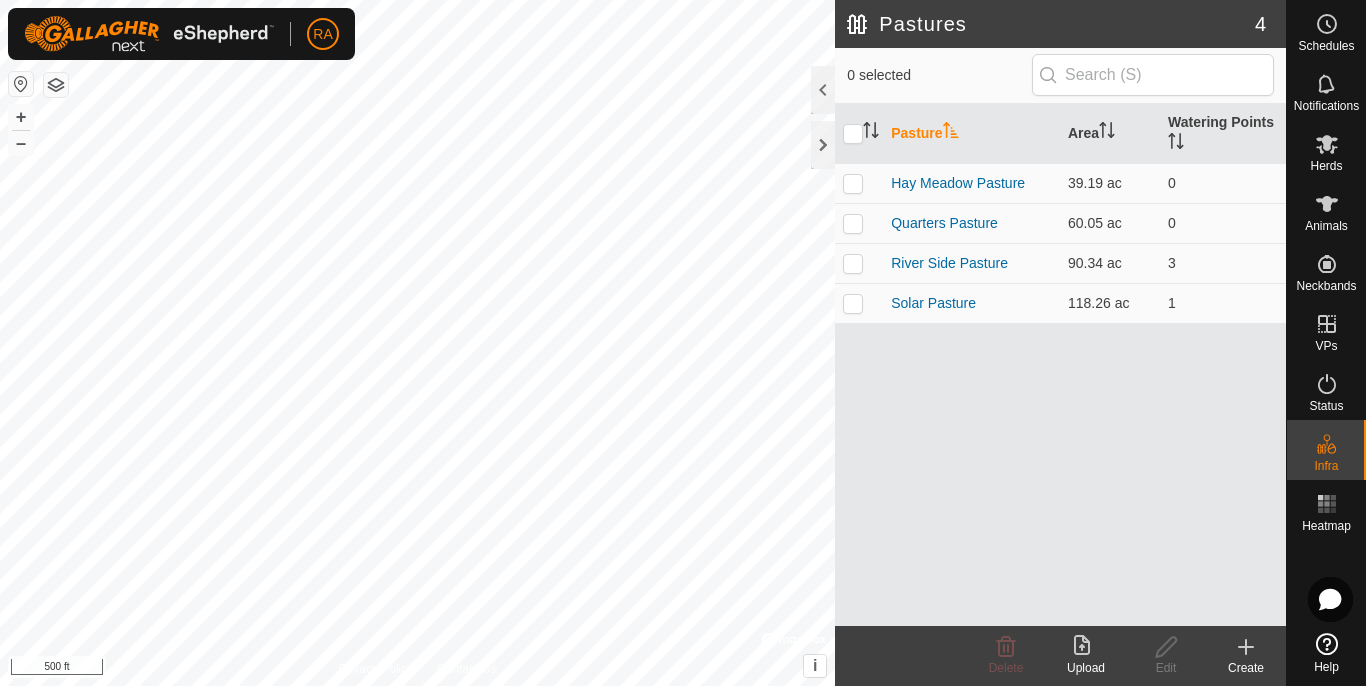 click 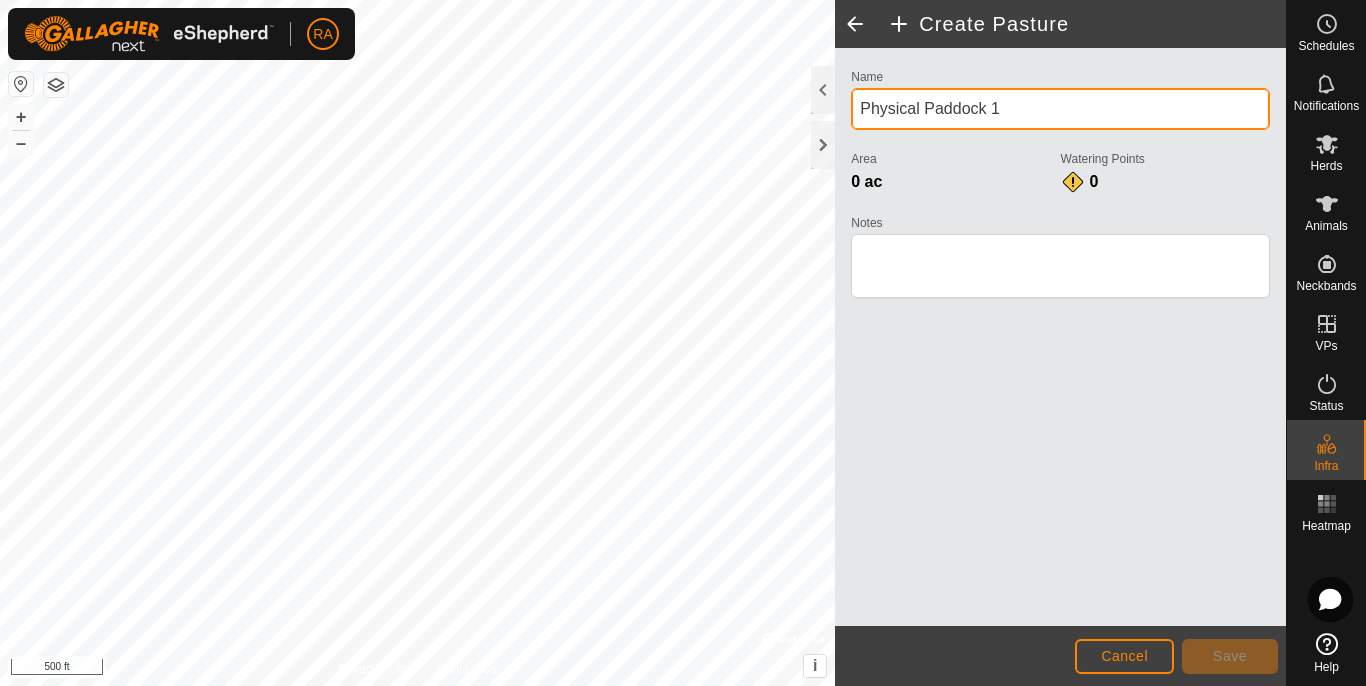 click on "Physical Paddock 1" at bounding box center [1060, 109] 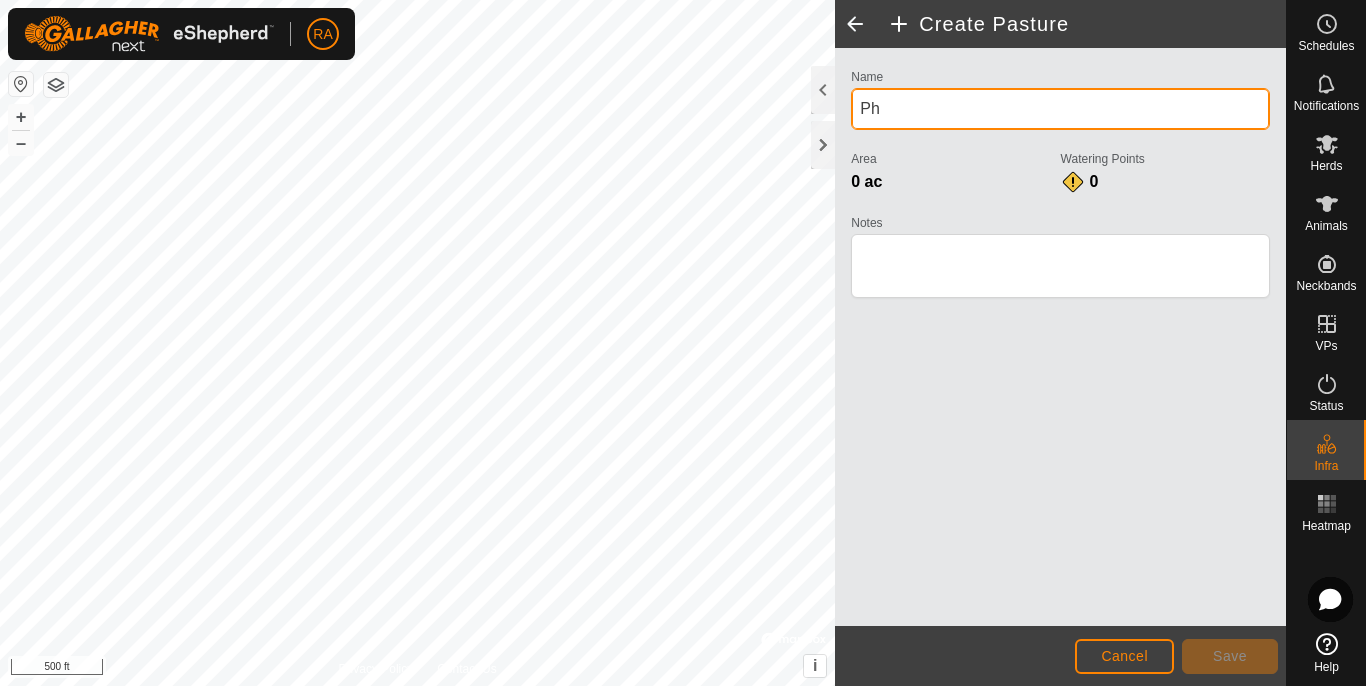 type on "P" 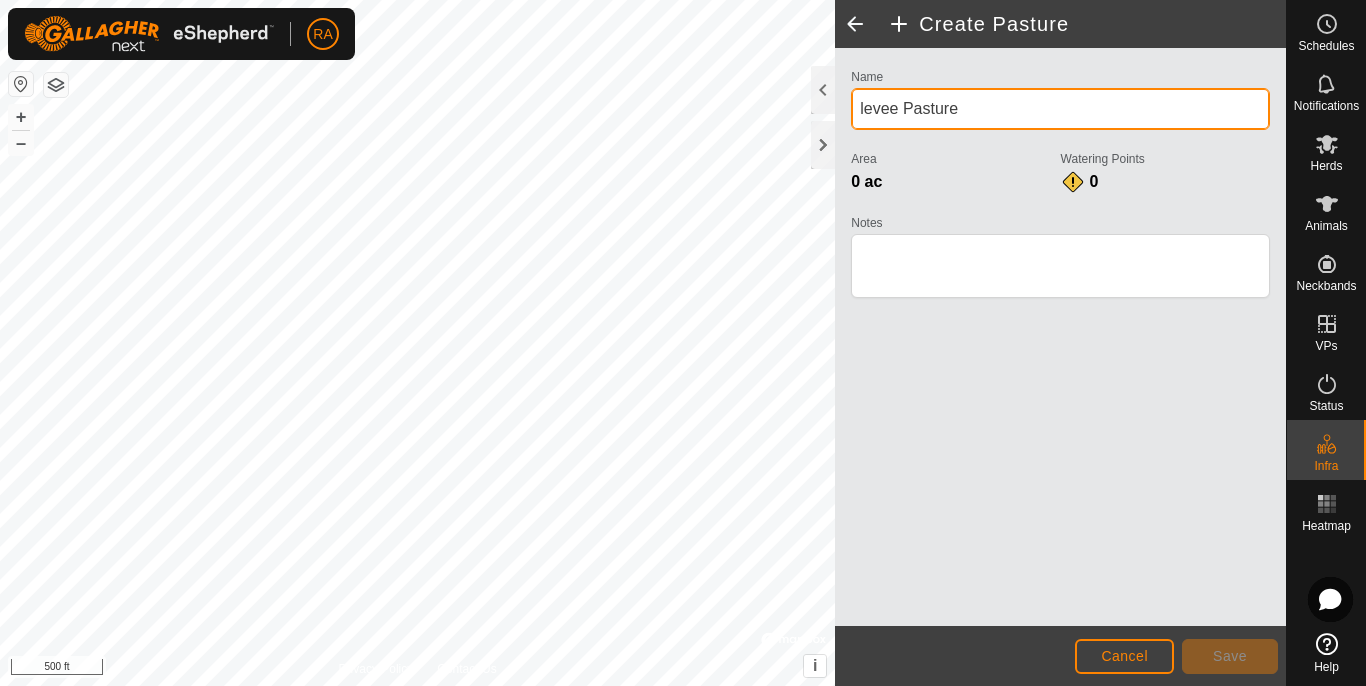 type on "levee Pasture" 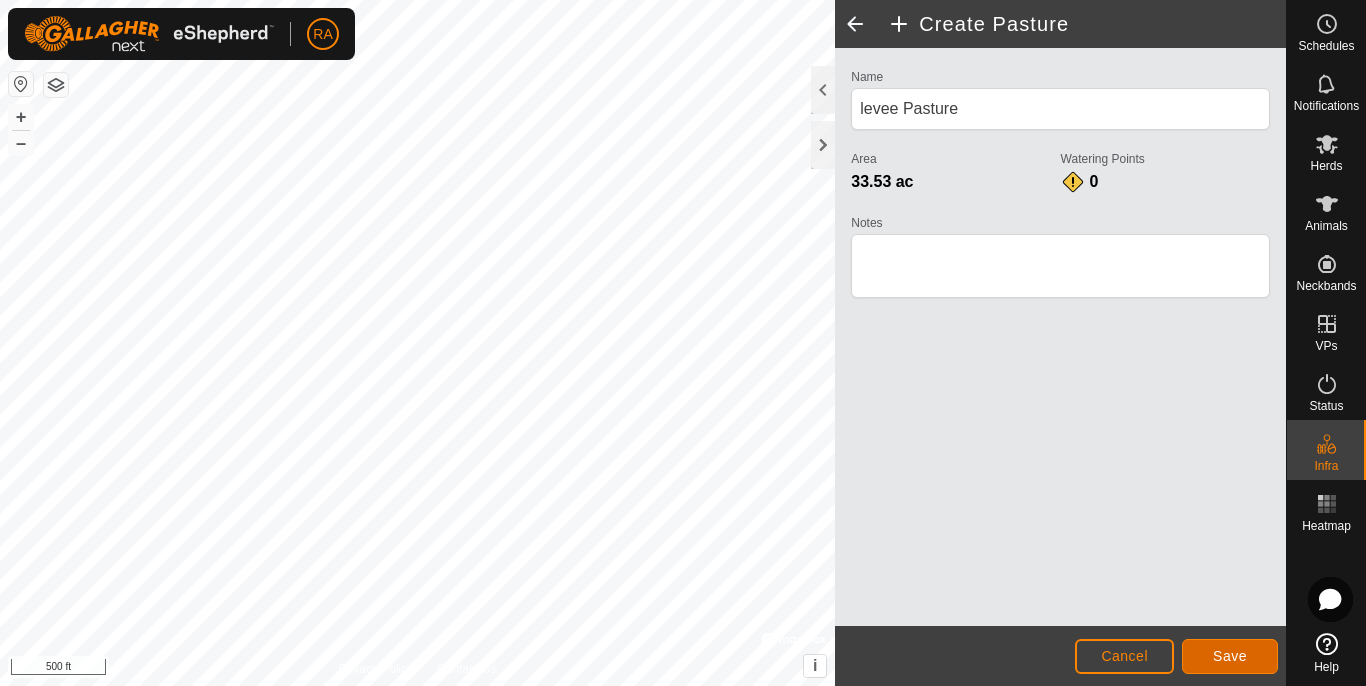 click on "Save" 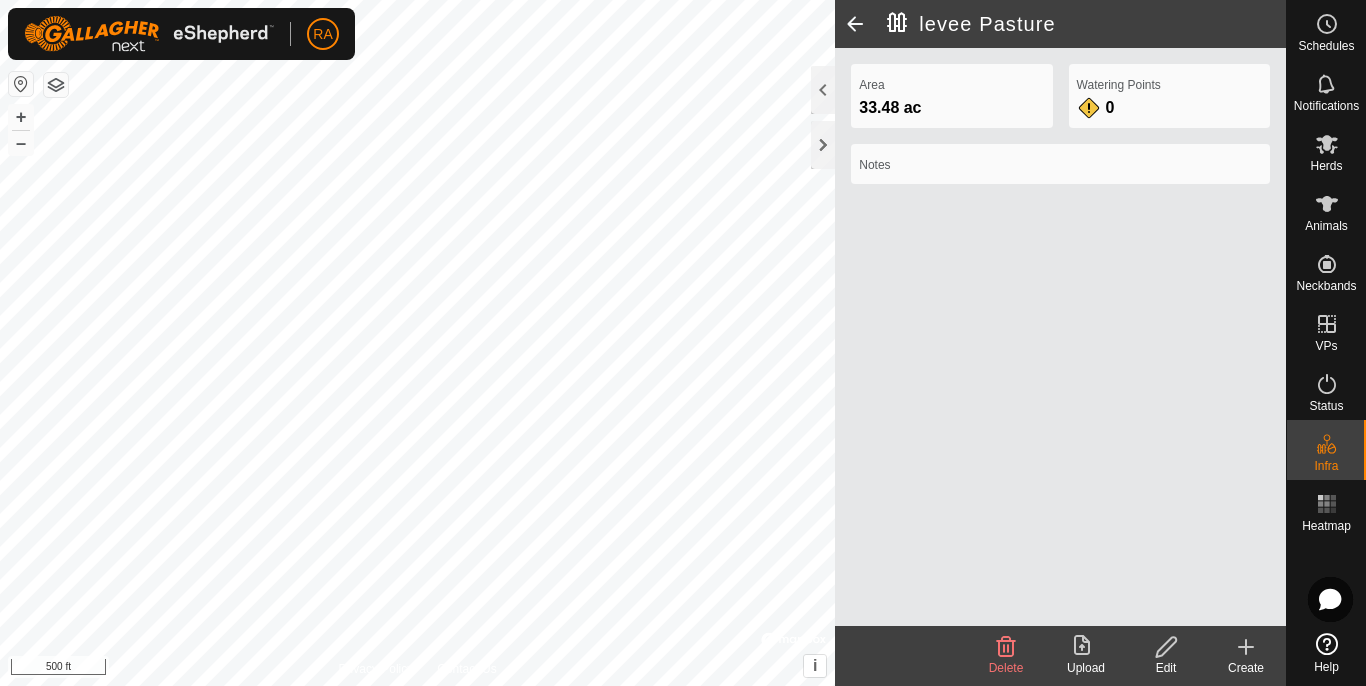 click on "levee Pasture" 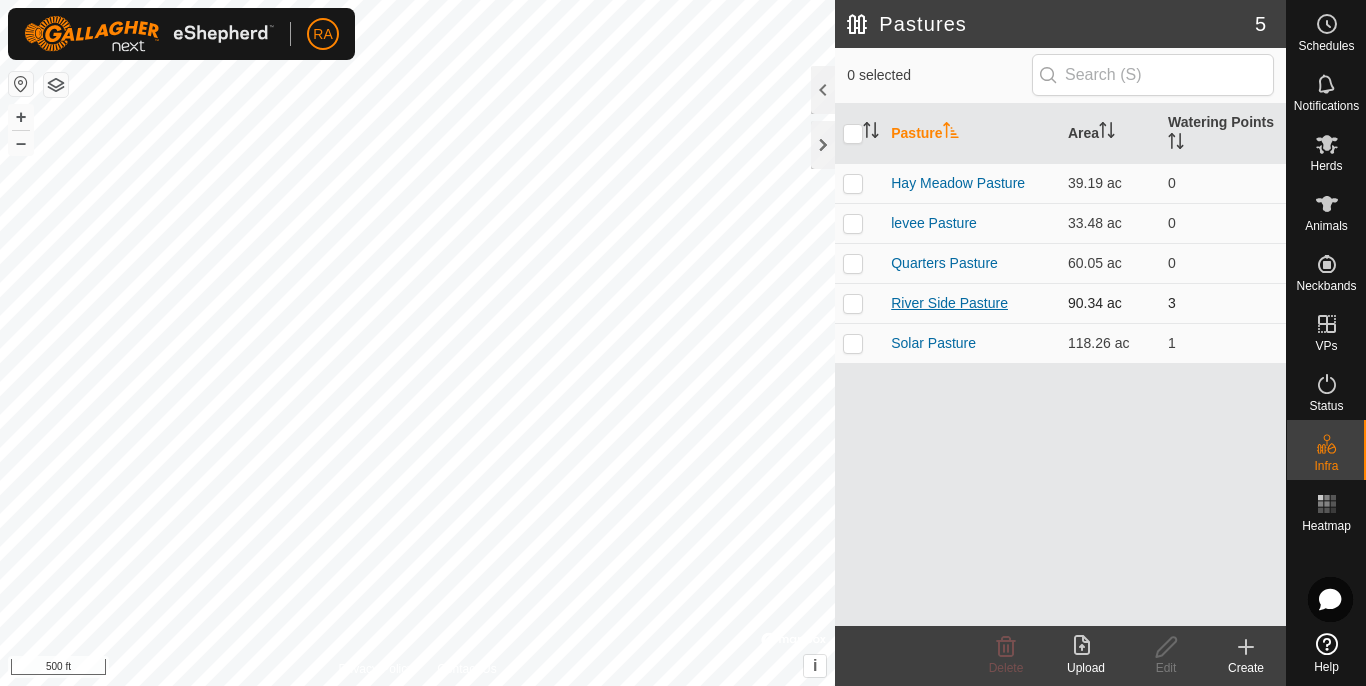 click on "River Side Pasture" at bounding box center (949, 303) 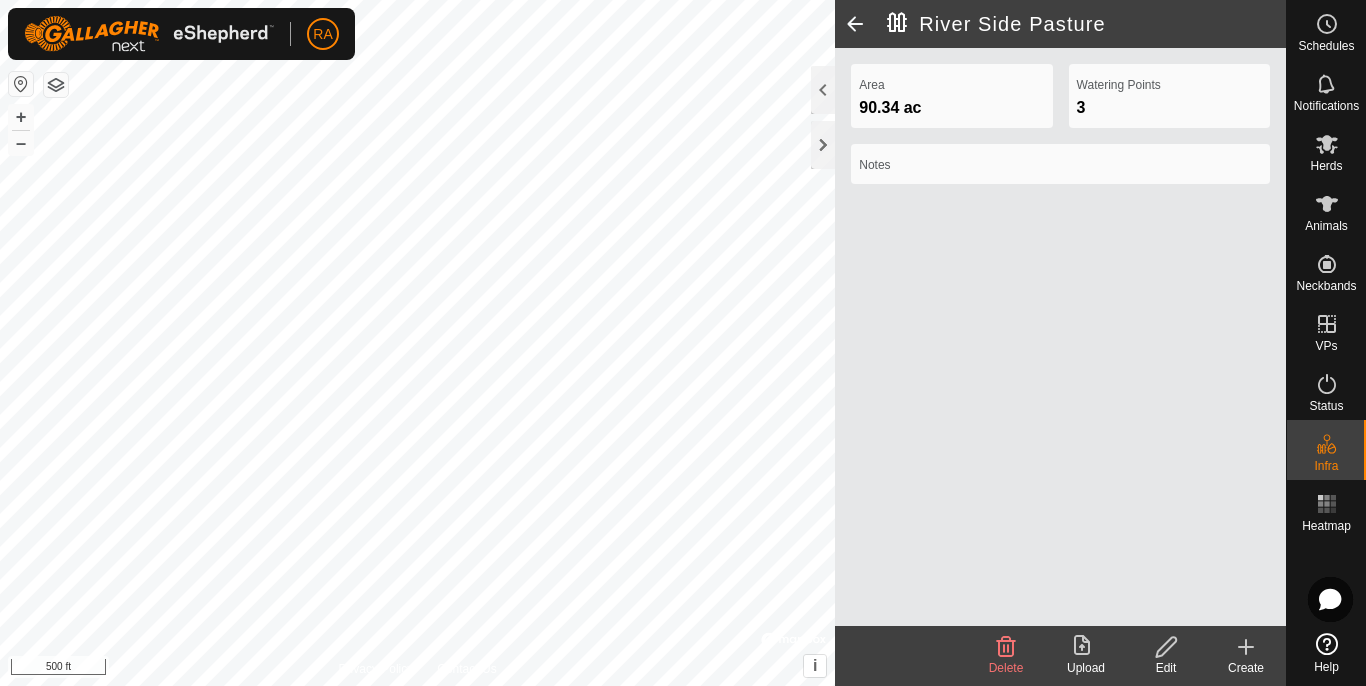 click on "Edit" 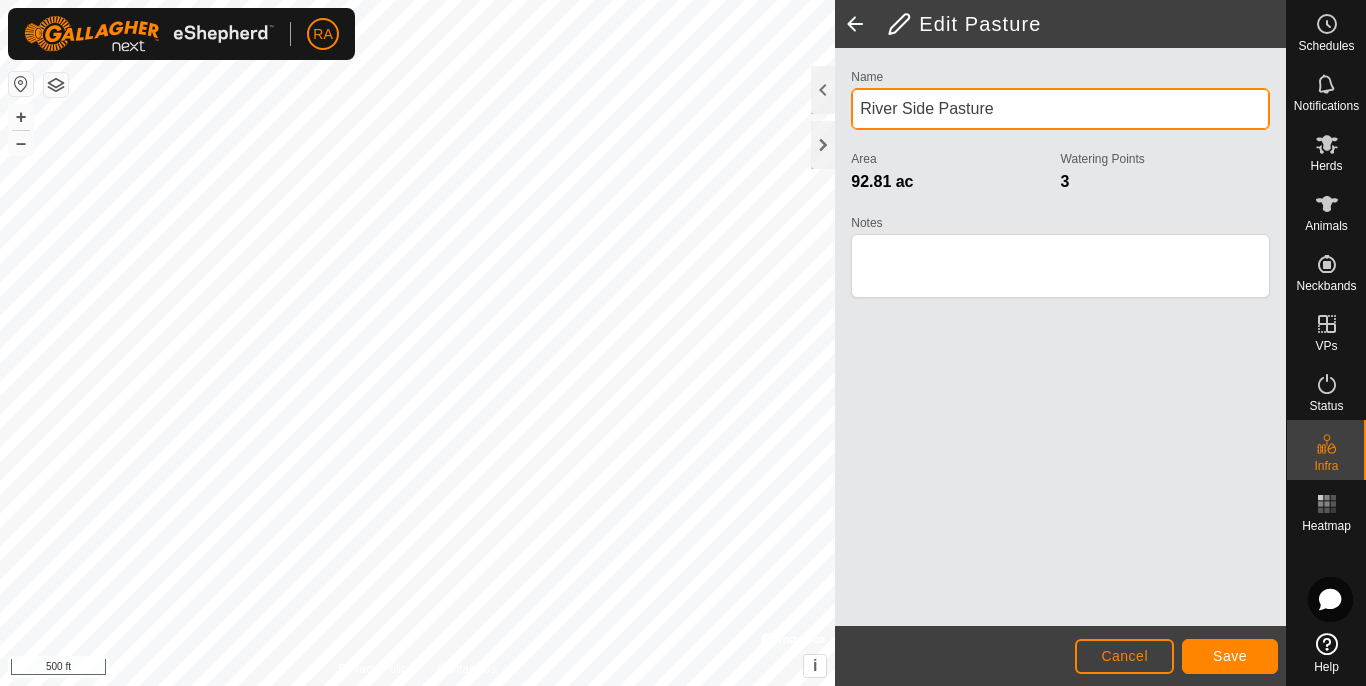 click on "River Side Pasture" at bounding box center [1060, 109] 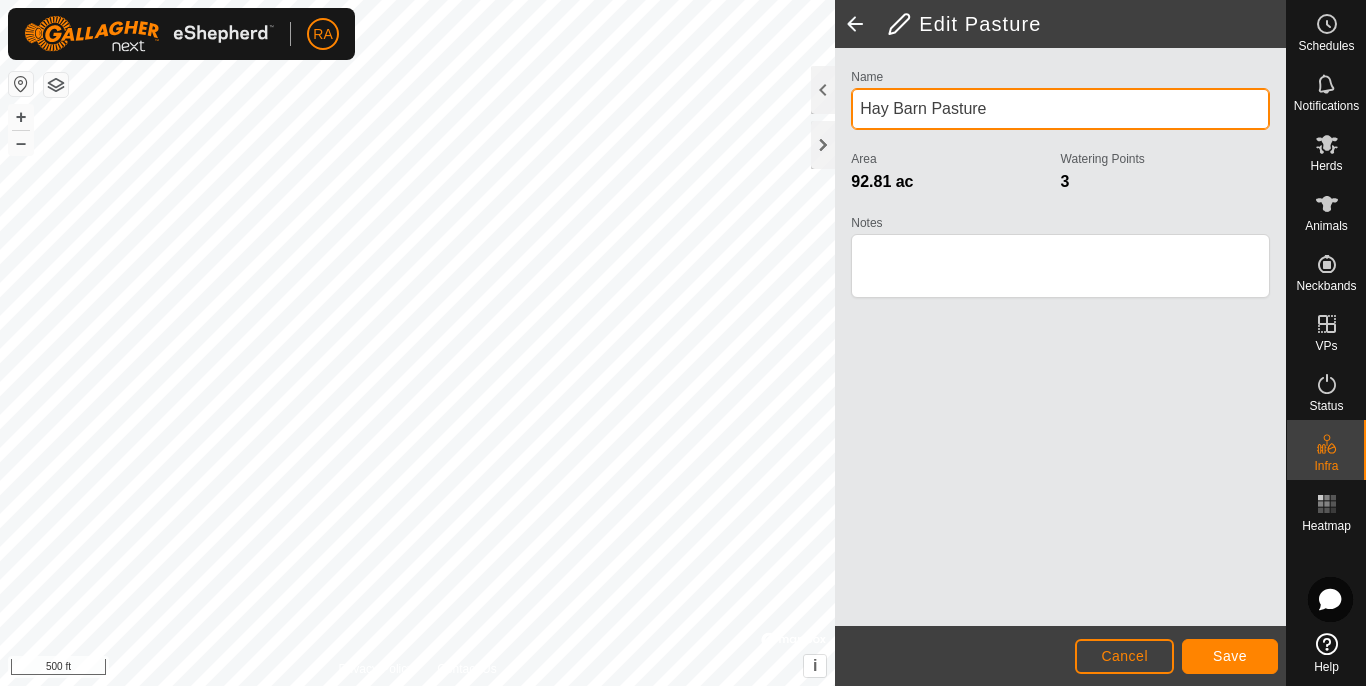 type on "Hay Barn Pasture" 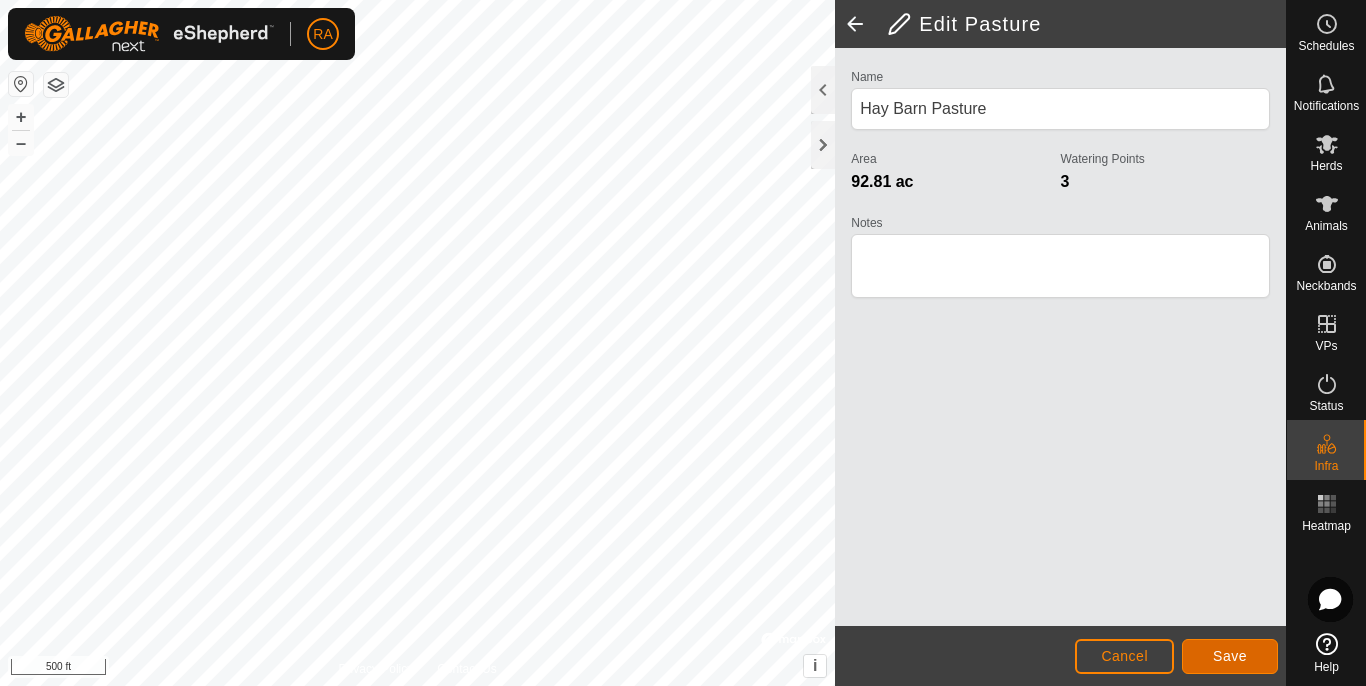 click on "Save" 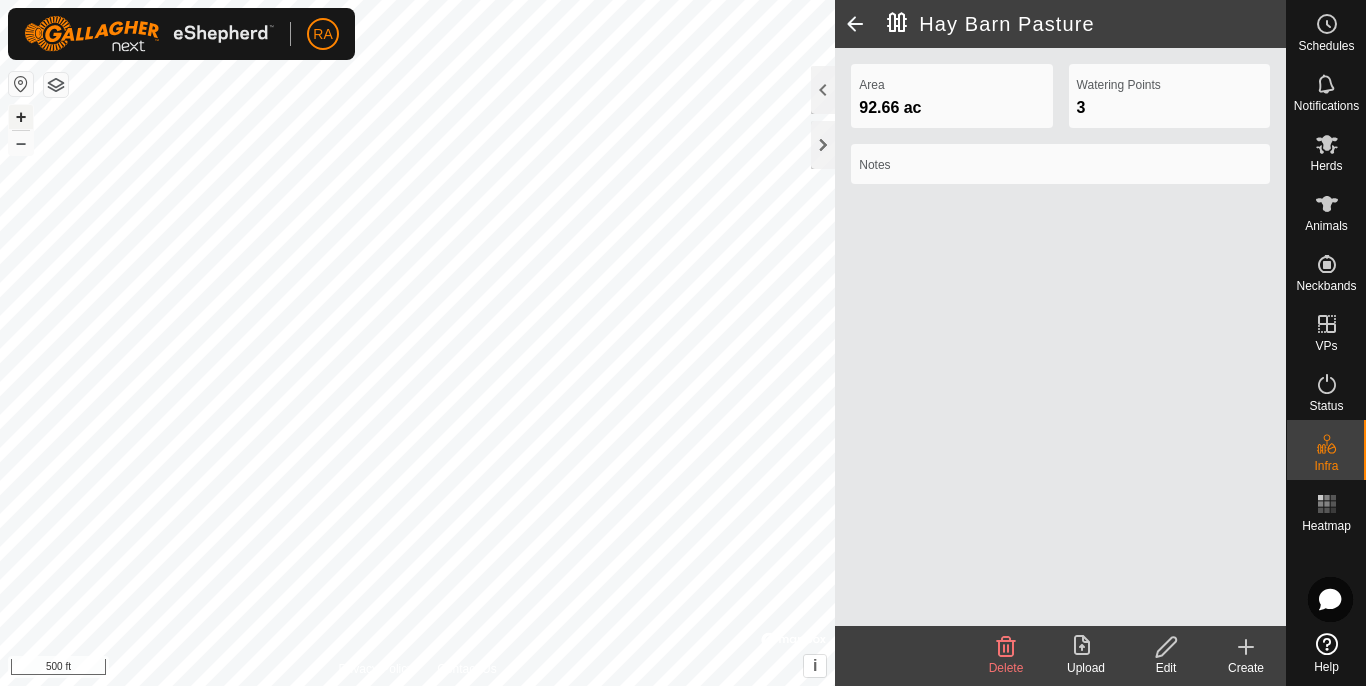 click on "+" at bounding box center [21, 117] 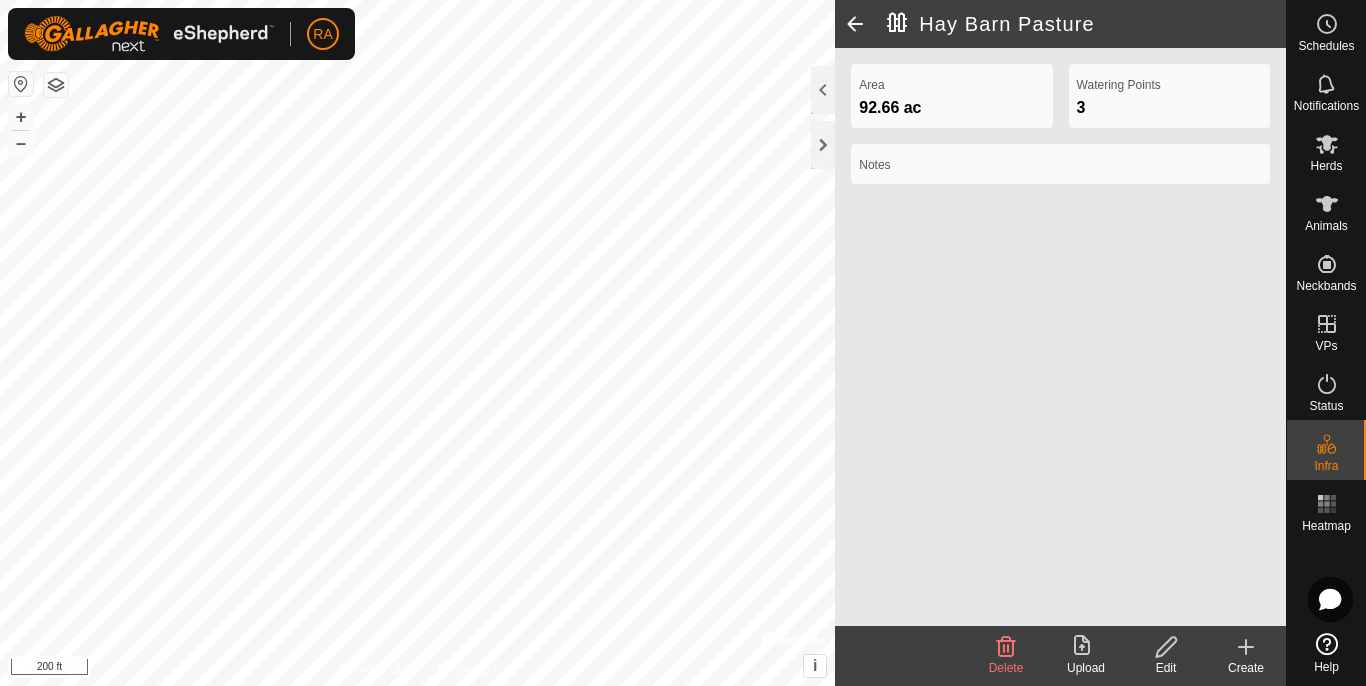 click 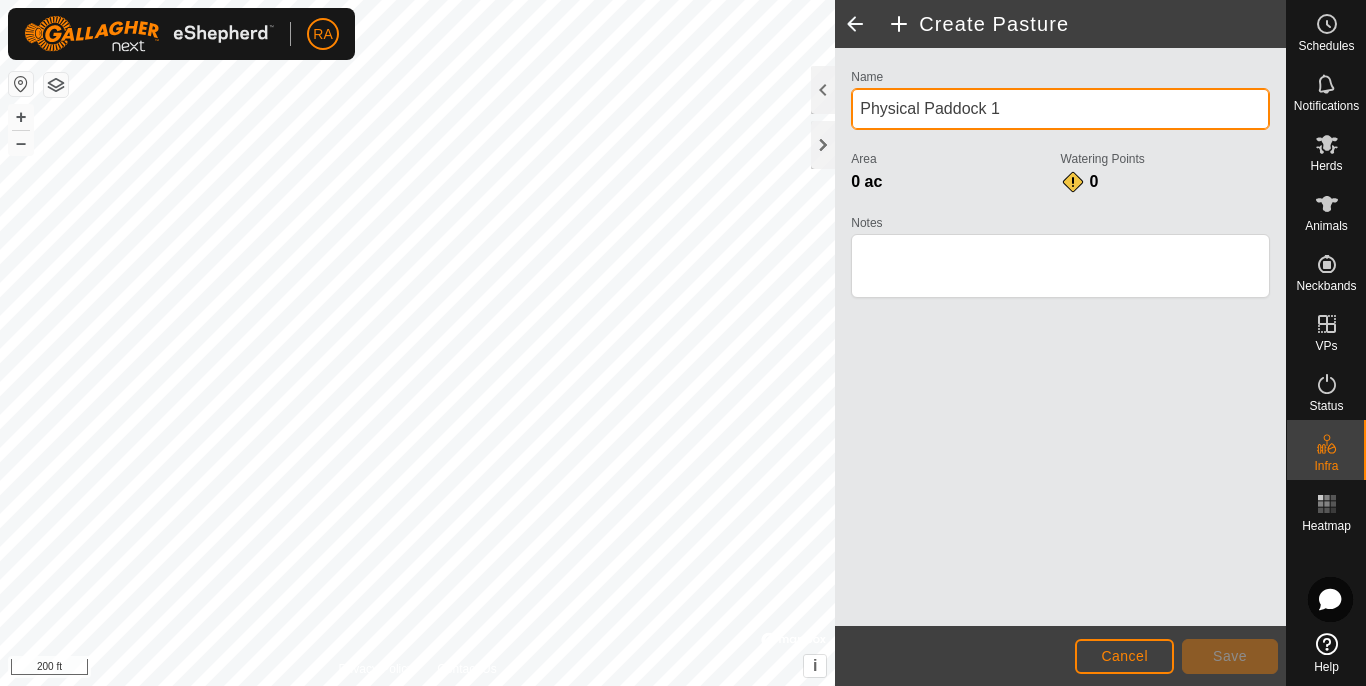 click on "Physical Paddock 1" at bounding box center (1060, 109) 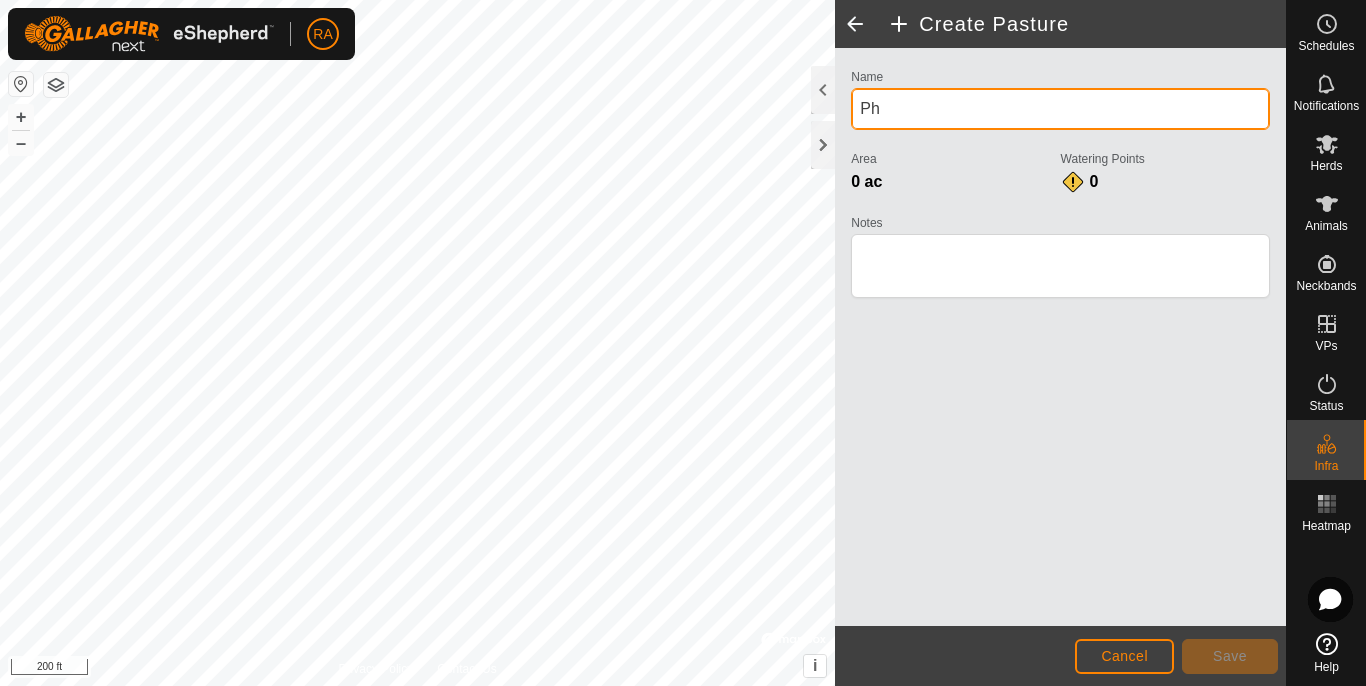 type on "P" 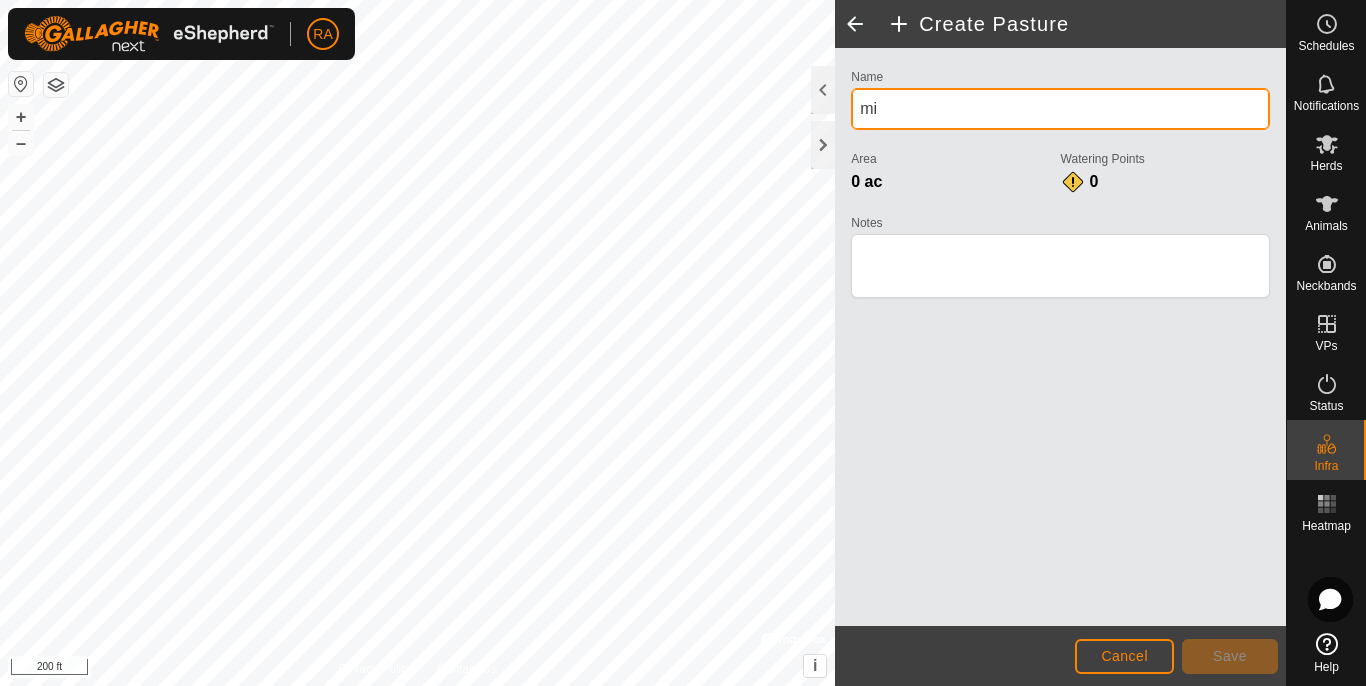type on "m" 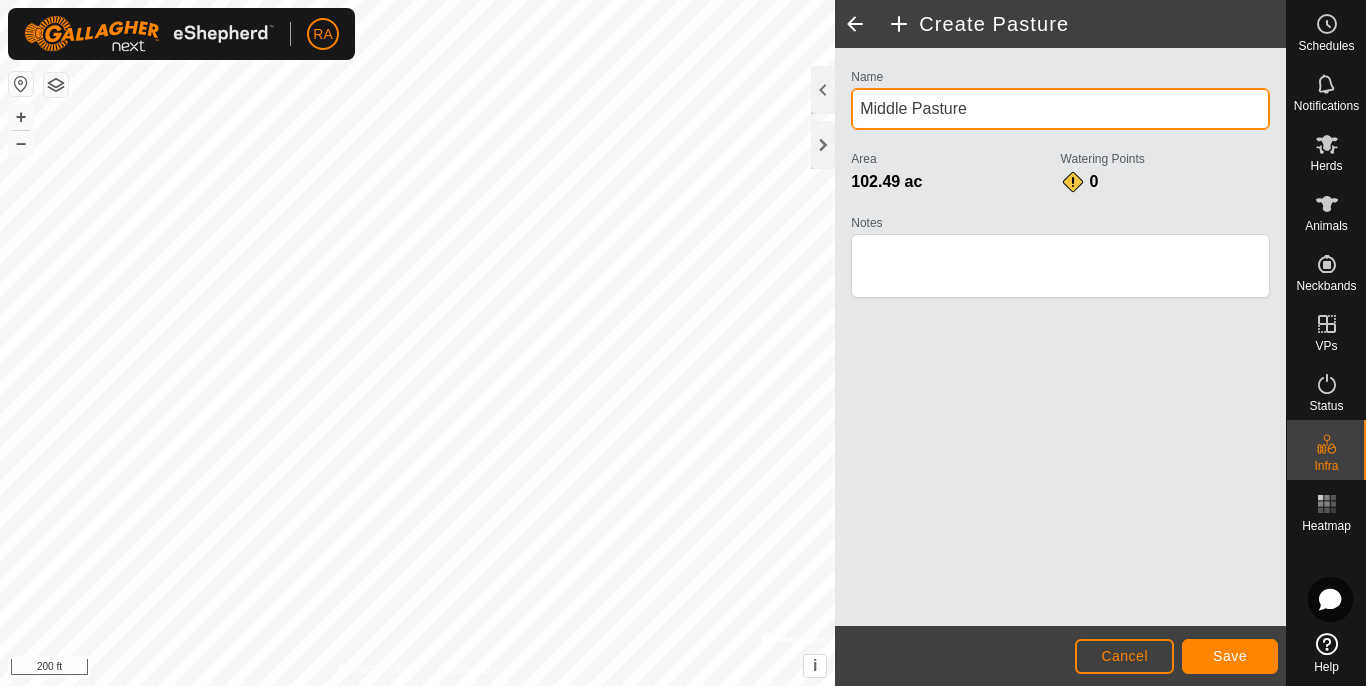 click on "Middle Pasture" at bounding box center (1060, 109) 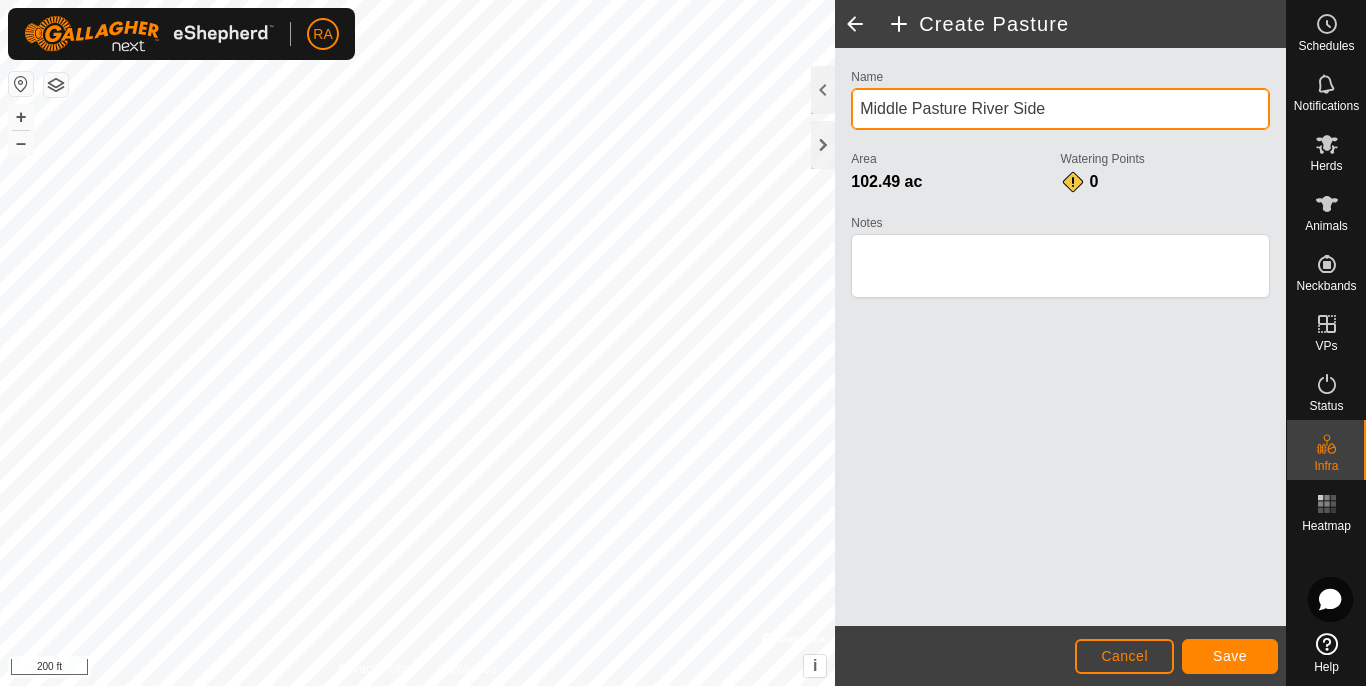 type on "Middle Pasture River Side" 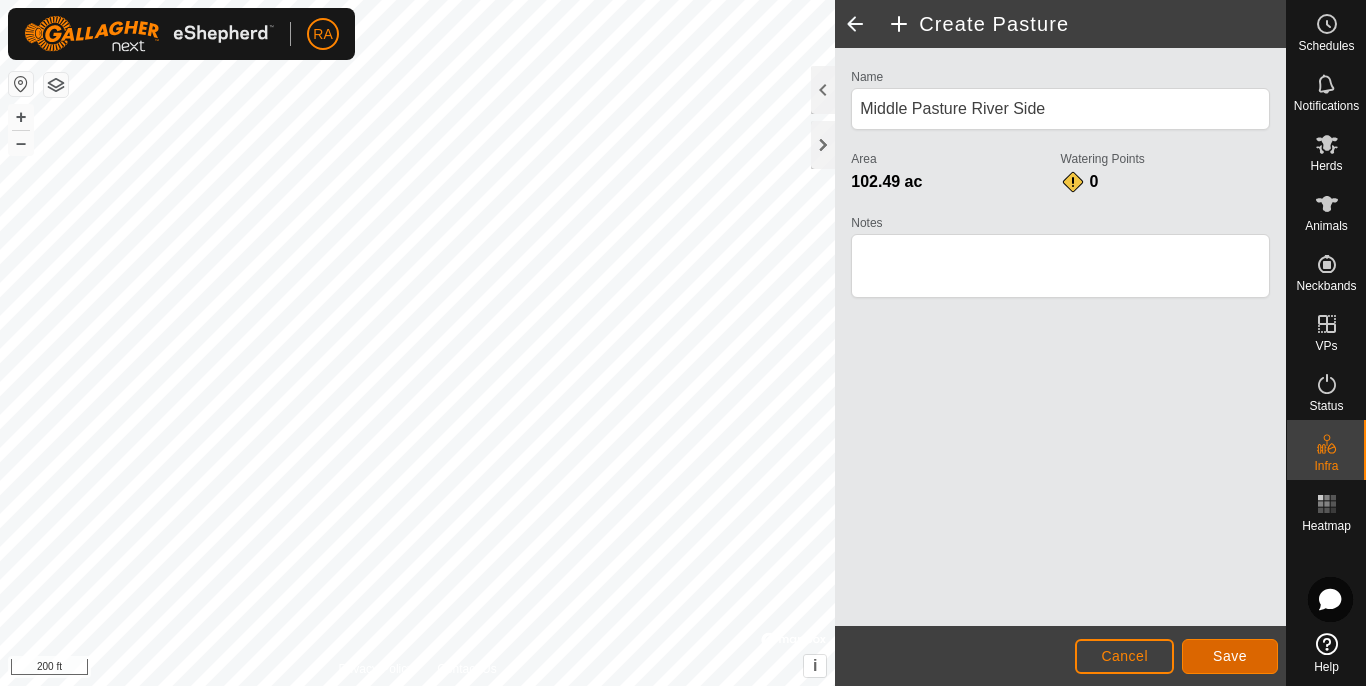 click on "Save" 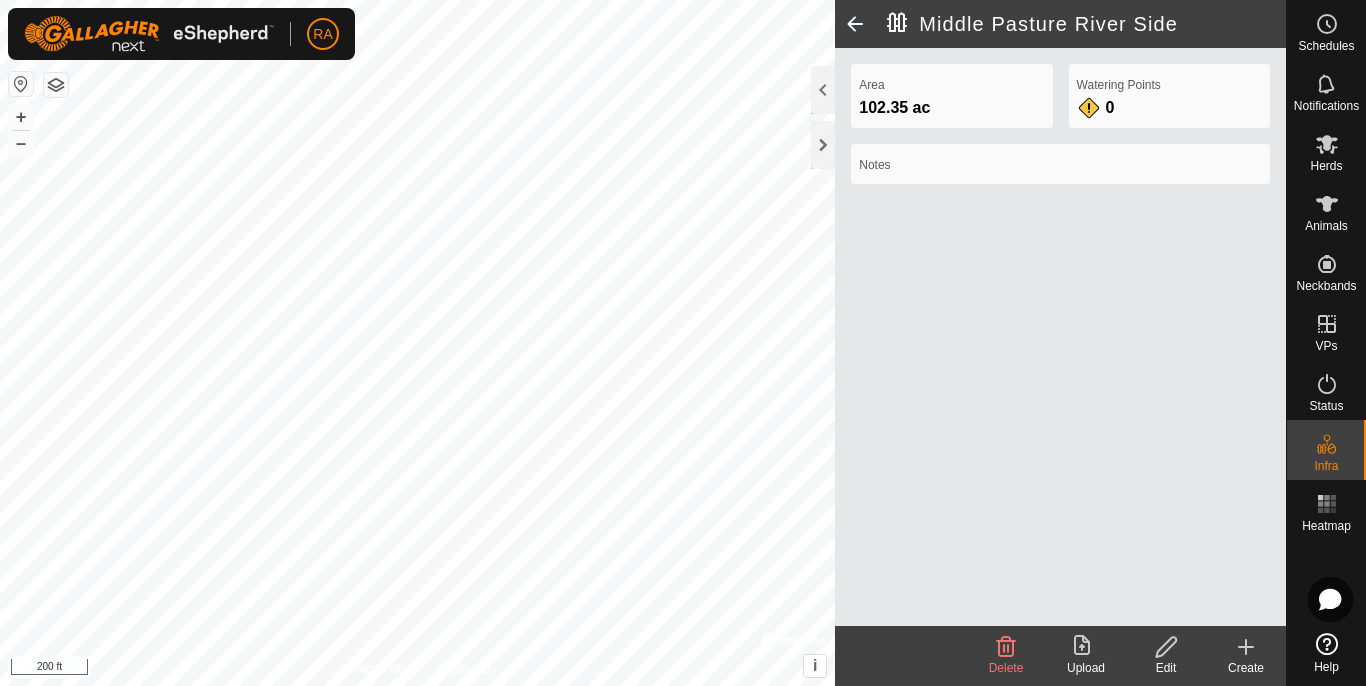 click on "Create" 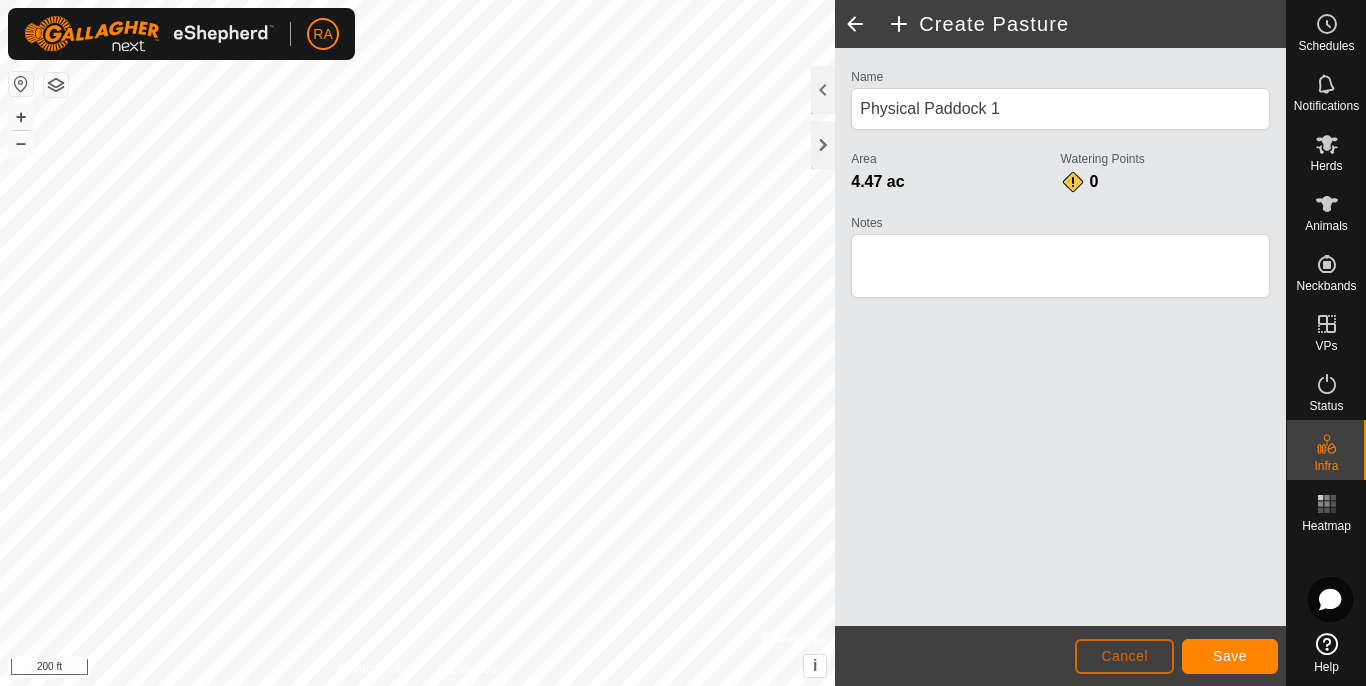 click on "Cancel" 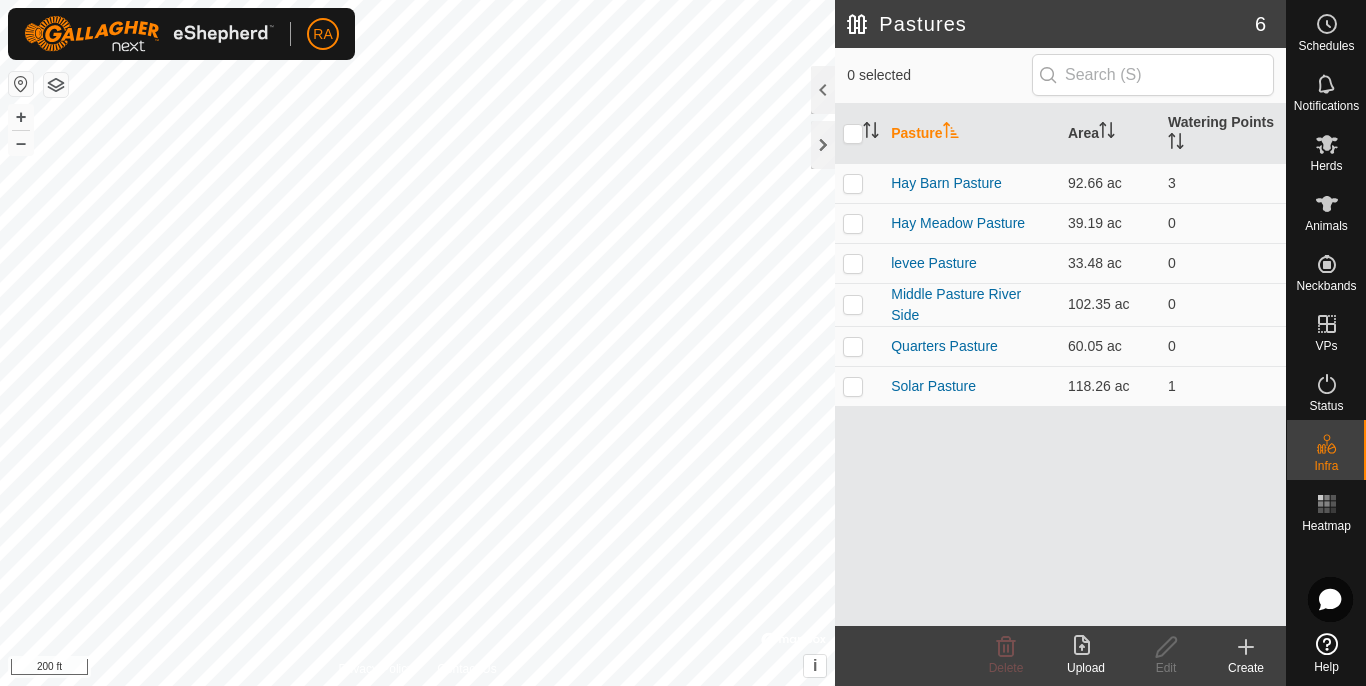 click 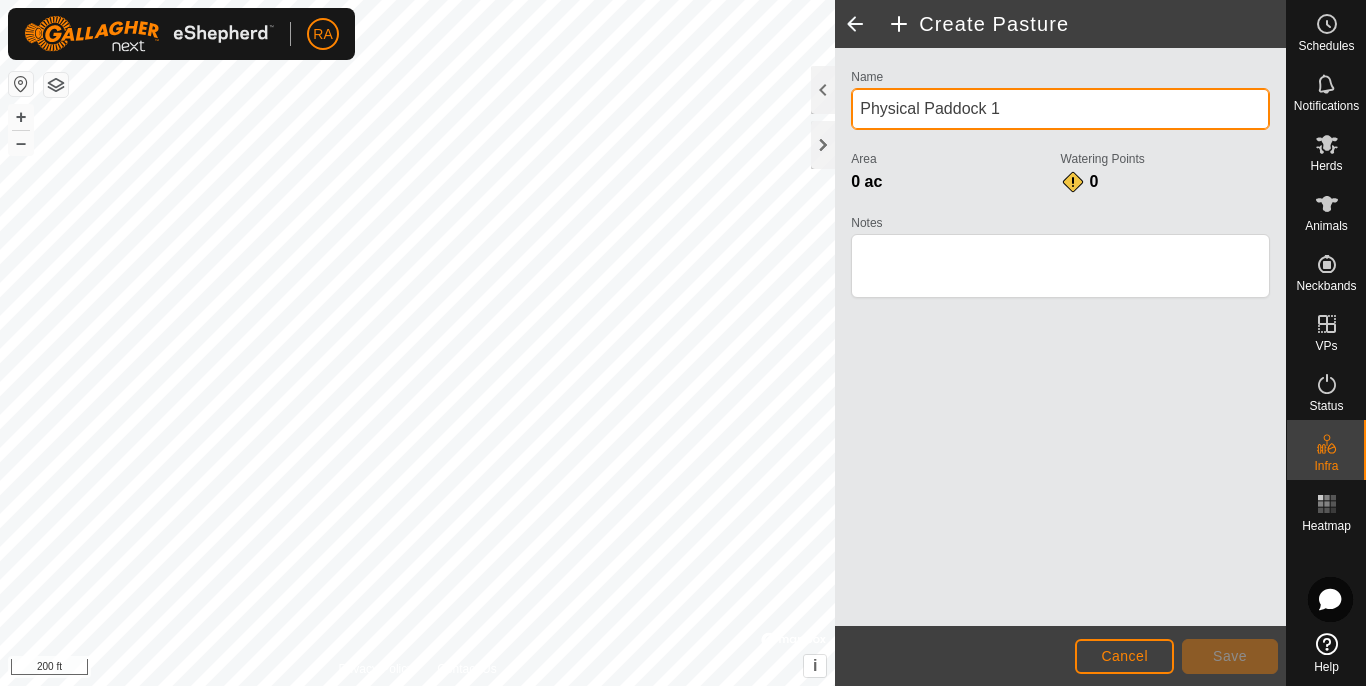 click on "Physical Paddock 1" at bounding box center (1060, 109) 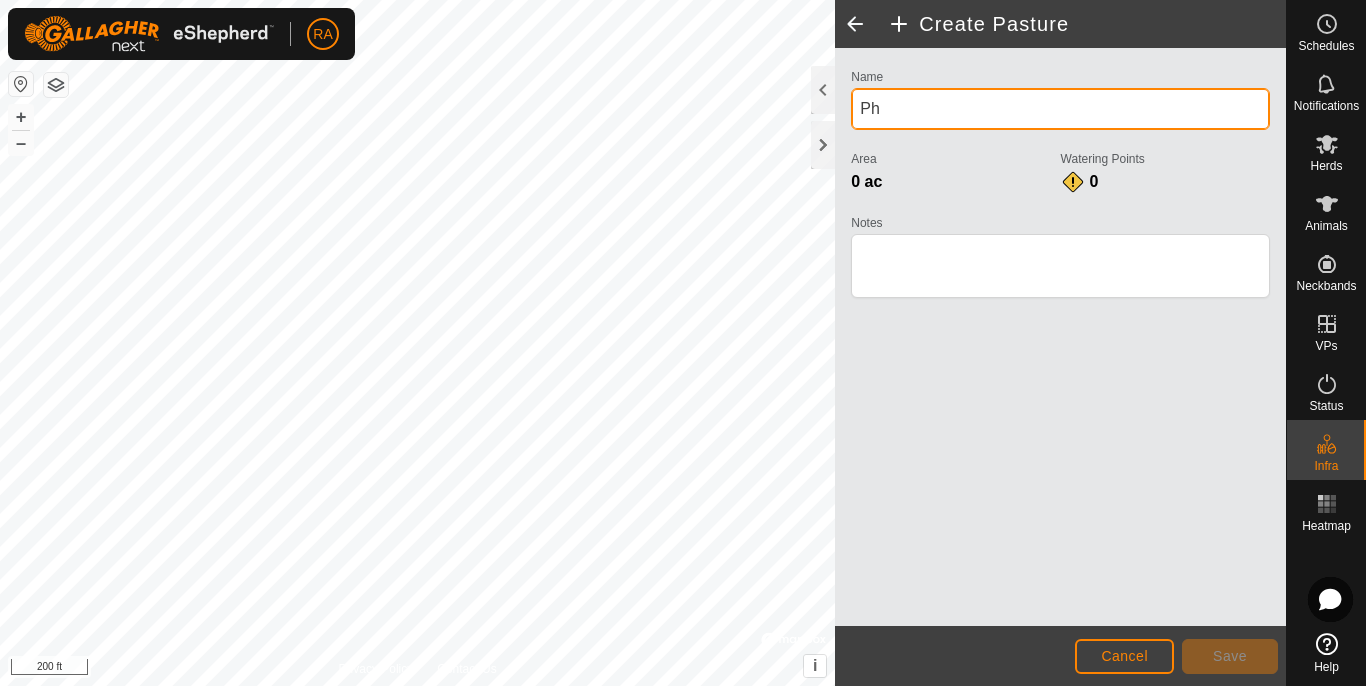 type on "P" 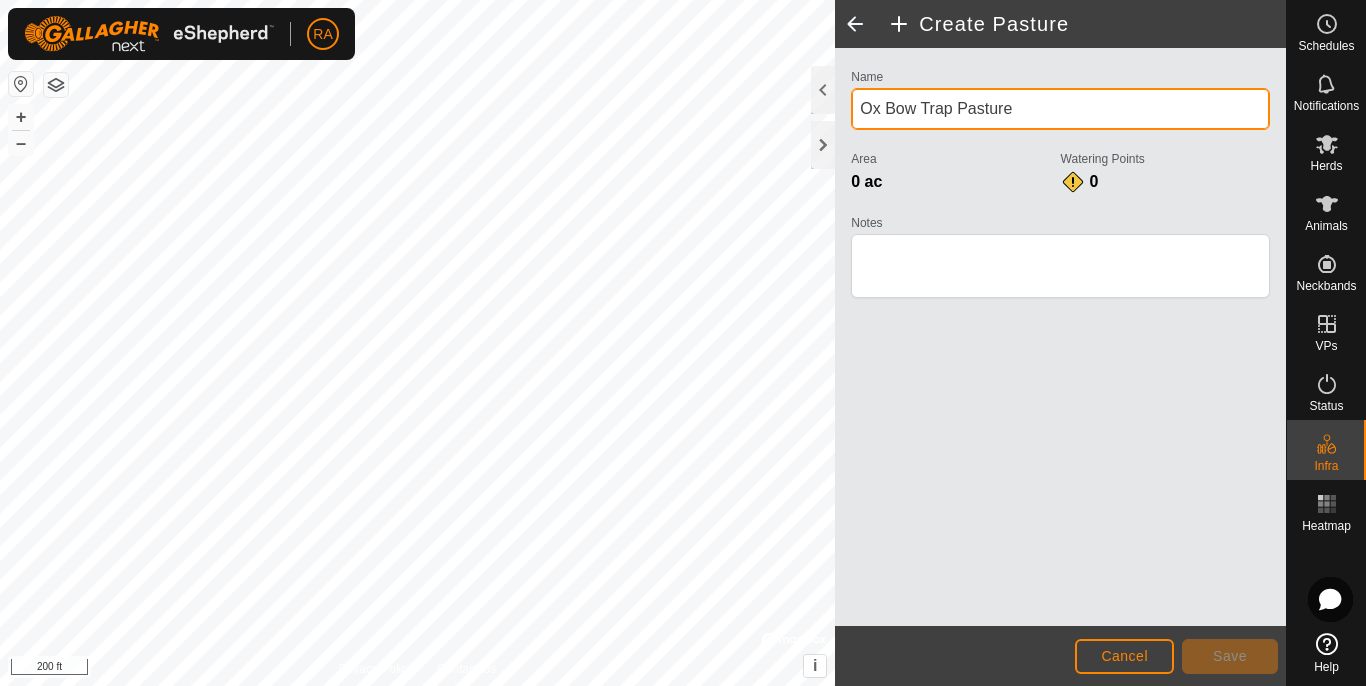 type on "Ox Bow Trap Pasture" 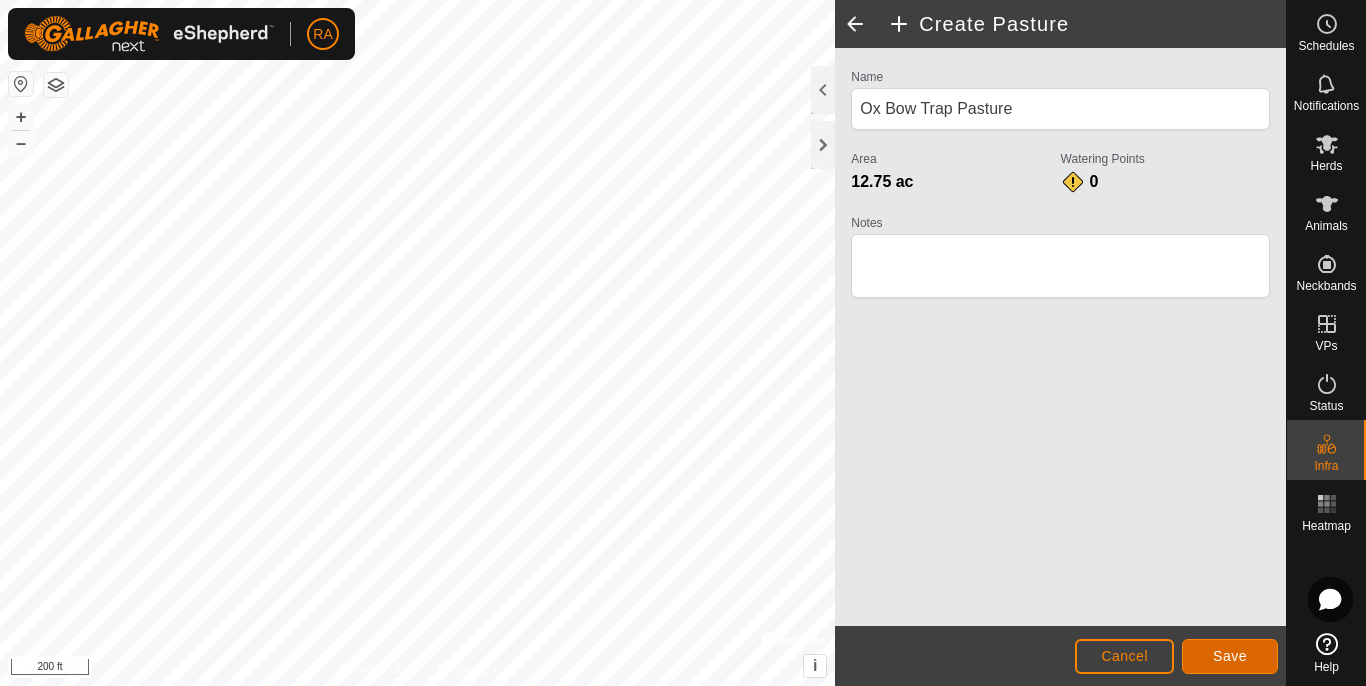 click on "Save" 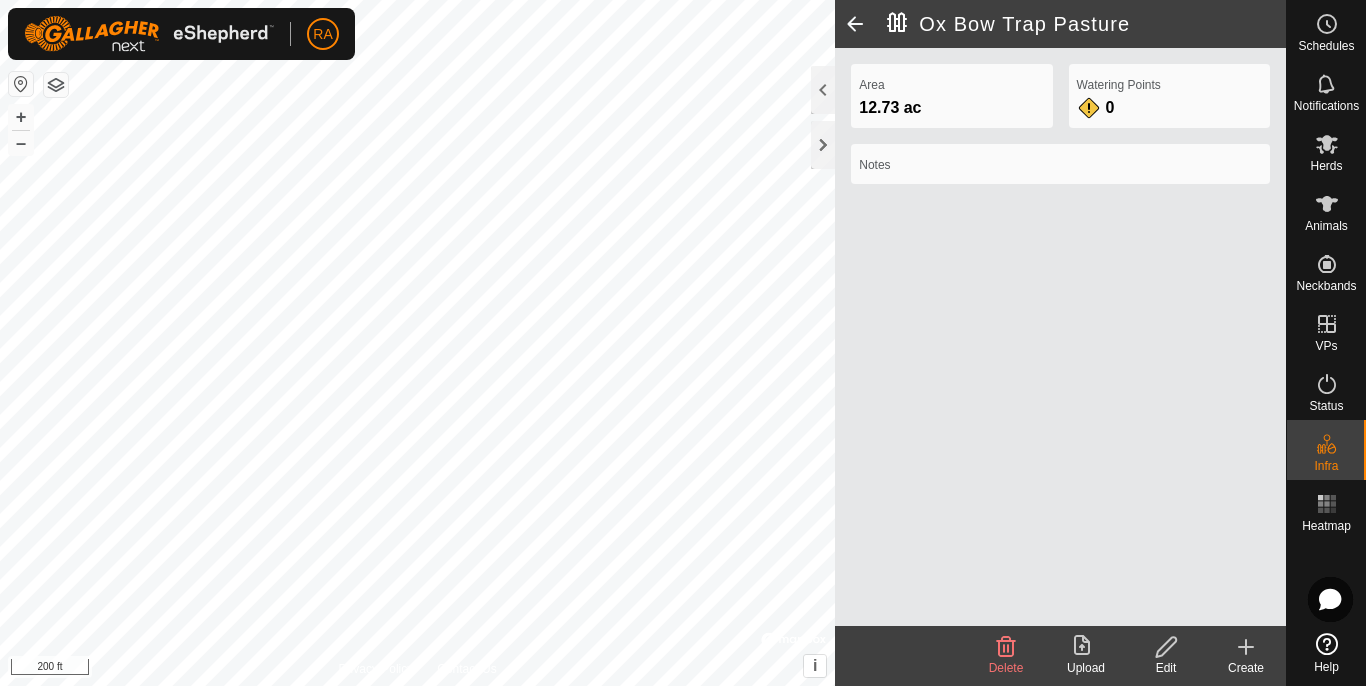 click 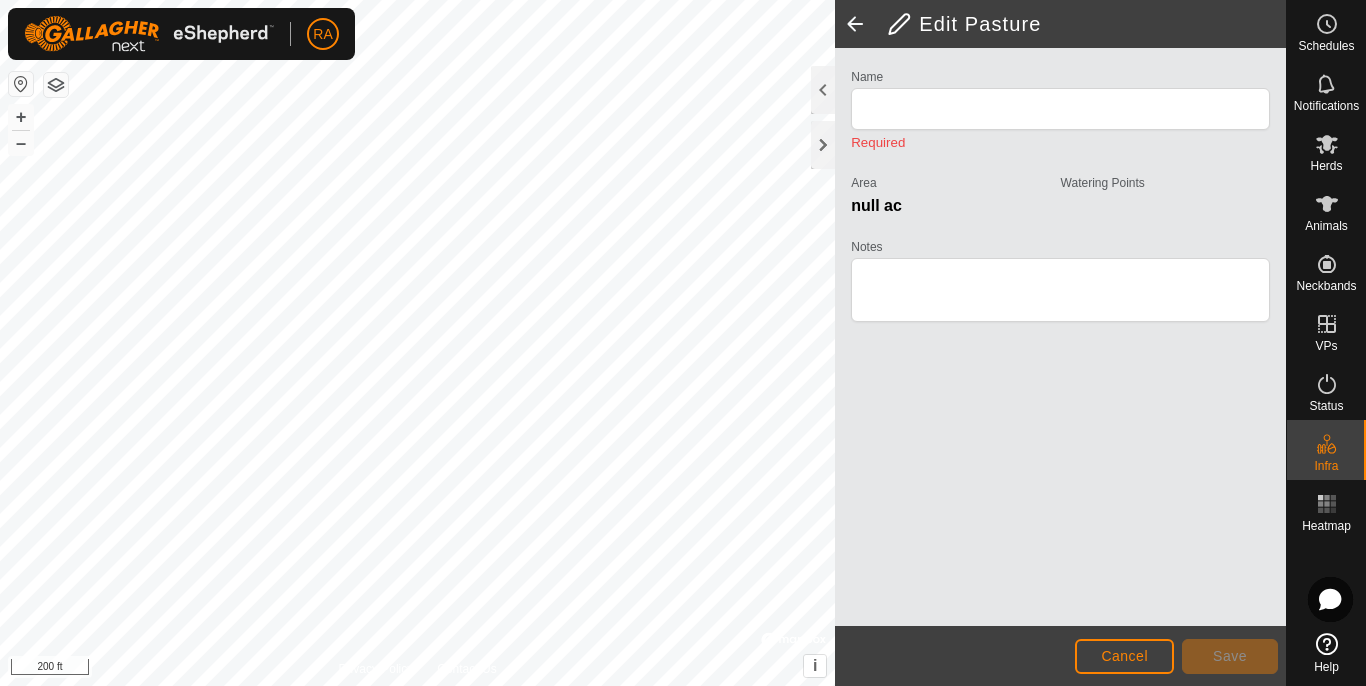 type on "Ox Bow Trap Pasture" 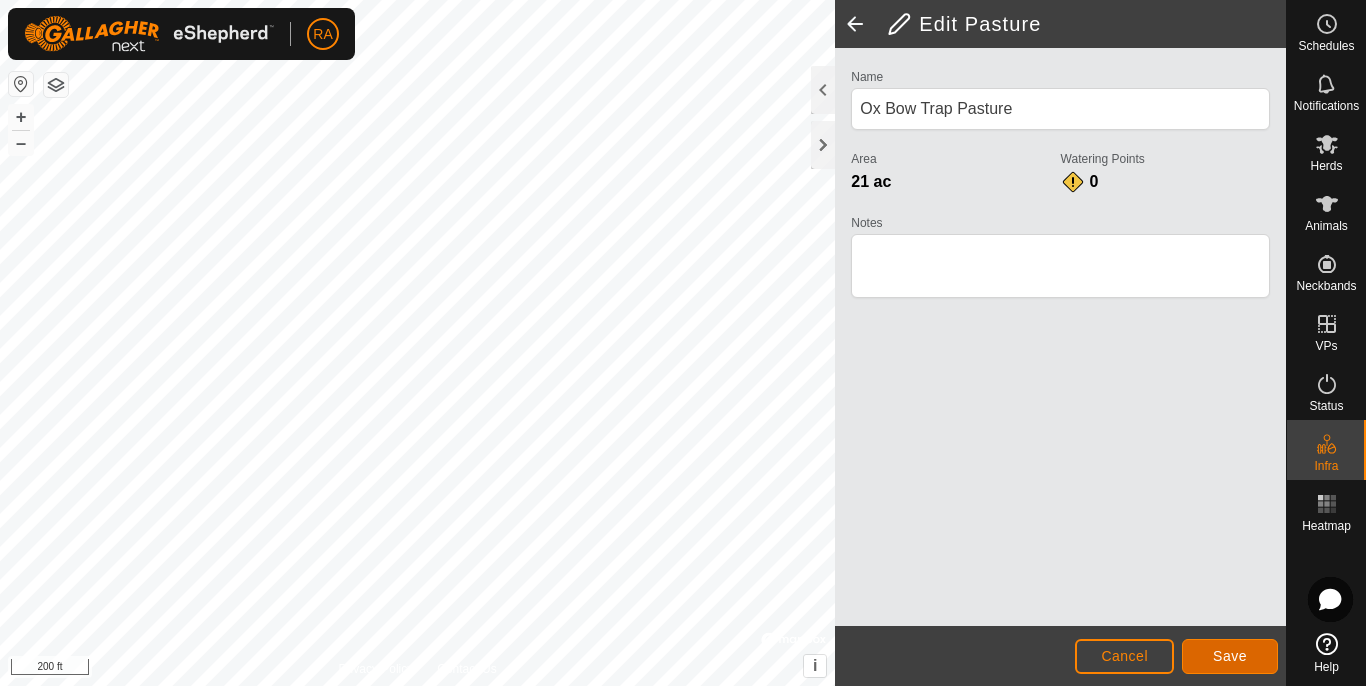 click on "Save" 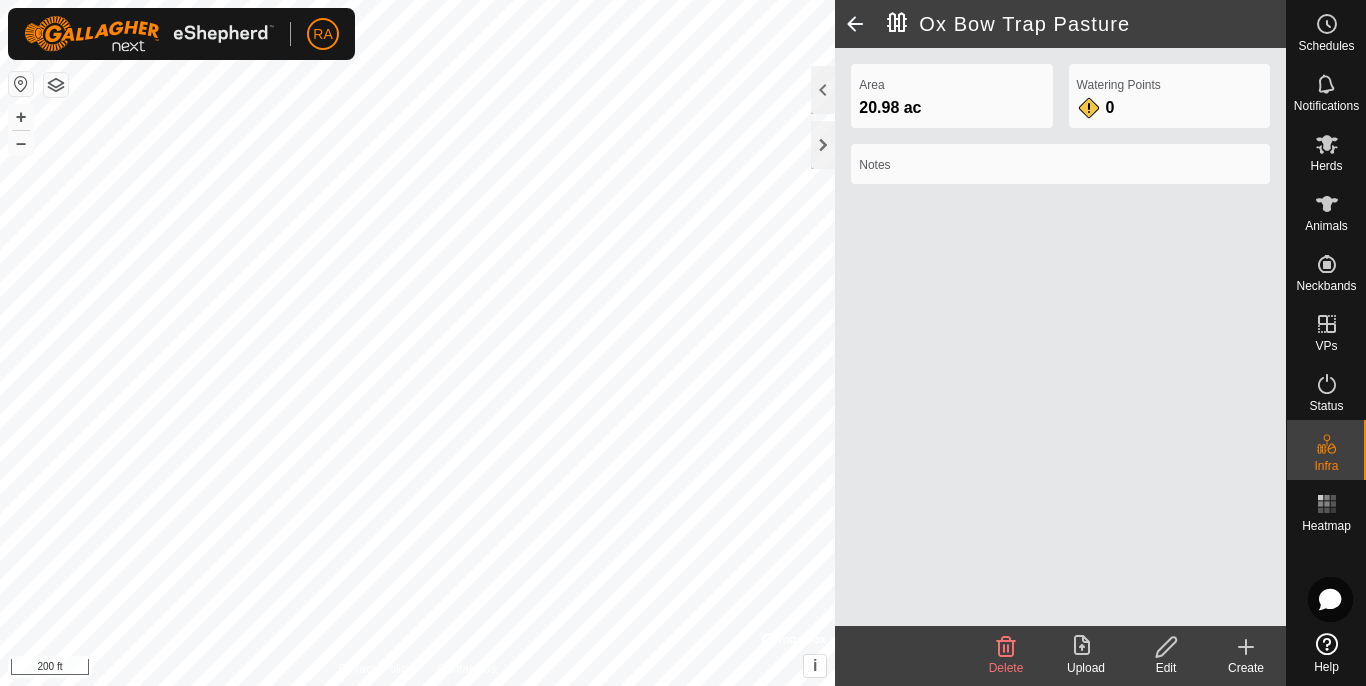 click 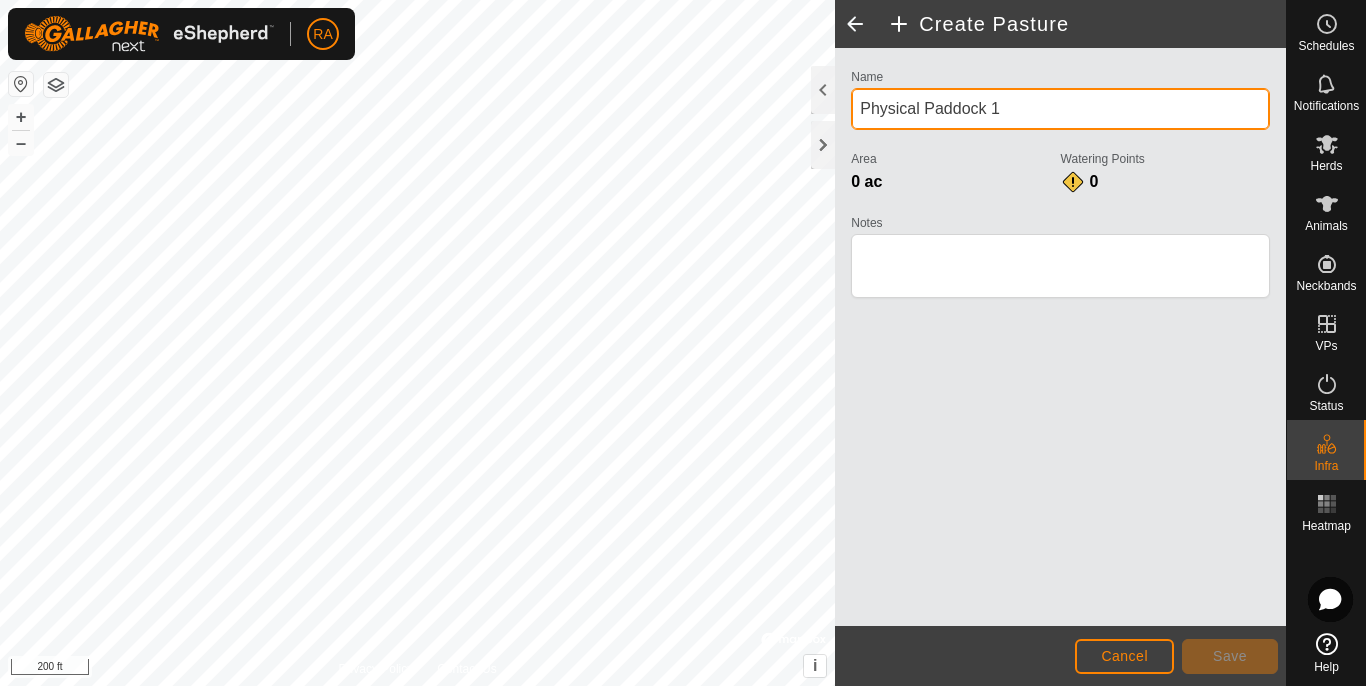 click on "Physical Paddock 1" at bounding box center [1060, 109] 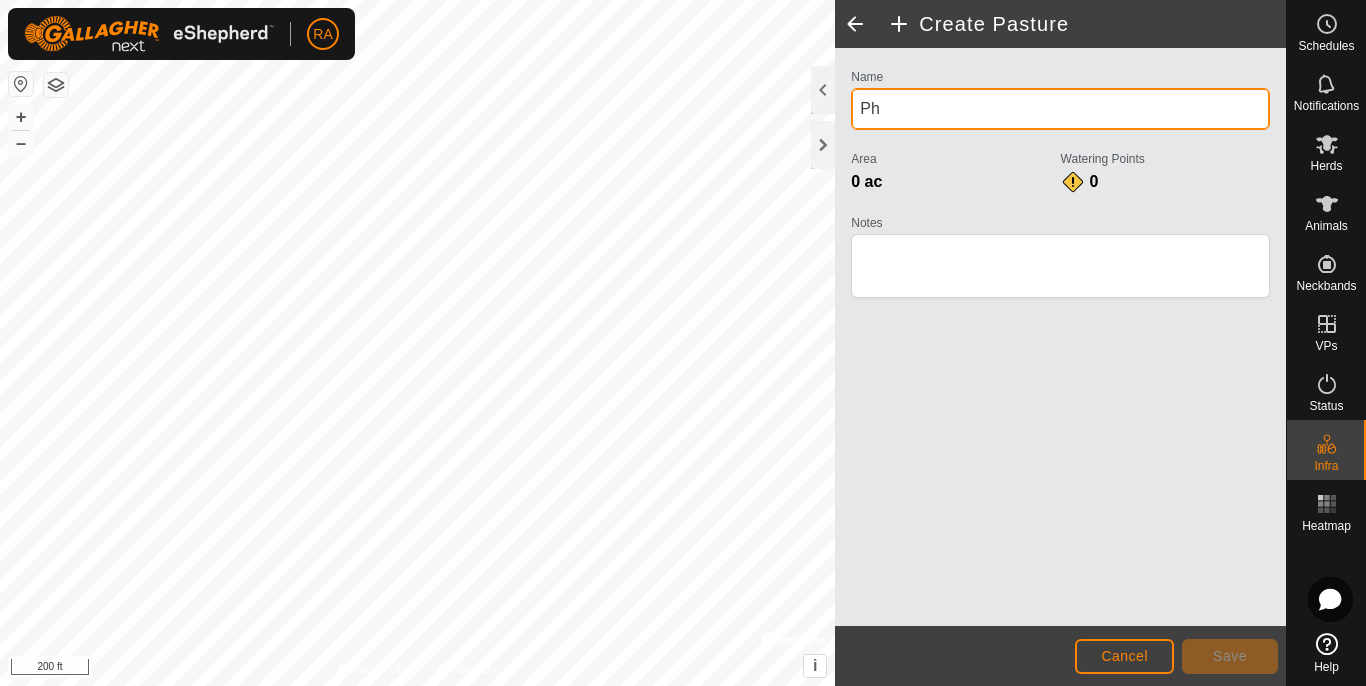 type on "P" 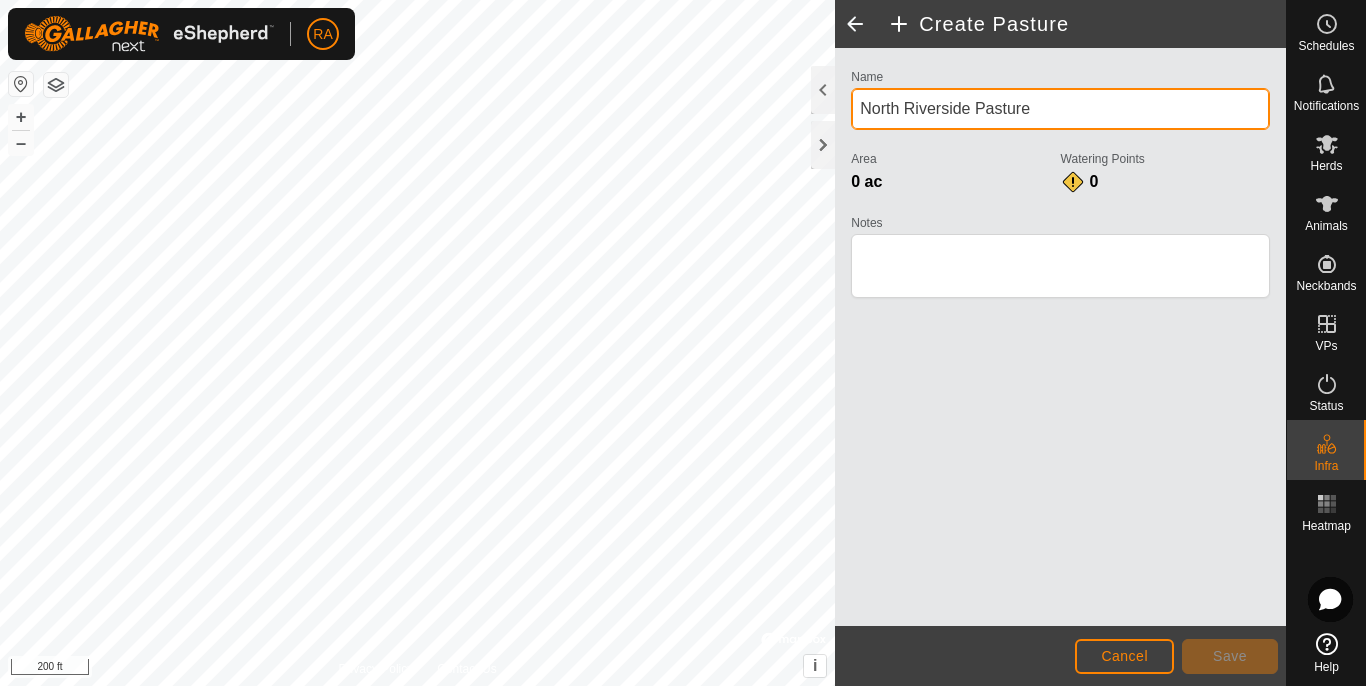 type on "North Riverside Pasture" 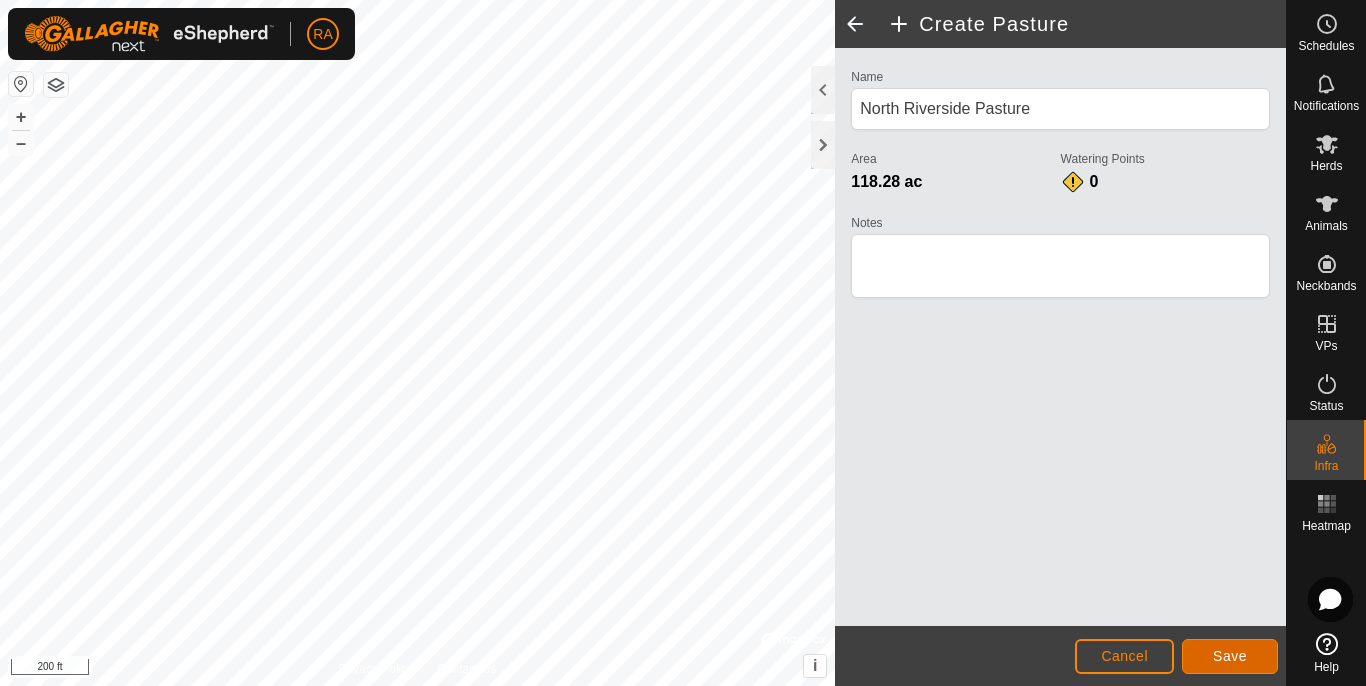 click on "Save" 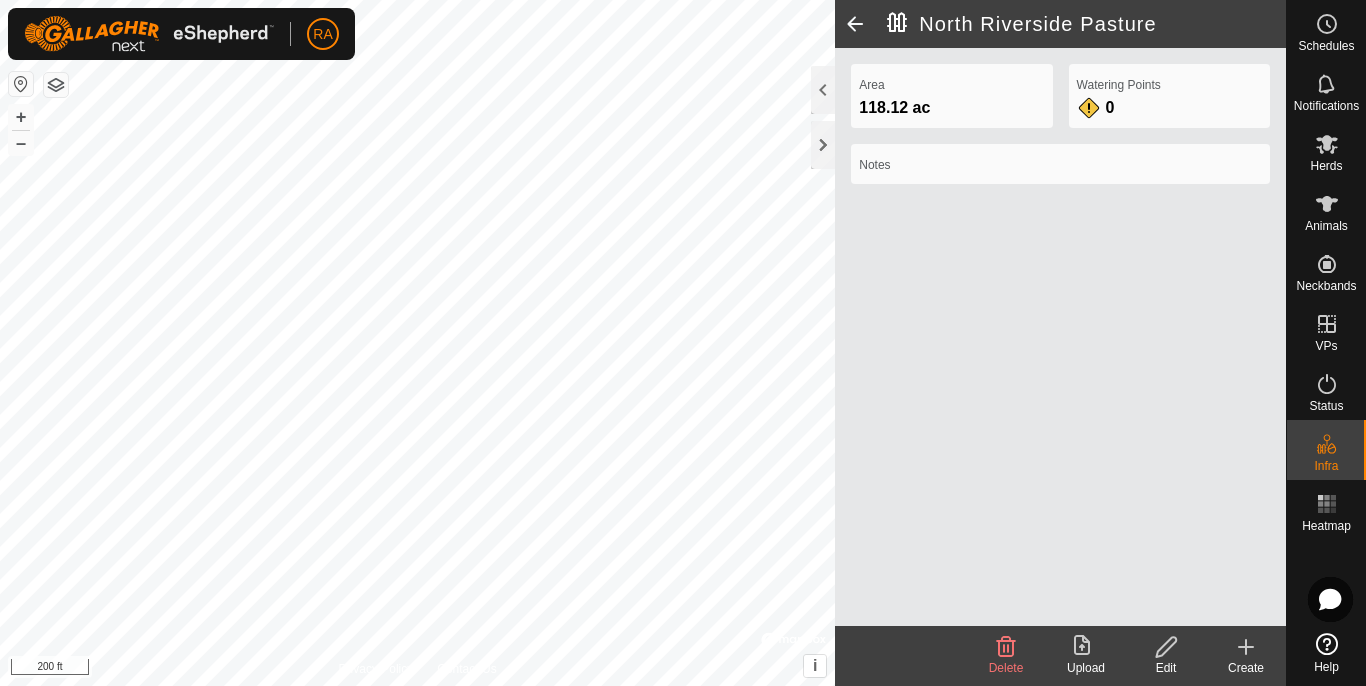 click 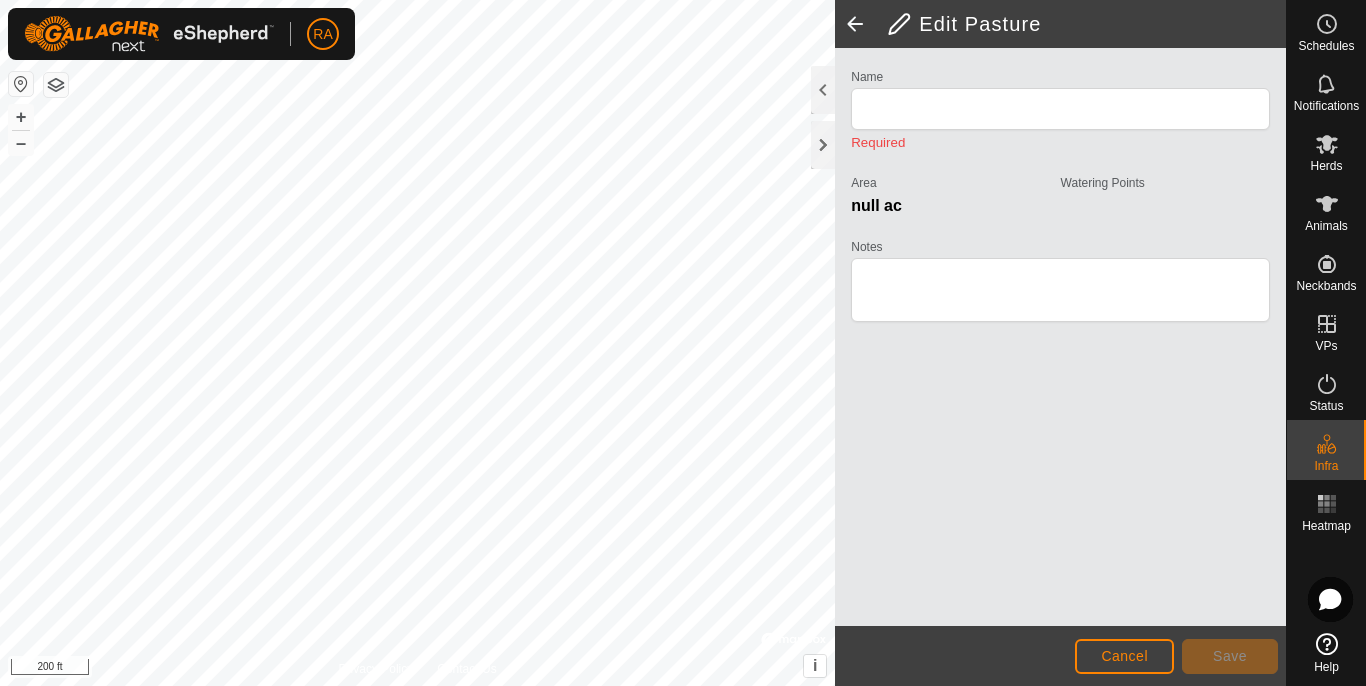type on "North Riverside Pasture" 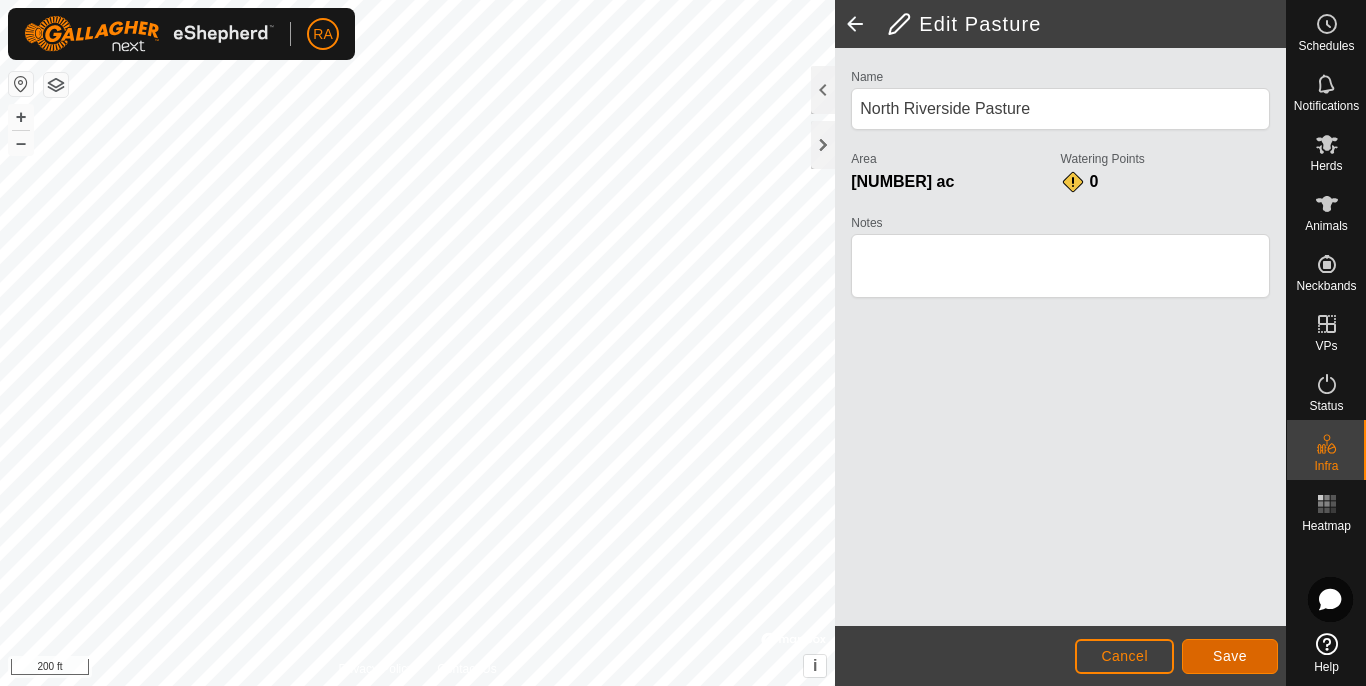 click on "Save" 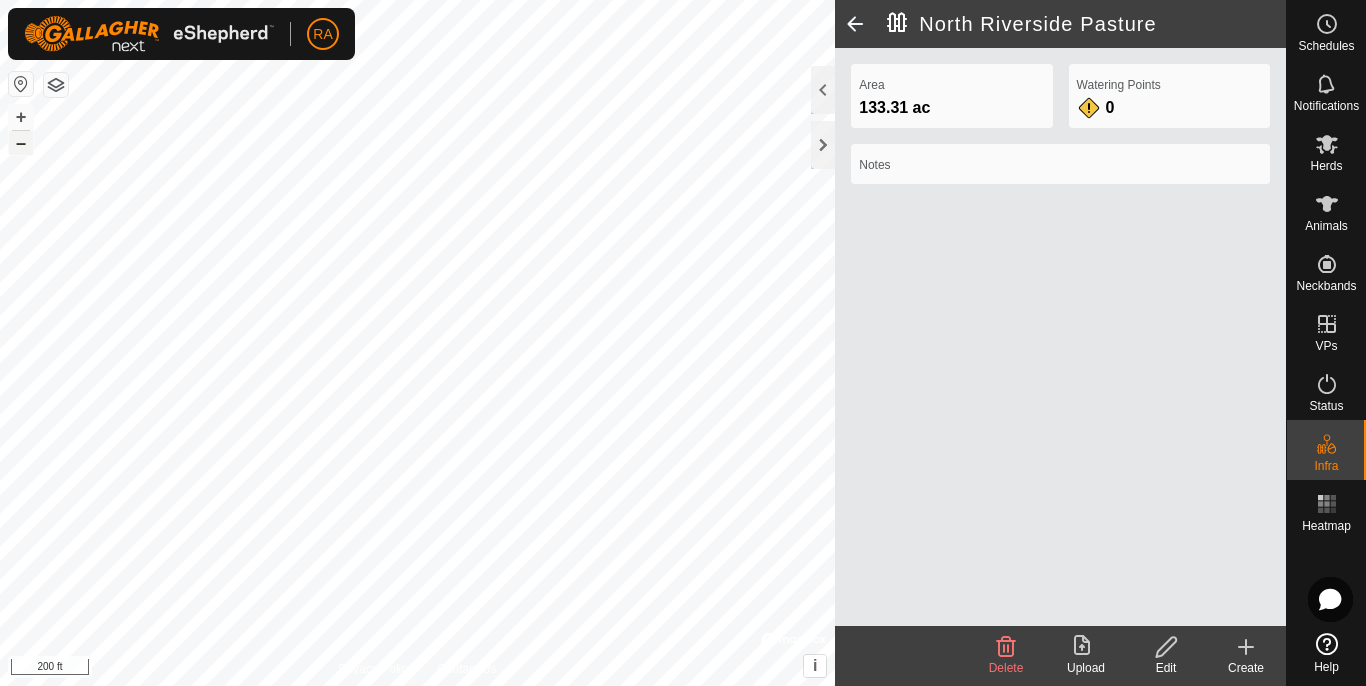 click on "–" at bounding box center [21, 143] 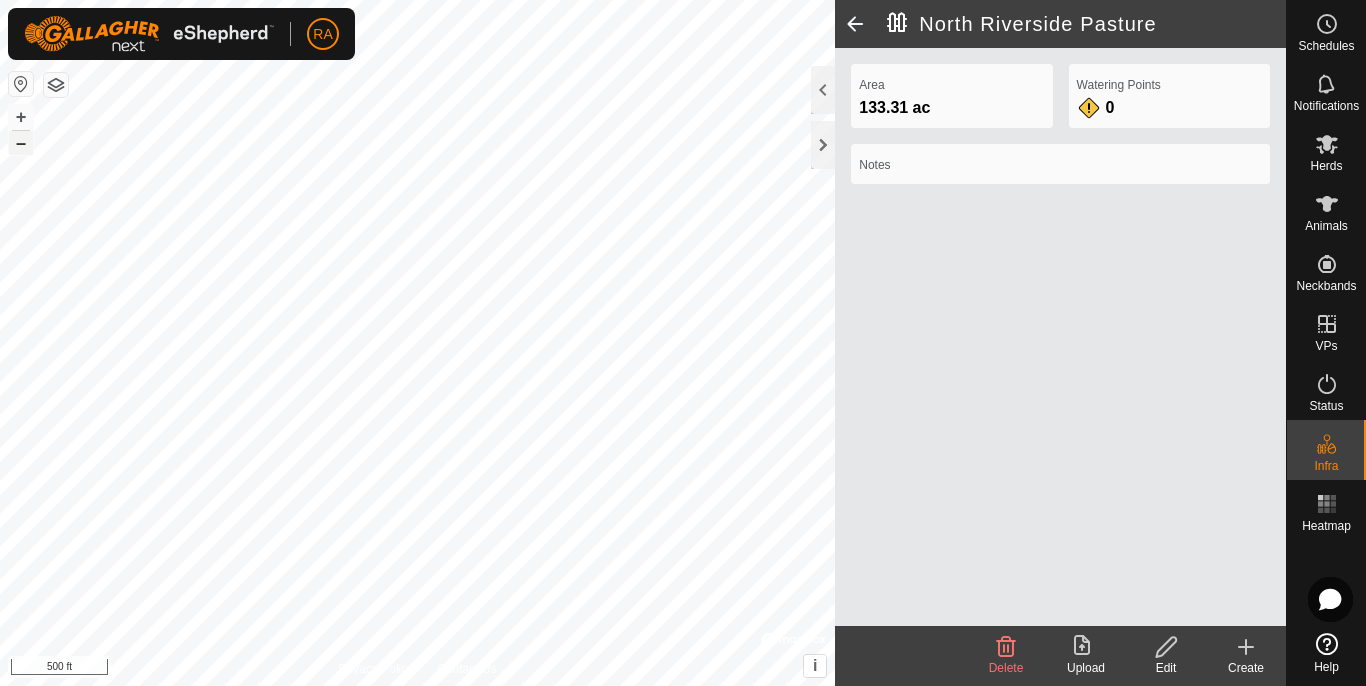 click on "–" at bounding box center (21, 143) 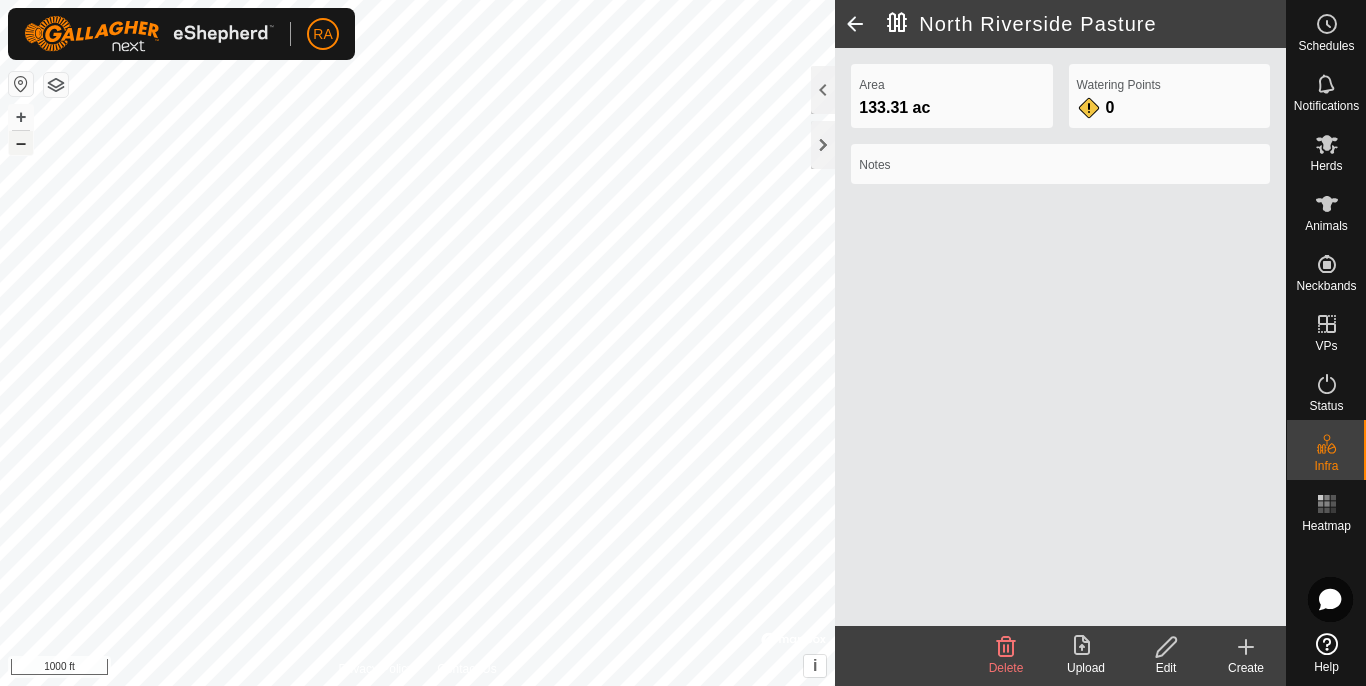 click on "–" at bounding box center [21, 143] 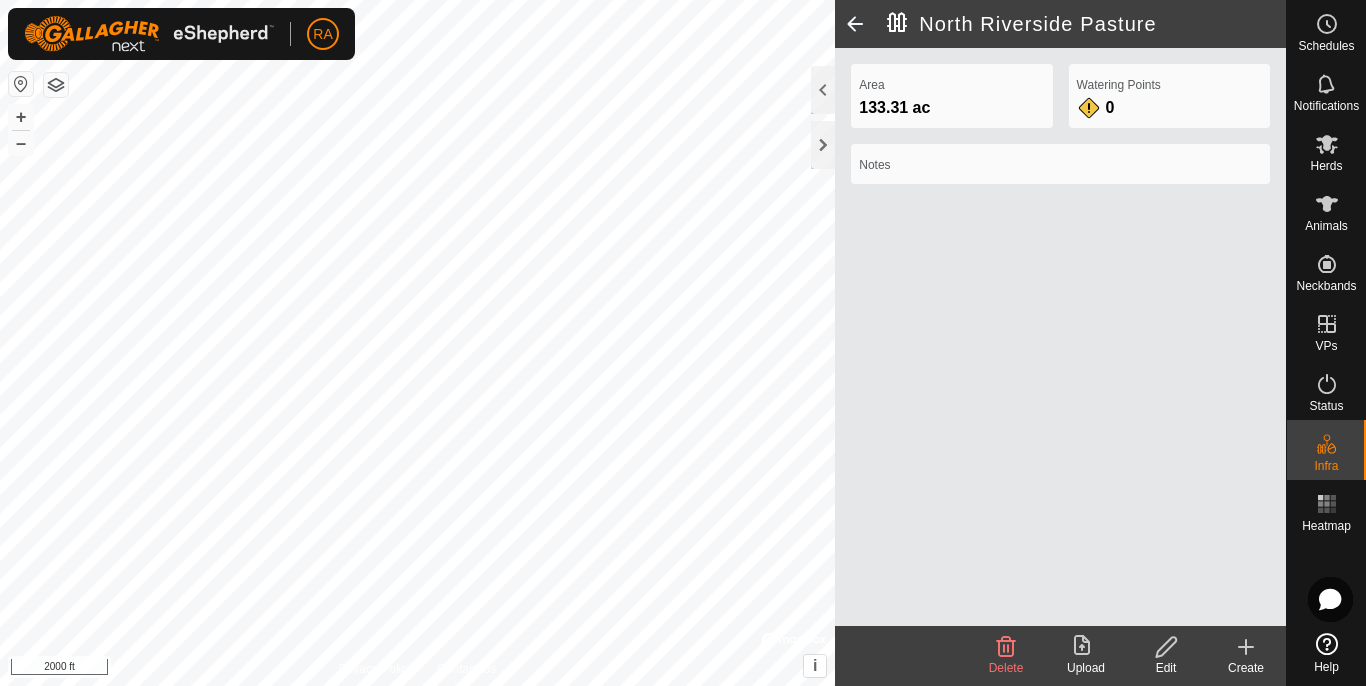 click 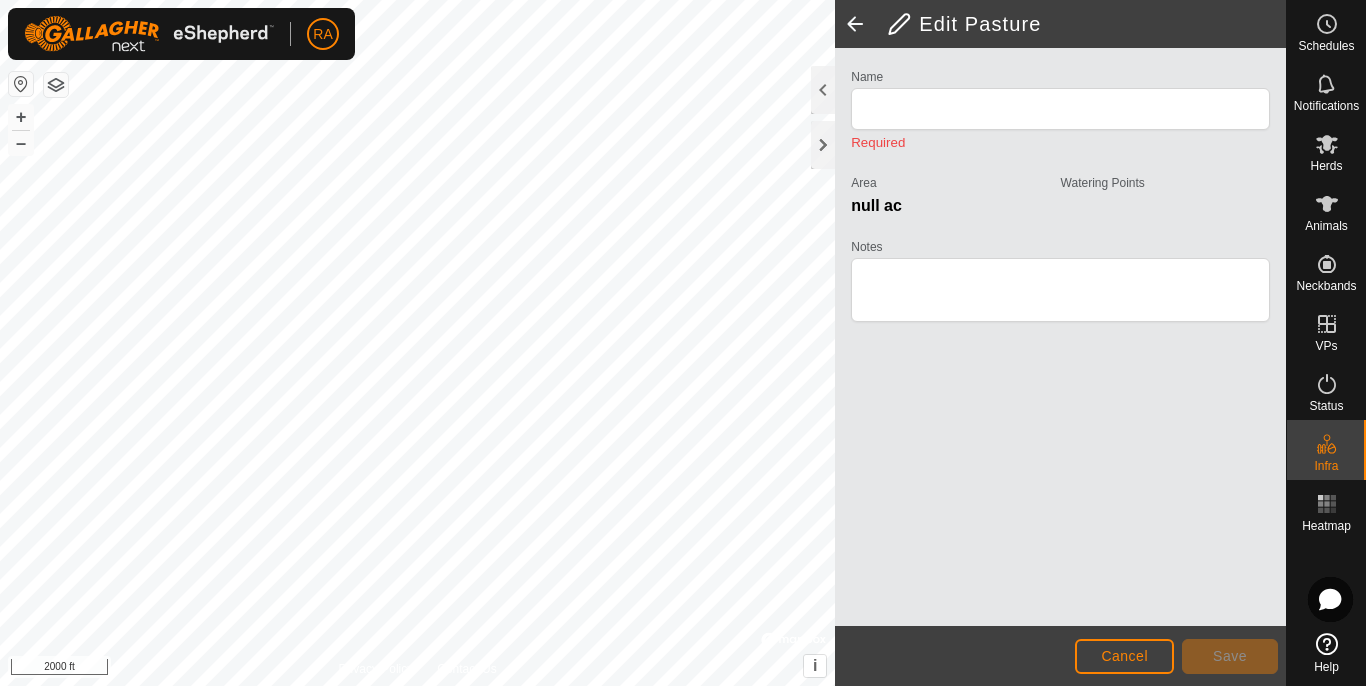 type on "North Riverside Pasture" 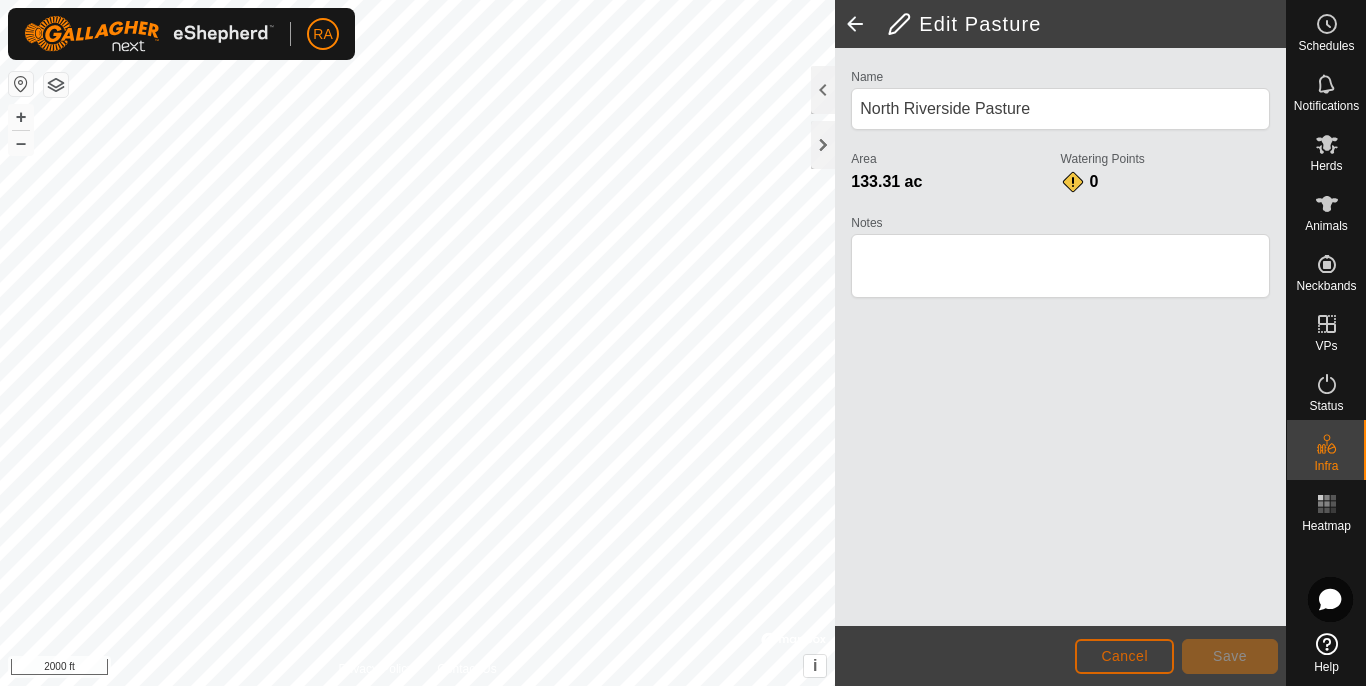 click on "Cancel" 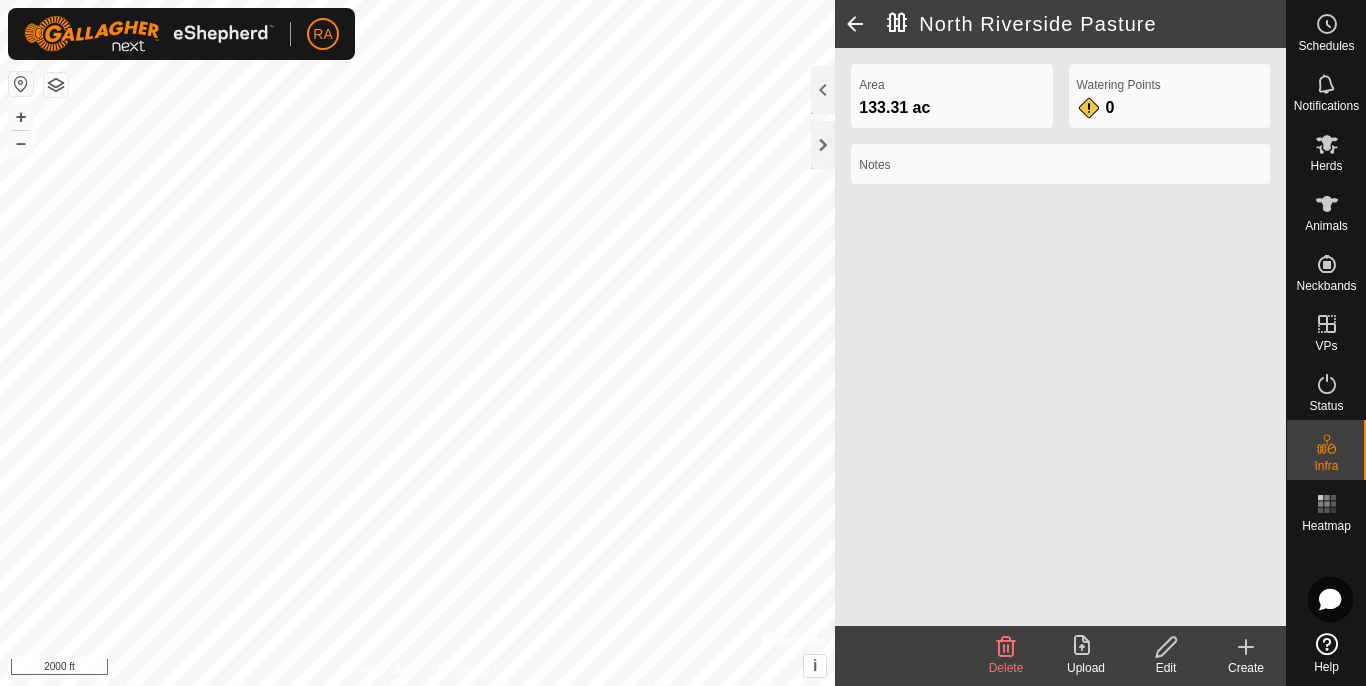 click 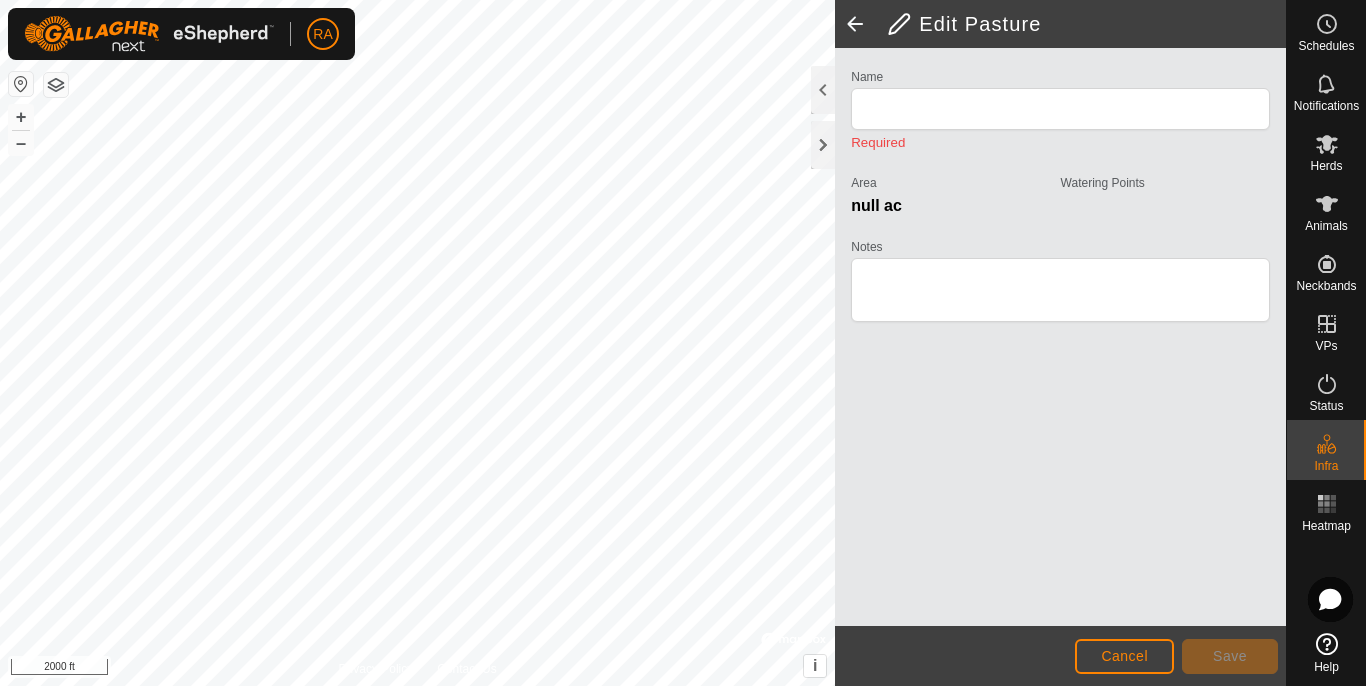 type on "North Riverside Pasture" 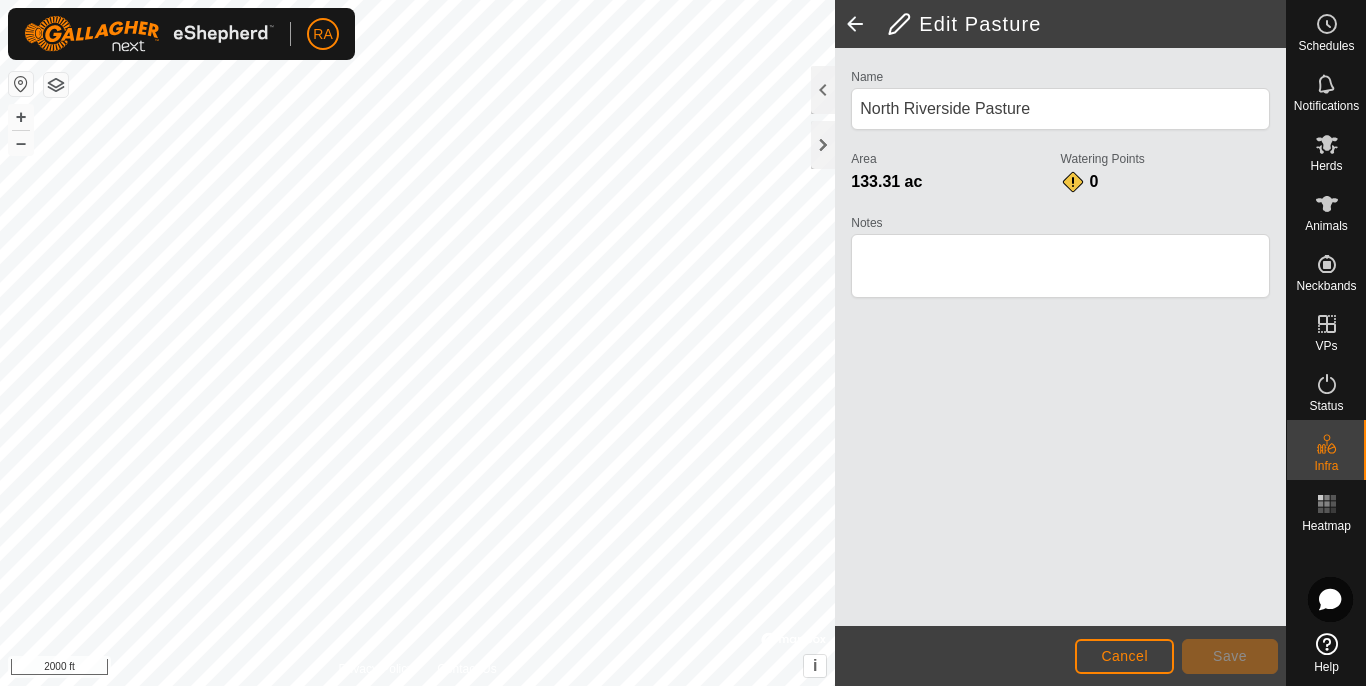 click 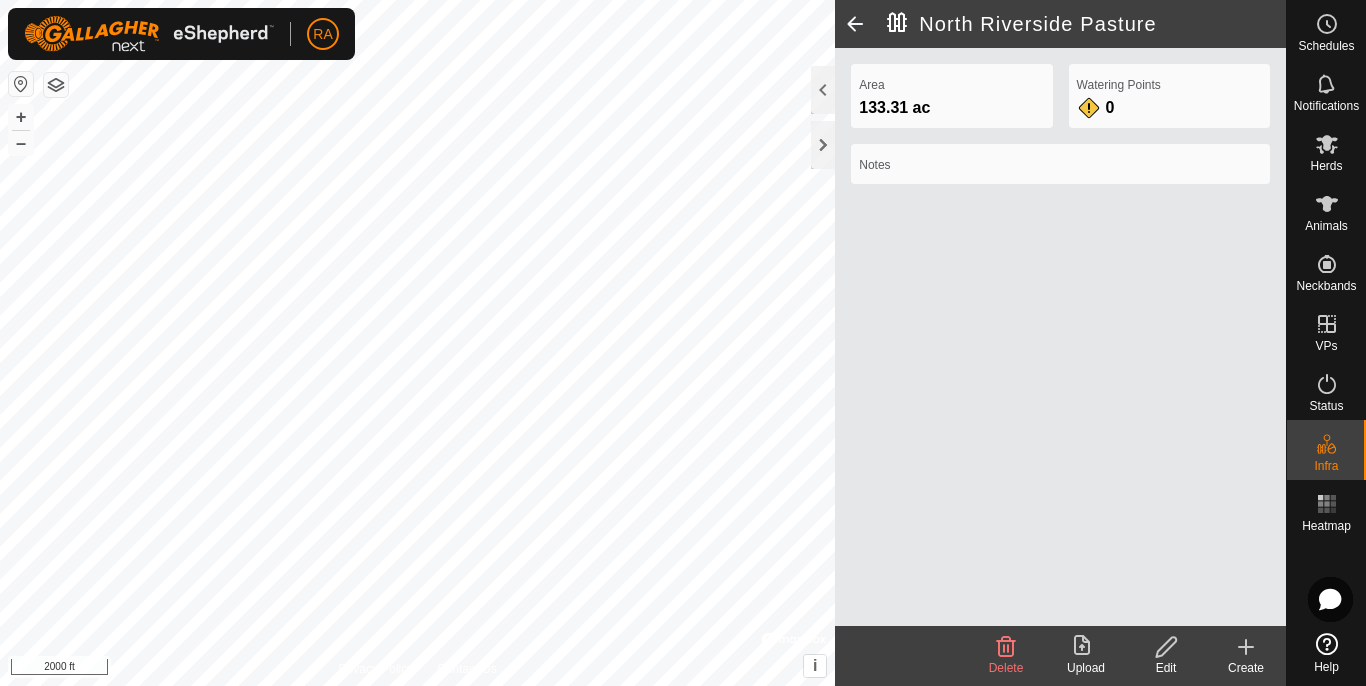 click 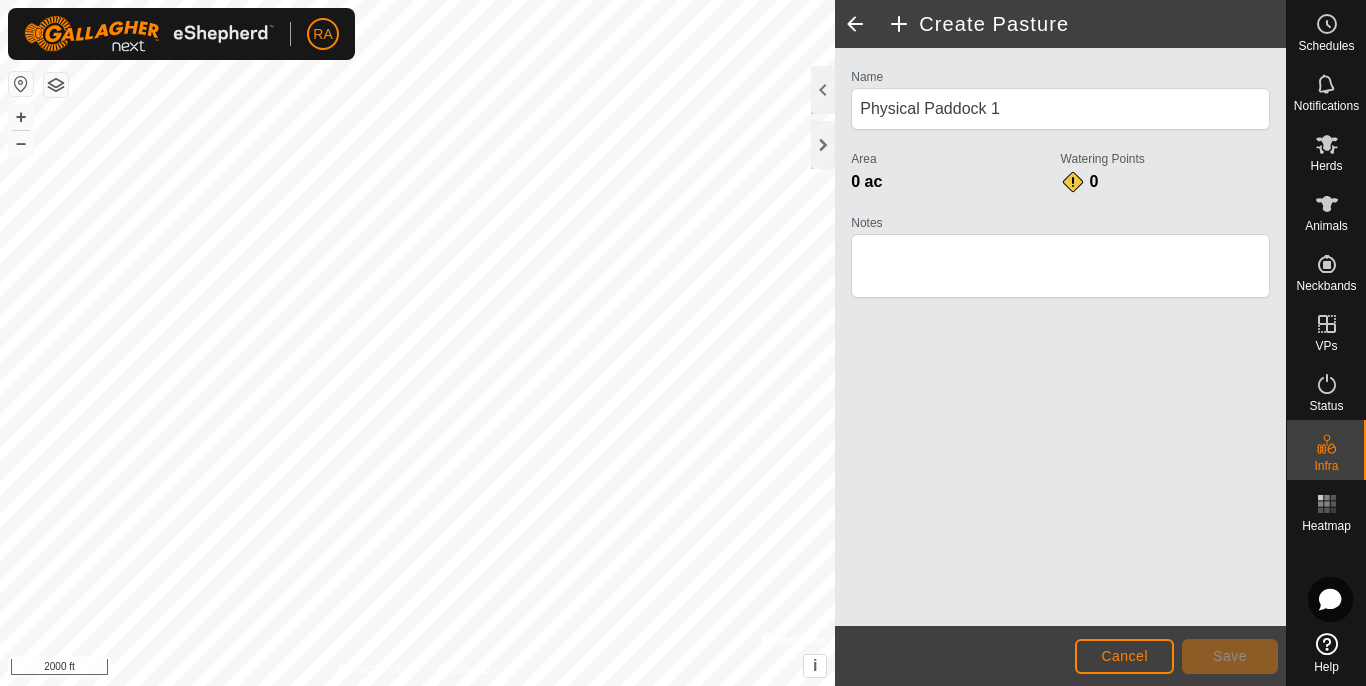 click 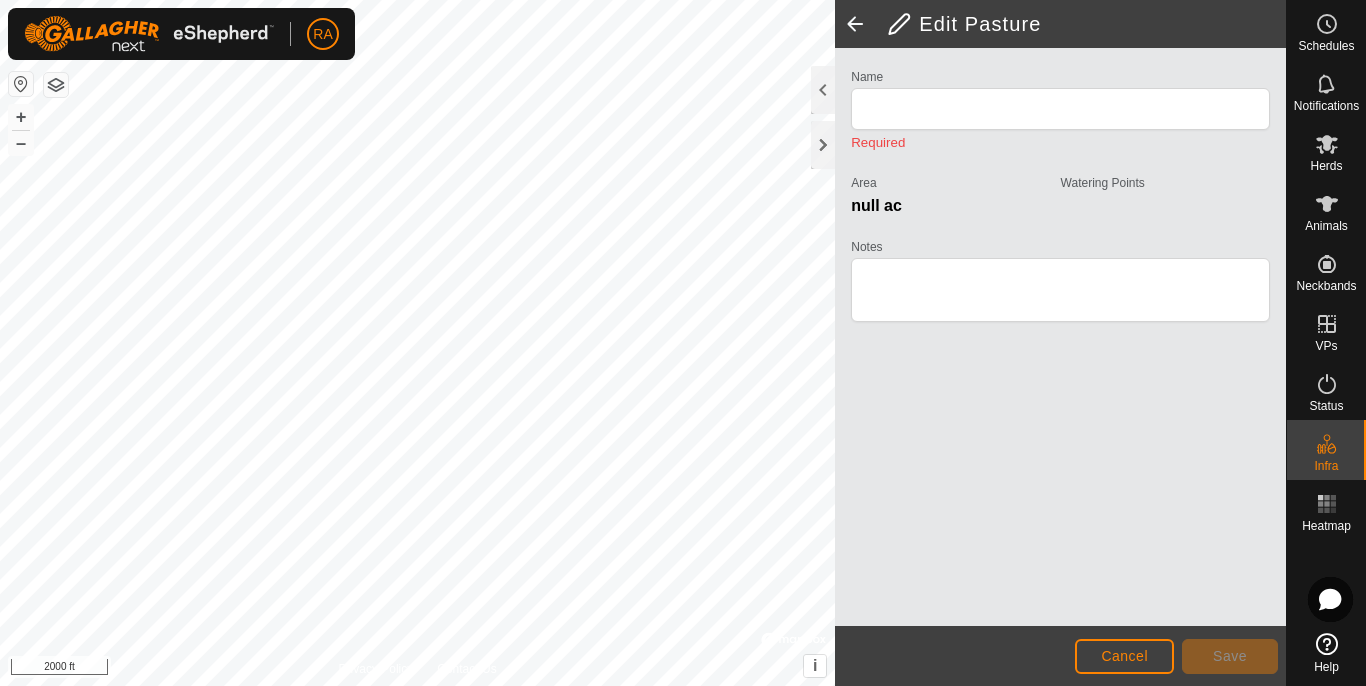 type on "Ox Bow Trap Pasture" 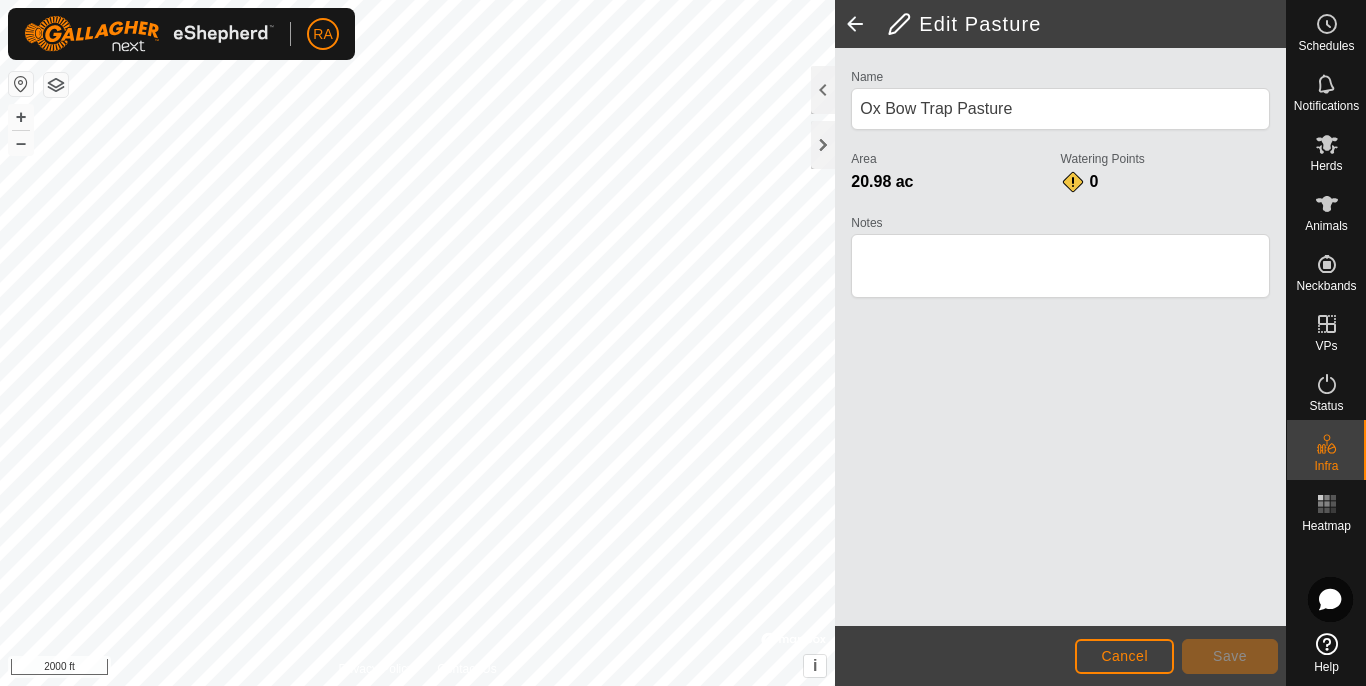 click 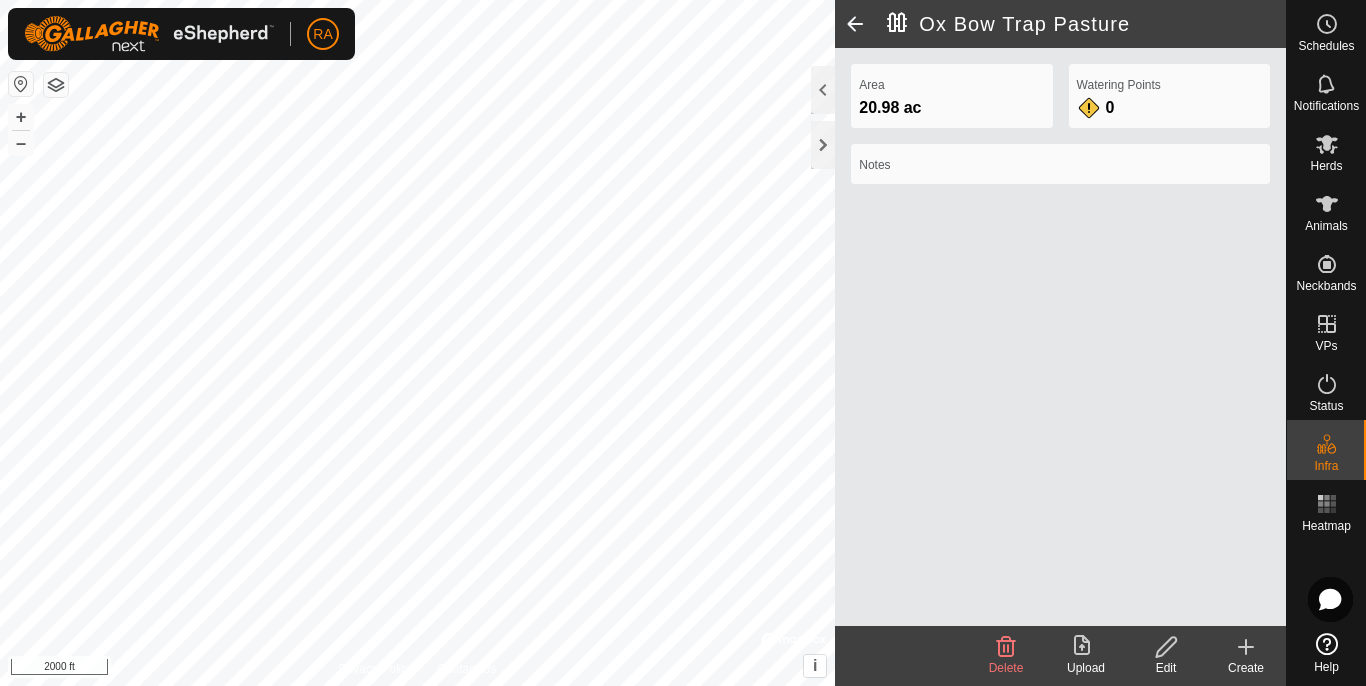 click 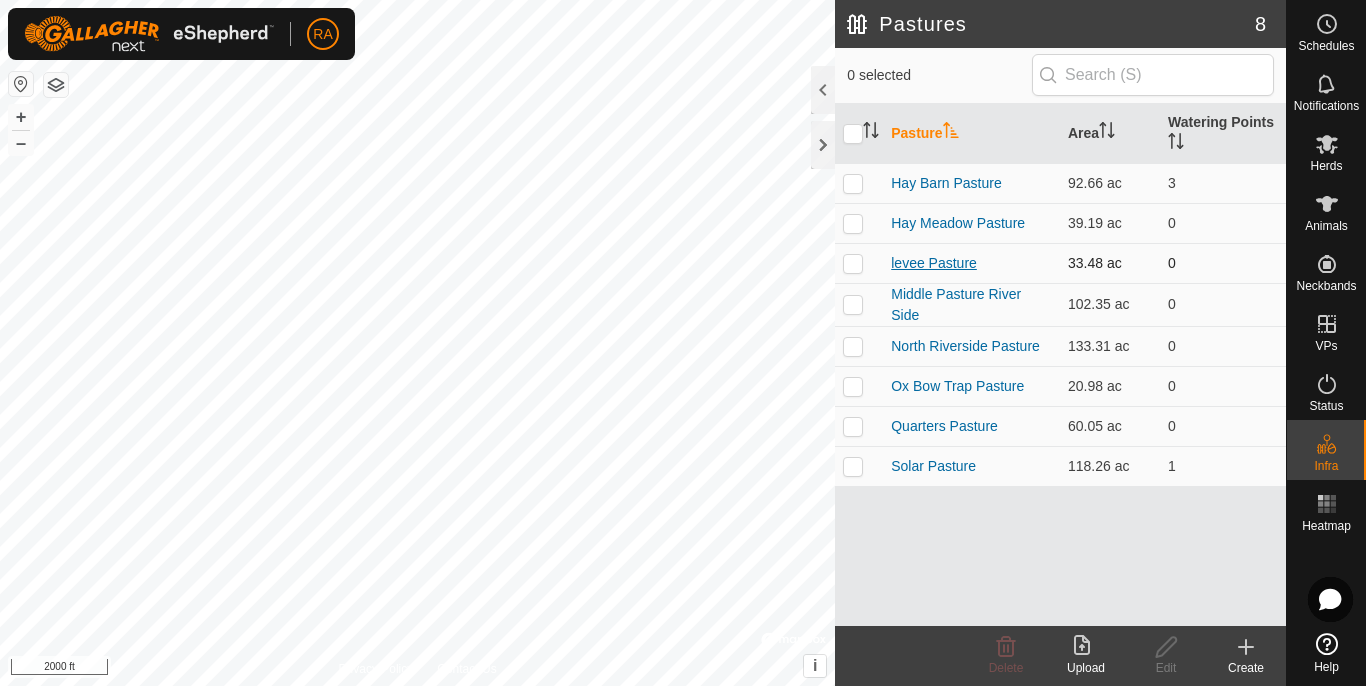 click on "levee Pasture" at bounding box center [934, 263] 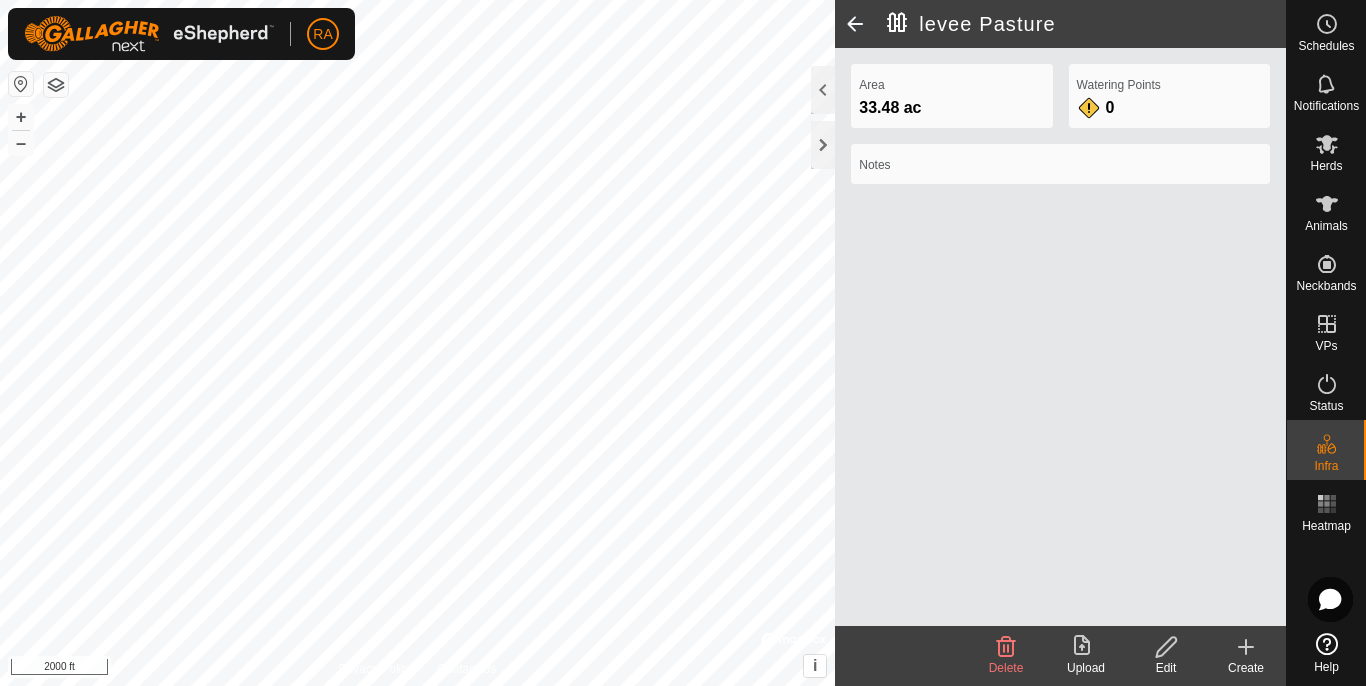 click on "+ –" at bounding box center (21, 130) 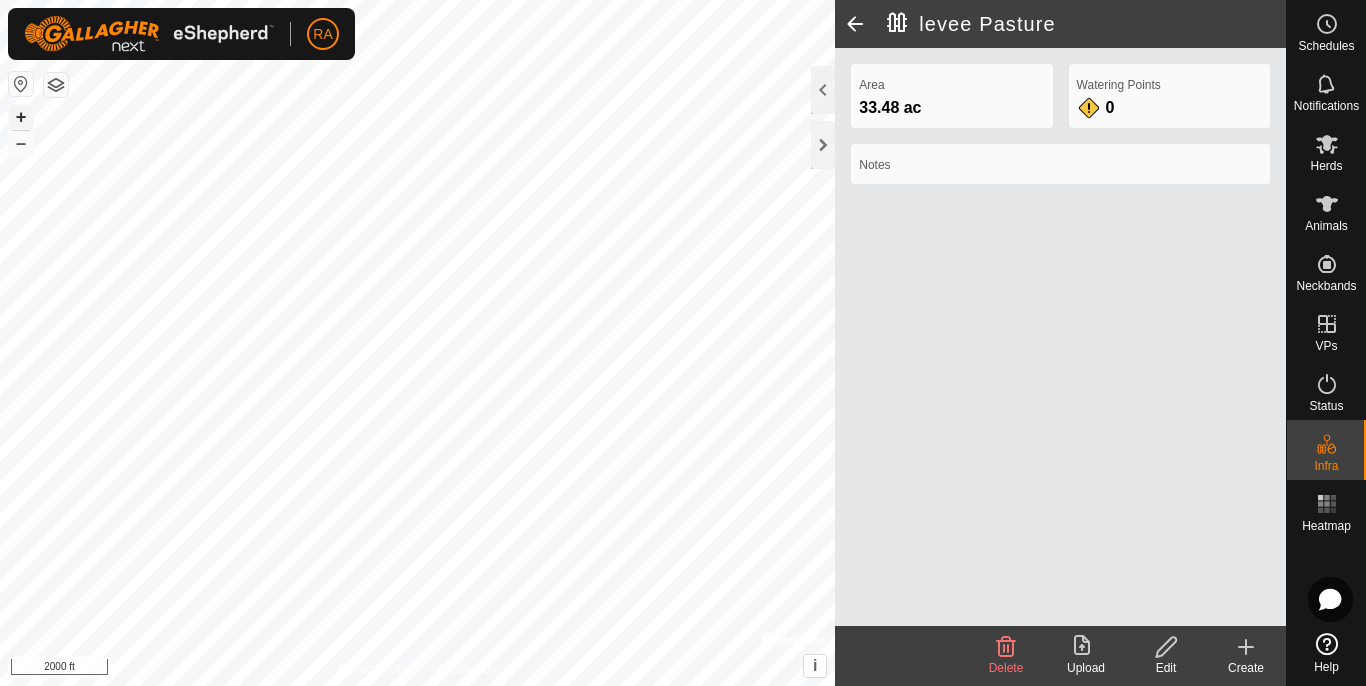 click on "+" at bounding box center (21, 117) 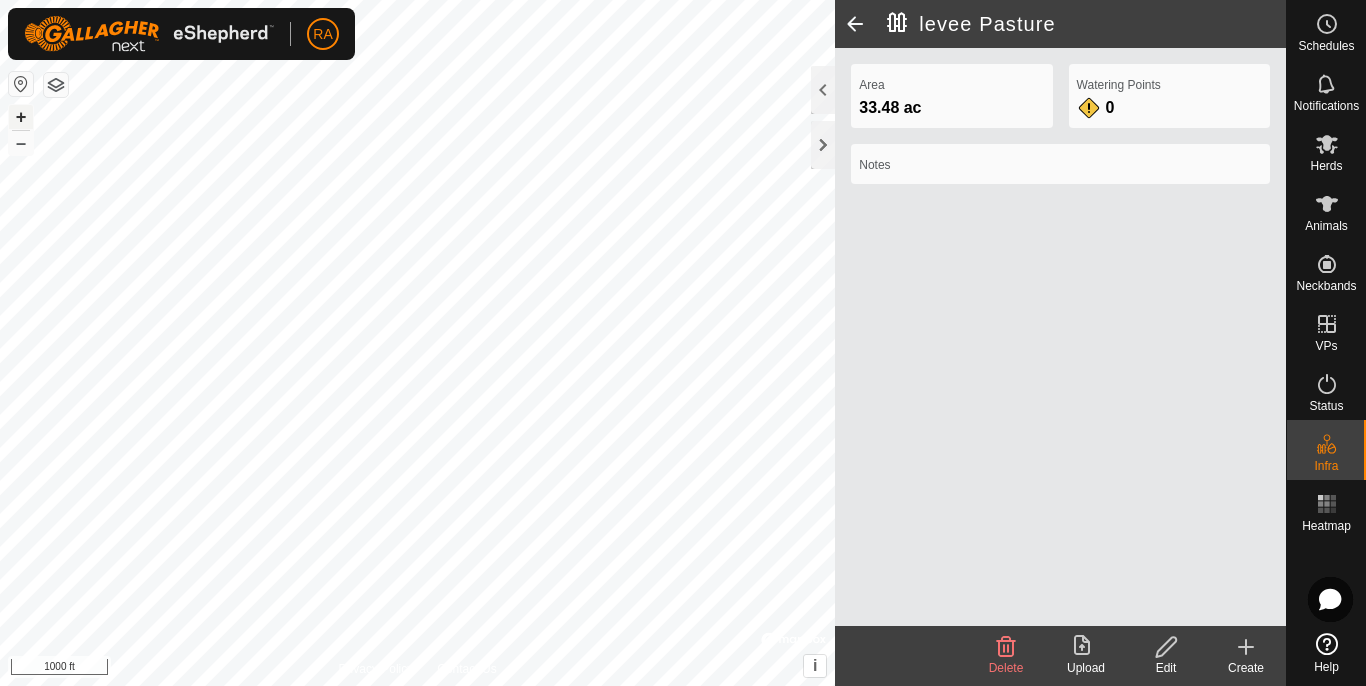 click on "+" at bounding box center [21, 117] 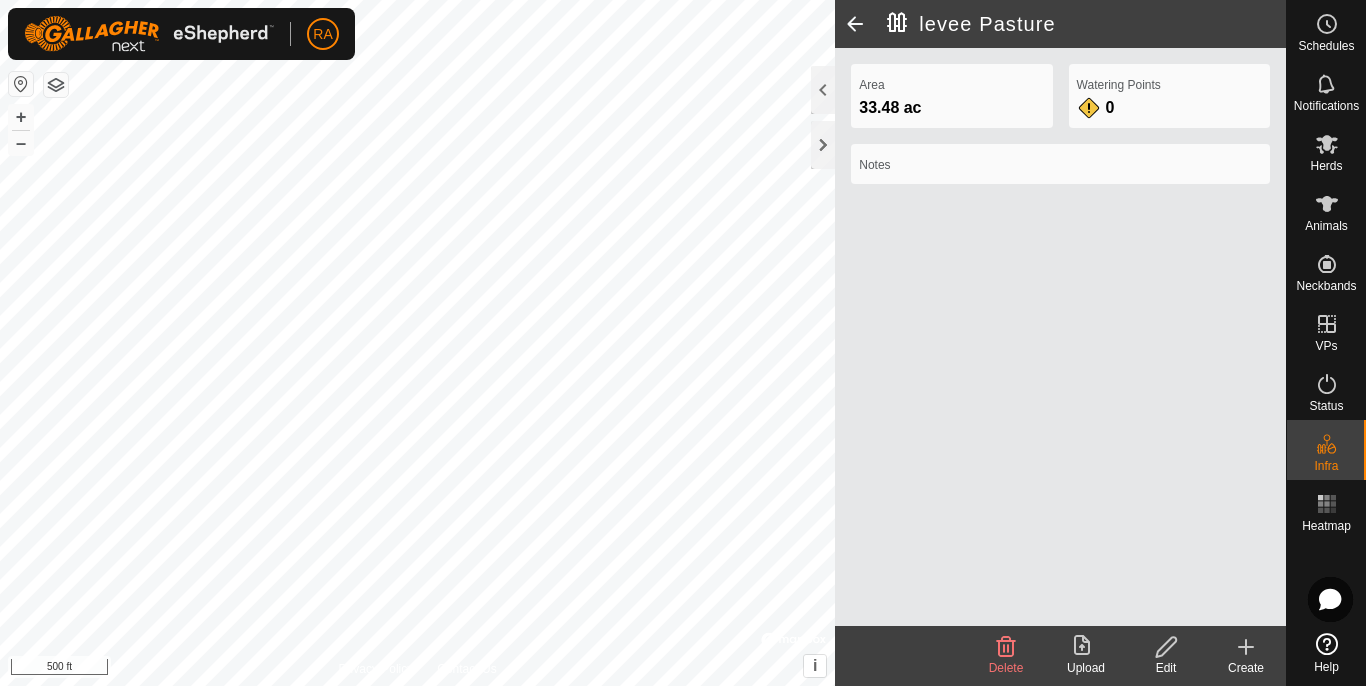 click 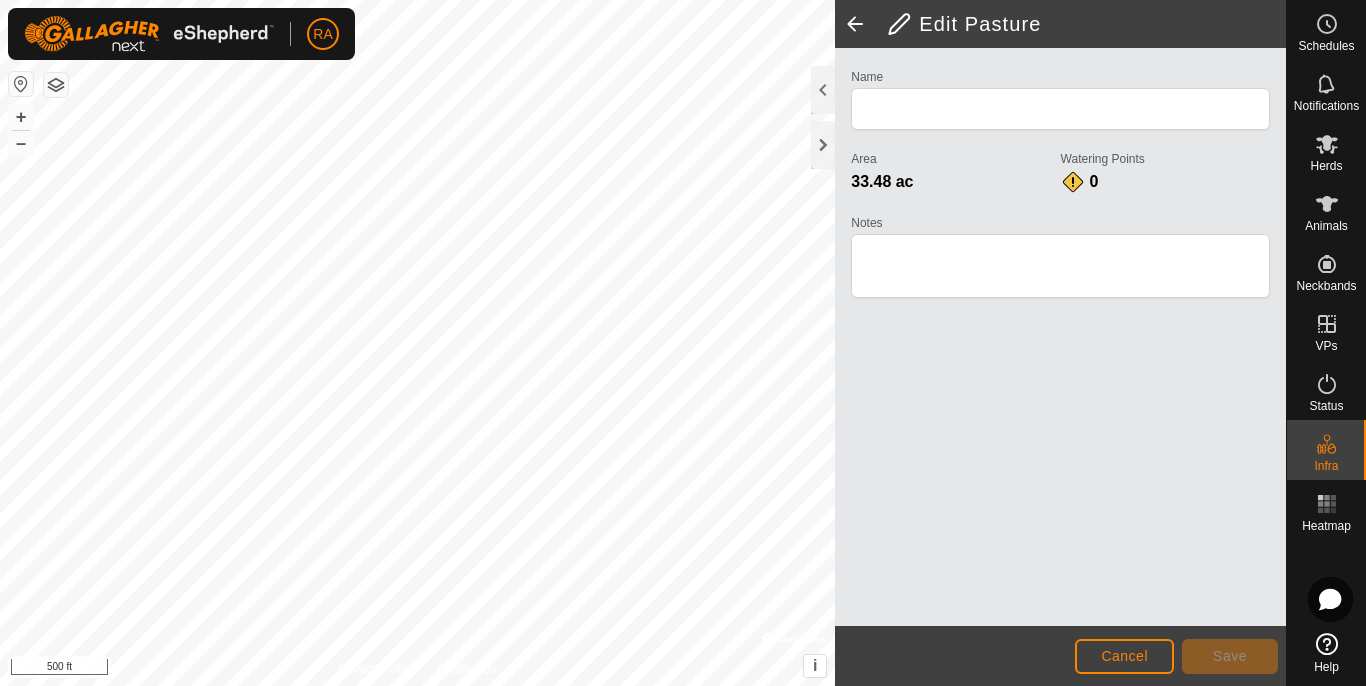type on "levee Pasture" 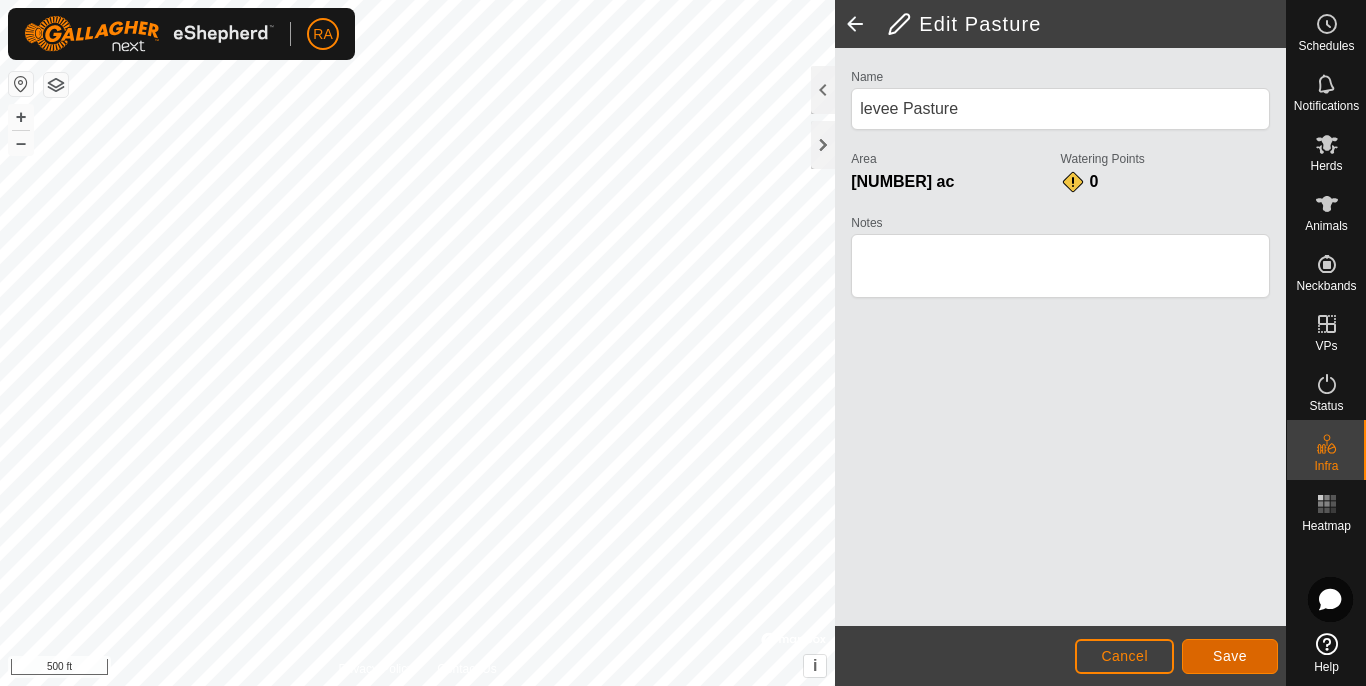 click on "Save" 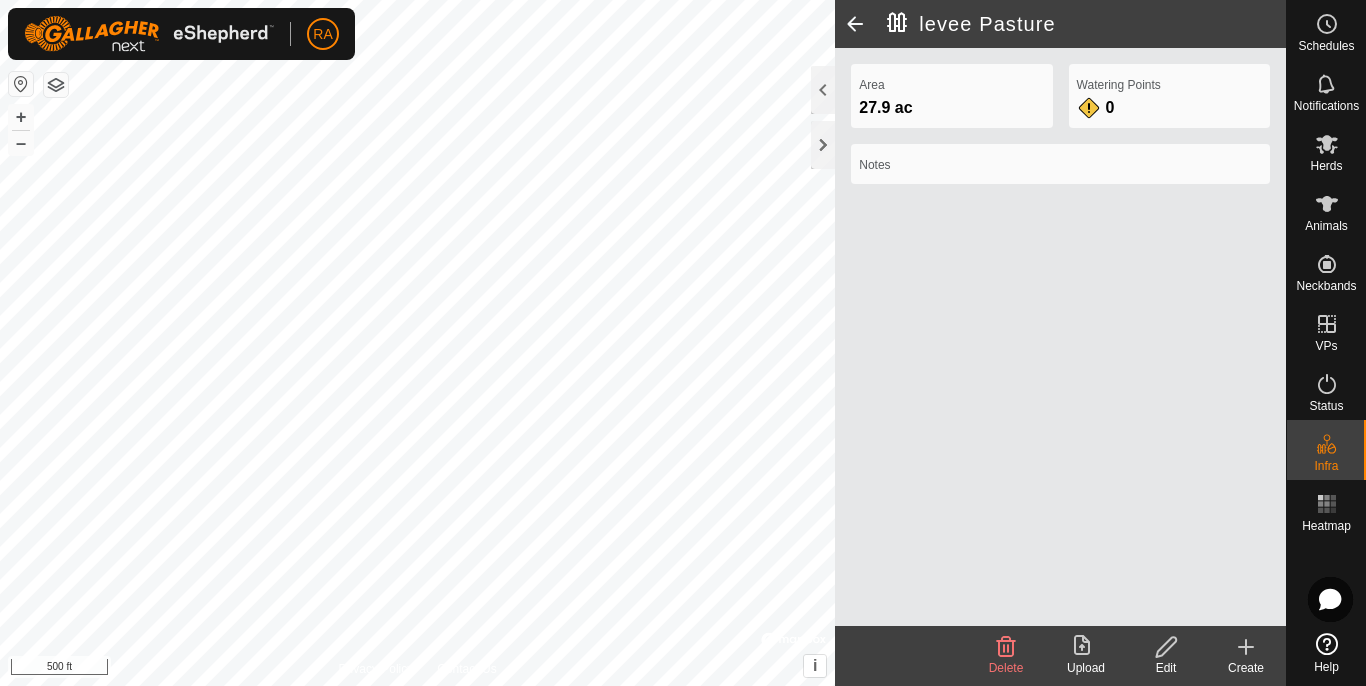 click 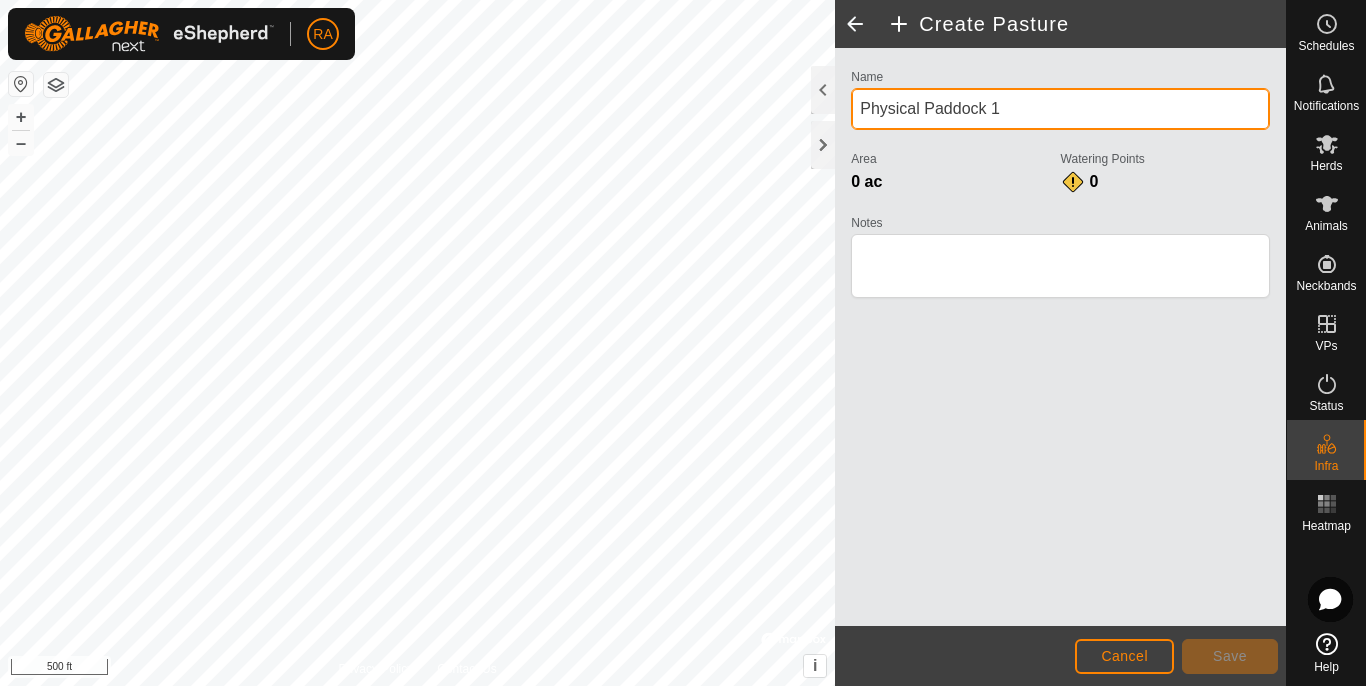 click on "Physical Paddock 1" at bounding box center (1060, 109) 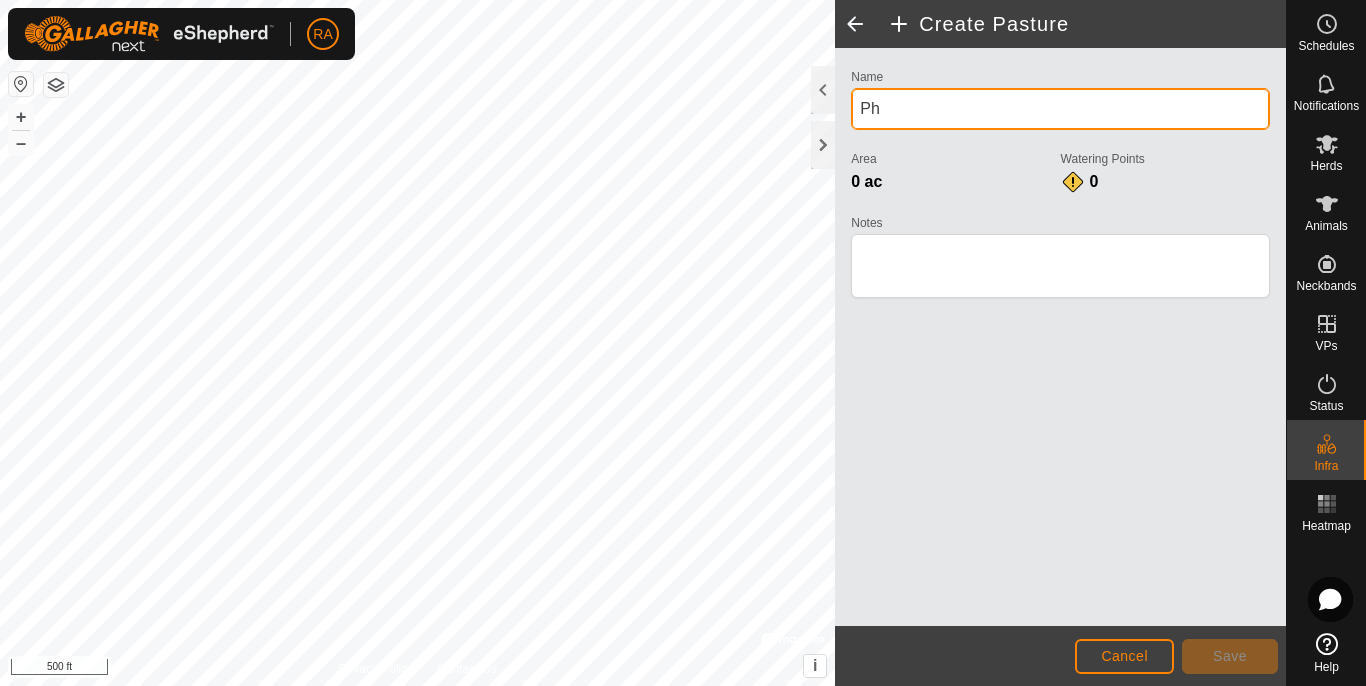 type on "P" 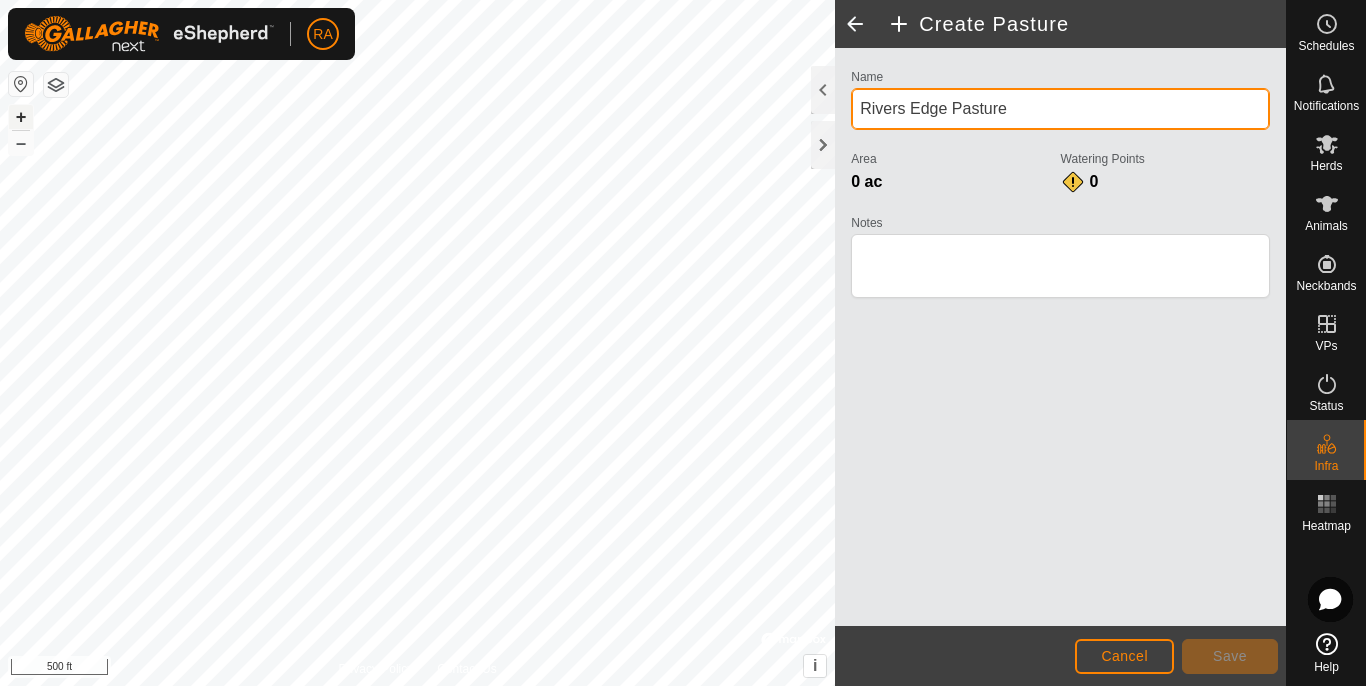 type on "Rivers Edge Pasture" 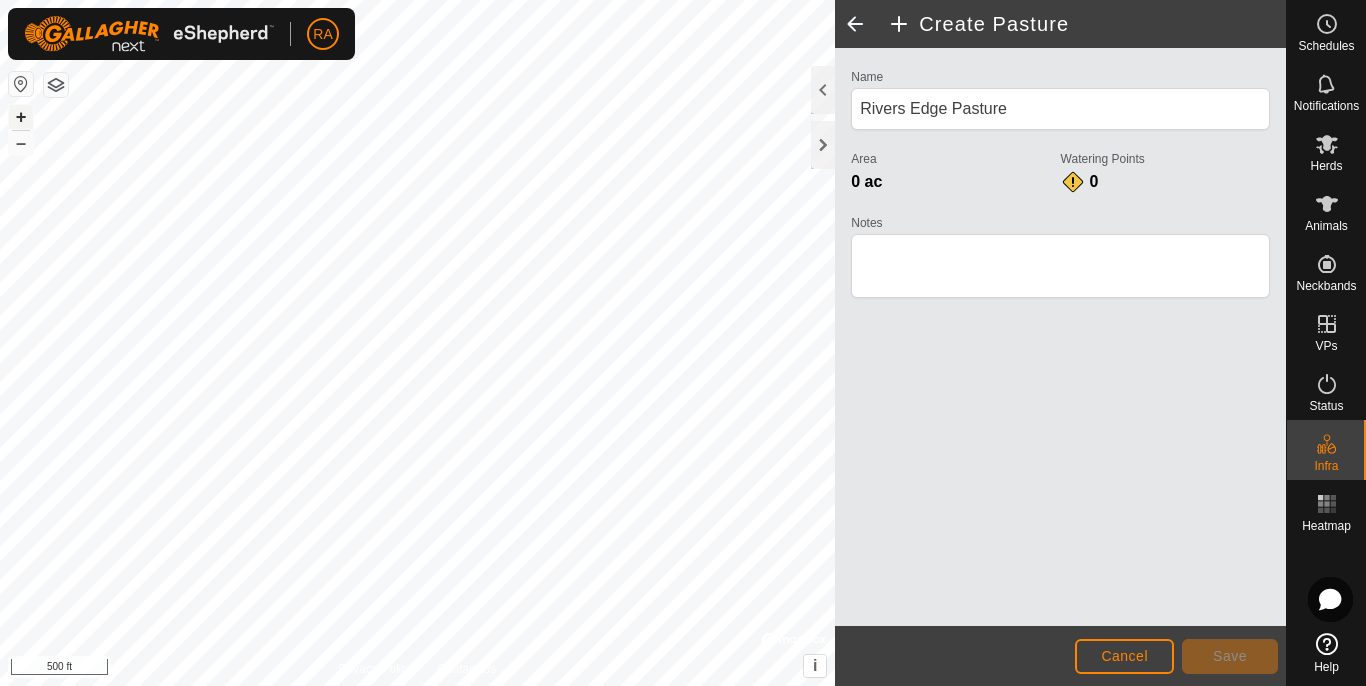click on "+" at bounding box center (21, 117) 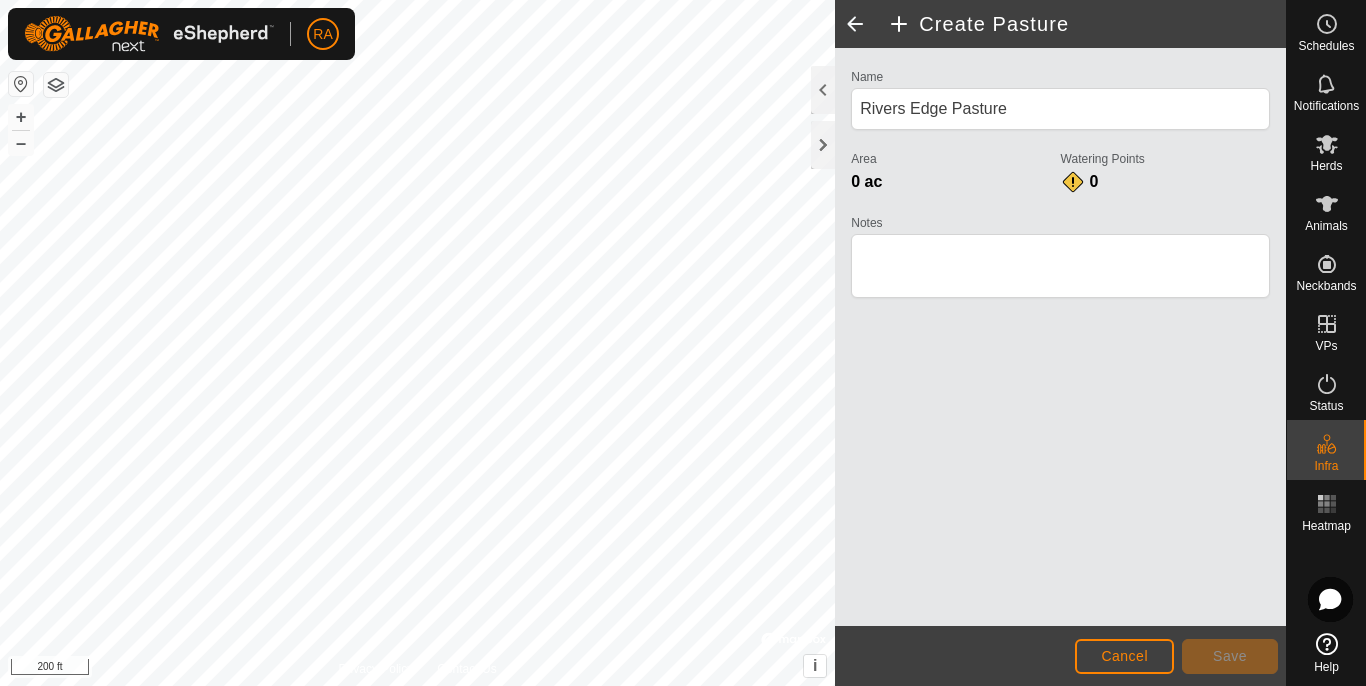 click 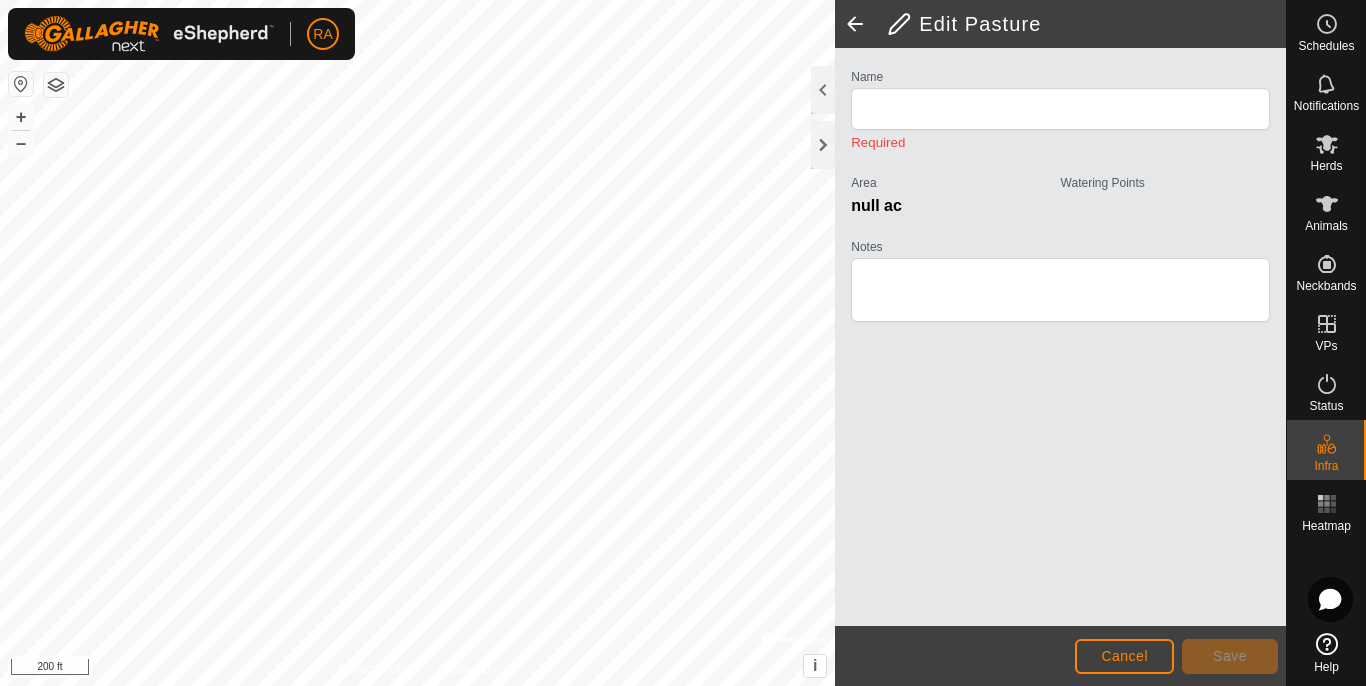 type on "levee Pasture" 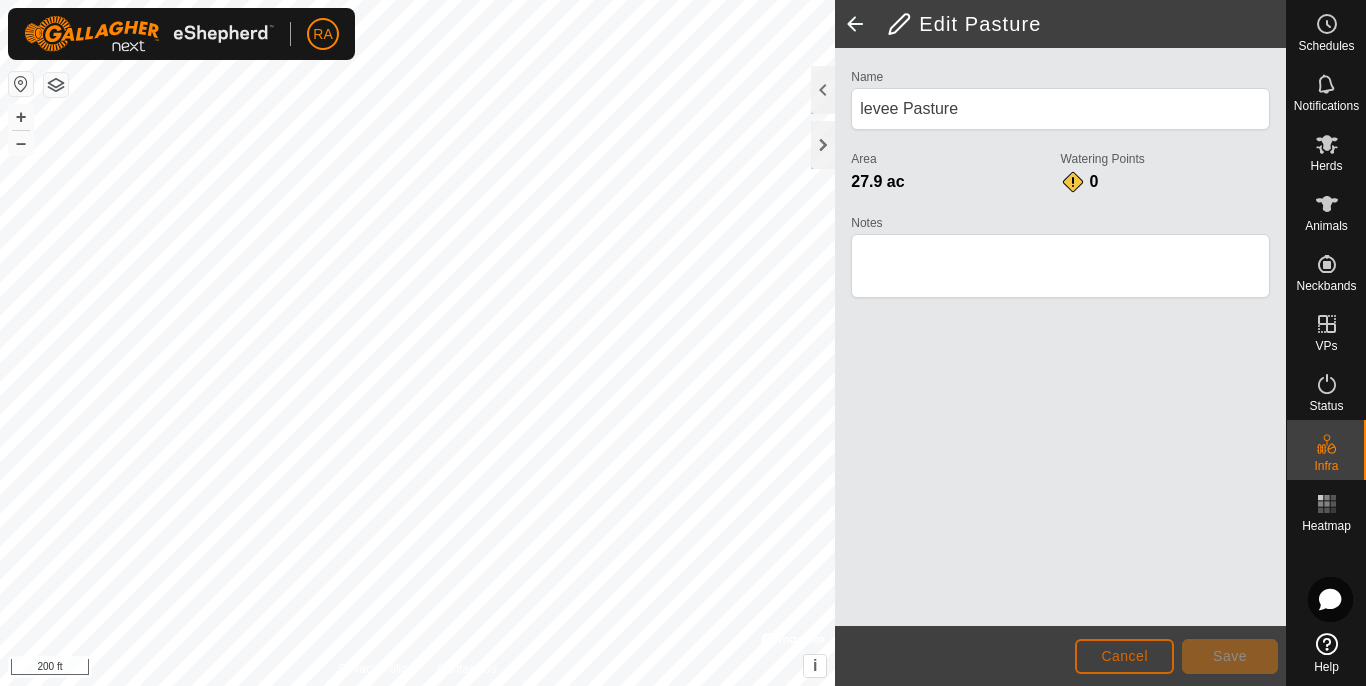 click on "Cancel" 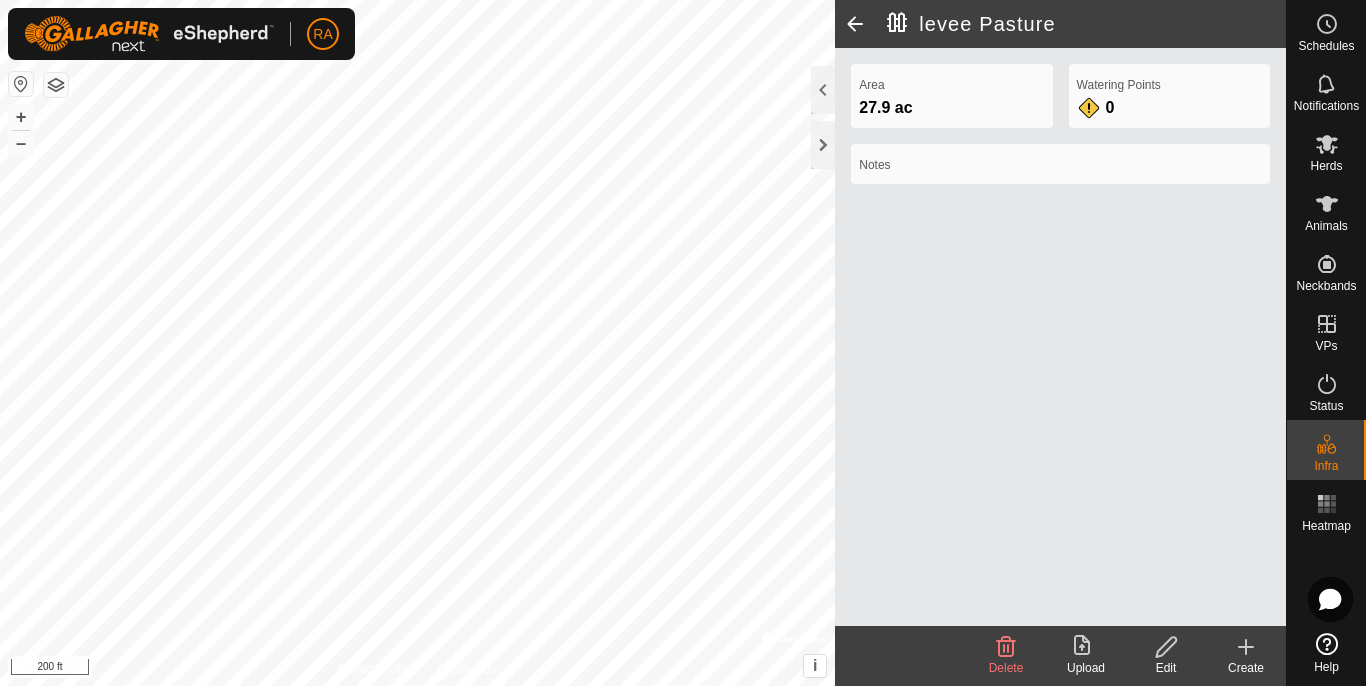 click 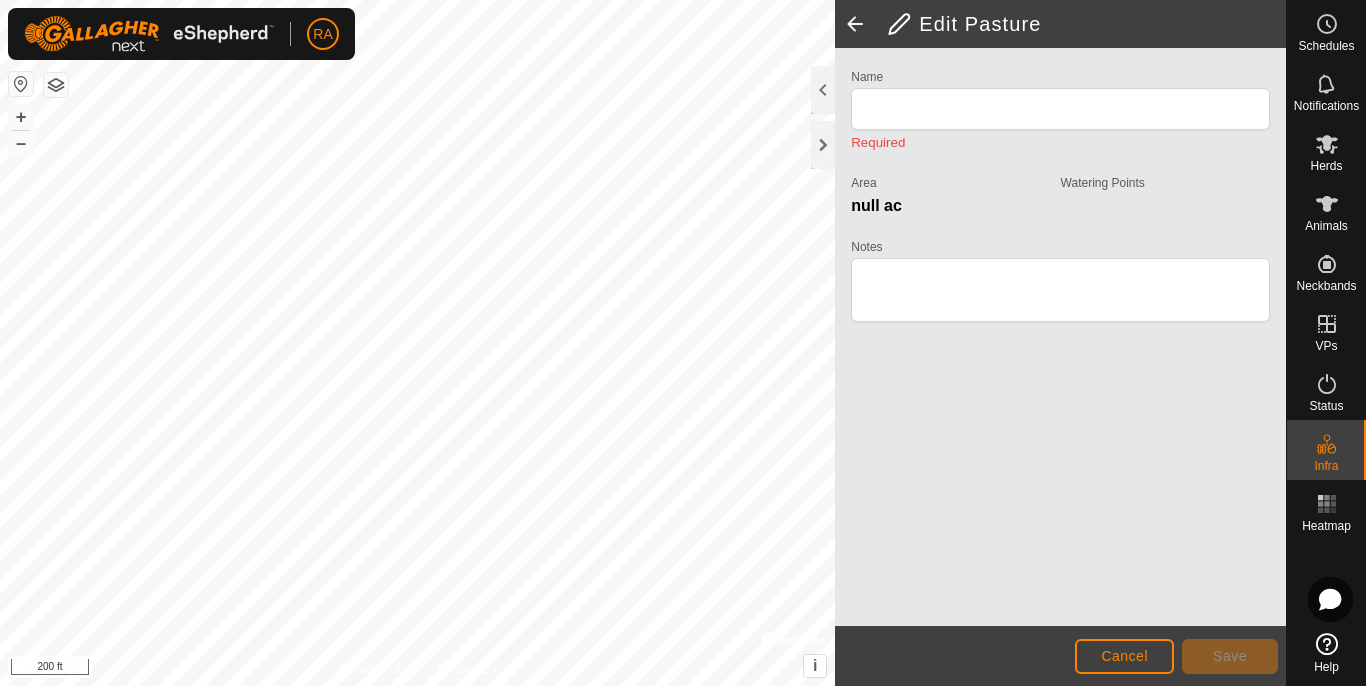 type on "levee Pasture" 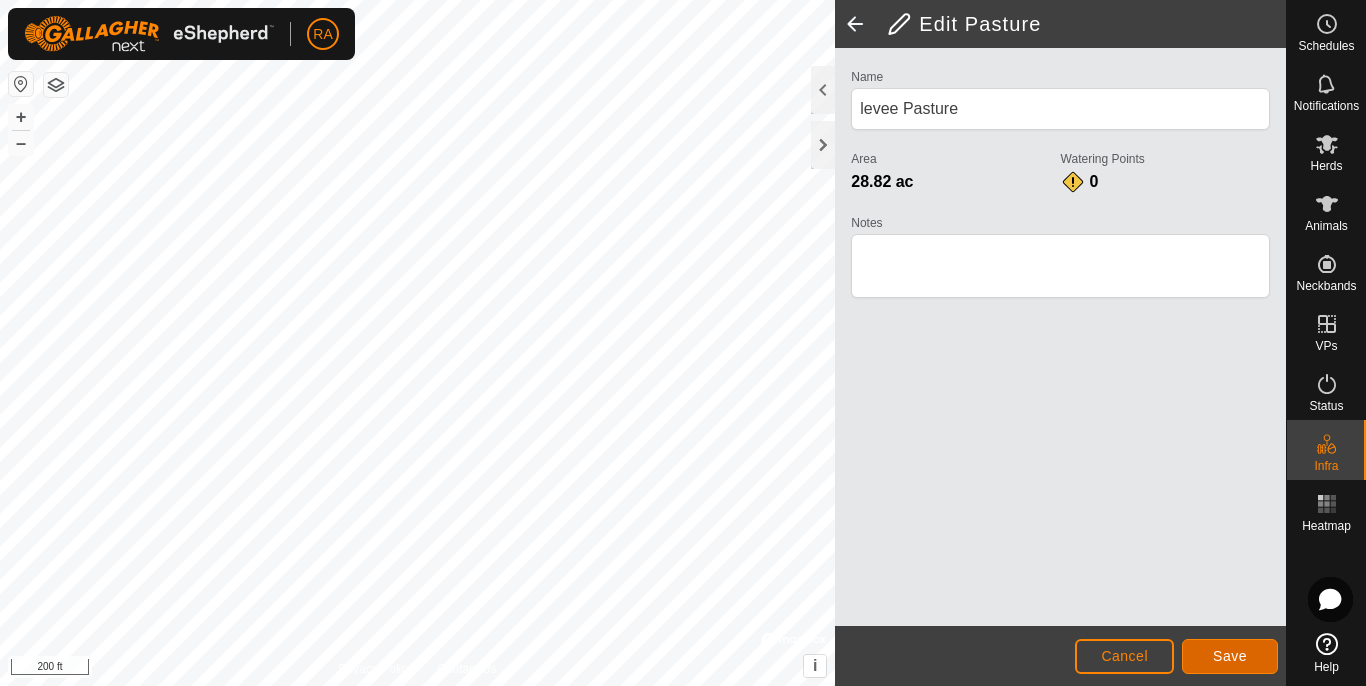 click on "Save" 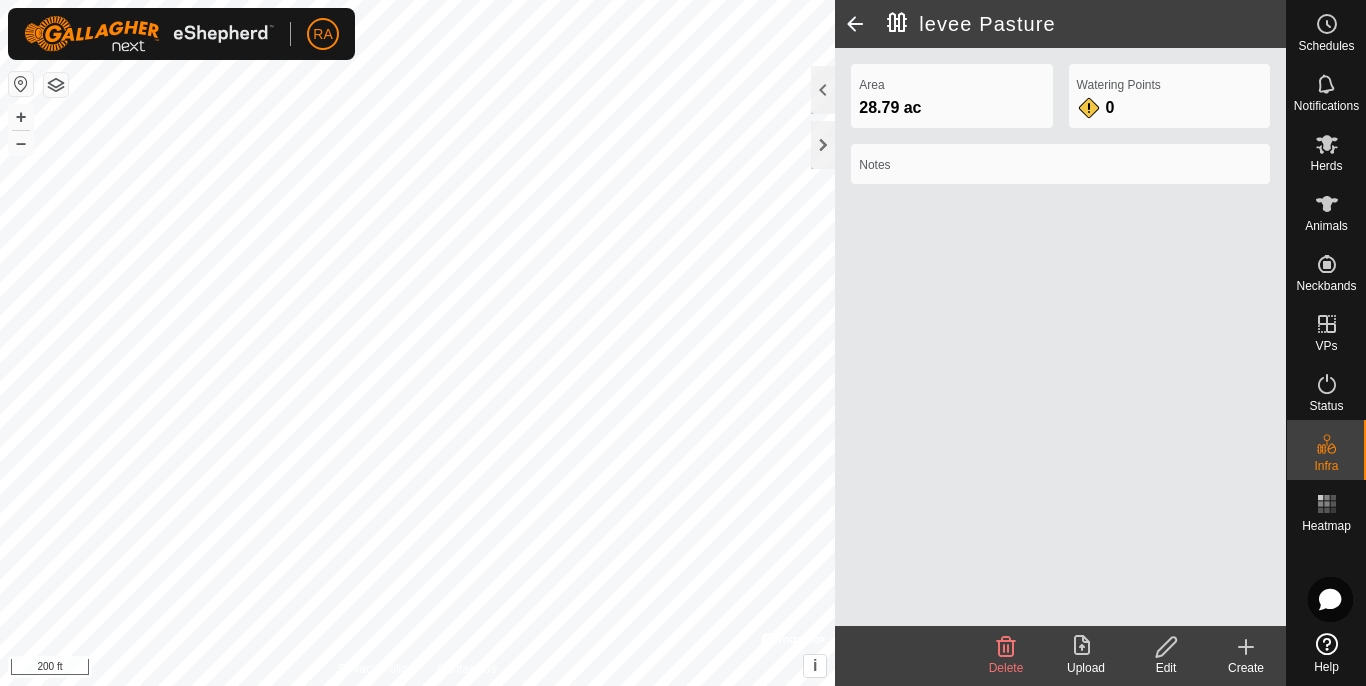 click 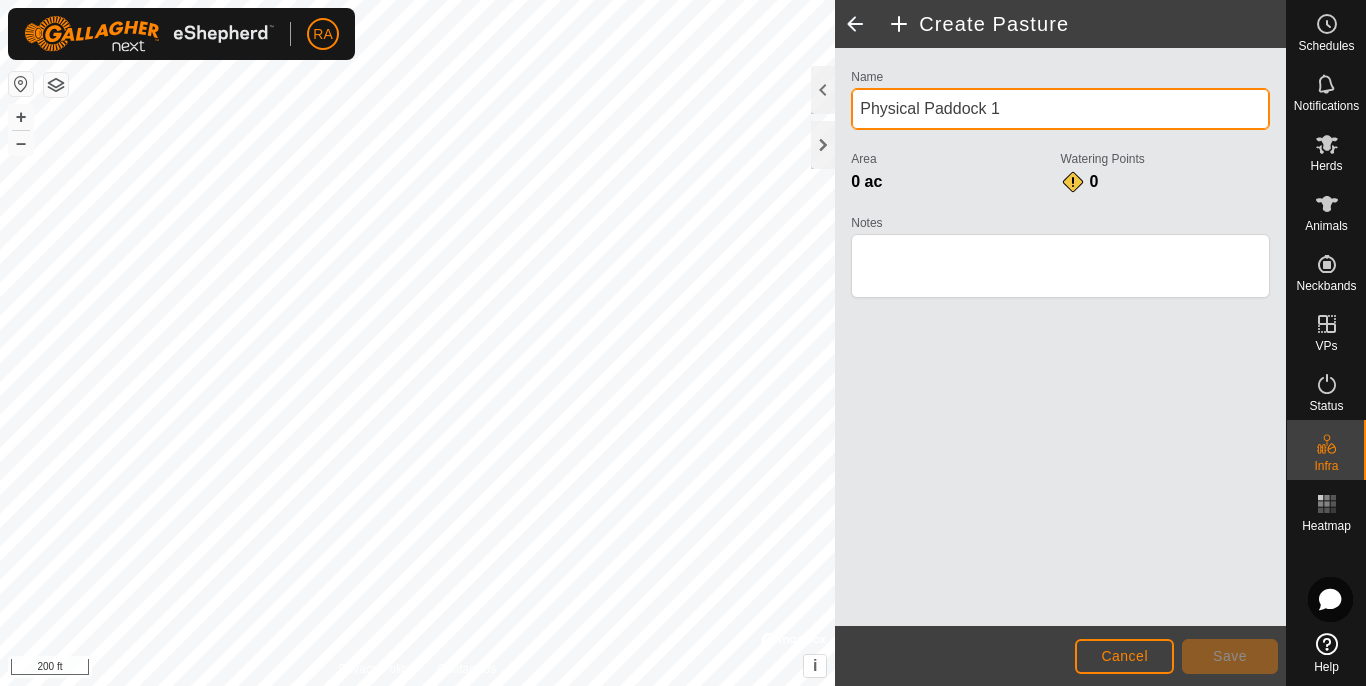 click on "Physical Paddock 1" at bounding box center [1060, 109] 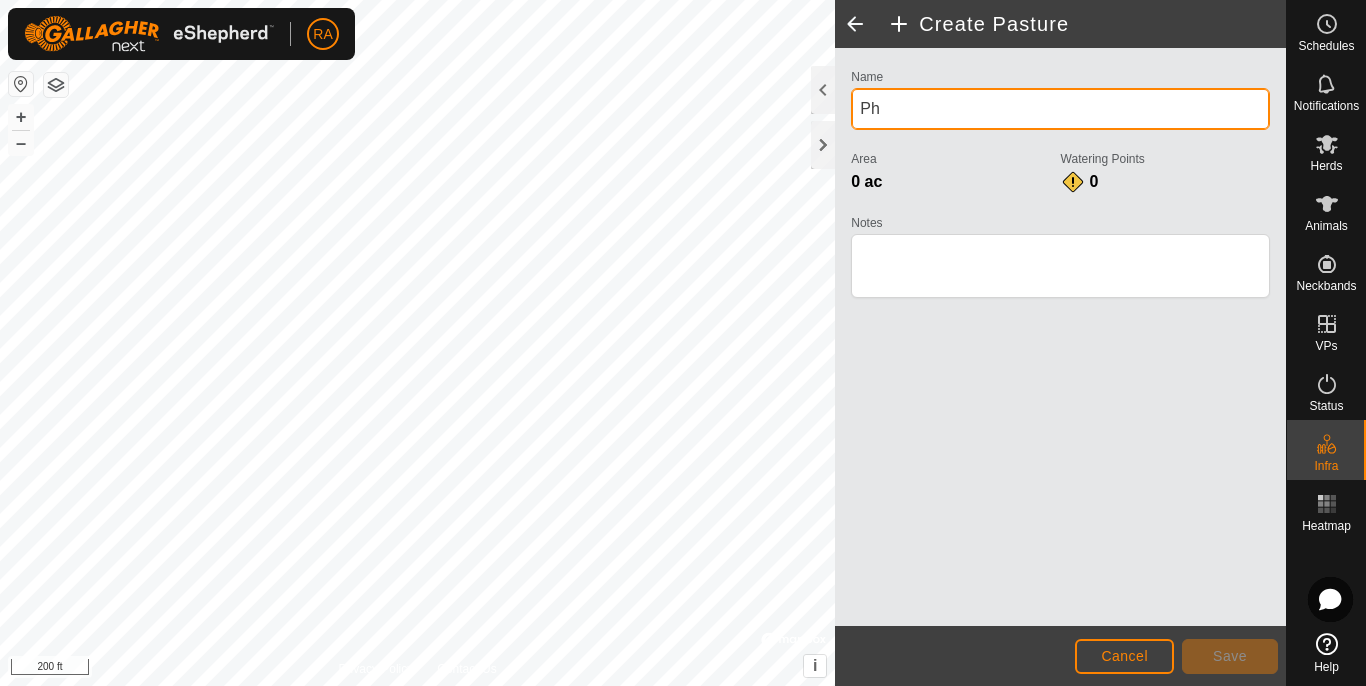 type on "P" 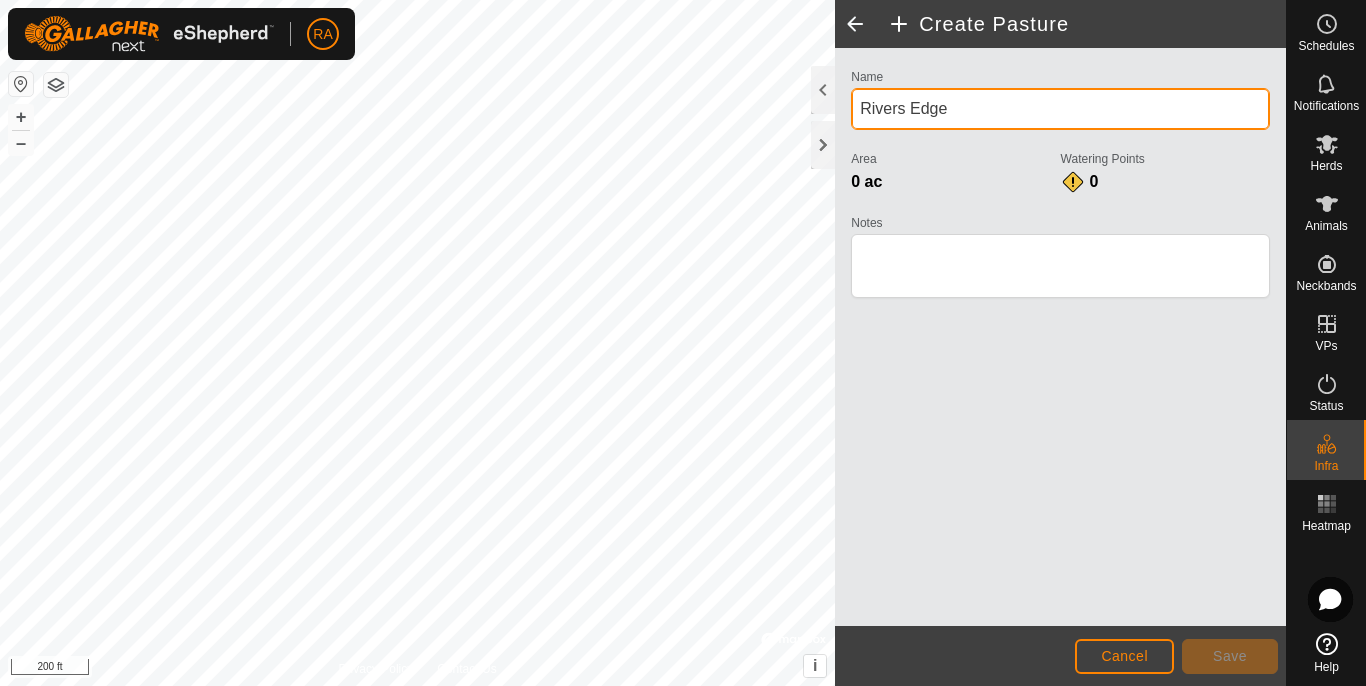type on "Rivers Edge" 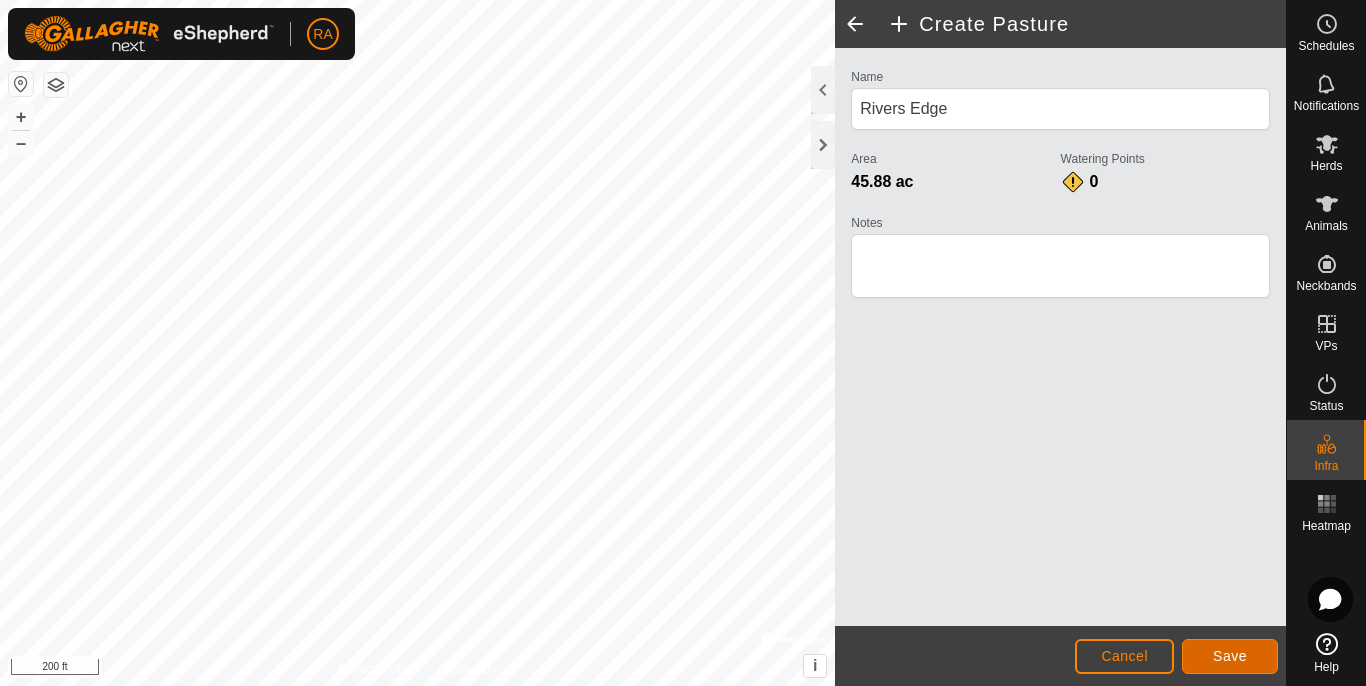 click on "Save" 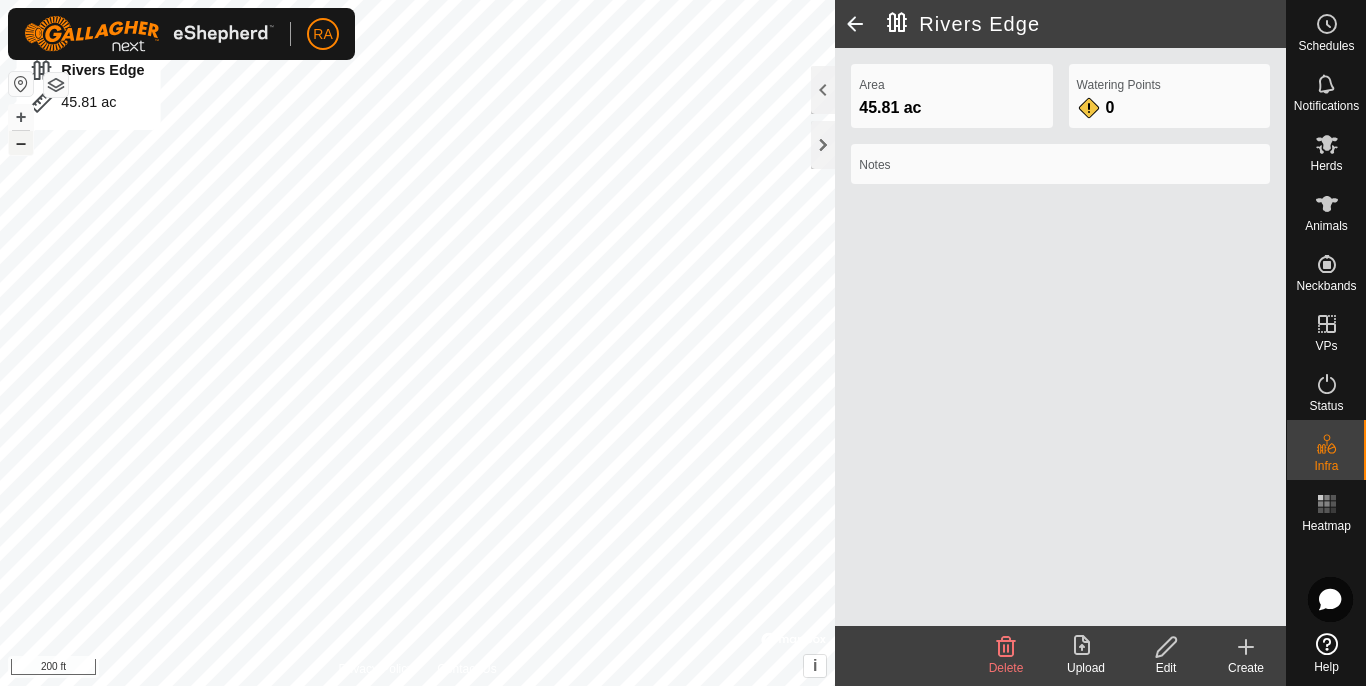 click on "–" at bounding box center [21, 143] 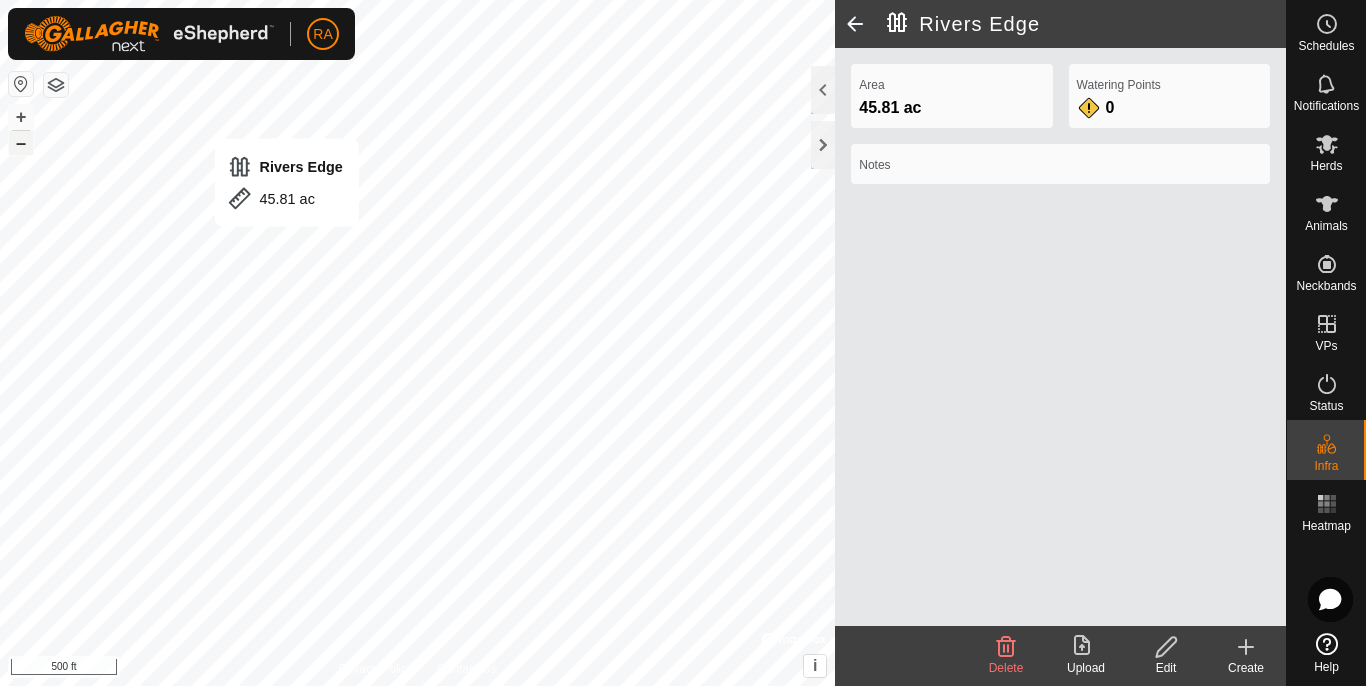 click on "–" at bounding box center (21, 143) 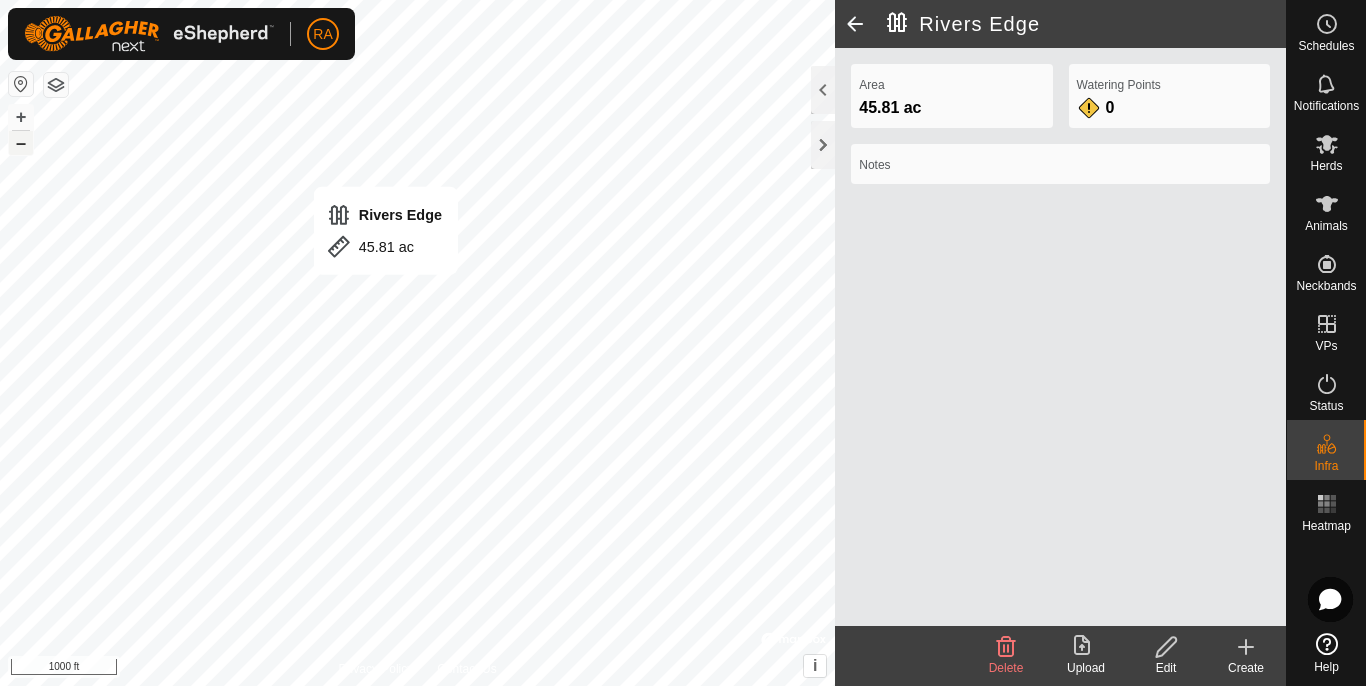 click on "–" at bounding box center [21, 143] 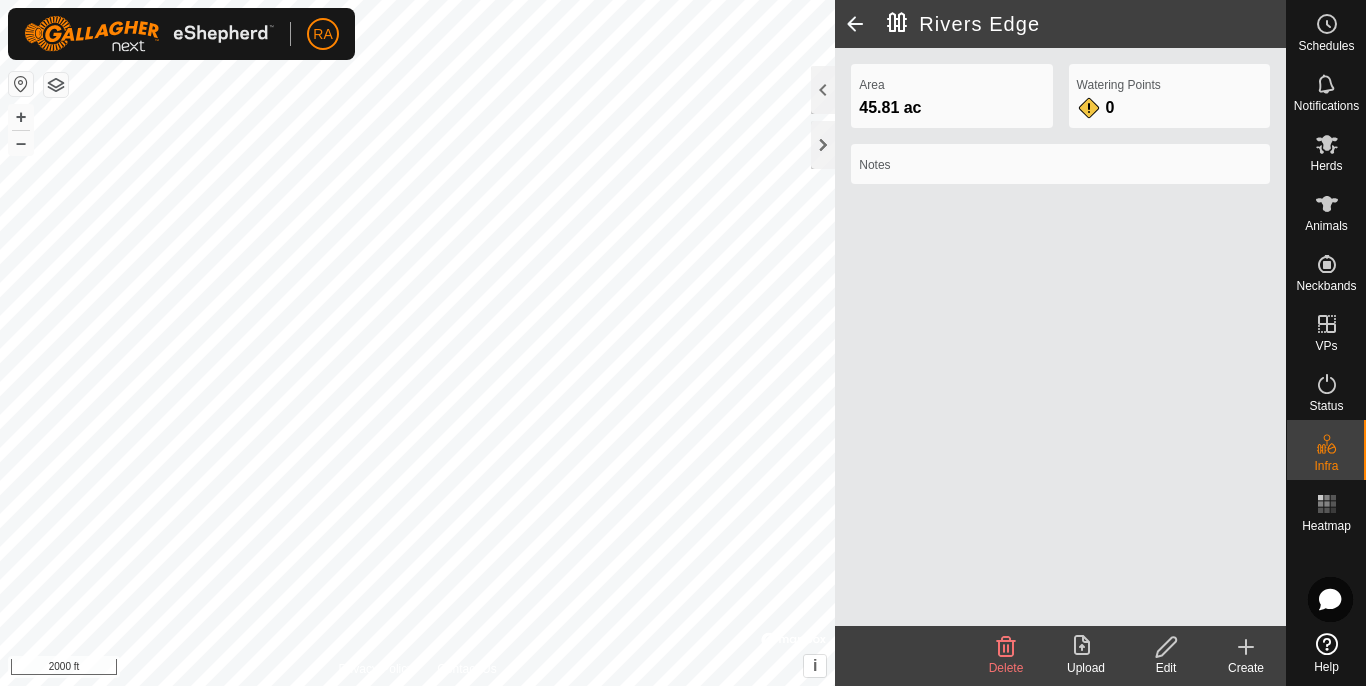 click on "Rivers Edge" 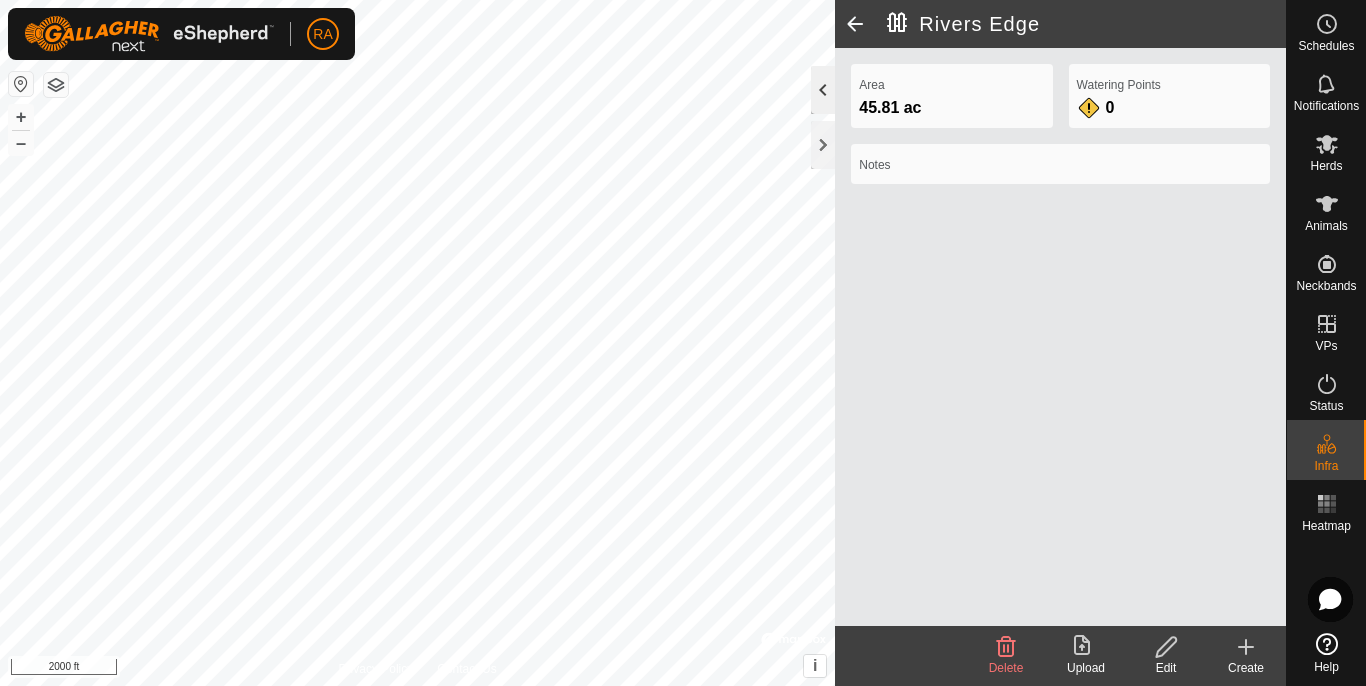 click 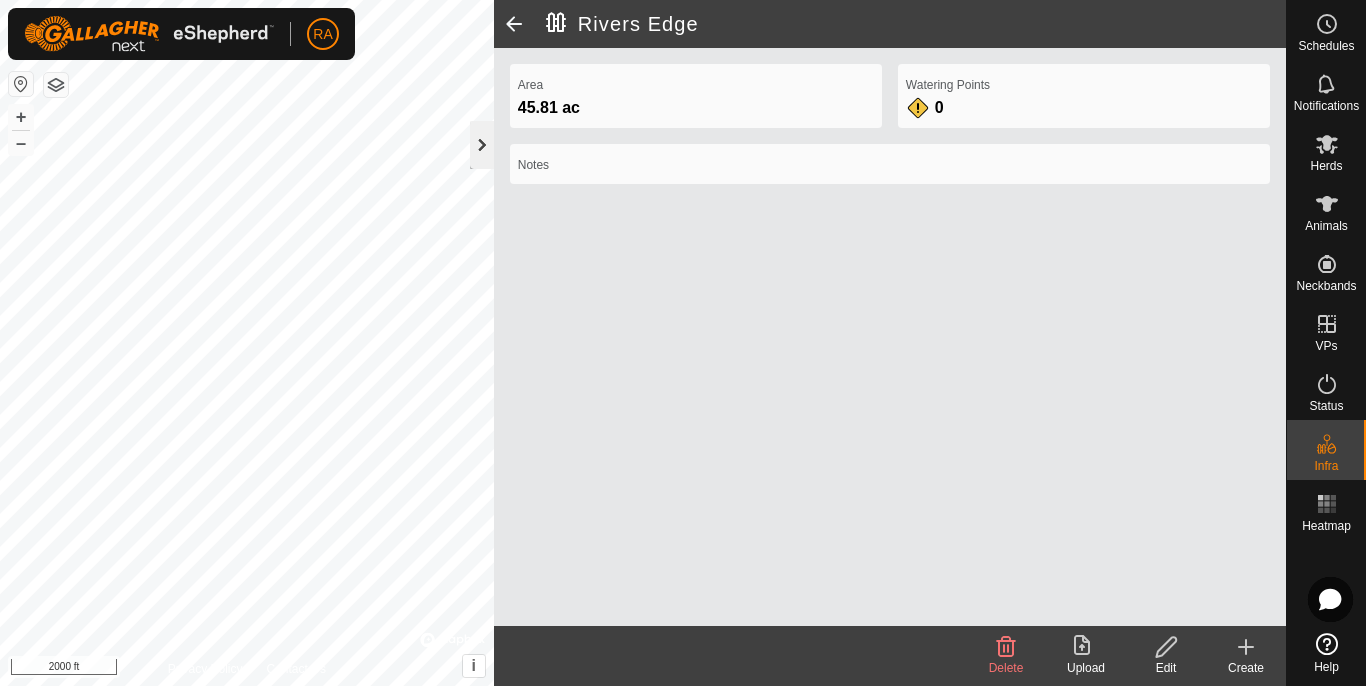 click 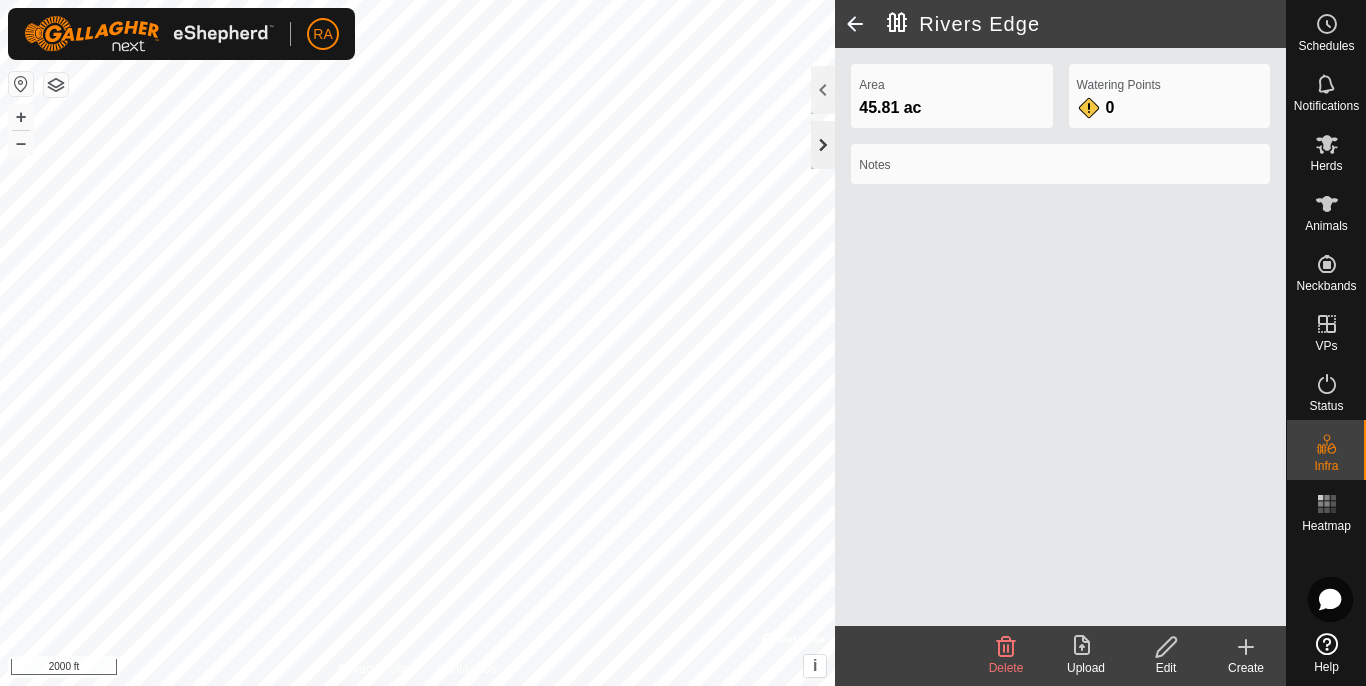 click 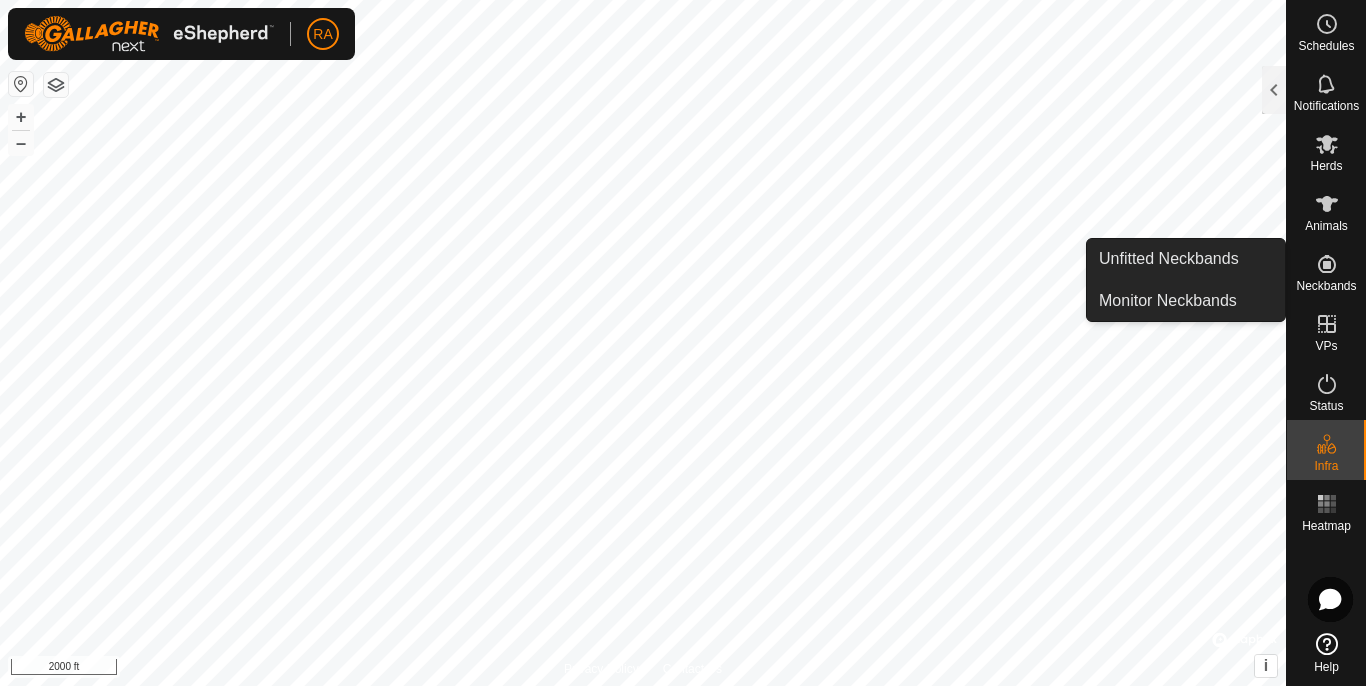 click 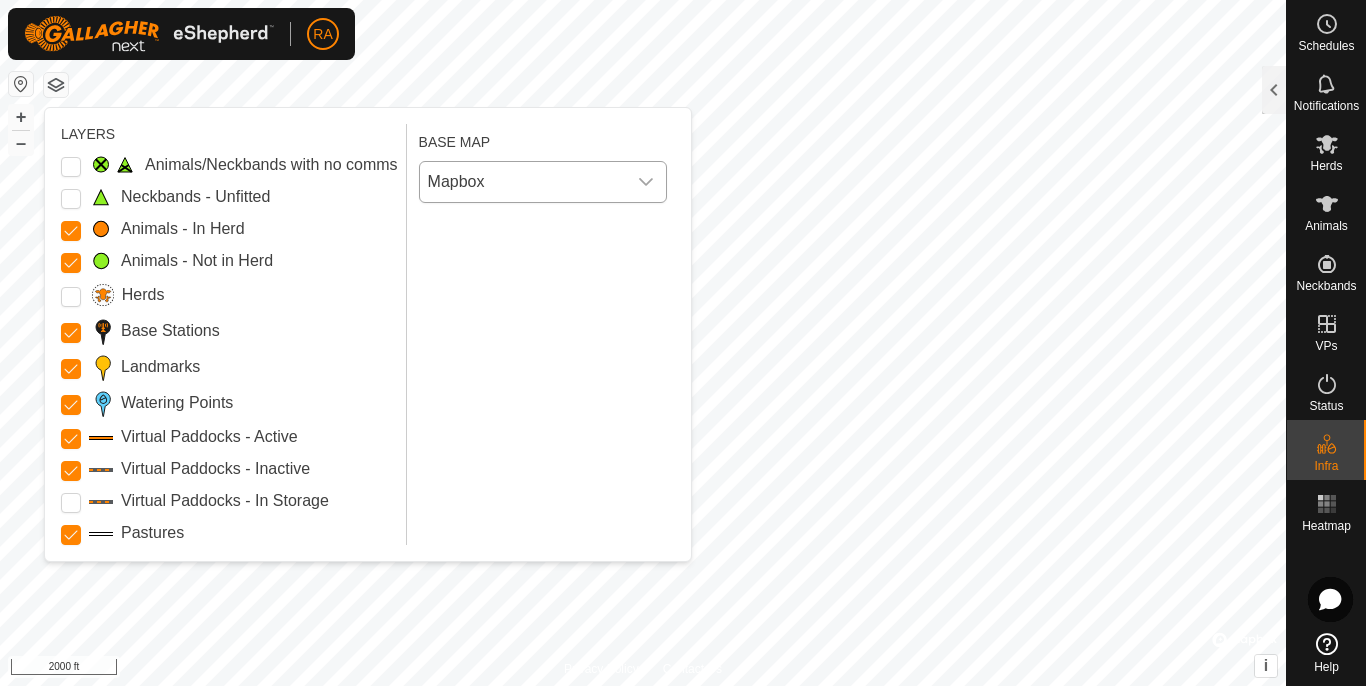 click 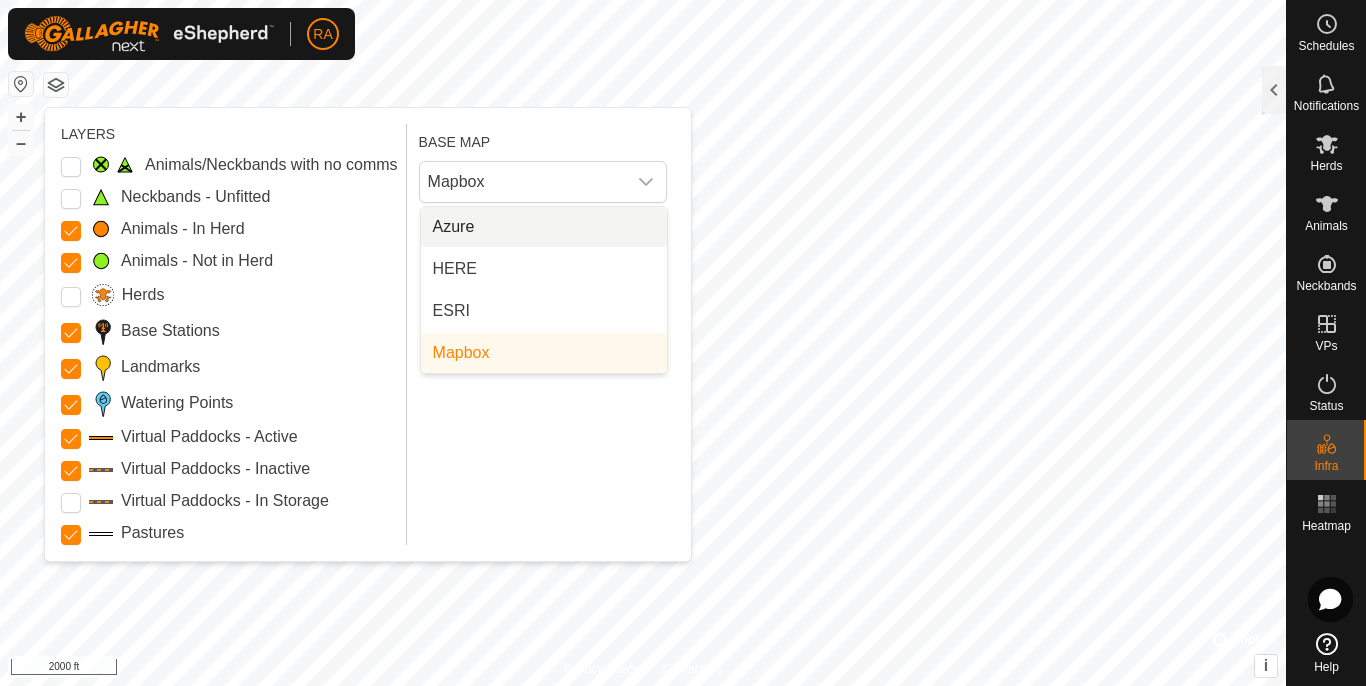 click 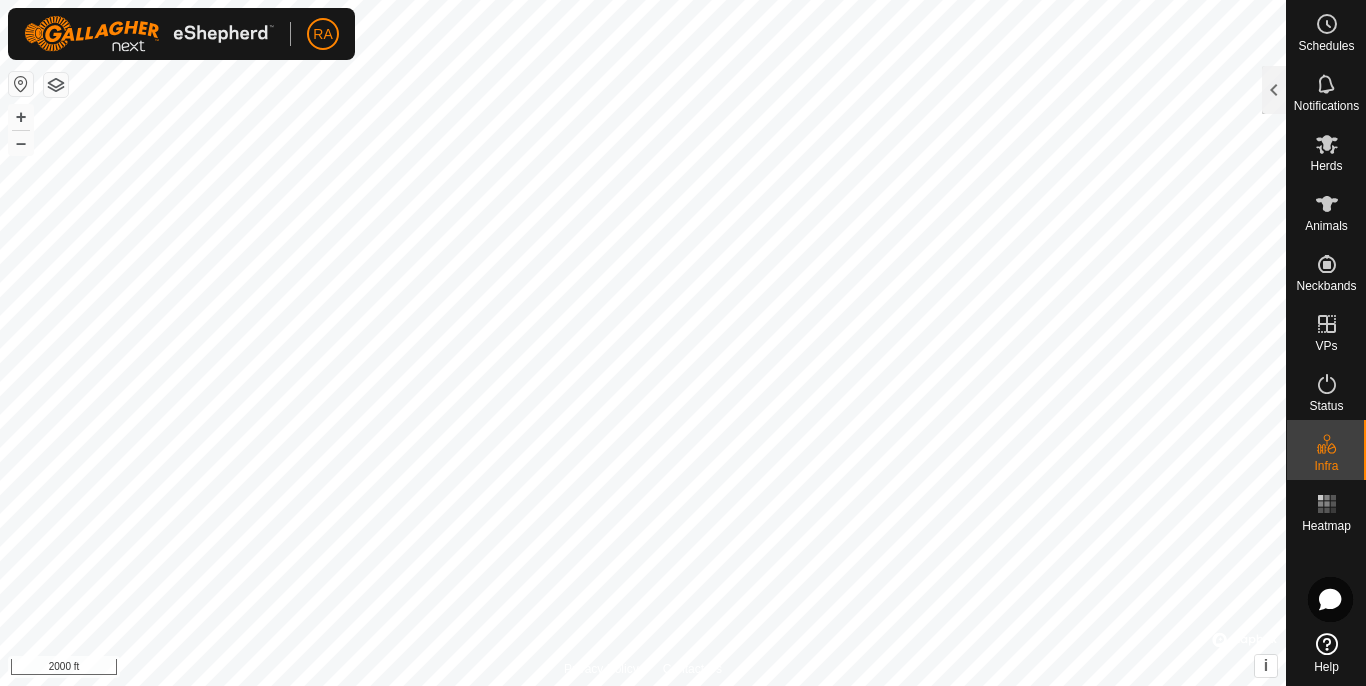 click at bounding box center [21, 84] 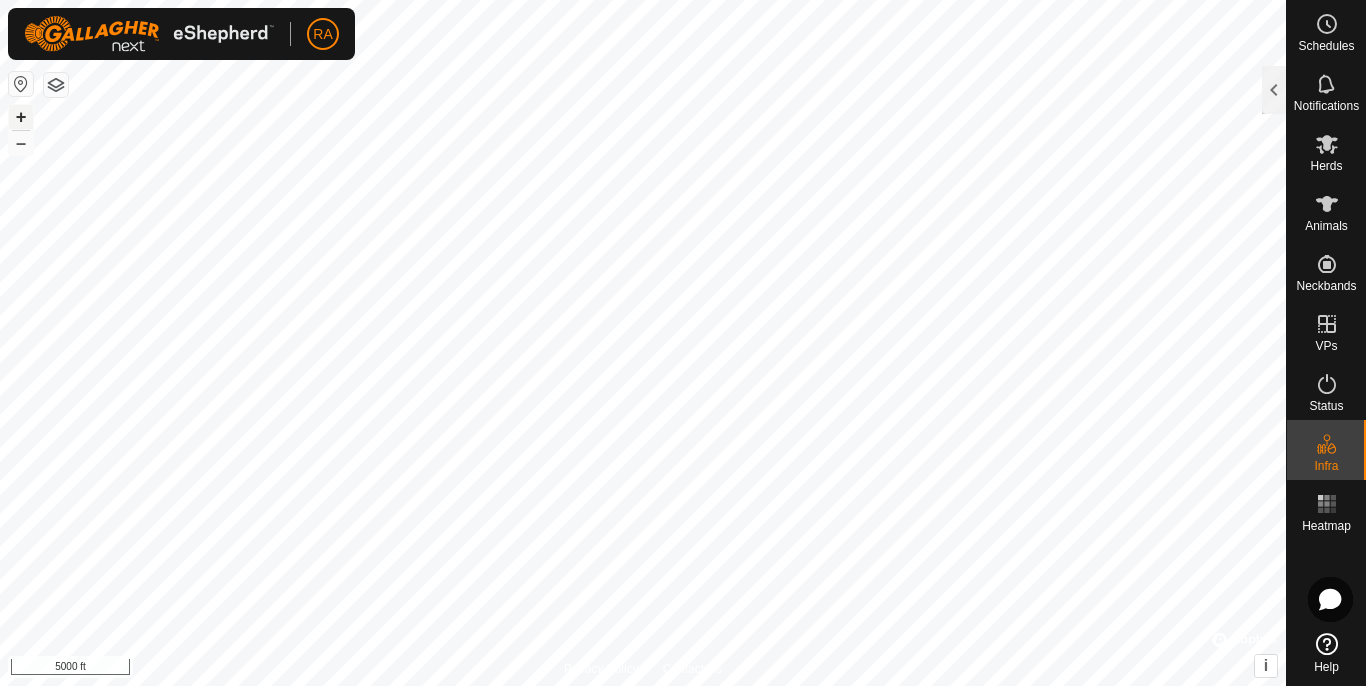 click on "+" at bounding box center (21, 117) 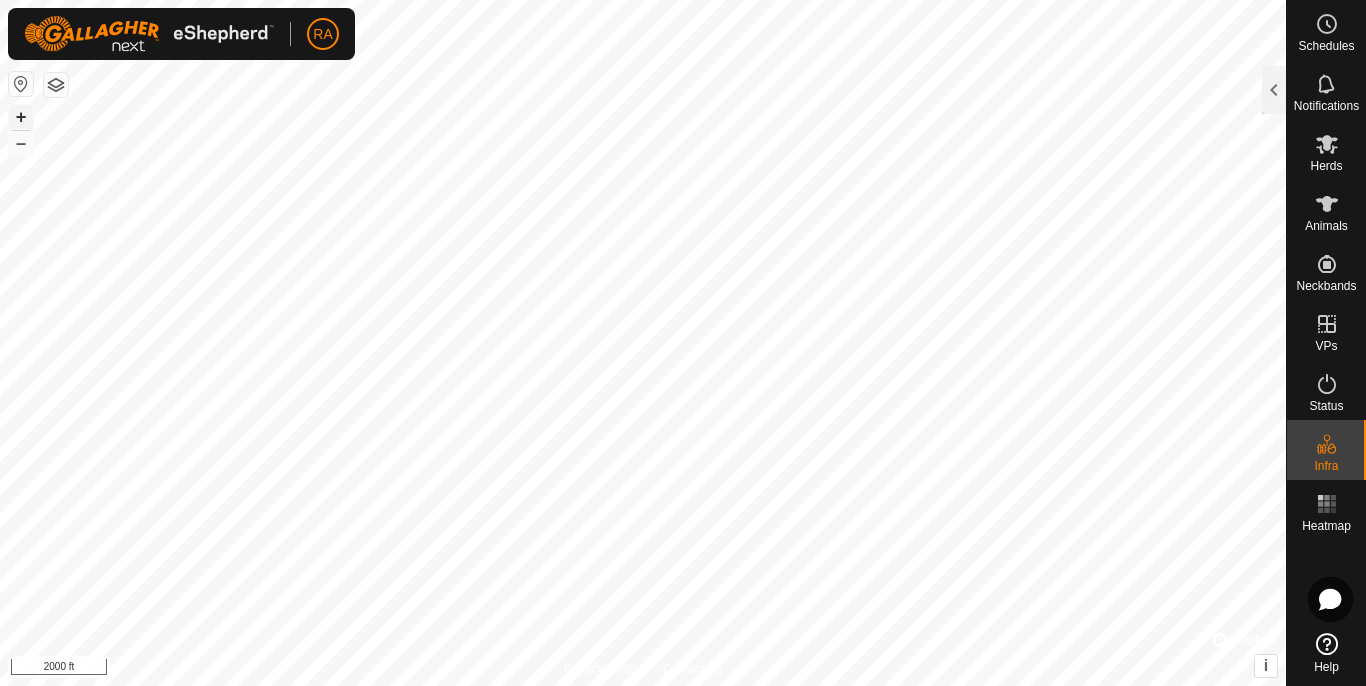 click on "+" at bounding box center [21, 117] 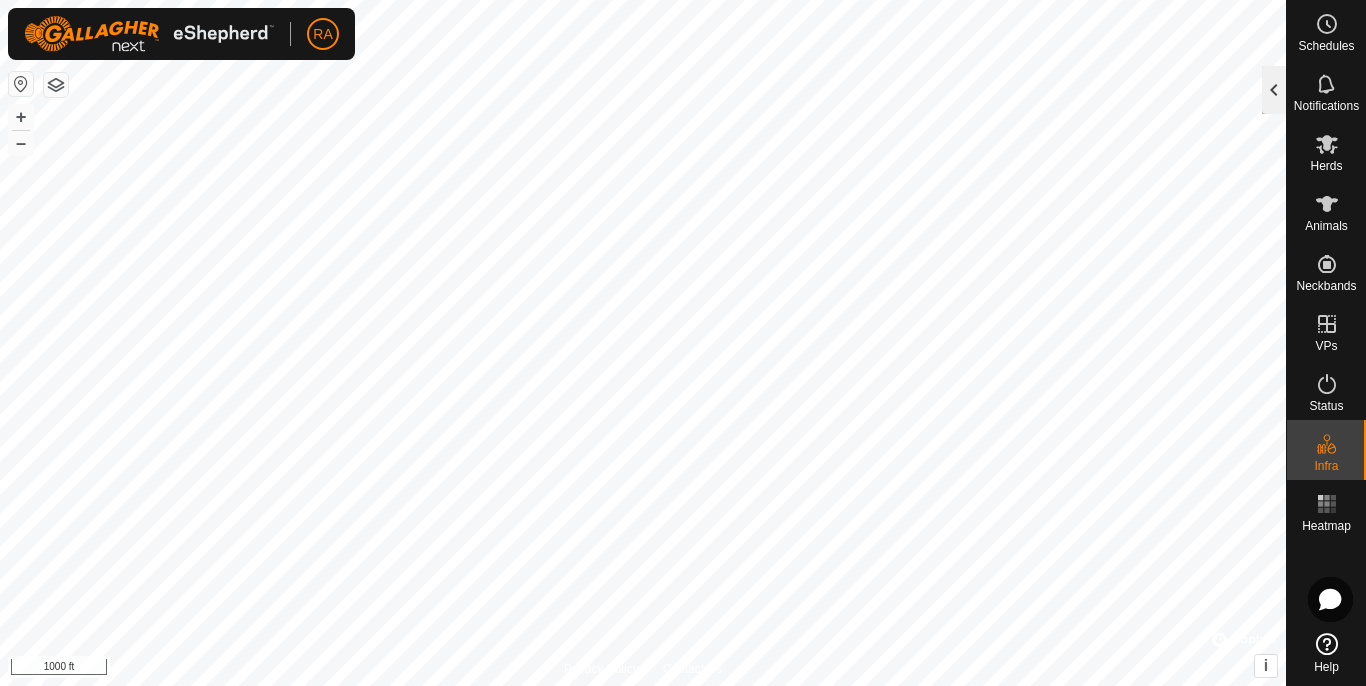 click 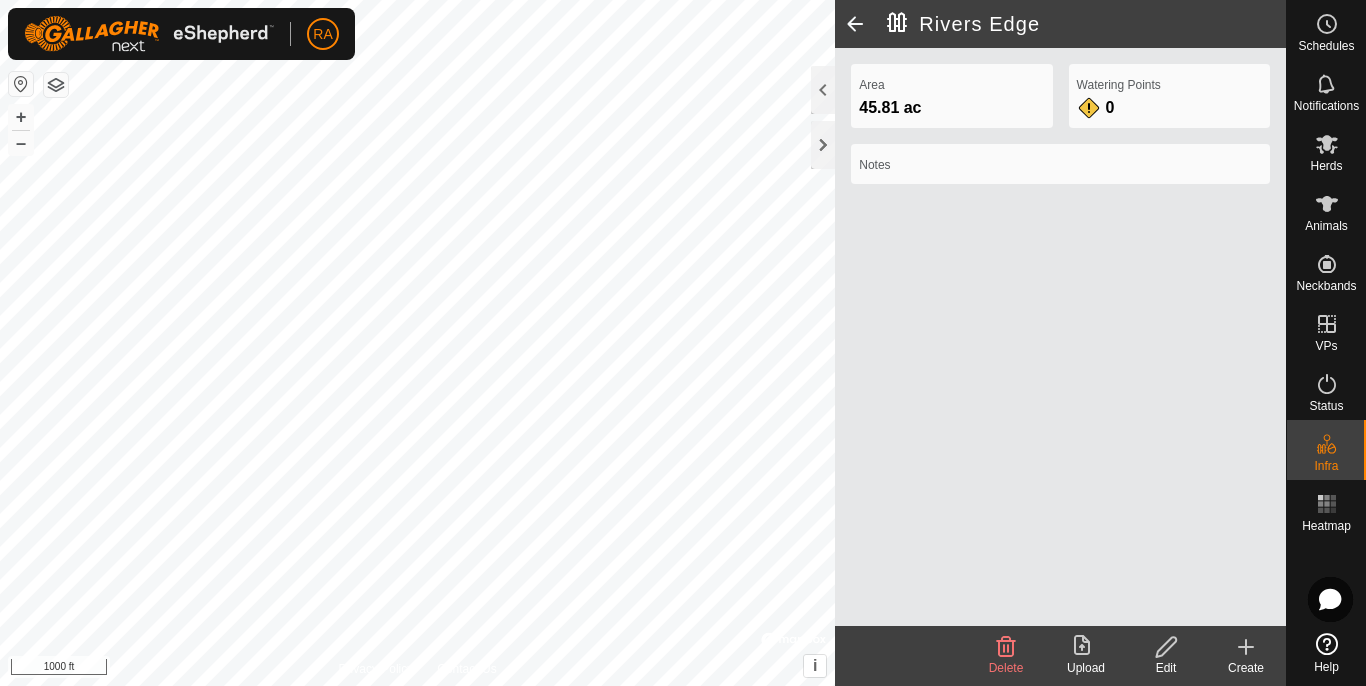 click 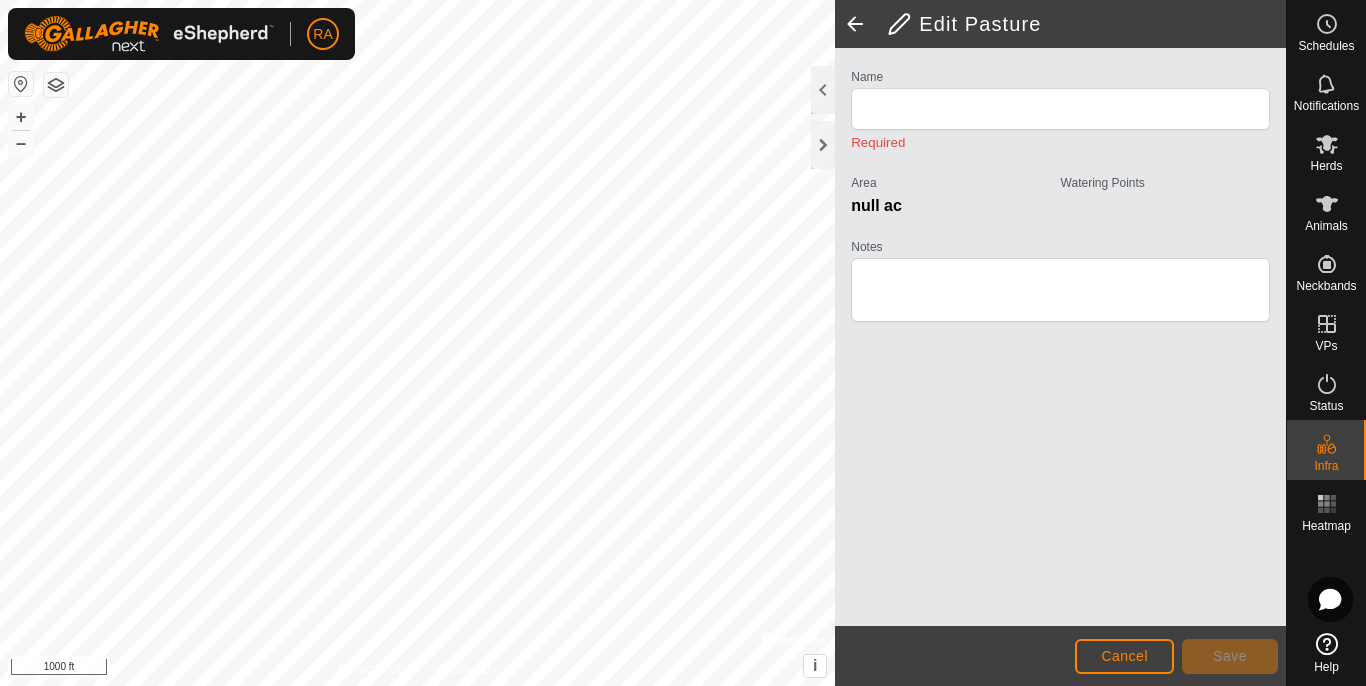 type on "levee Pasture" 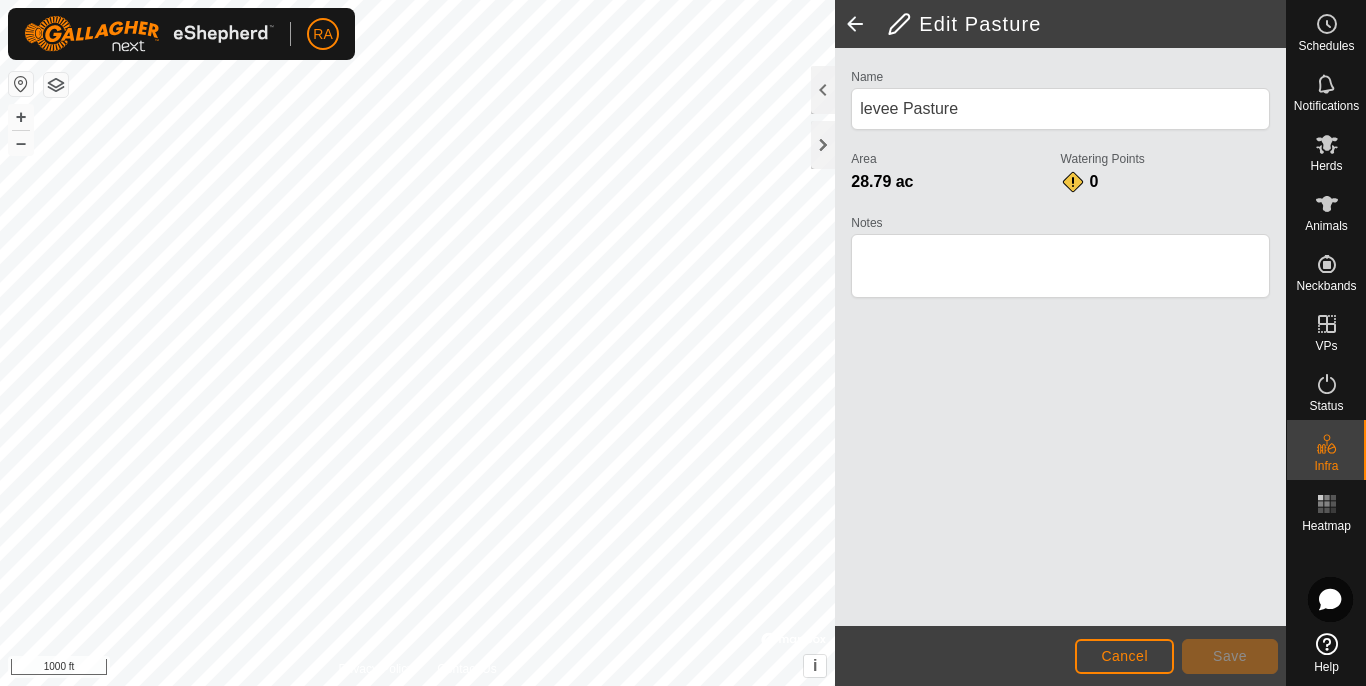 click 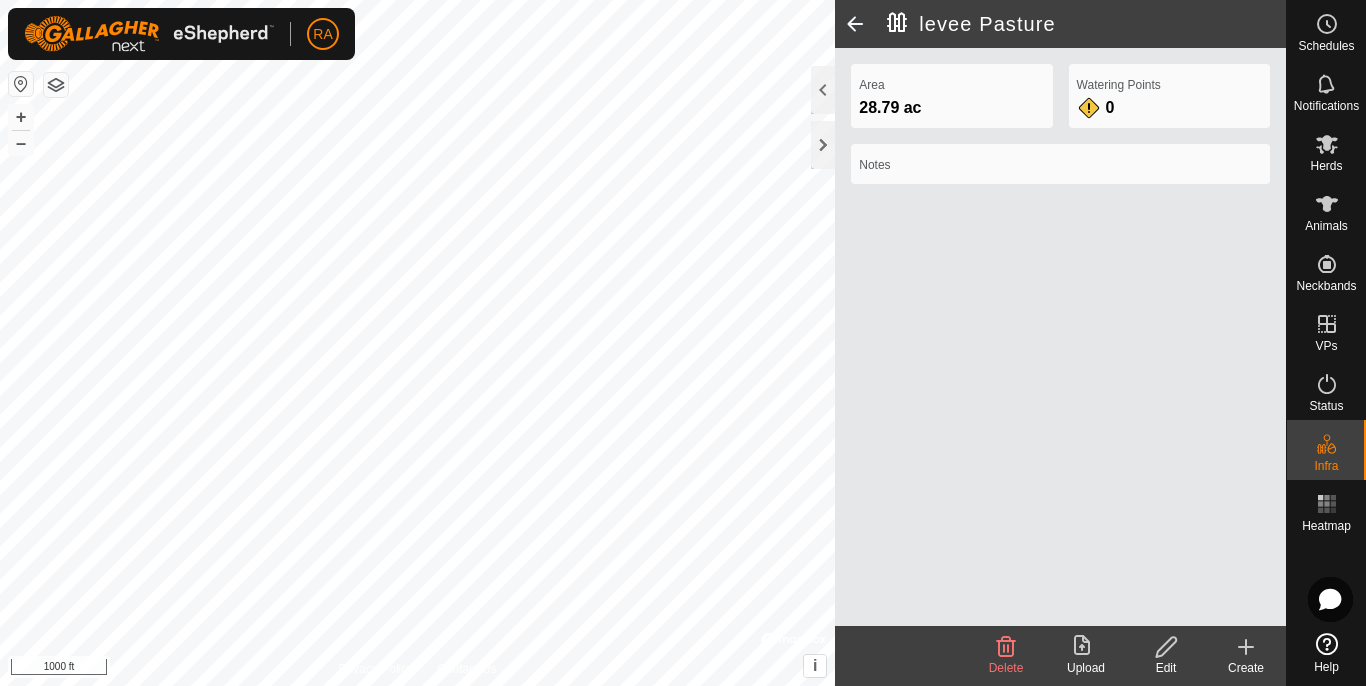 click 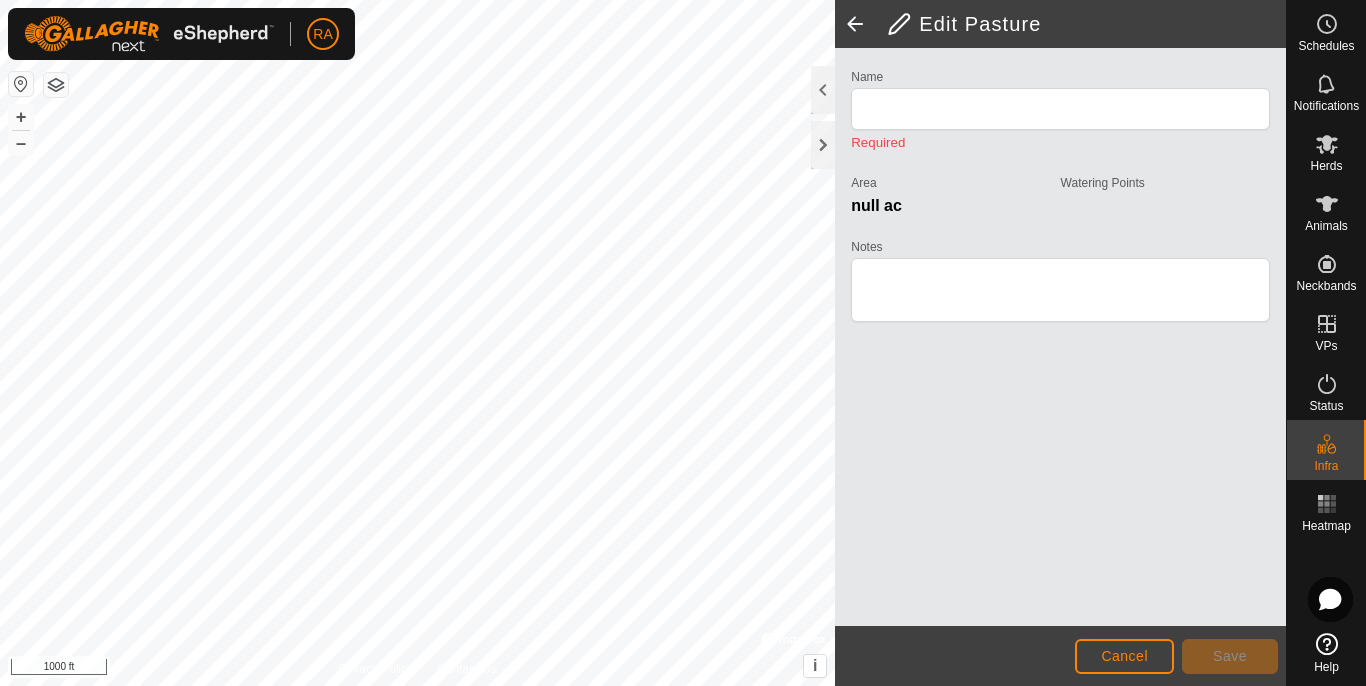 type on "levee Pasture" 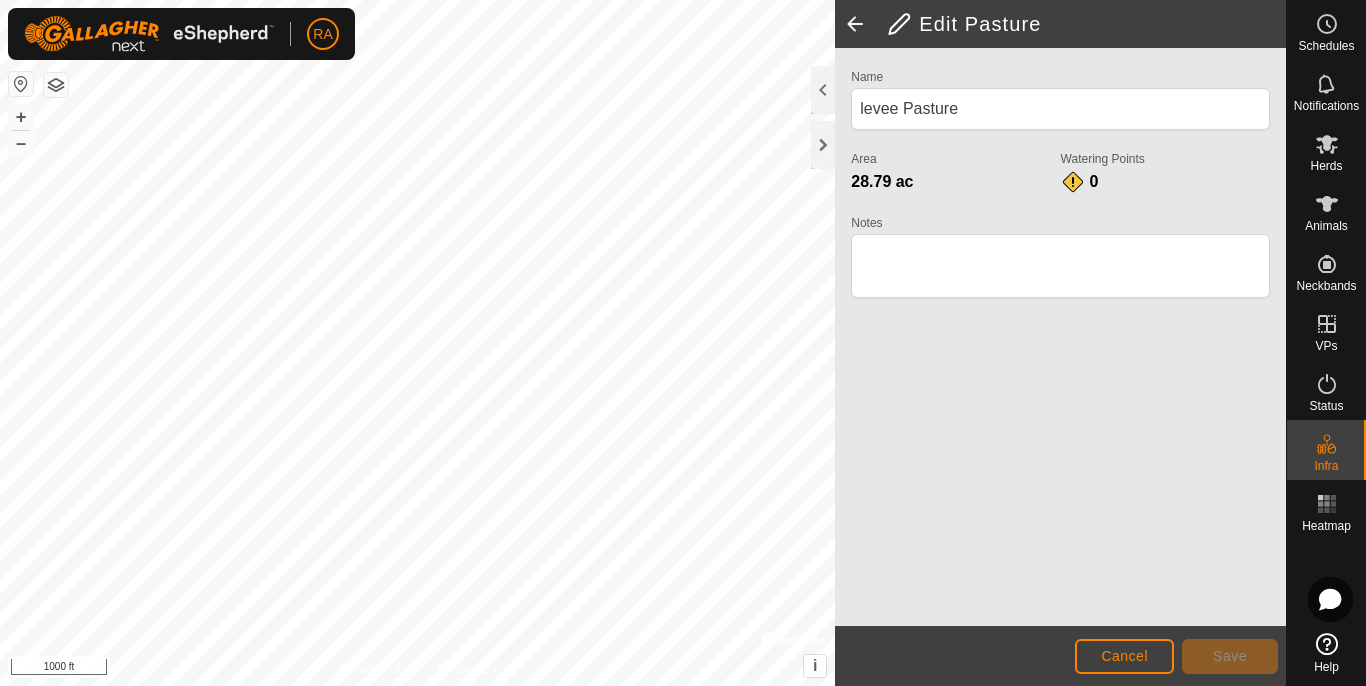 click 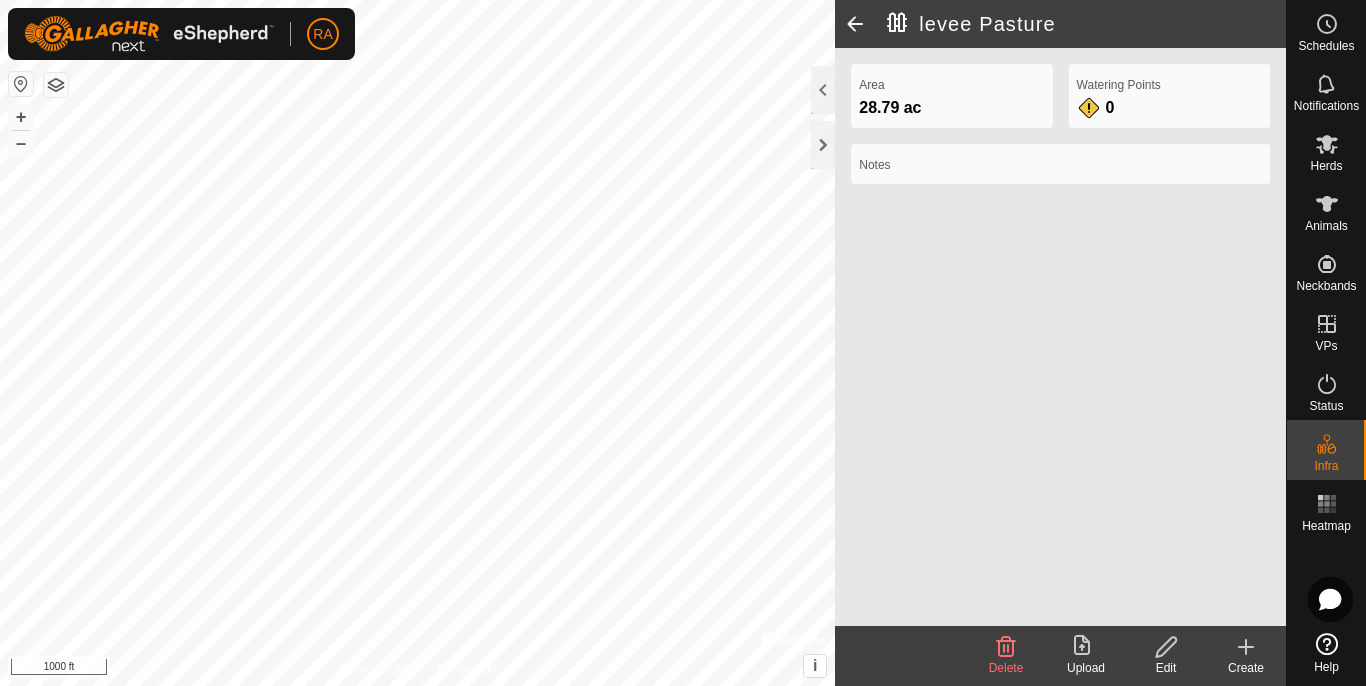 click 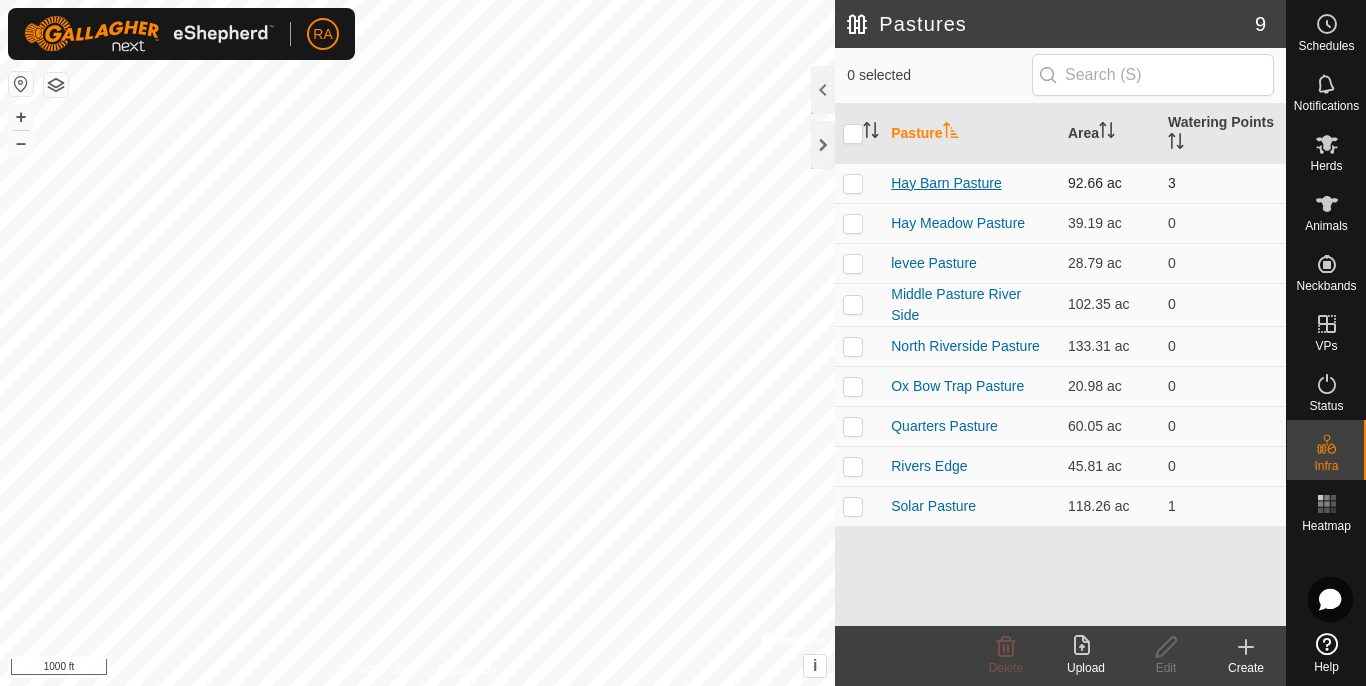 click on "Hay Barn Pasture" at bounding box center [946, 183] 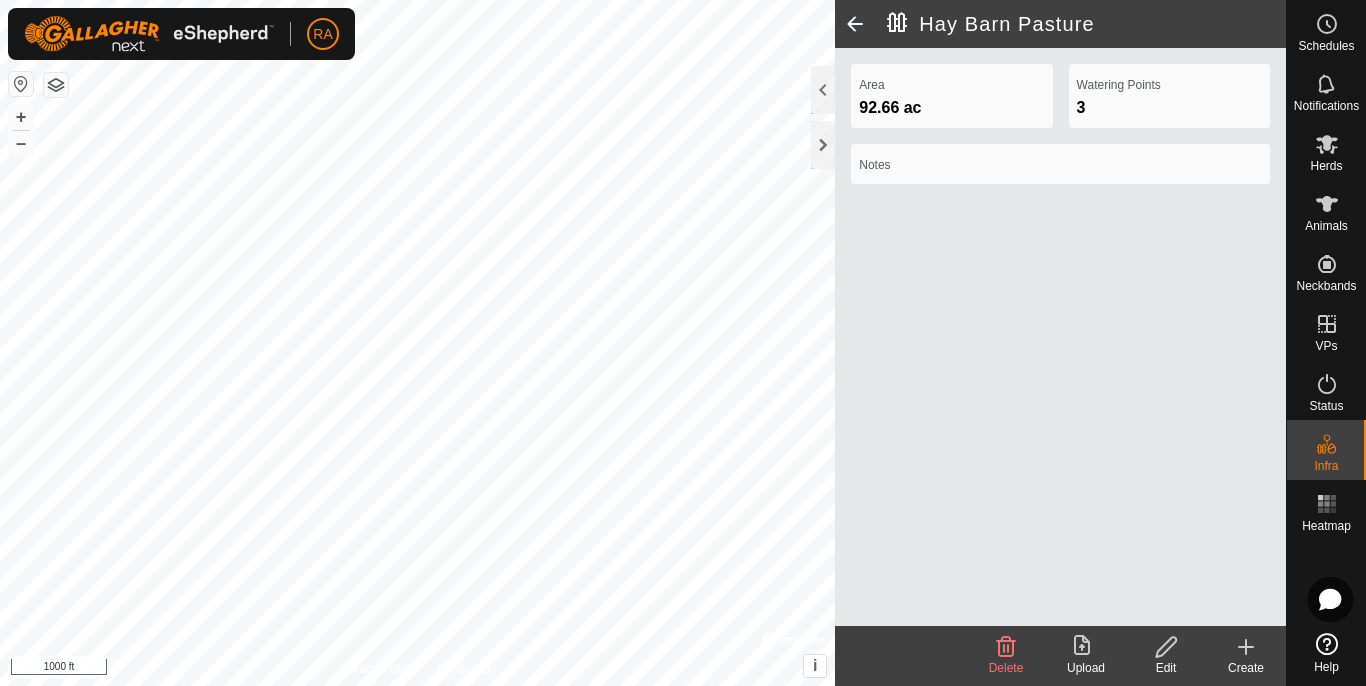 click 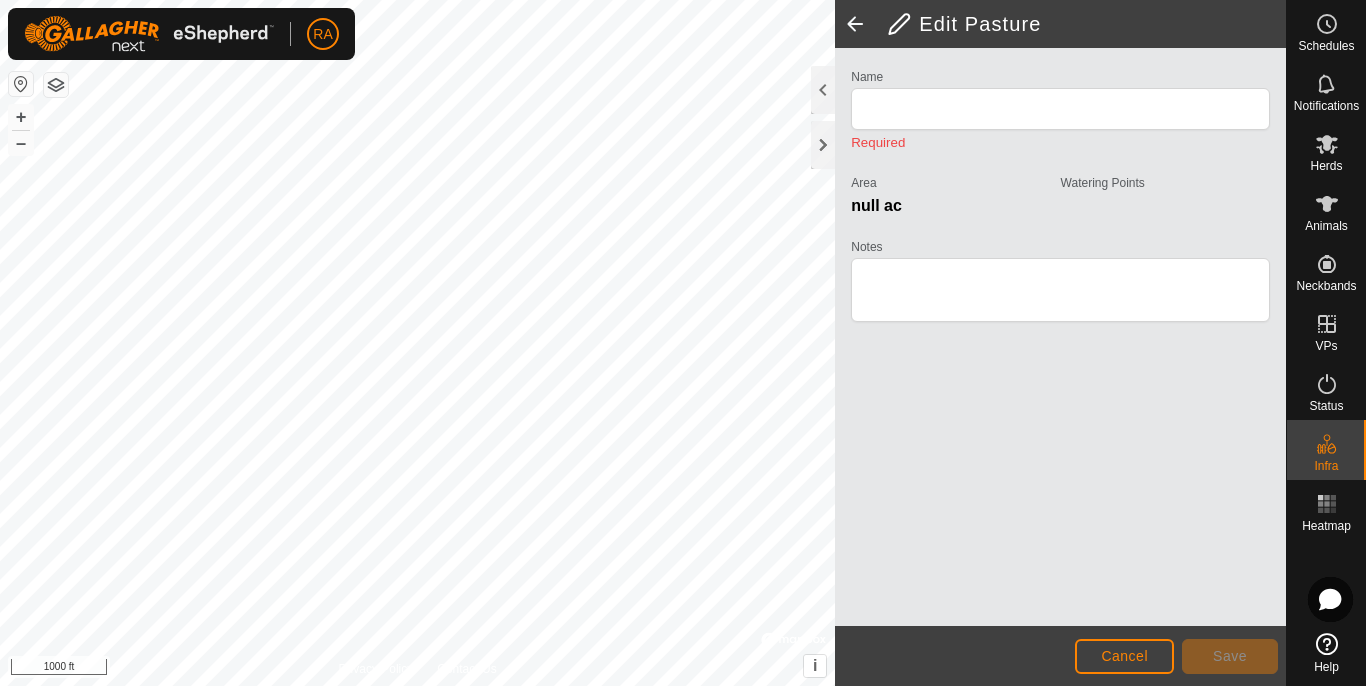type on "Hay Barn Pasture" 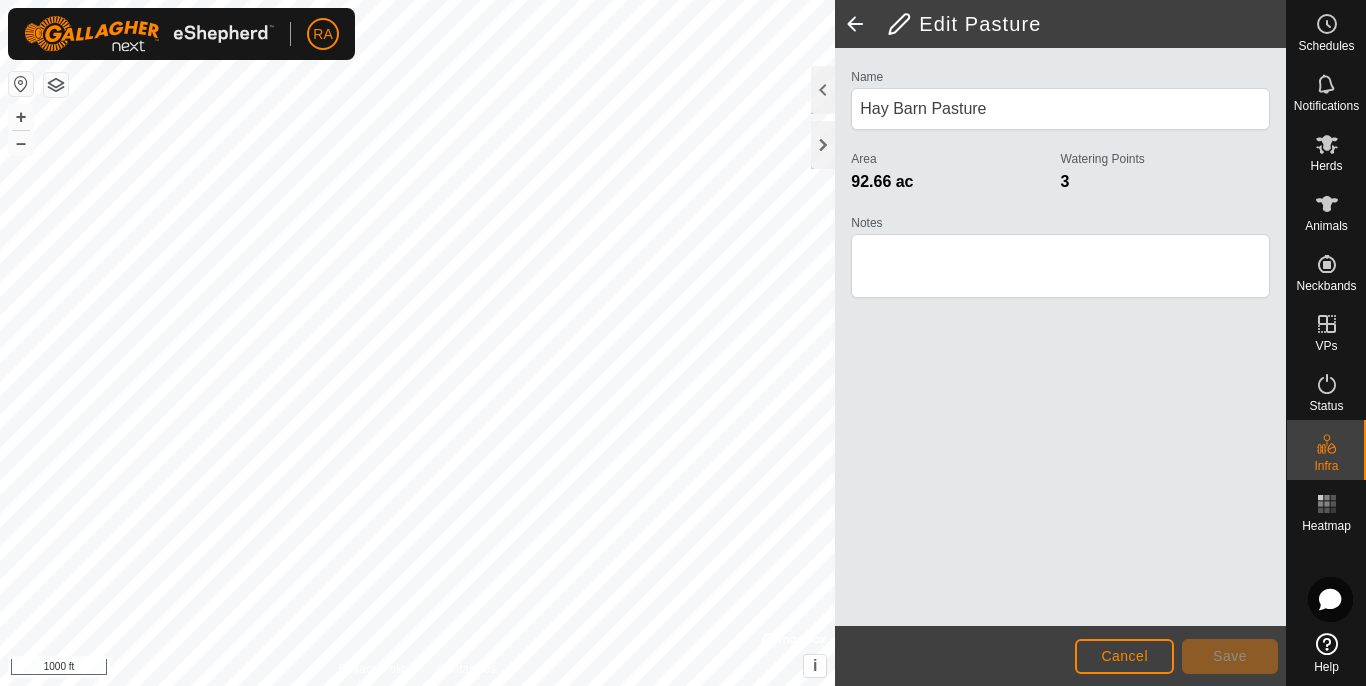 click 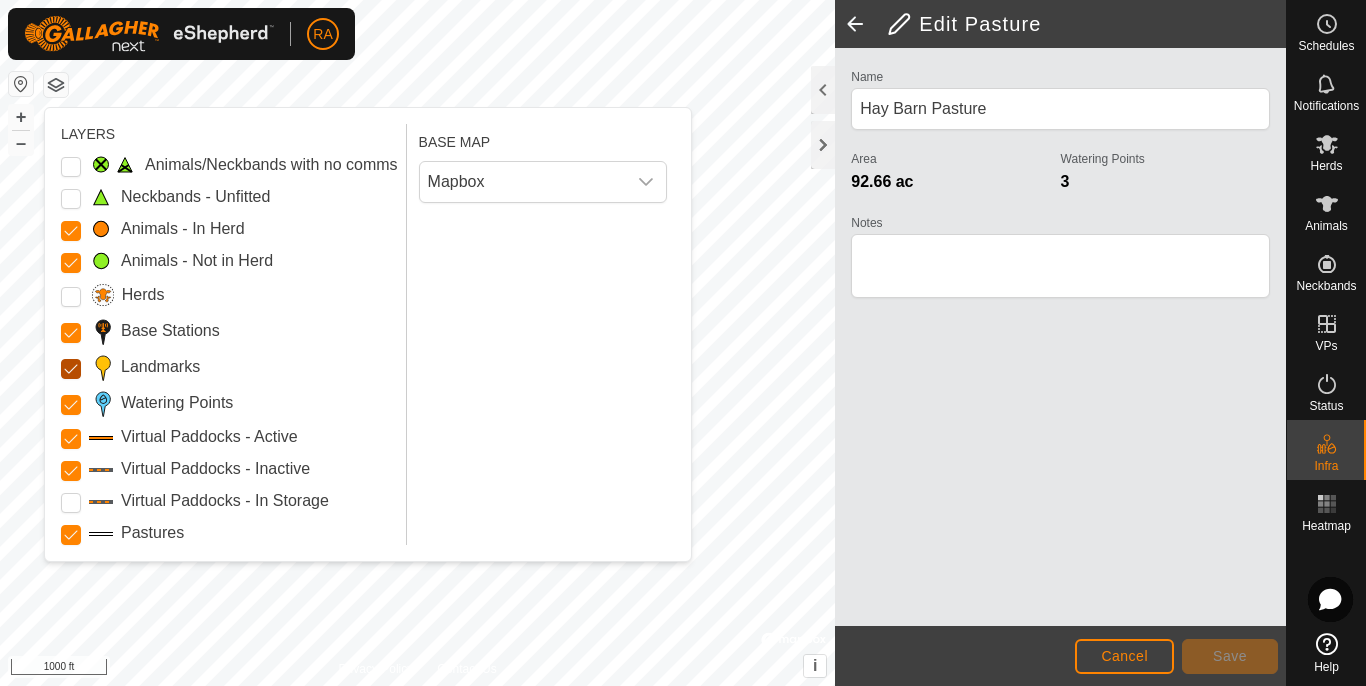 click on "Landmarks" at bounding box center (71, 369) 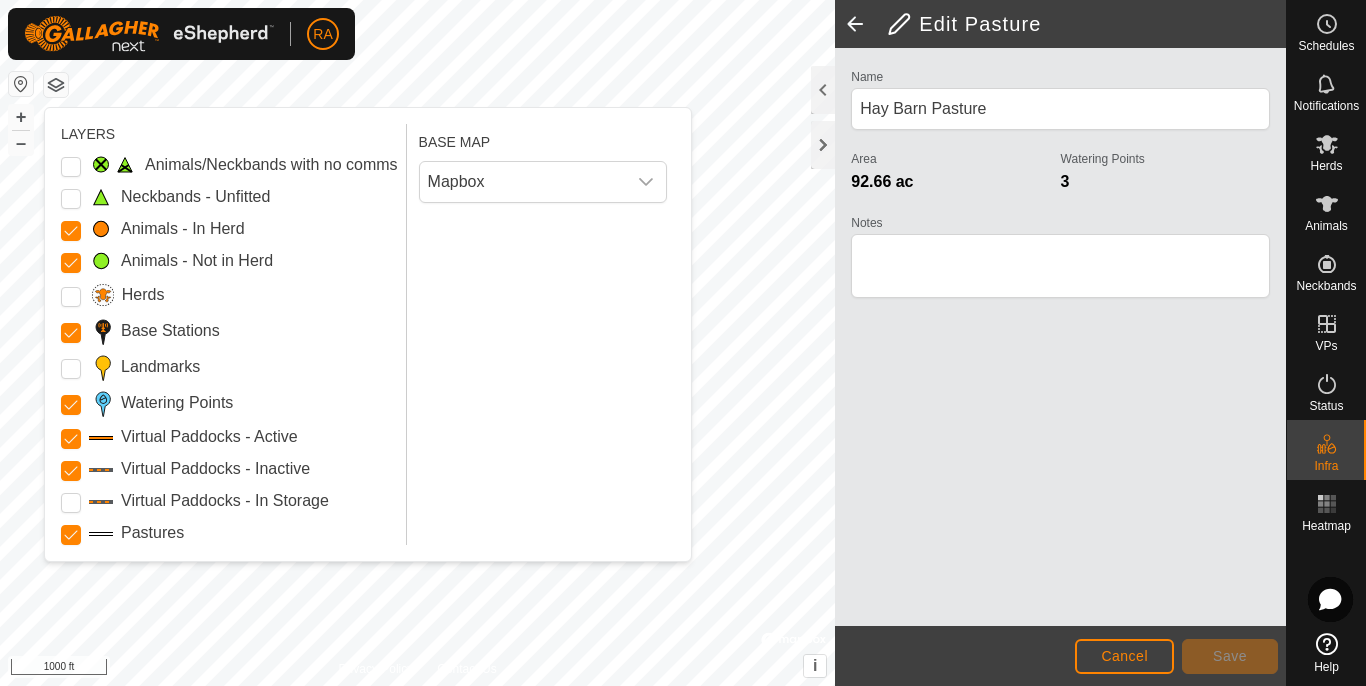 click on "Landmarks" at bounding box center [71, 369] 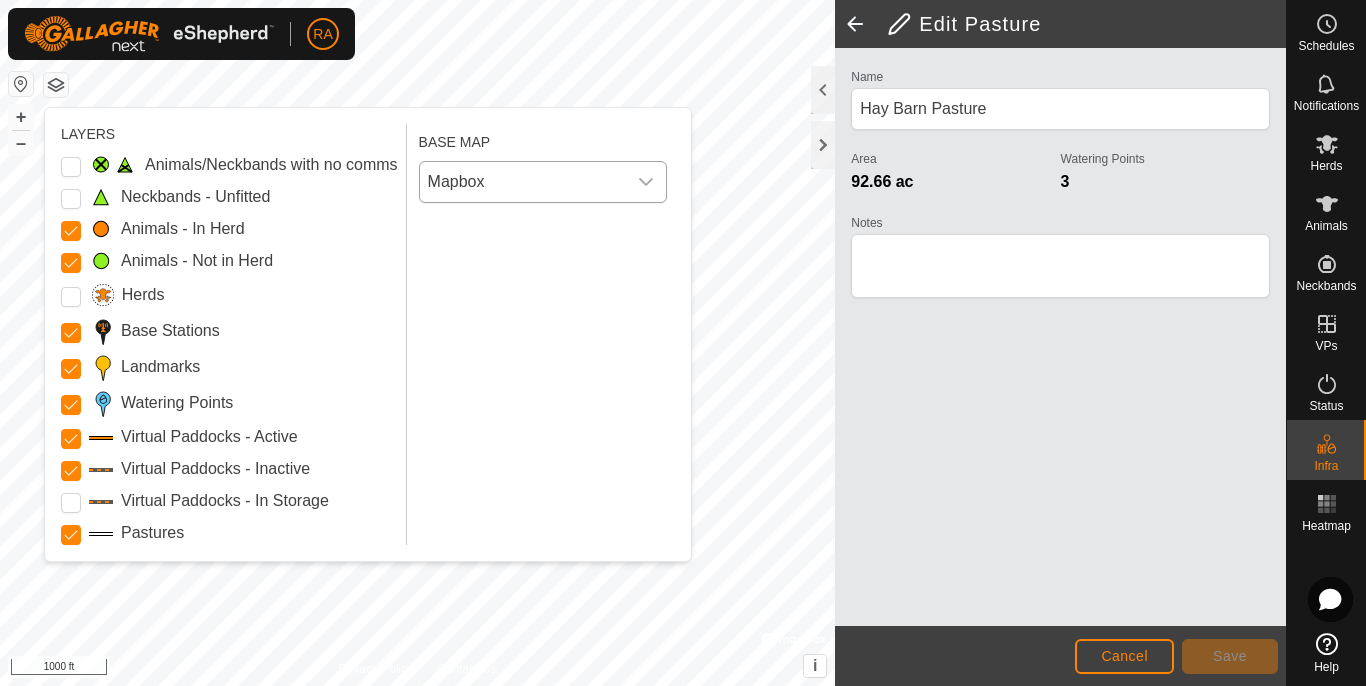 click on "Mapbox" at bounding box center [523, 182] 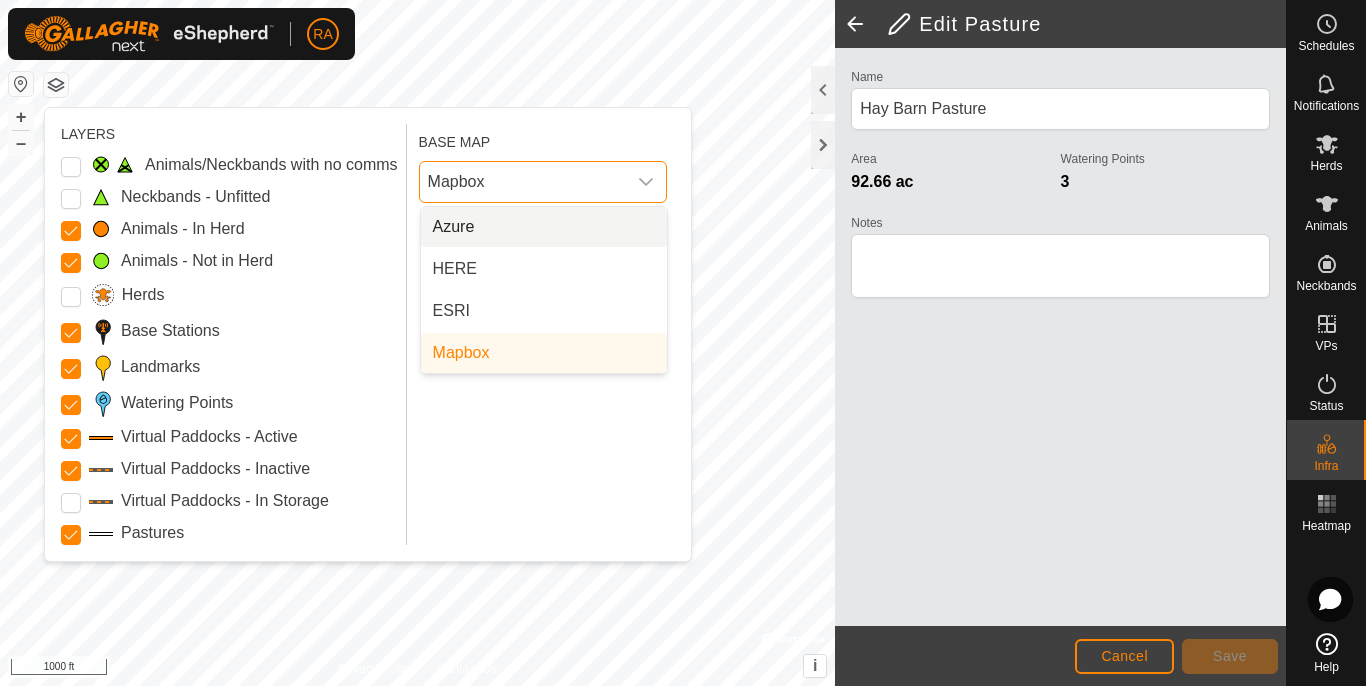 click on "Mapbox" at bounding box center [523, 182] 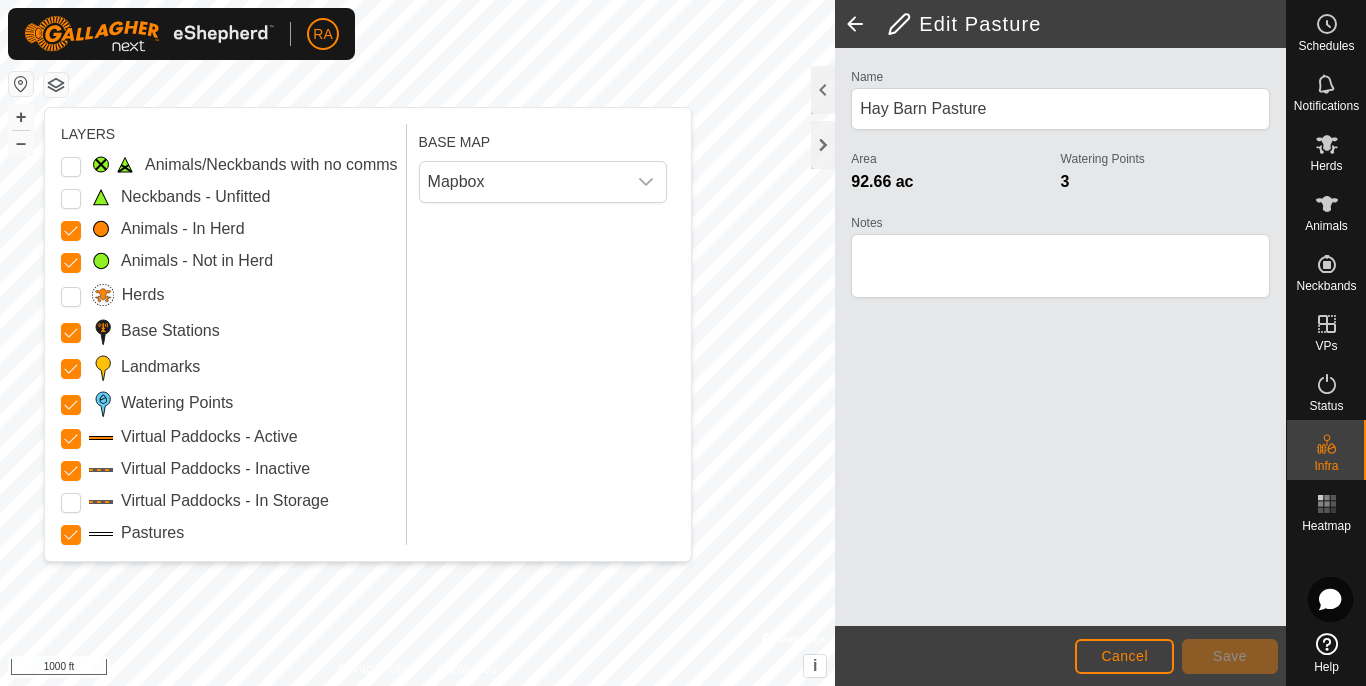 click 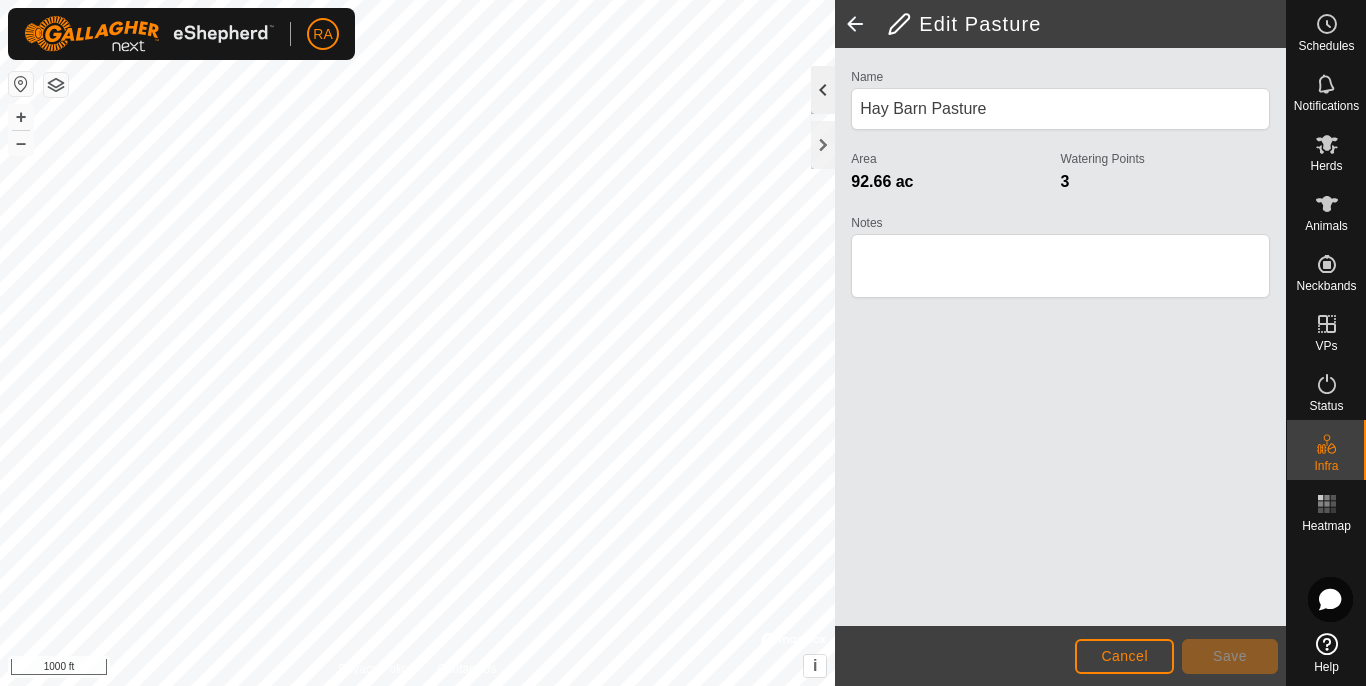 click 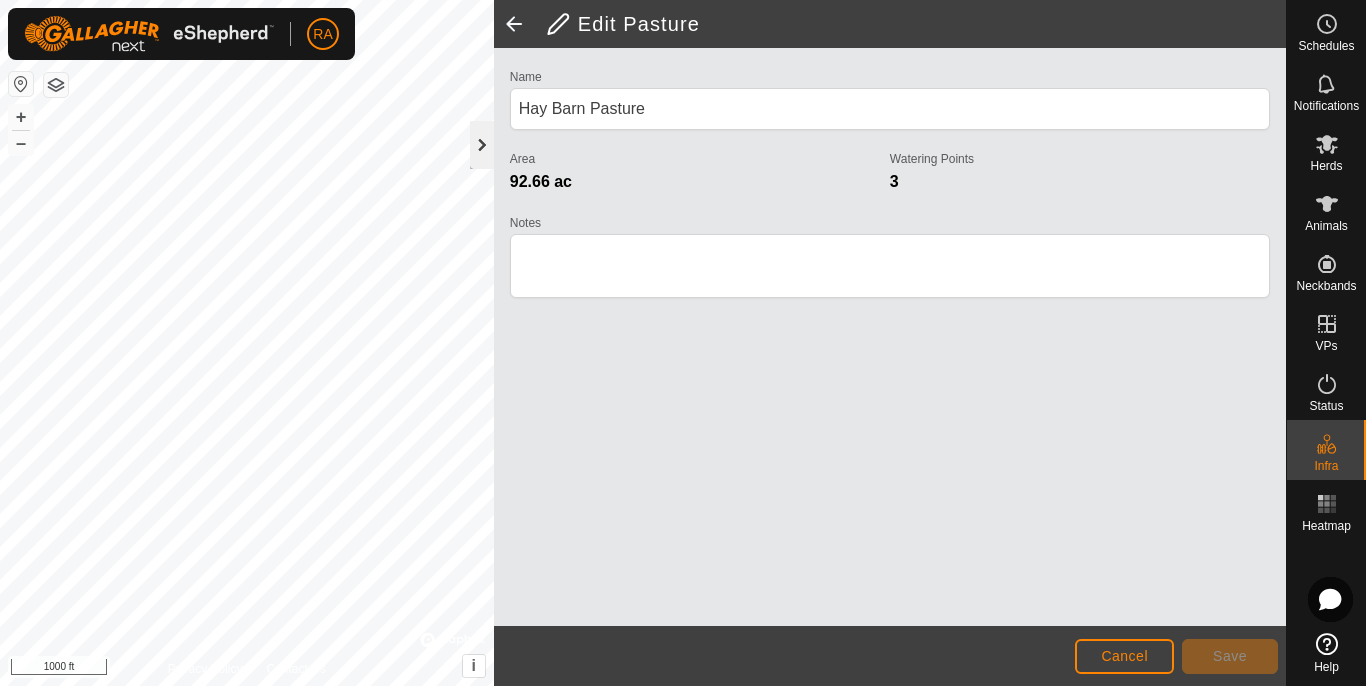 click 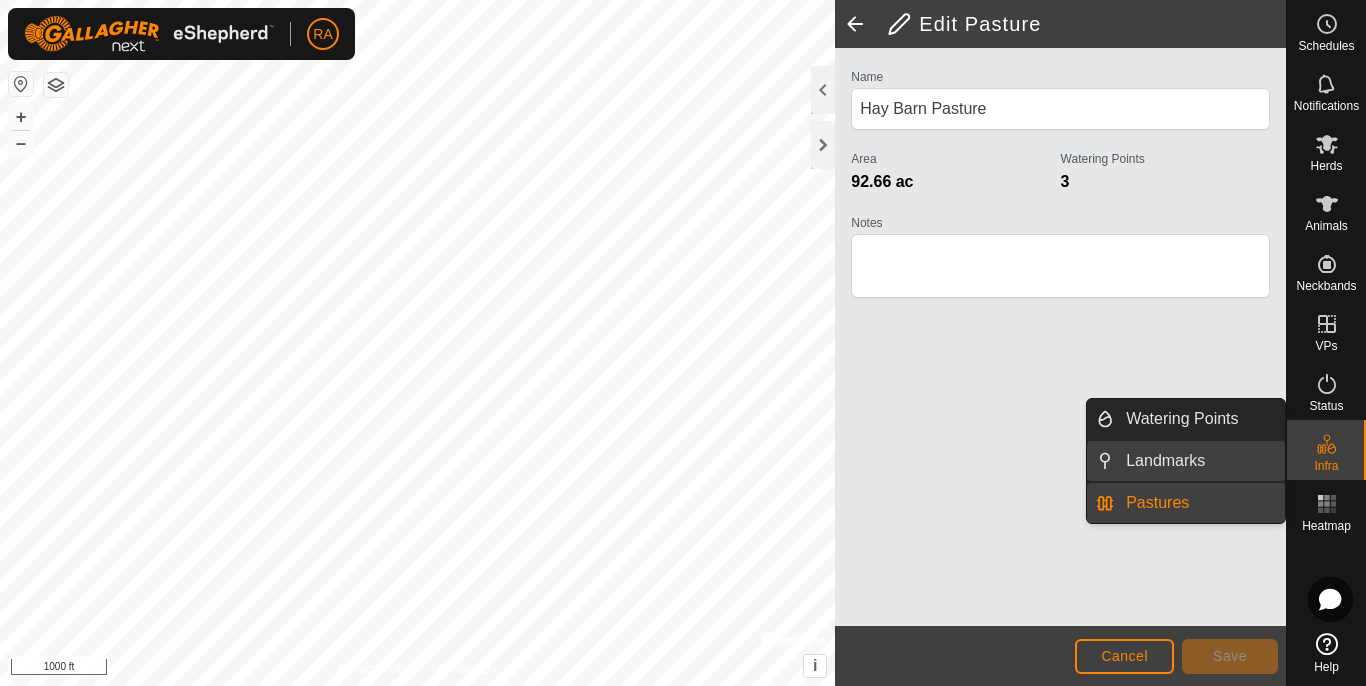 click on "Landmarks" at bounding box center (1199, 461) 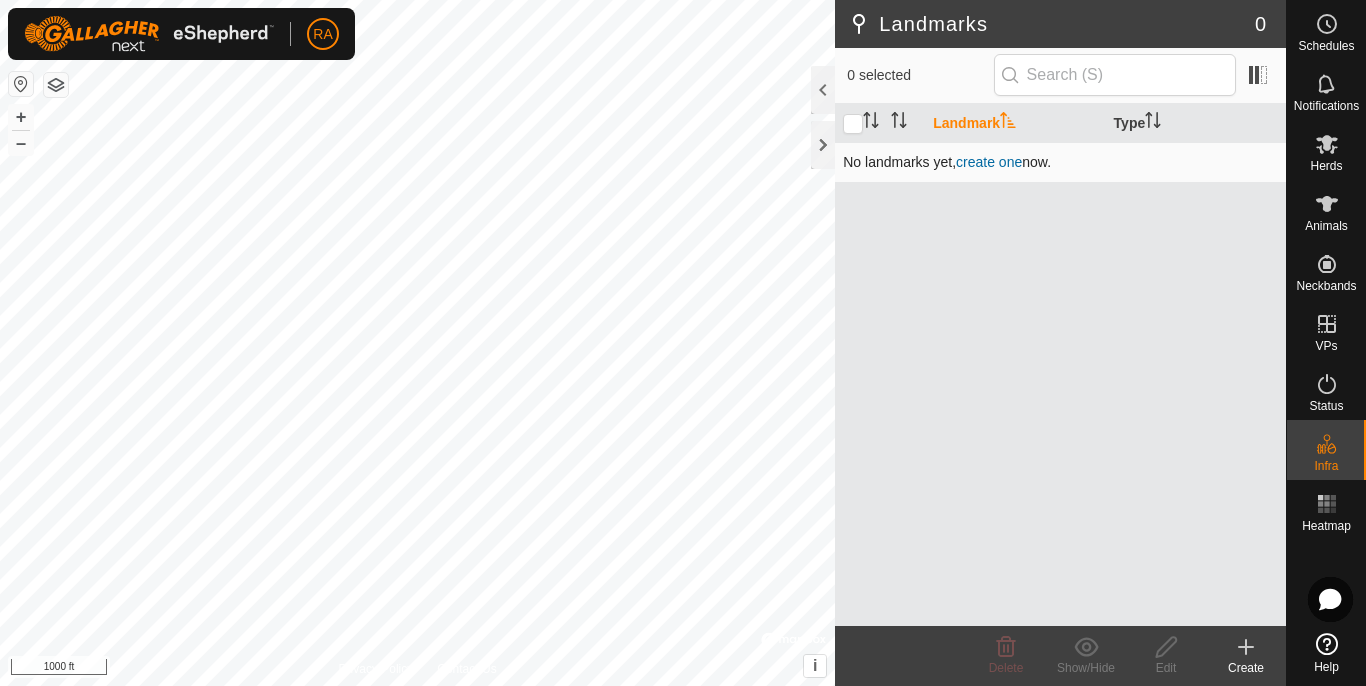 click on "create one" at bounding box center [989, 162] 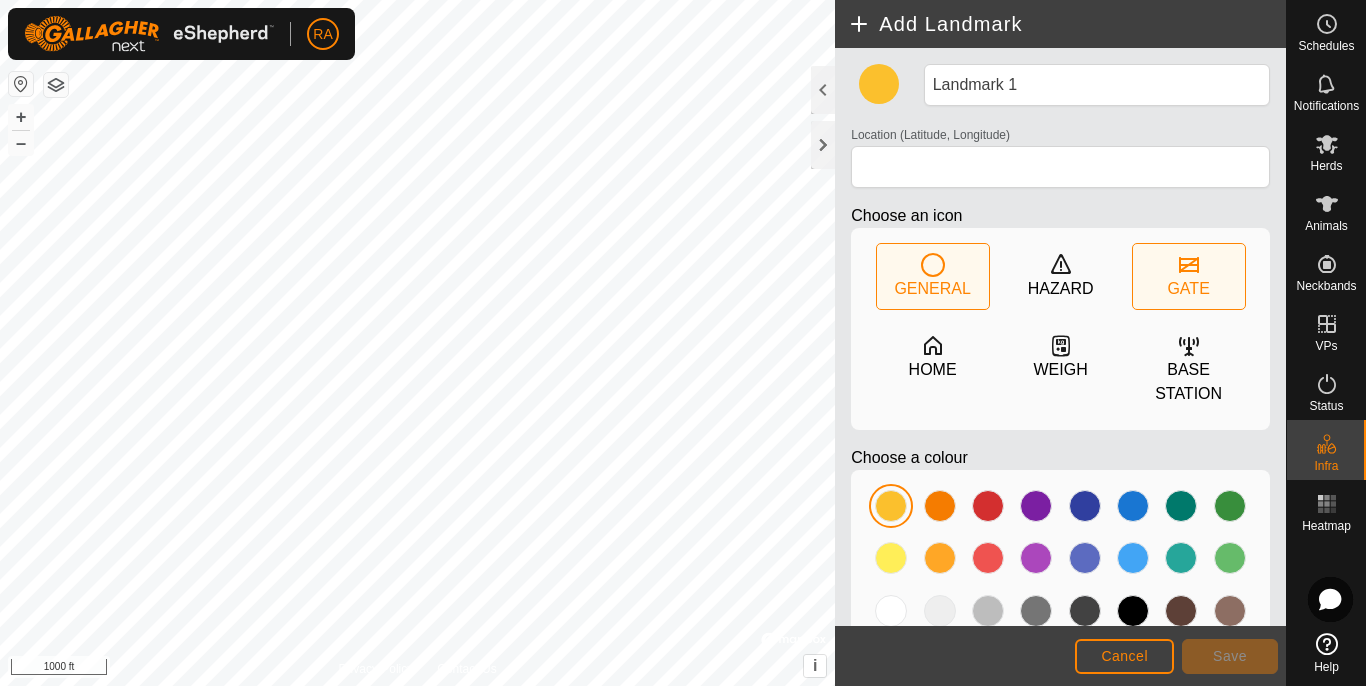 click 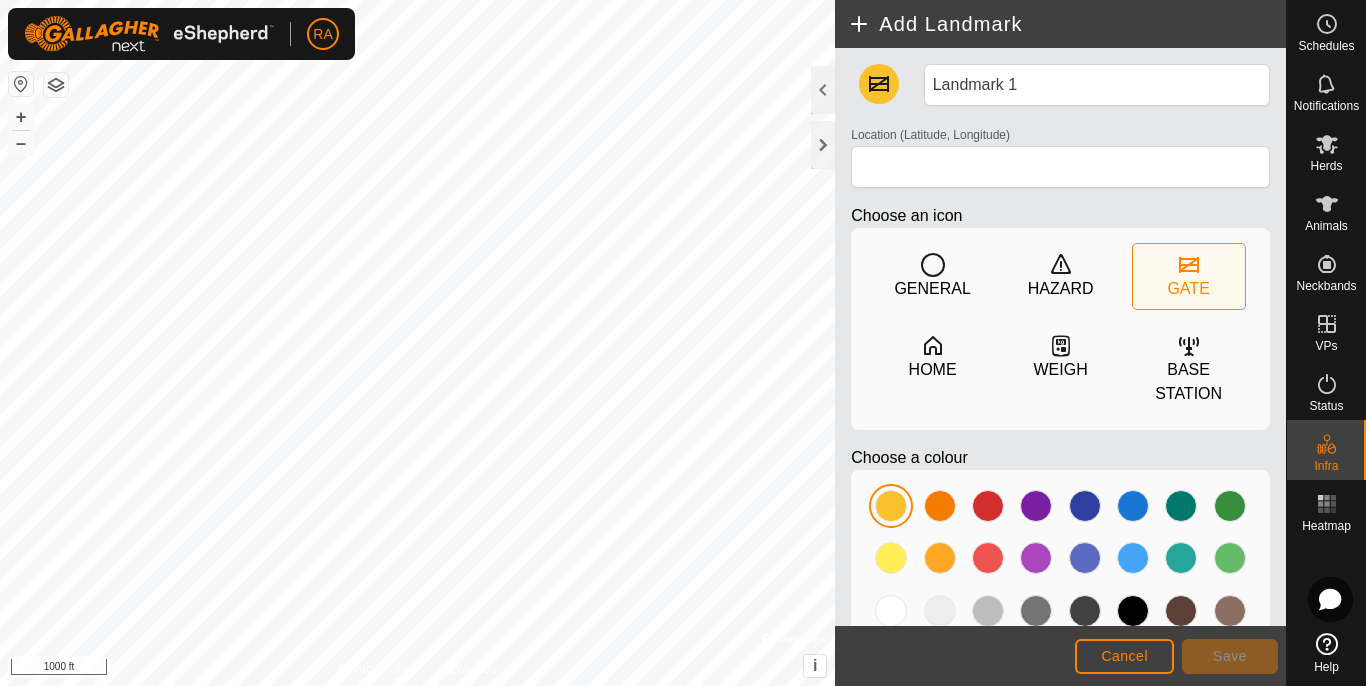 click on "+ –" at bounding box center (21, 130) 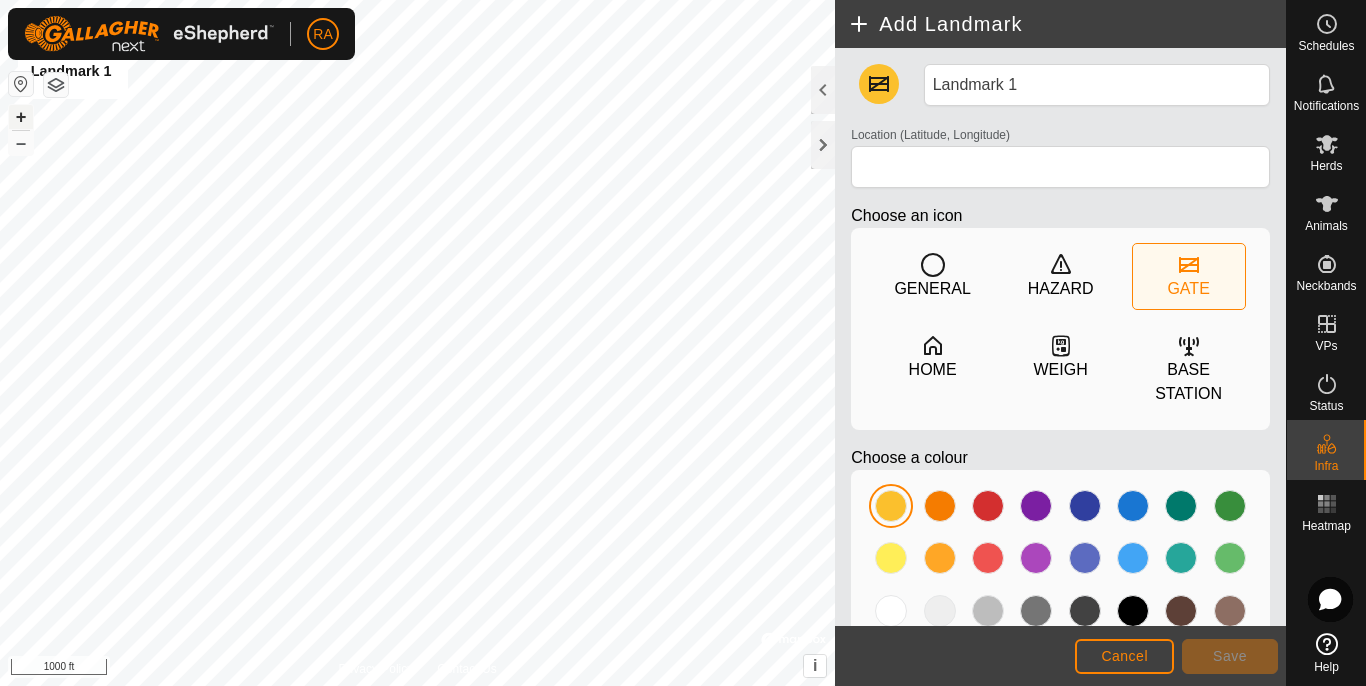 click on "+" at bounding box center (21, 117) 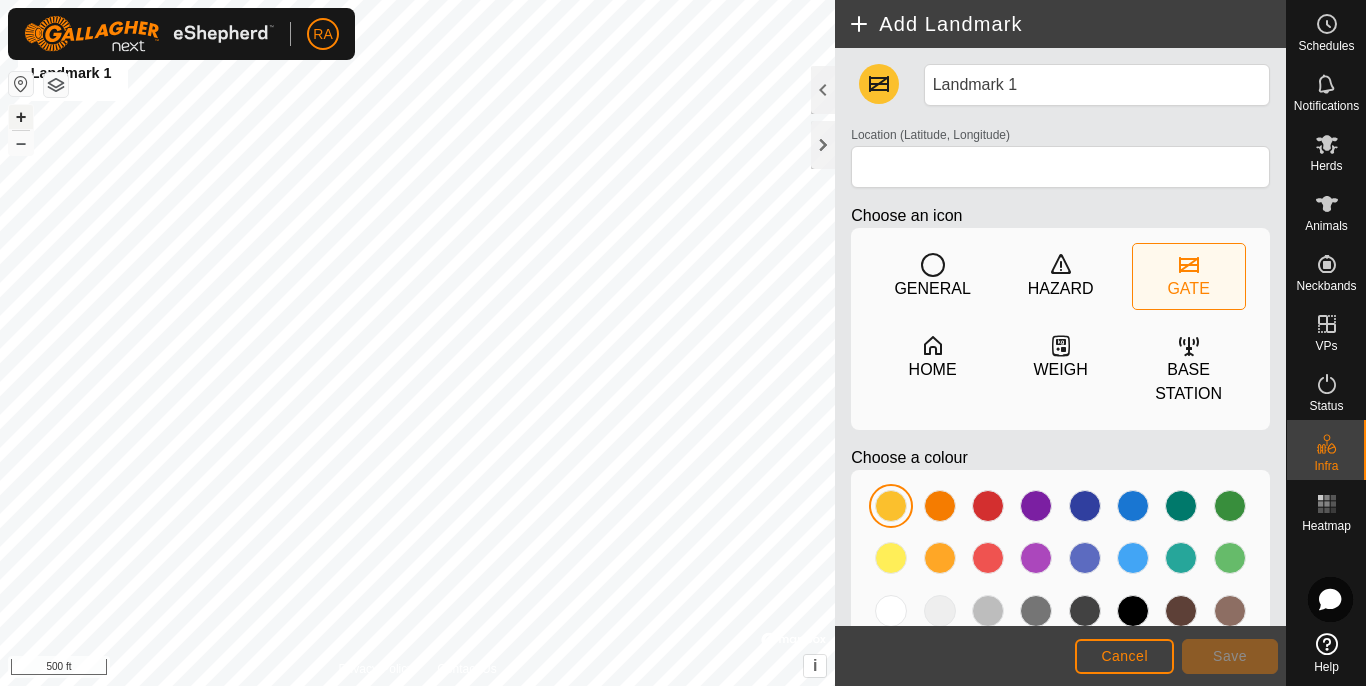 click on "+" at bounding box center (21, 117) 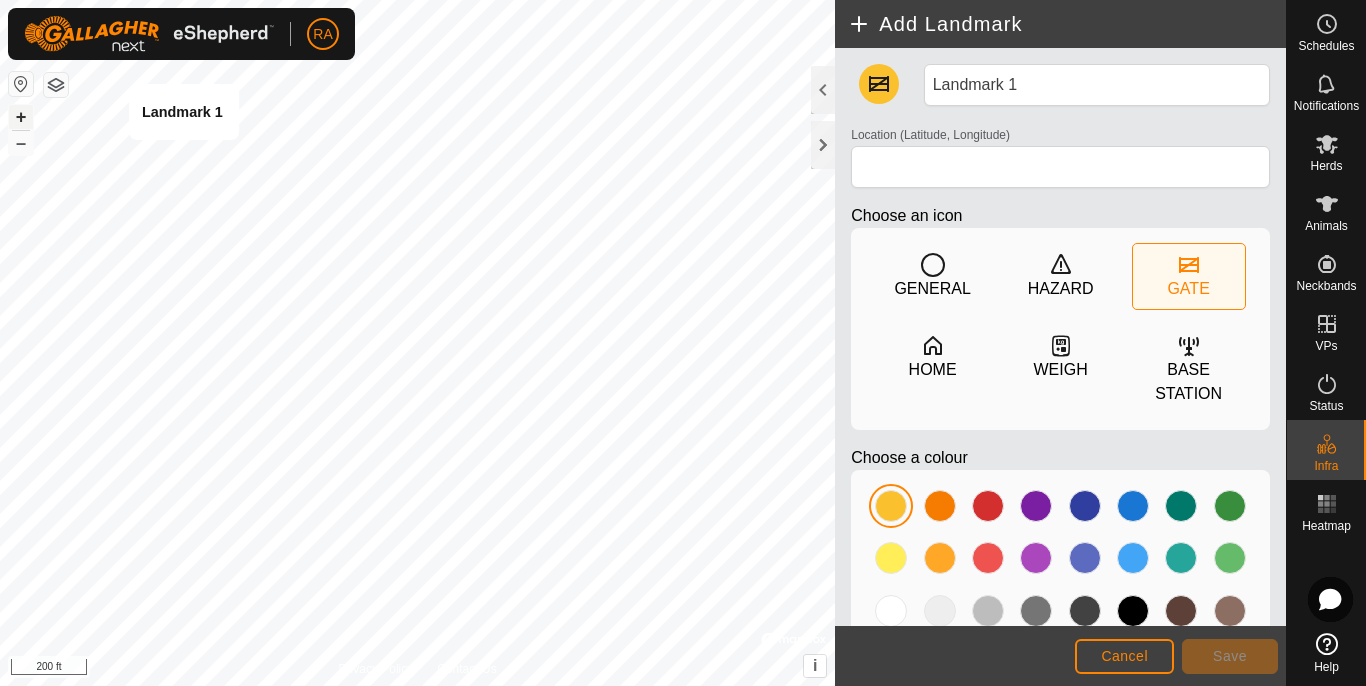 type on "[LATITUDE], [LONGITUDE]" 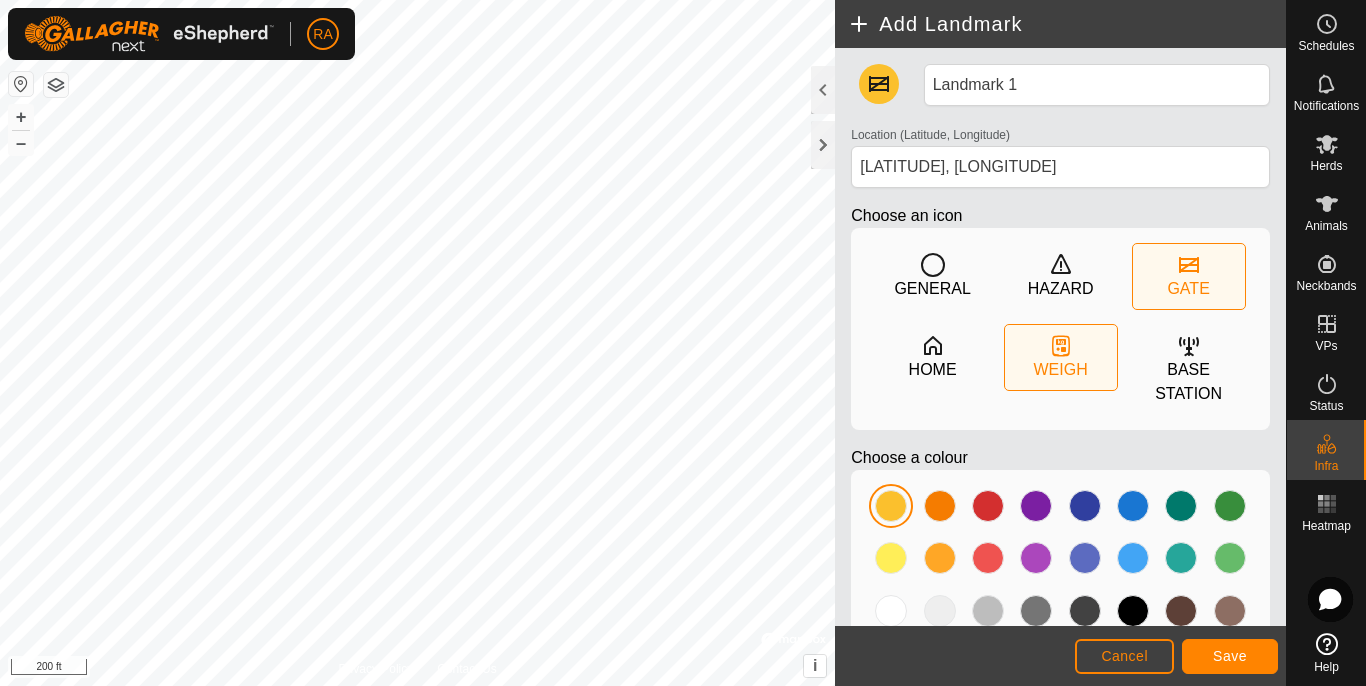 click on "WEIGH" 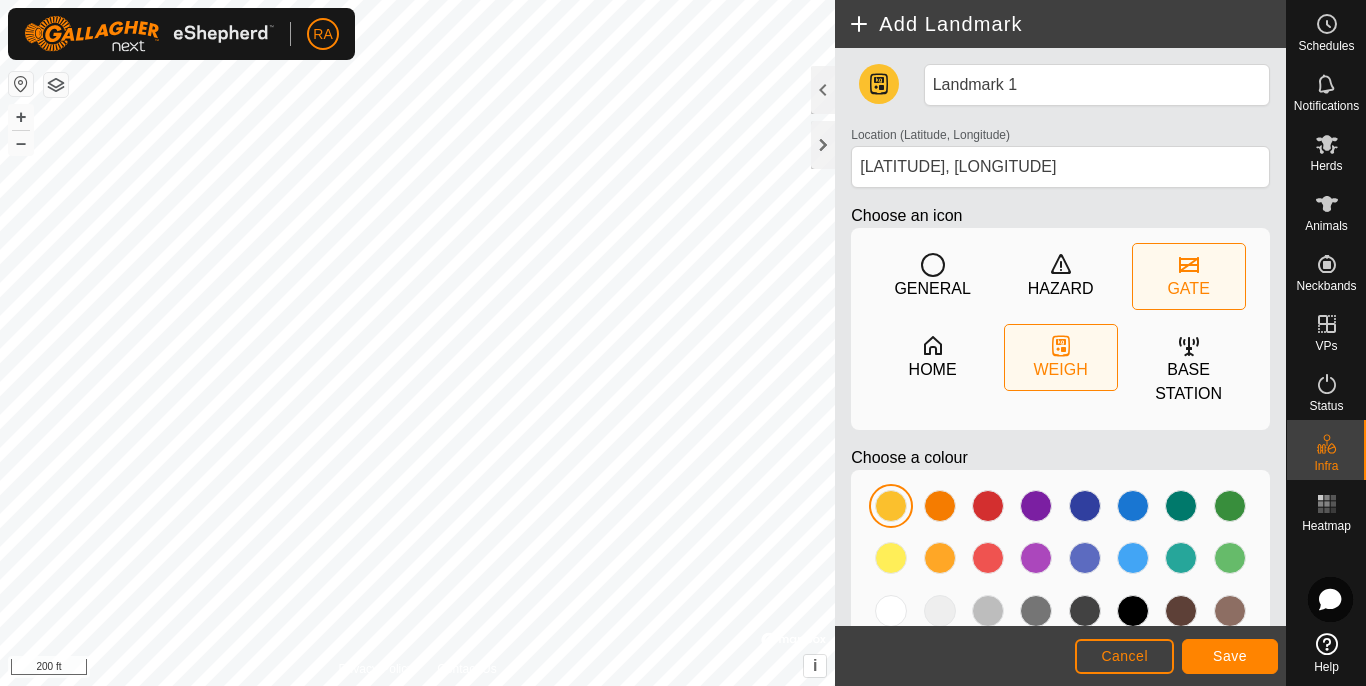 click on "GATE" 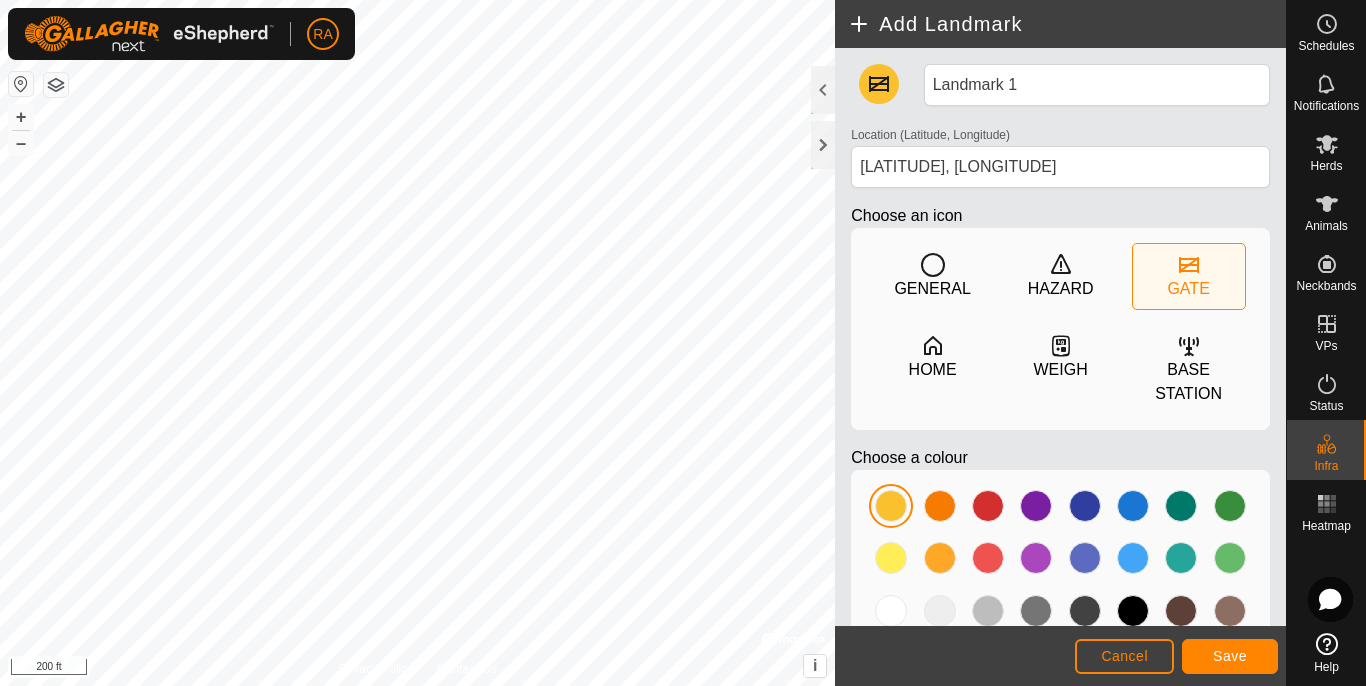 click on "GATE" 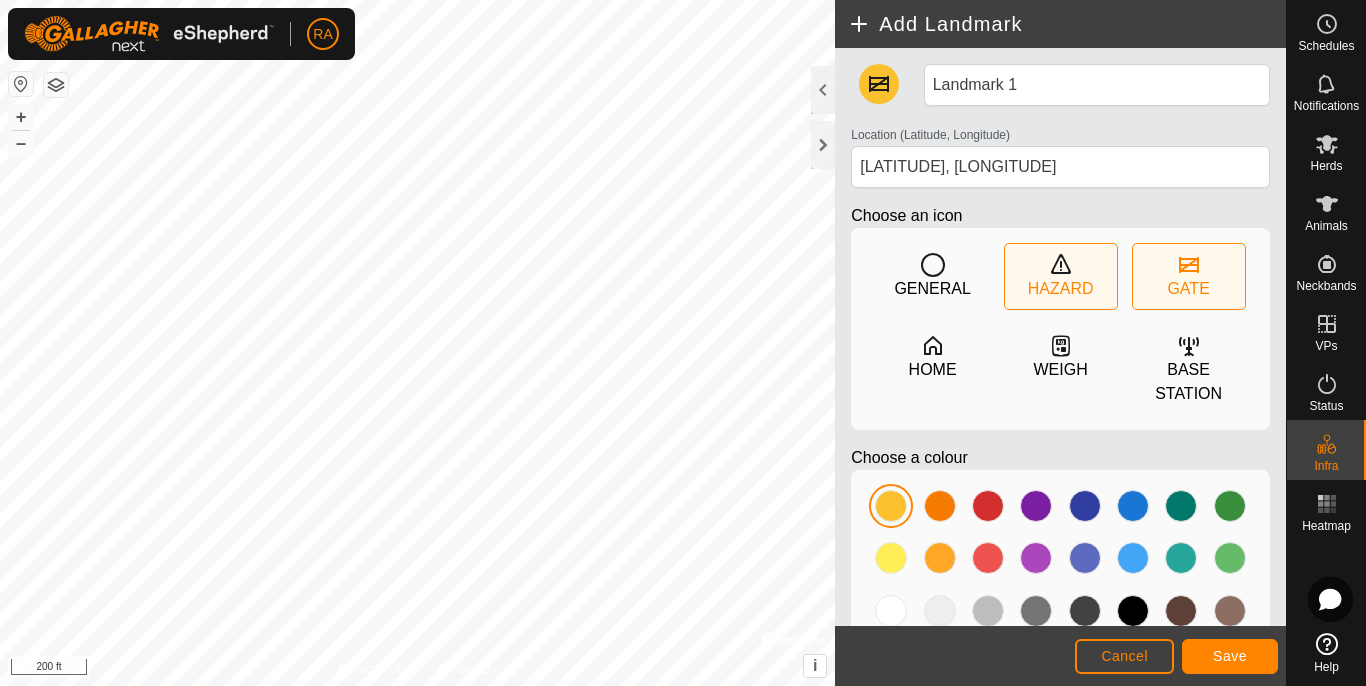 drag, startPoint x: 1168, startPoint y: 270, endPoint x: 1098, endPoint y: 272, distance: 70.028564 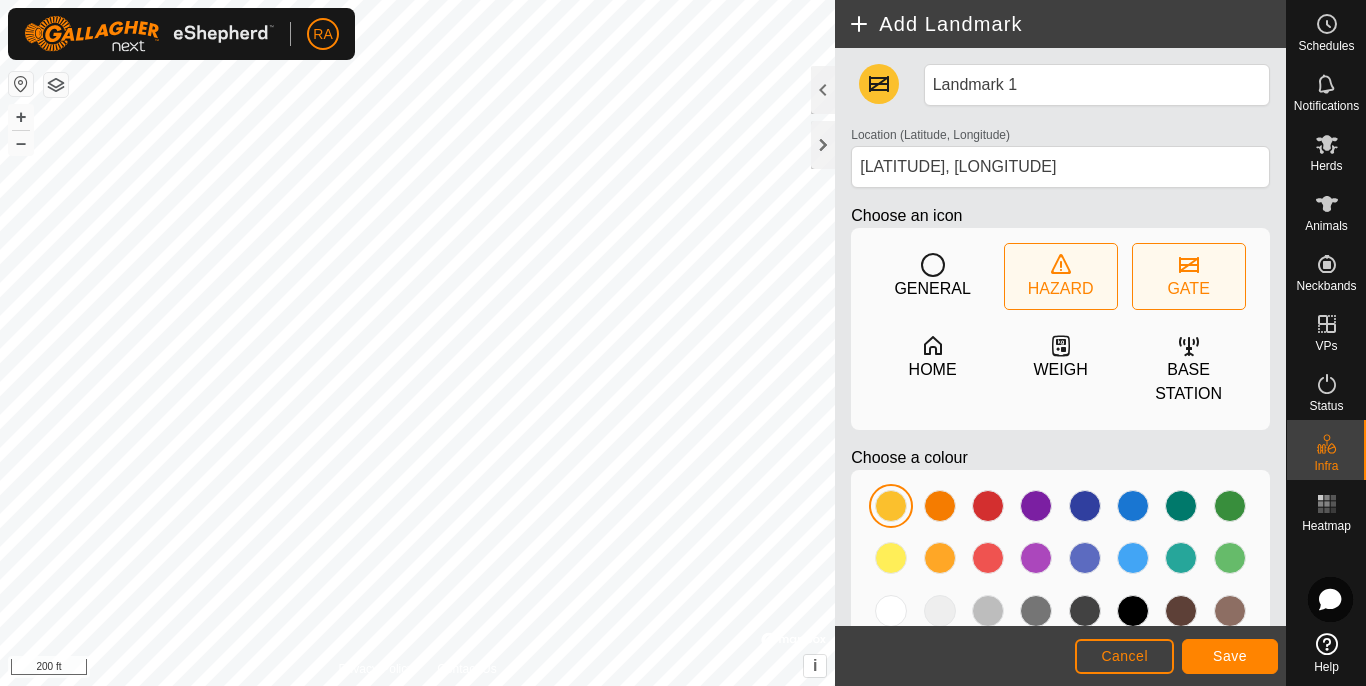 click 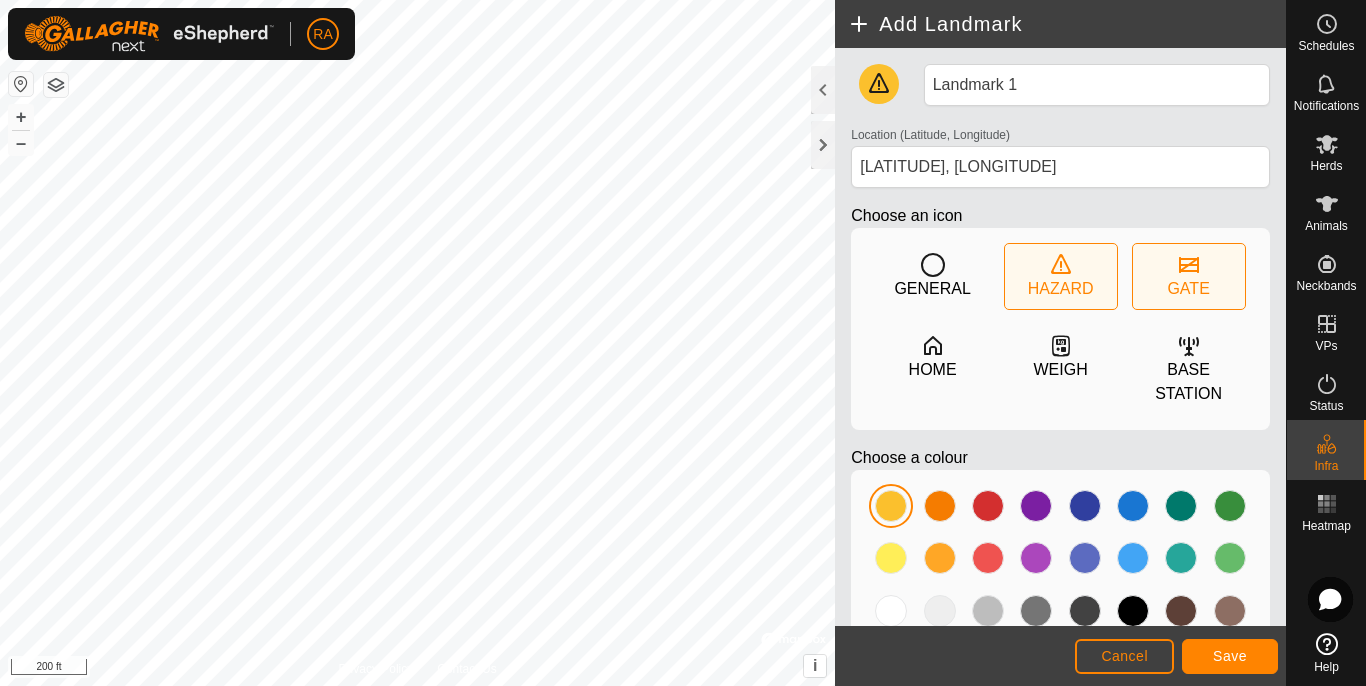 click on "GATE" 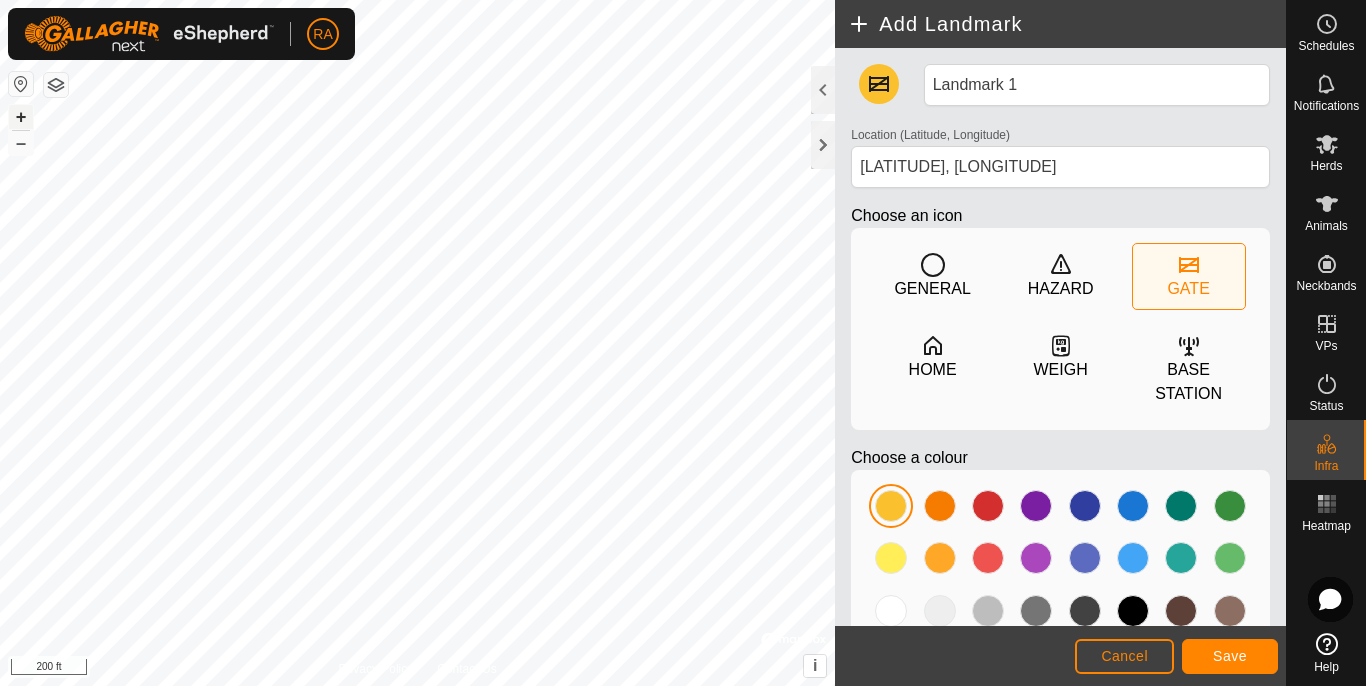 click on "+" at bounding box center (21, 117) 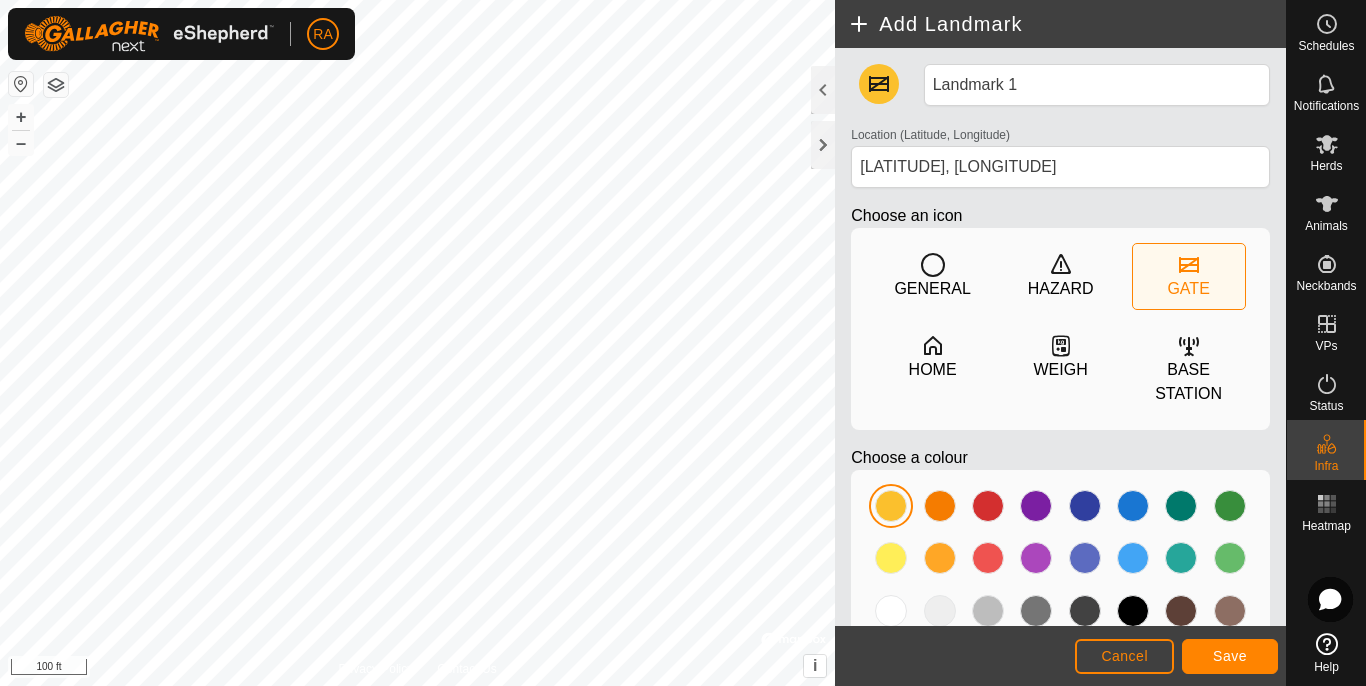 click 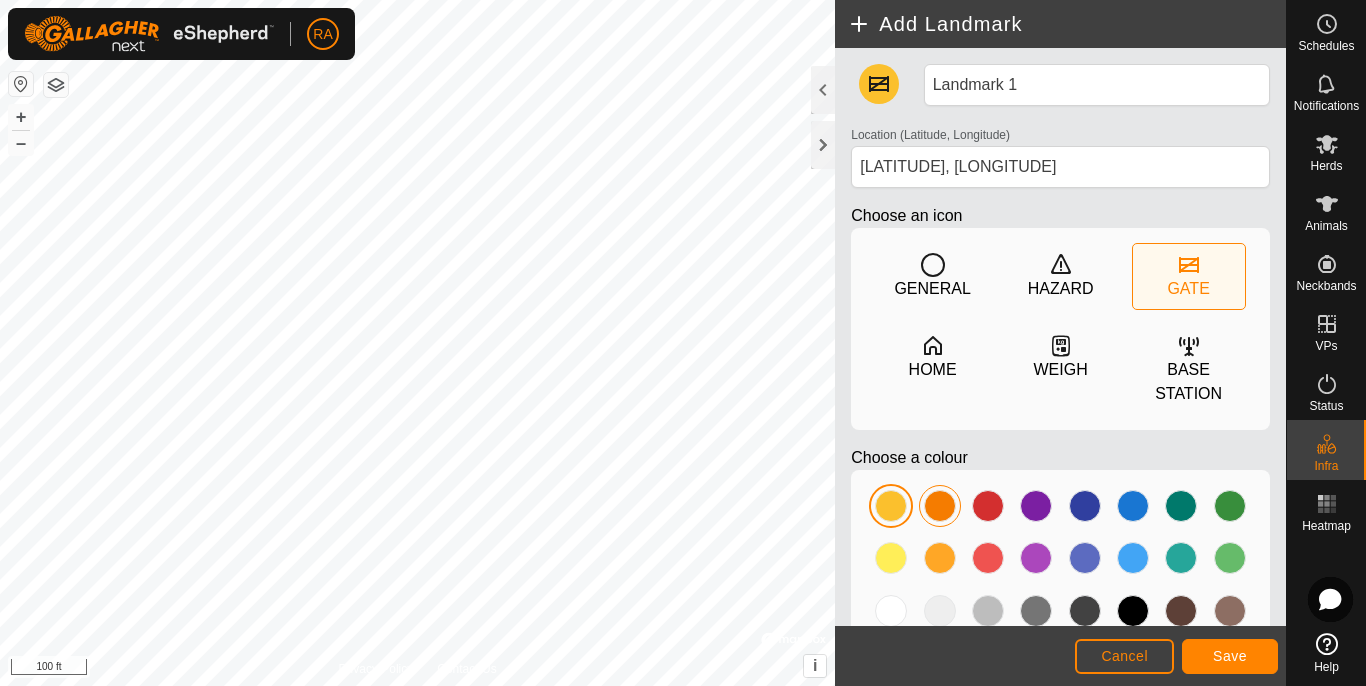 click 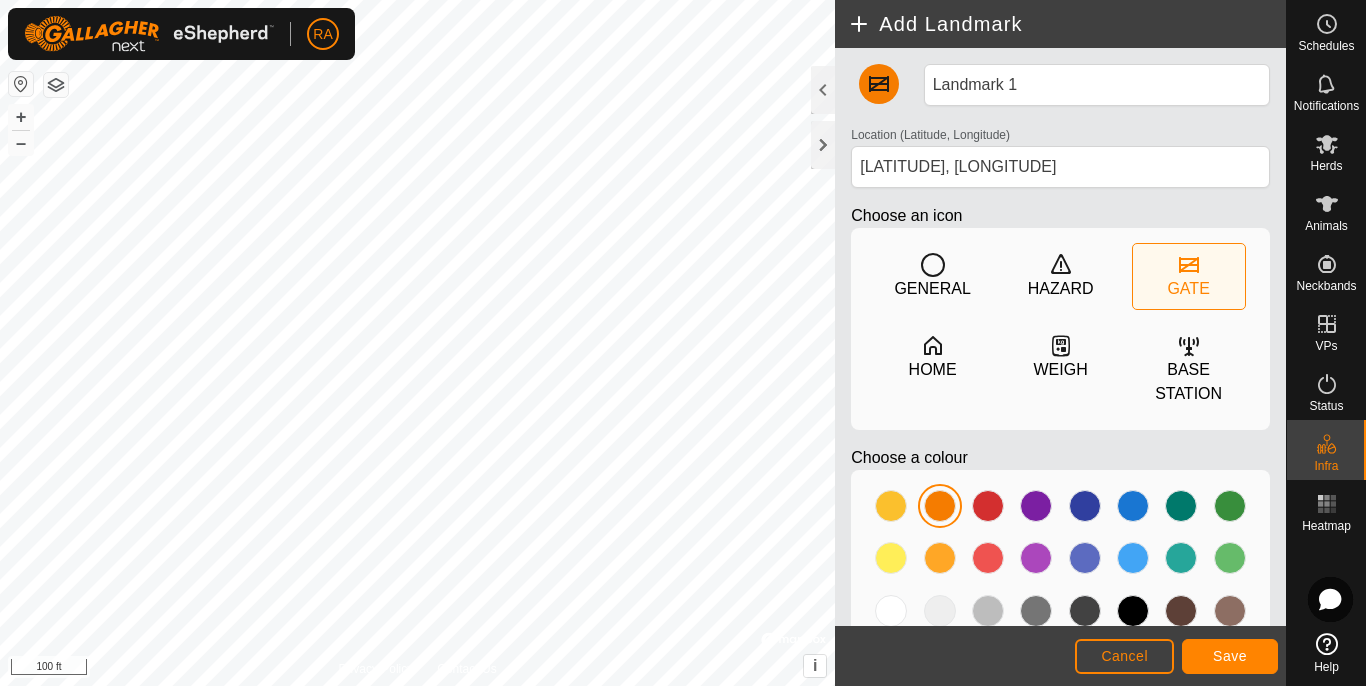 click on "GATE" 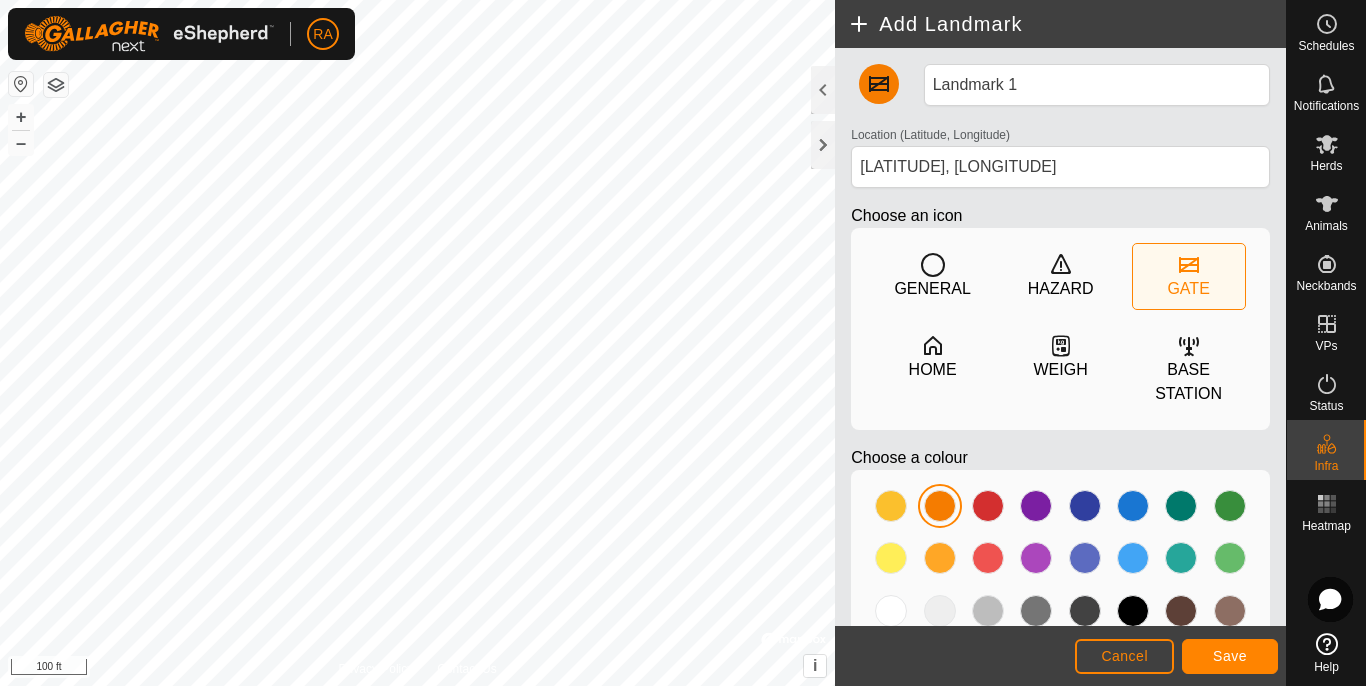 click 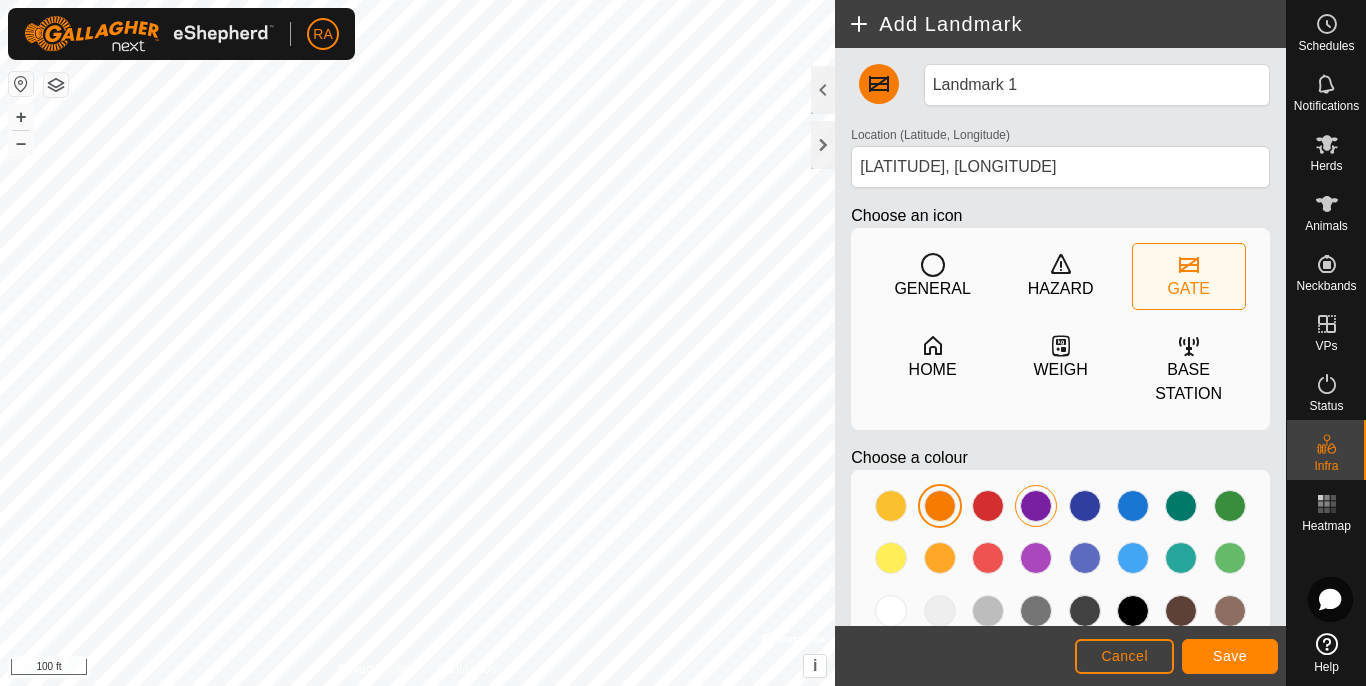 click 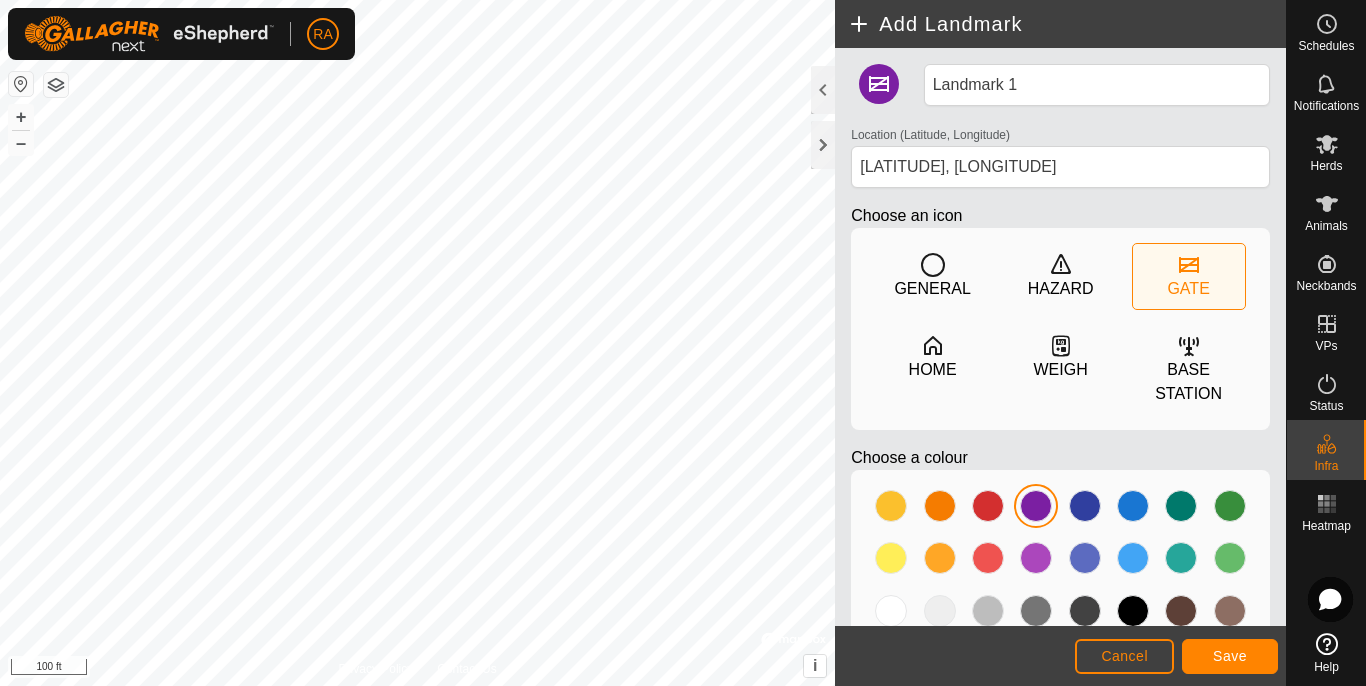 click on "GENERAL   HAZARD   GATE   HOME   WEIGH   BASE STATION" 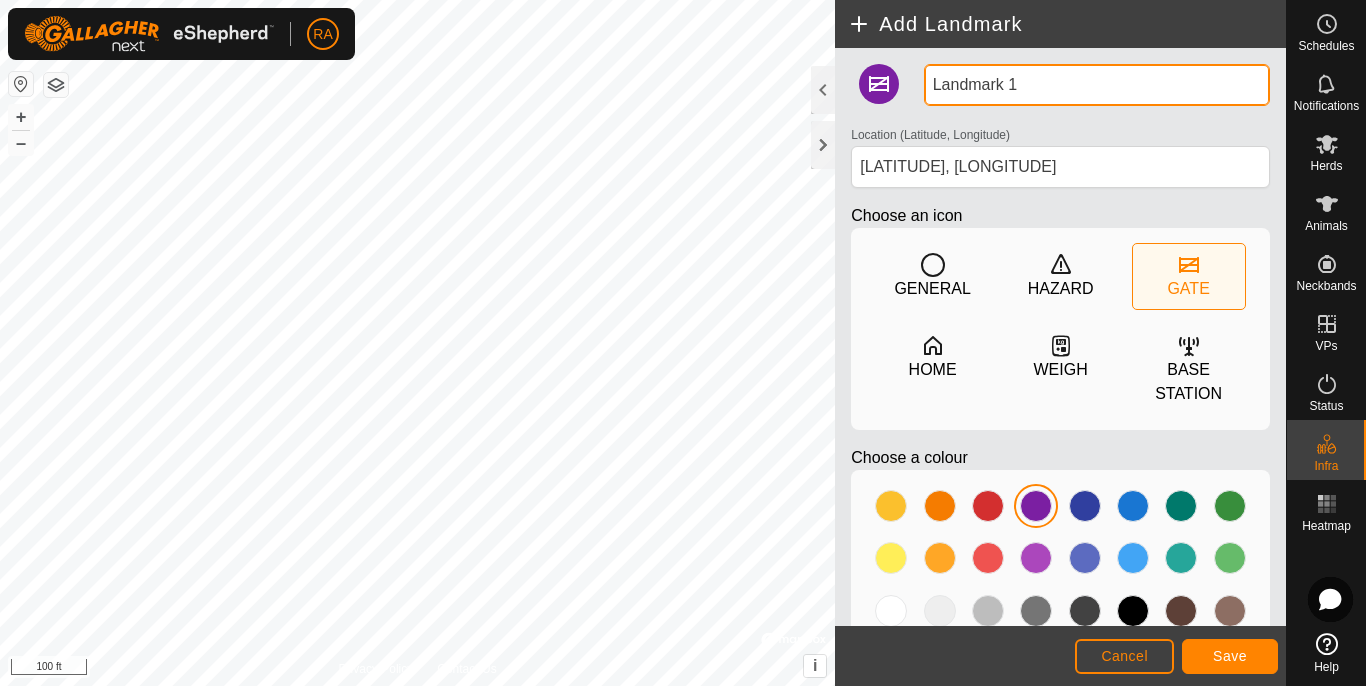 click on "Landmark 1" at bounding box center [1097, 85] 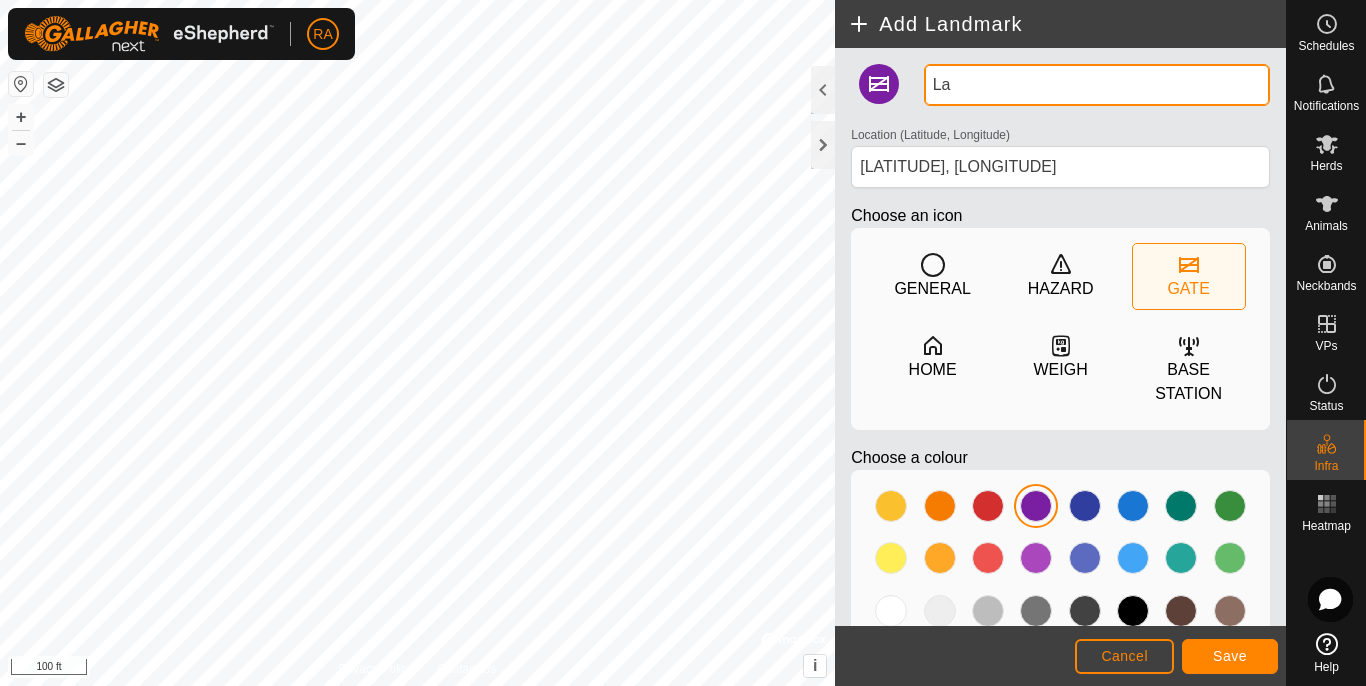 type on "L" 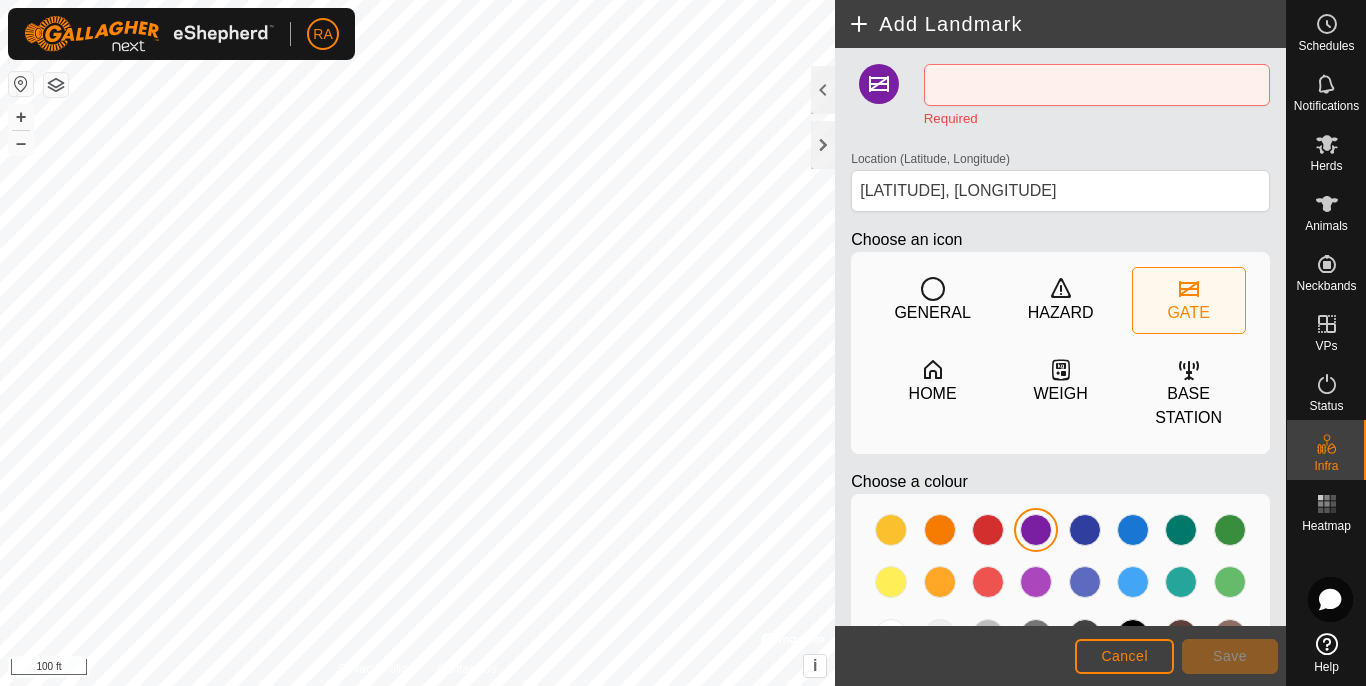 click 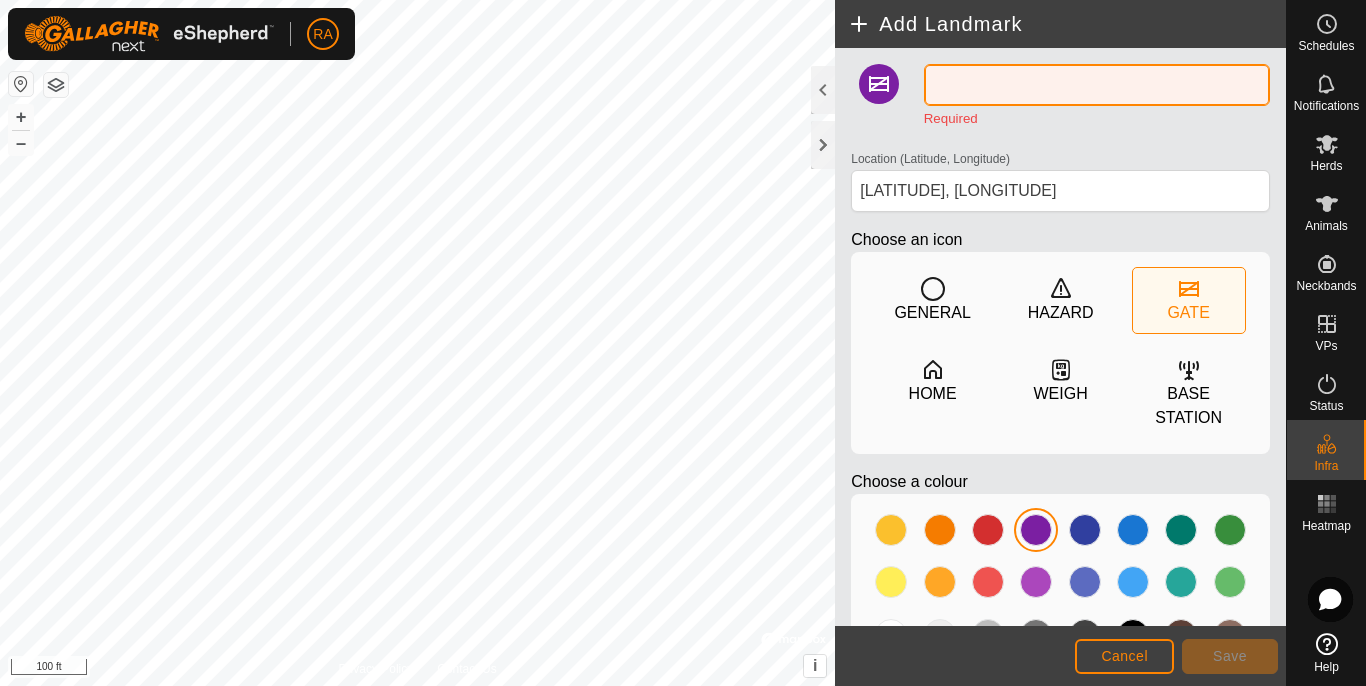 click at bounding box center (1097, 85) 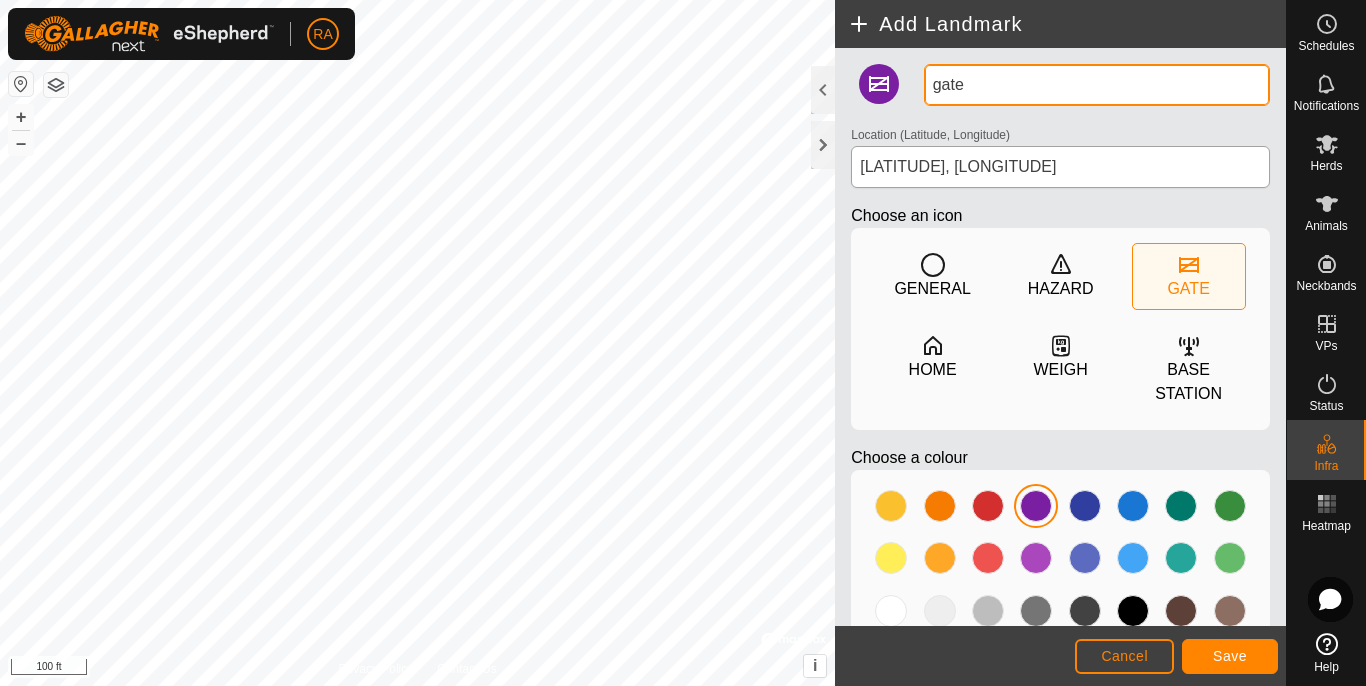 type on "gate" 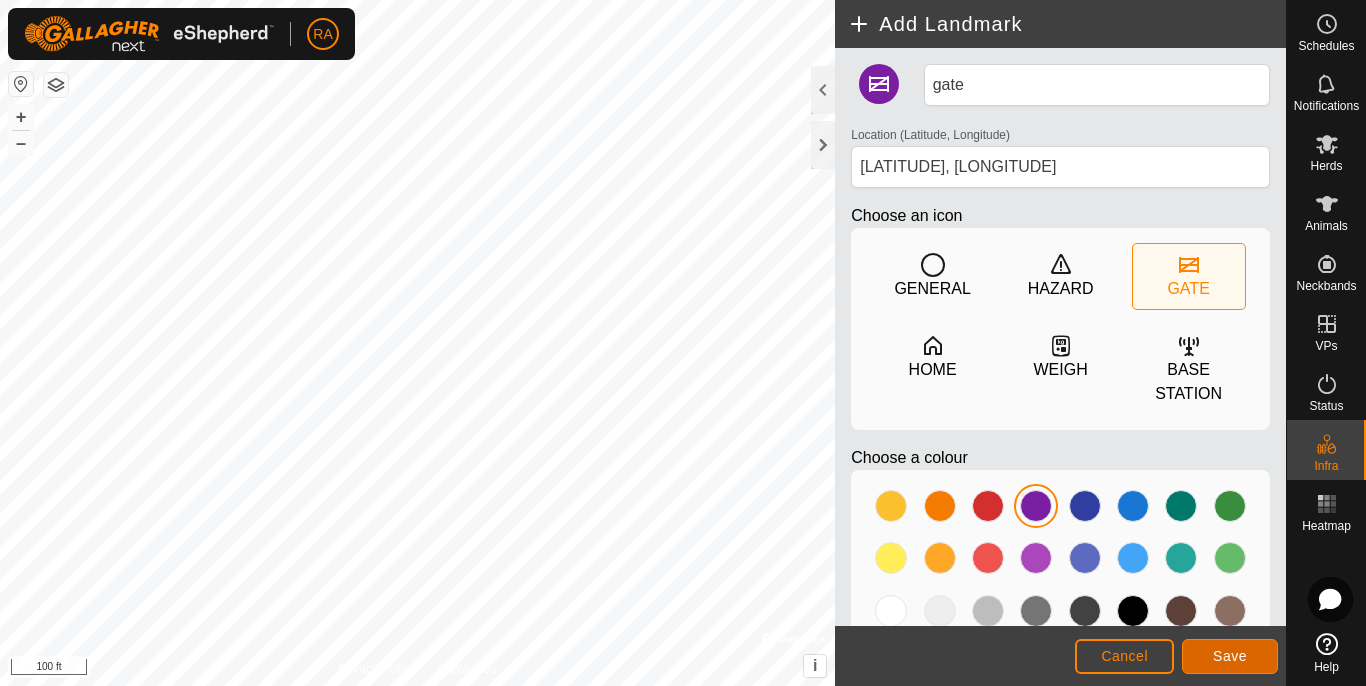 click on "Save" 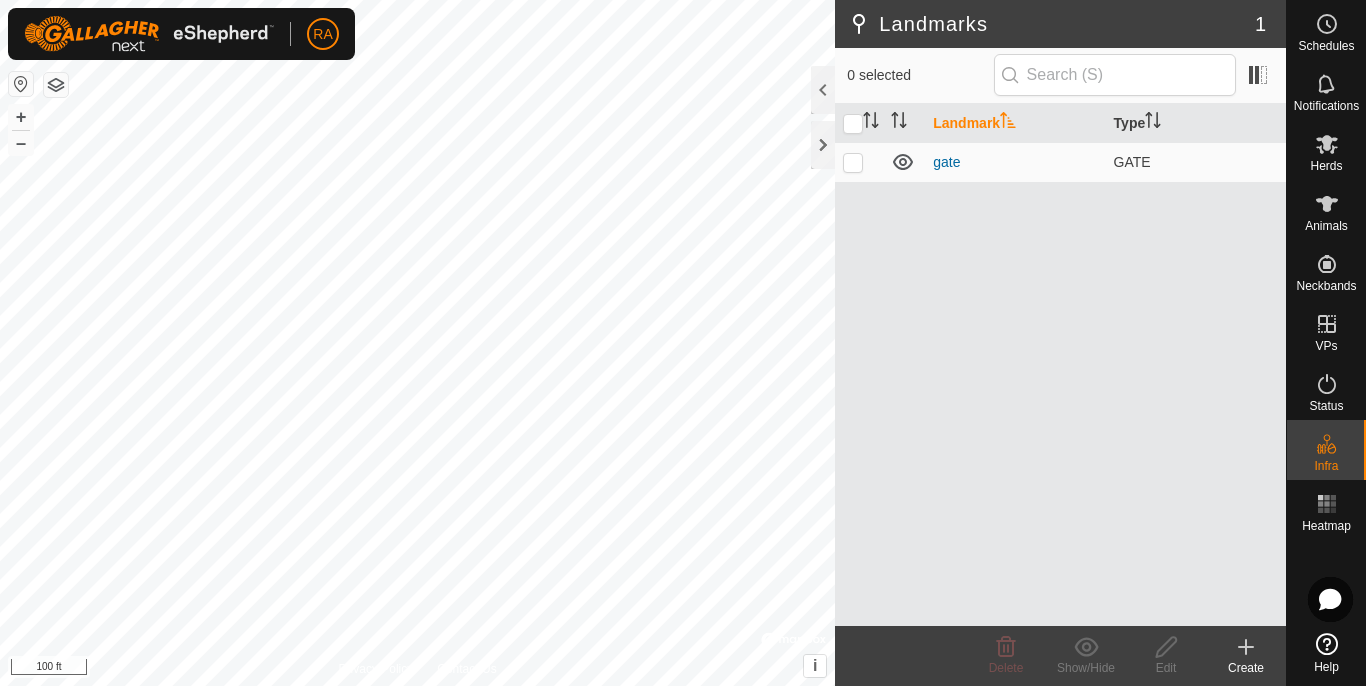 click on "Landmark" at bounding box center [1015, 123] 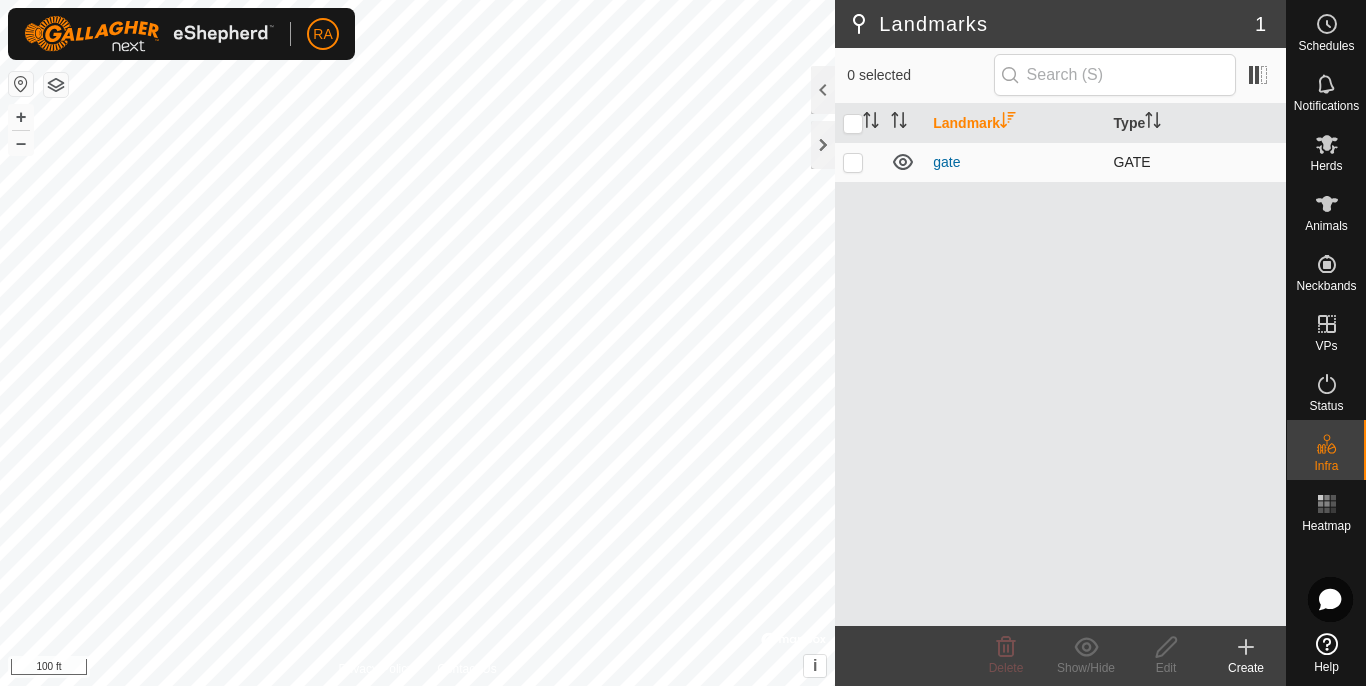 drag, startPoint x: 949, startPoint y: 165, endPoint x: 1007, endPoint y: 152, distance: 59.439045 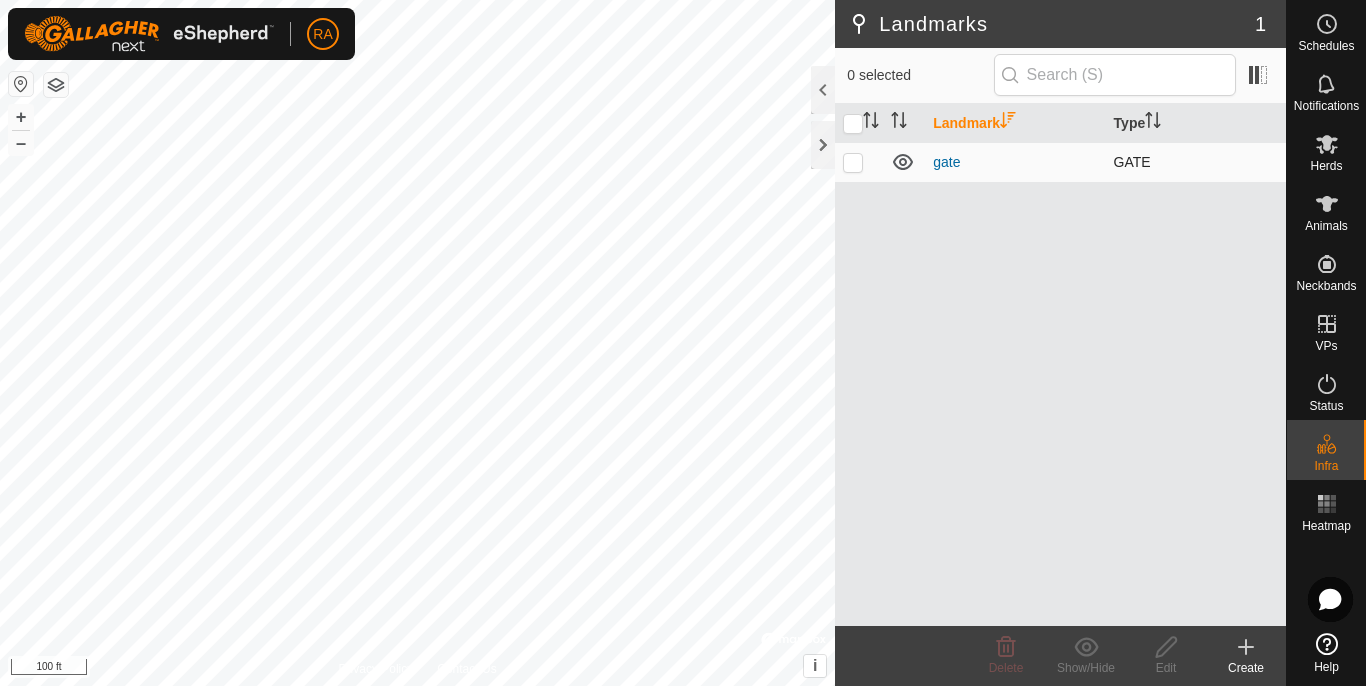 click 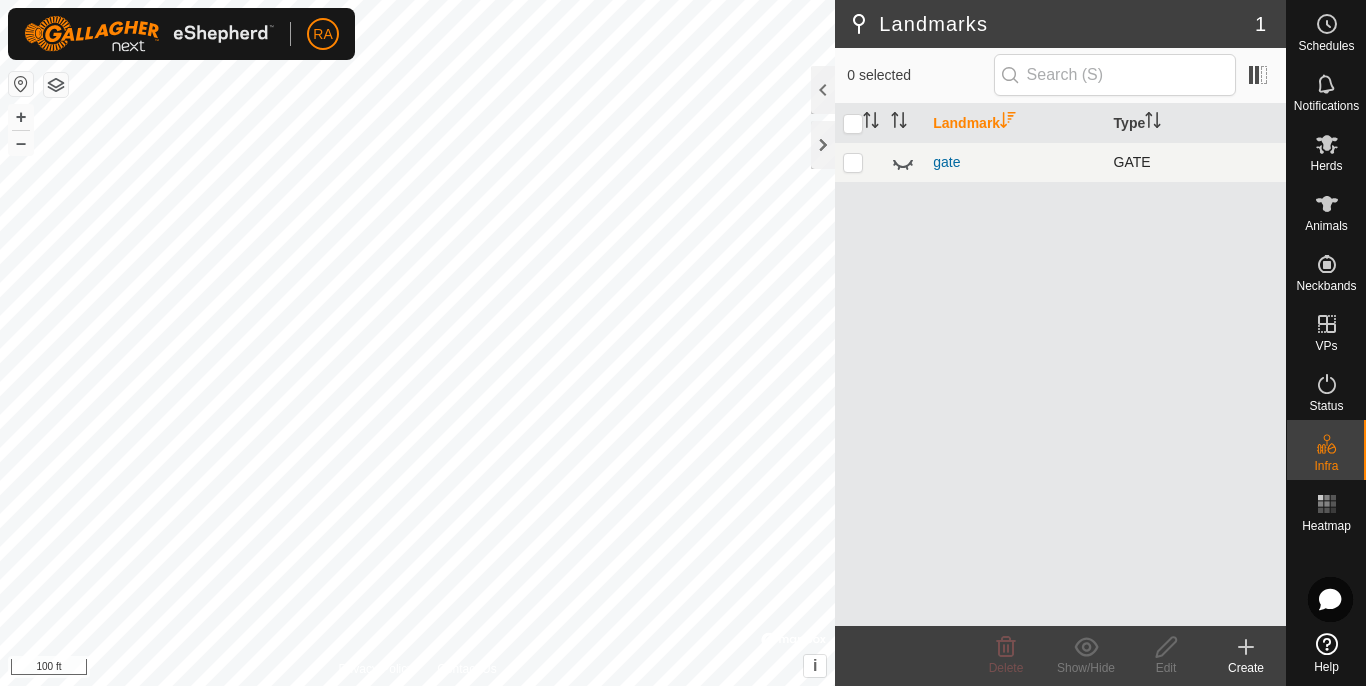 click 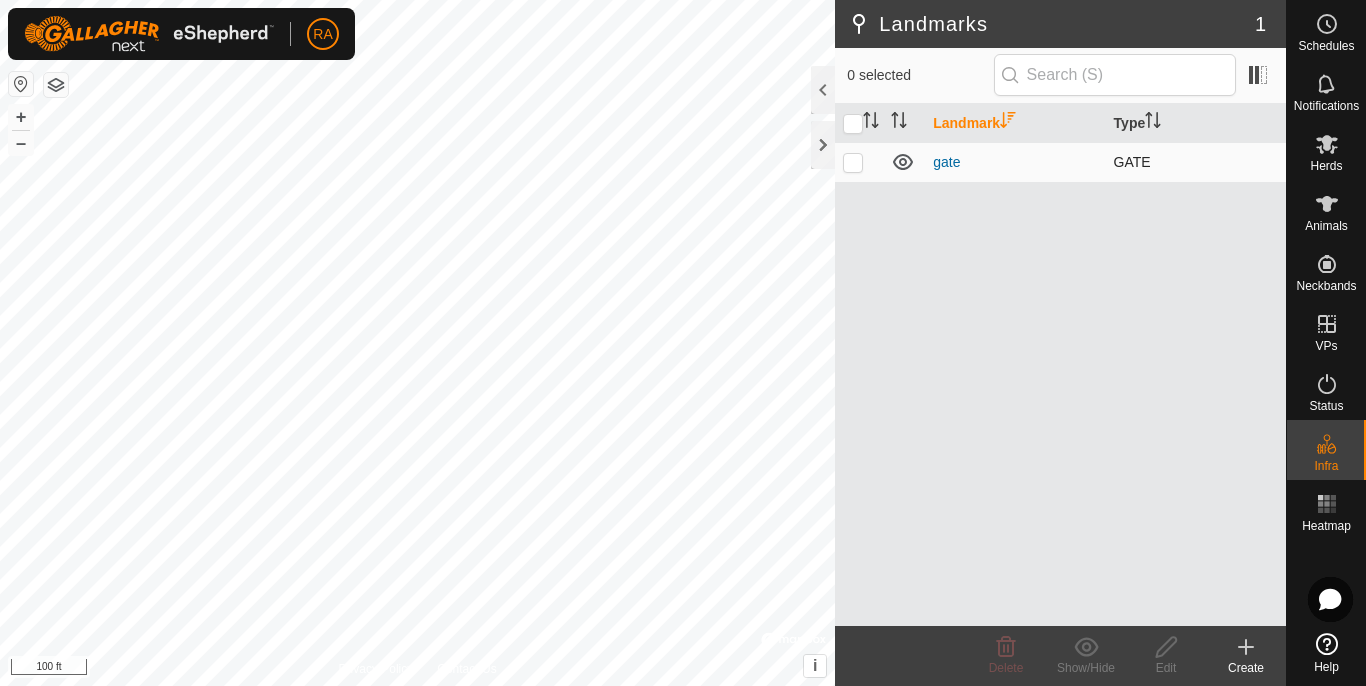 click 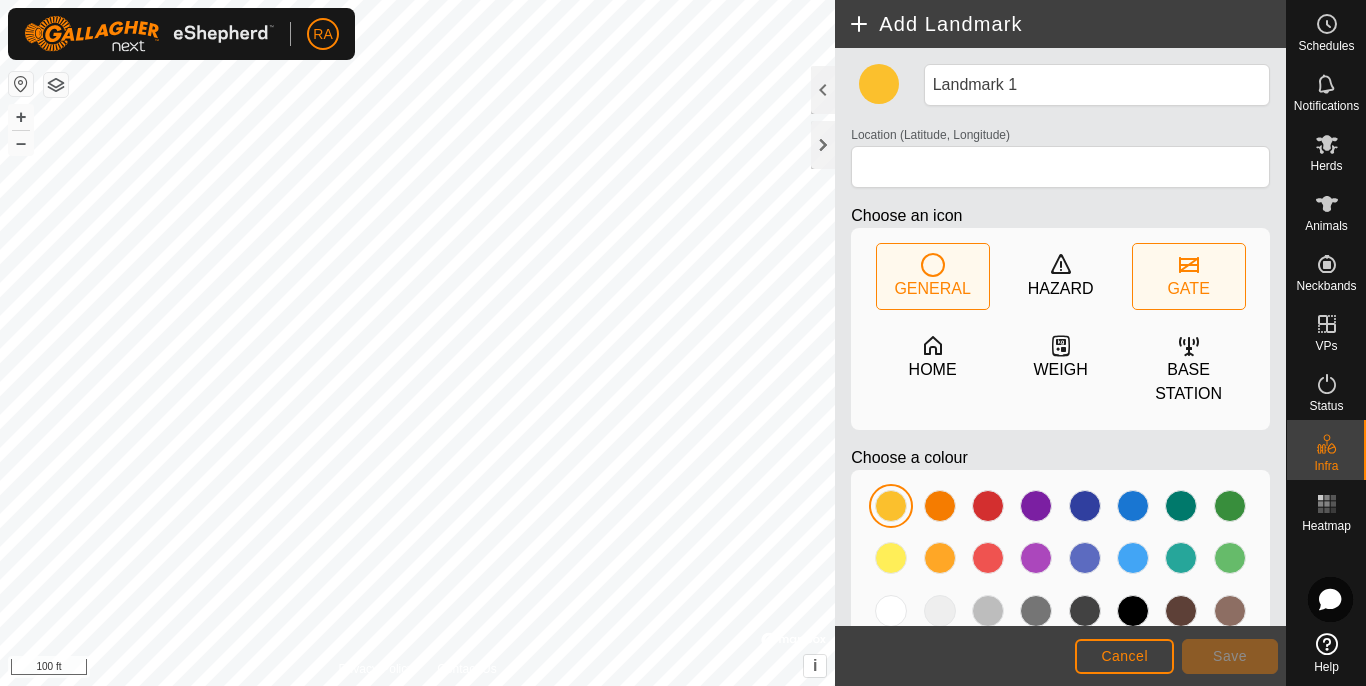click on "GATE" 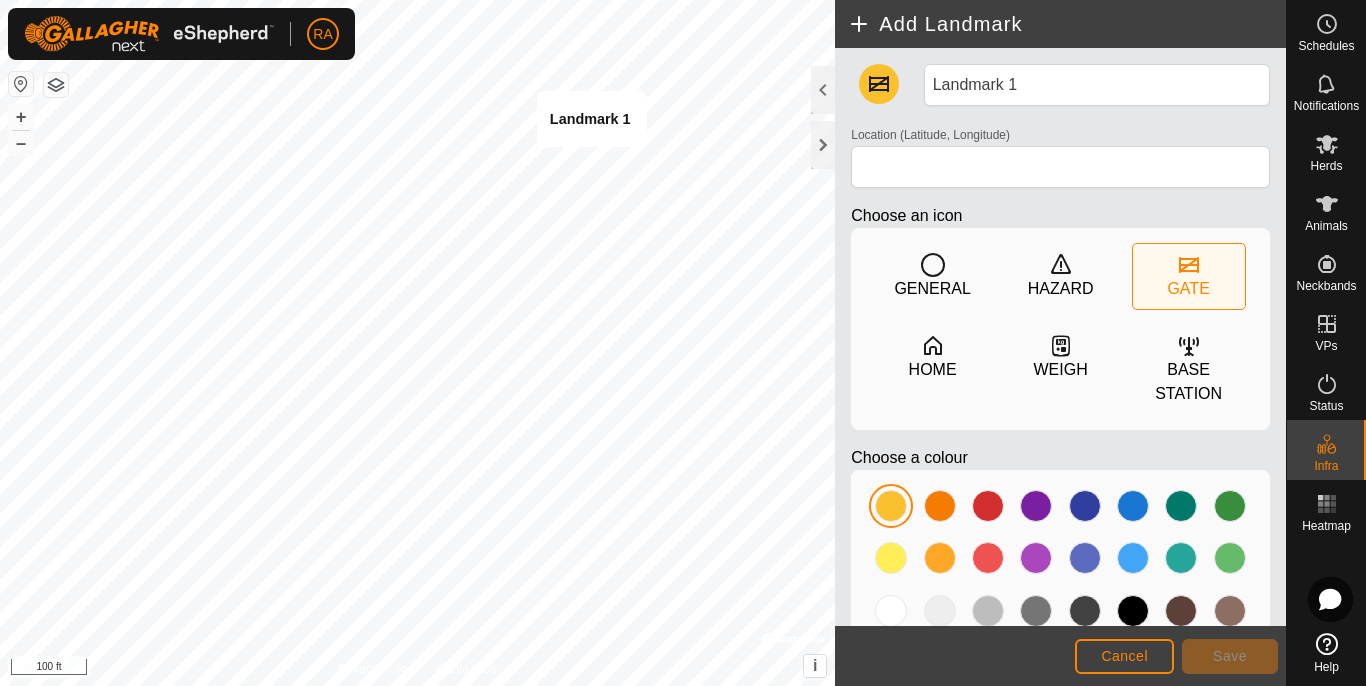 type on "[LATITUDE], [LONGITUDE]" 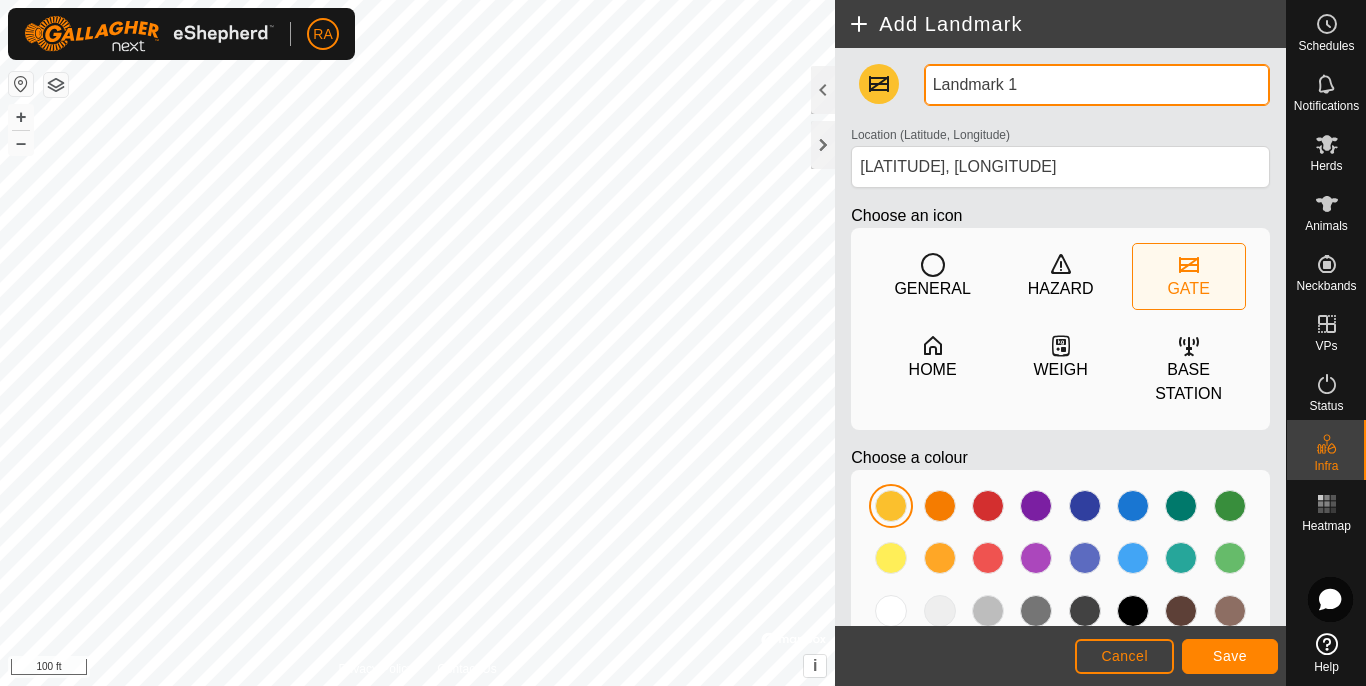 click on "Landmark 1" at bounding box center [1097, 85] 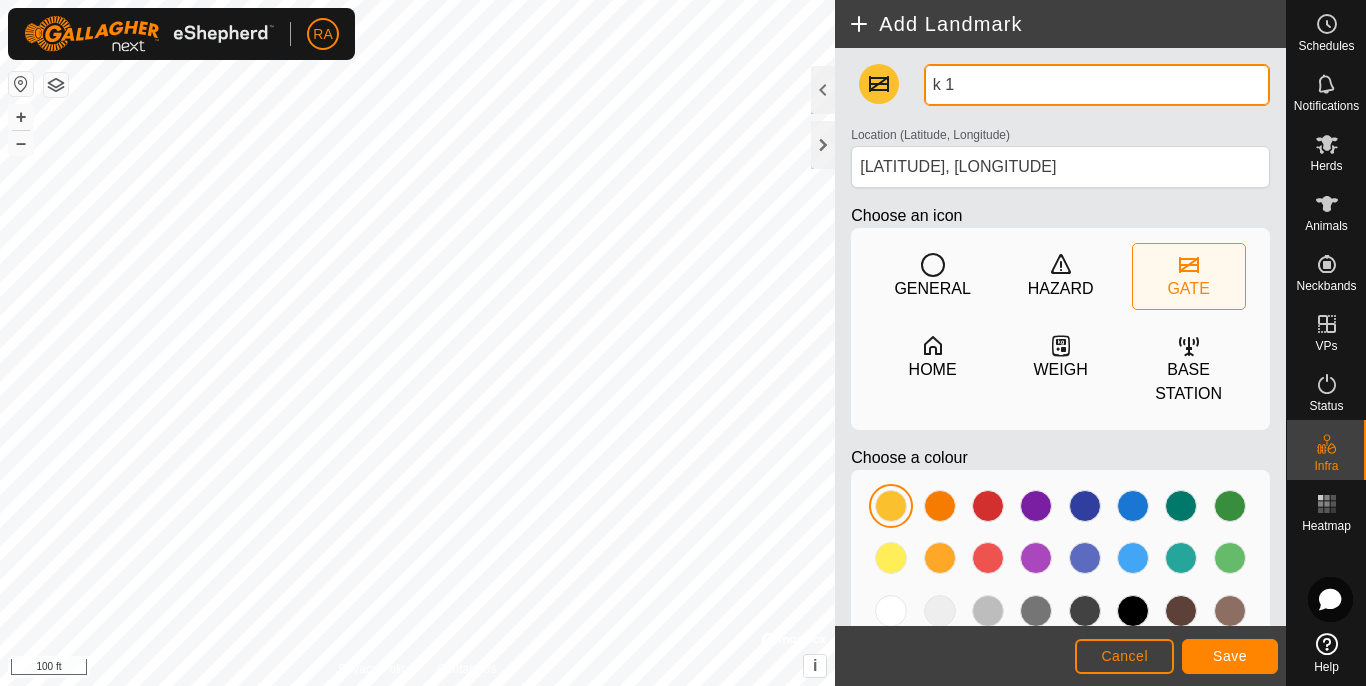 click on "k 1" at bounding box center [1097, 85] 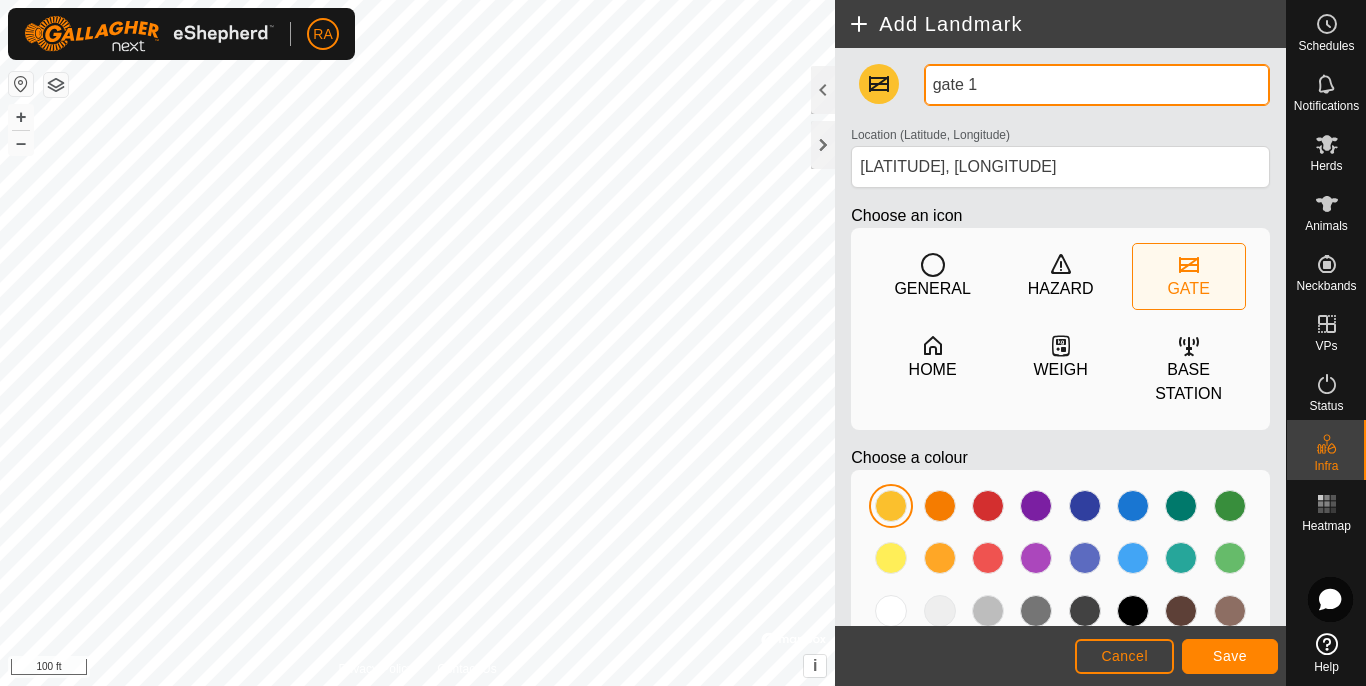 type on "gate 1" 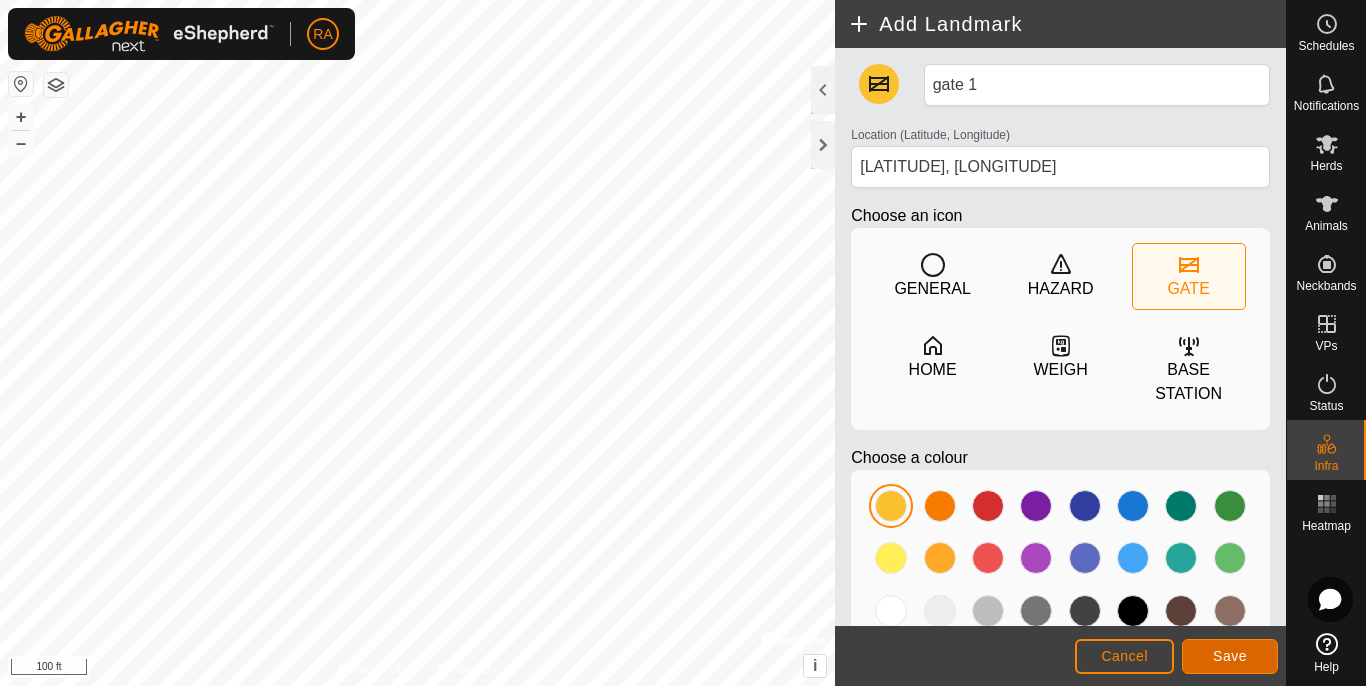 click on "Save" 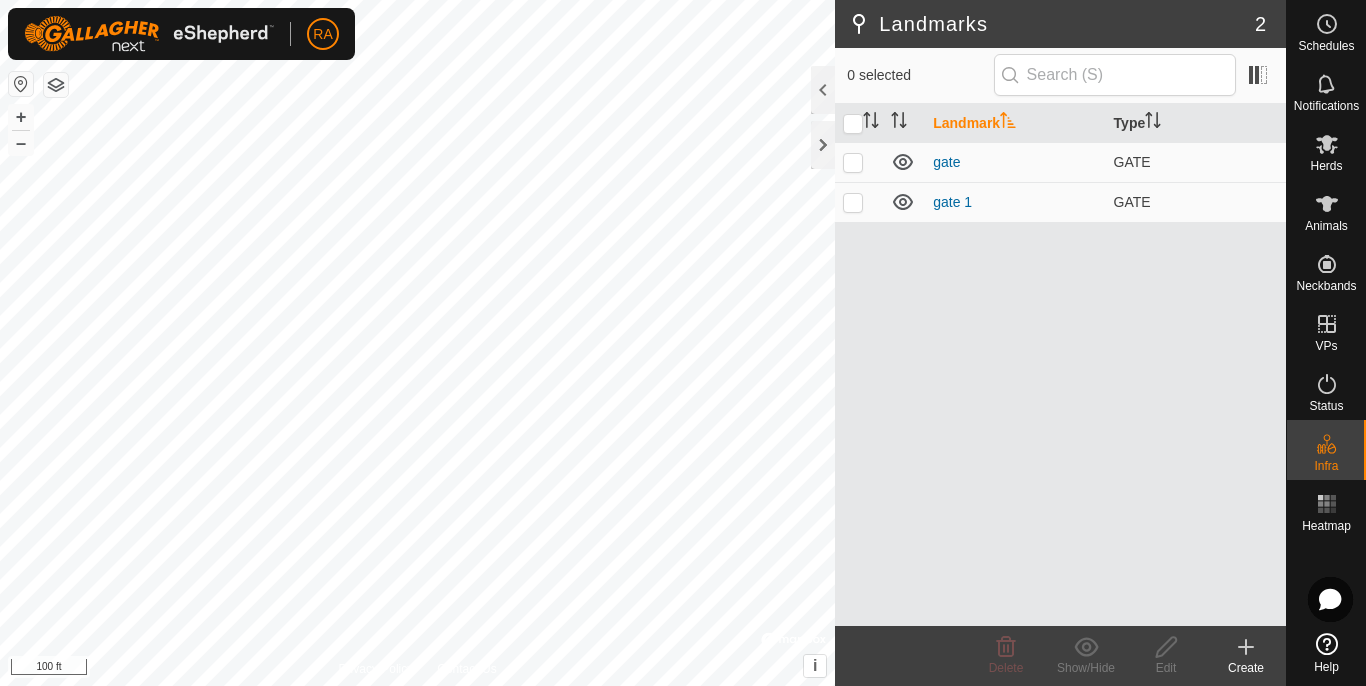 click on "Create" 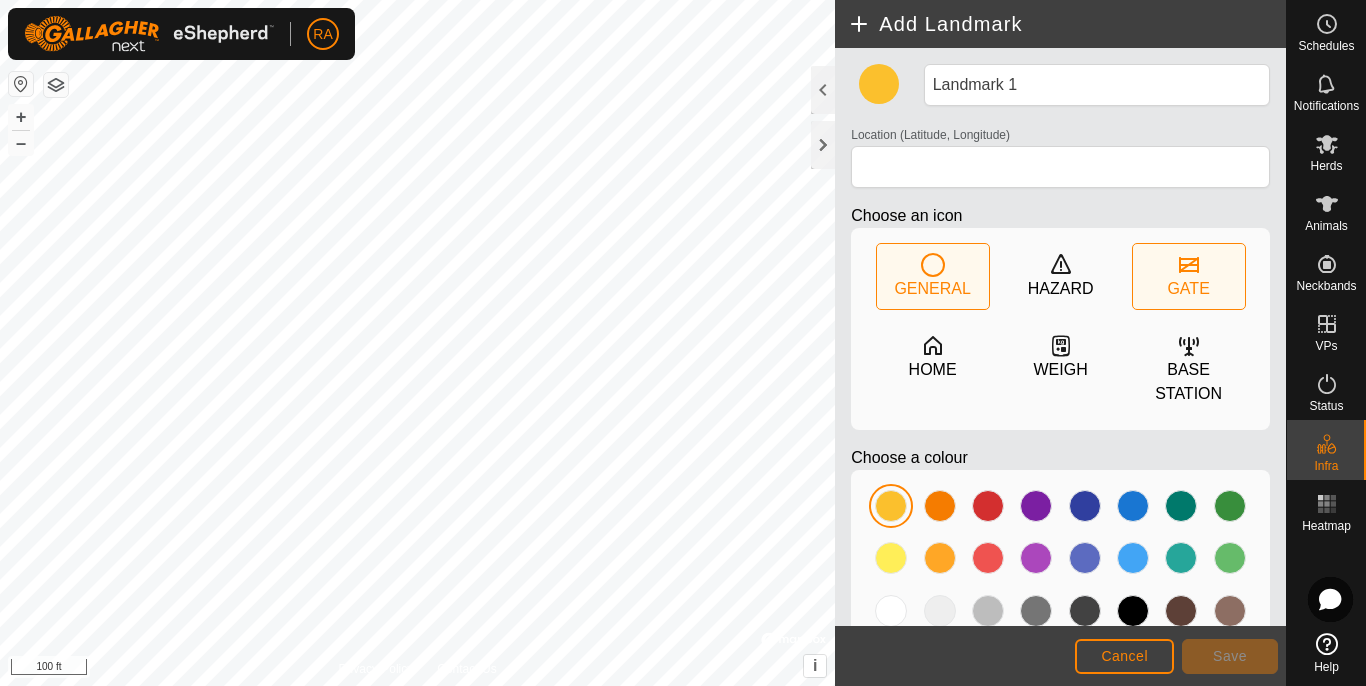 click on "GATE" 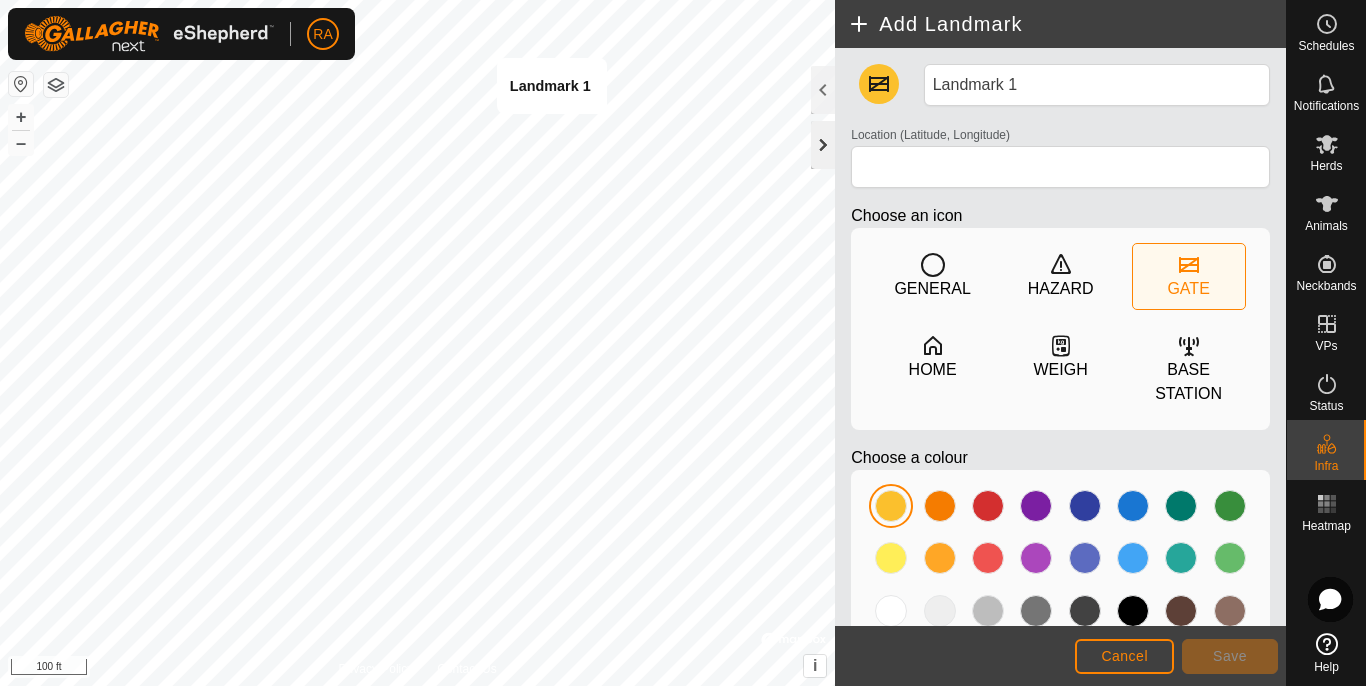type on "[LATITUDE], [LONGITUDE]" 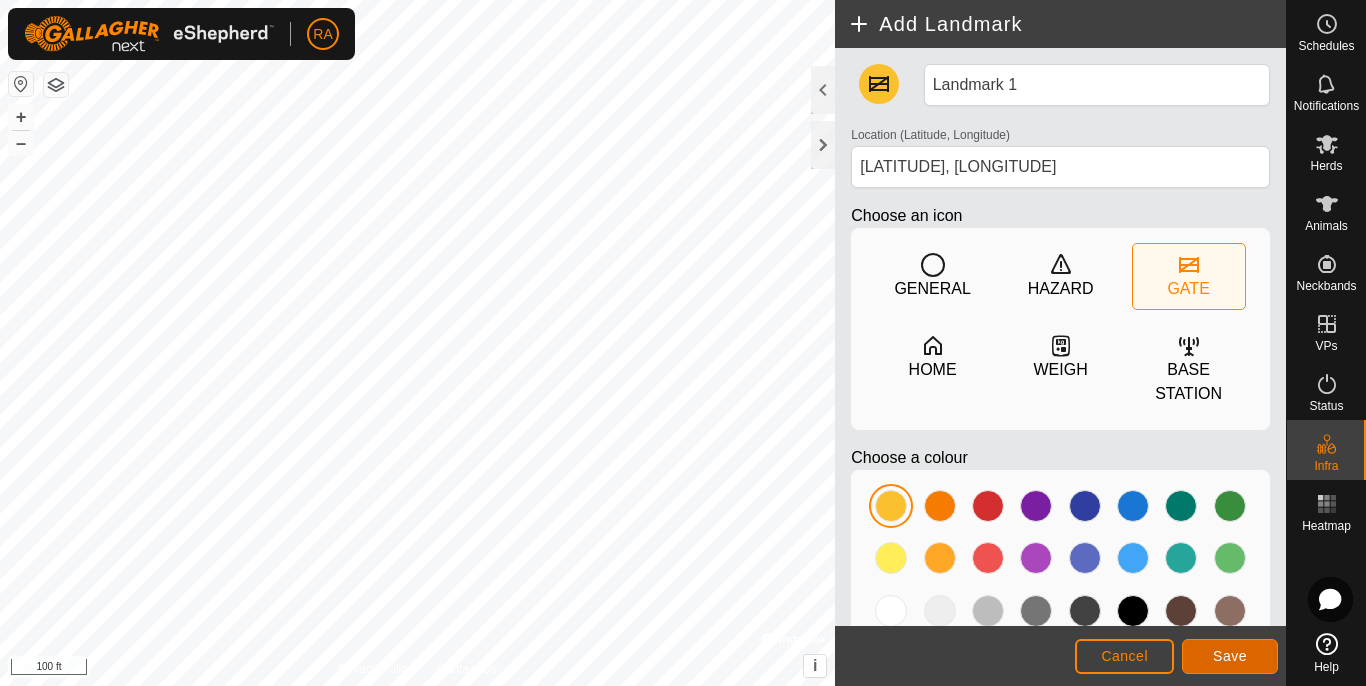 click on "Save" 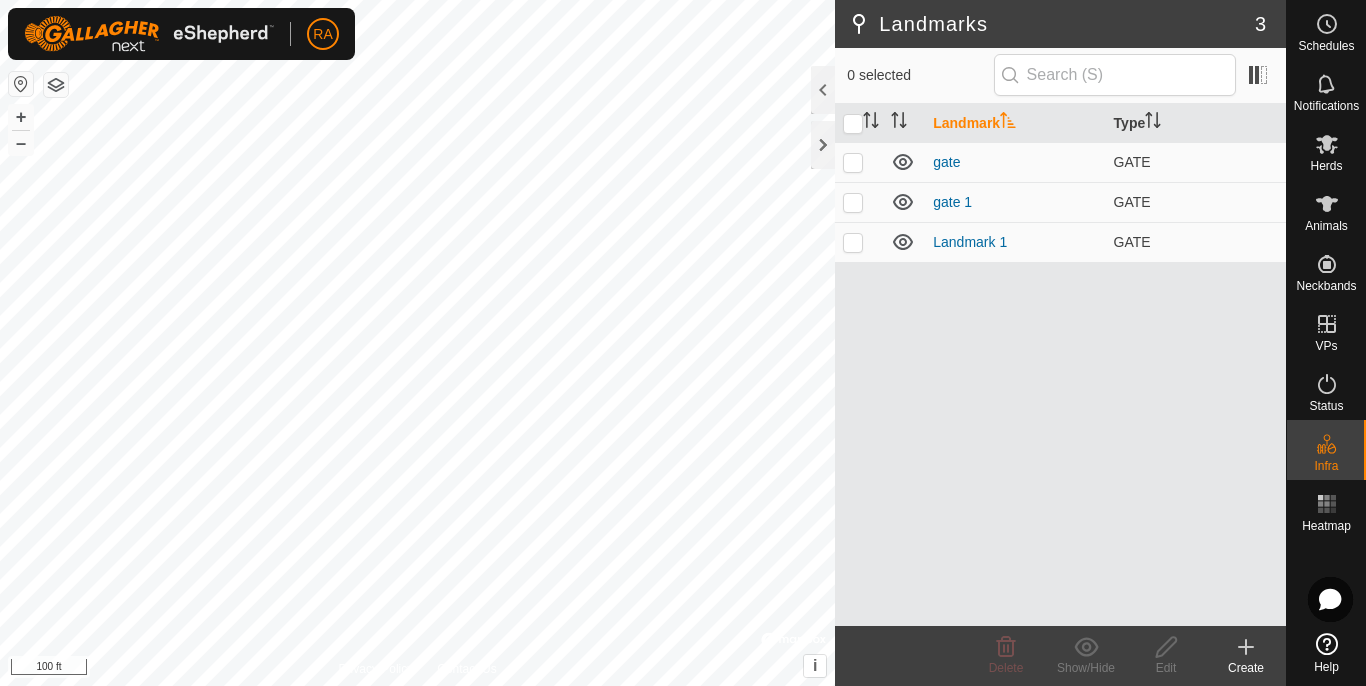 click 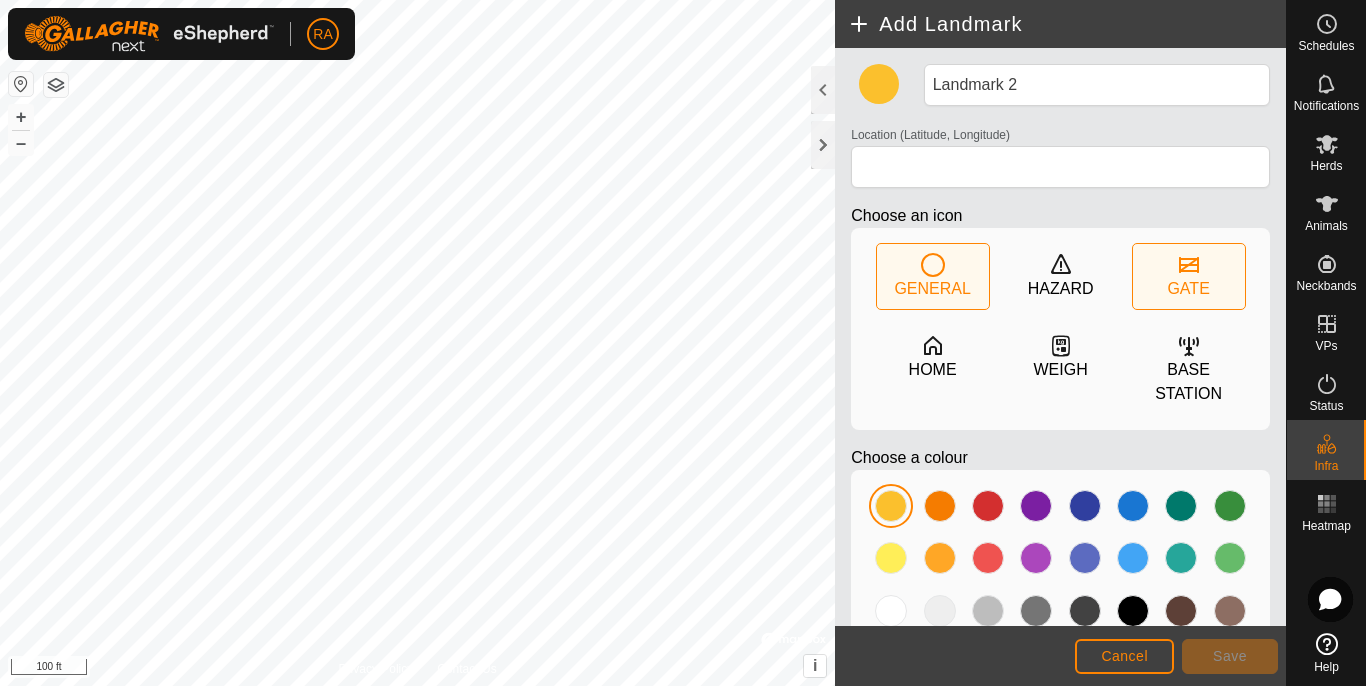 click on "GATE" 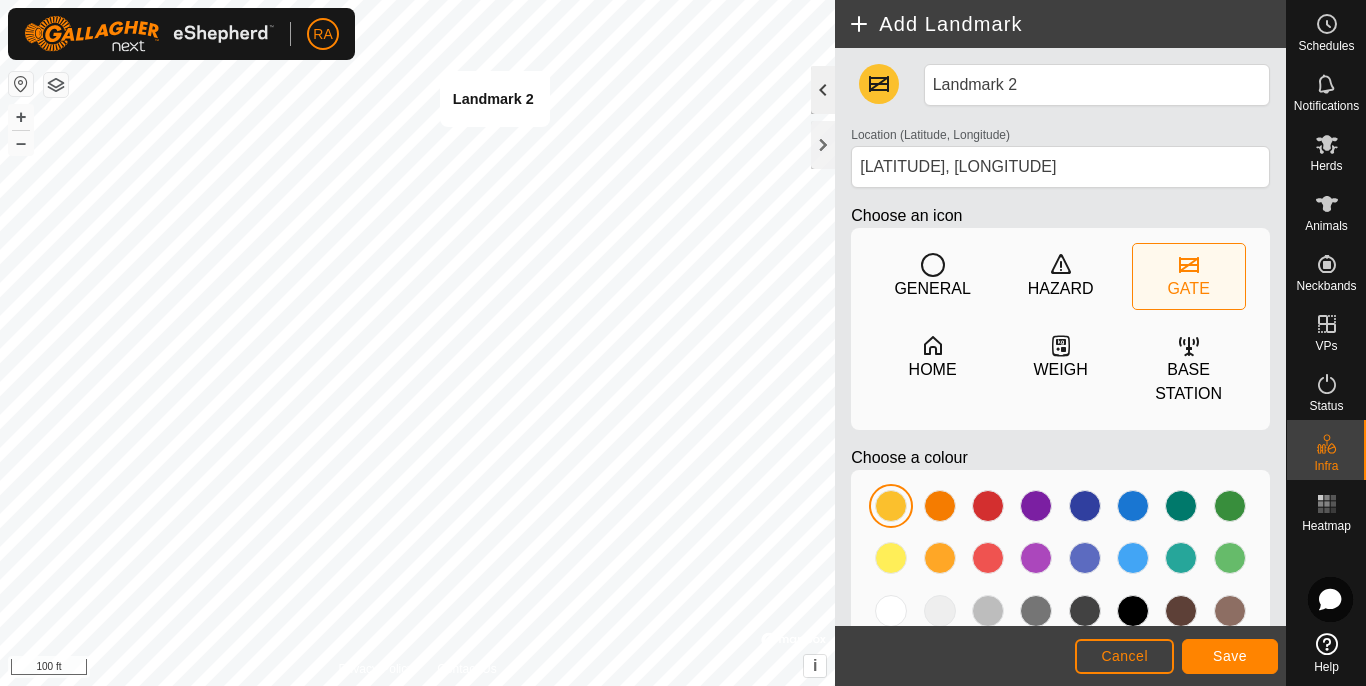 type on "[LATITUDE], [LONGITUDE]" 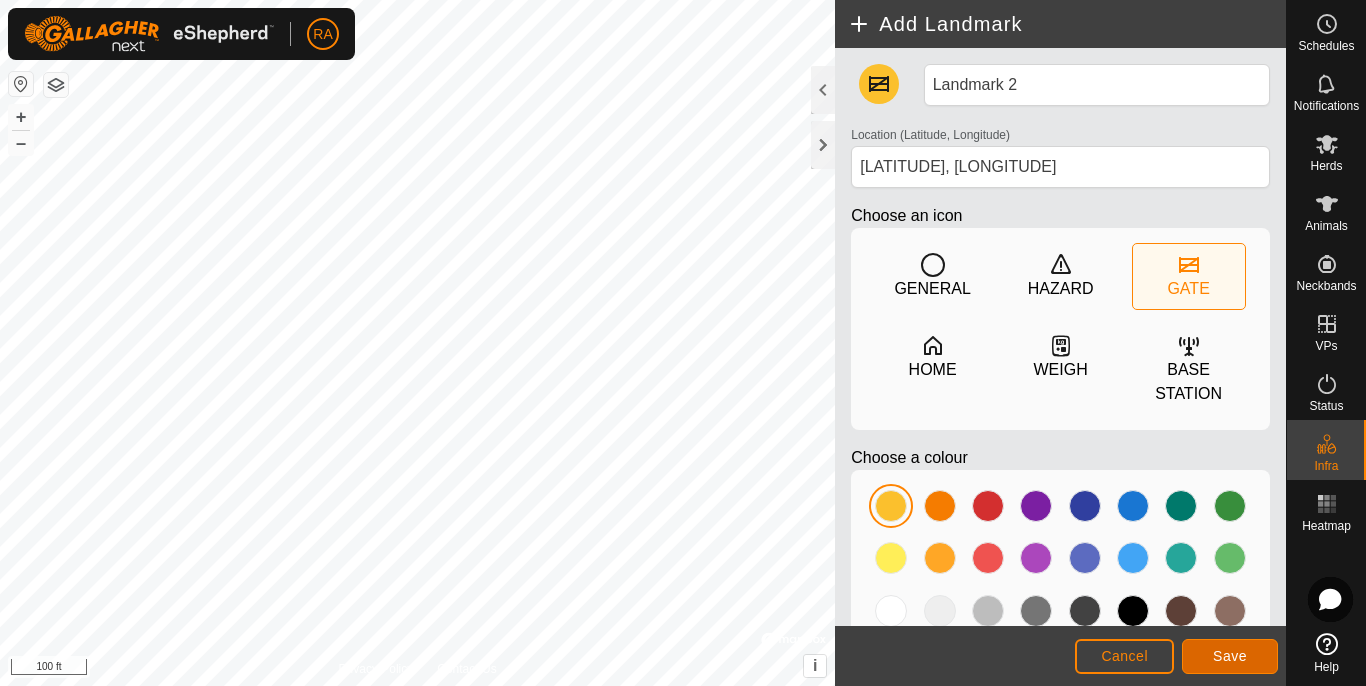 click on "Save" 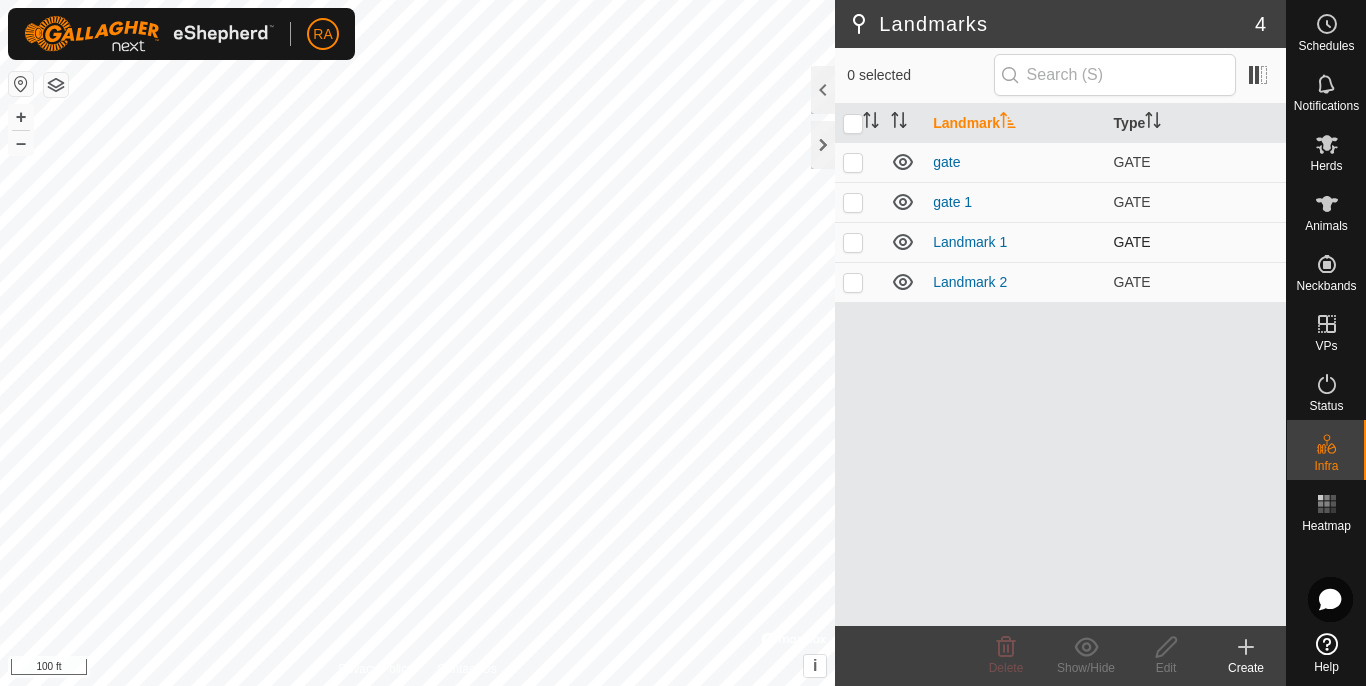 click on "Landmark 1" at bounding box center [1015, 242] 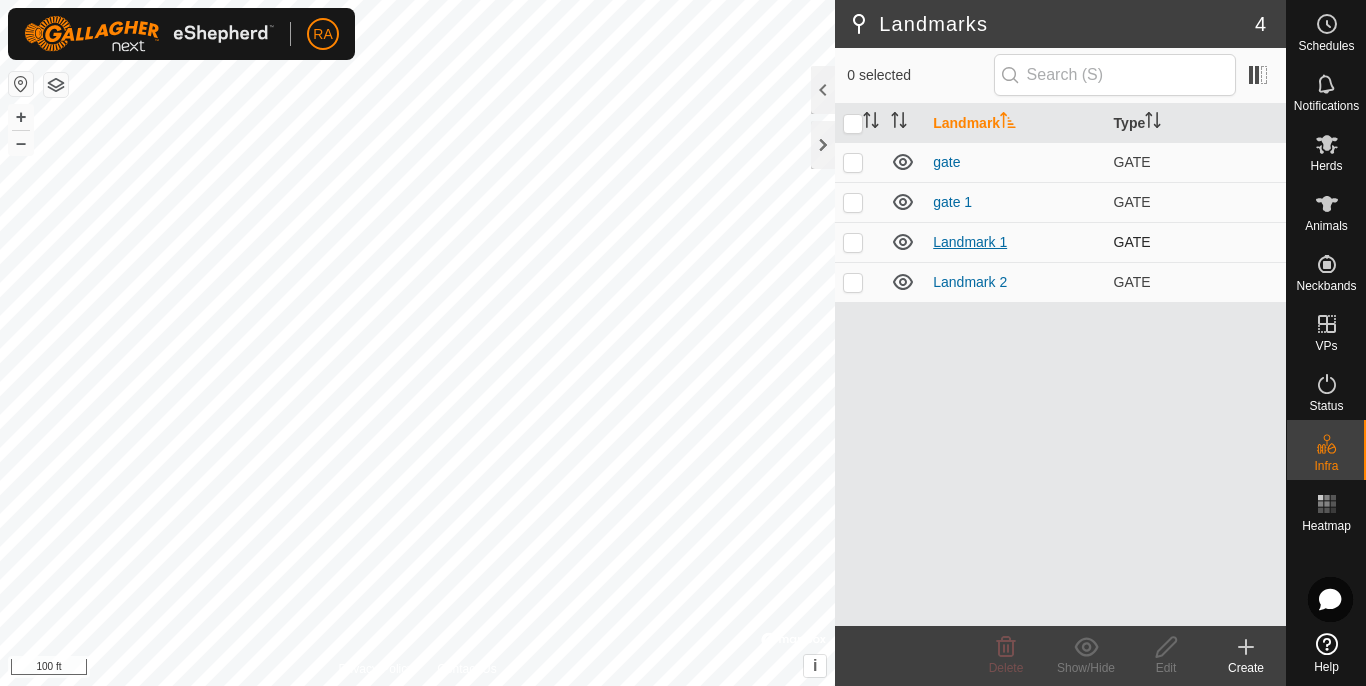 click on "Landmark 1" at bounding box center [970, 242] 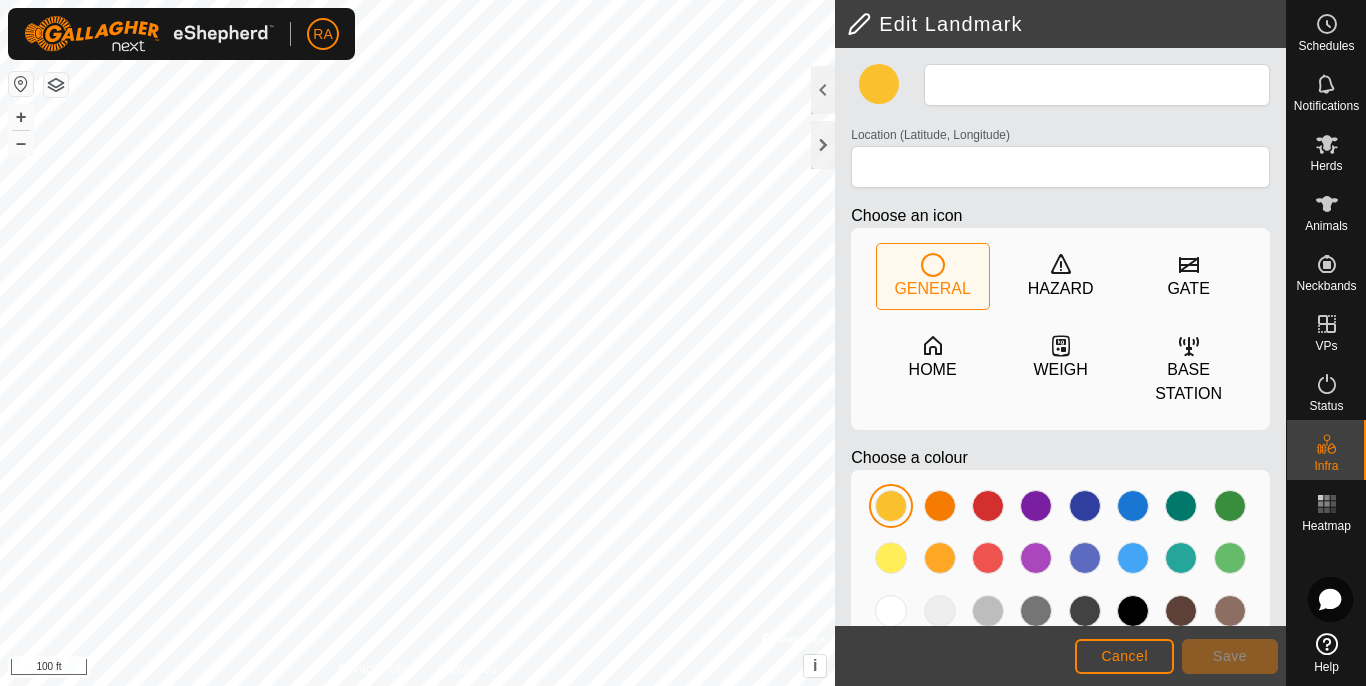 type on "Landmark 1" 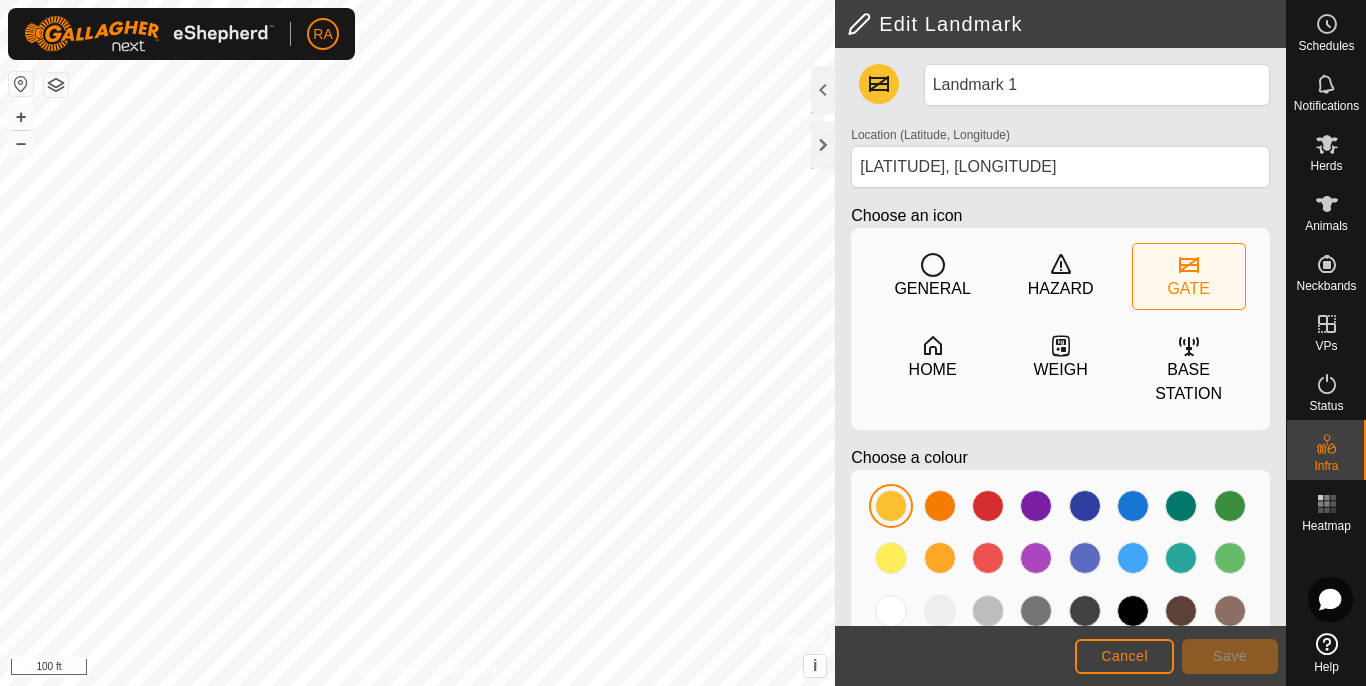 click 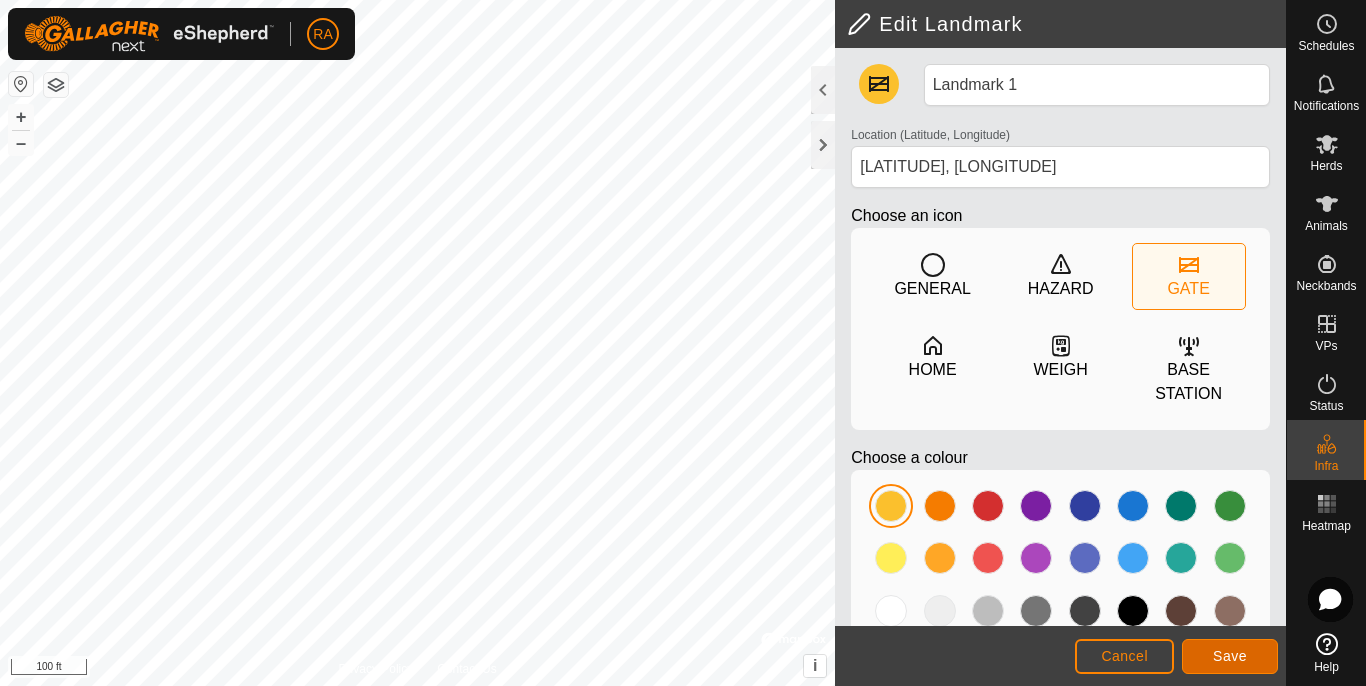click on "Save" 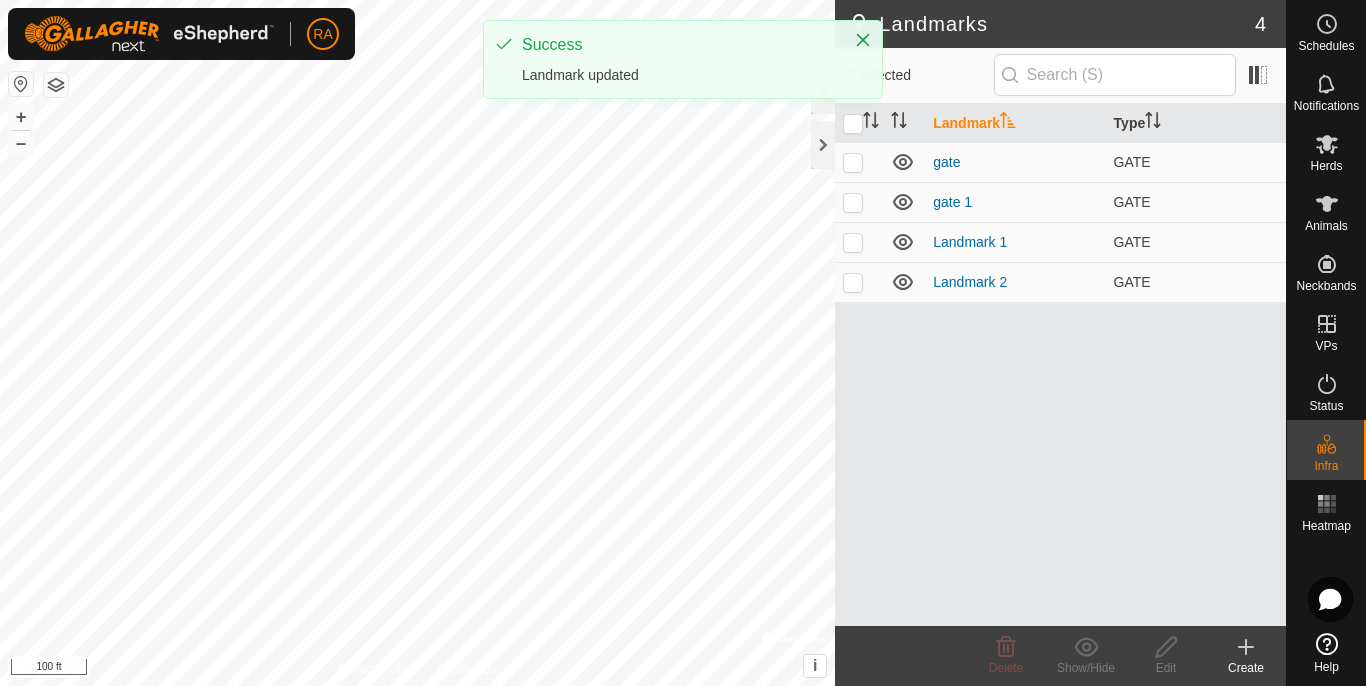 click 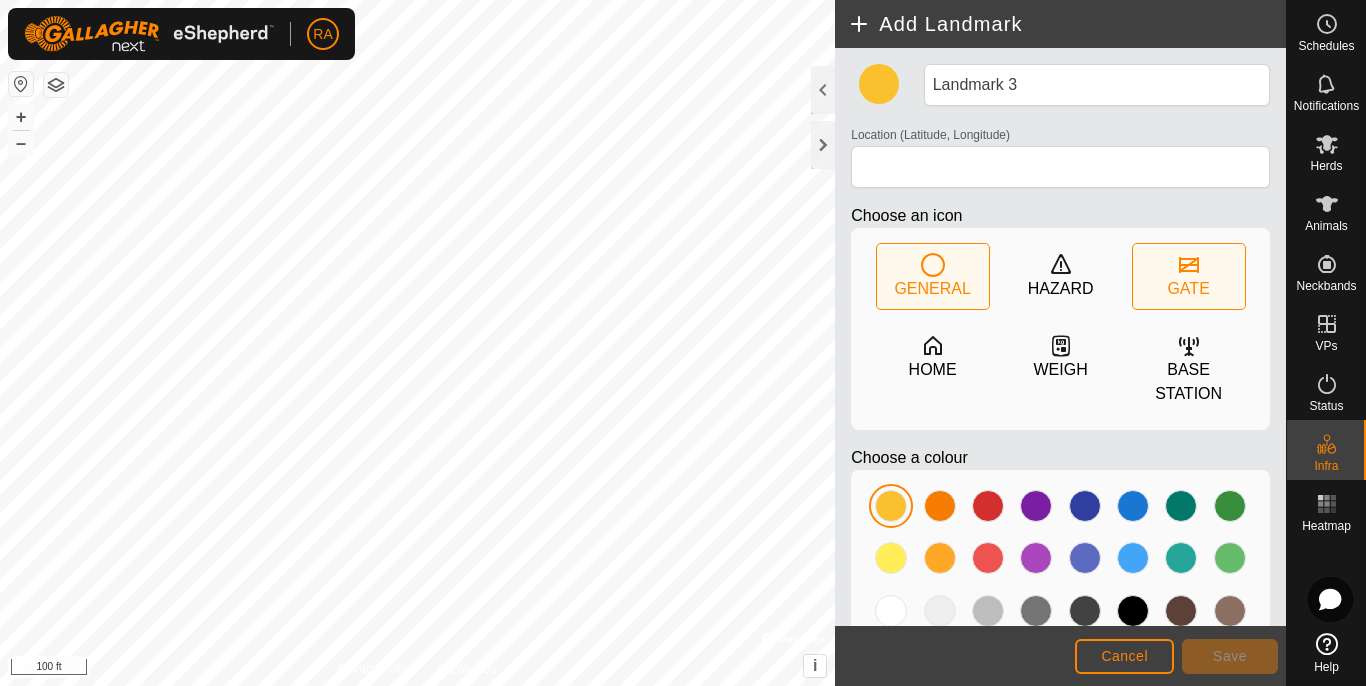 click on "GATE" 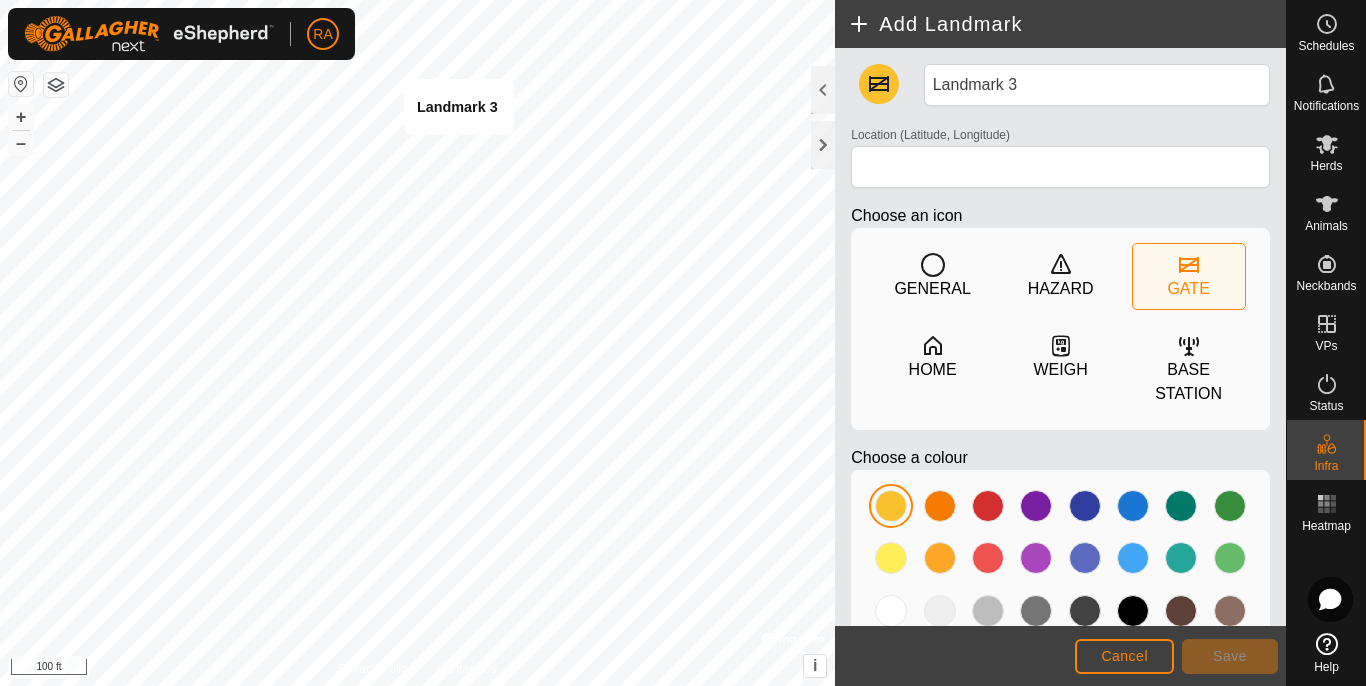 type on "[LATITUDE], [LONGITUDE]" 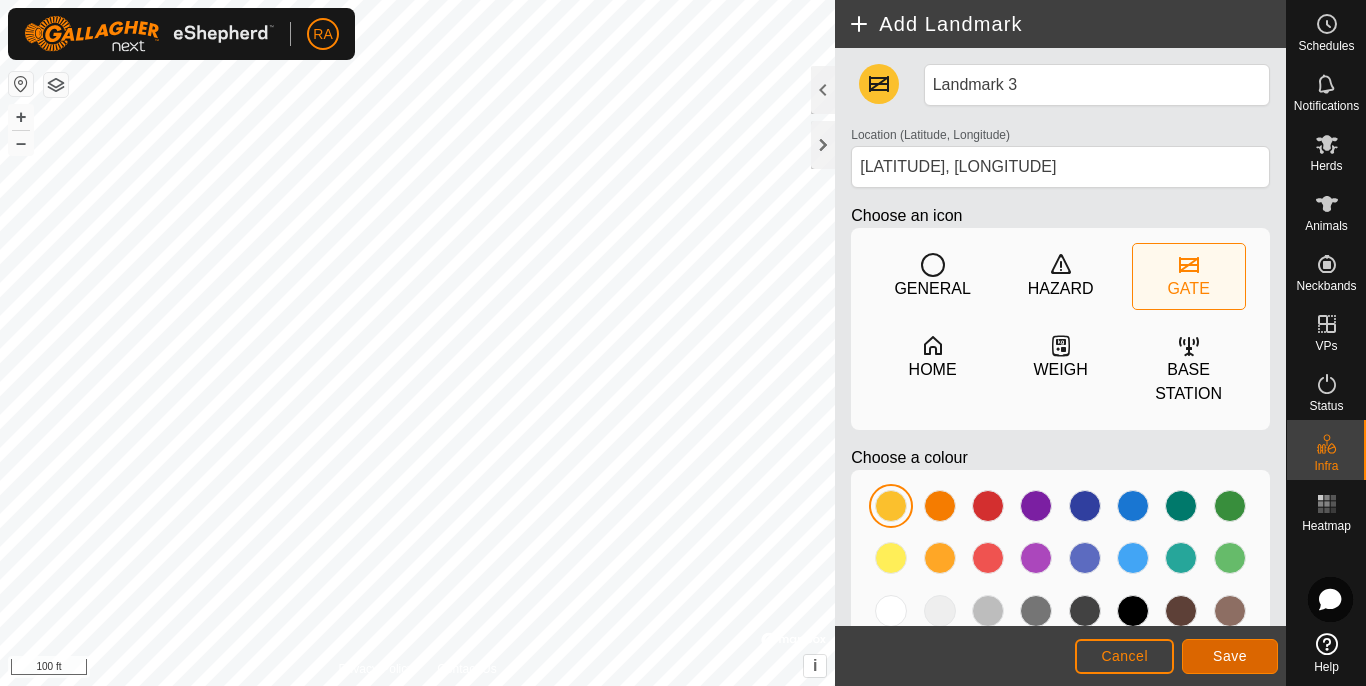click on "Save" 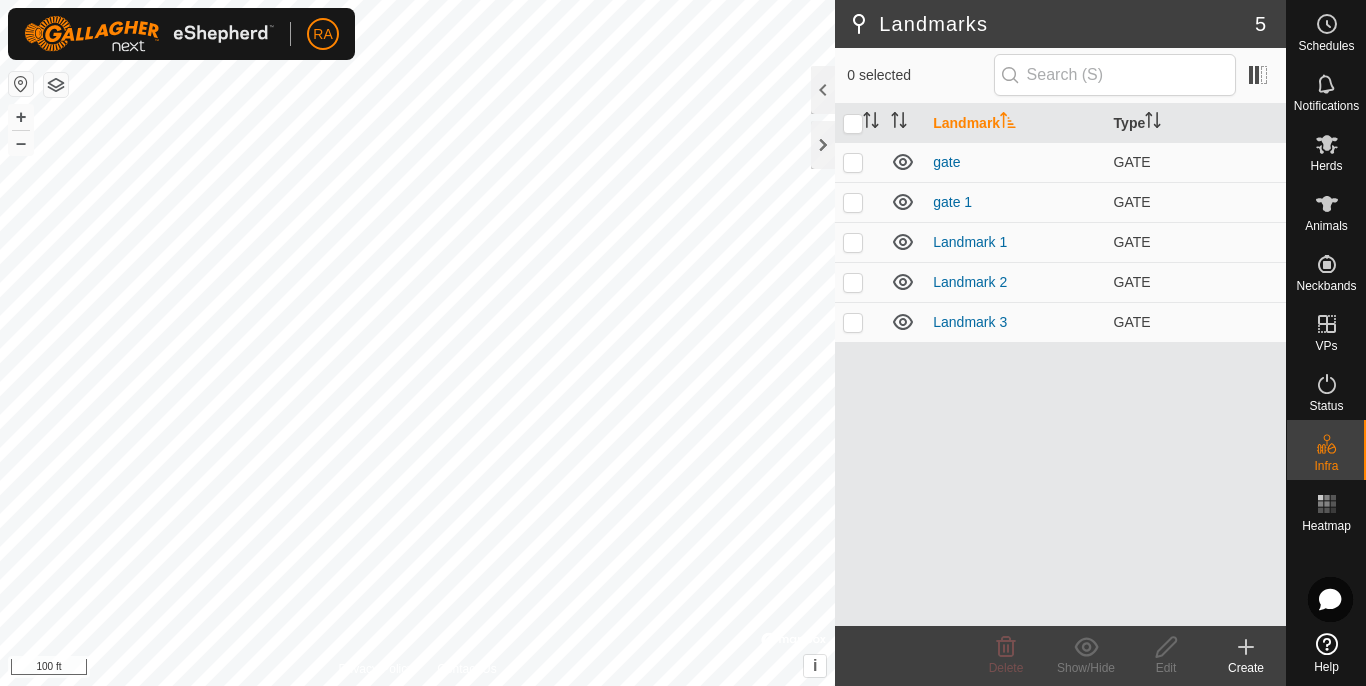drag, startPoint x: 1249, startPoint y: 645, endPoint x: 1242, endPoint y: 635, distance: 12.206555 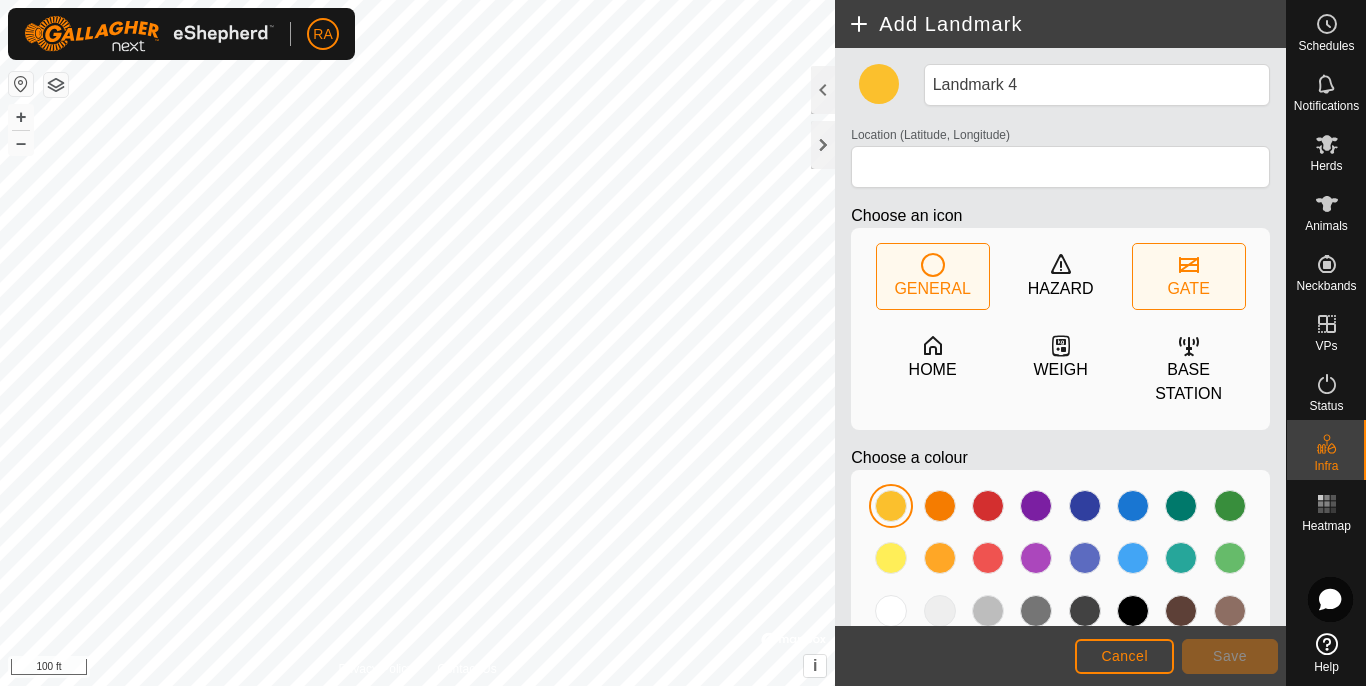 click on "GATE" 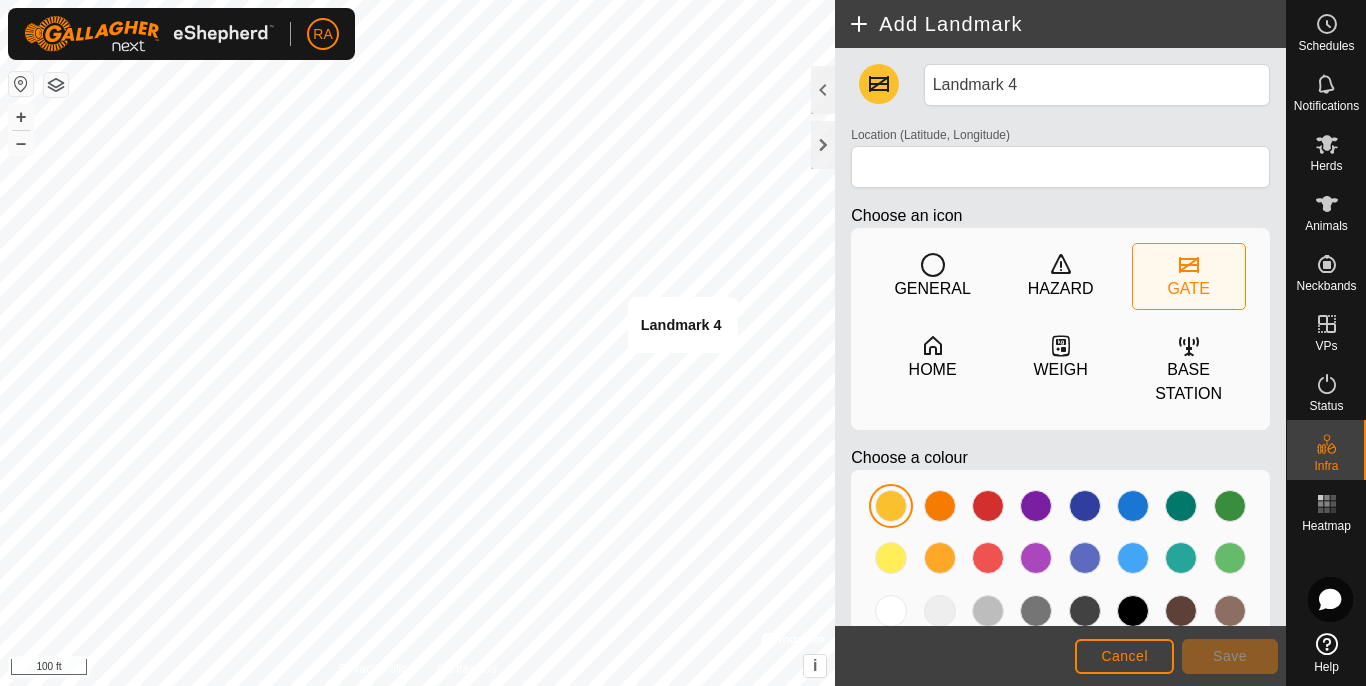 type on "[LATITUDE], [LONGITUDE]" 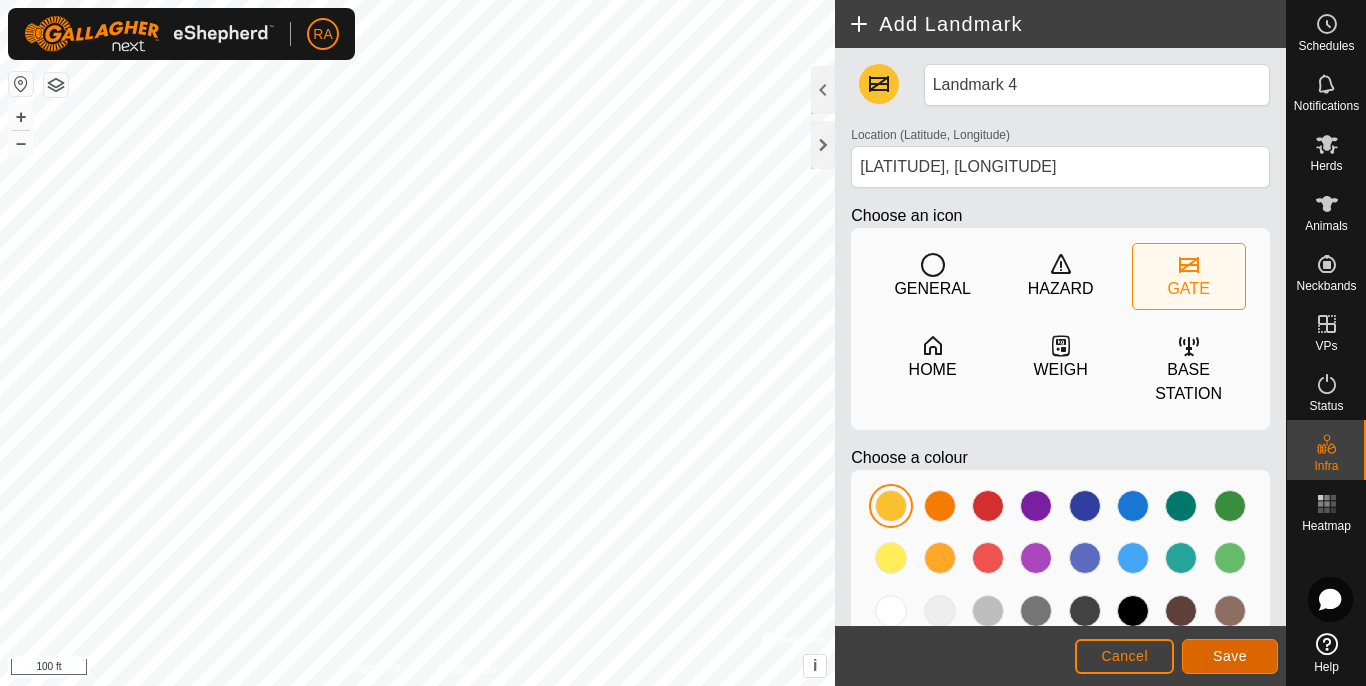 click on "Save" 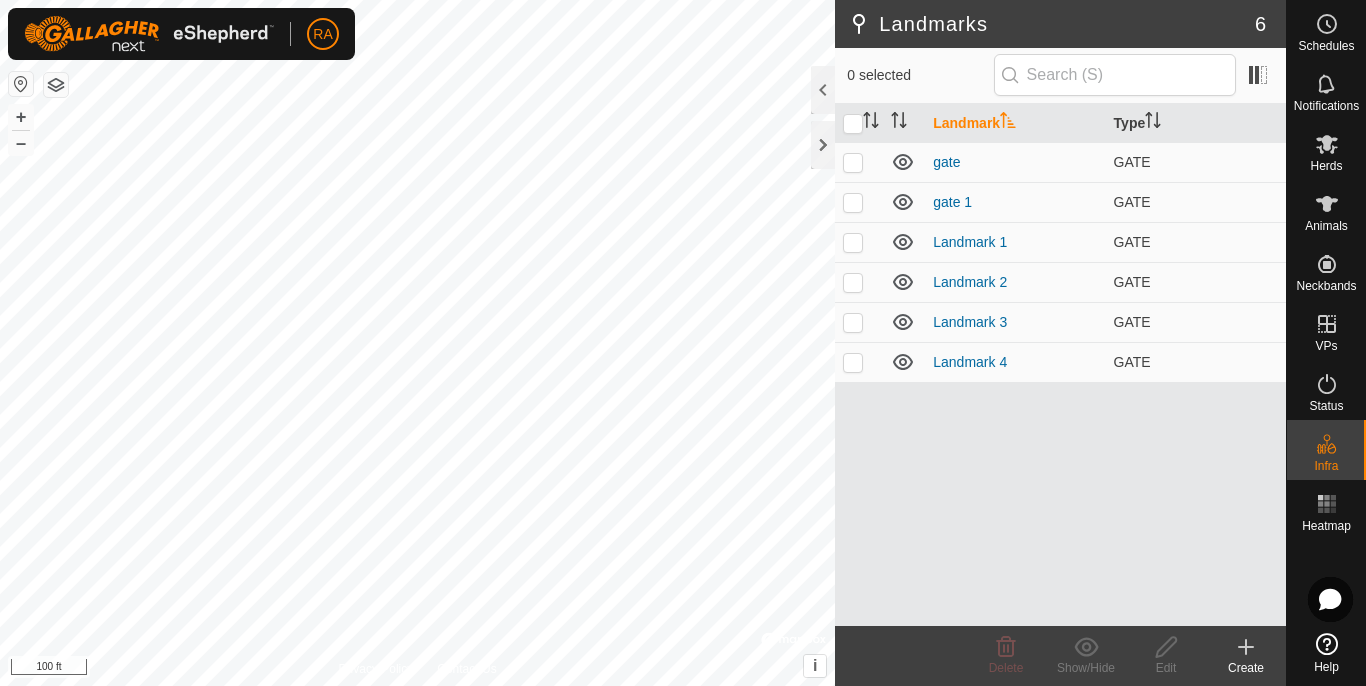click 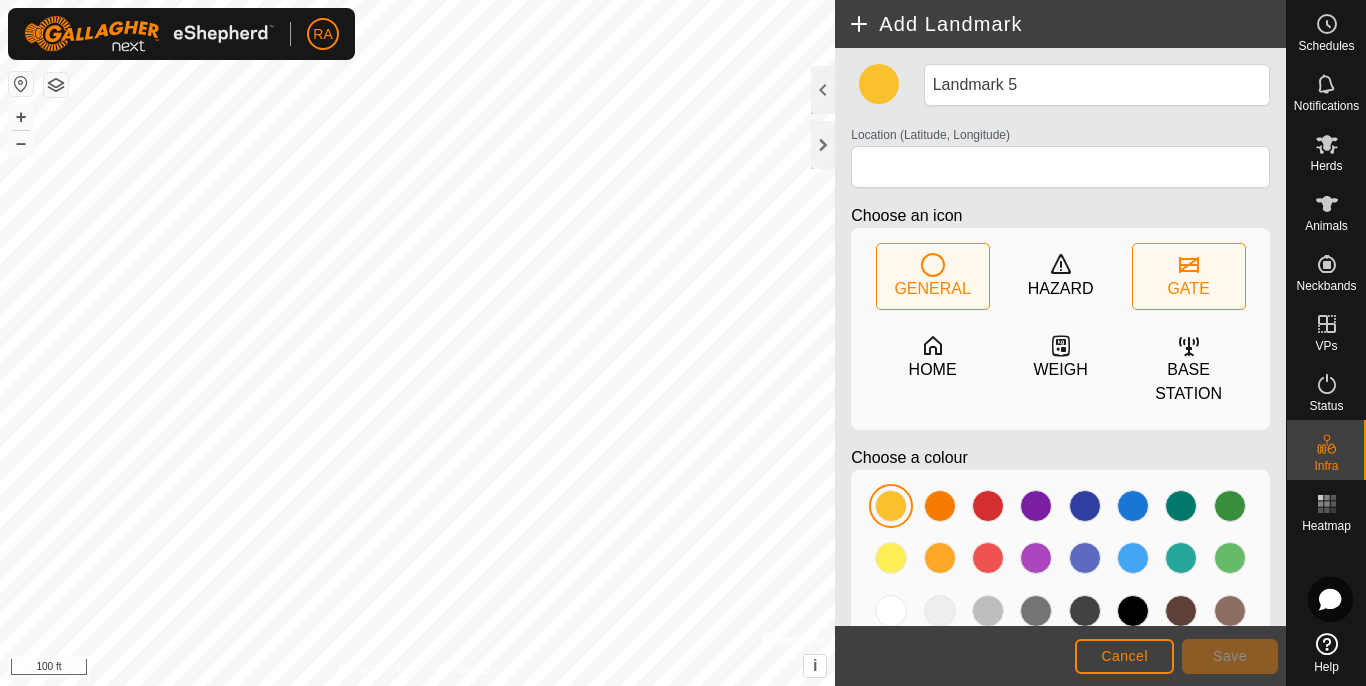 click on "GATE" 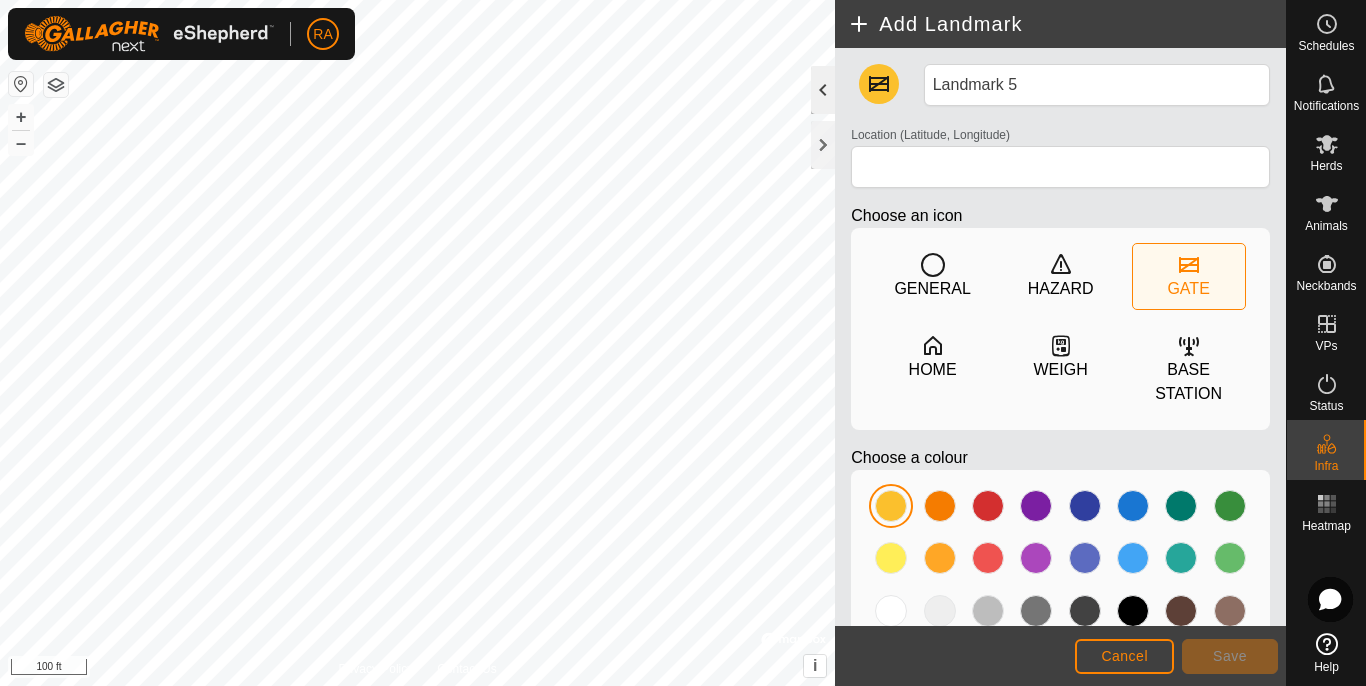 type on "[LATITUDE], [LONGITUDE]" 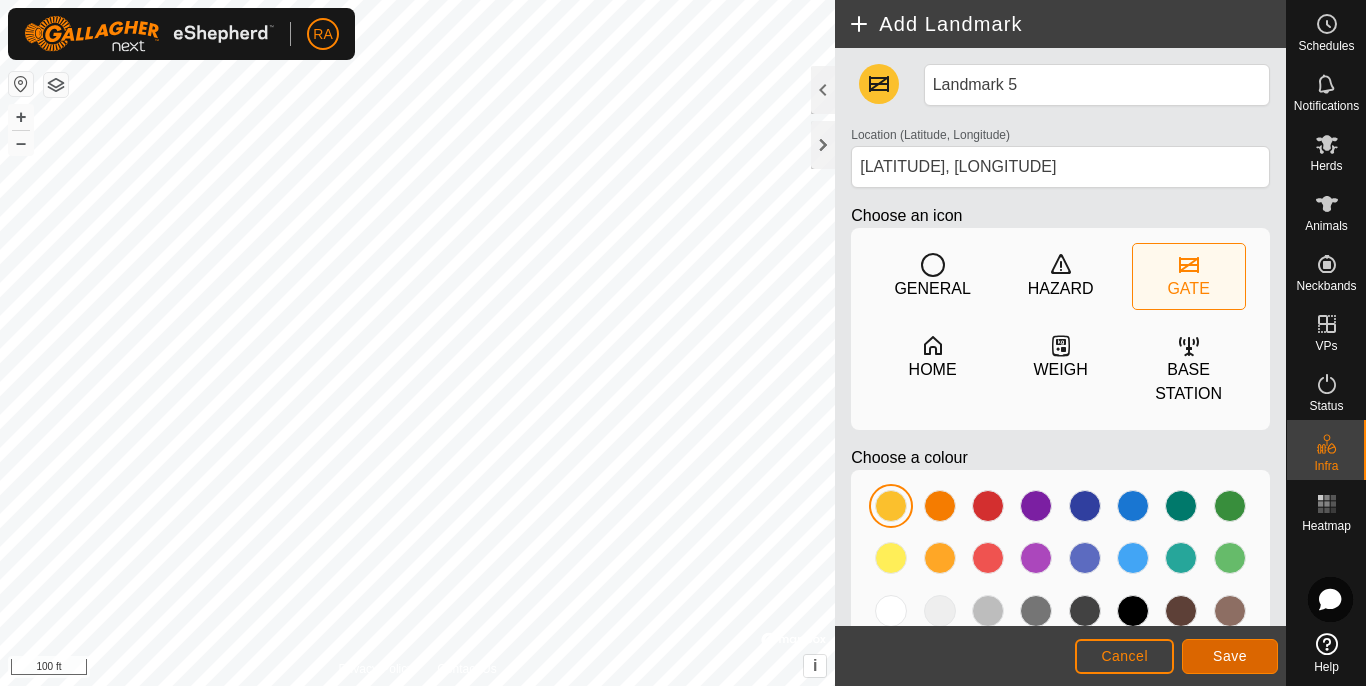 click on "Save" 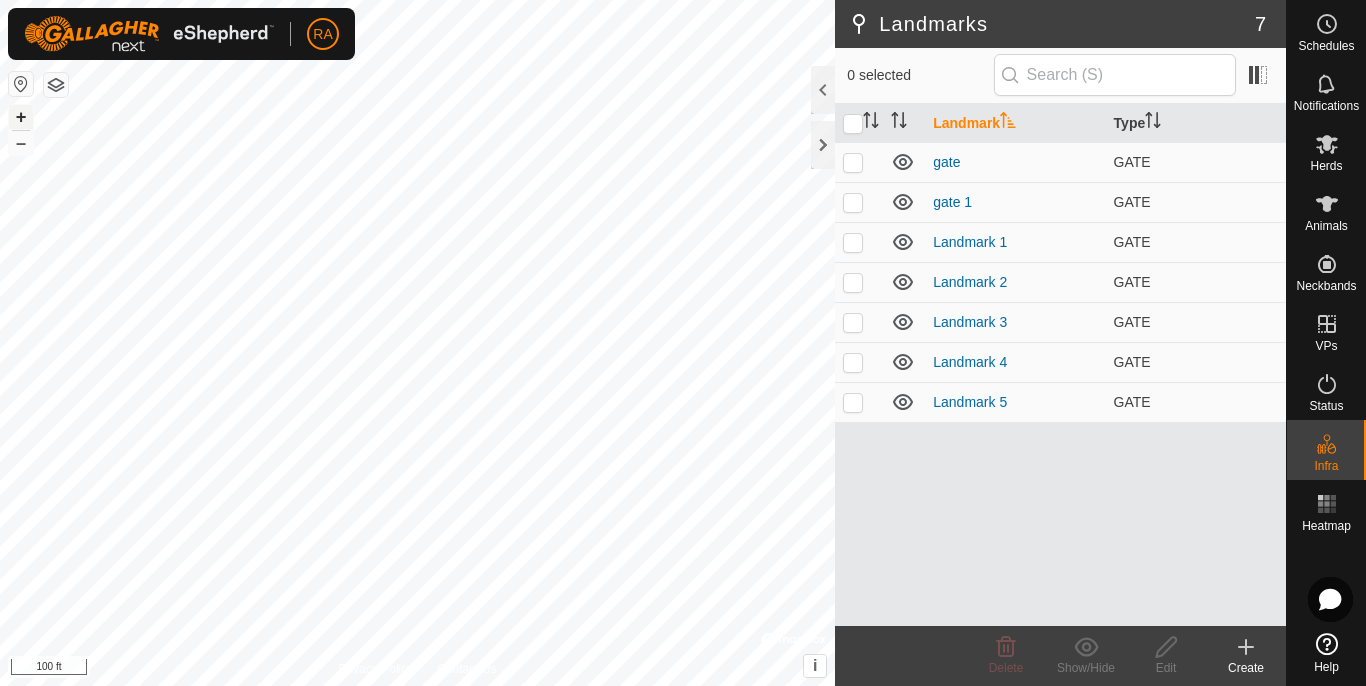 click on "+" at bounding box center (21, 117) 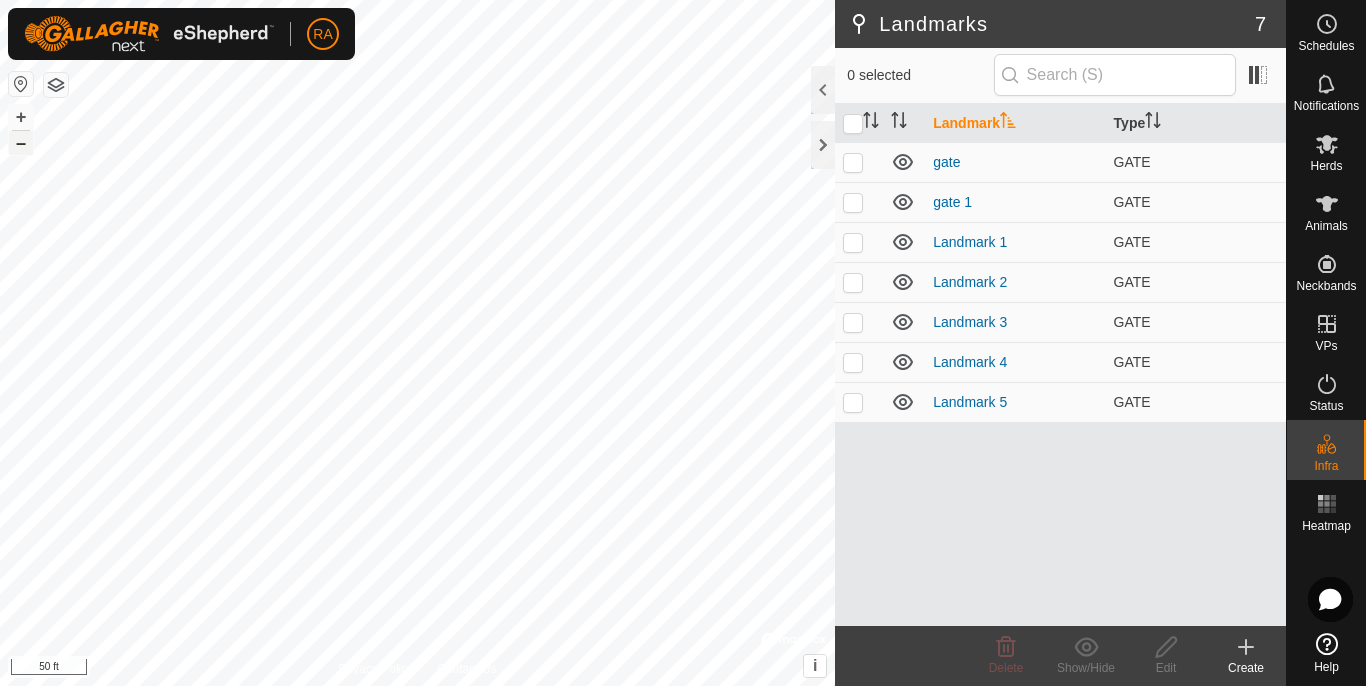 click on "–" at bounding box center (21, 143) 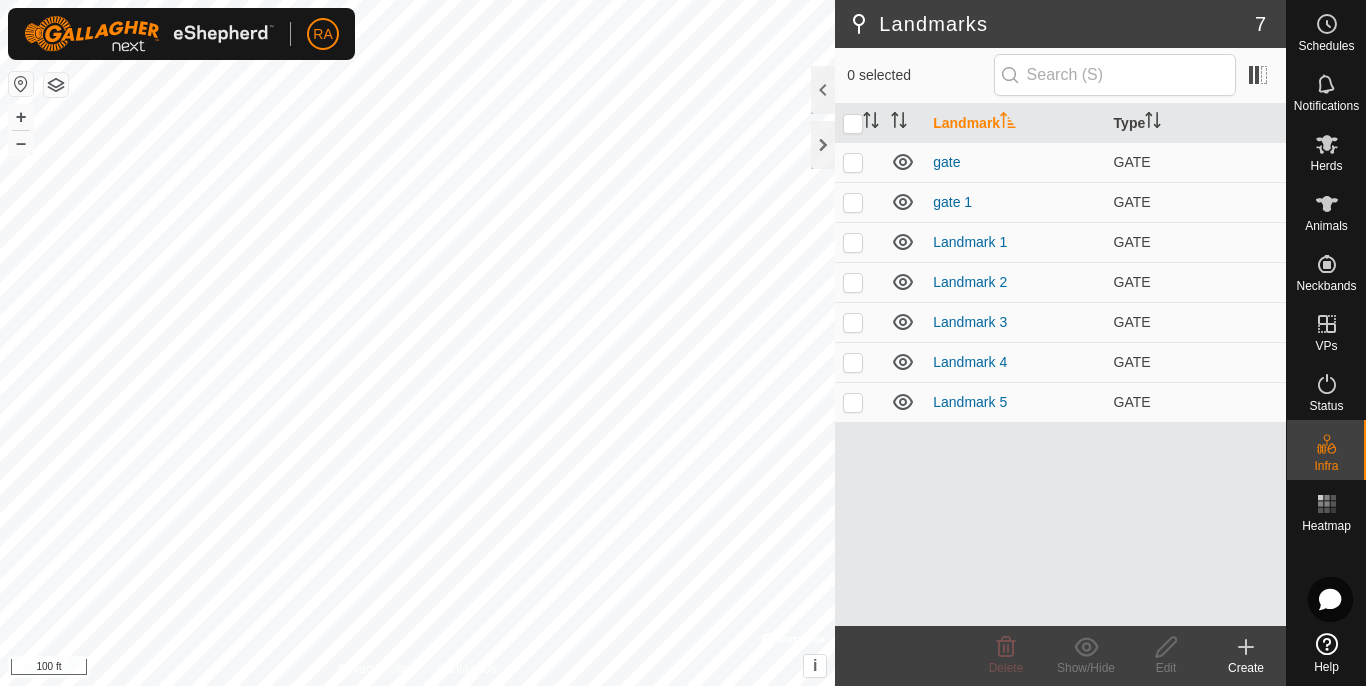 click 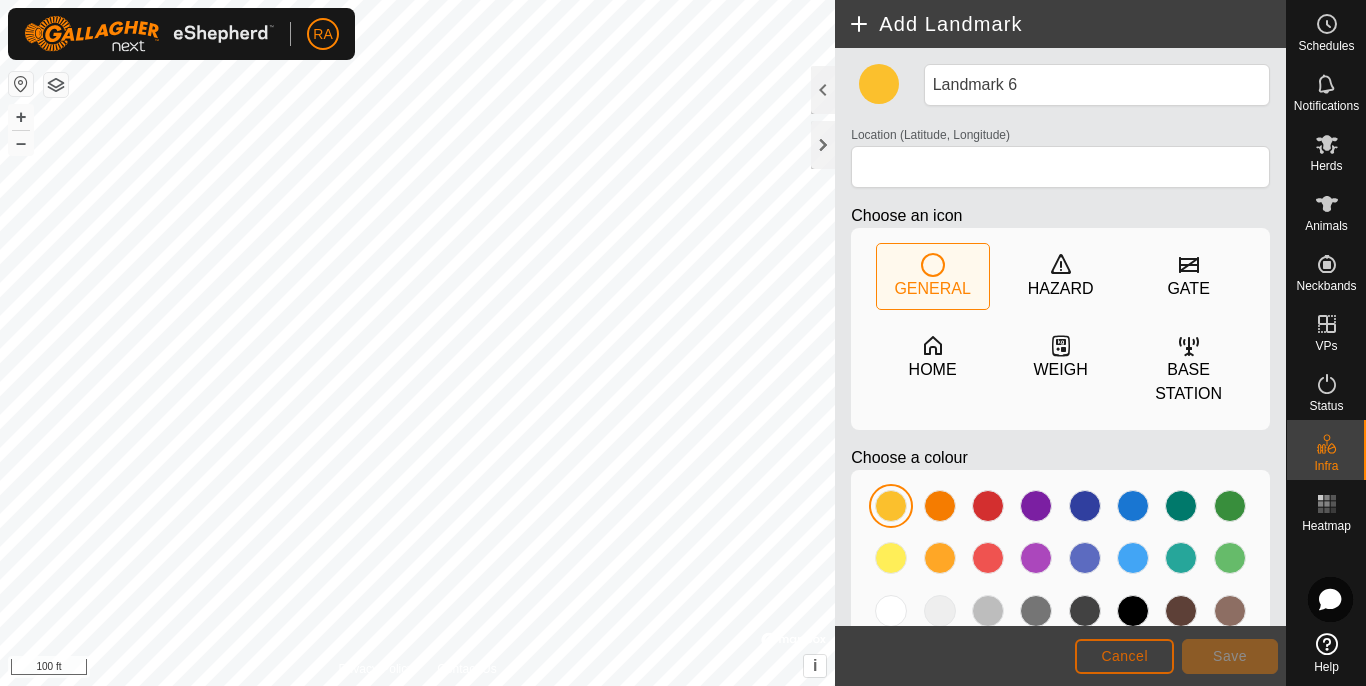 click on "Cancel" 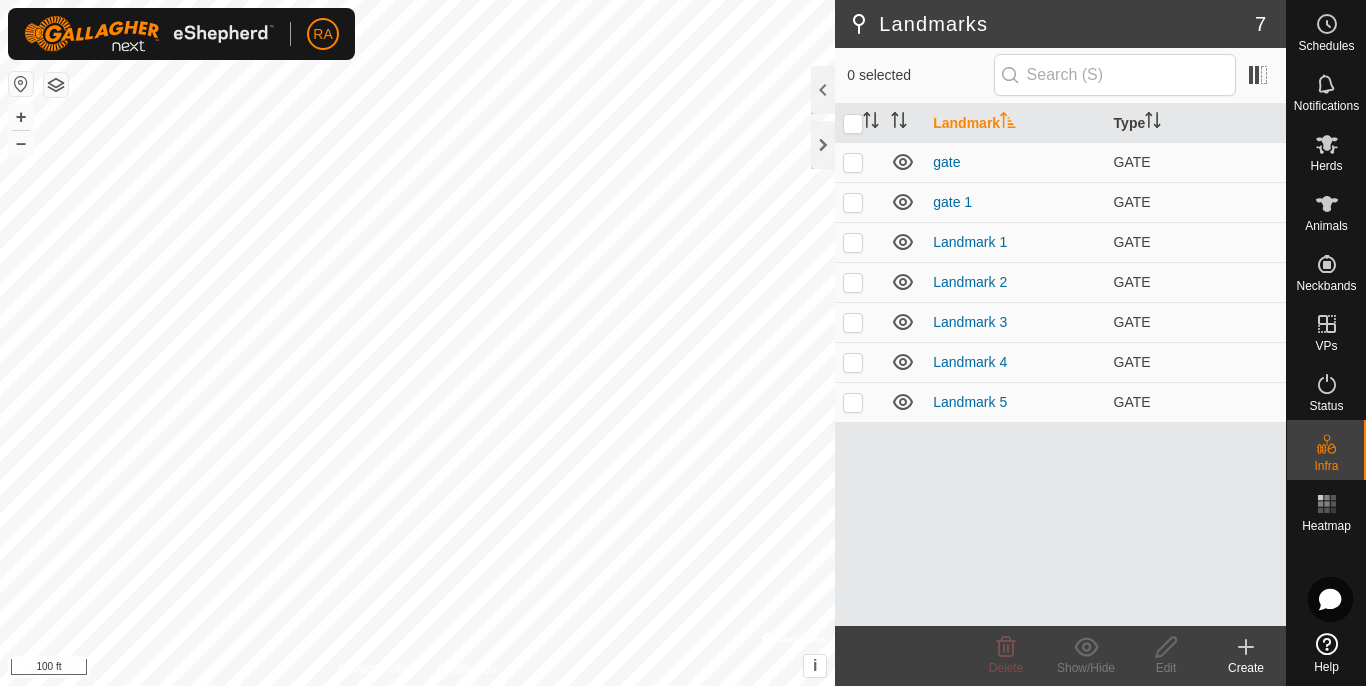 click on "Landmarks 7" 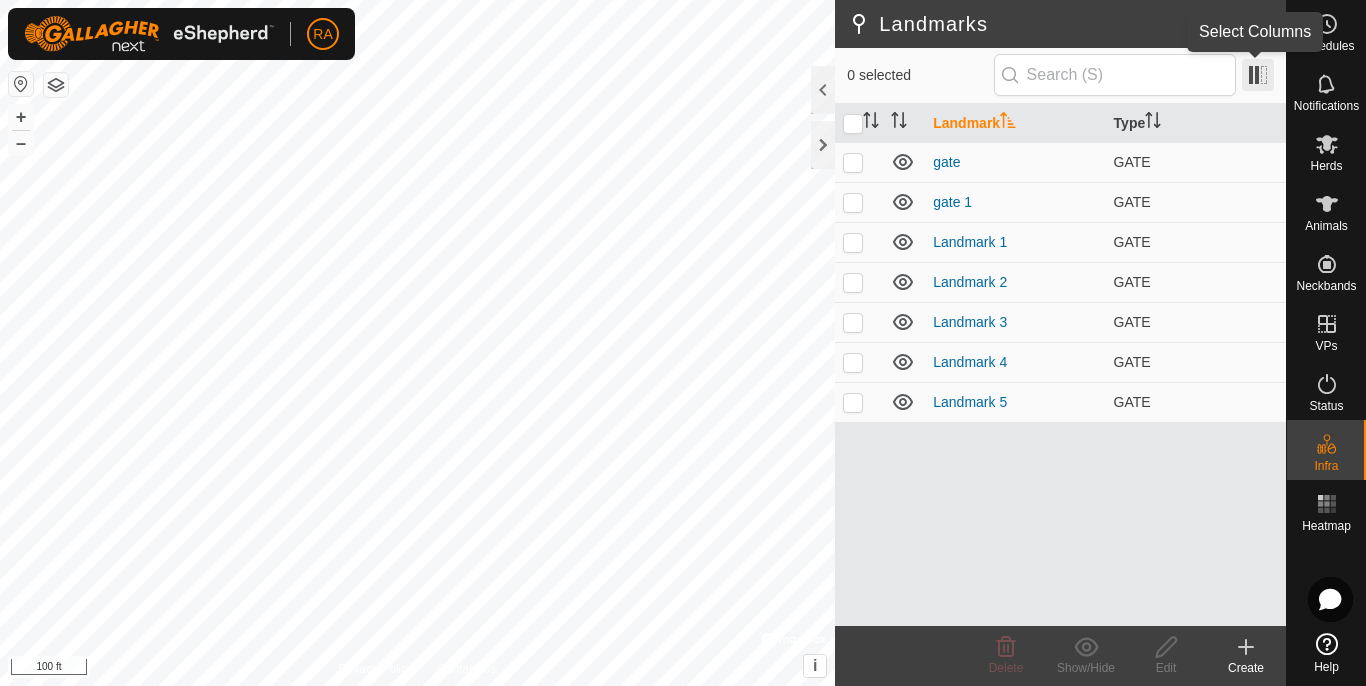 click at bounding box center [1258, 75] 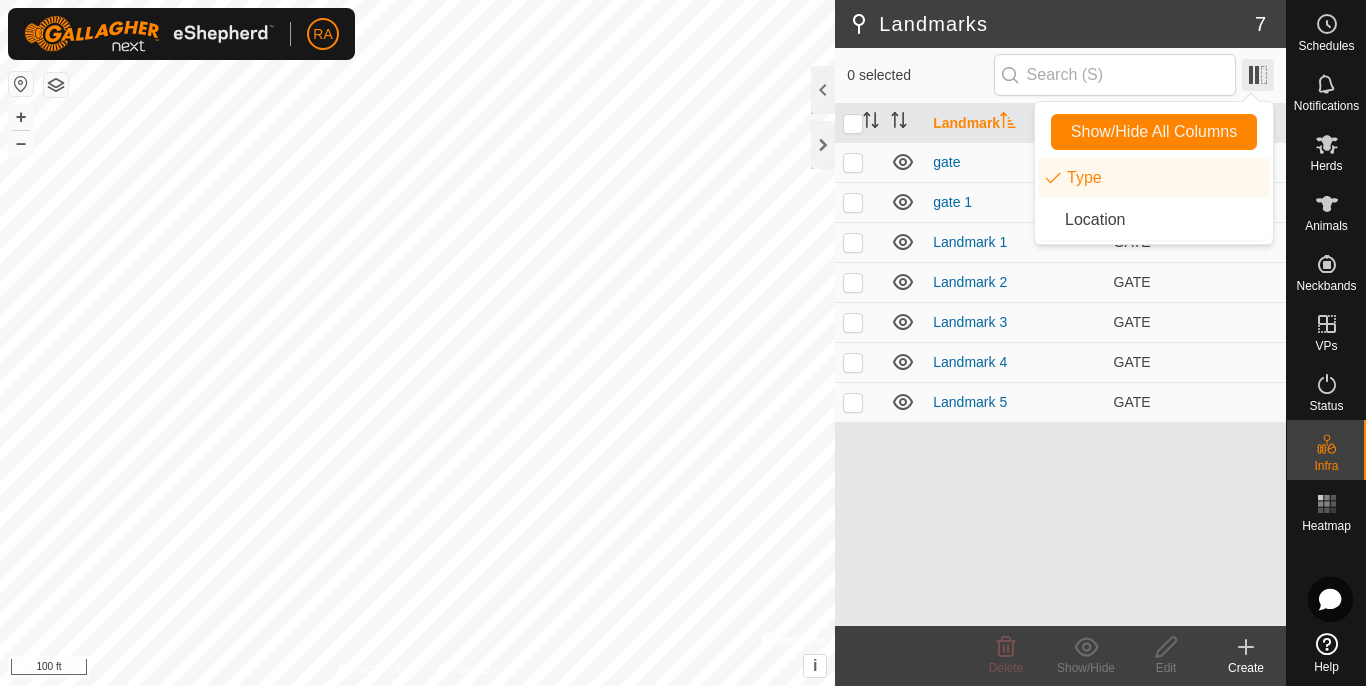 click at bounding box center [1258, 75] 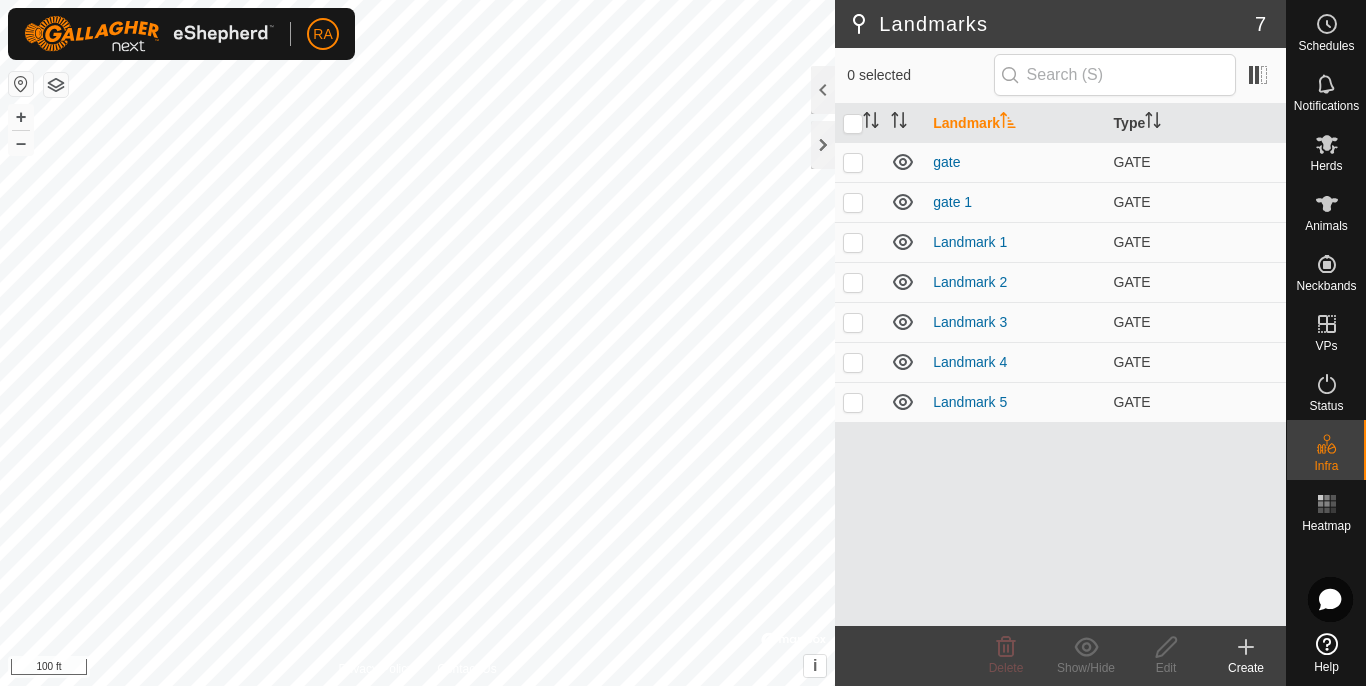 click on "Landmarks 7" 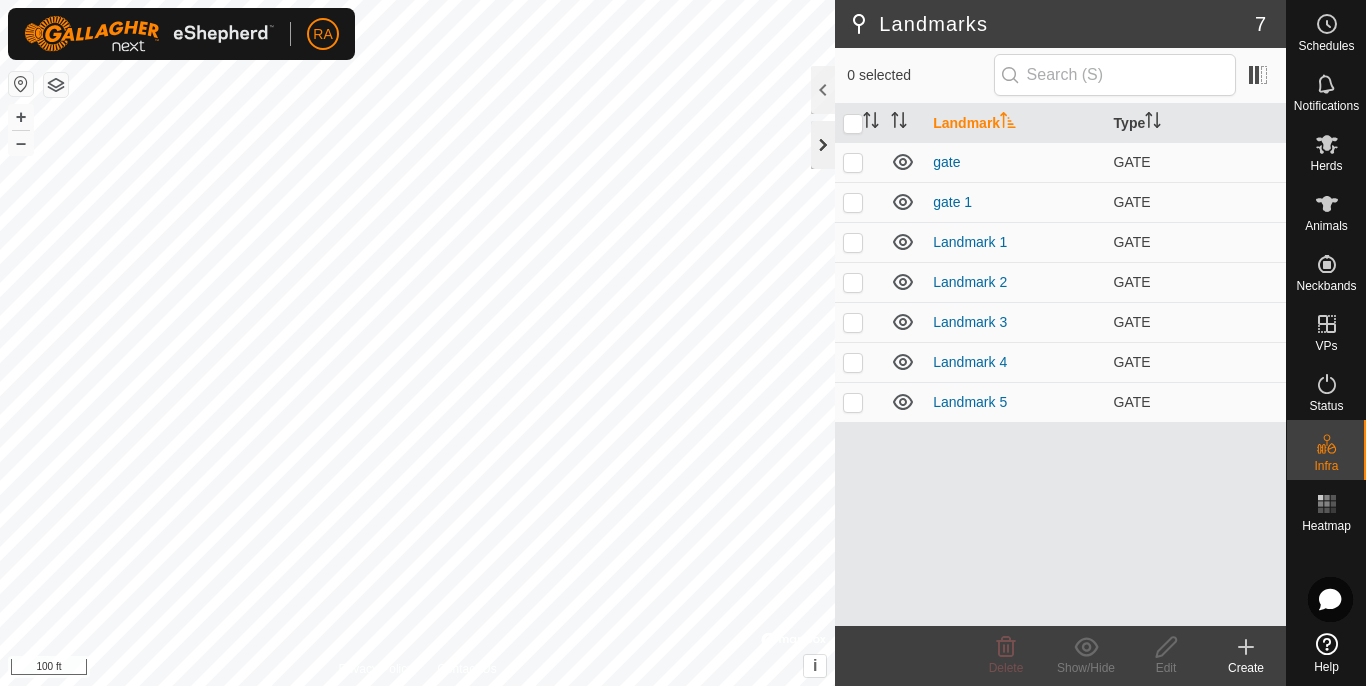 click 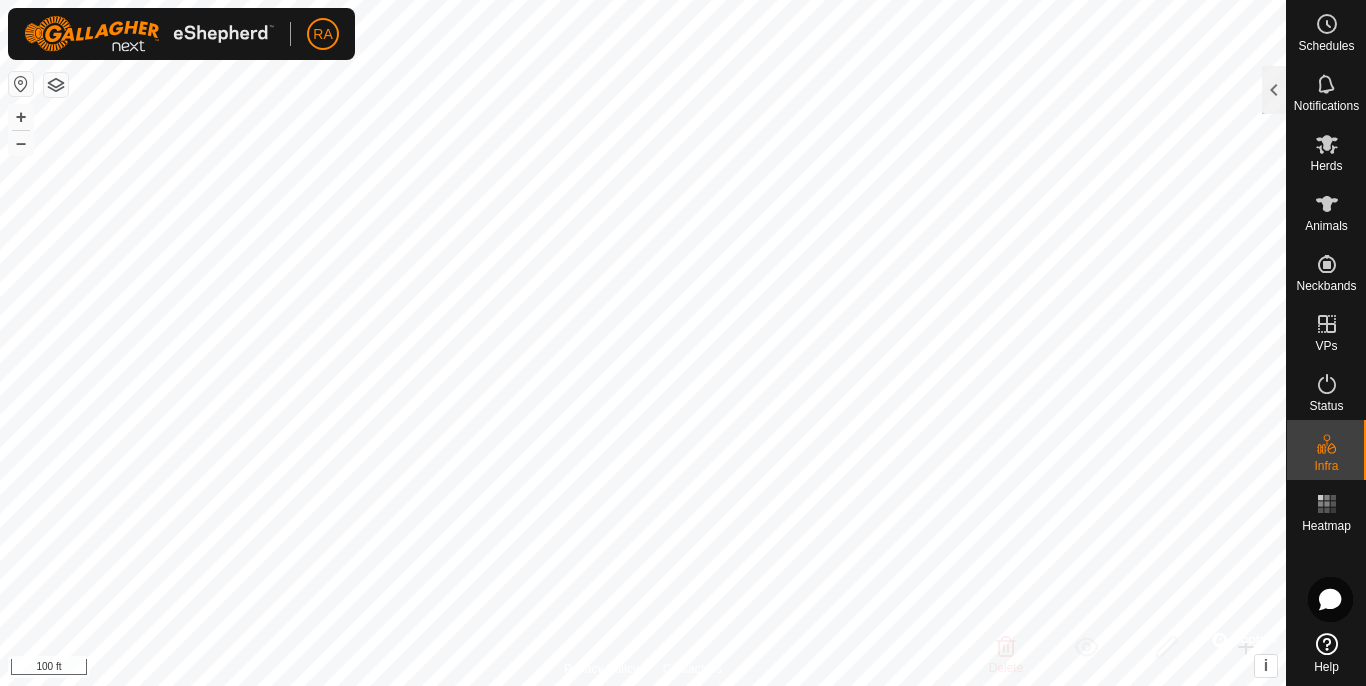 click 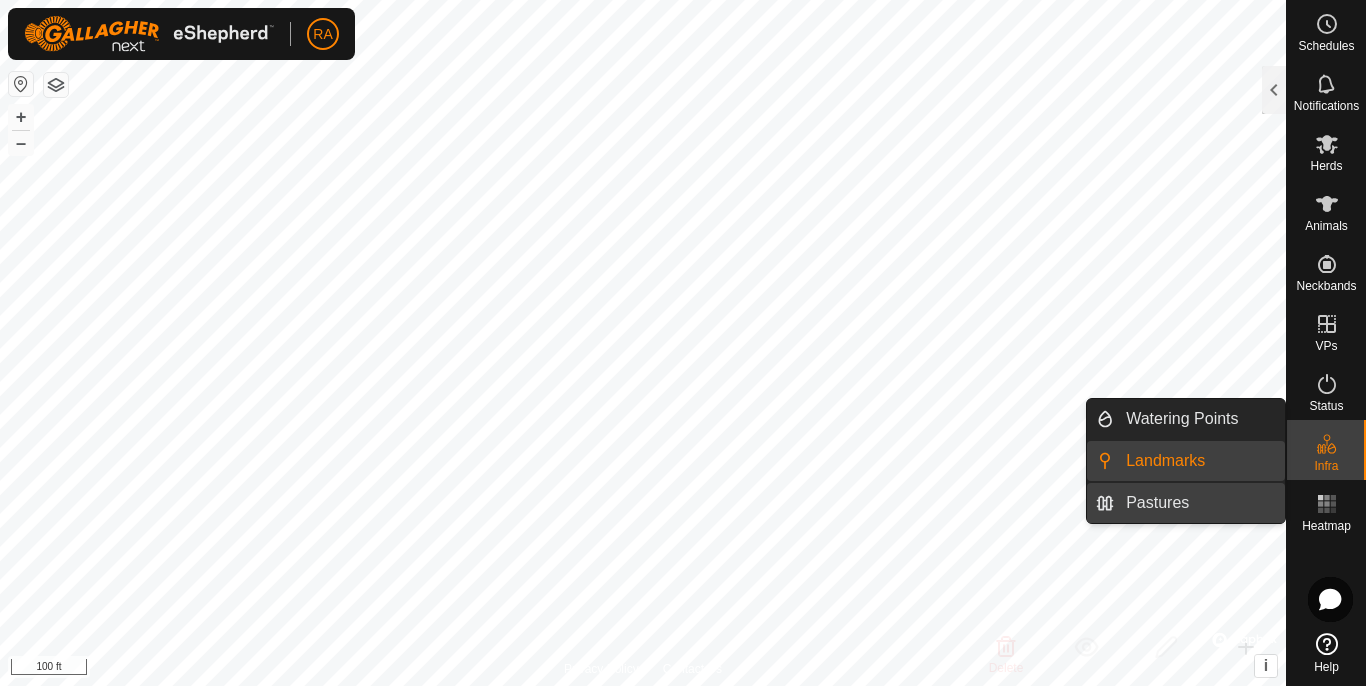 click on "Pastures" at bounding box center [1199, 503] 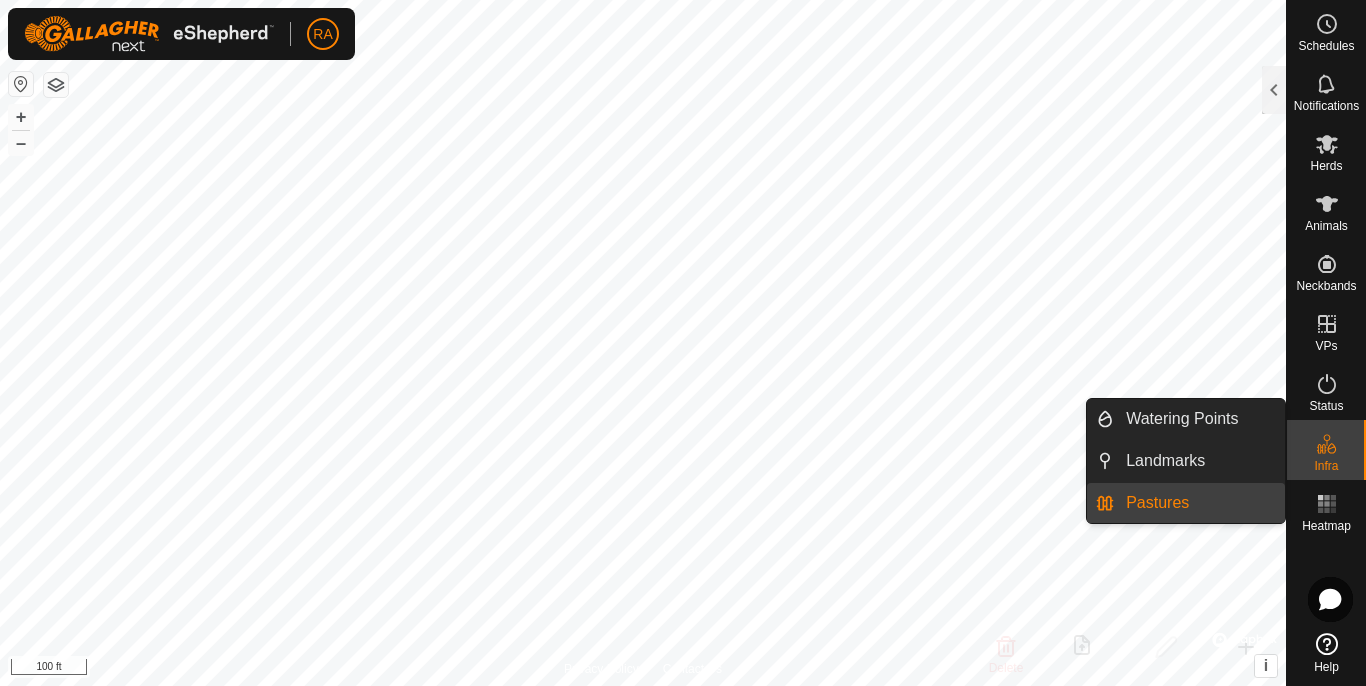 click on "Pastures" at bounding box center [1199, 503] 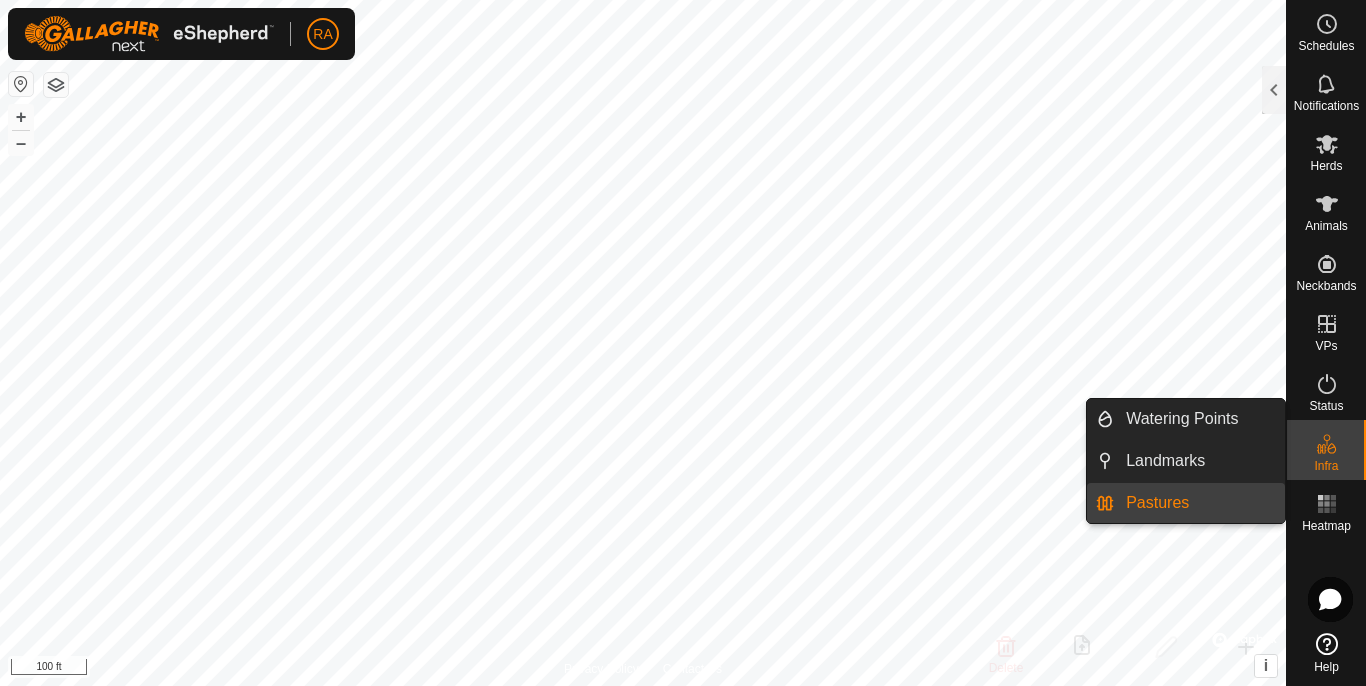 click on "Pastures" at bounding box center [1199, 503] 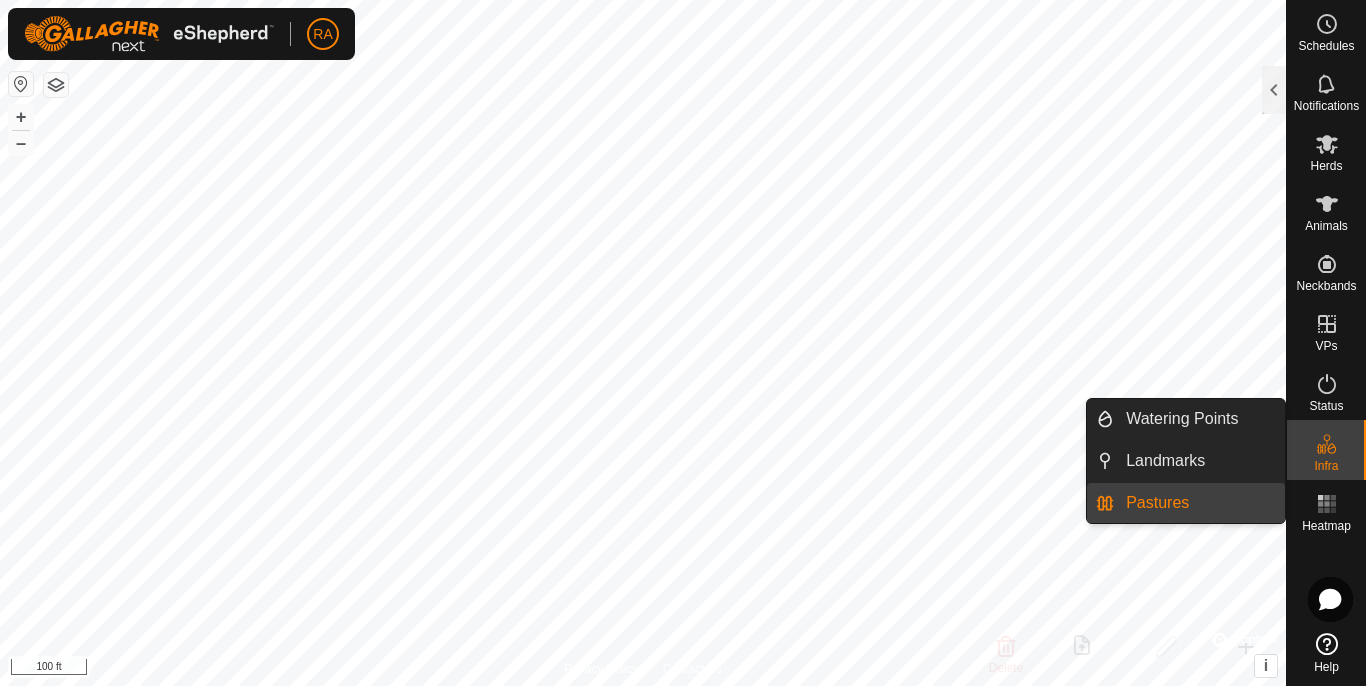 click 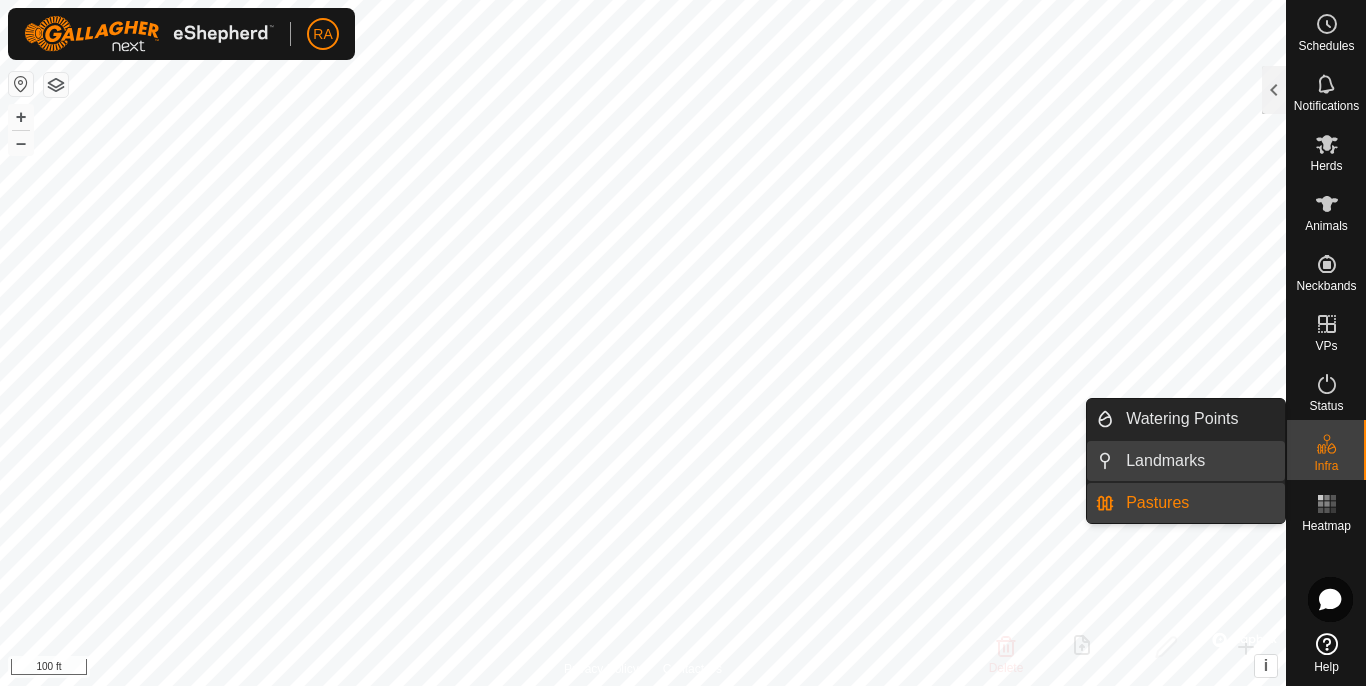 click on "Landmarks" at bounding box center (1199, 461) 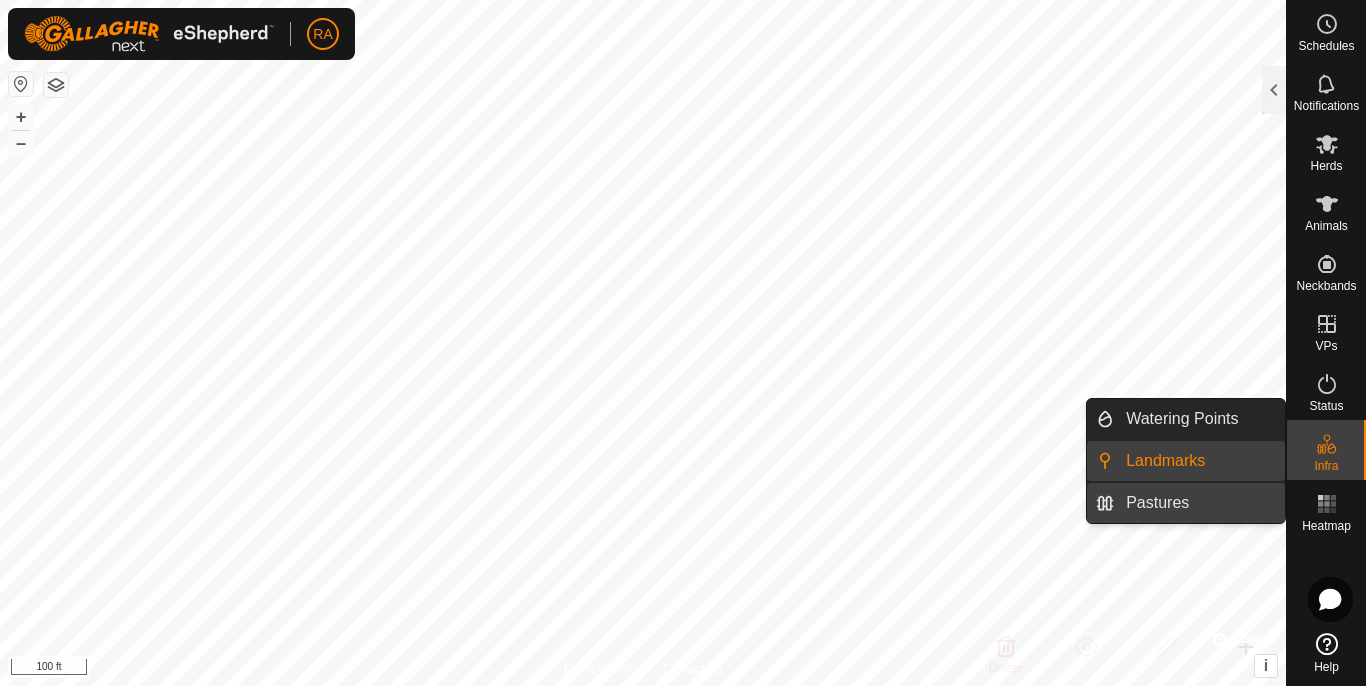 click on "Pastures" at bounding box center [1199, 503] 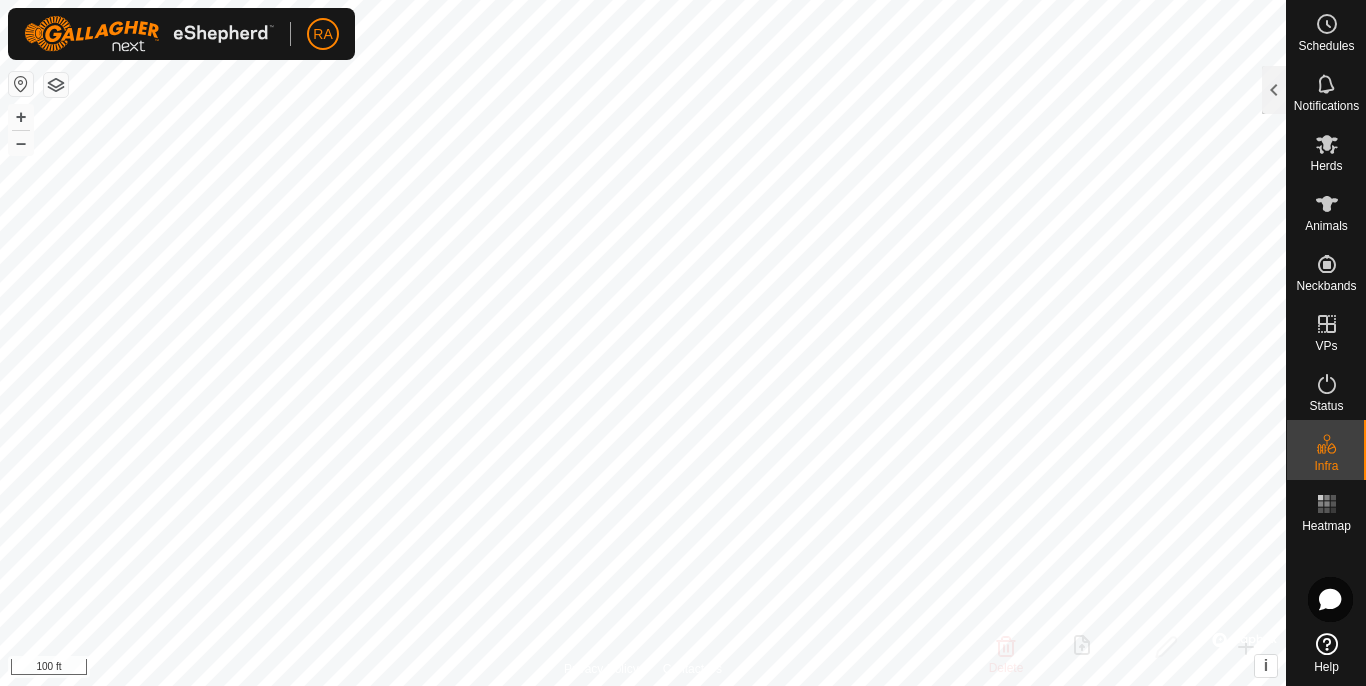click at bounding box center (21, 84) 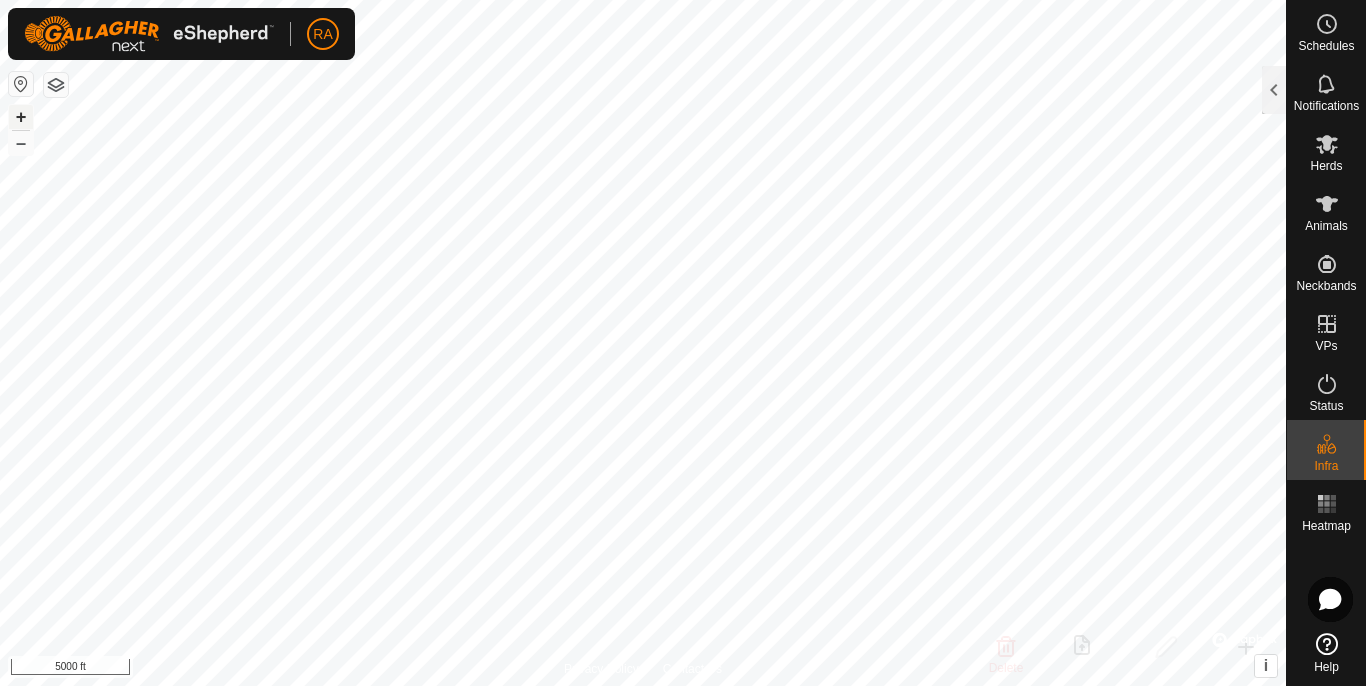 click on "+" at bounding box center (21, 117) 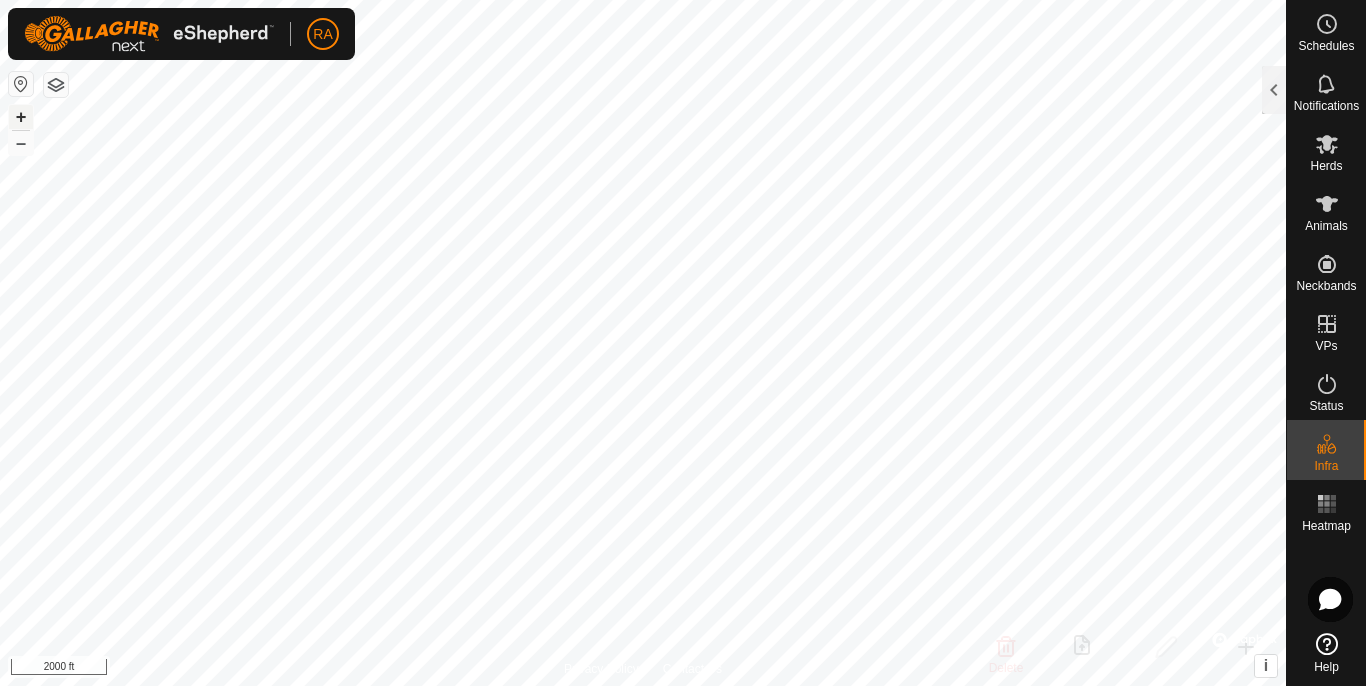 click on "+" at bounding box center [21, 117] 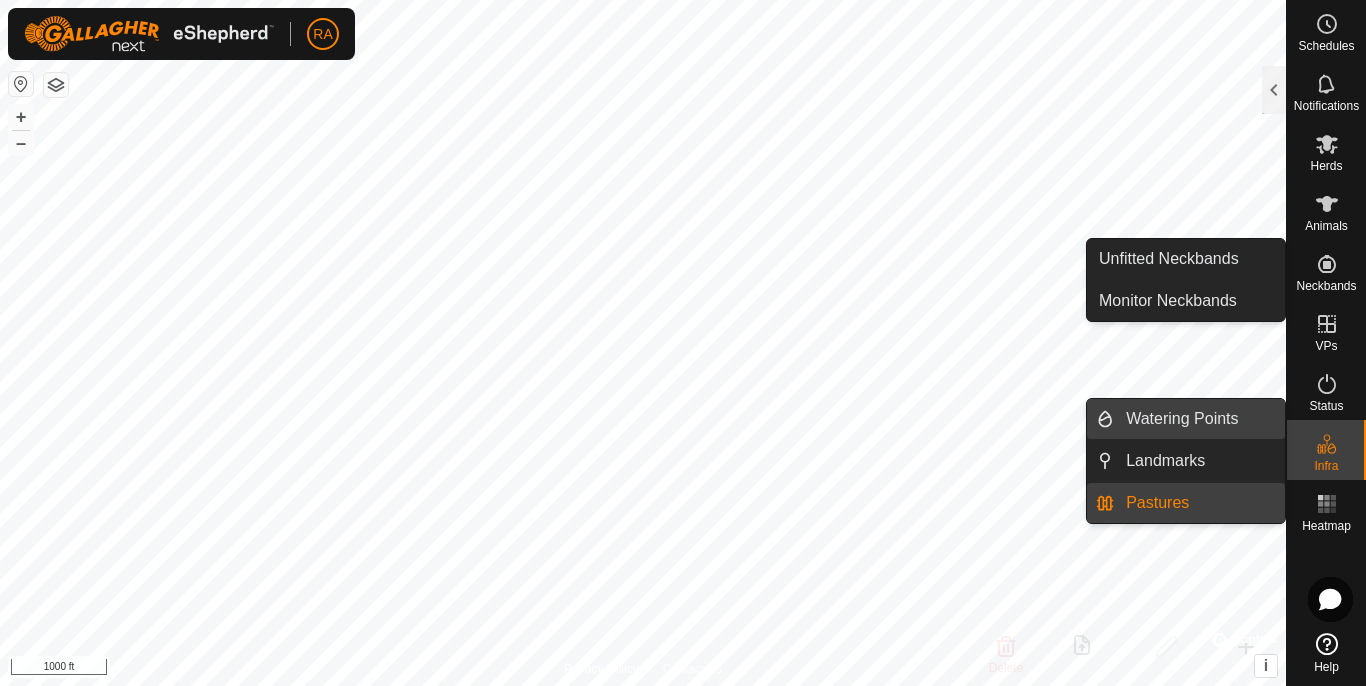 click on "Watering Points" at bounding box center (1199, 419) 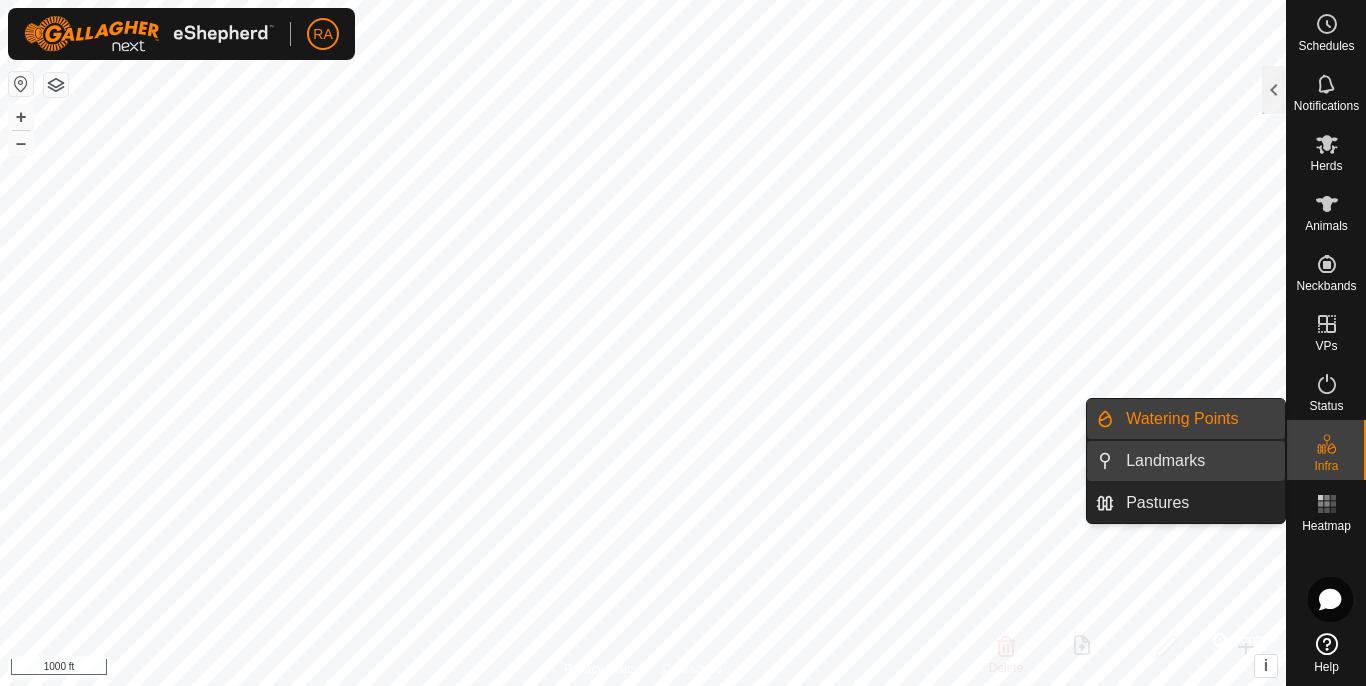 click on "Landmarks" at bounding box center (1199, 461) 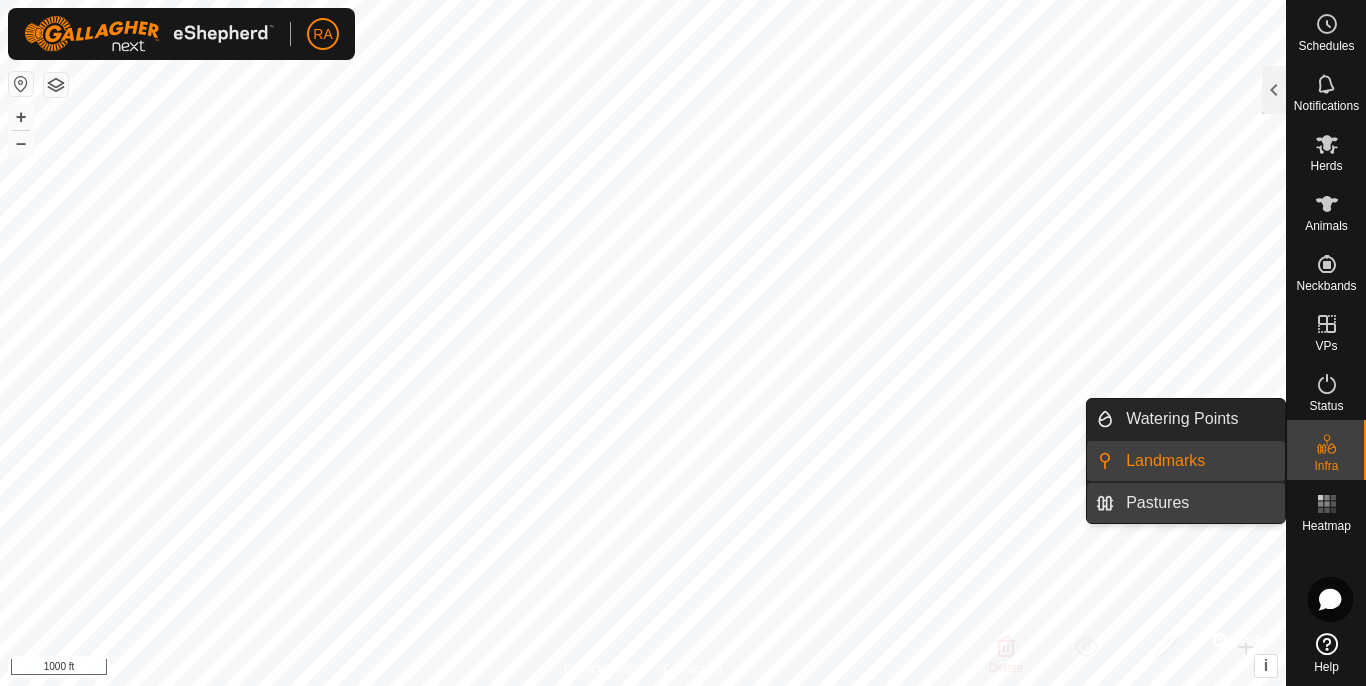 click on "Pastures" at bounding box center (1199, 503) 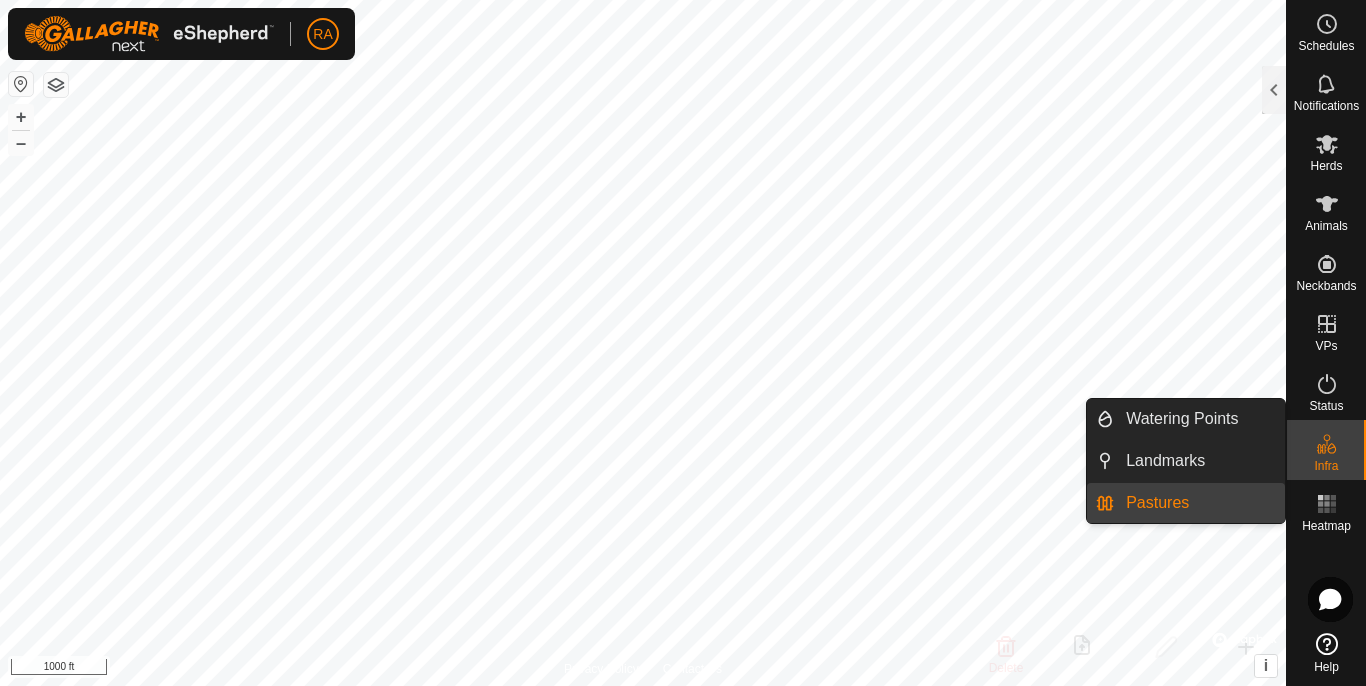 click on "Pastures" at bounding box center (1186, 503) 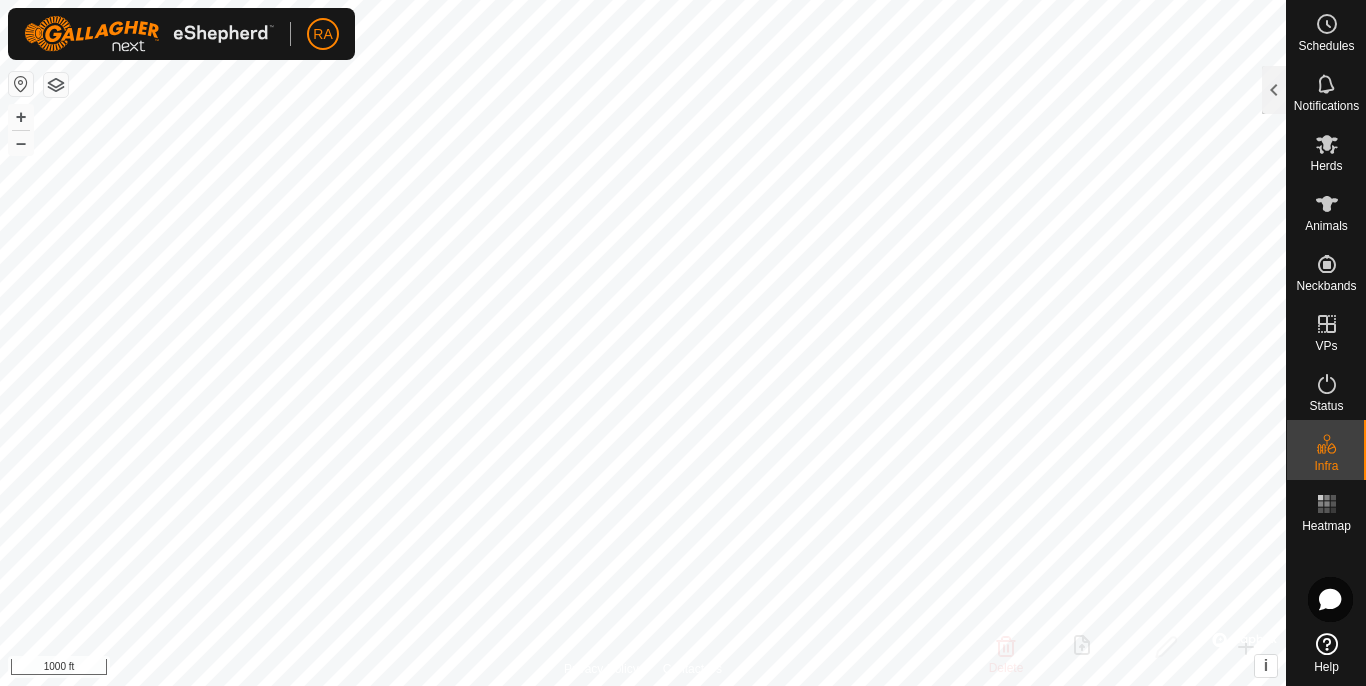 click 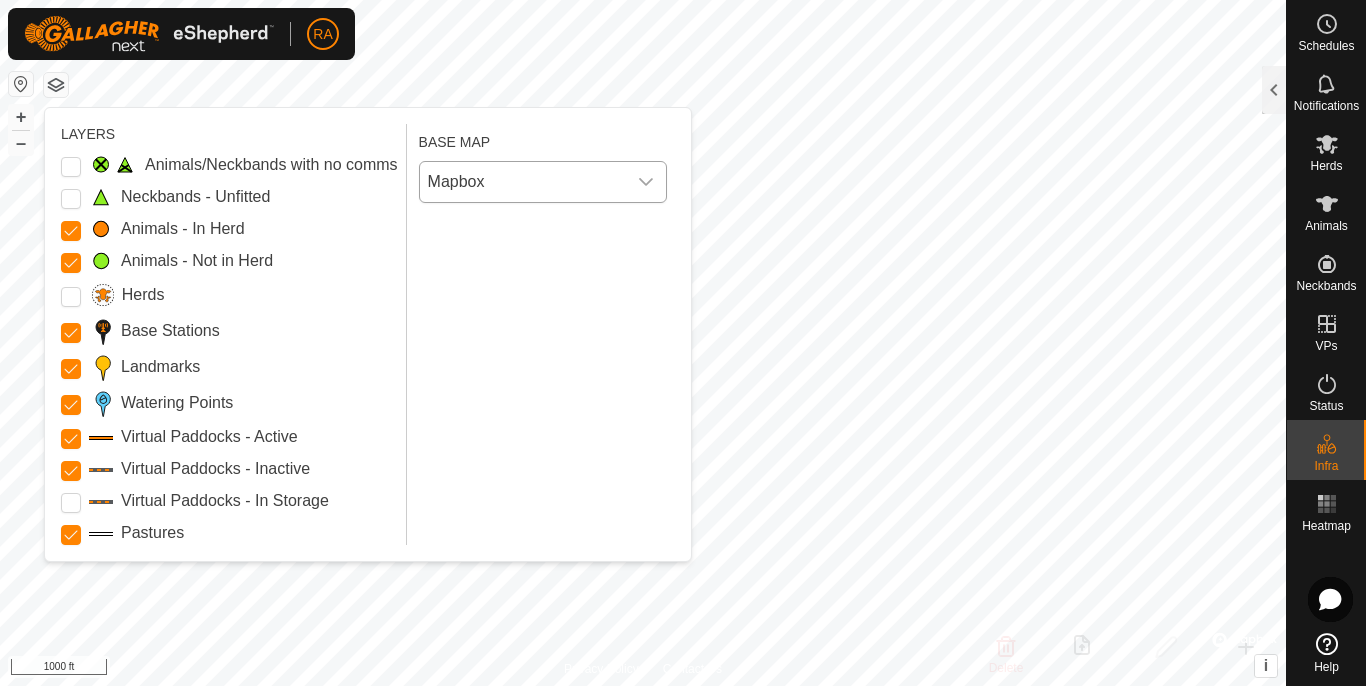 click on "Mapbox" at bounding box center [523, 182] 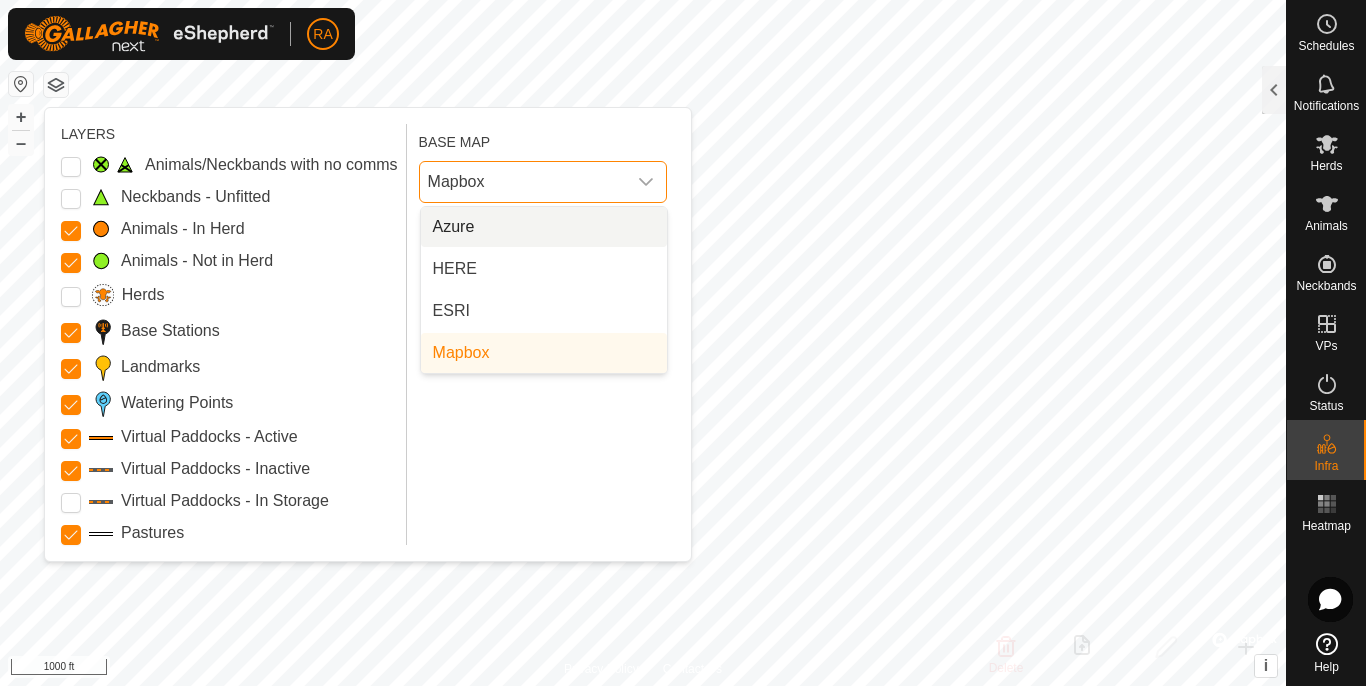 click on "Mapbox" at bounding box center [523, 182] 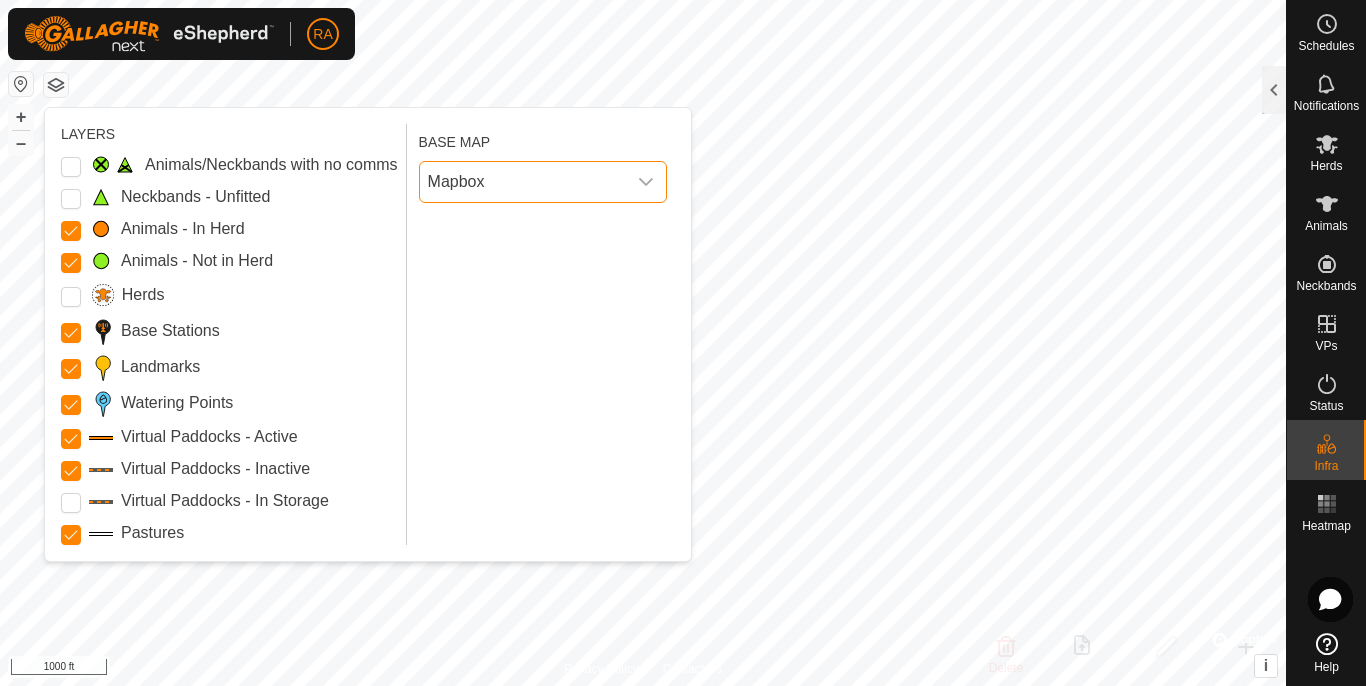 click on "Pastures" at bounding box center (229, 533) 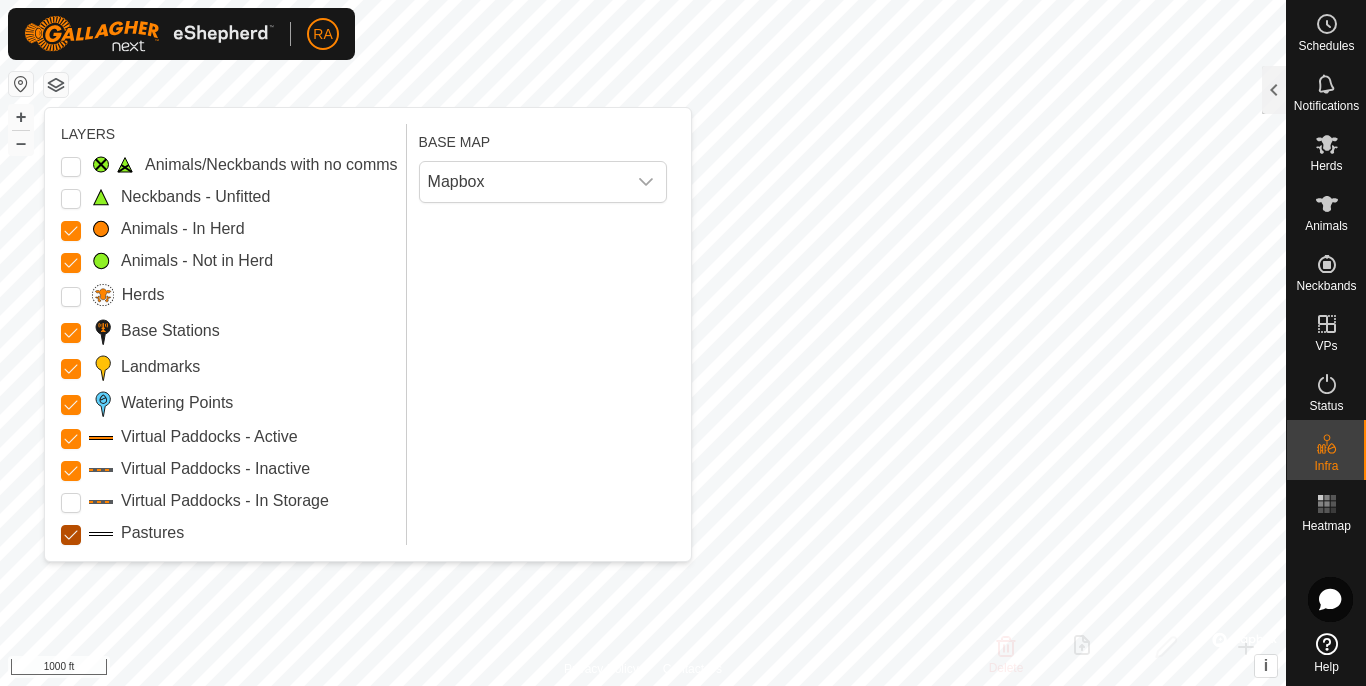 click on "Pastures" at bounding box center [71, 535] 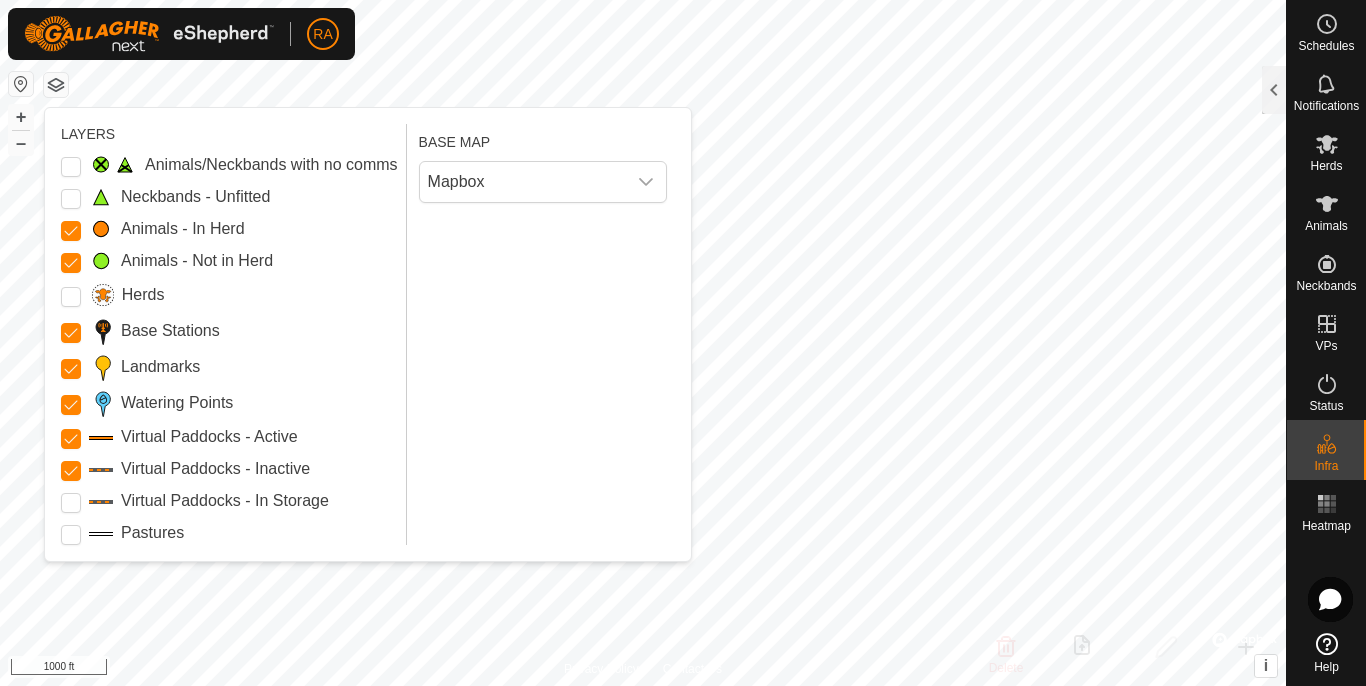click on "Pastures" at bounding box center [71, 535] 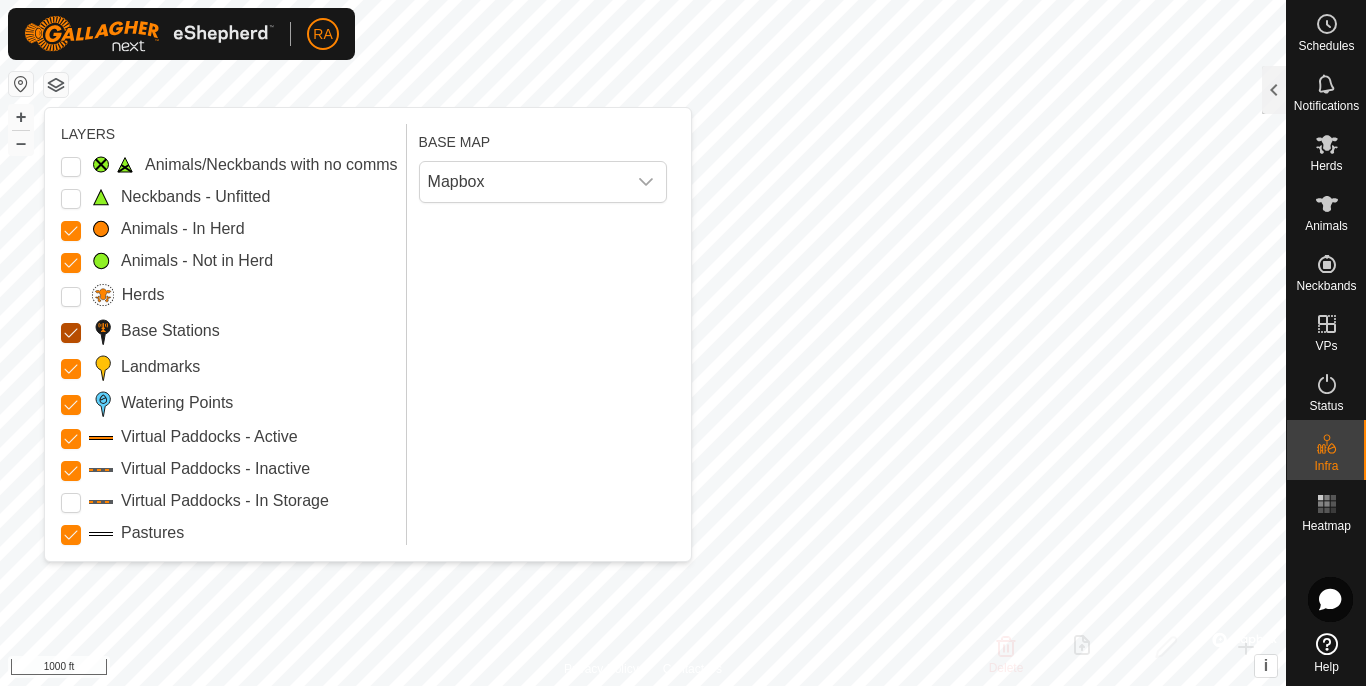 click on "Base Stations" at bounding box center [71, 333] 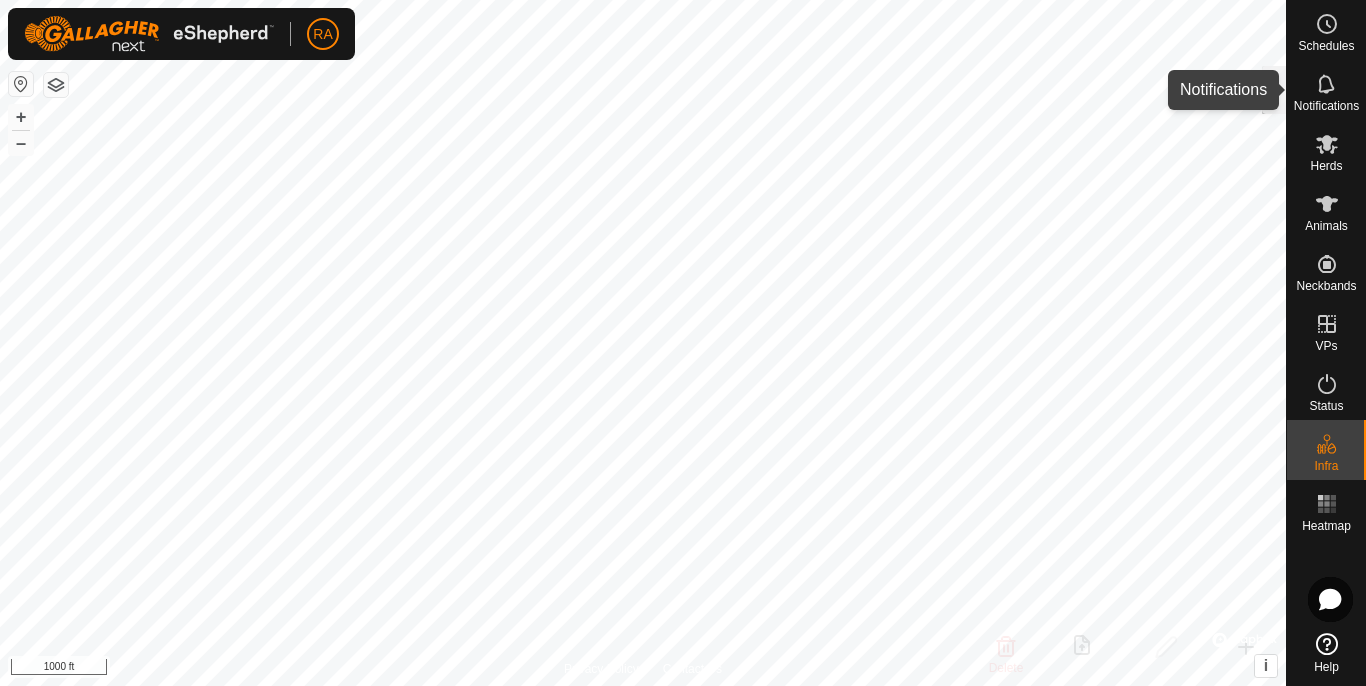 click 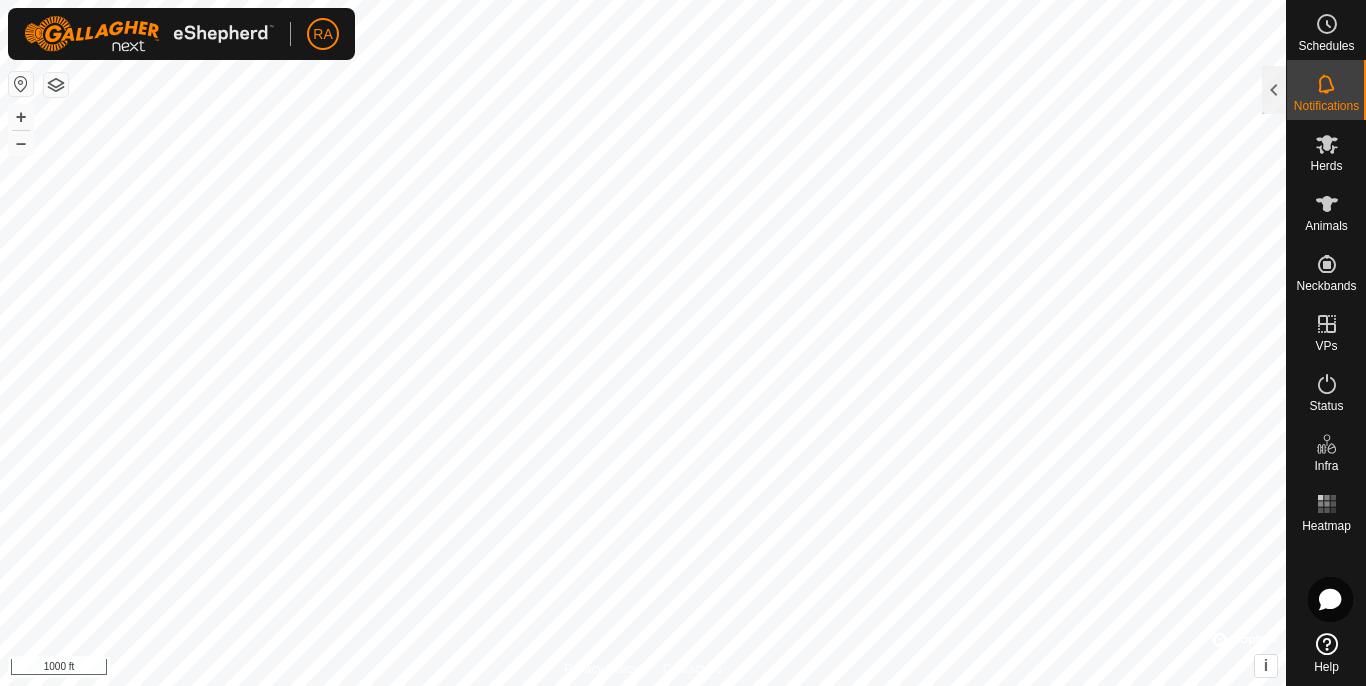 click 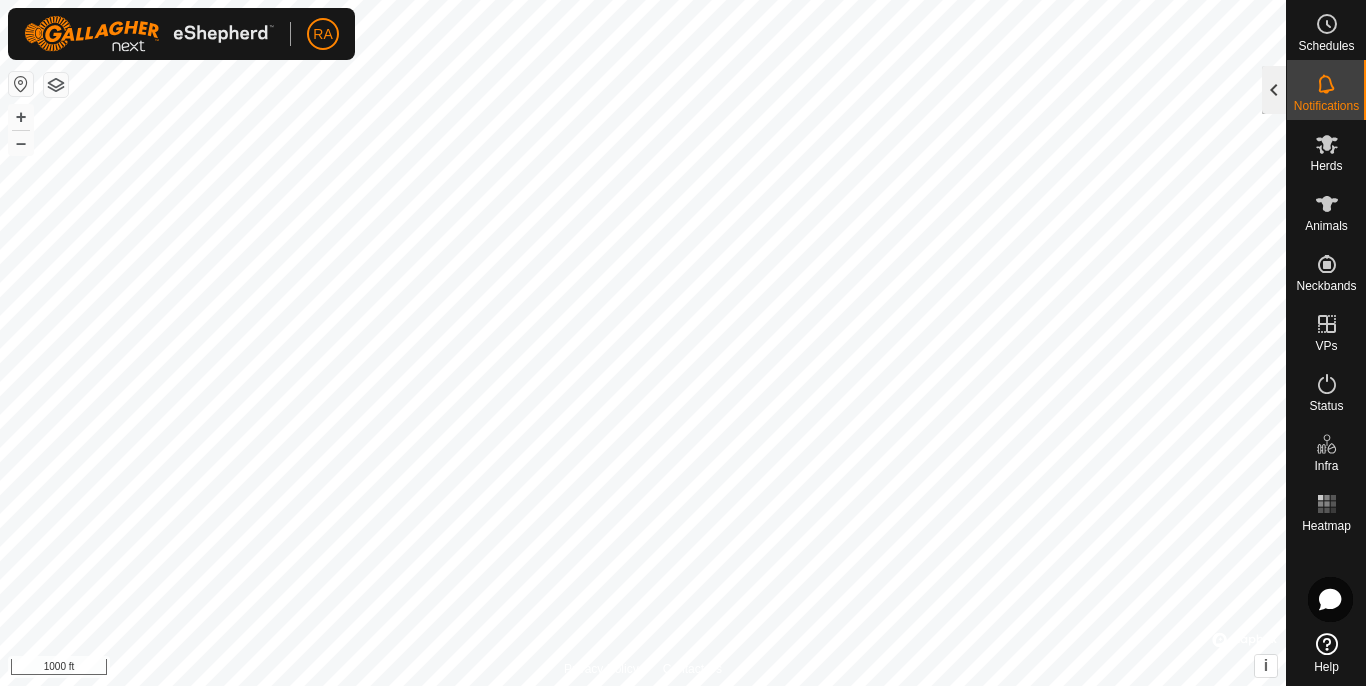 click 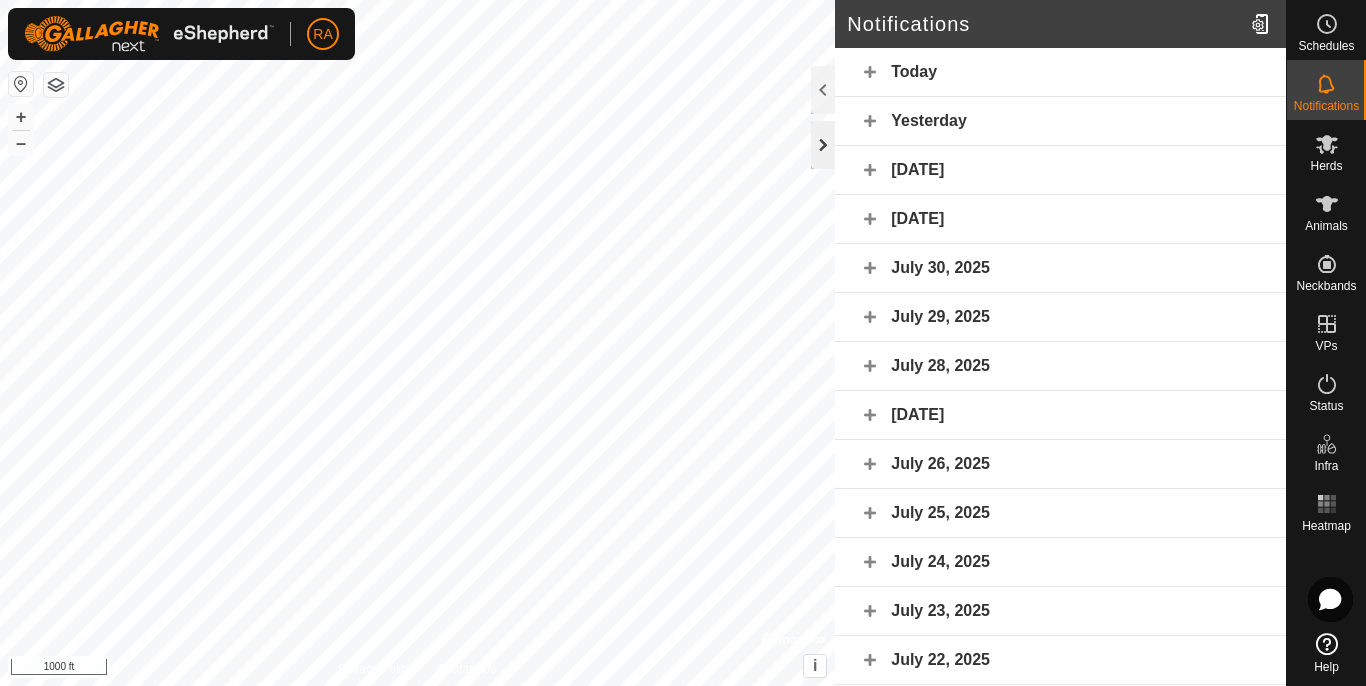 click 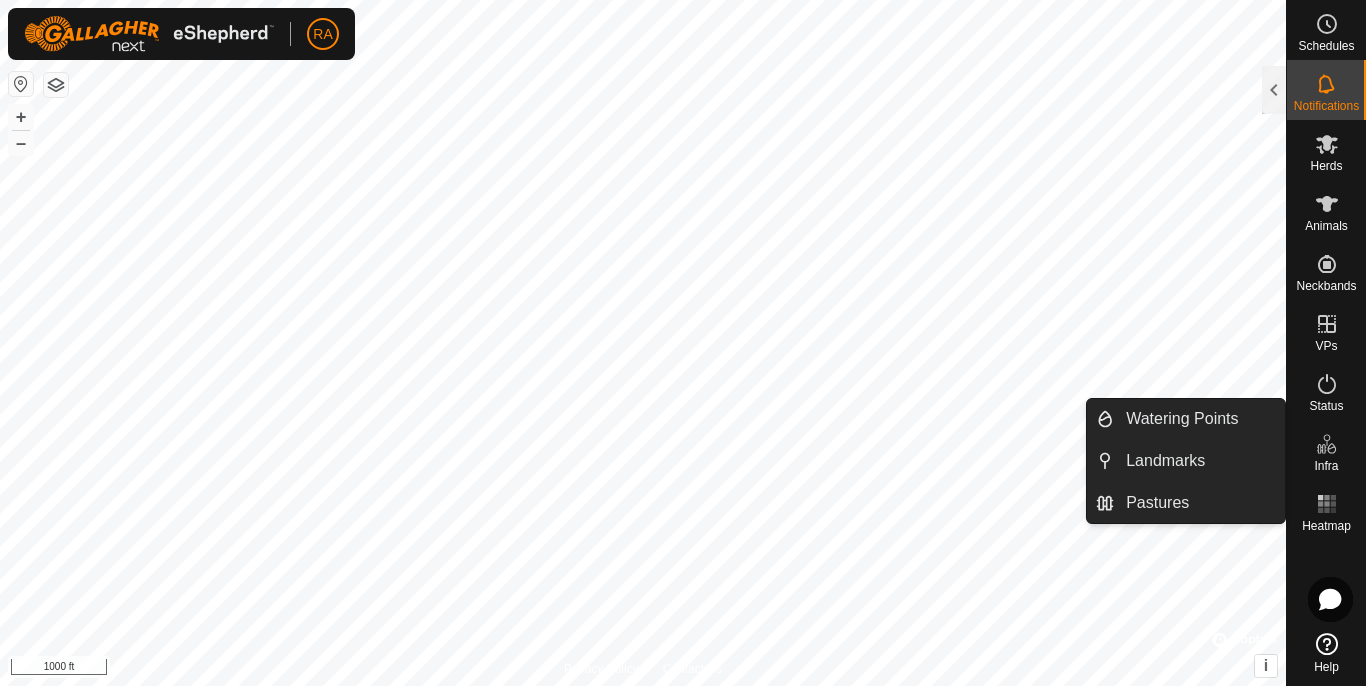 click 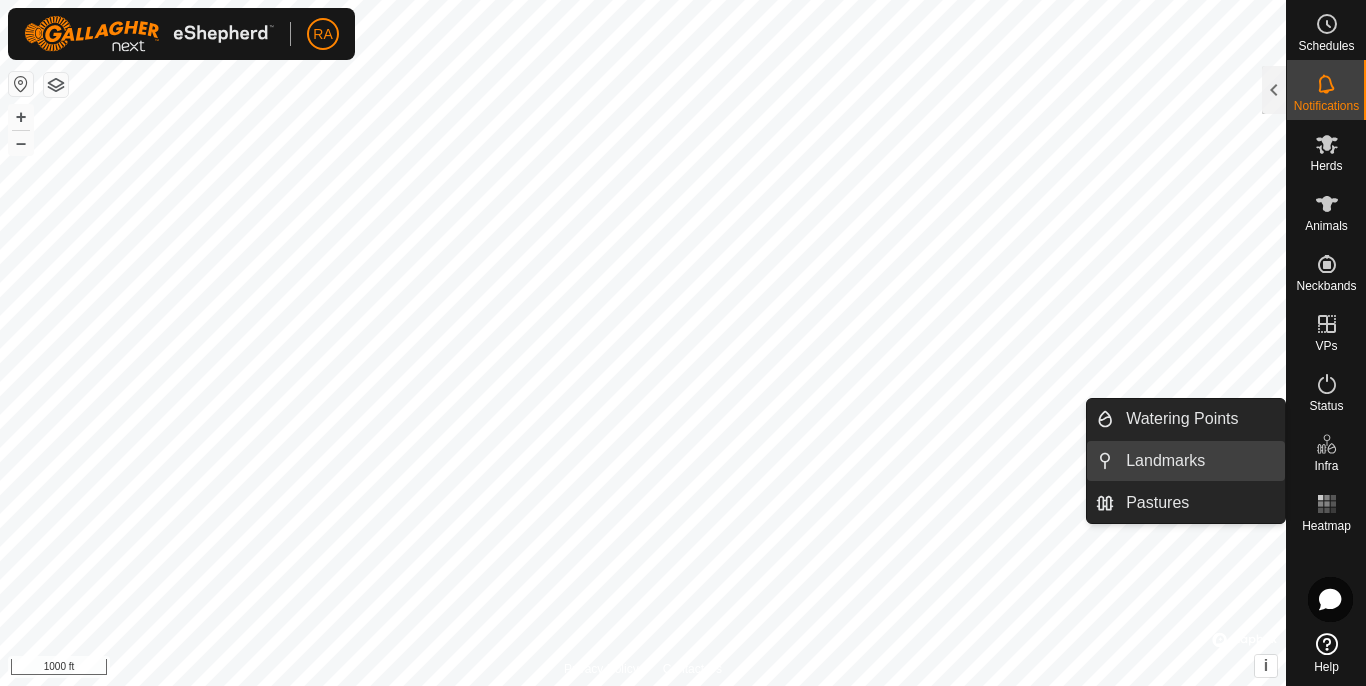 click on "Landmarks" at bounding box center [1199, 461] 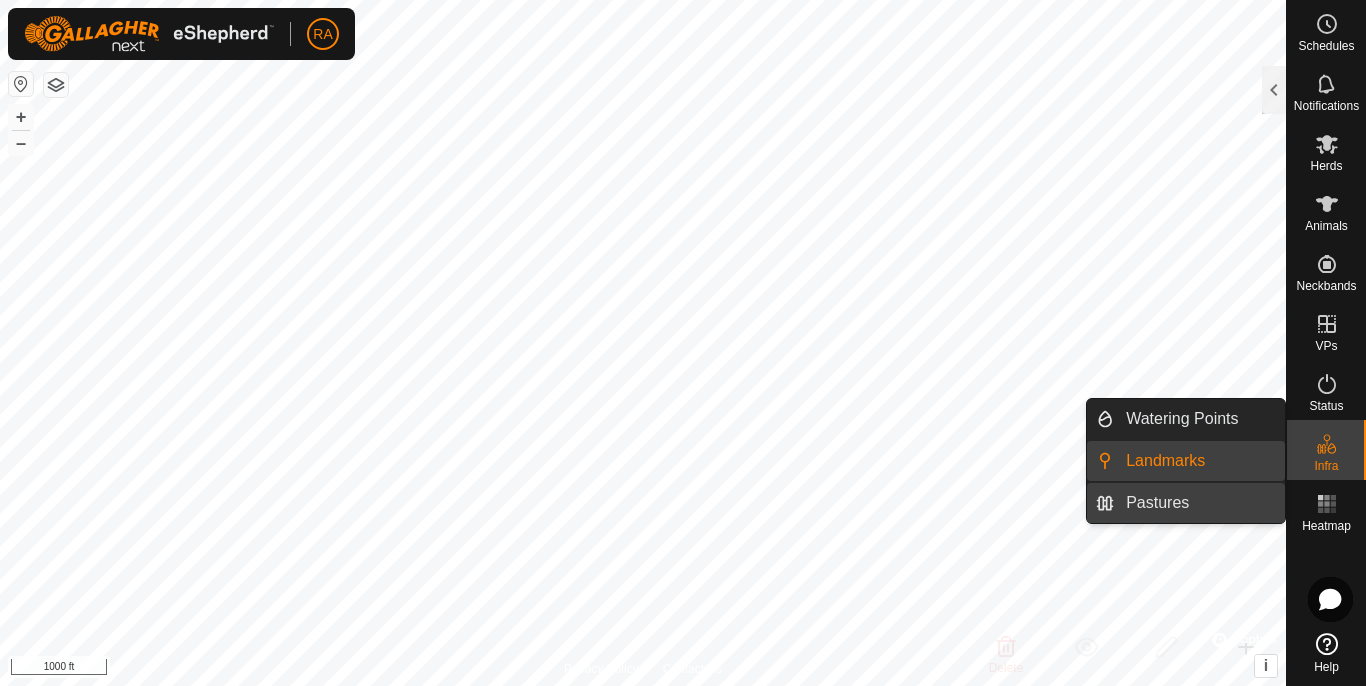 click on "Pastures" at bounding box center [1199, 503] 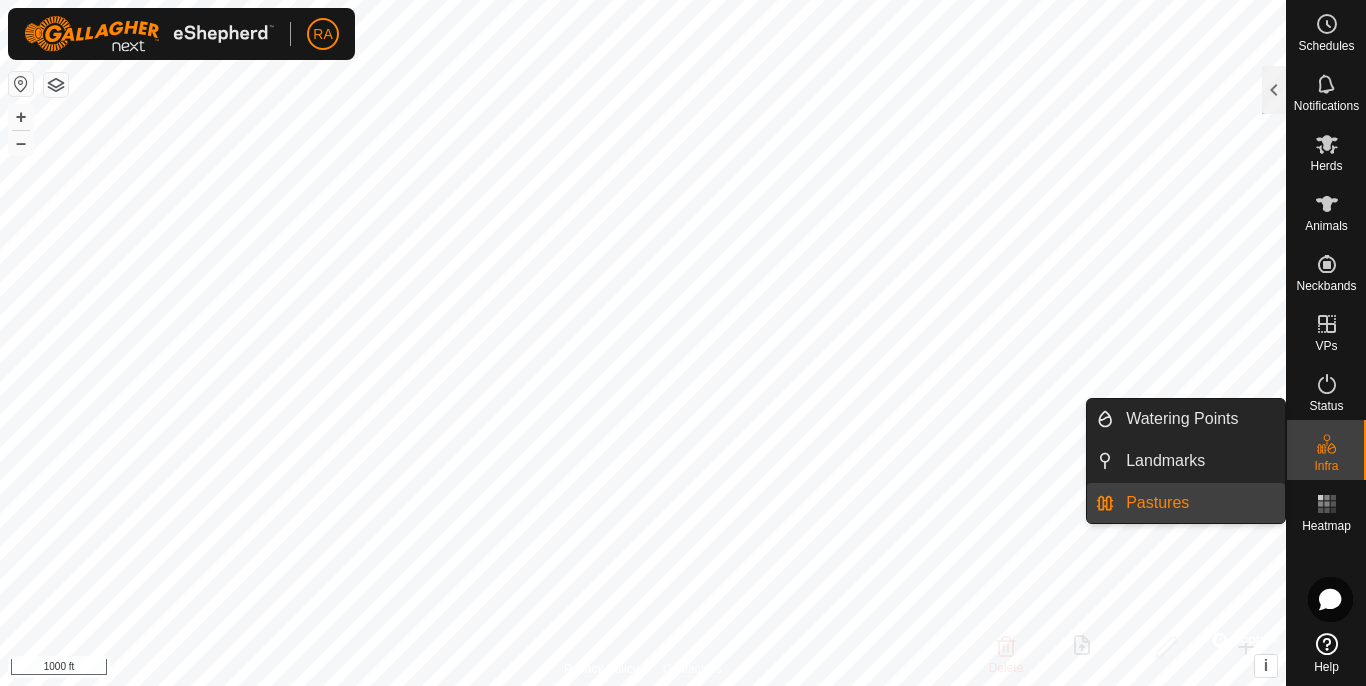 click on "Pastures" at bounding box center [1199, 503] 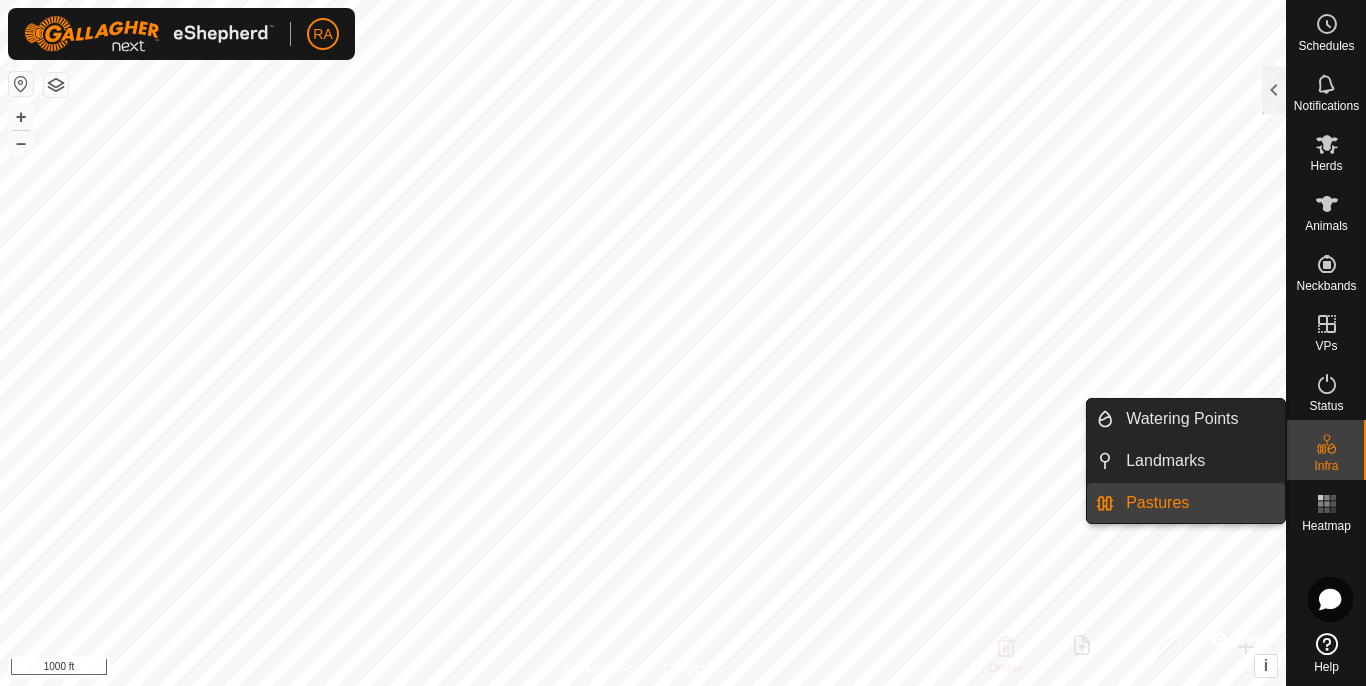 click on "Pastures" at bounding box center (1199, 503) 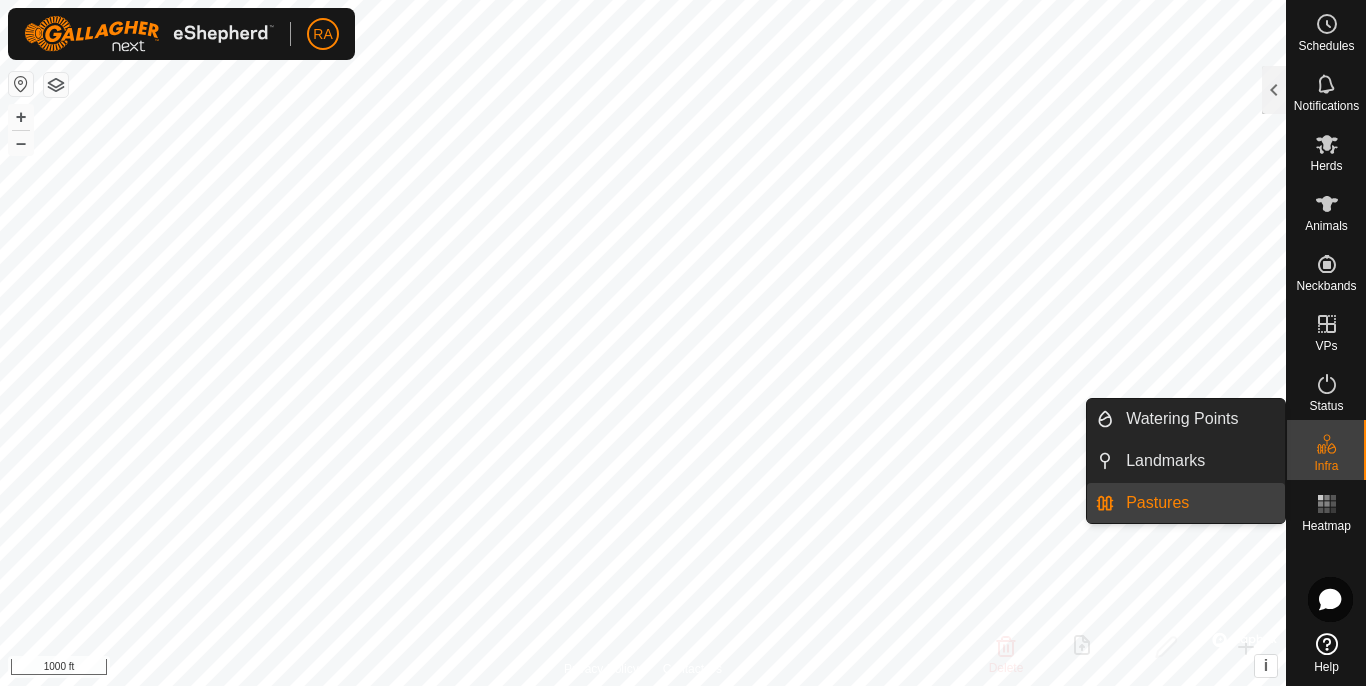 click on "Pastures" at bounding box center (1199, 503) 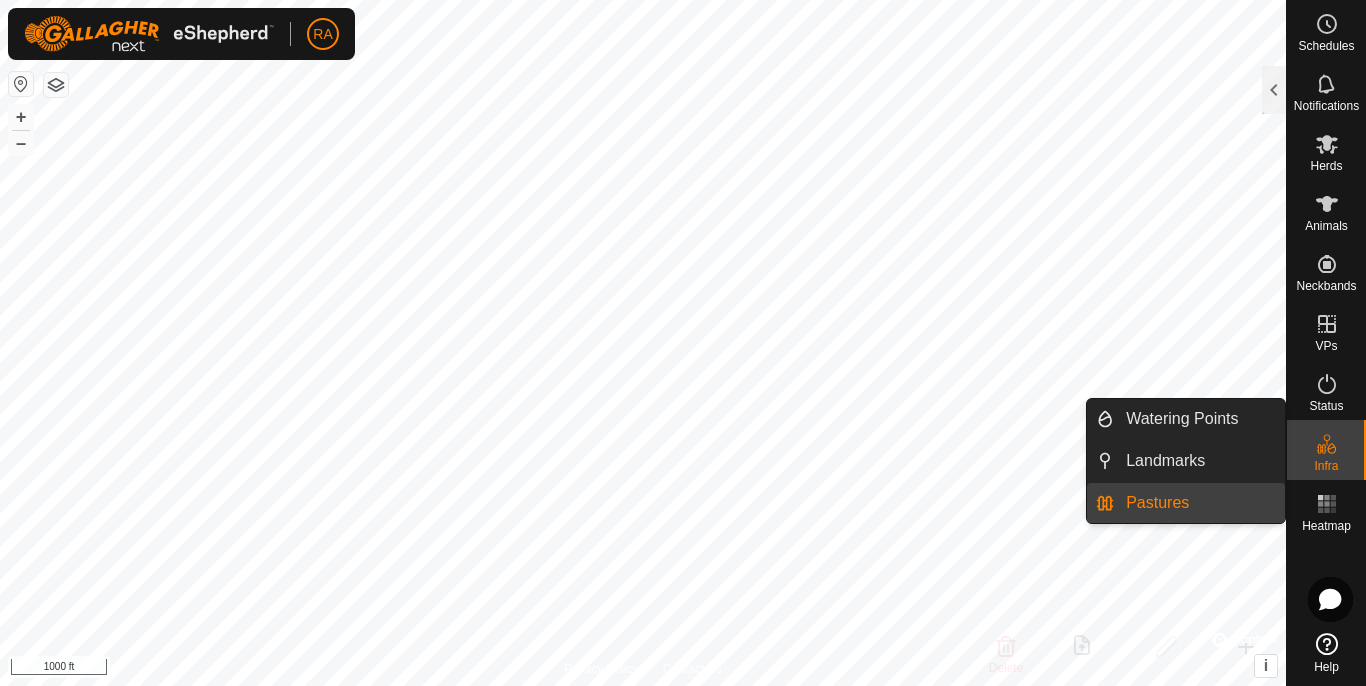 click on "Pastures" at bounding box center (1186, 503) 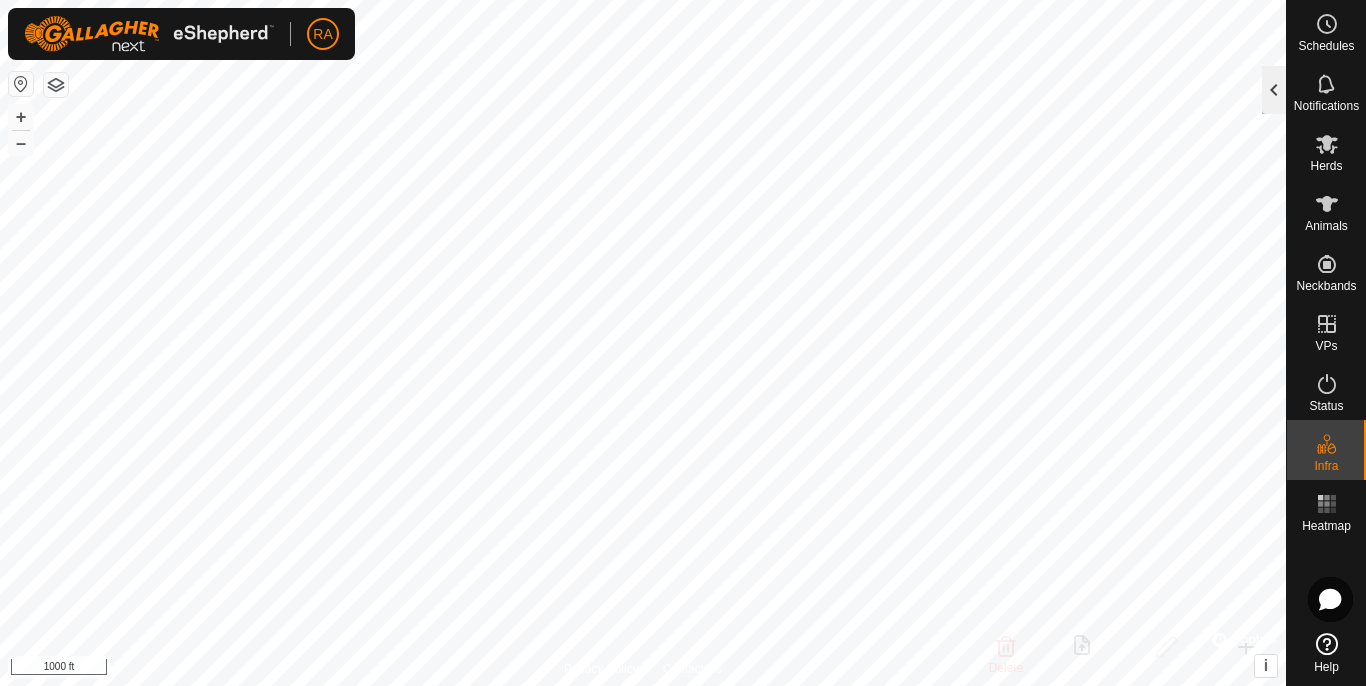 click 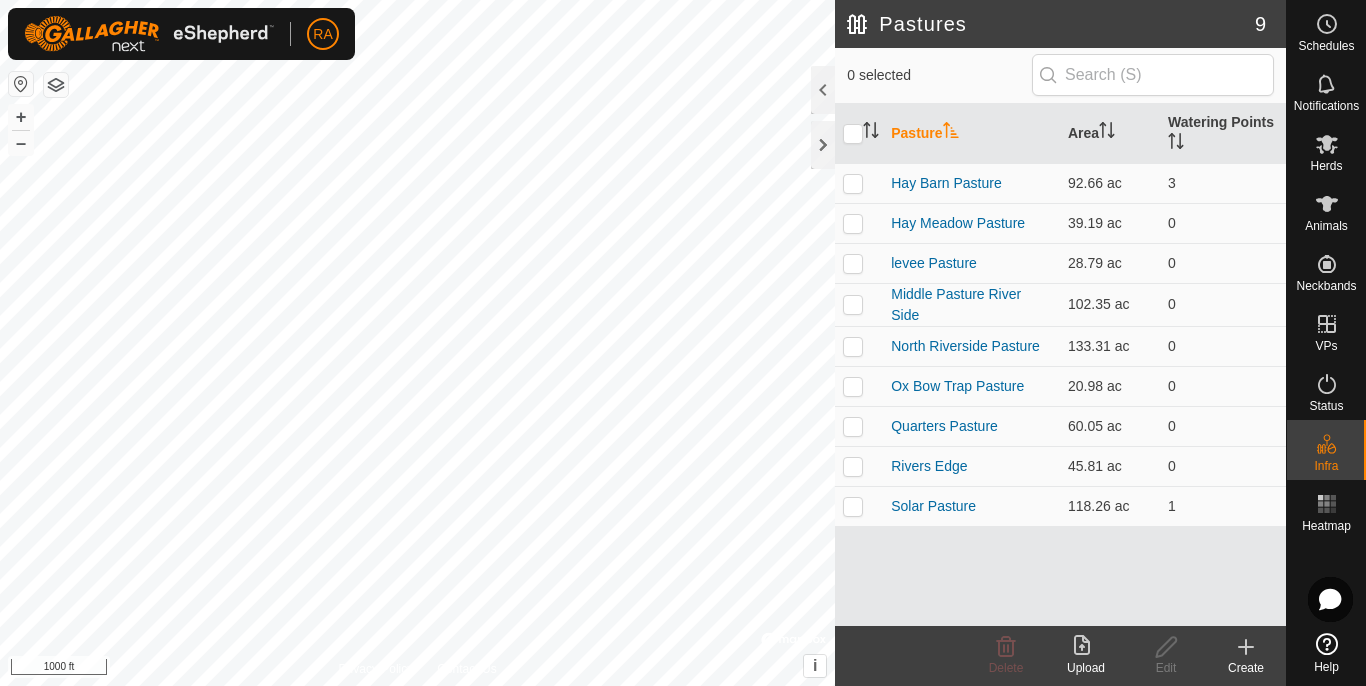 click 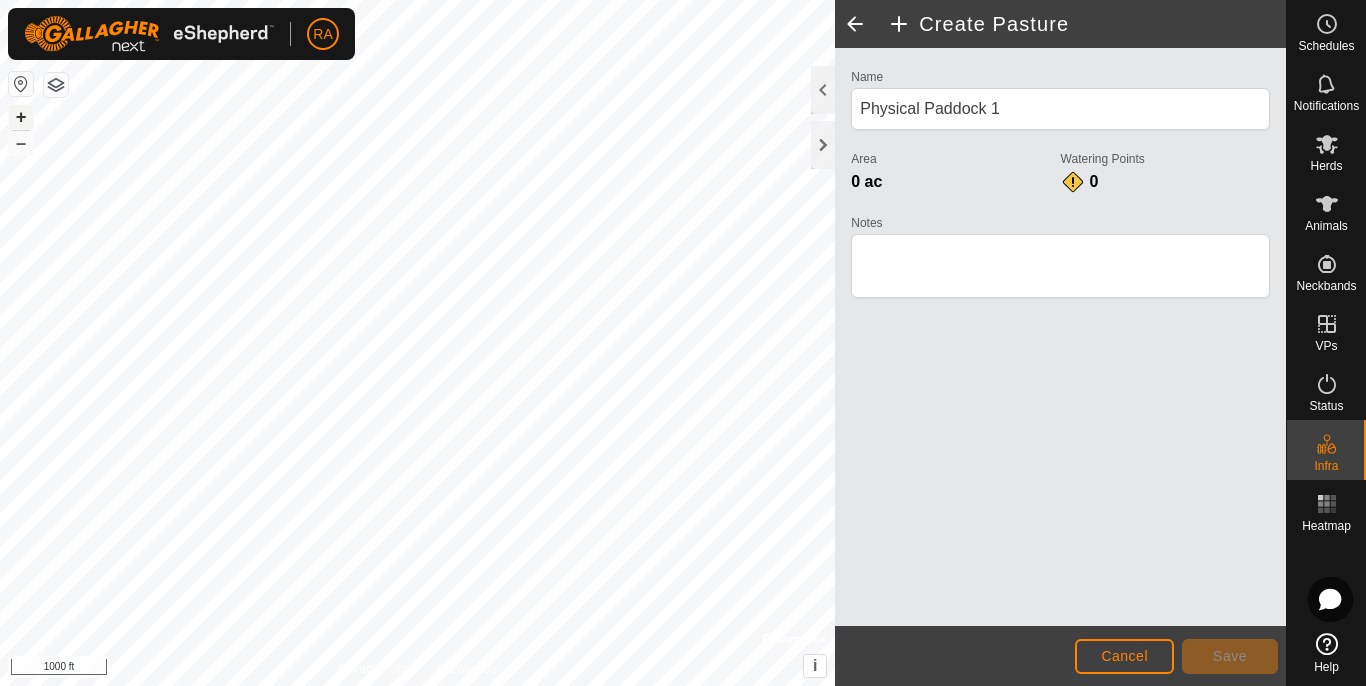 click on "+" at bounding box center (21, 117) 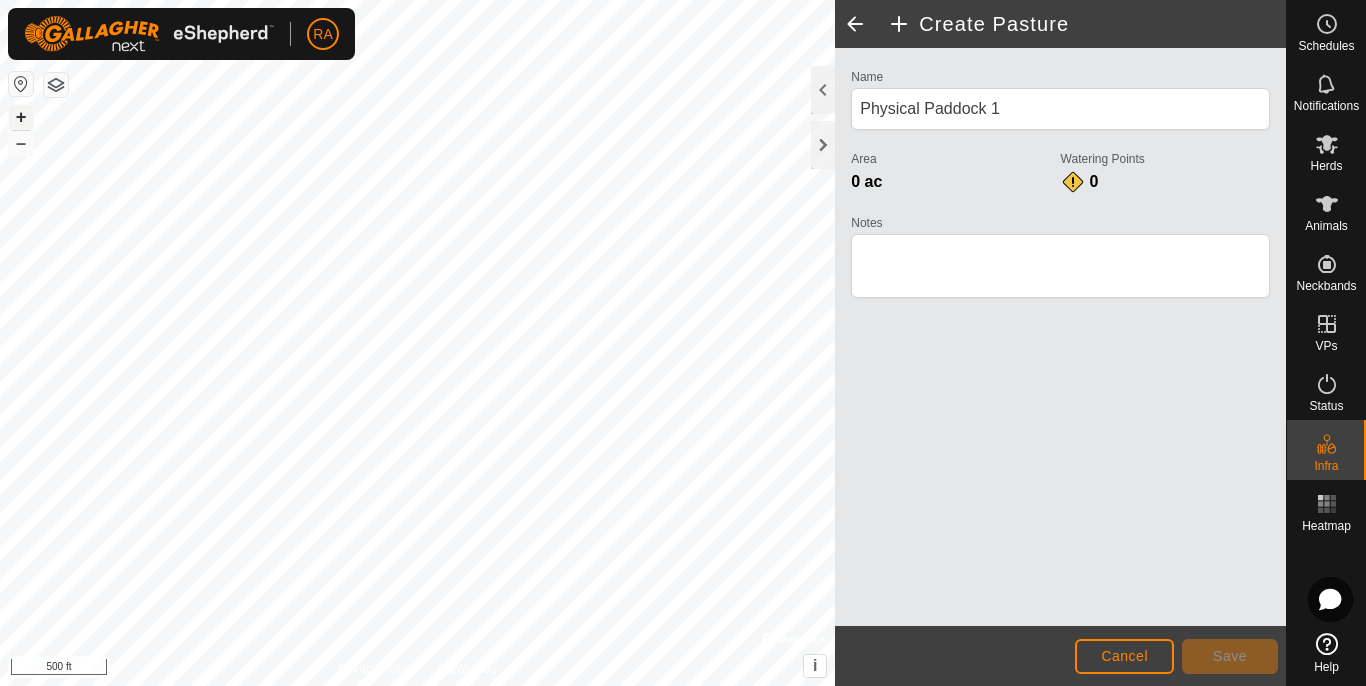 click on "+" at bounding box center (21, 117) 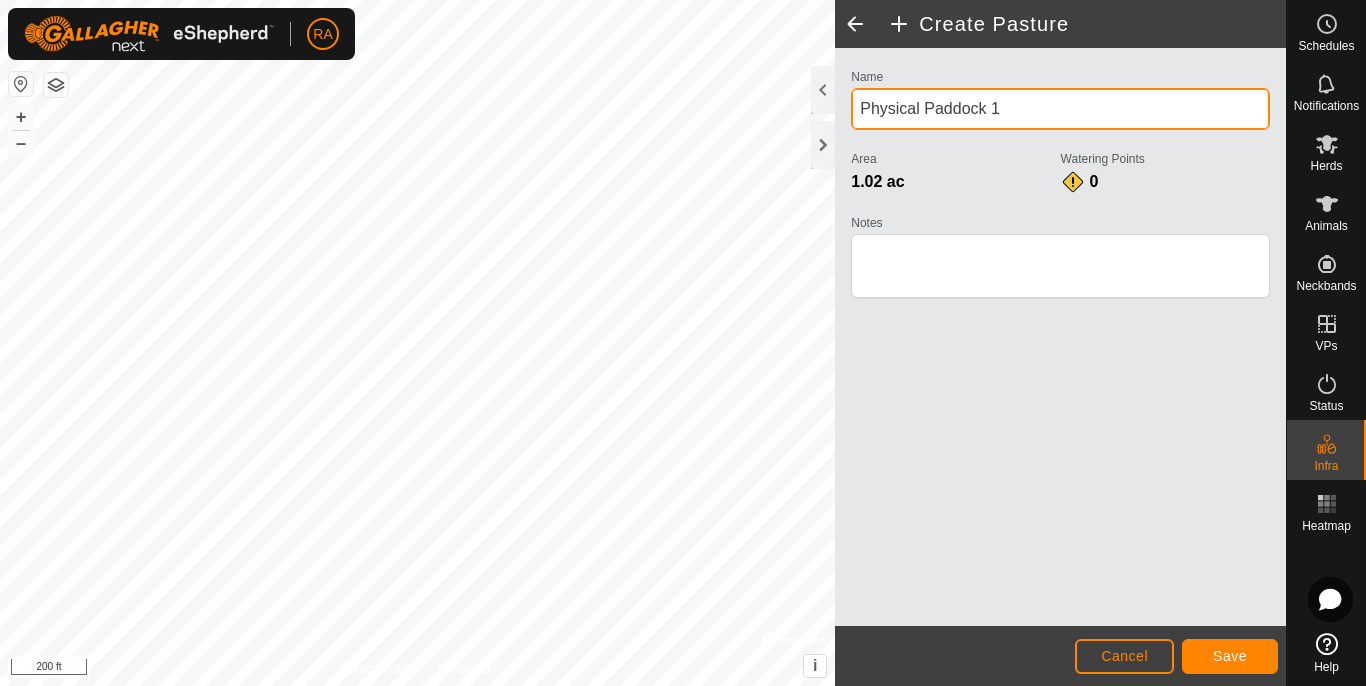click on "Physical Paddock 1" at bounding box center (1060, 109) 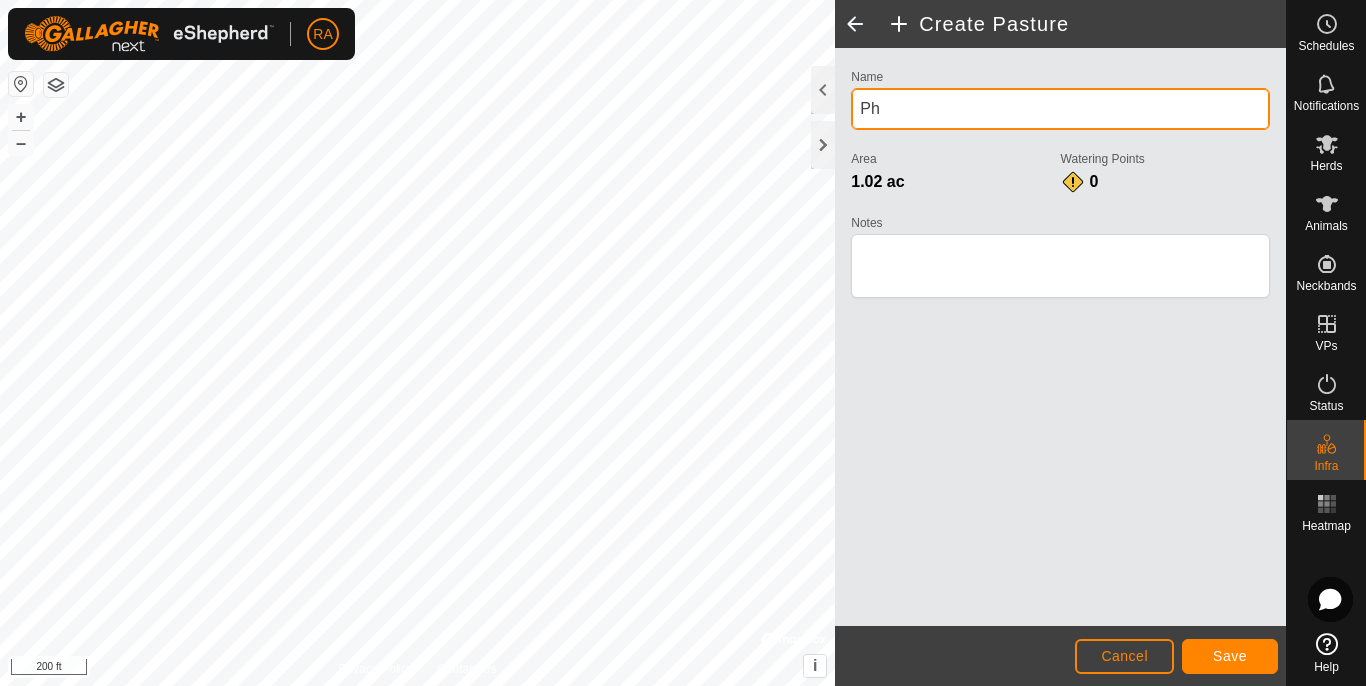 type on "P" 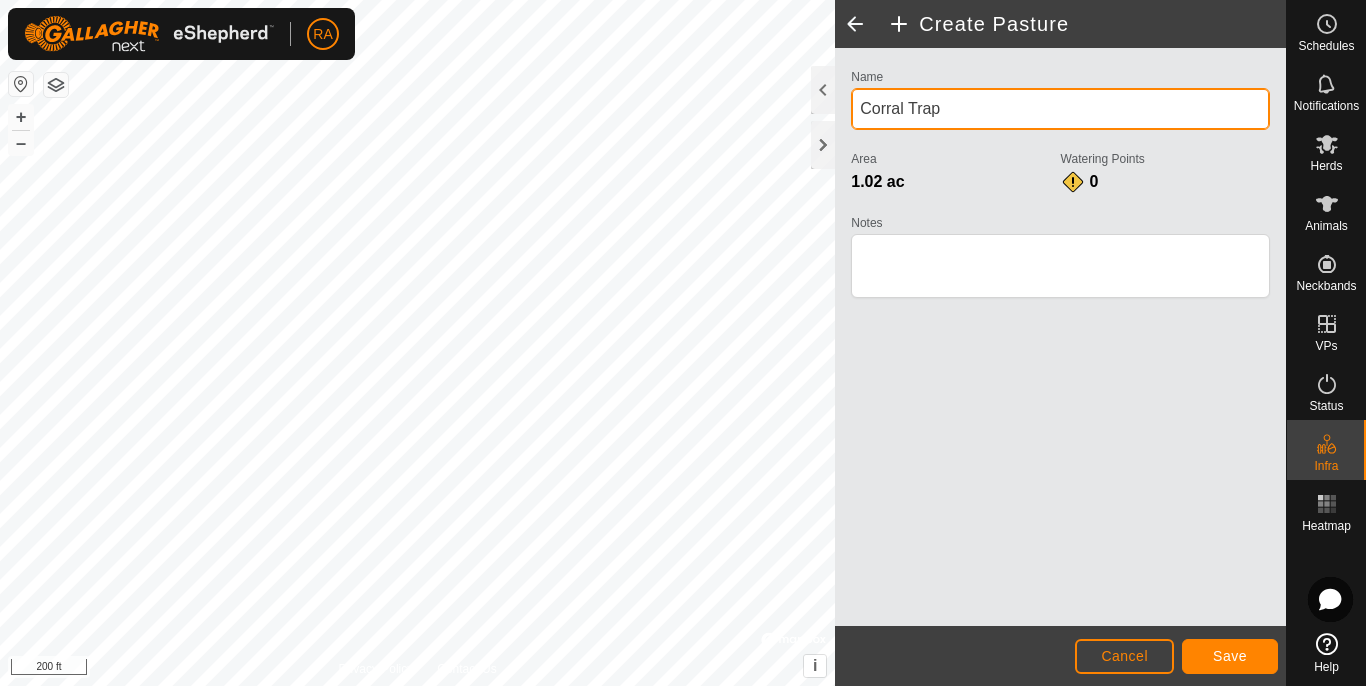 type on "Corral Trap" 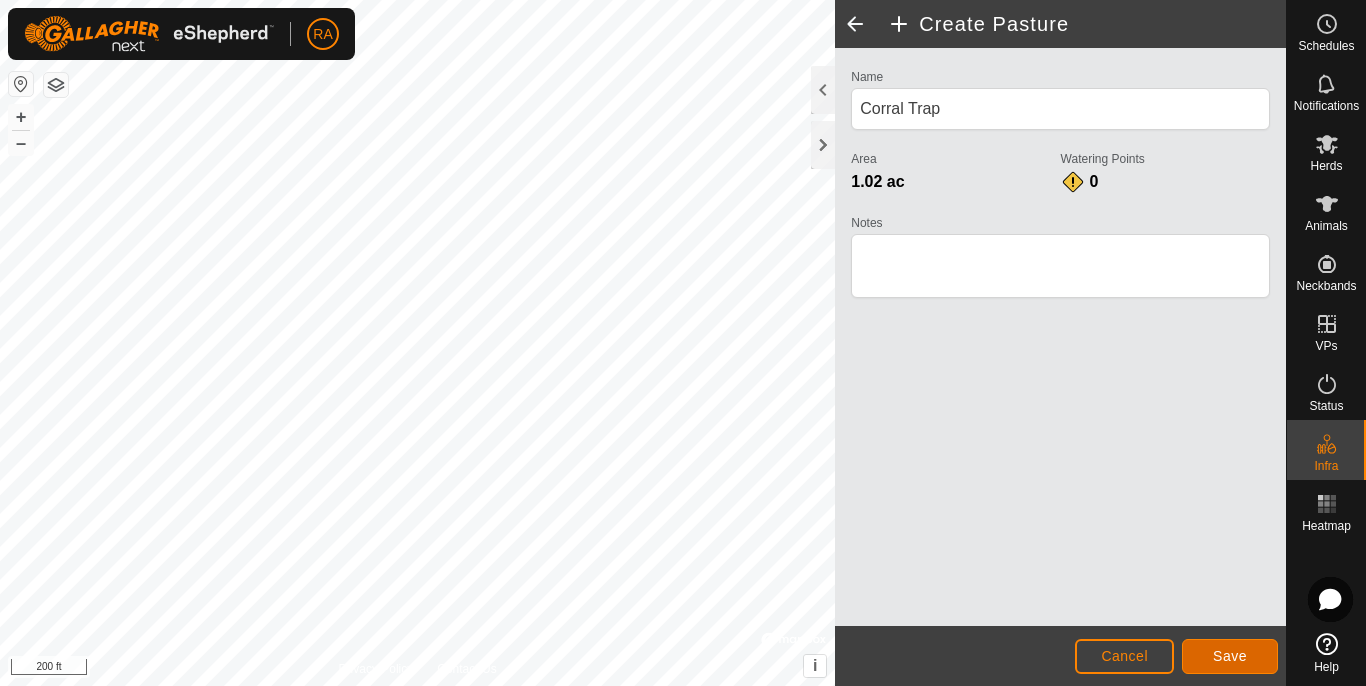 click on "Save" 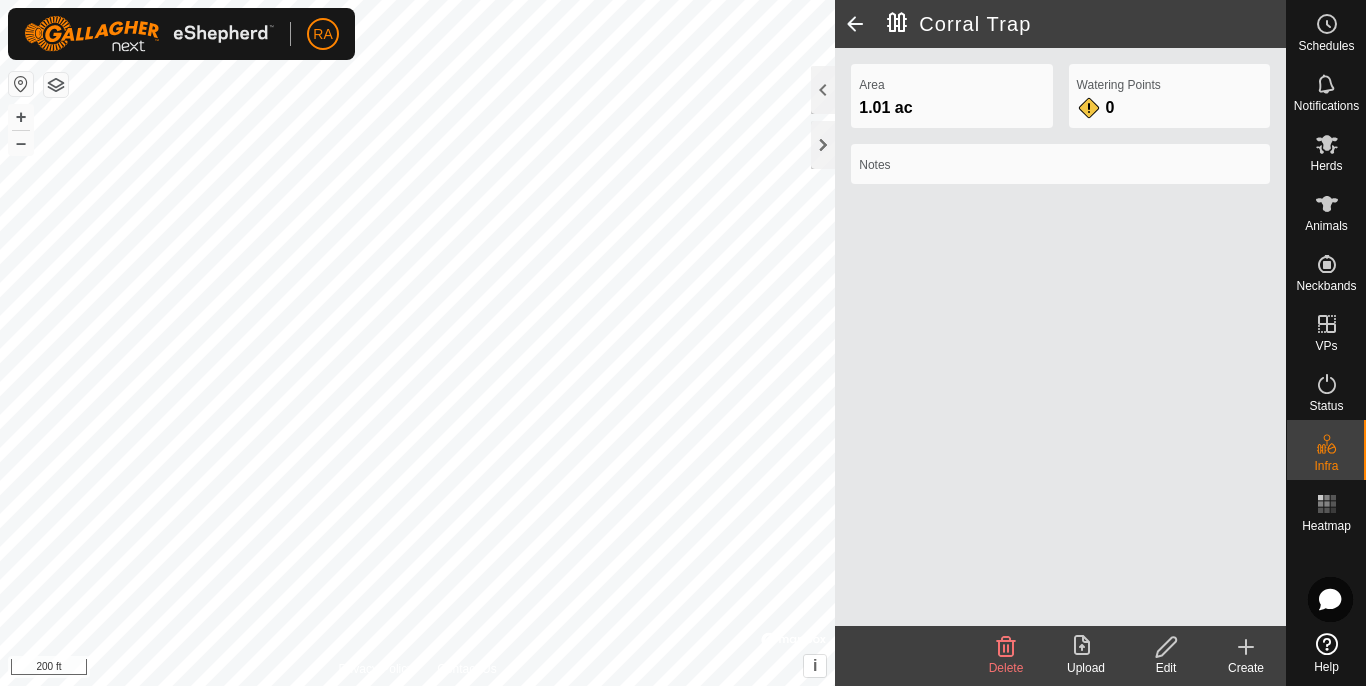 click 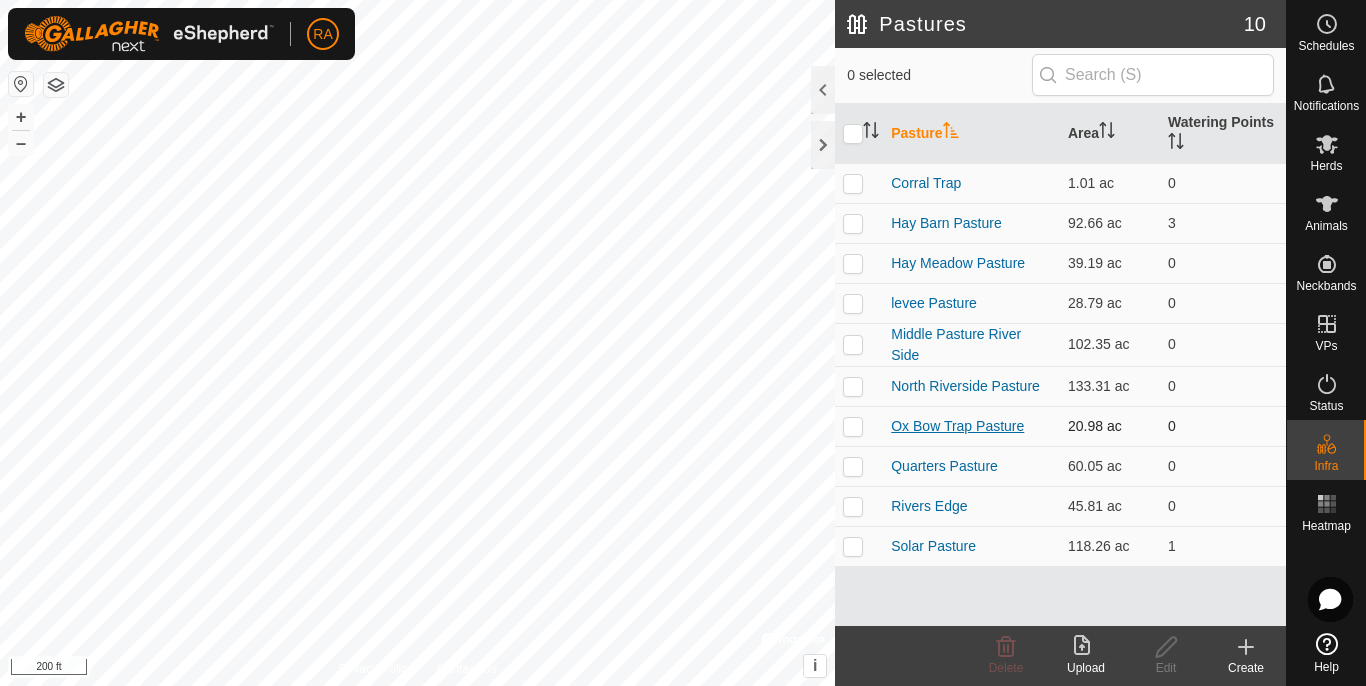 click on "Ox Bow Trap Pasture" at bounding box center [957, 426] 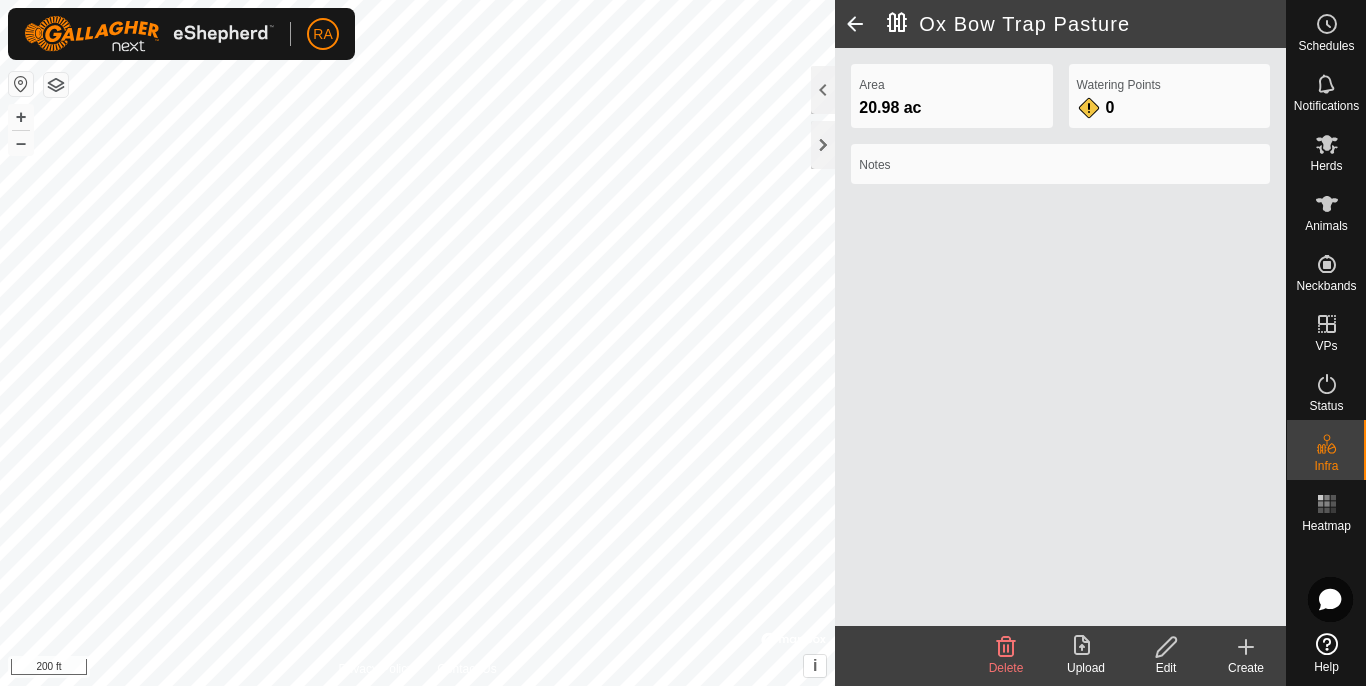 click 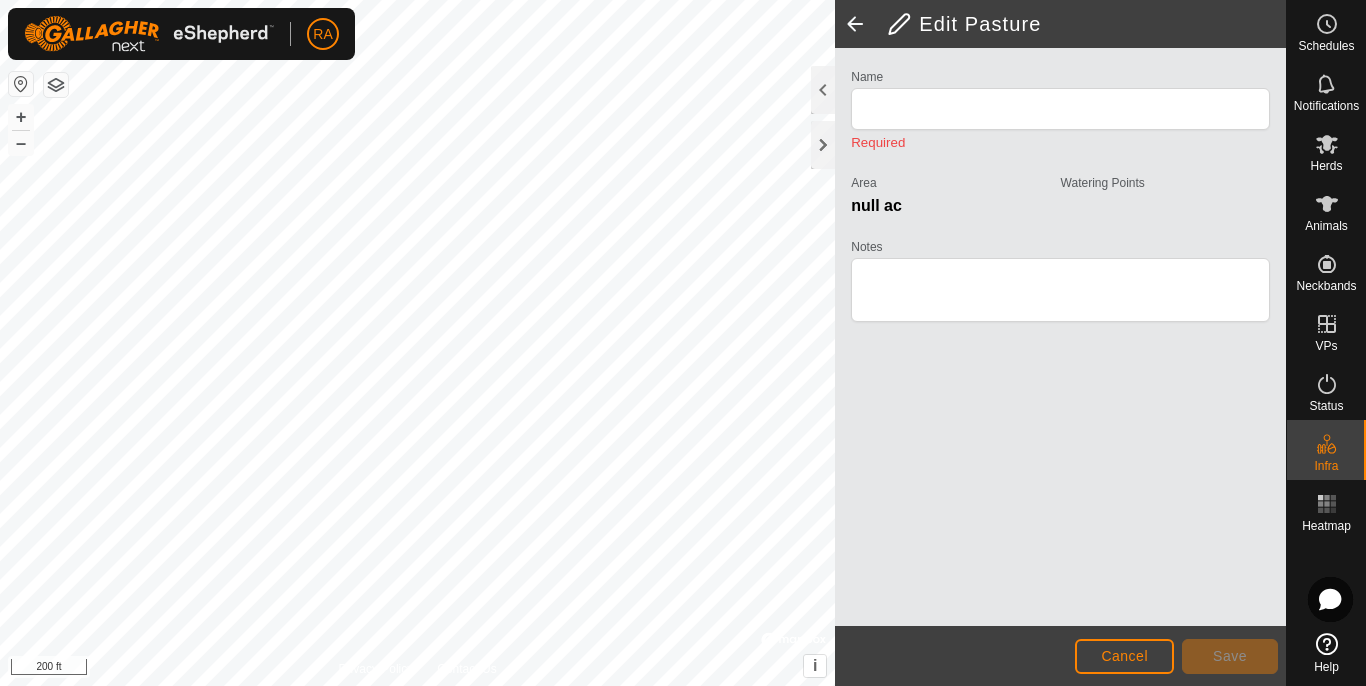 type on "Ox Bow Trap Pasture" 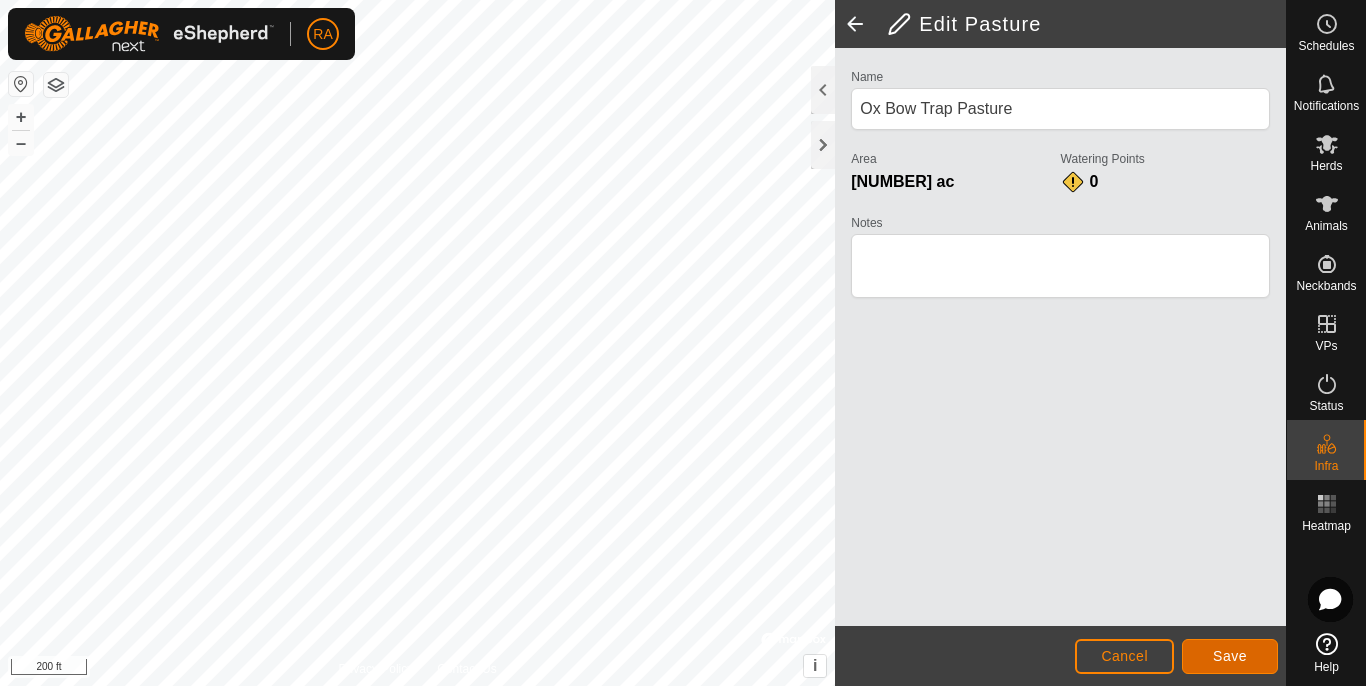 click on "Save" 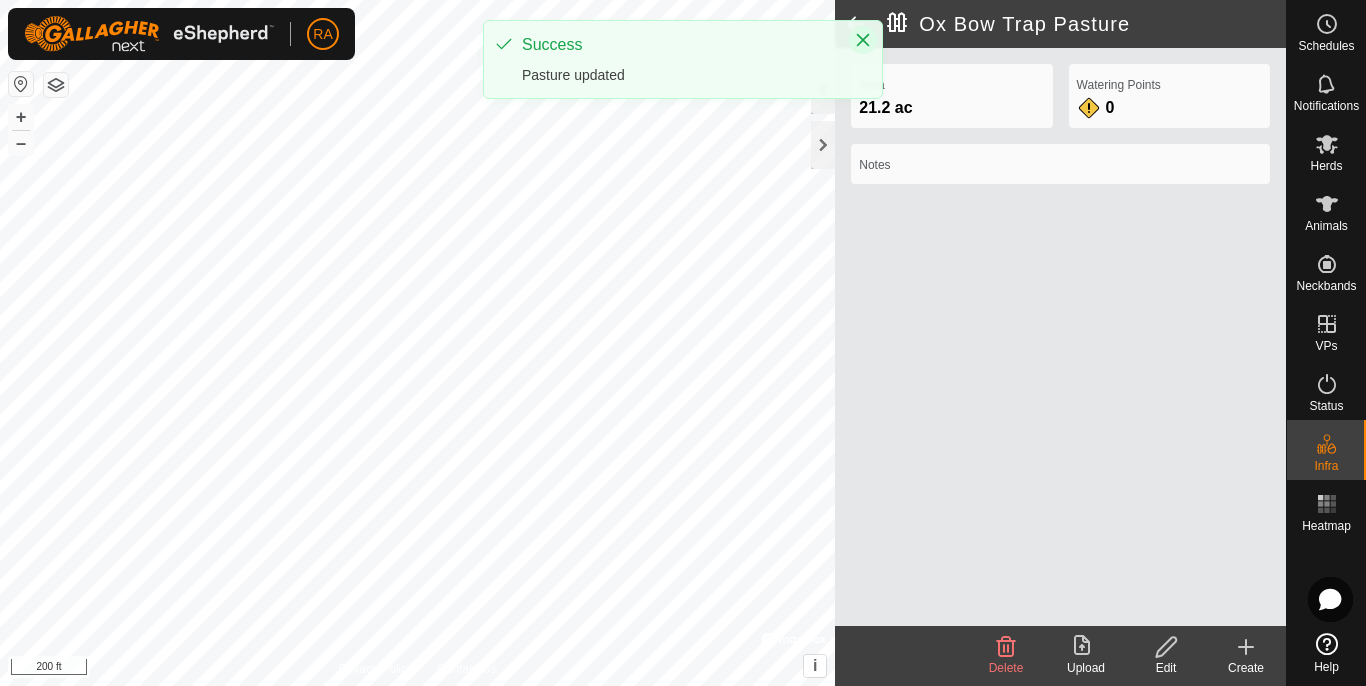 click 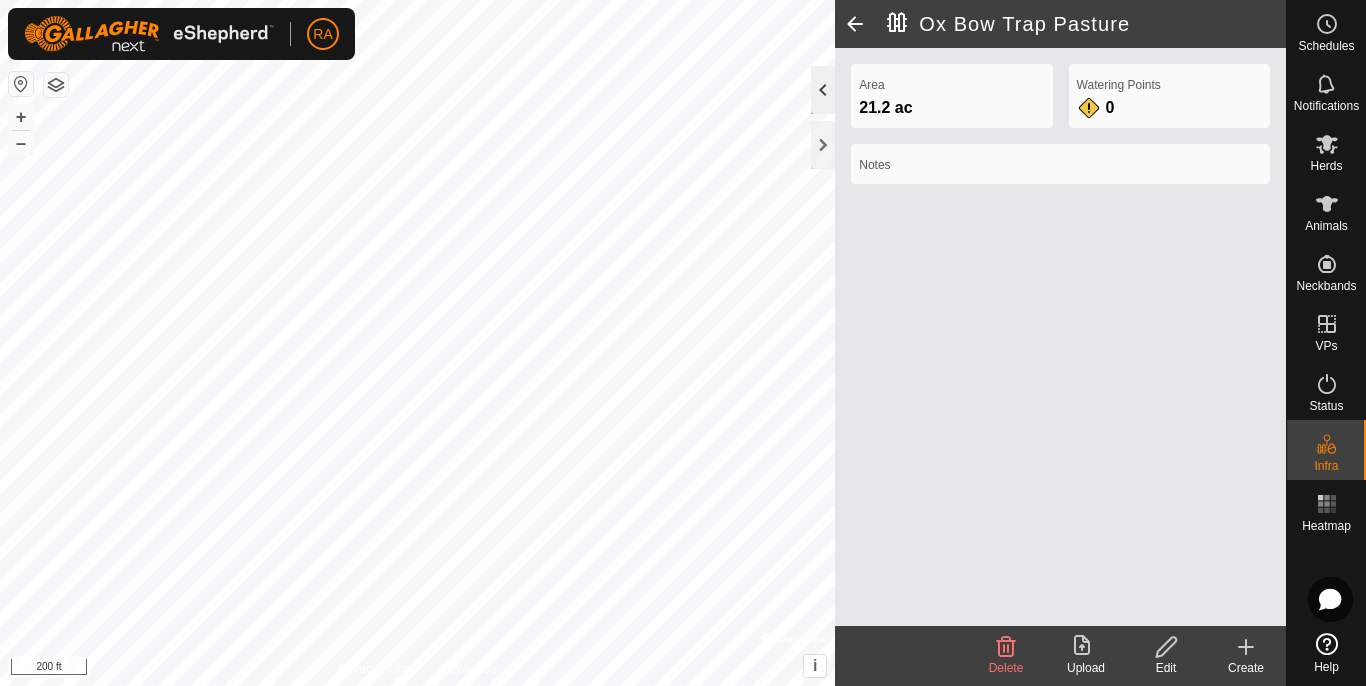 click 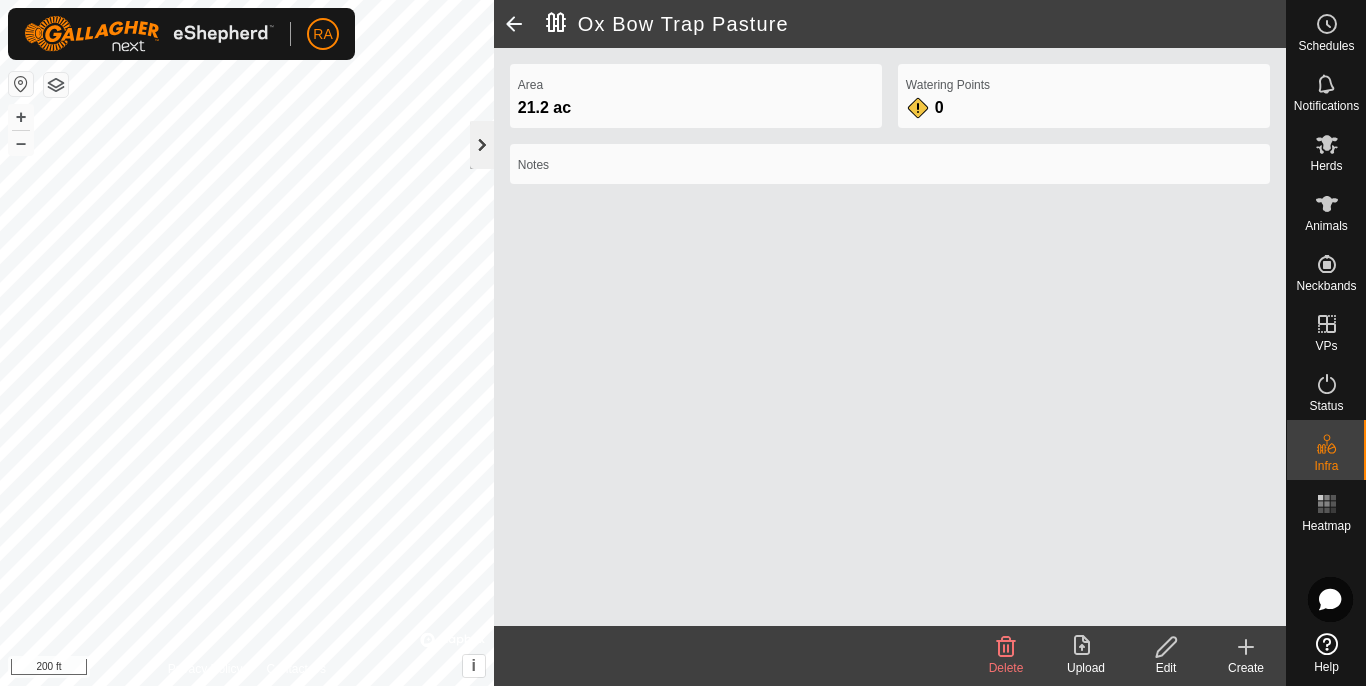 click 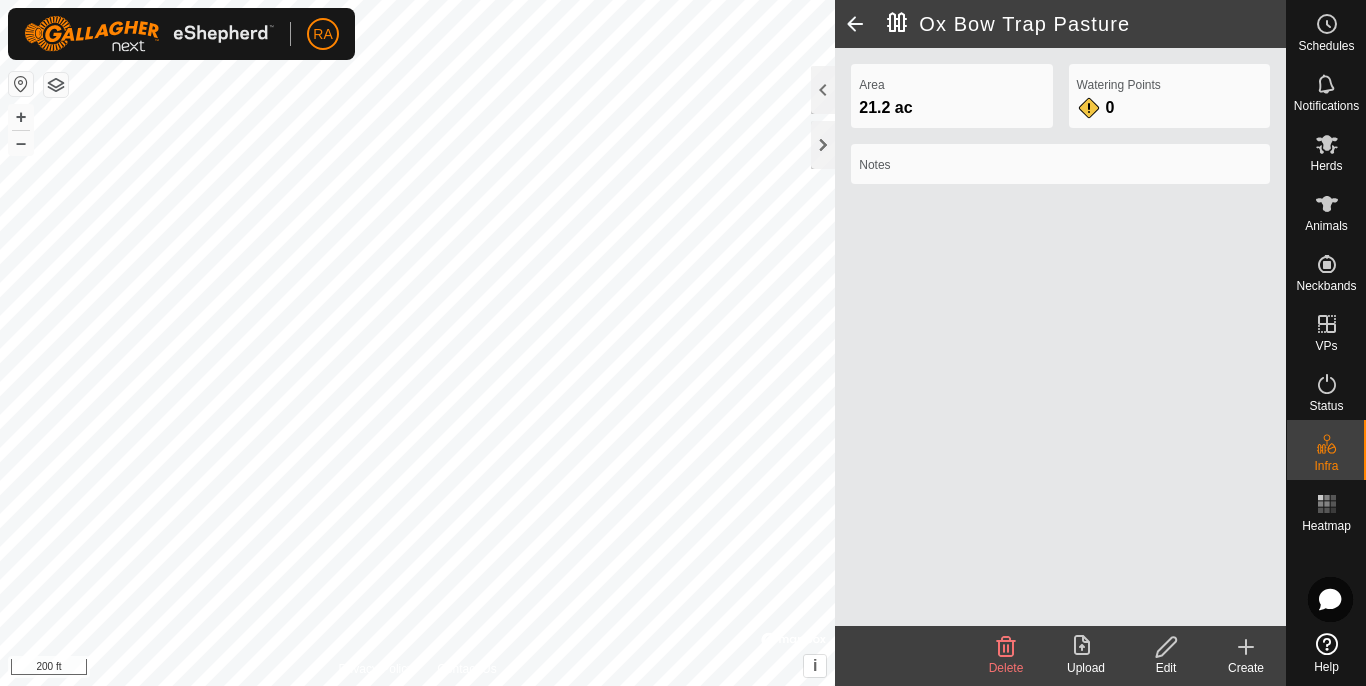click 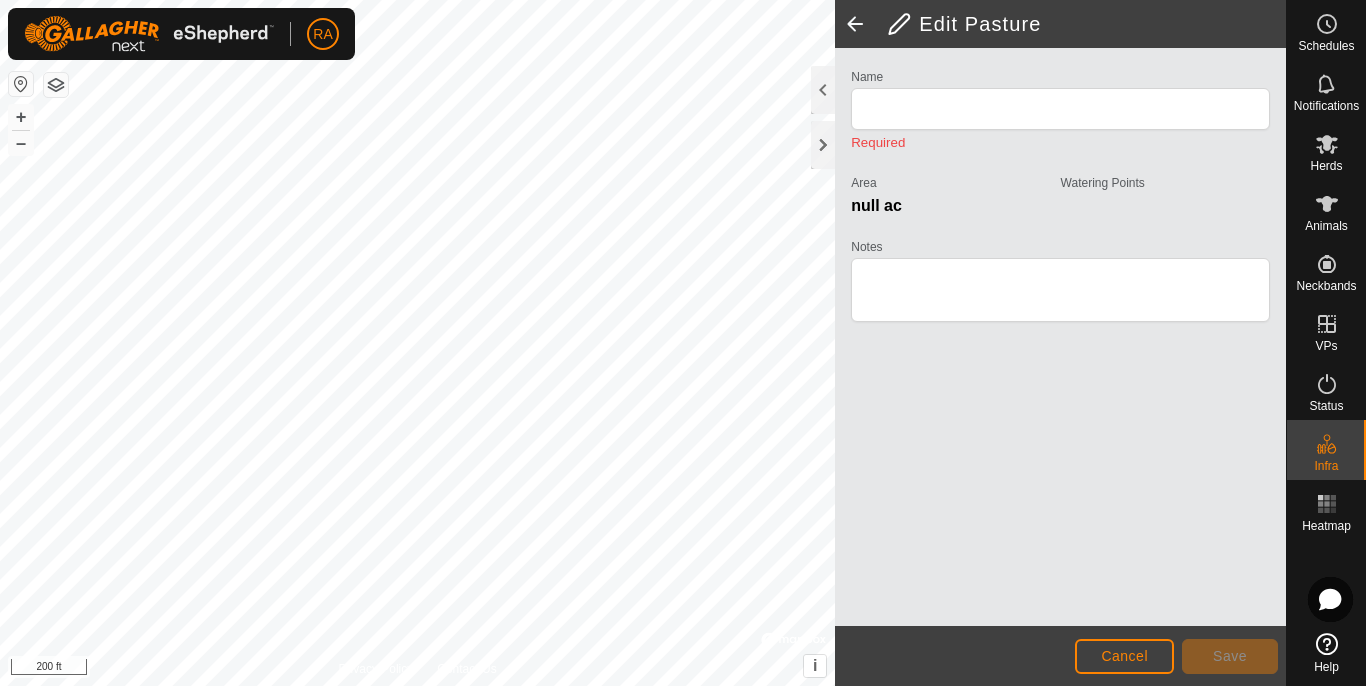 type on "Ox Bow Trap Pasture" 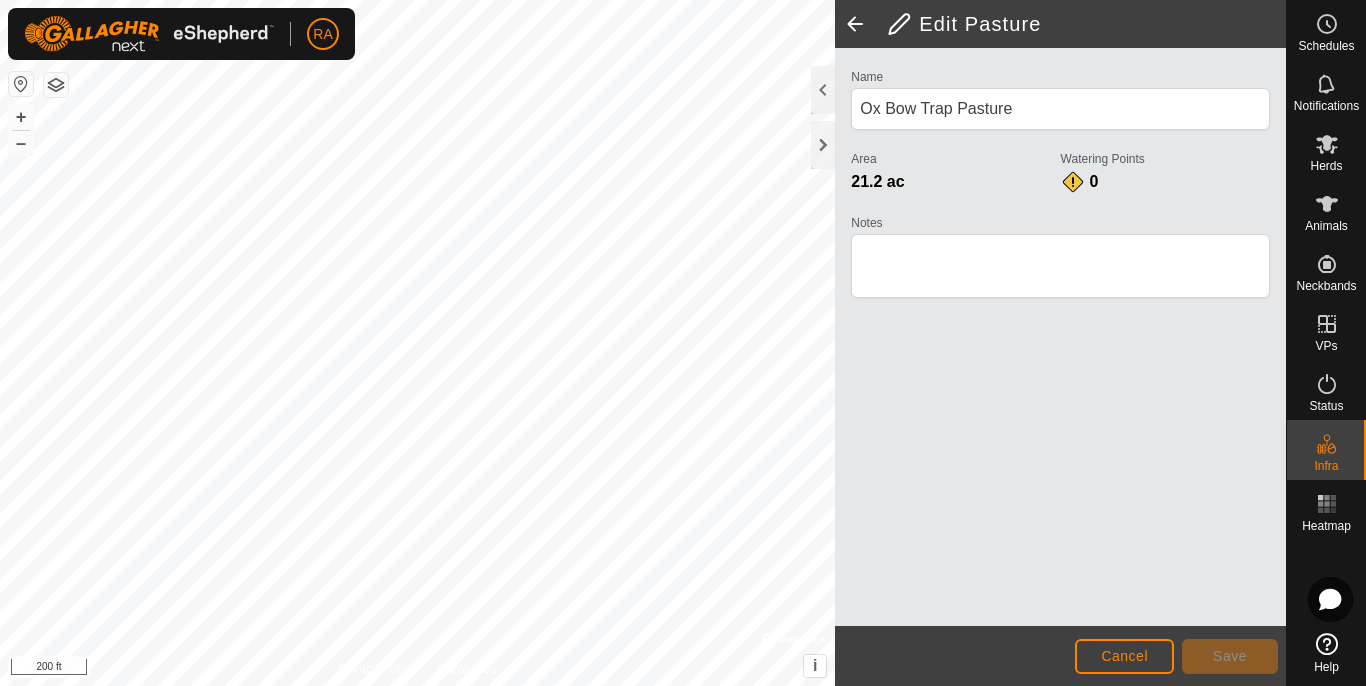 click 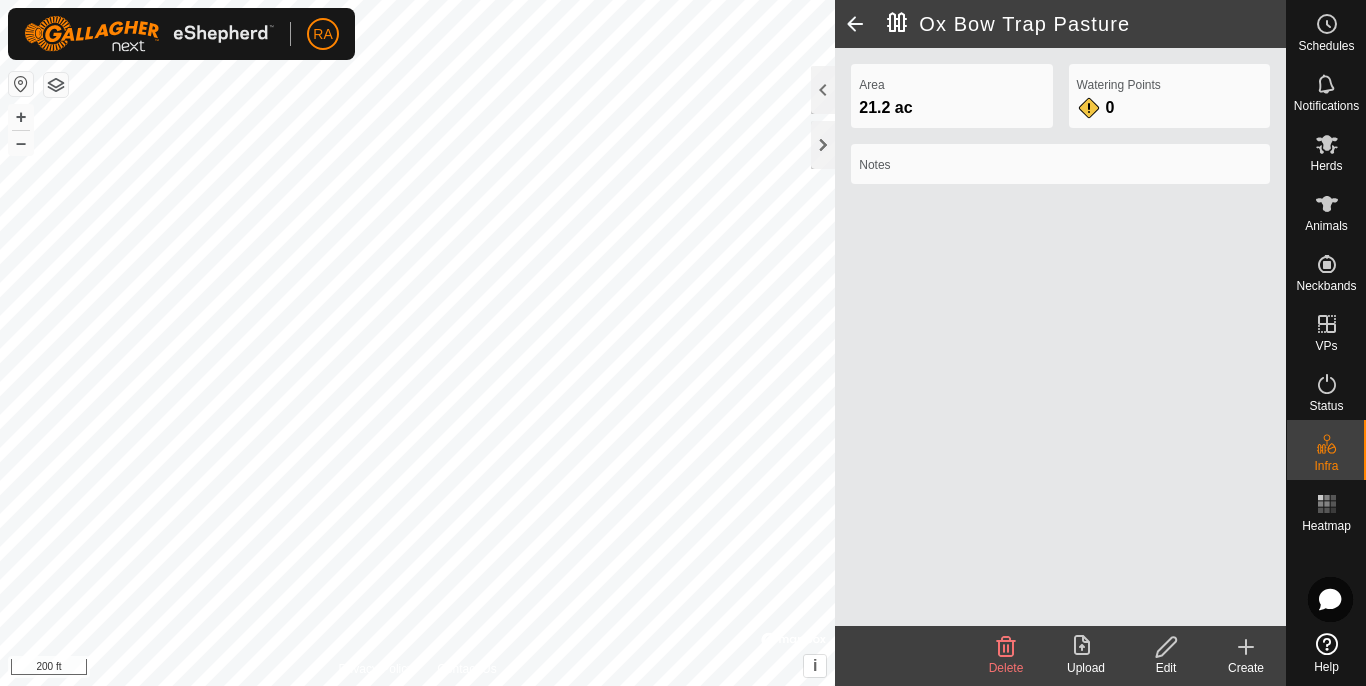 click 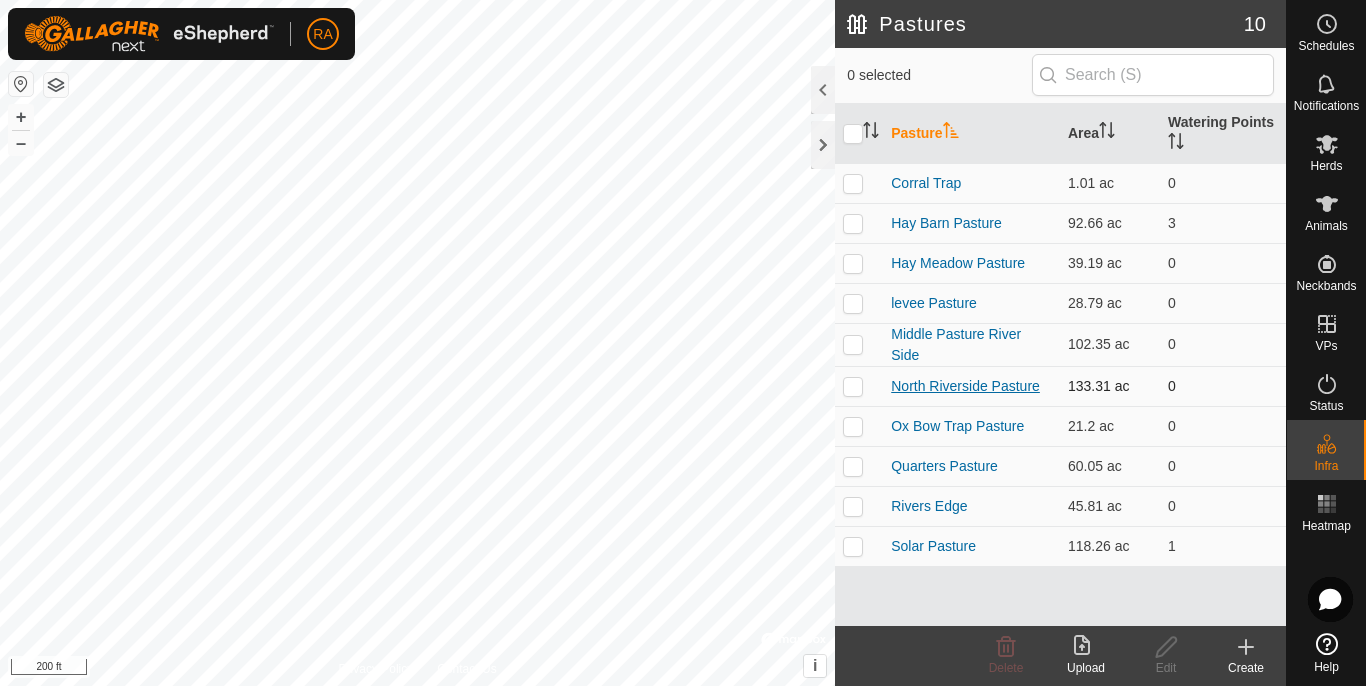 click on "North Riverside Pasture" at bounding box center (965, 386) 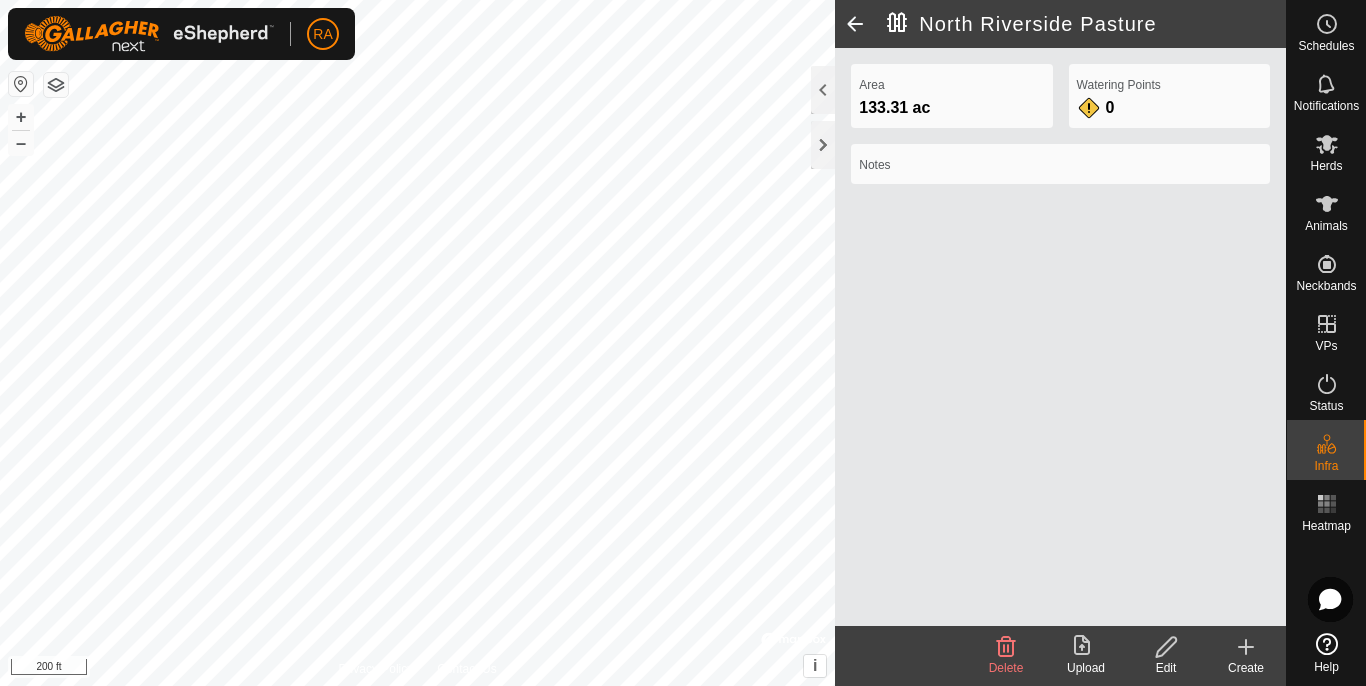 click 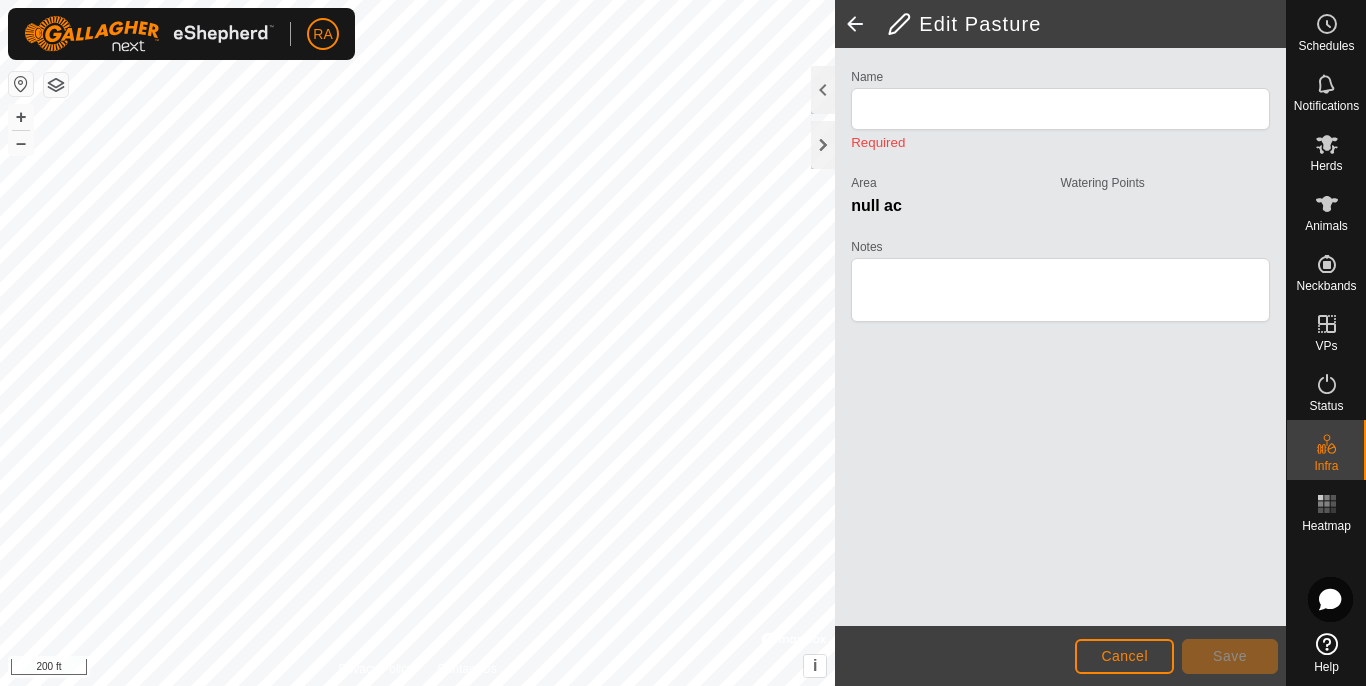 type on "North Riverside Pasture" 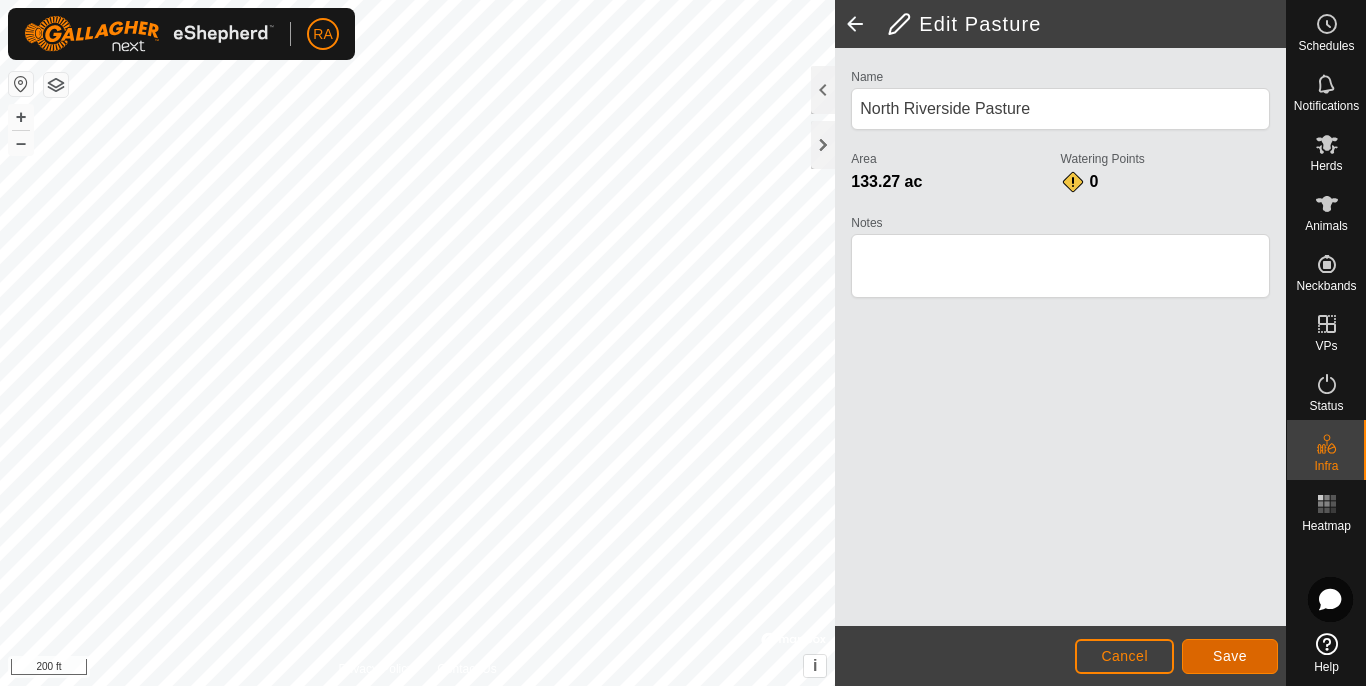 click on "Save" 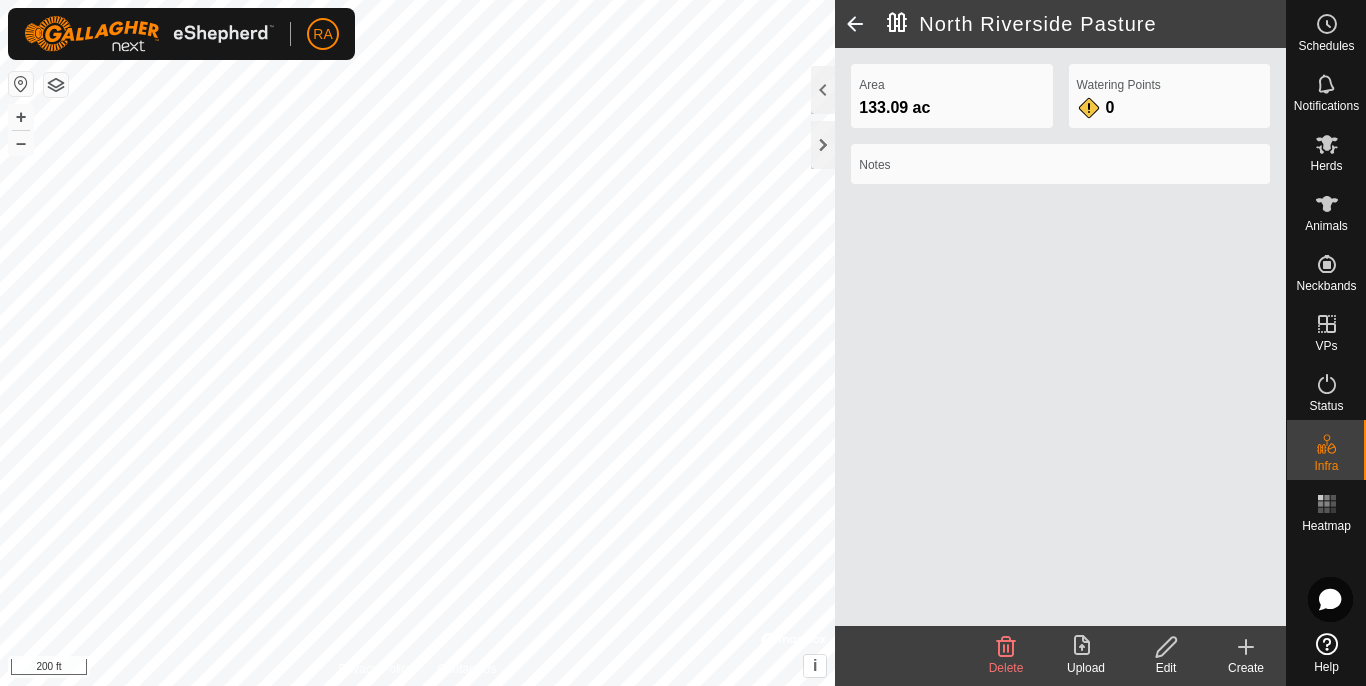 click 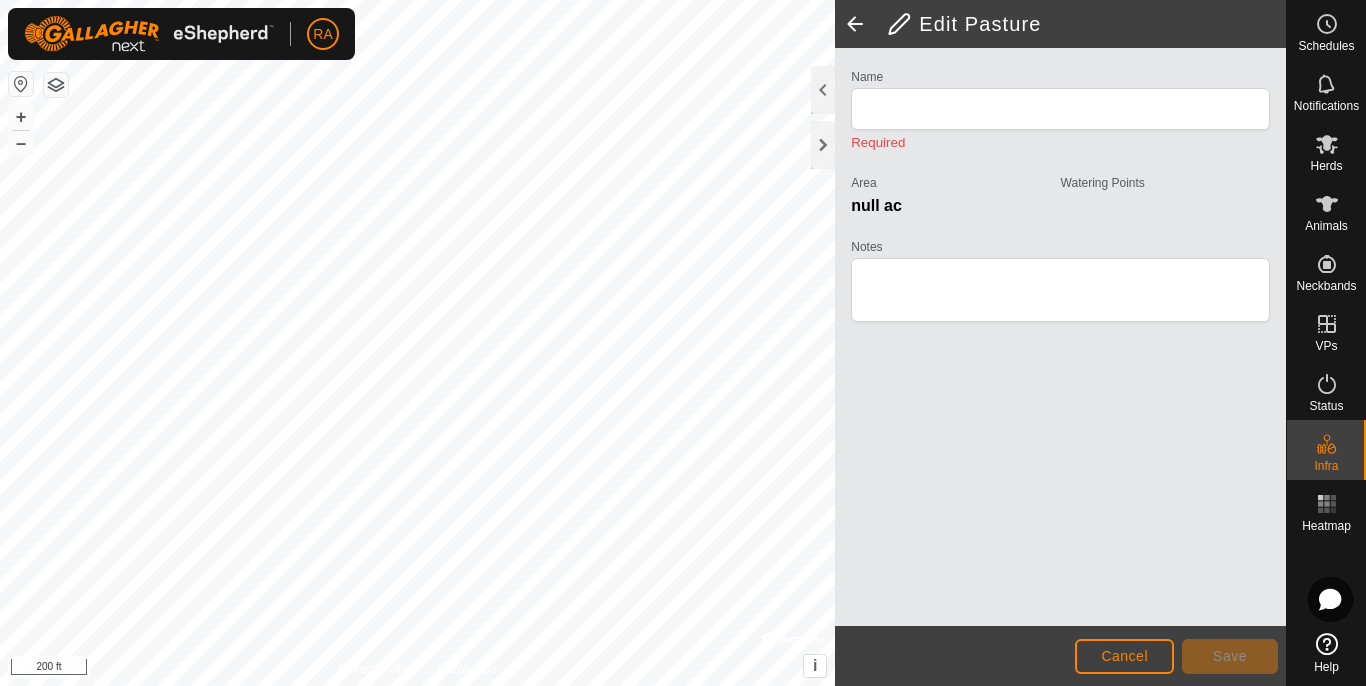 click 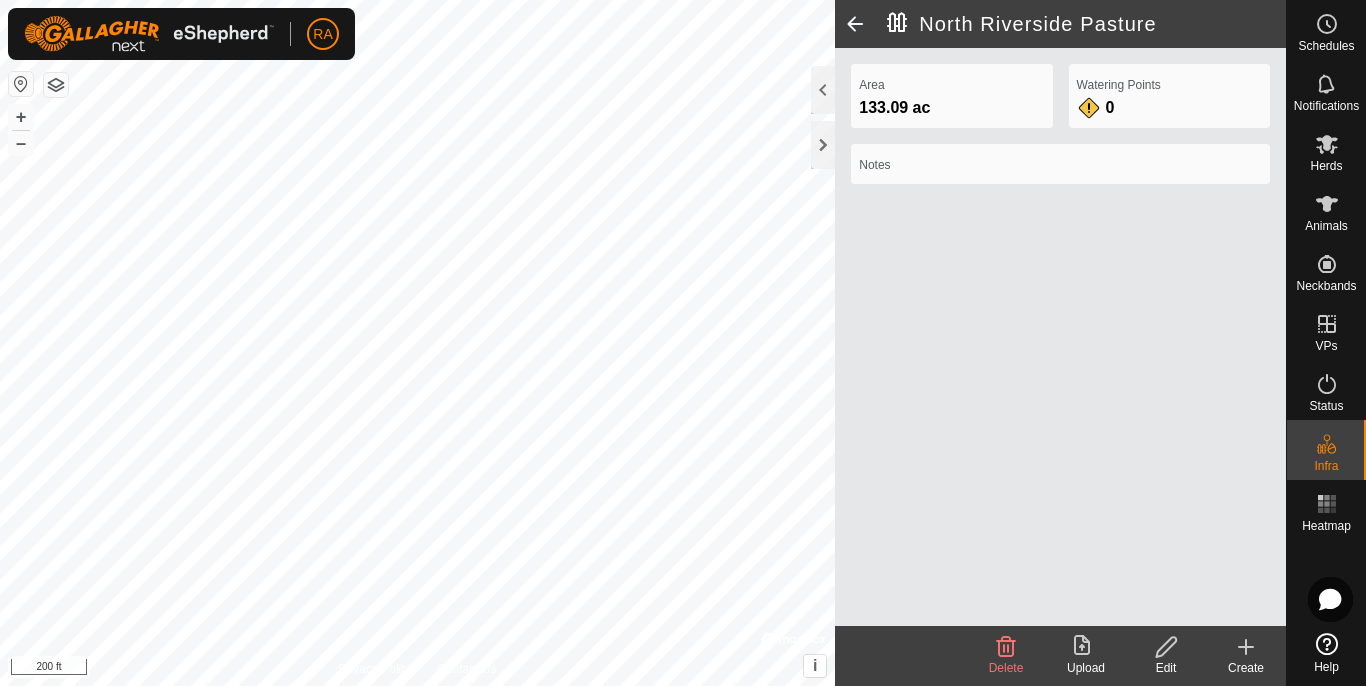 click 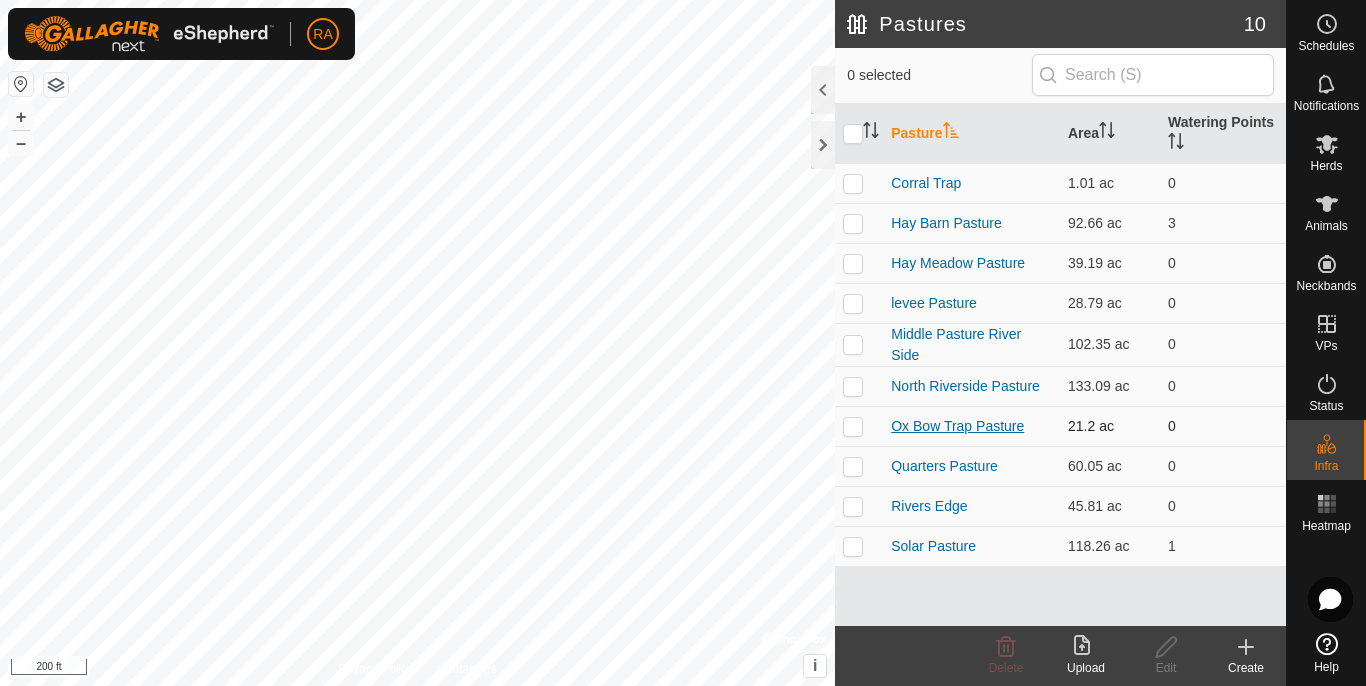 click on "Ox Bow Trap Pasture" at bounding box center [957, 426] 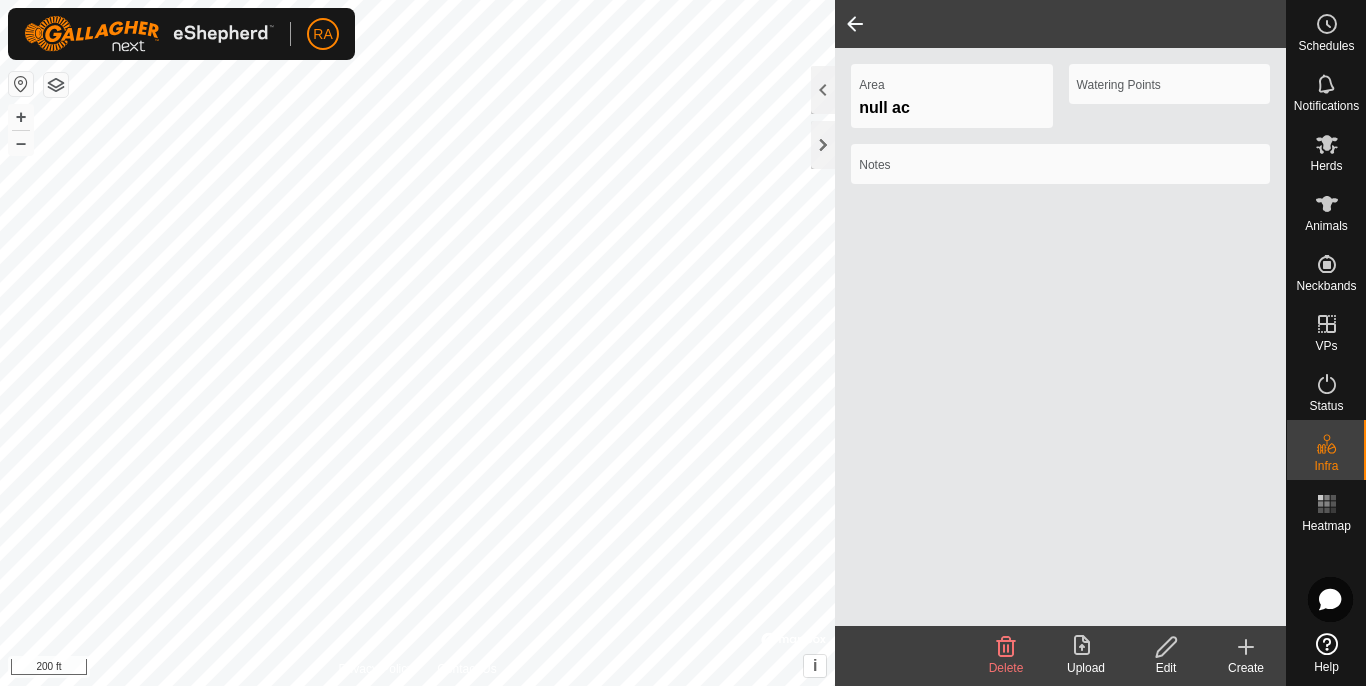 click 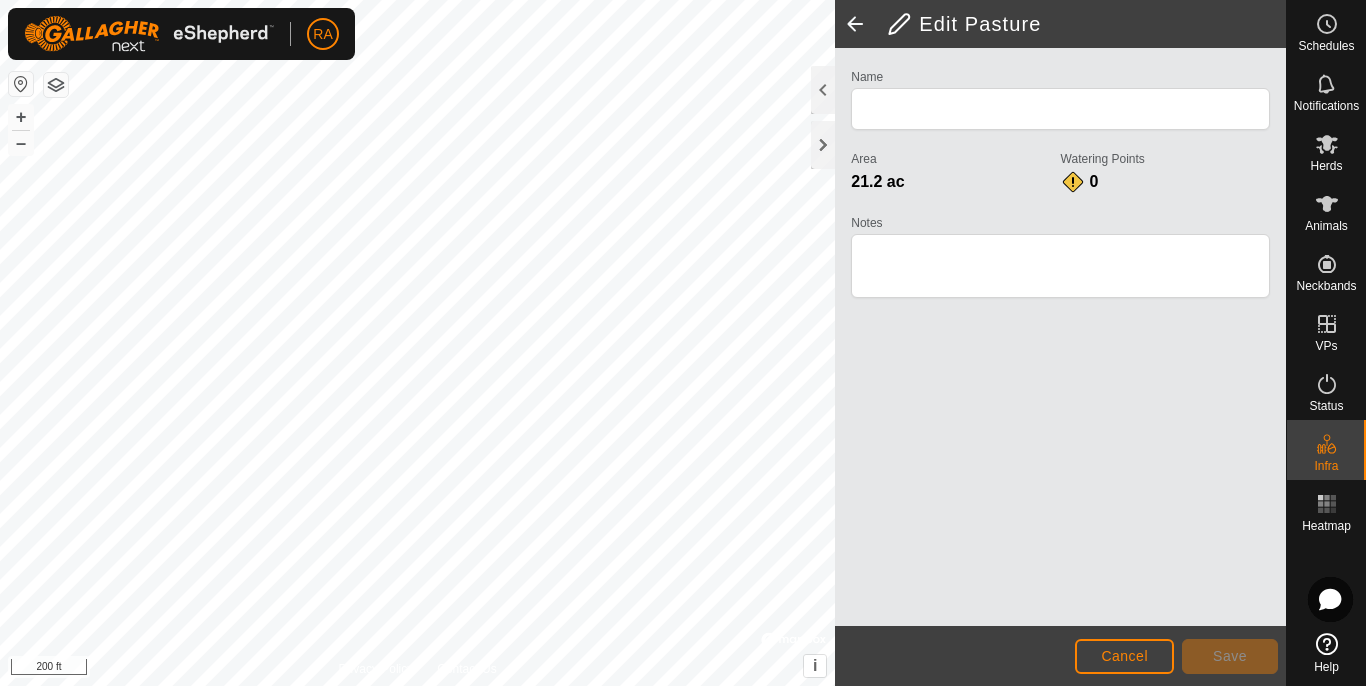 type on "Ox Bow Trap Pasture" 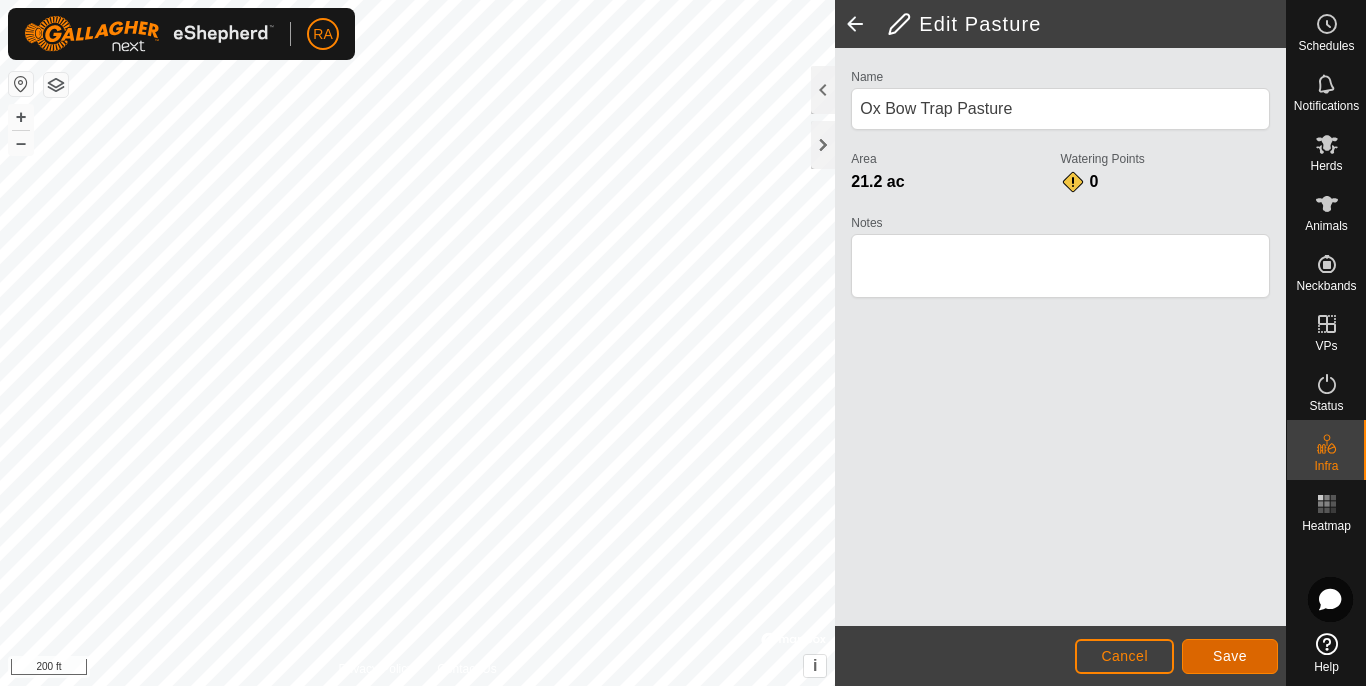 click on "Save" 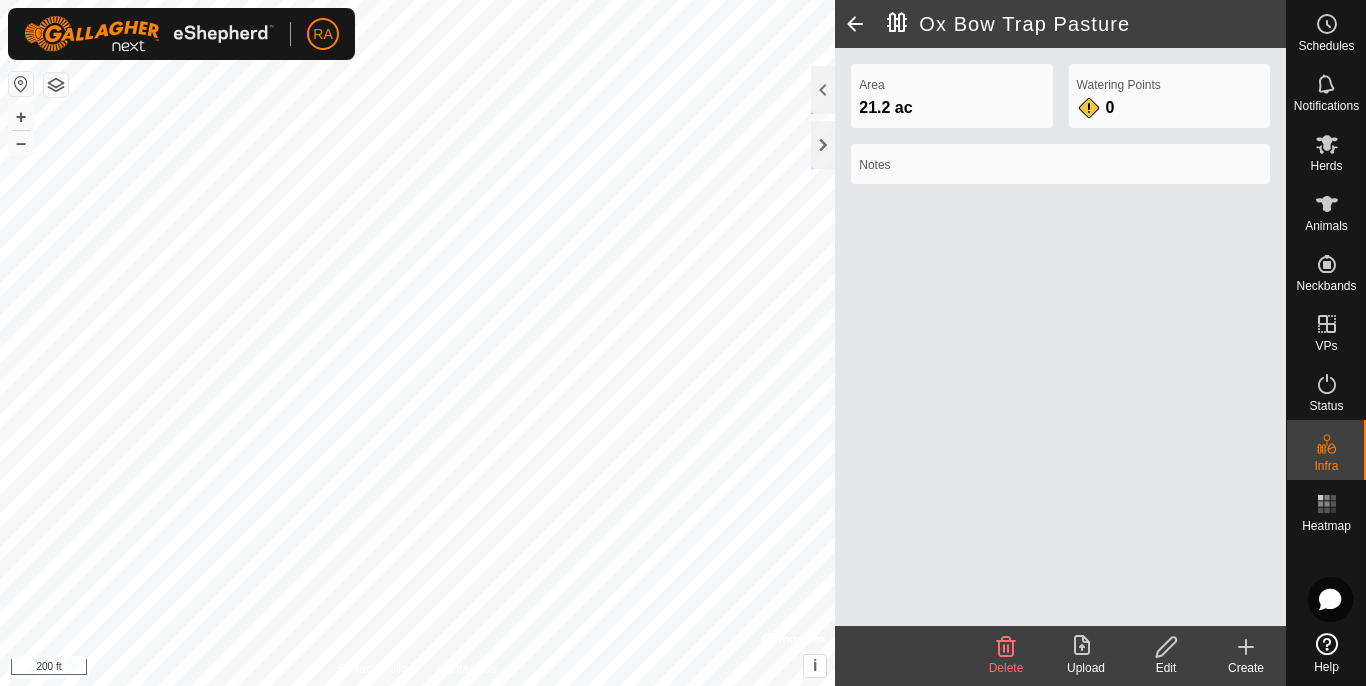 click 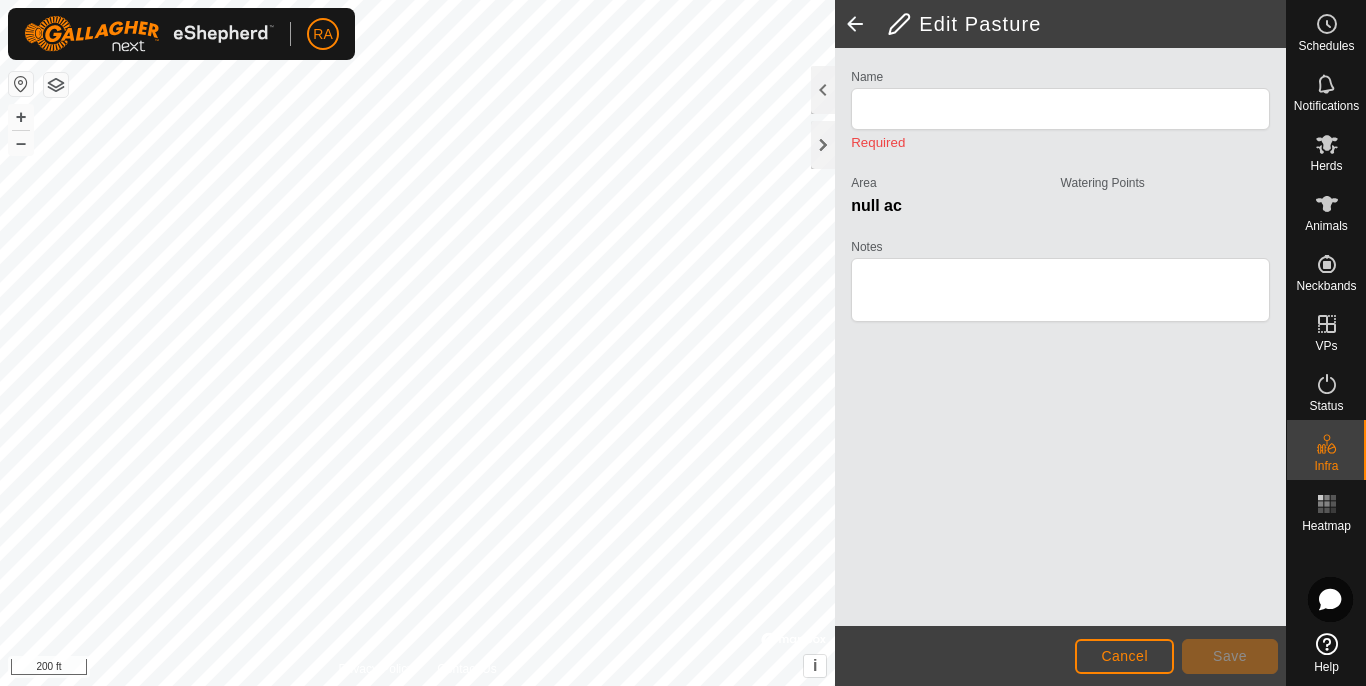 type on "Ox Bow Trap Pasture" 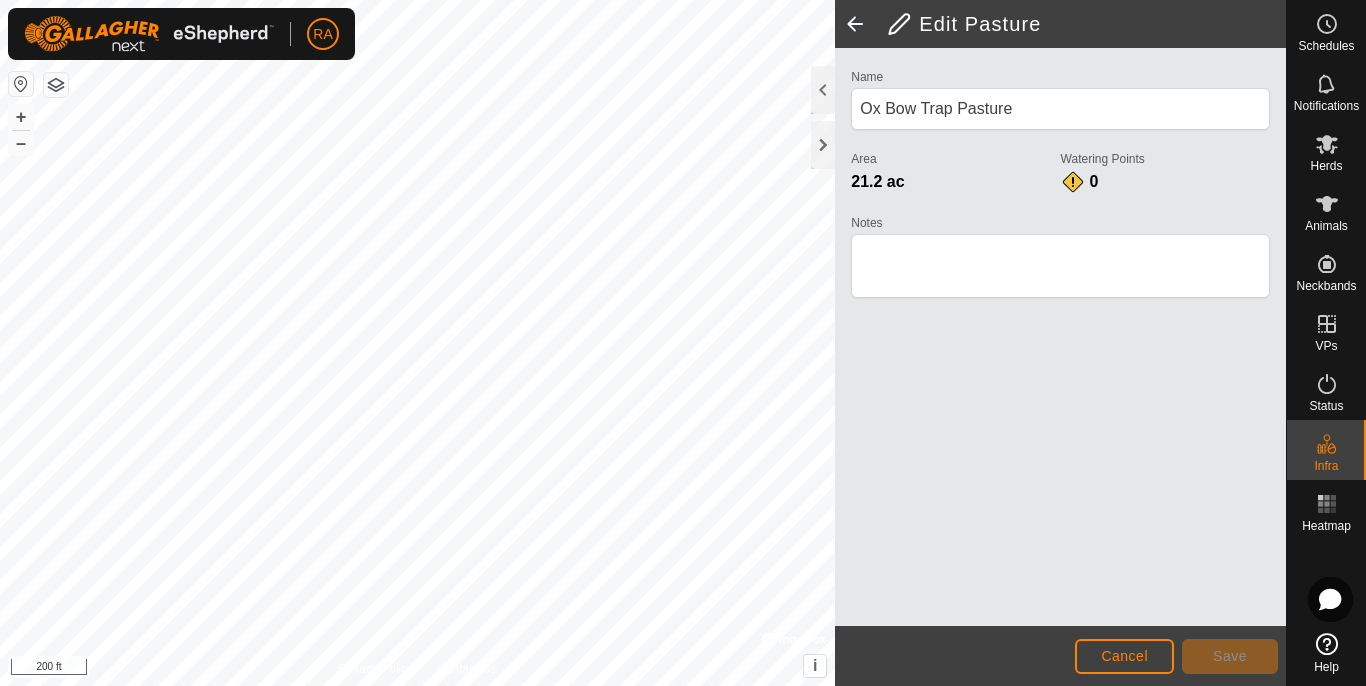 click 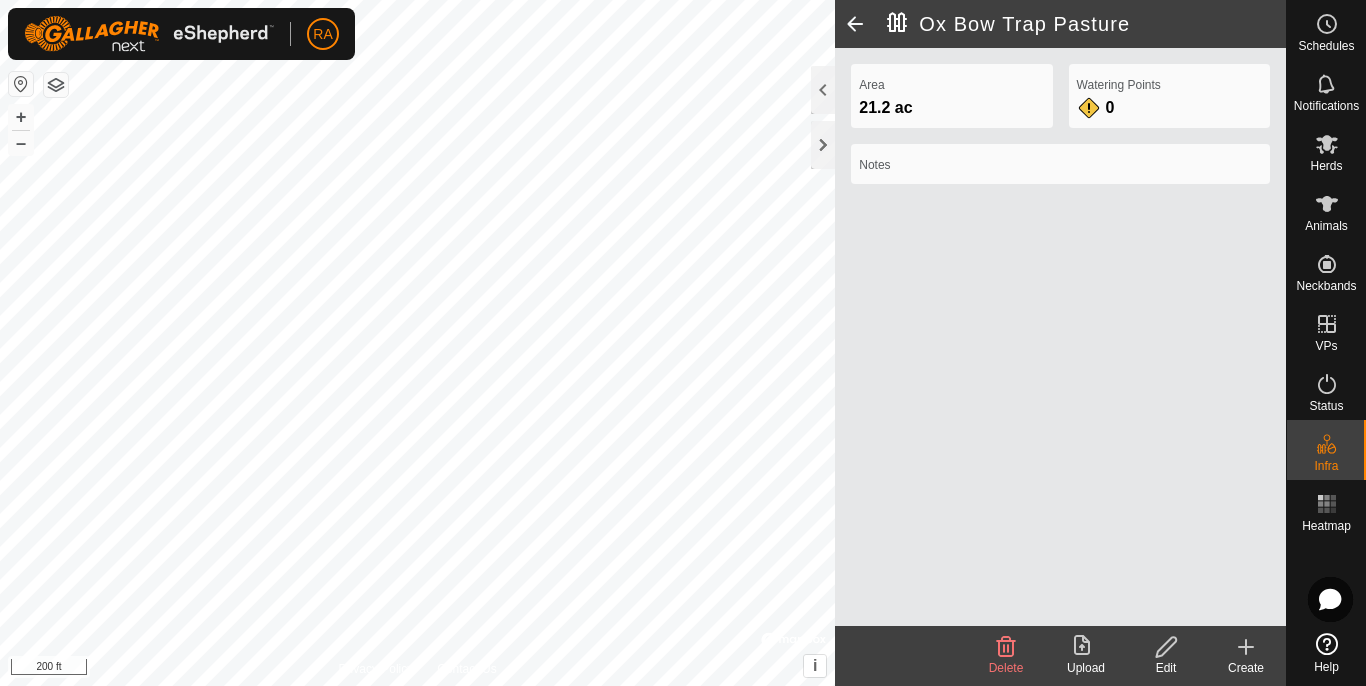 click 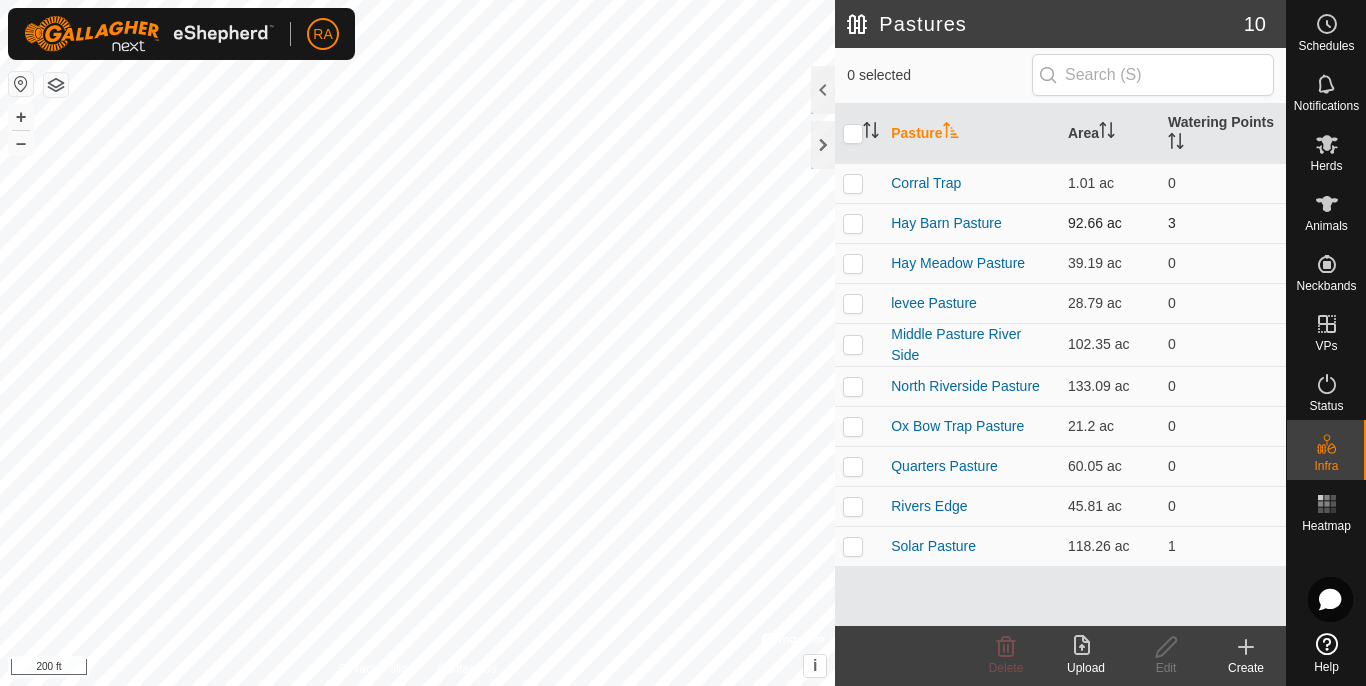 click on "Hay Barn Pasture" at bounding box center [971, 223] 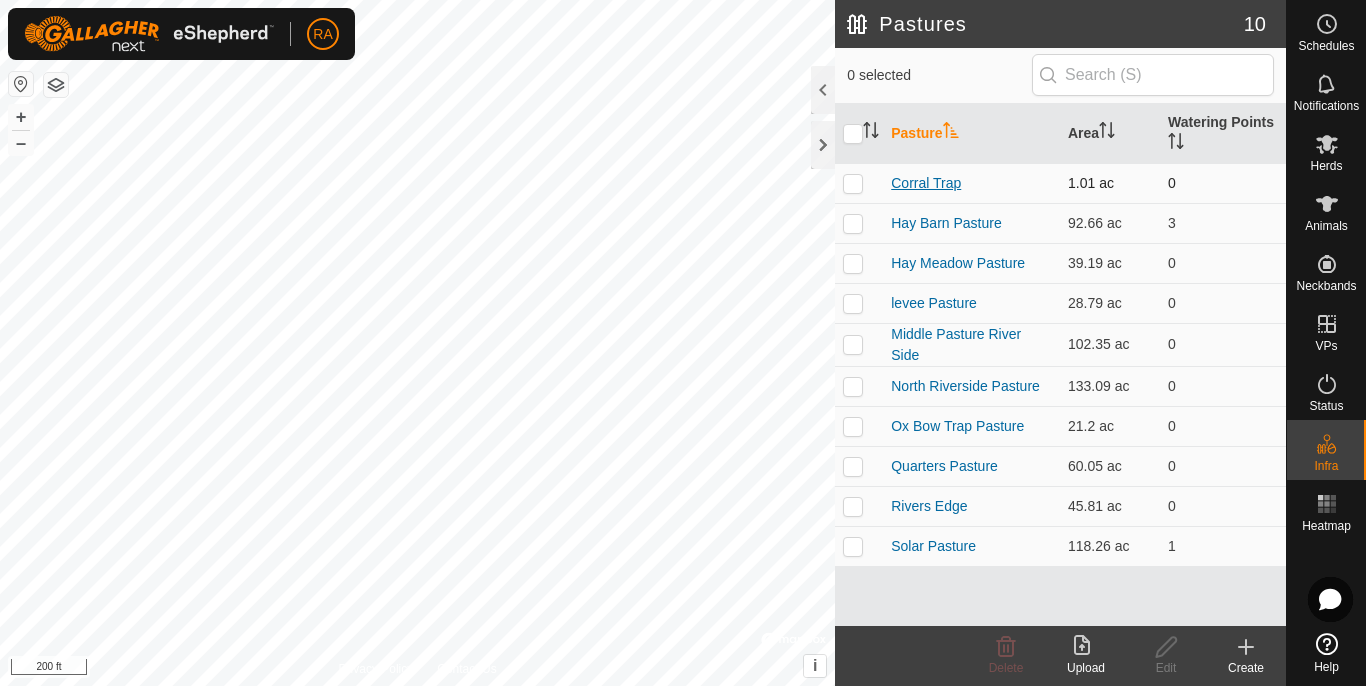 click on "Corral Trap" at bounding box center [926, 183] 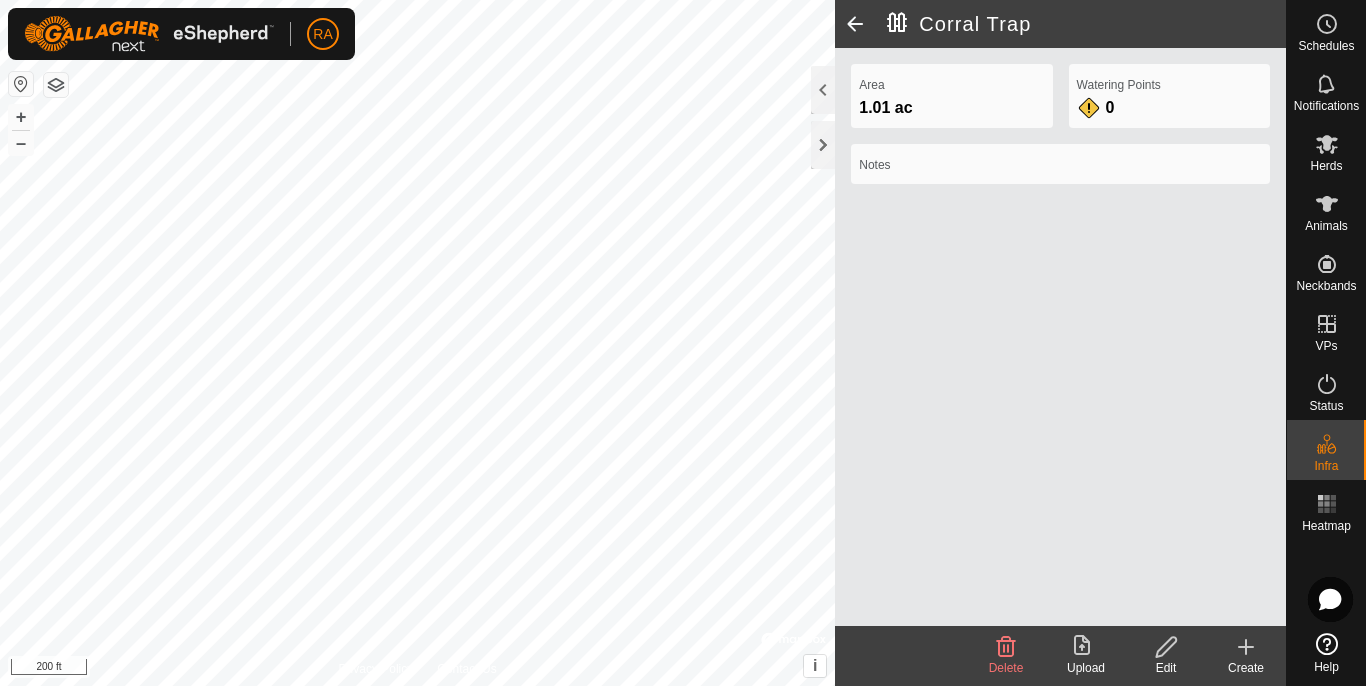 click 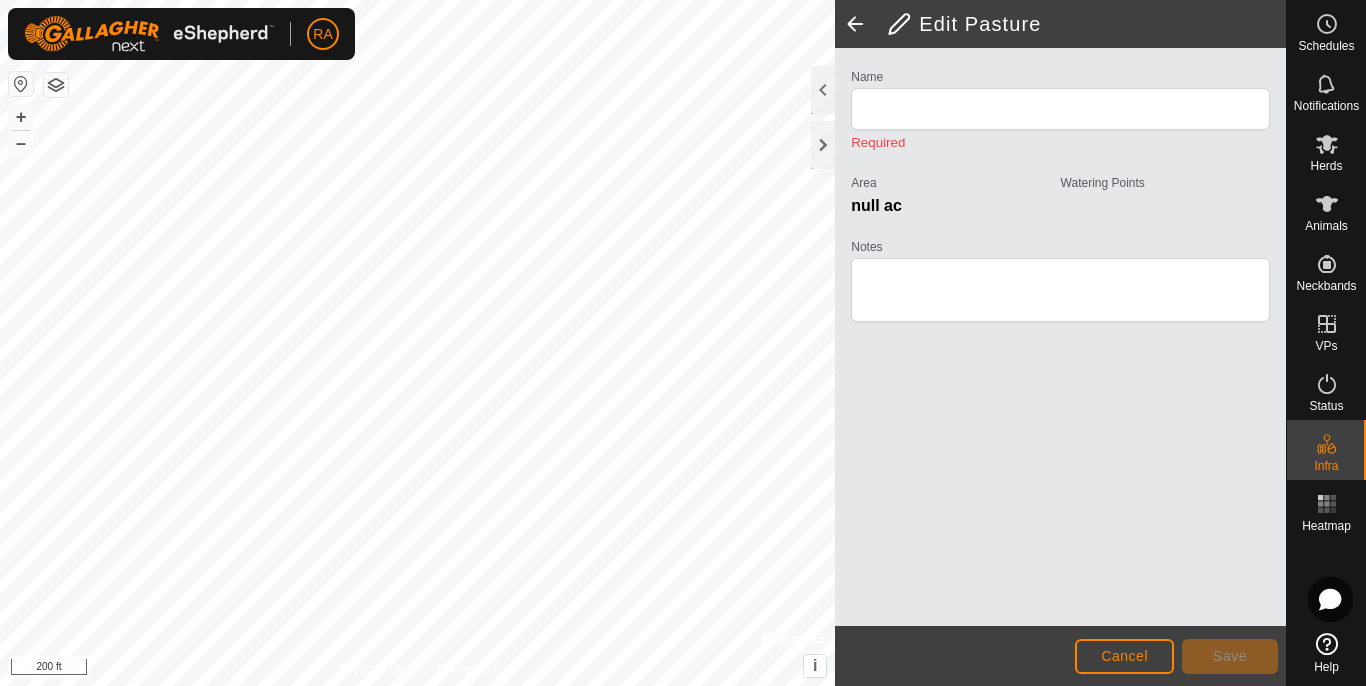 type on "Corral Trap" 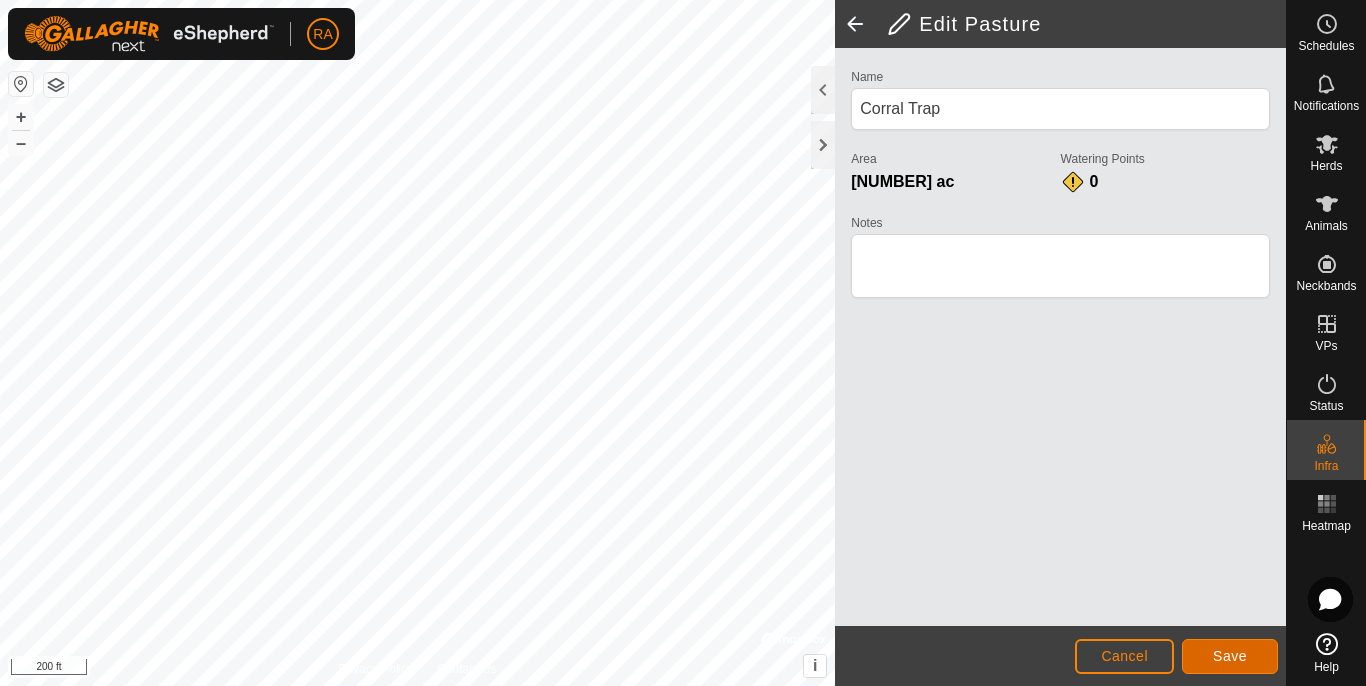 click on "Save" 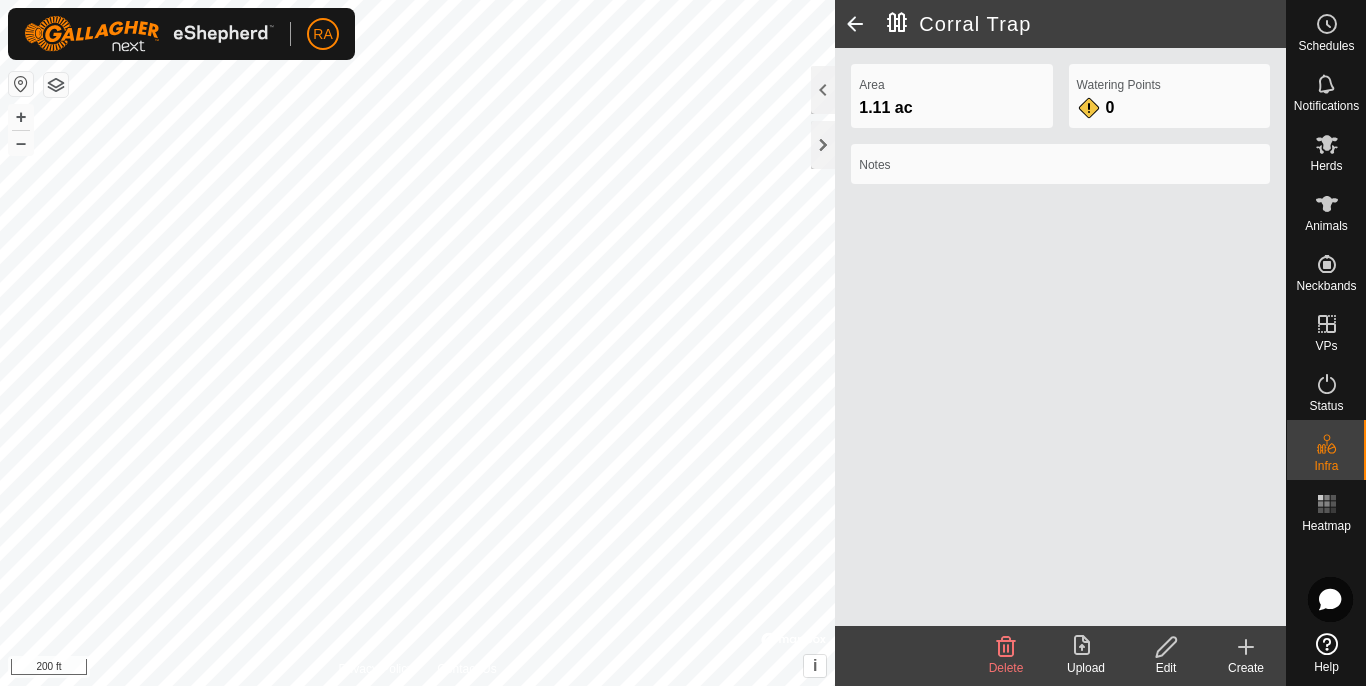 click 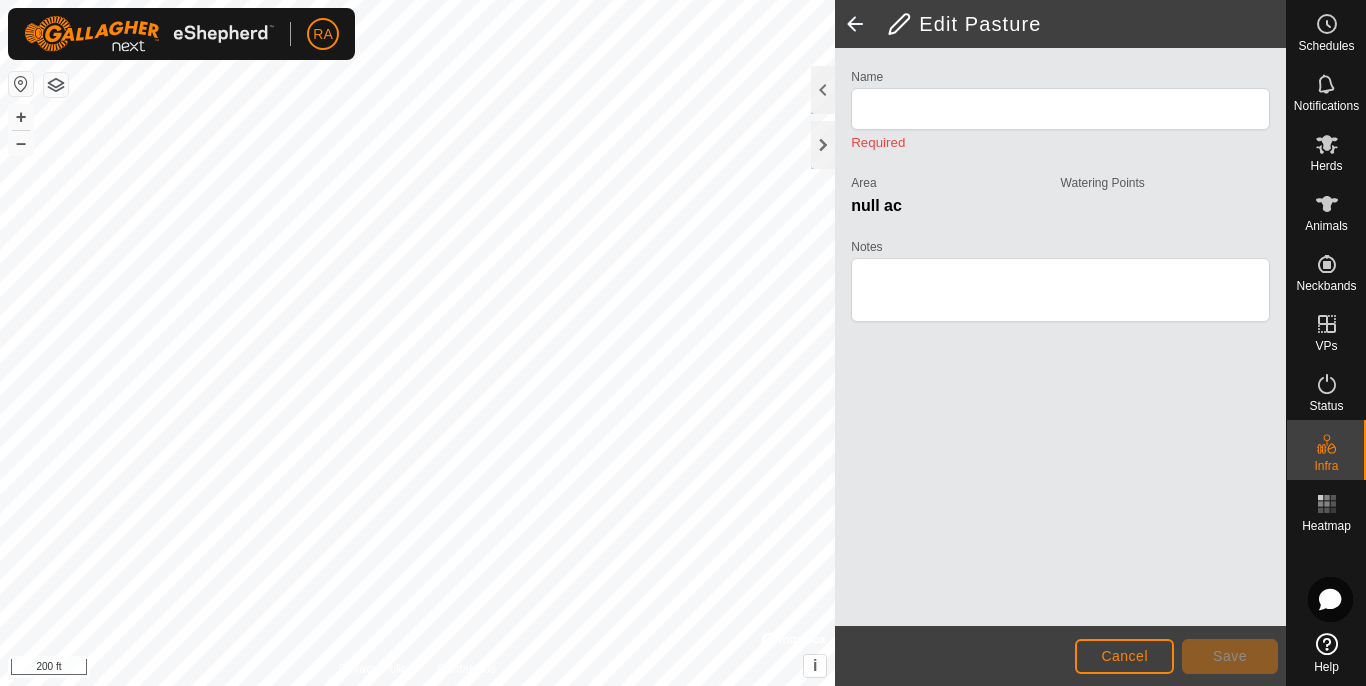 type on "Corral Trap" 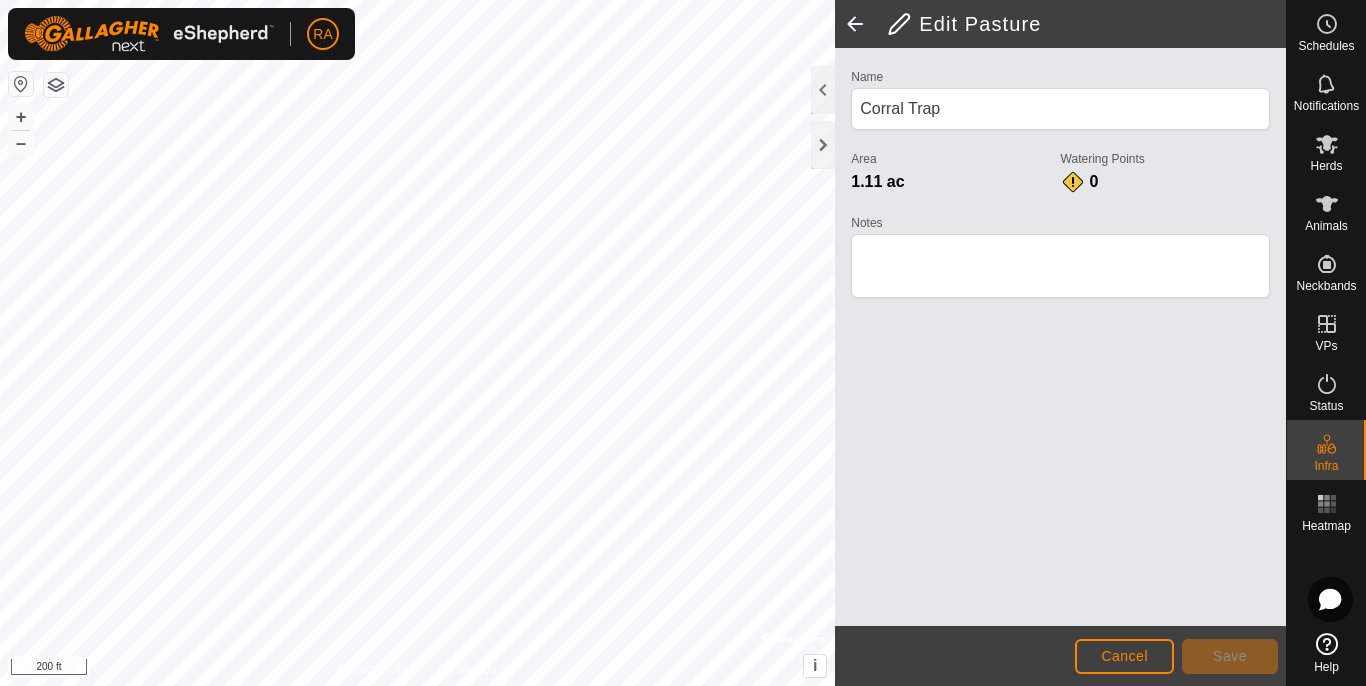click 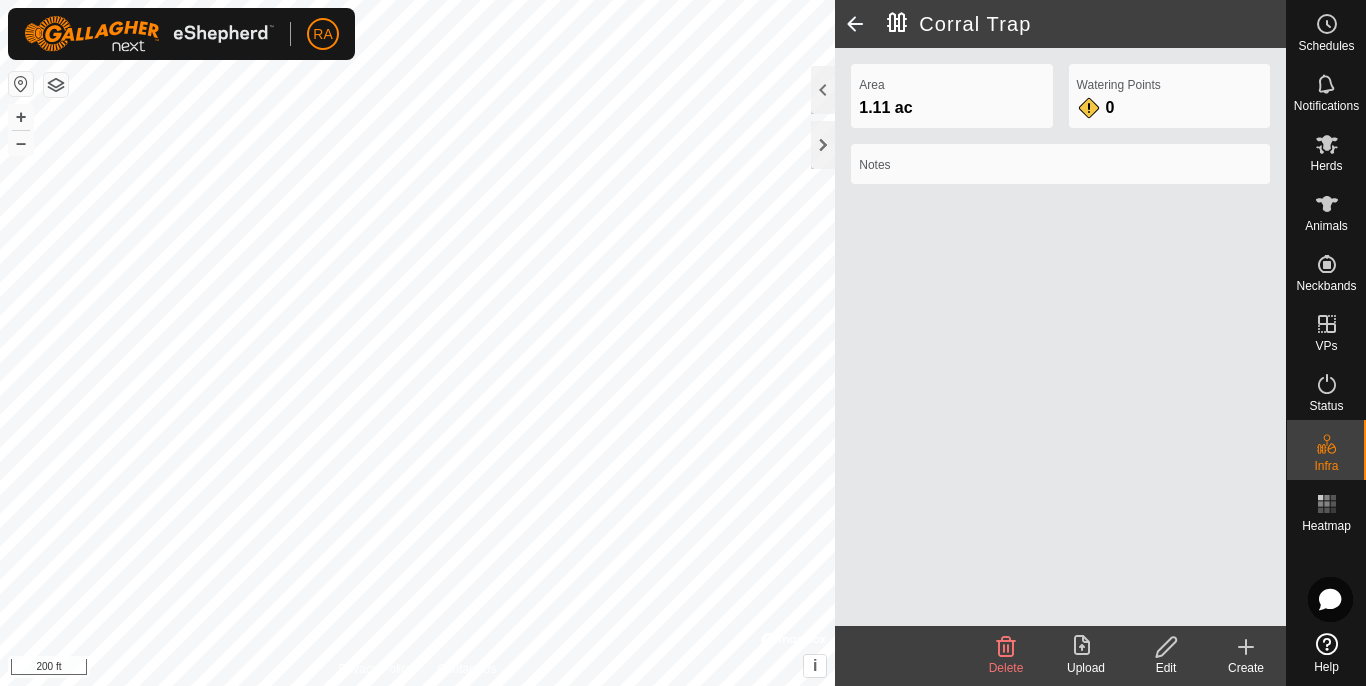click 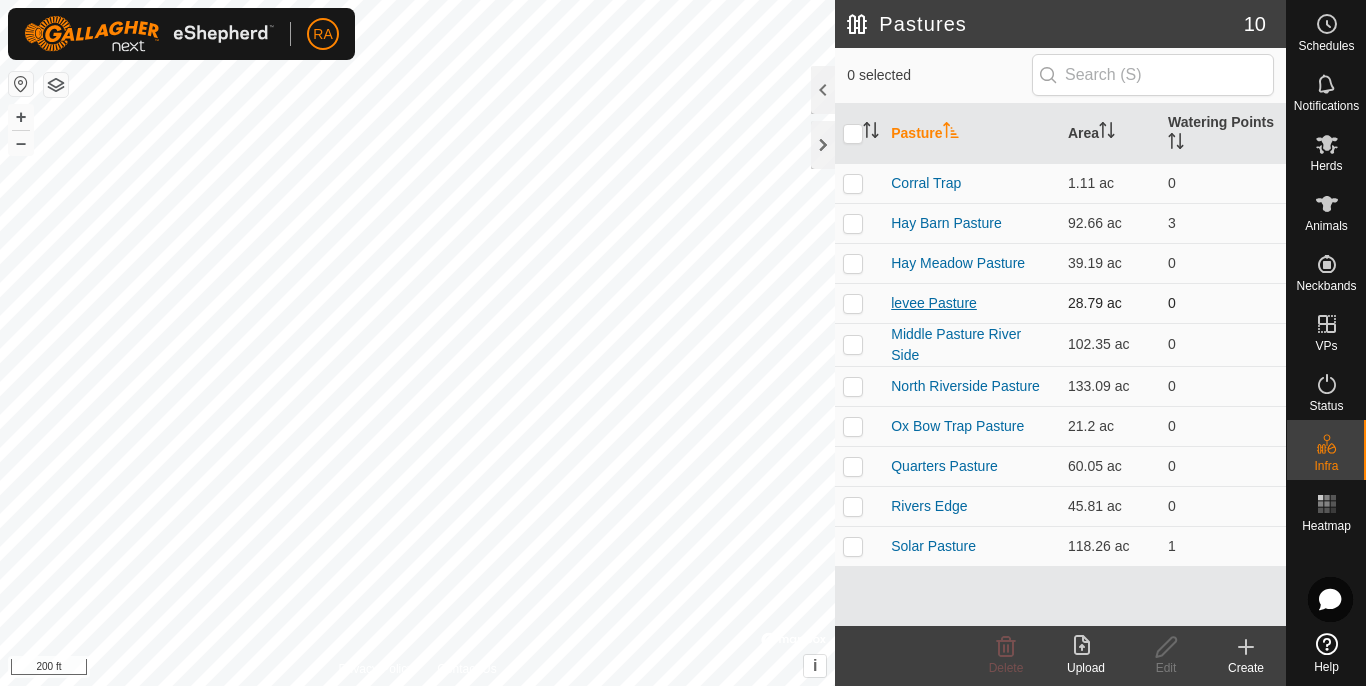 click on "levee Pasture" at bounding box center [934, 303] 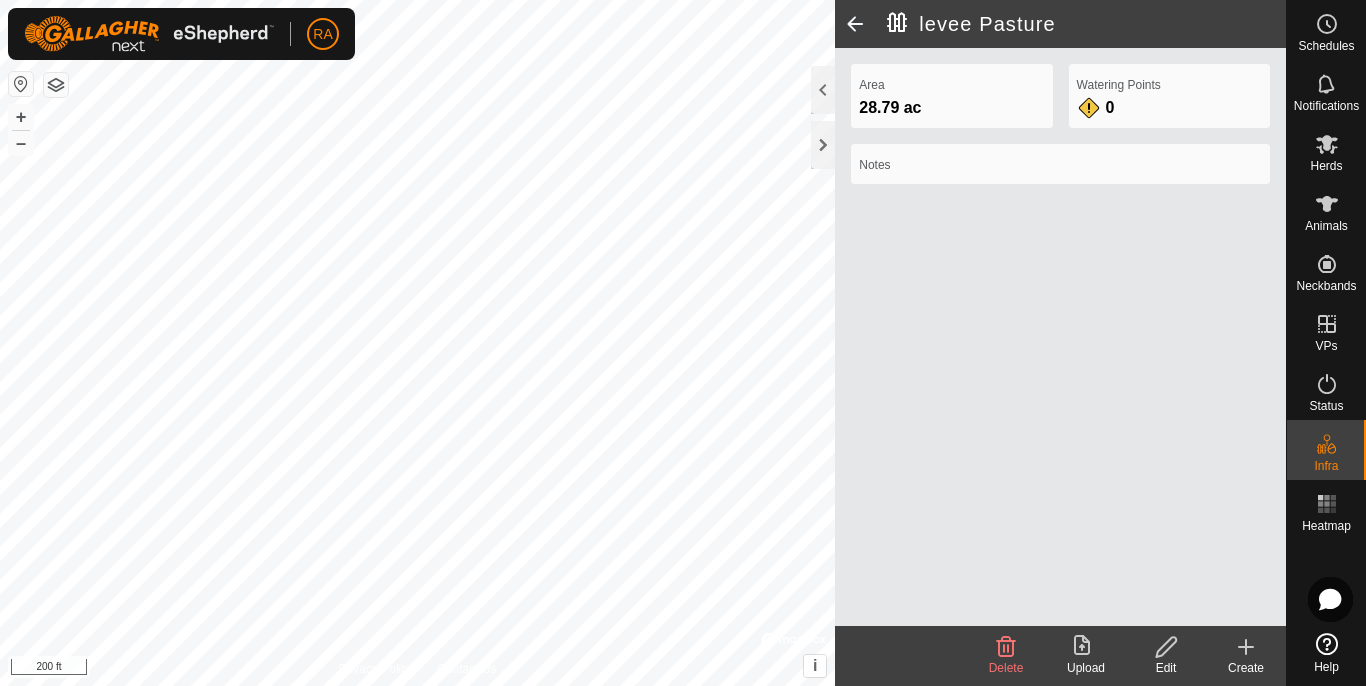 click 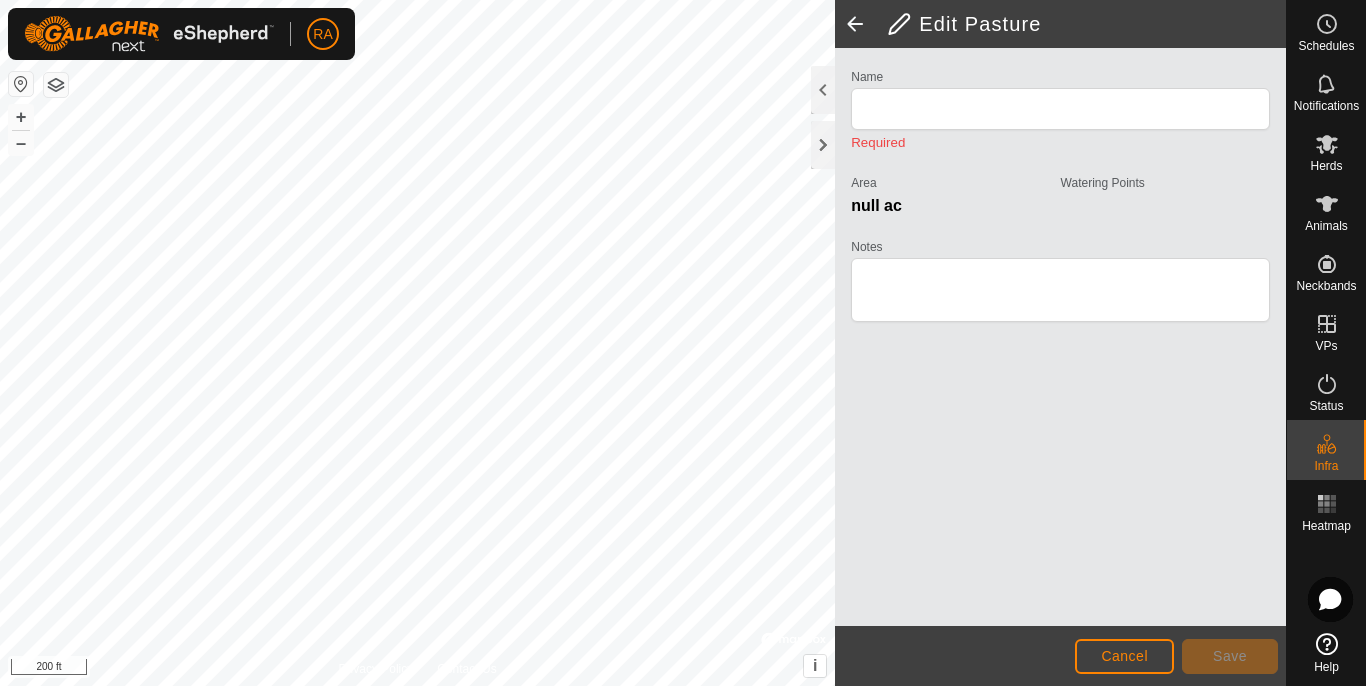 type on "levee Pasture" 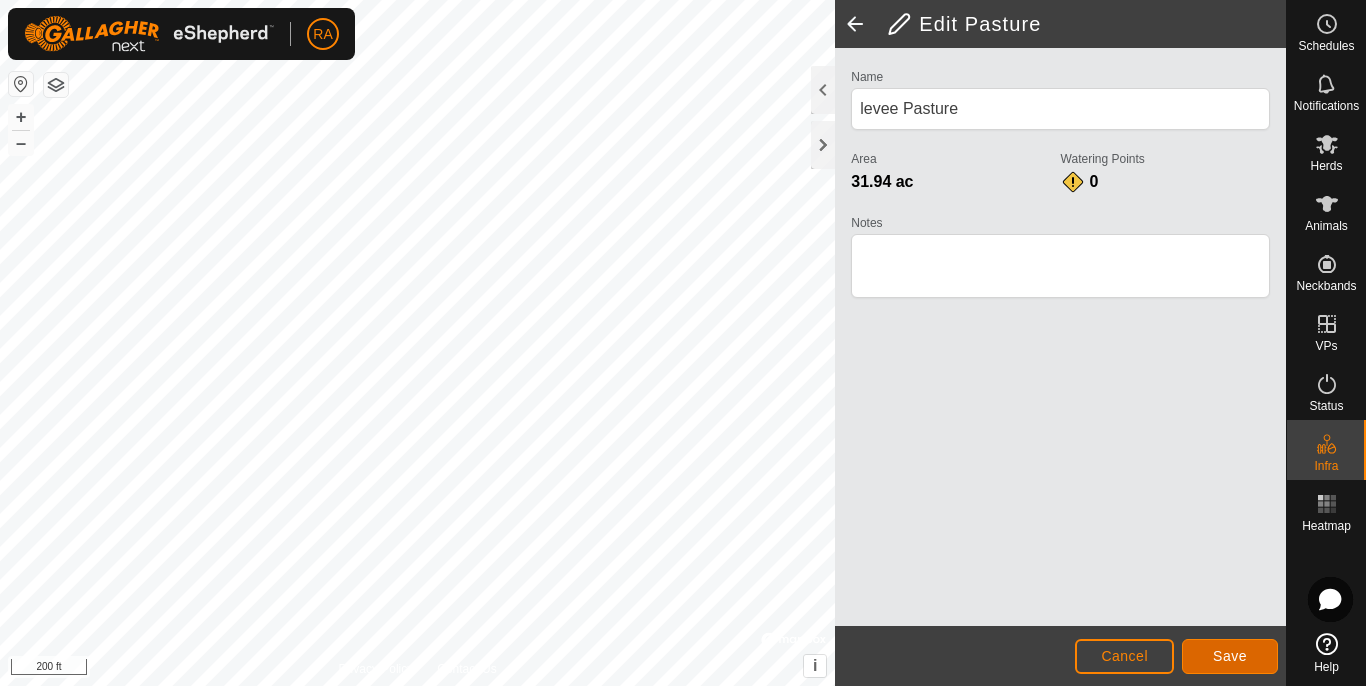 click on "Save" 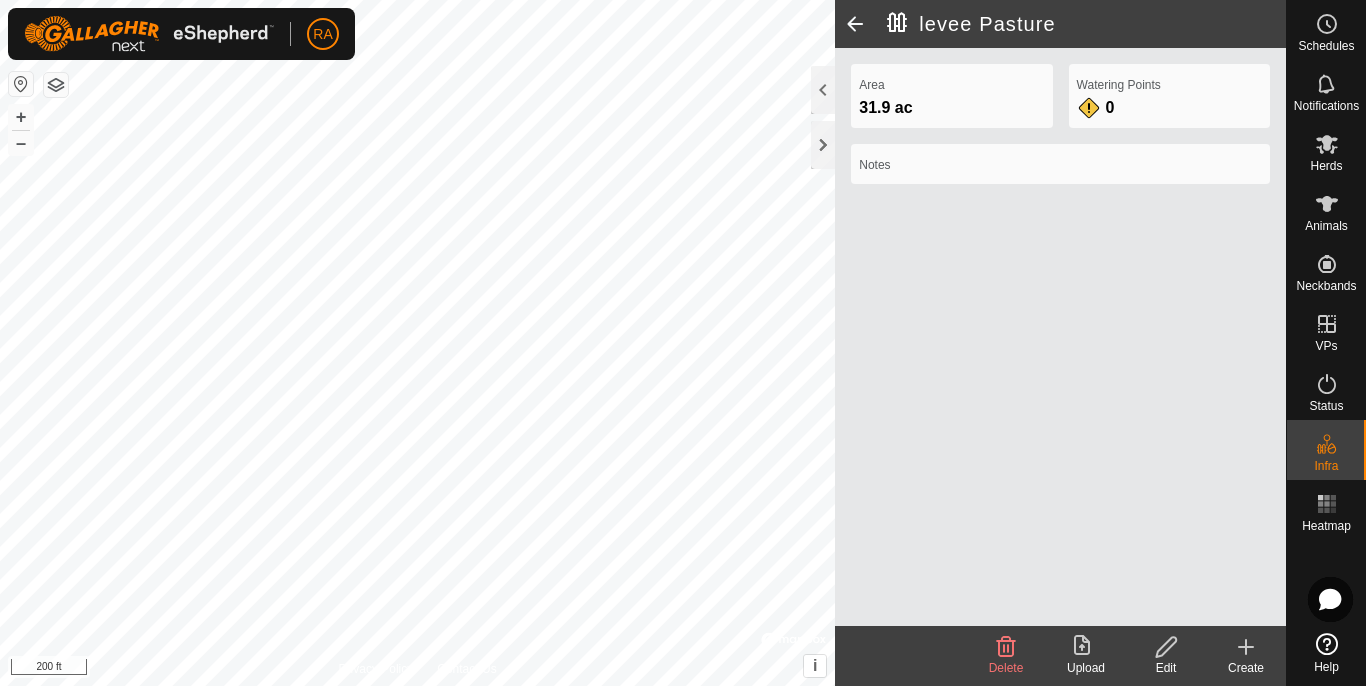 click 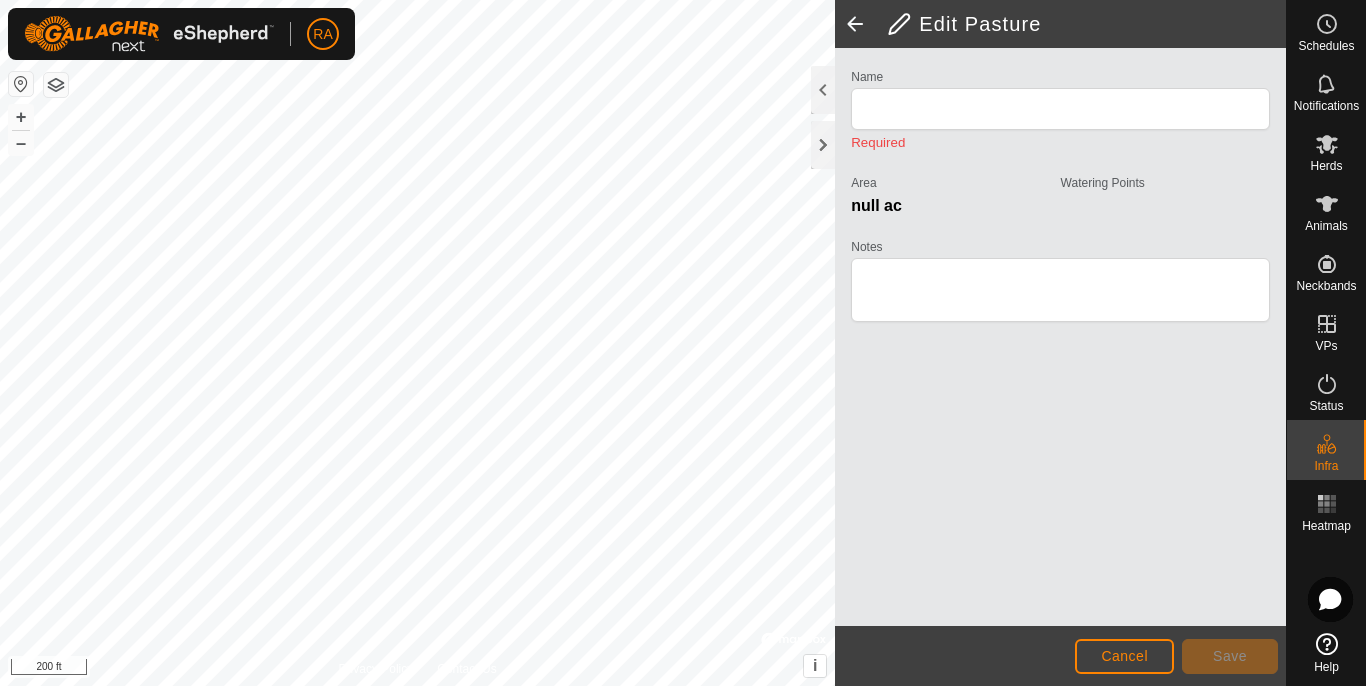 type on "levee Pasture" 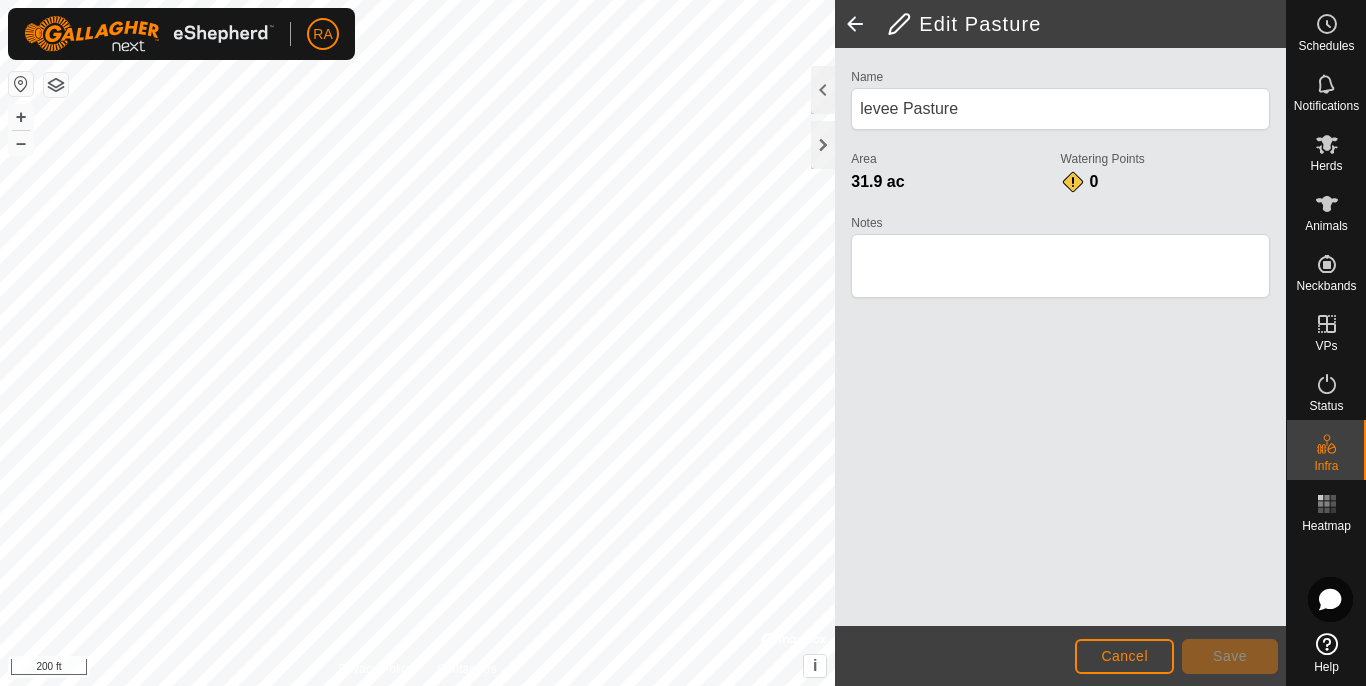 click 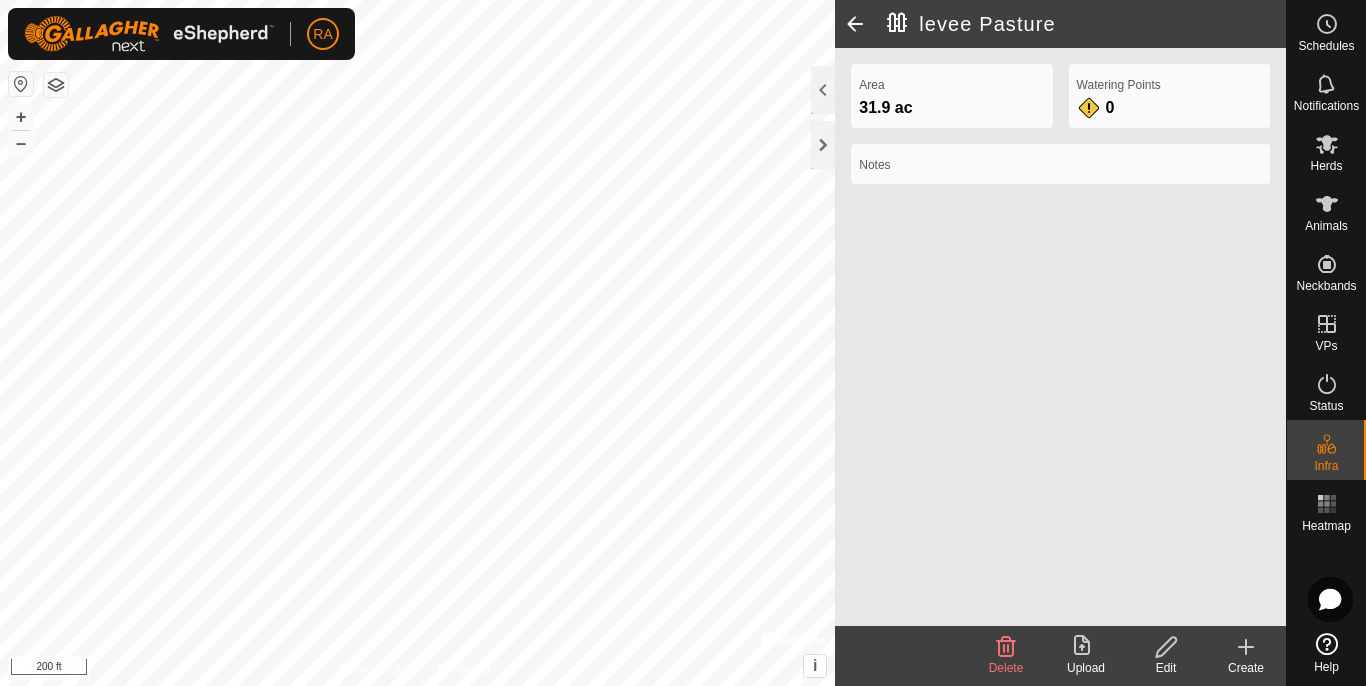click 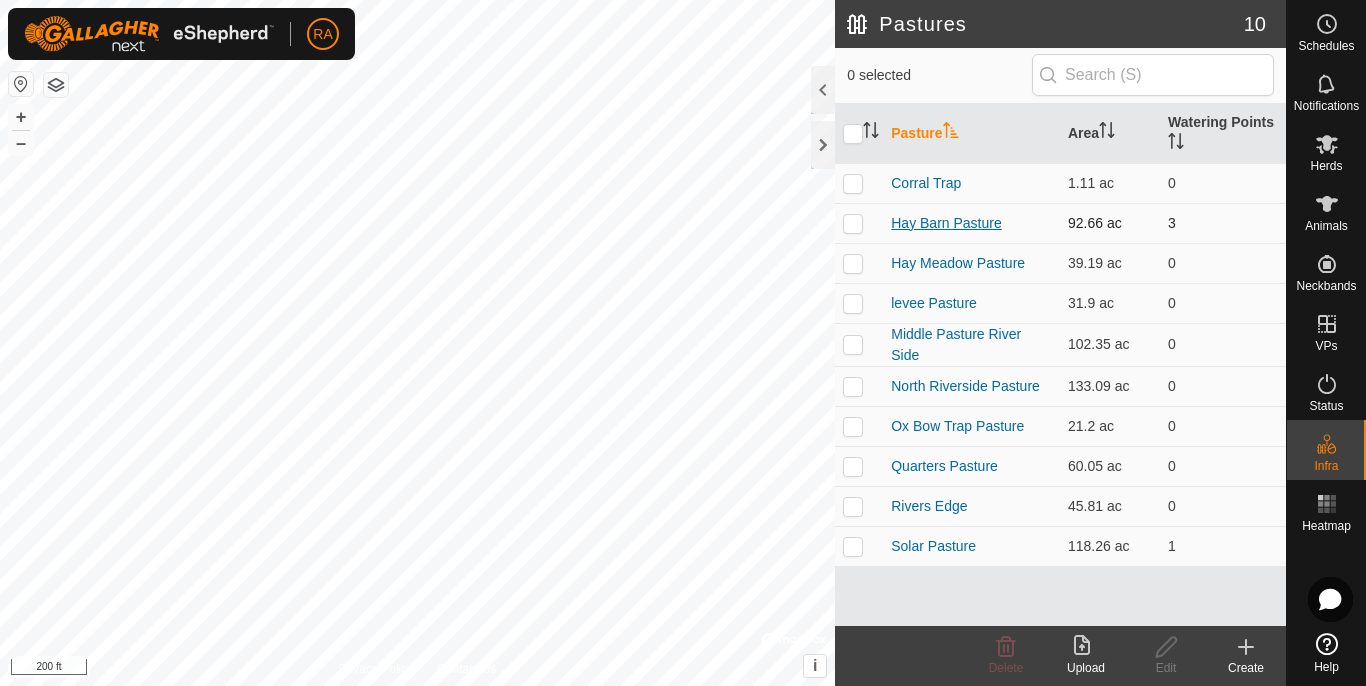 click on "Hay Barn Pasture" at bounding box center (946, 223) 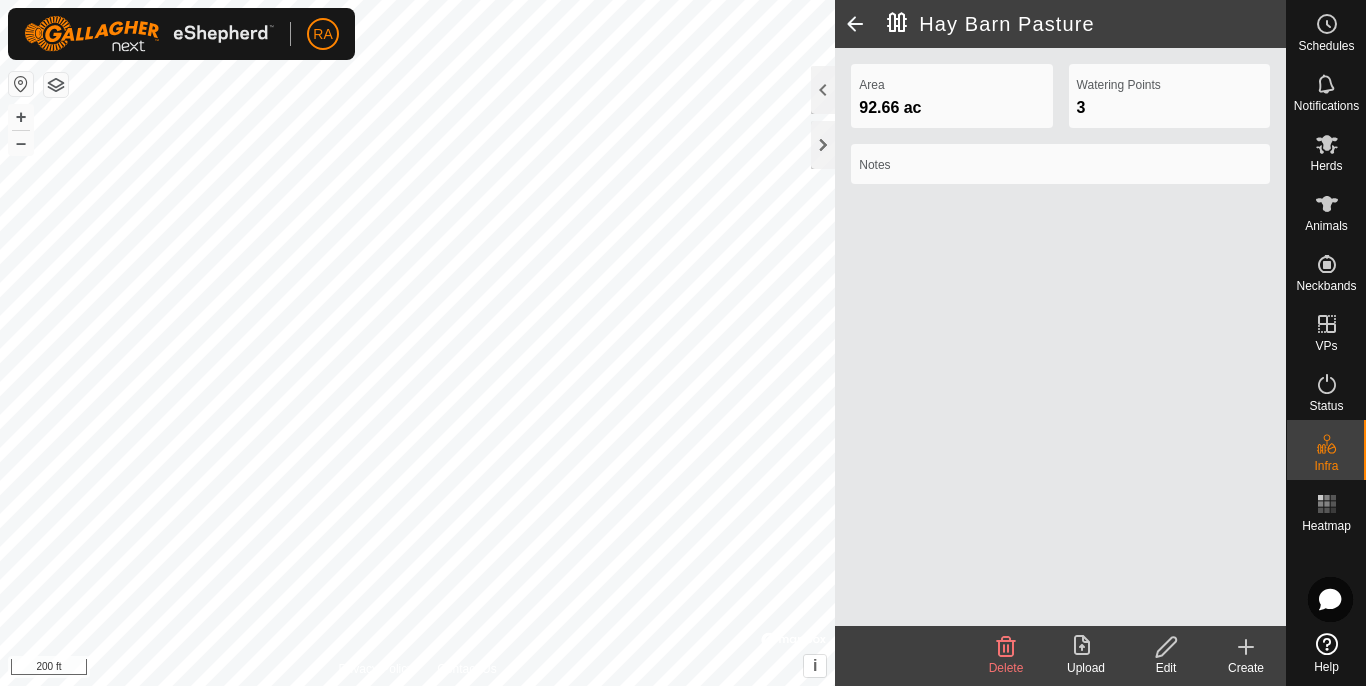 click 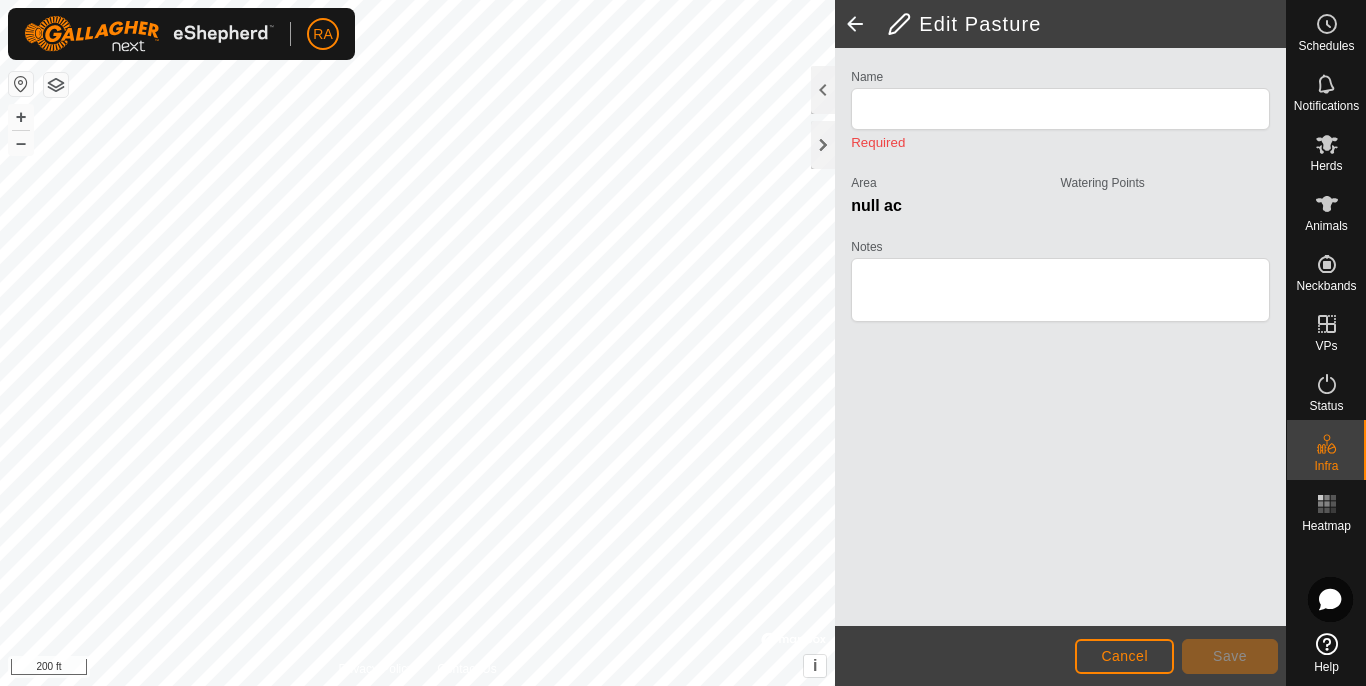 type on "Hay Barn Pasture" 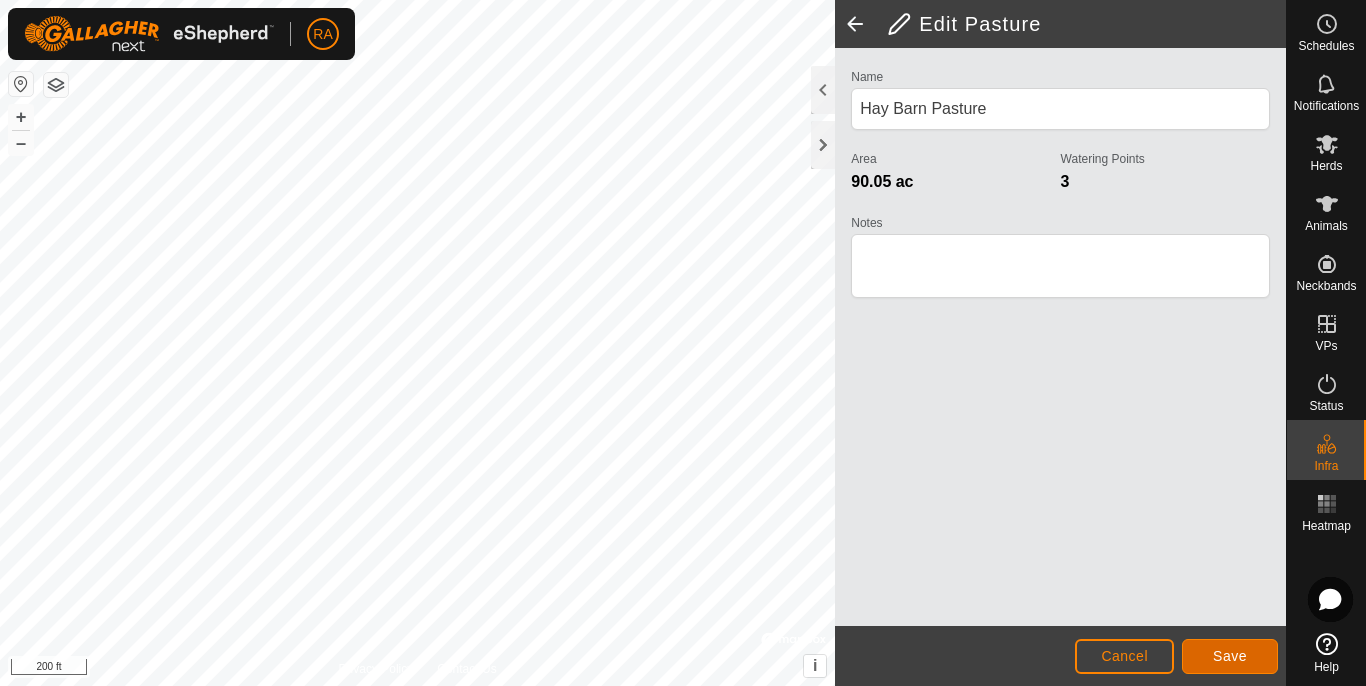 click on "Save" 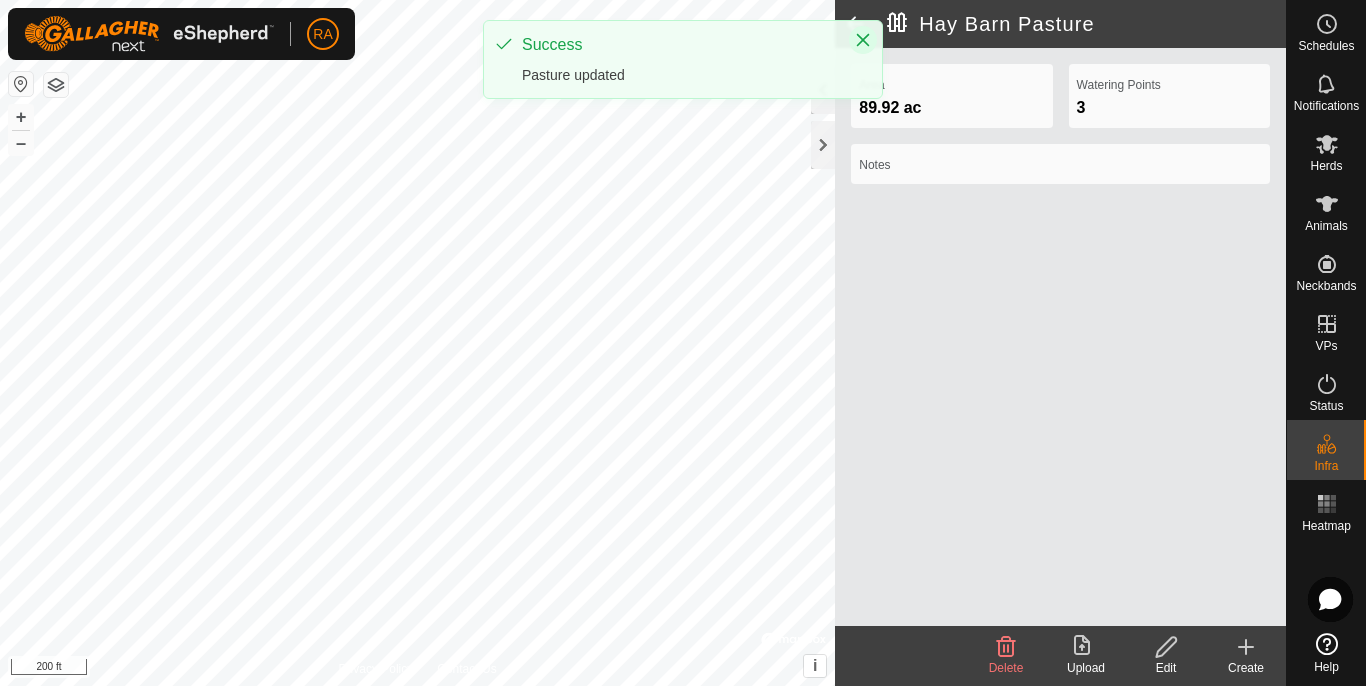 click 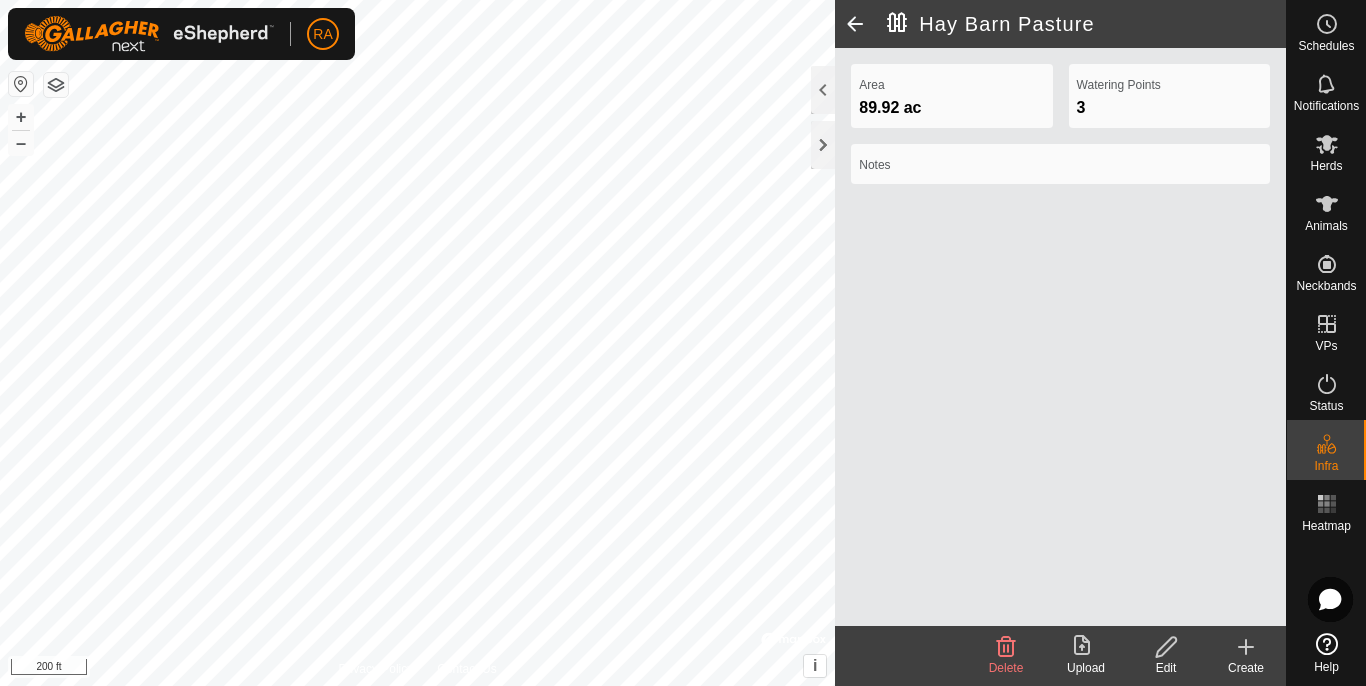 click 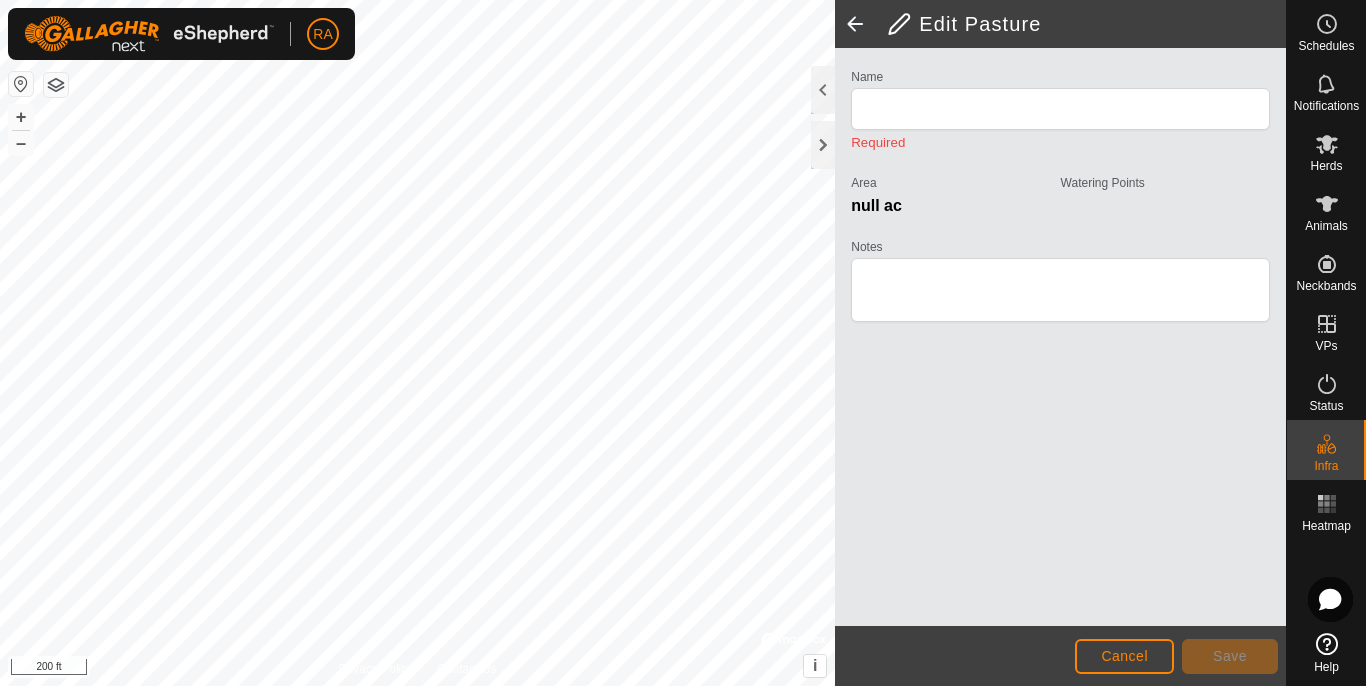 type on "Hay Barn Pasture" 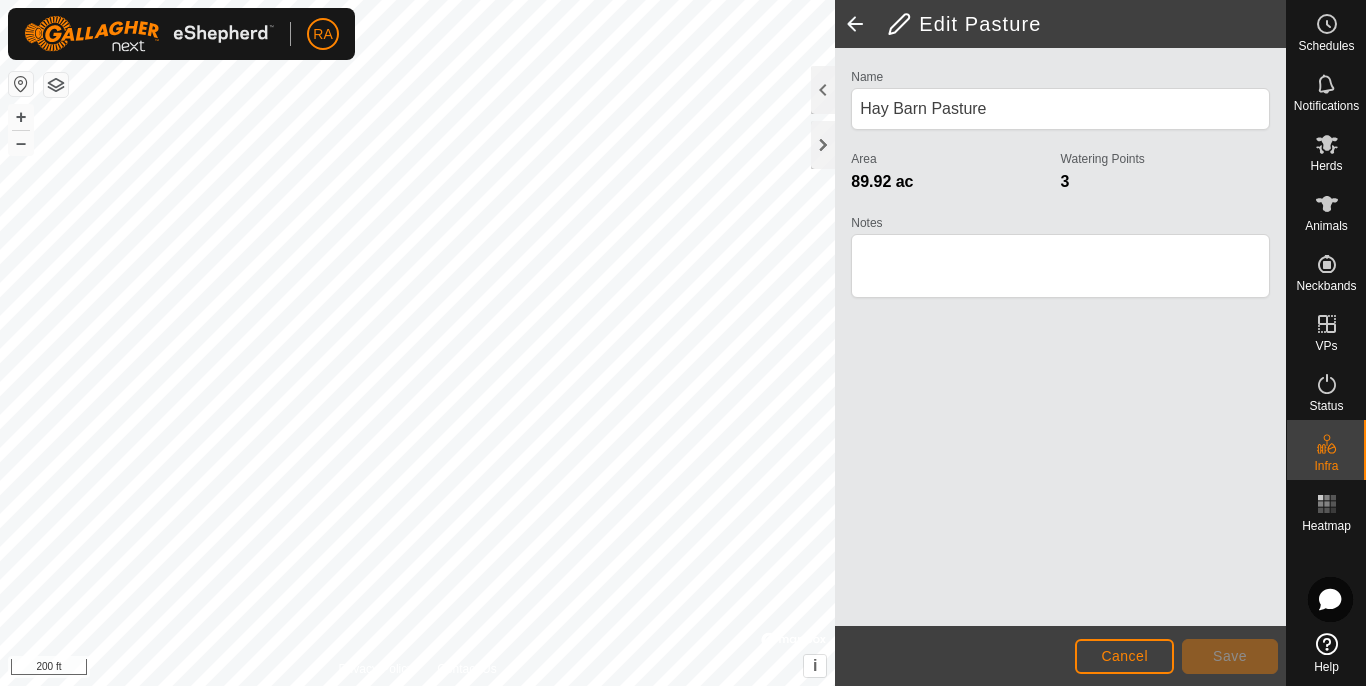 click 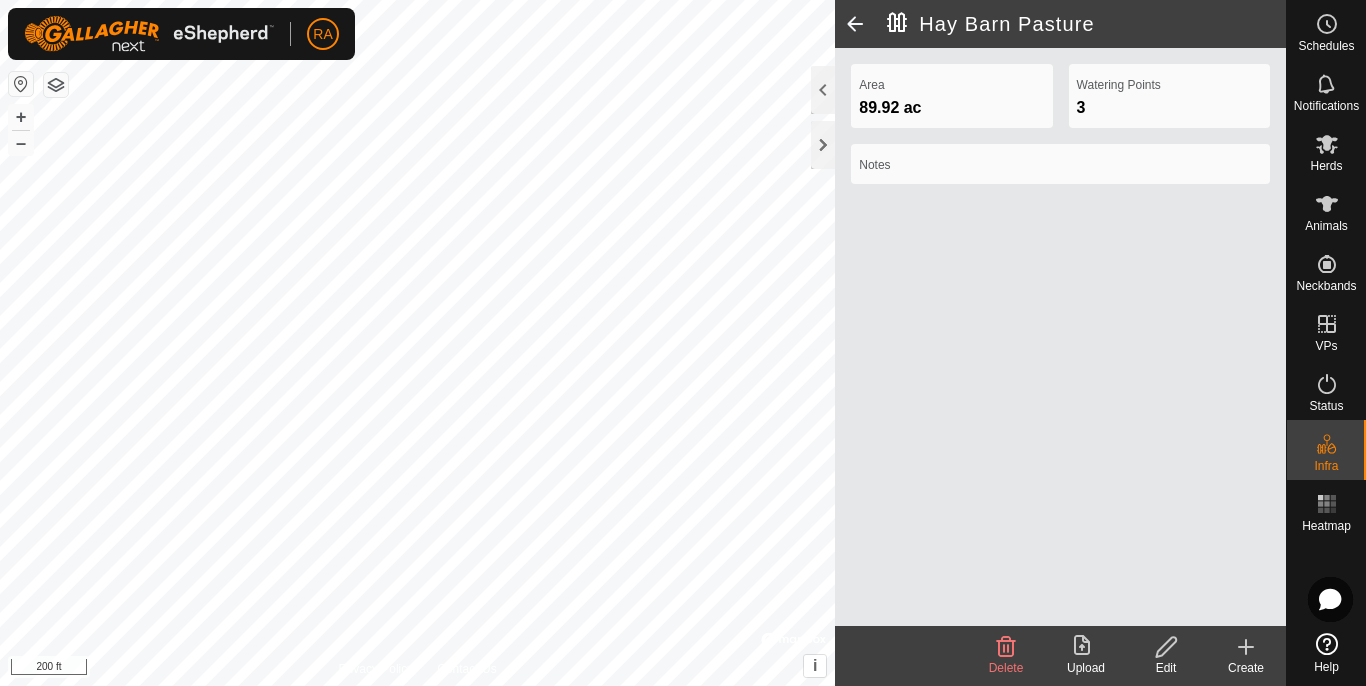 click 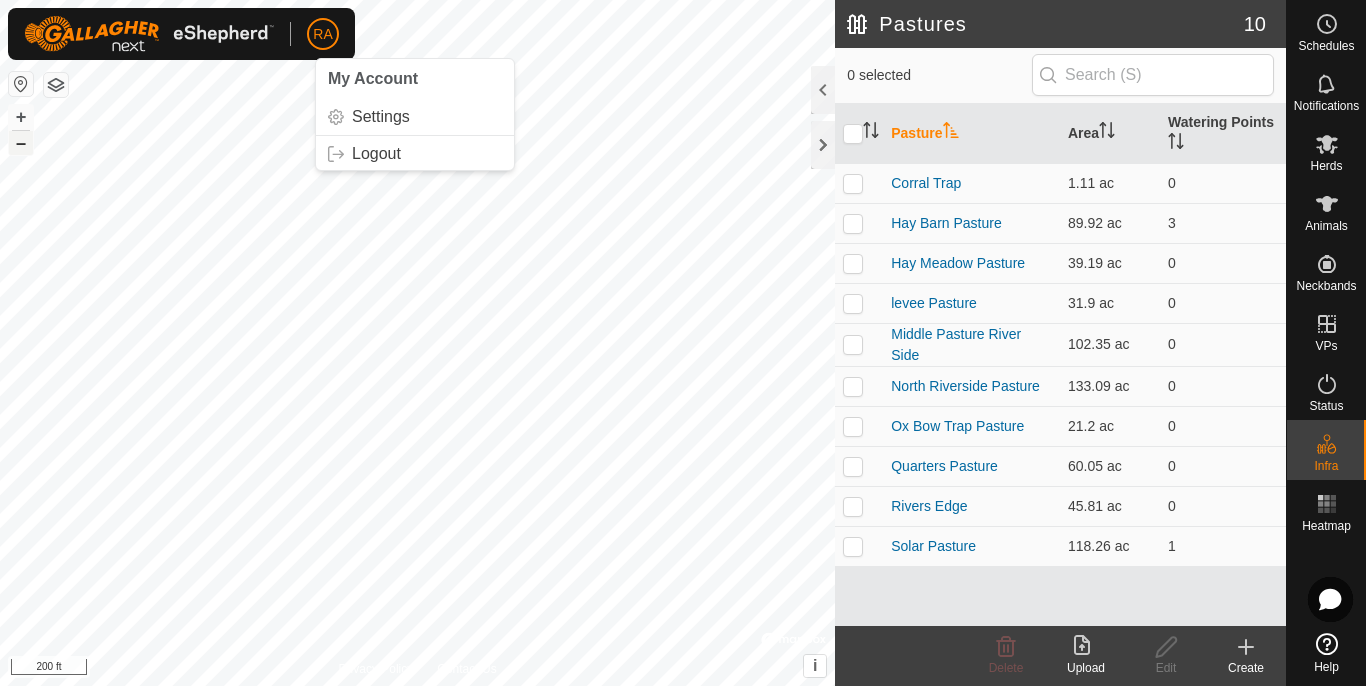click on "–" at bounding box center (21, 143) 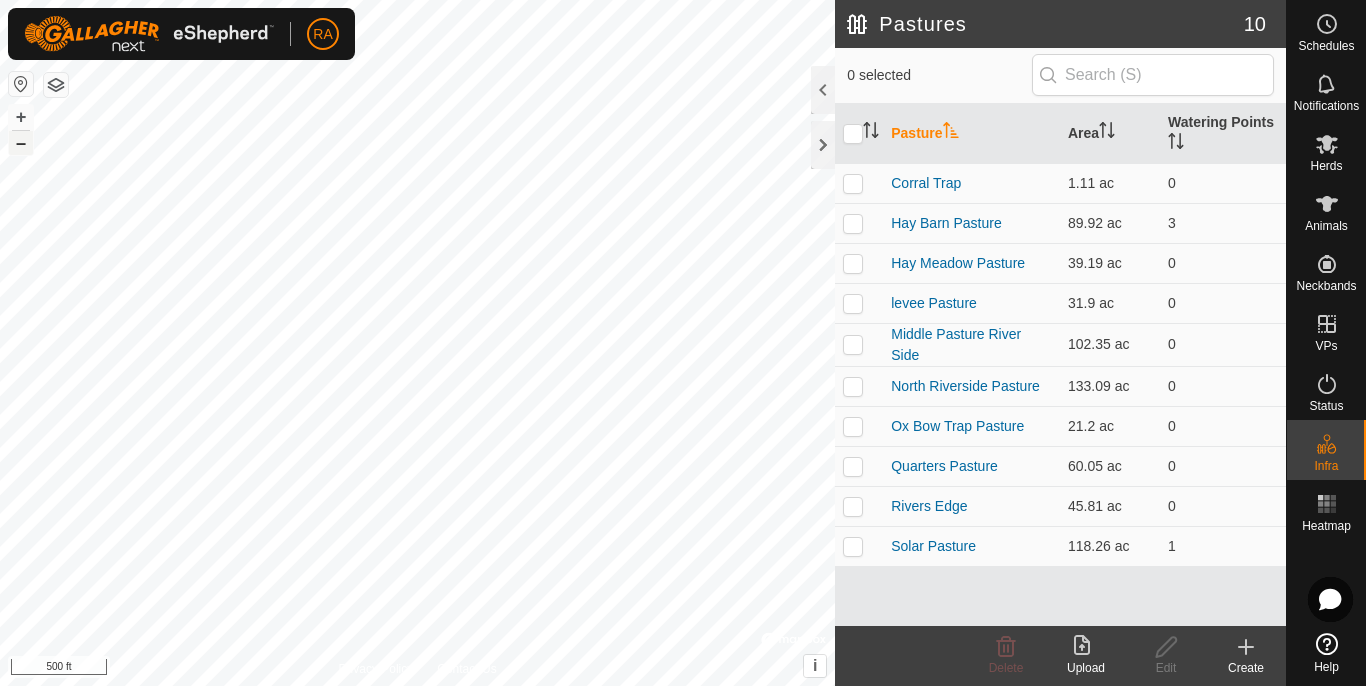 click on "–" at bounding box center [21, 143] 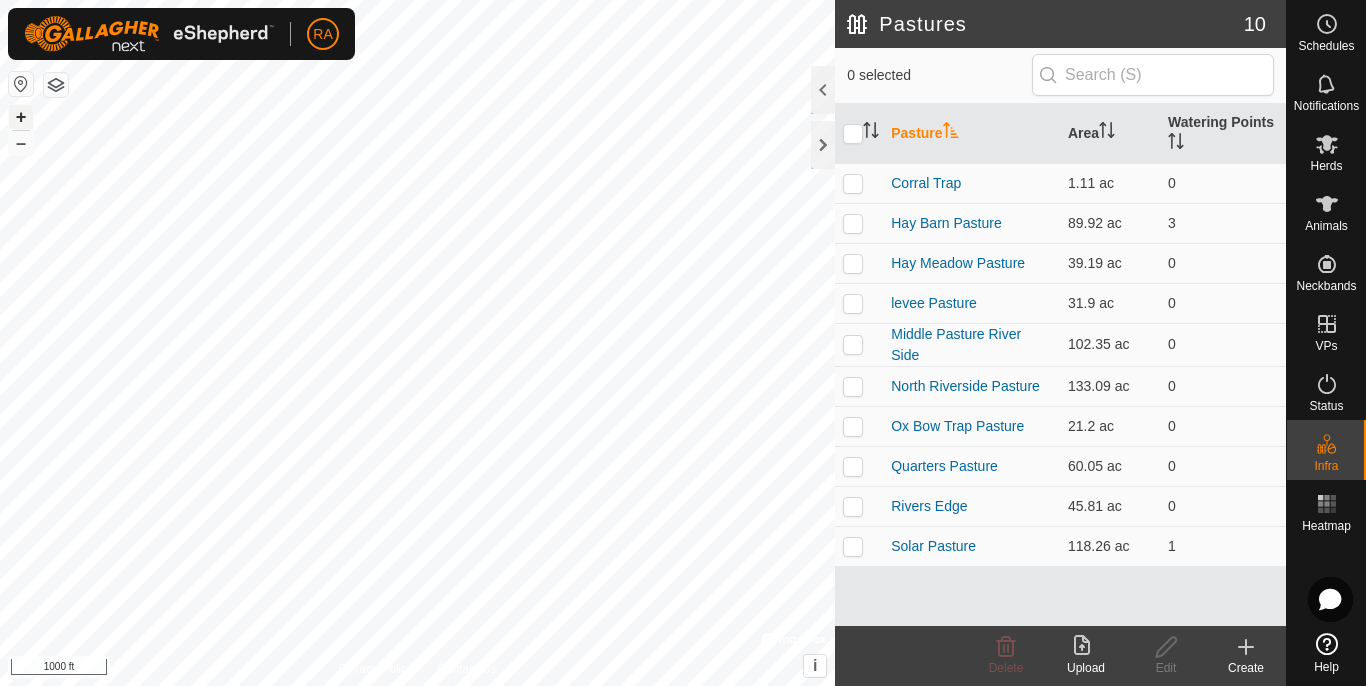 click on "+" at bounding box center [21, 117] 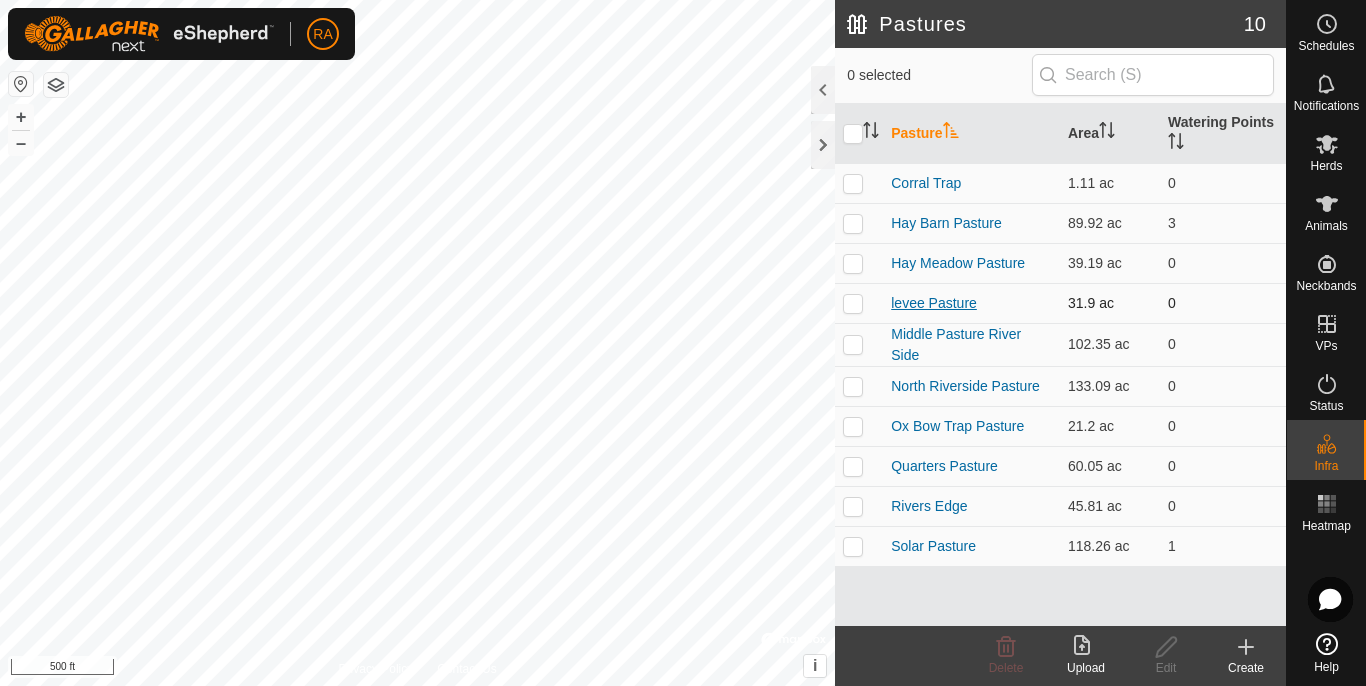 click on "levee Pasture" at bounding box center [934, 303] 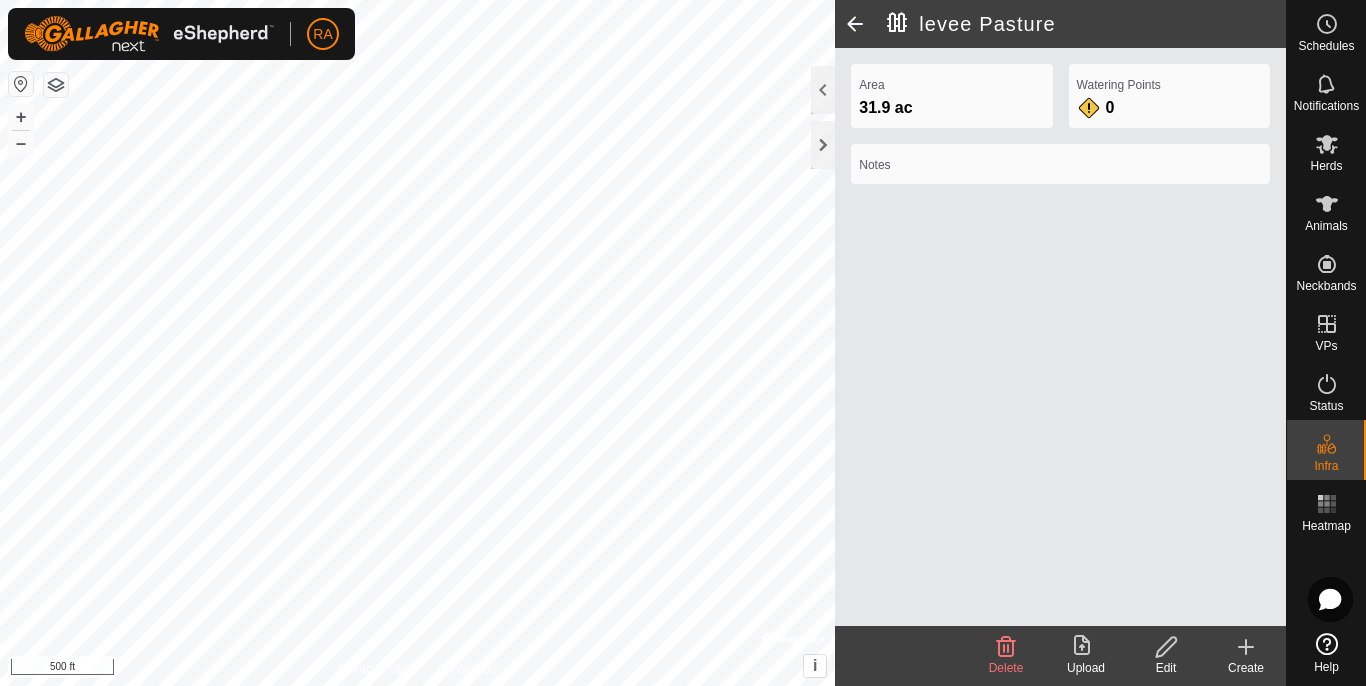 click on "Edit" 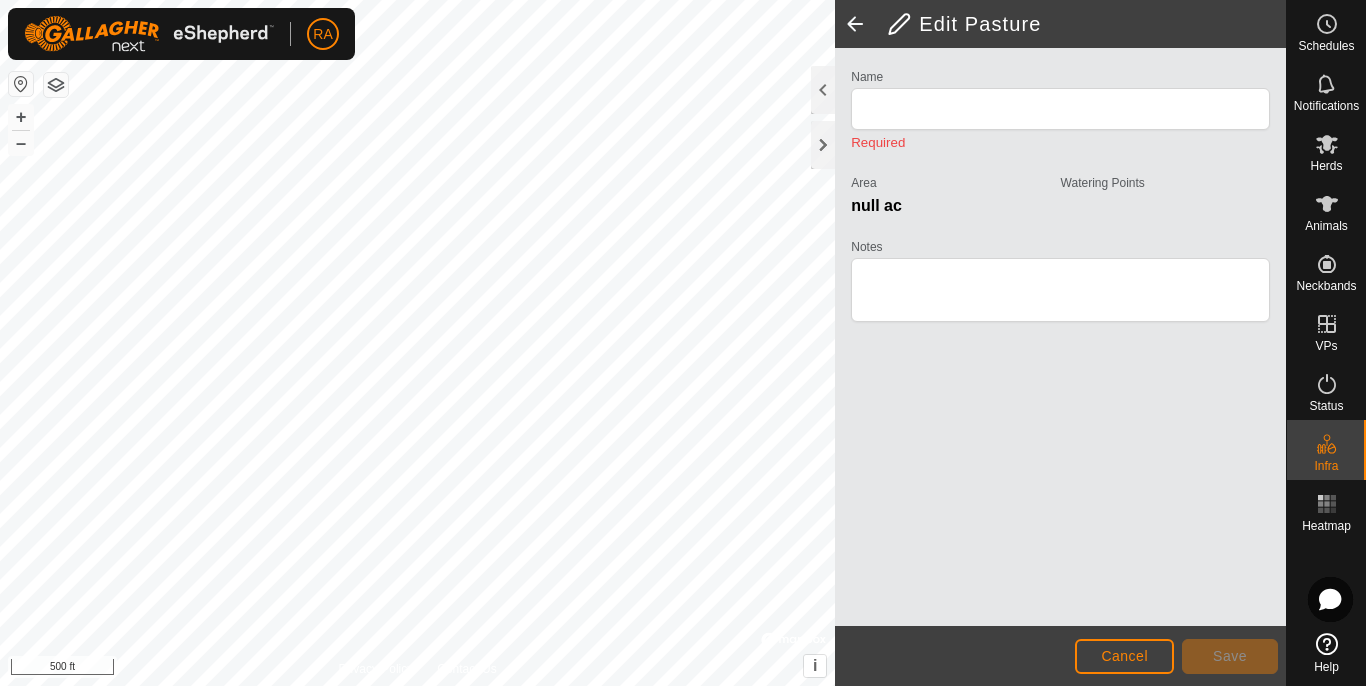 type on "levee Pasture" 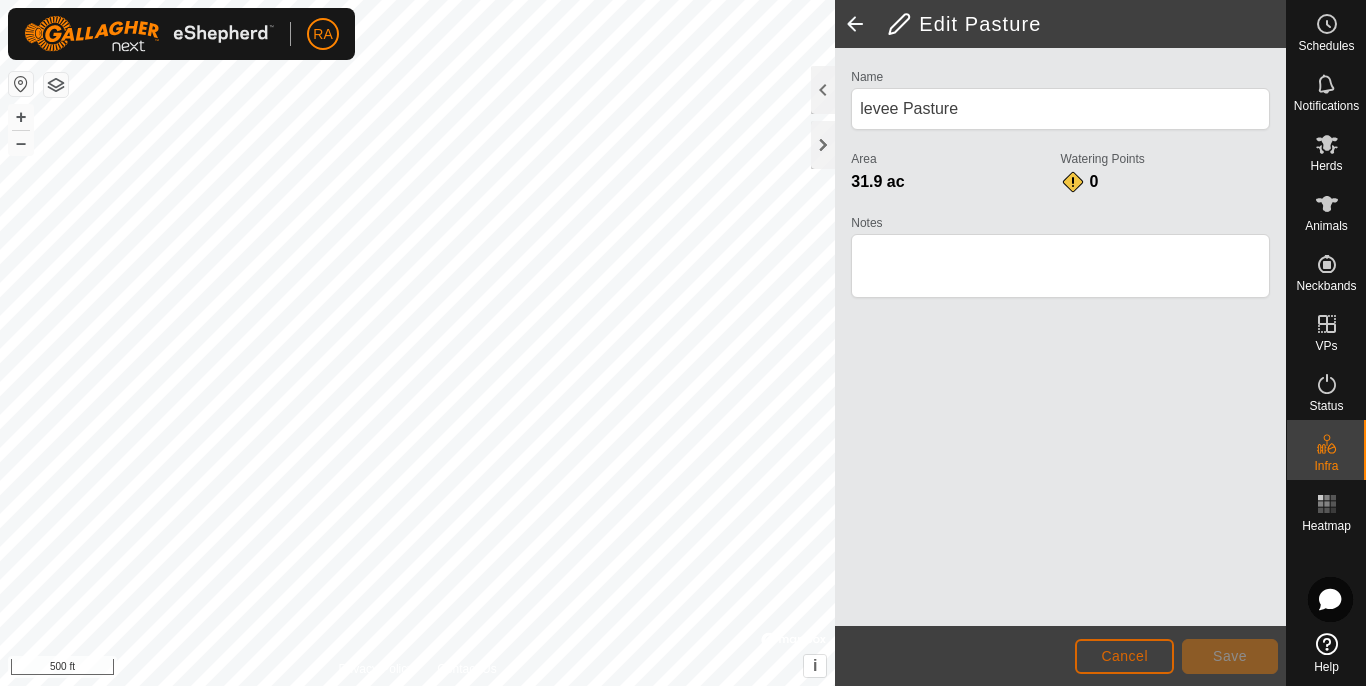 click on "Cancel" 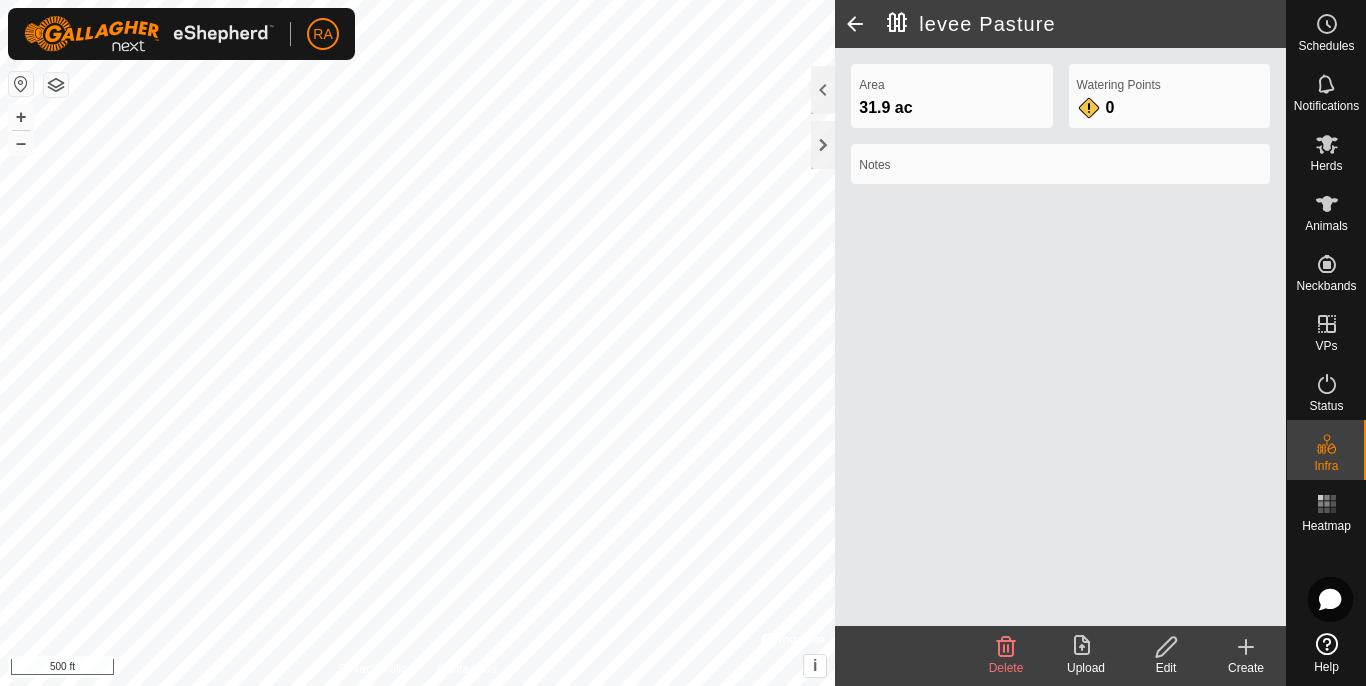 click 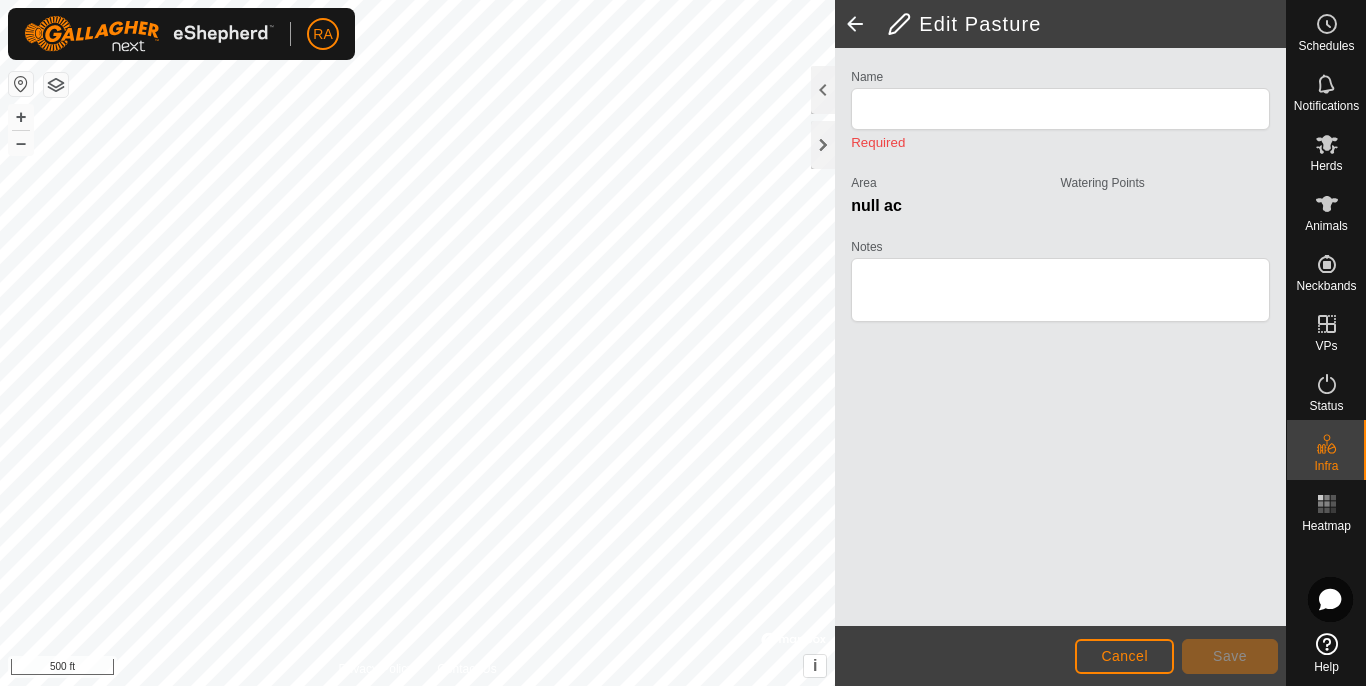 click 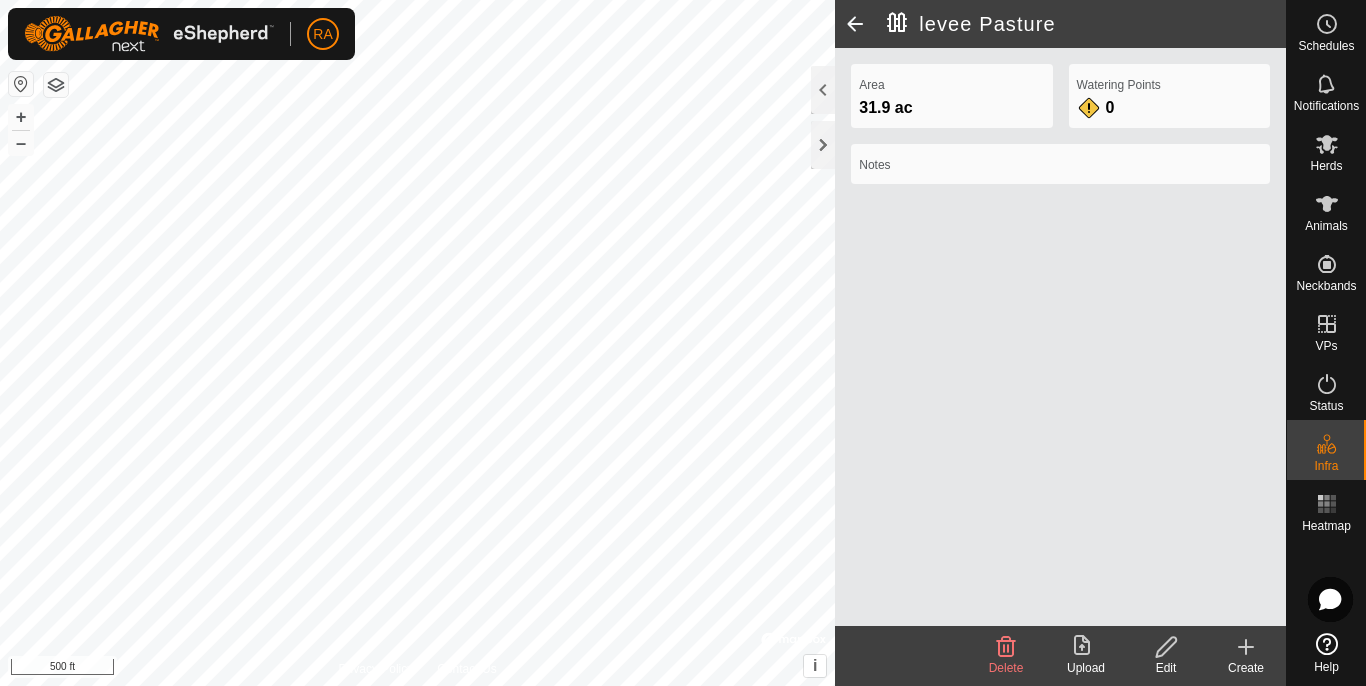 click 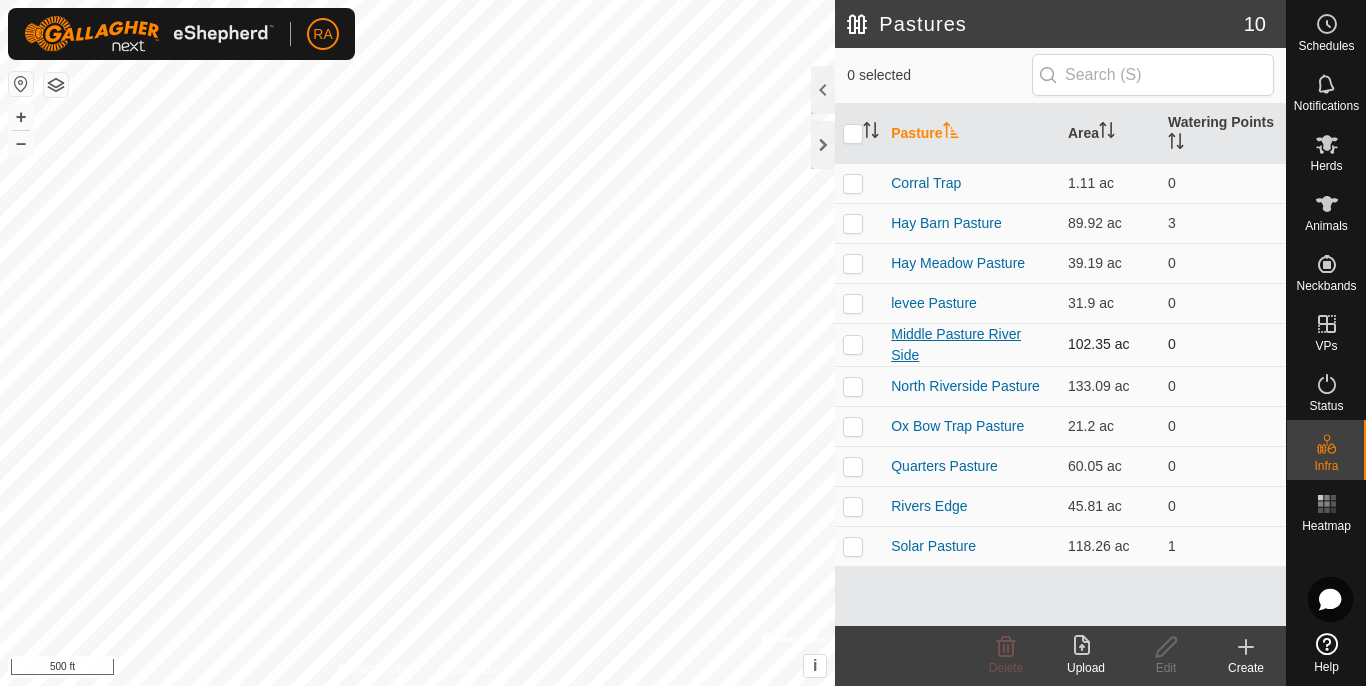 click on "Middle Pasture River Side" at bounding box center (956, 344) 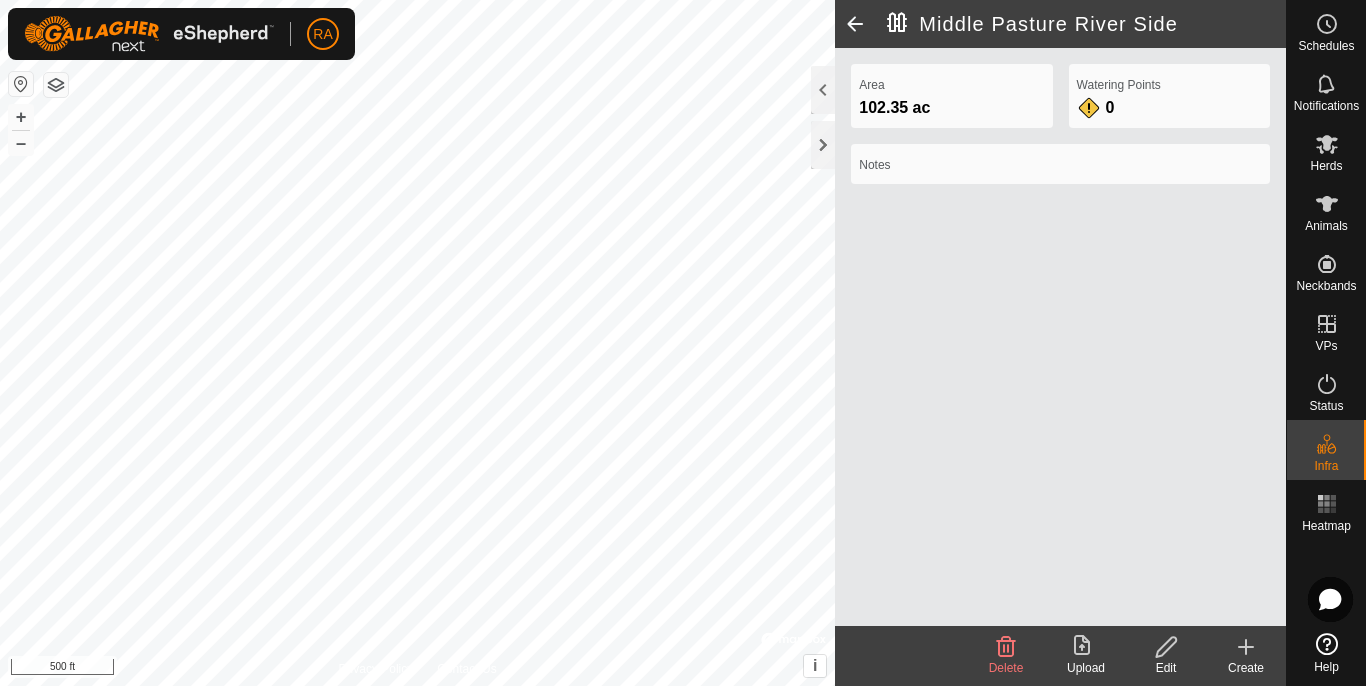 click 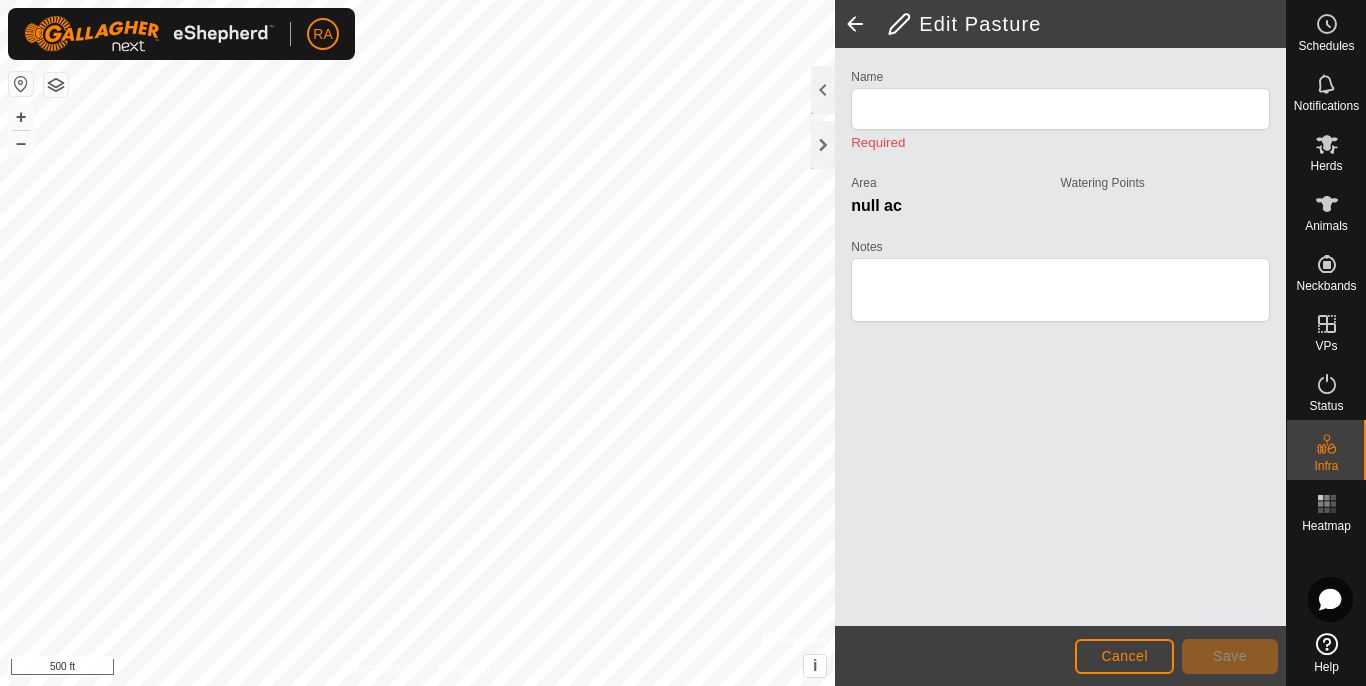 type on "Middle Pasture River Side" 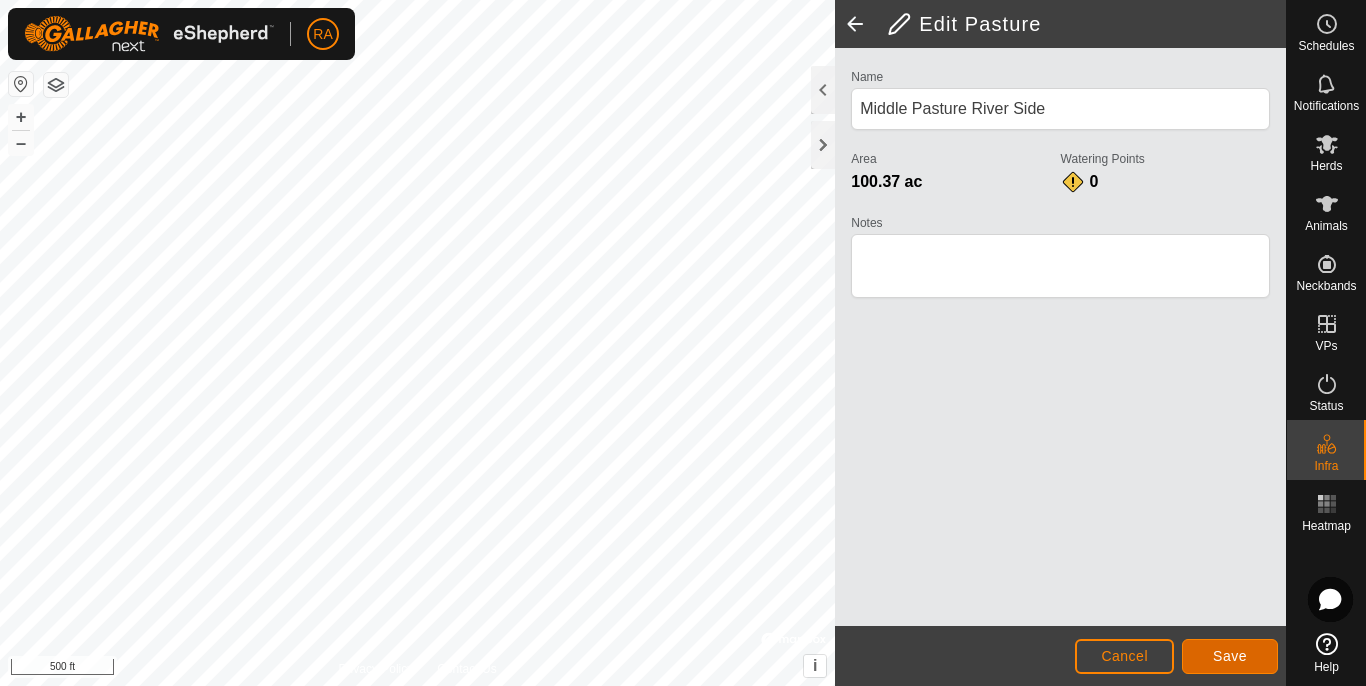 click on "Save" 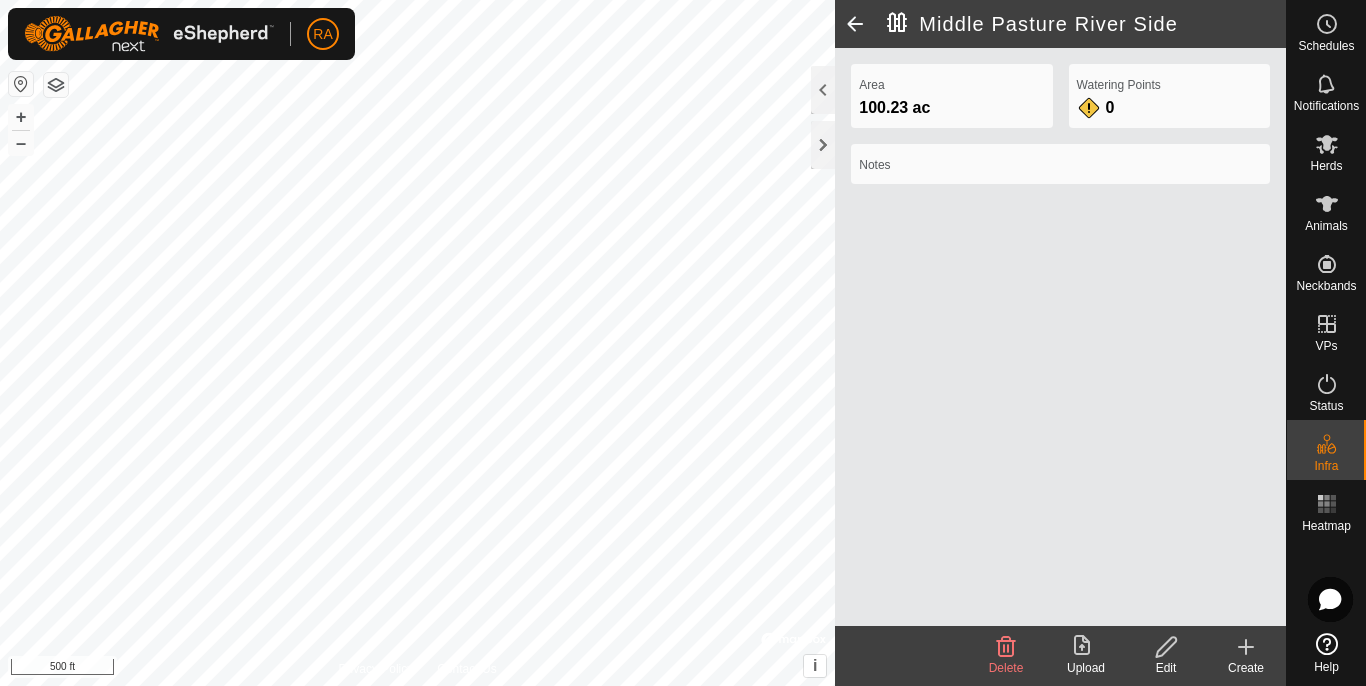 click 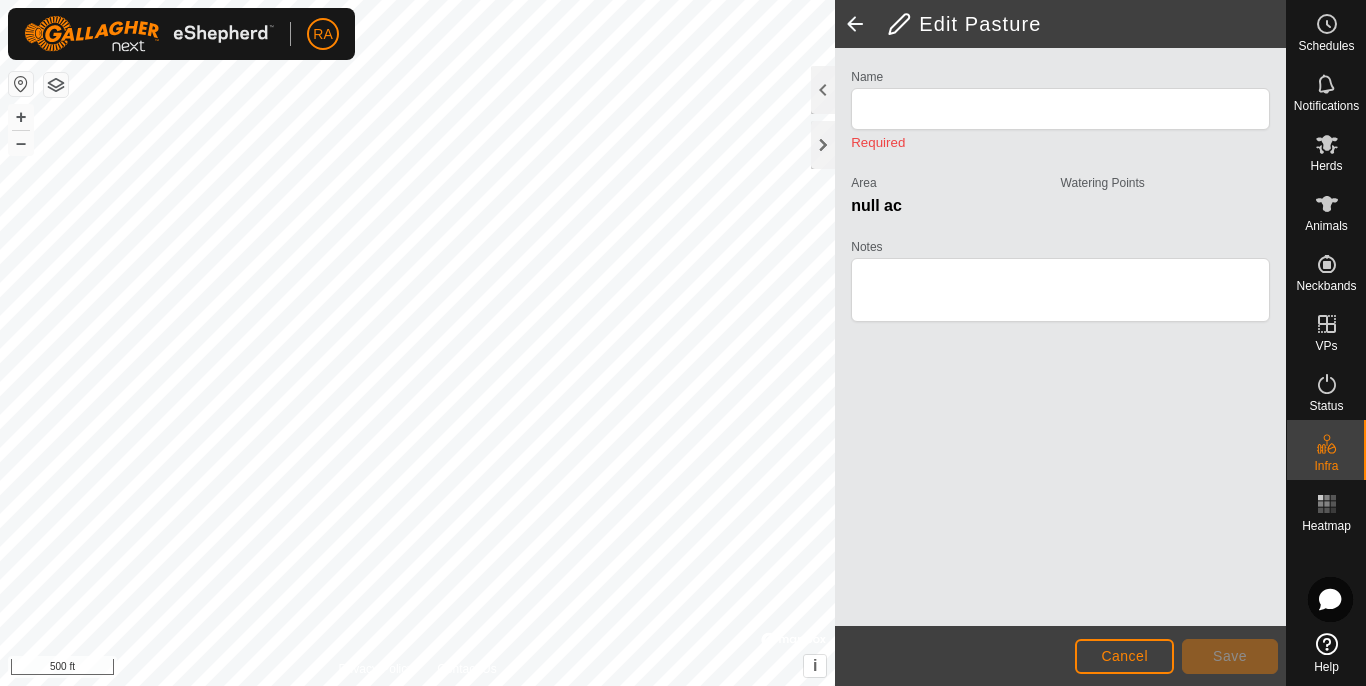type on "Middle Pasture River Side" 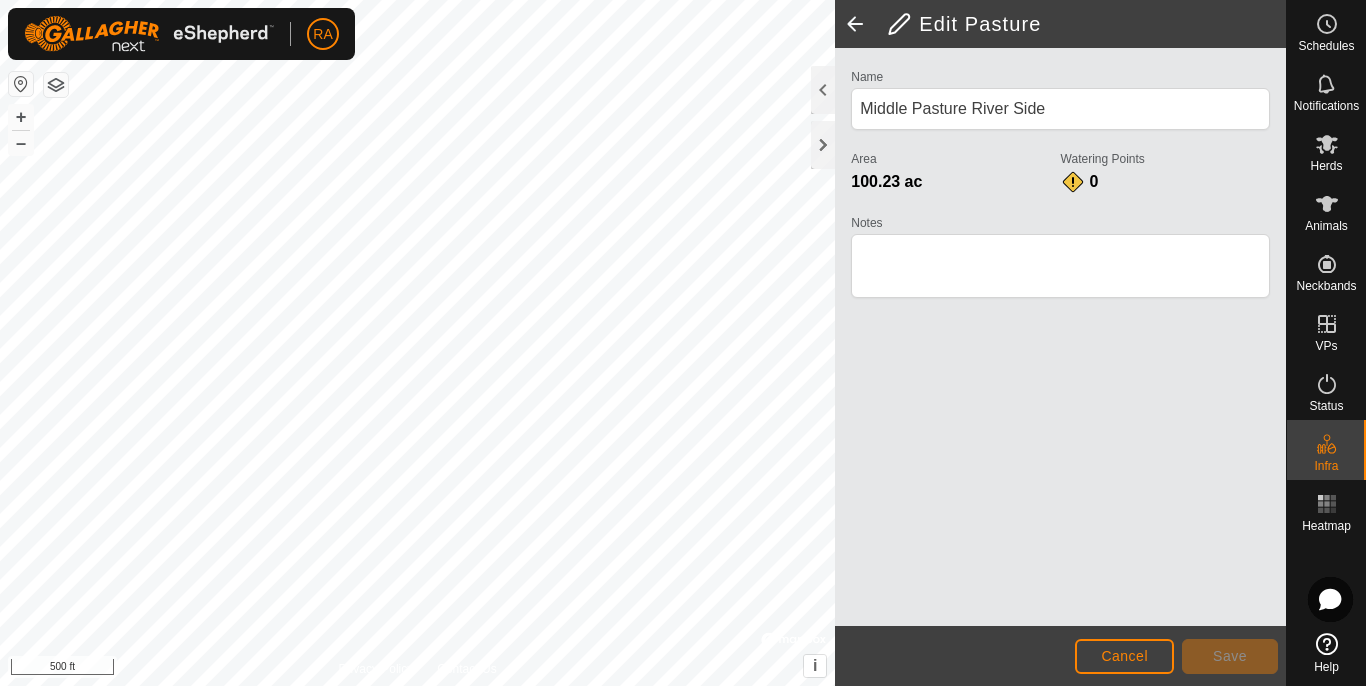 click 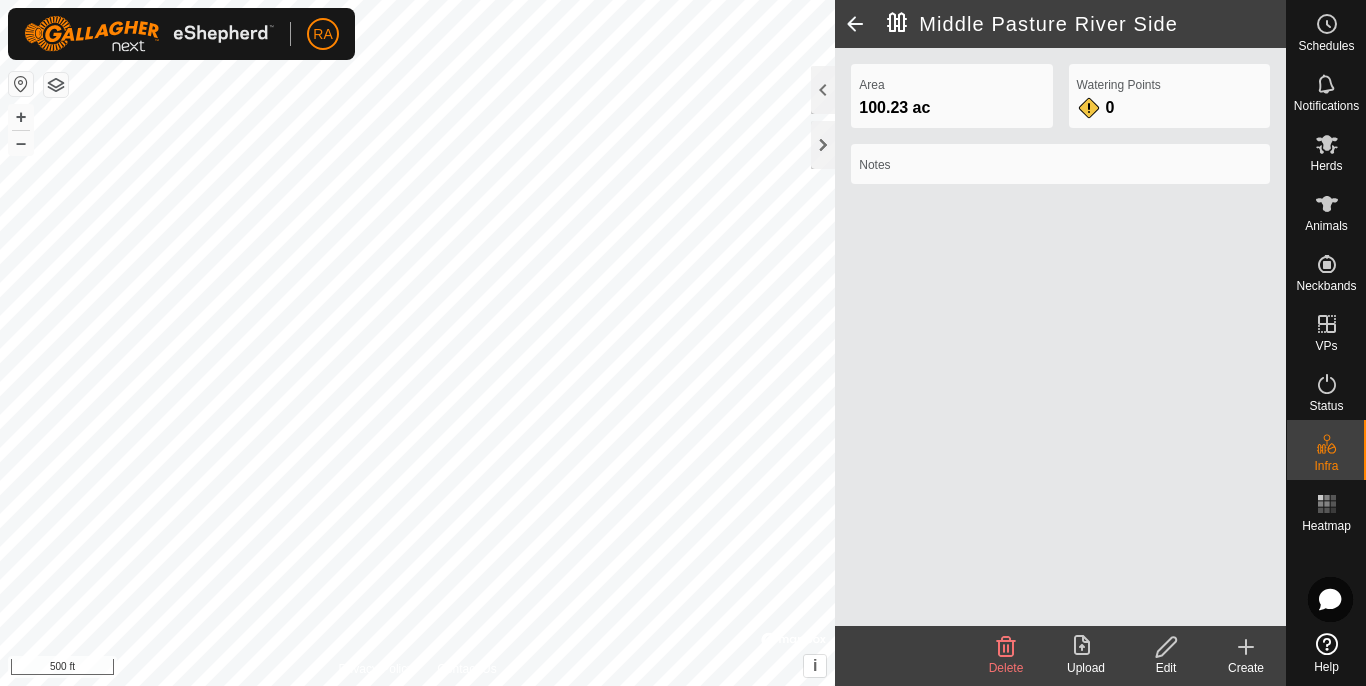 click 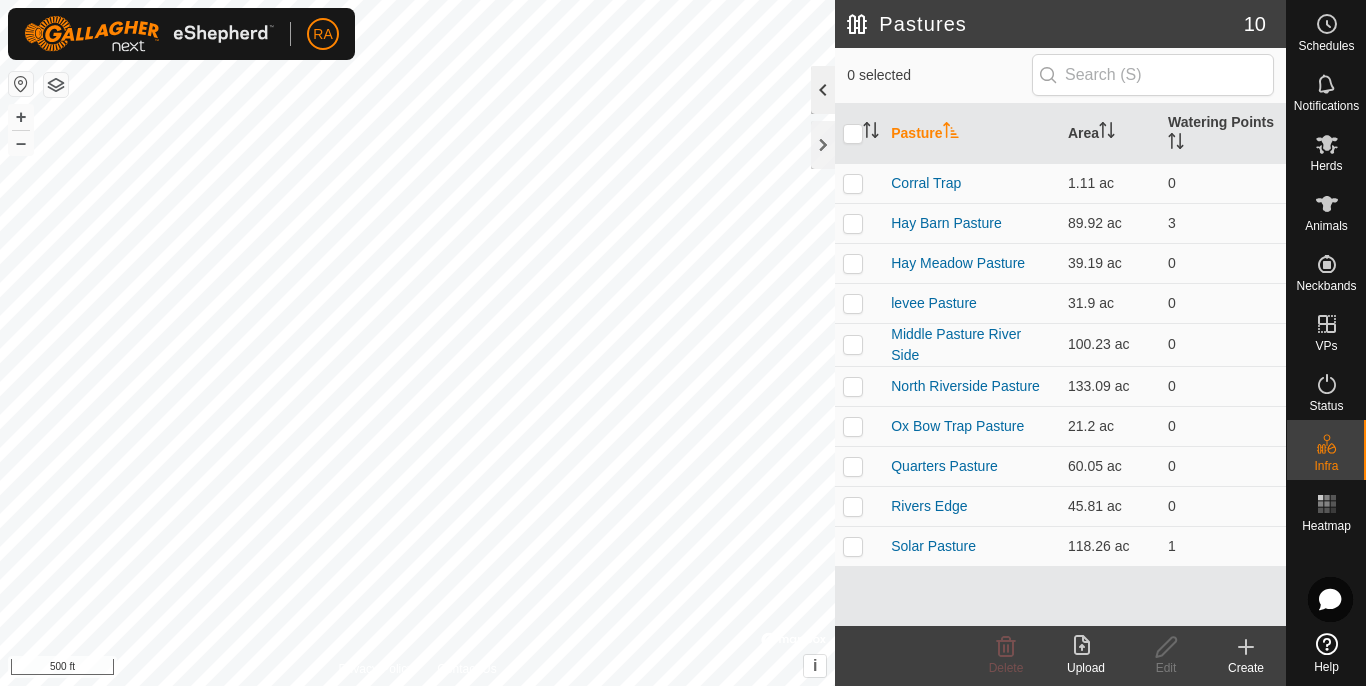 click 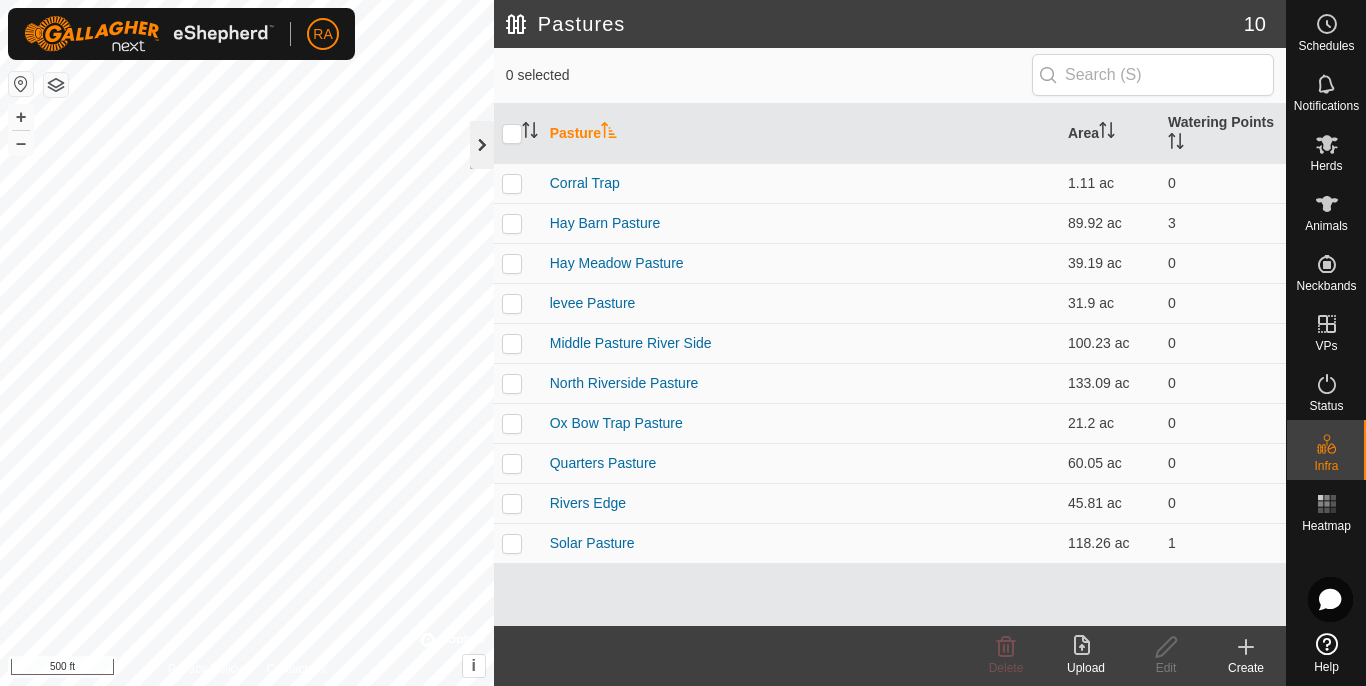 click 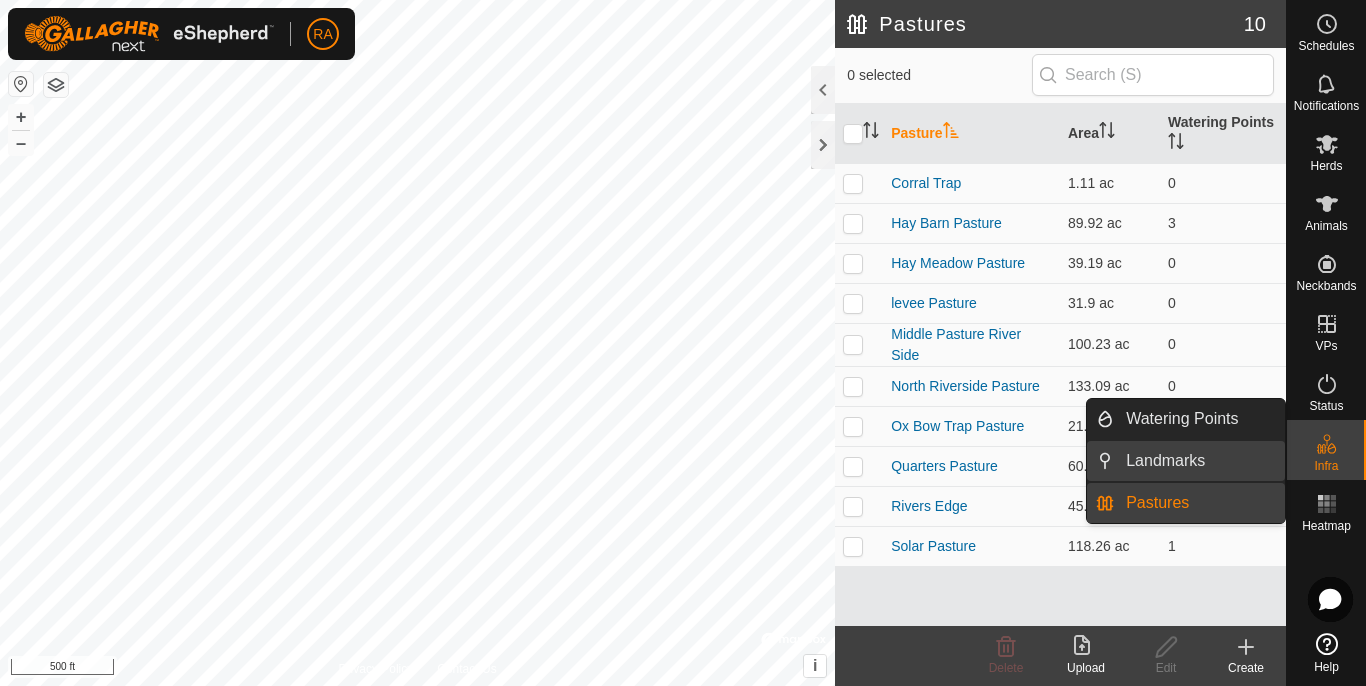 click on "Landmarks" at bounding box center (1199, 461) 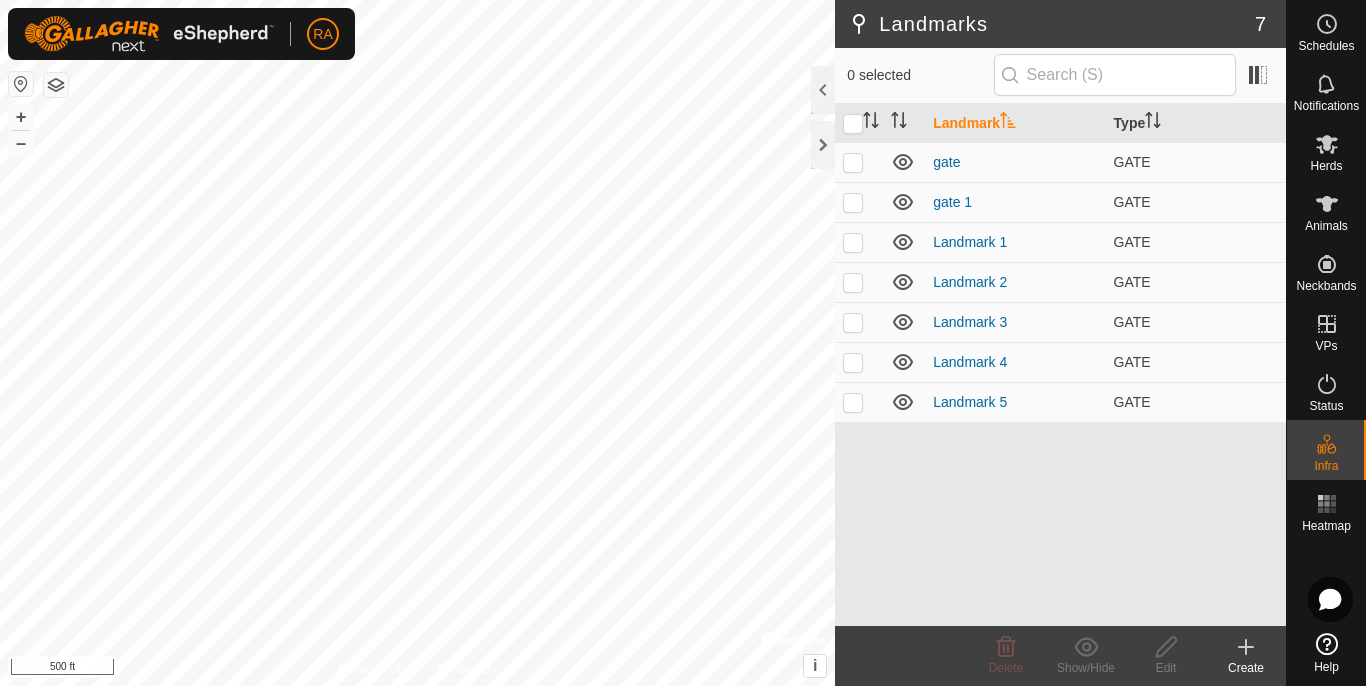 click 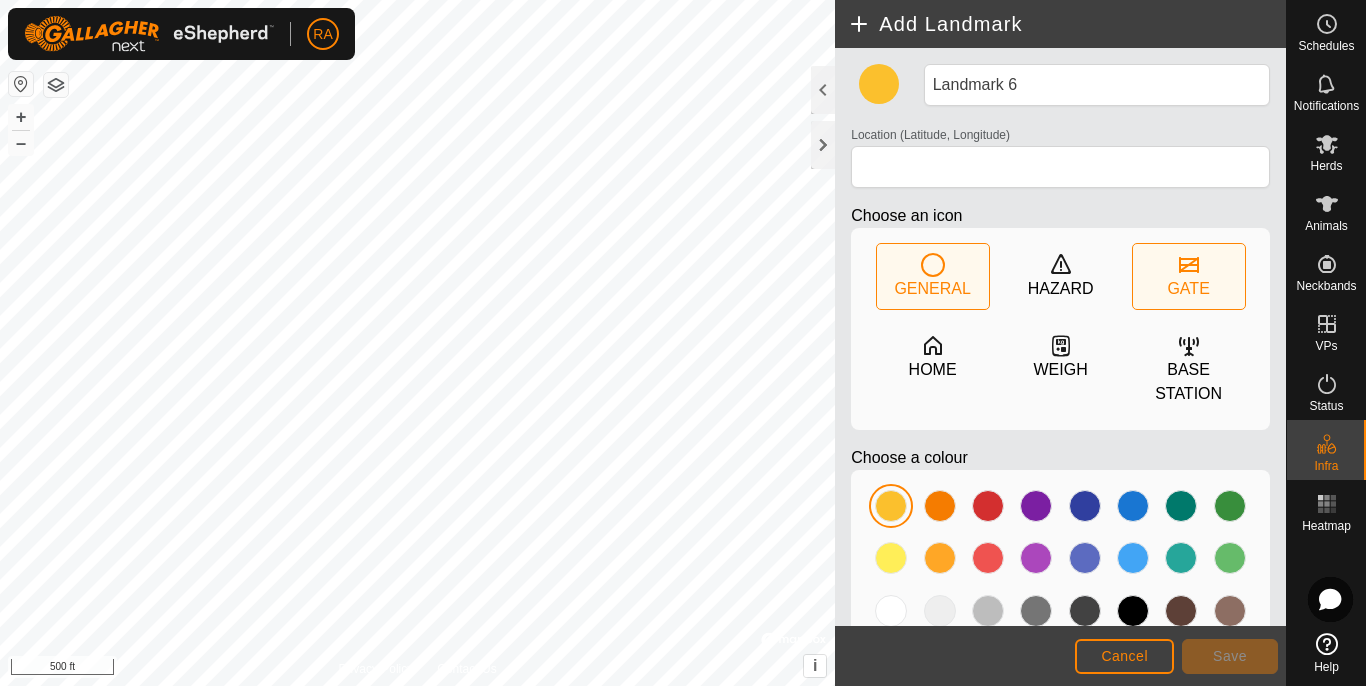 click on "GATE" 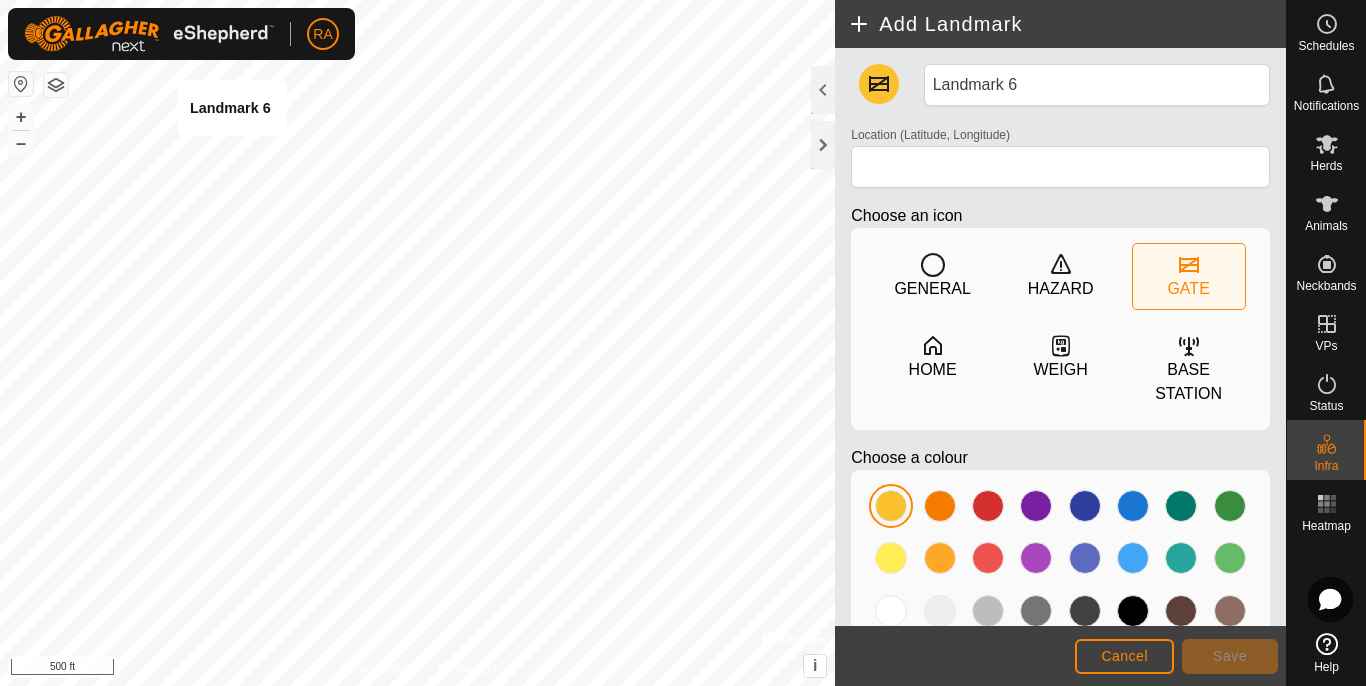 type on "[LATITUDE], [LONGITUDE]" 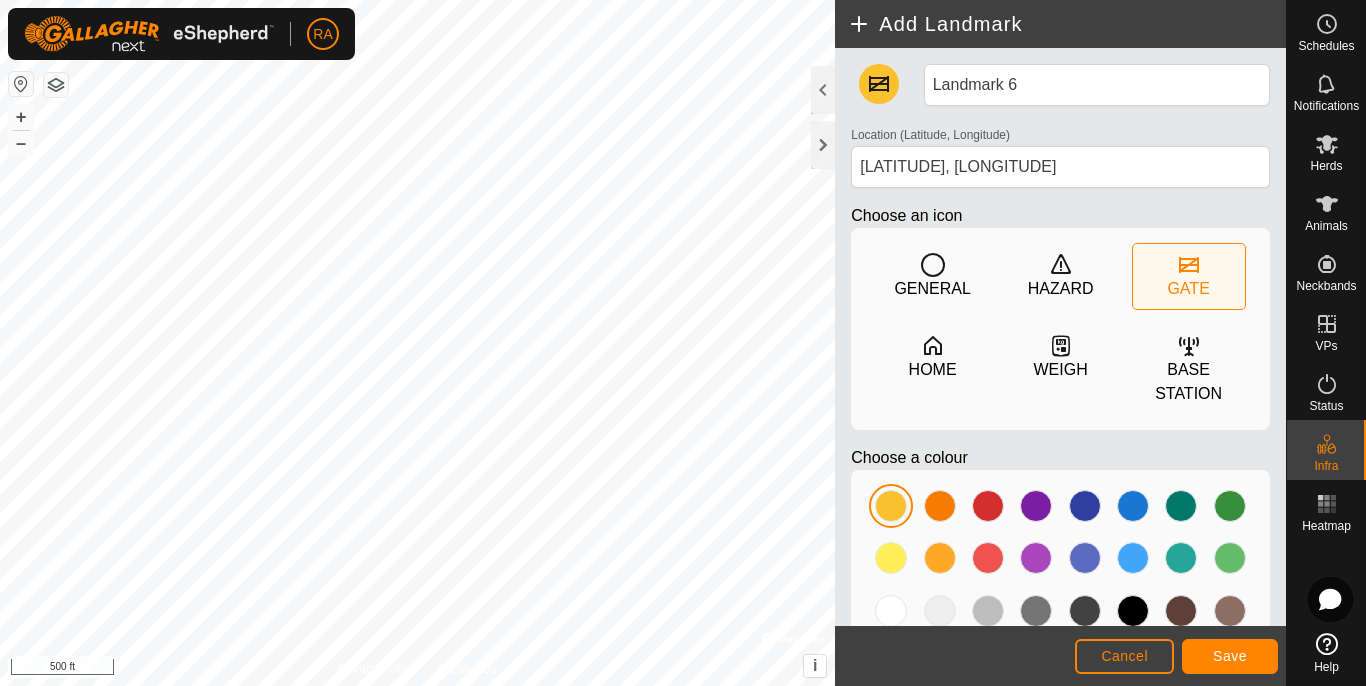 click 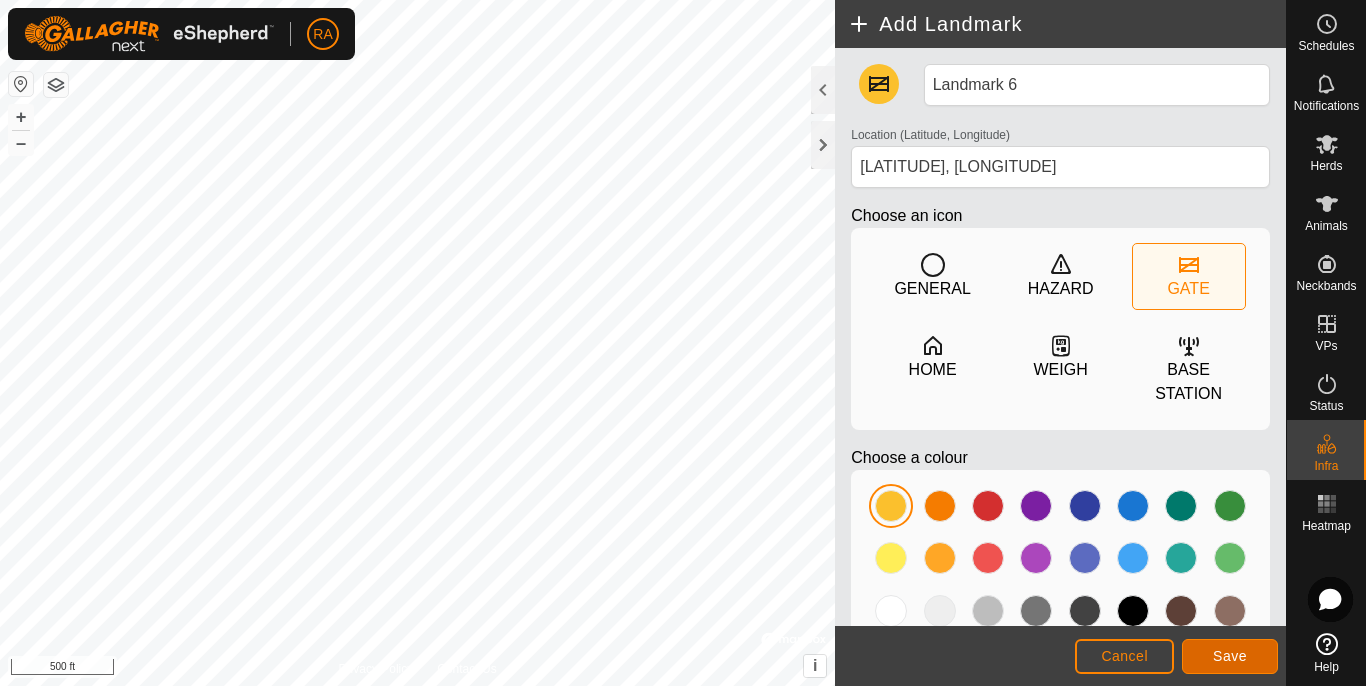 click on "Save" 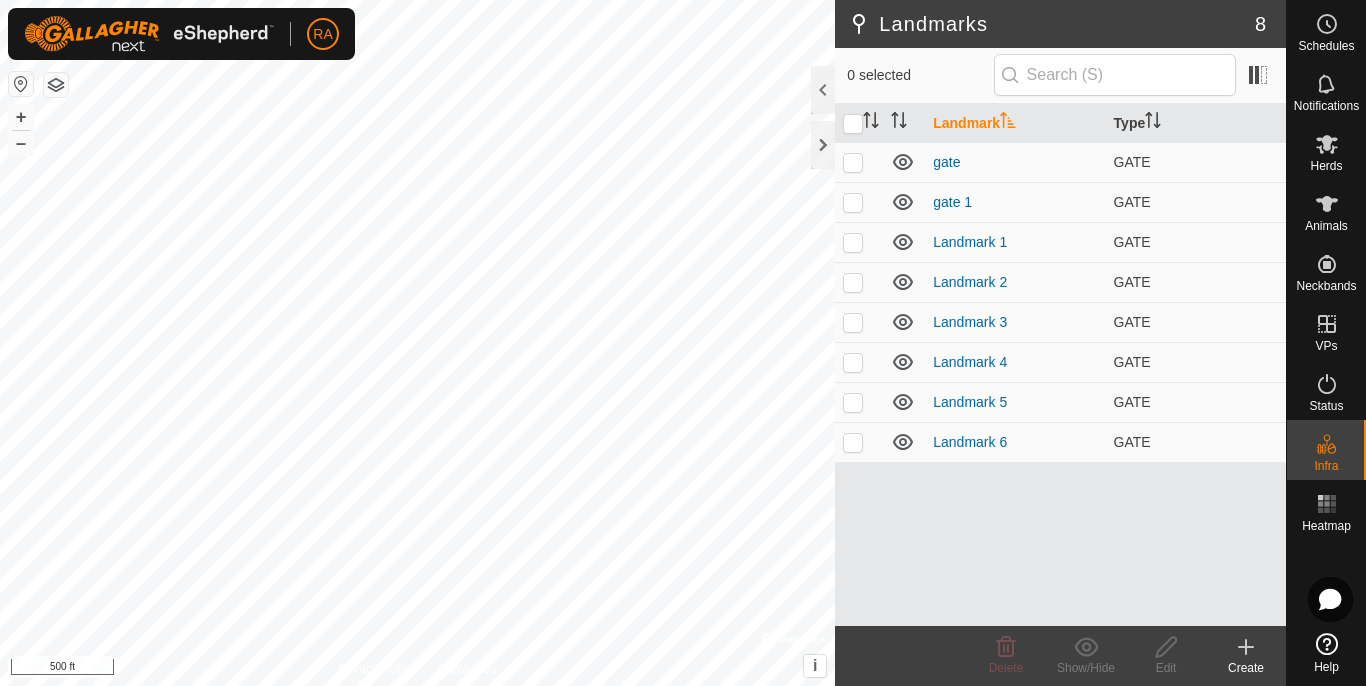click on "Create" 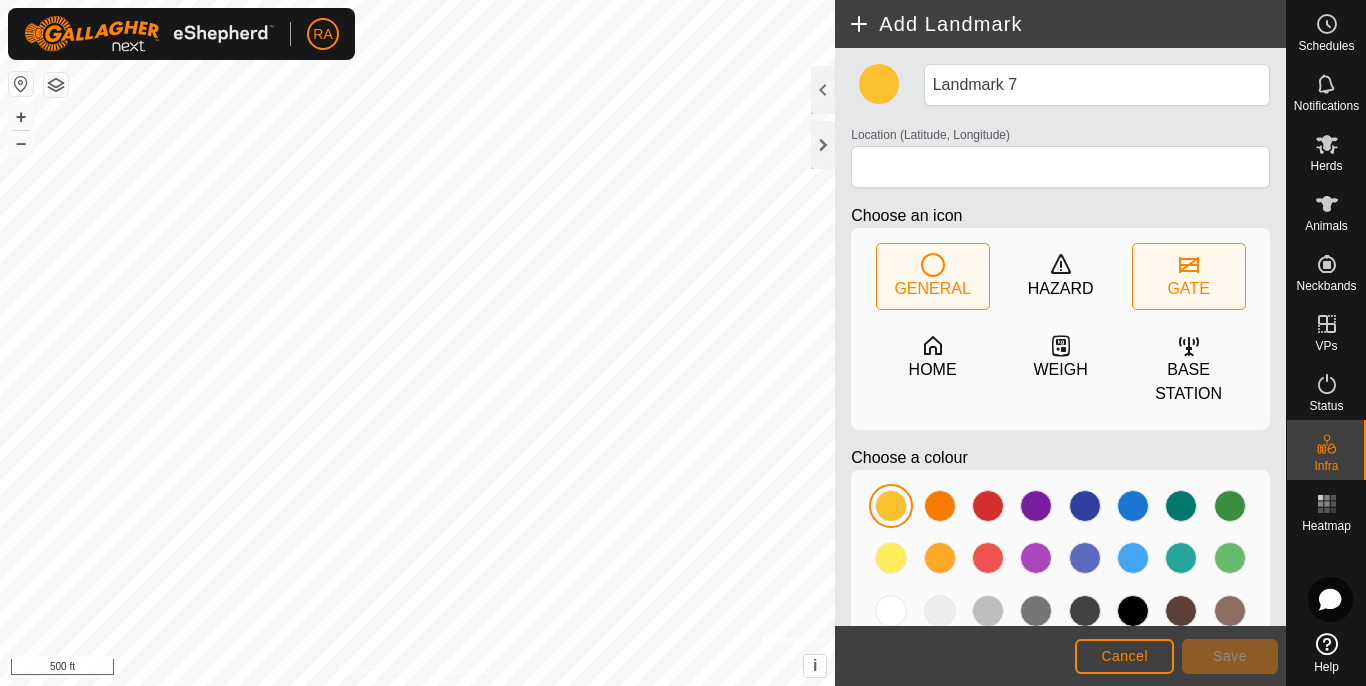 click on "GATE" 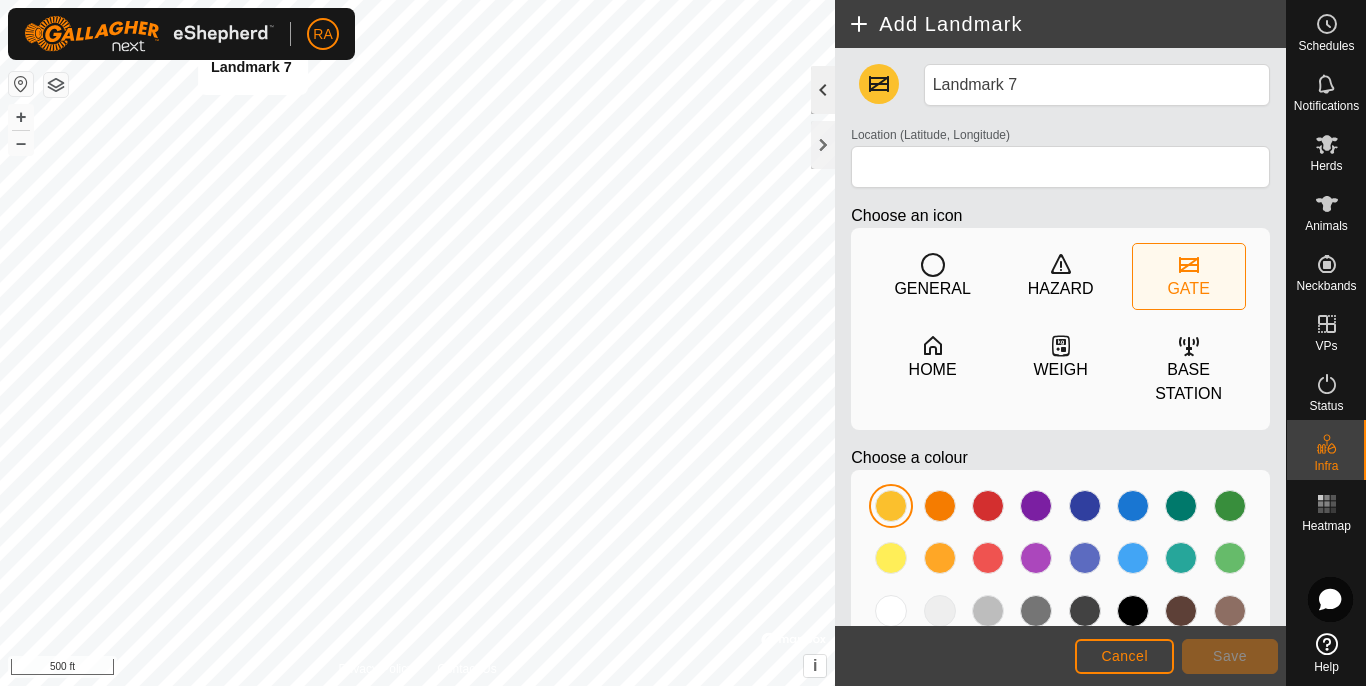 type on "[LATITUDE], [LONGITUDE]" 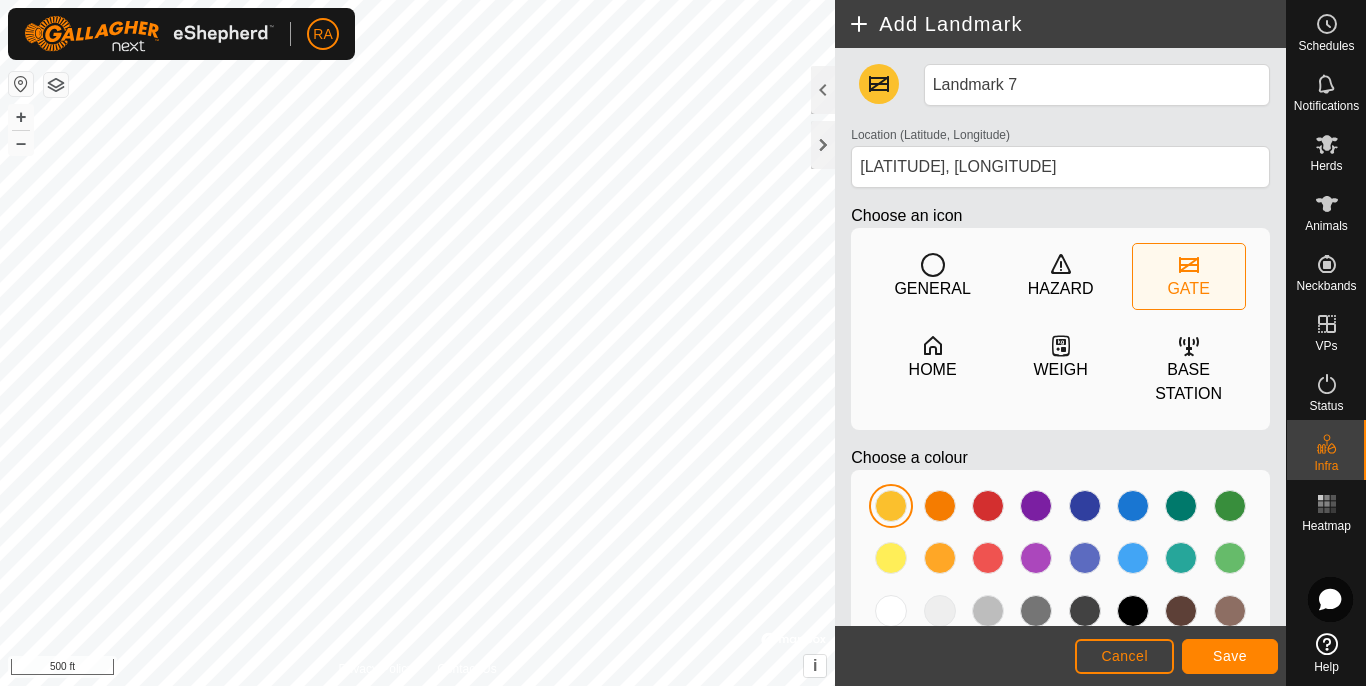 scroll, scrollTop: 29, scrollLeft: 0, axis: vertical 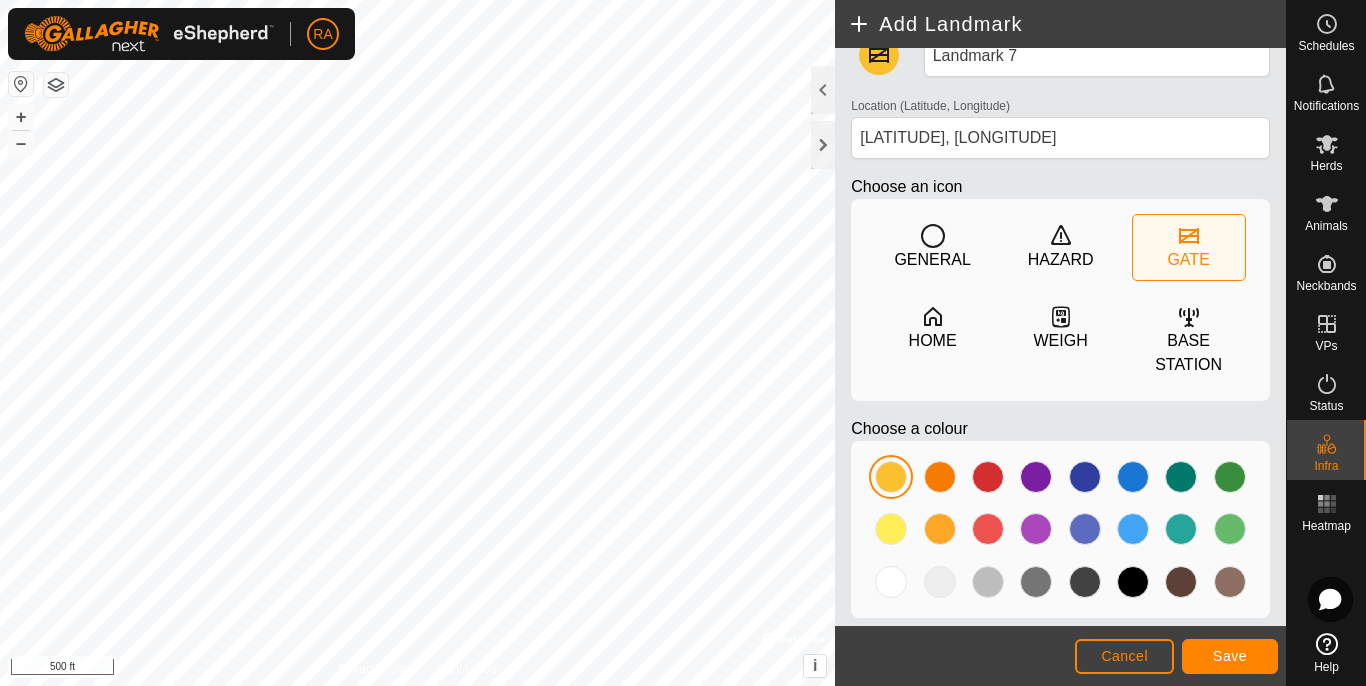 drag, startPoint x: 938, startPoint y: 264, endPoint x: 1148, endPoint y: 170, distance: 230.07825 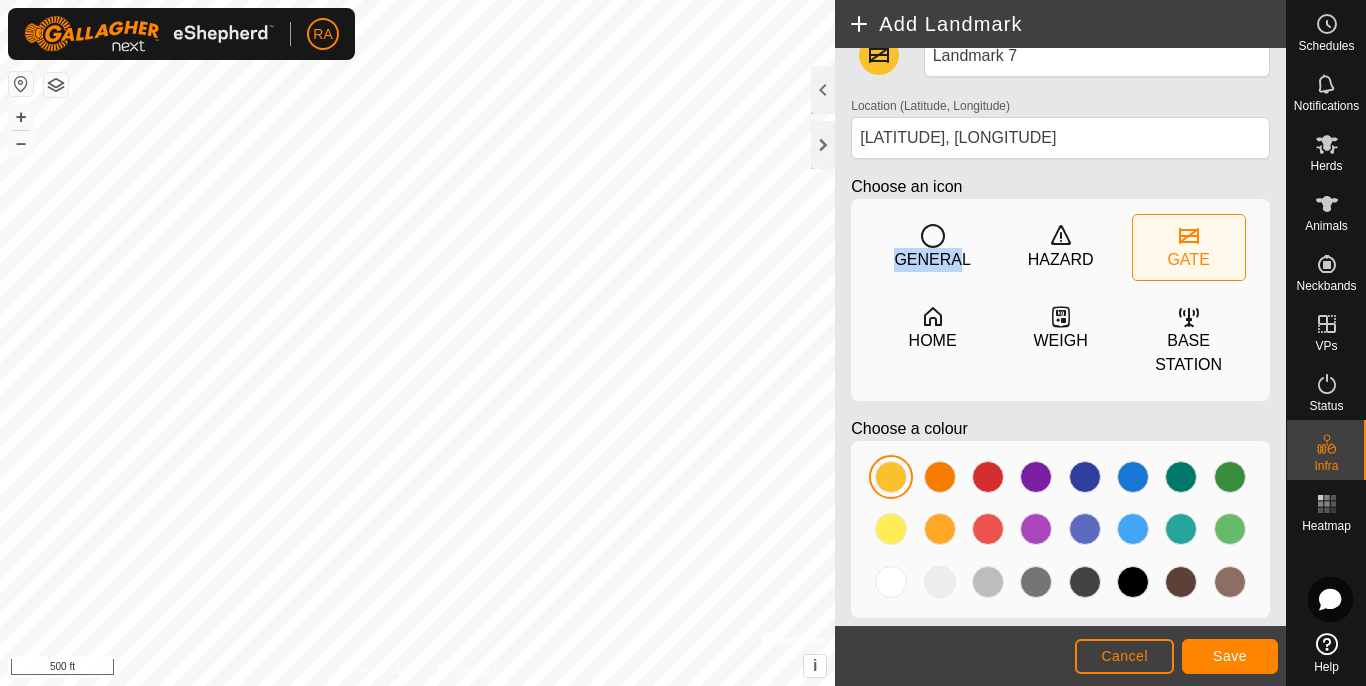 copy on "GENER" 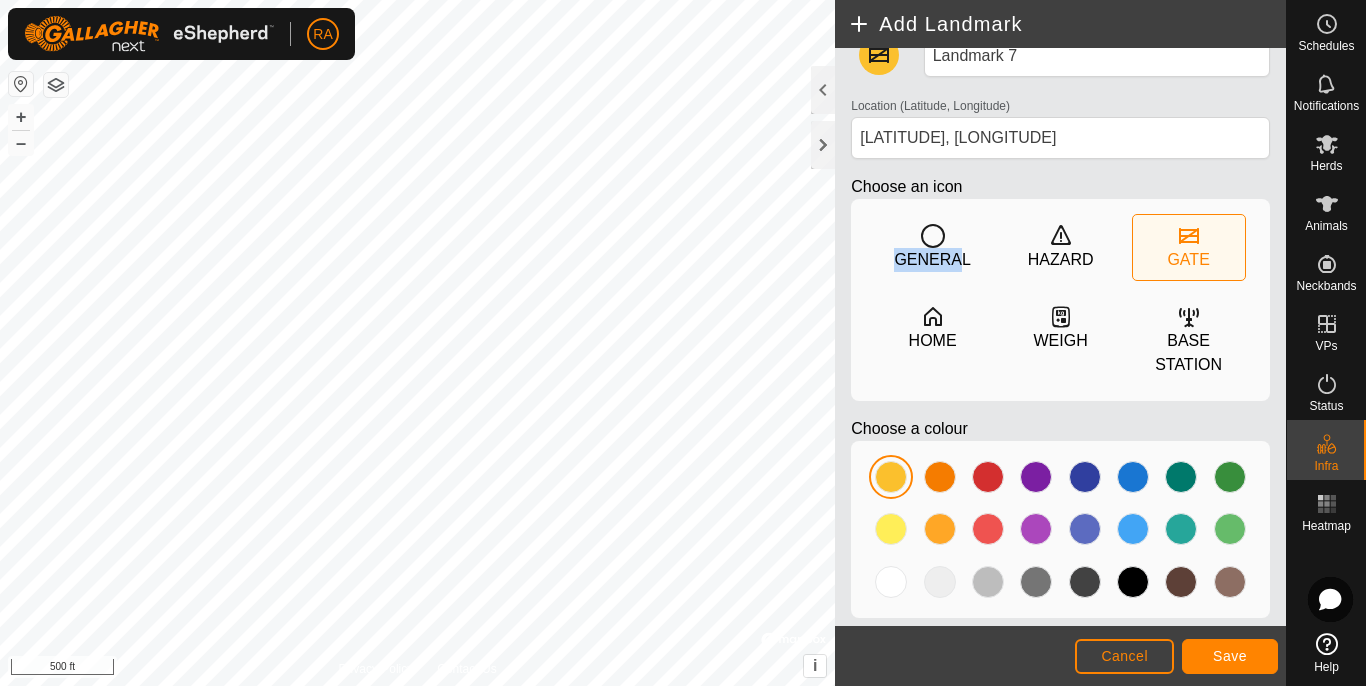 scroll, scrollTop: 0, scrollLeft: 0, axis: both 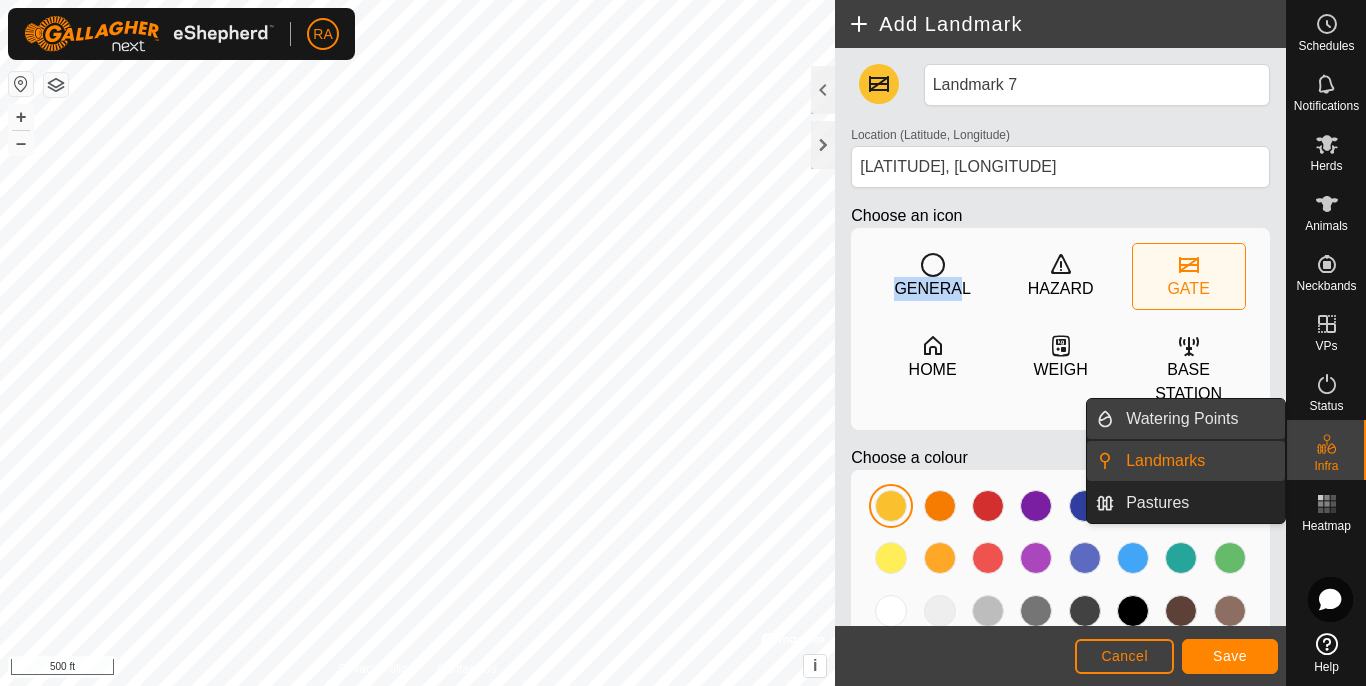 click on "Watering Points" at bounding box center (1199, 419) 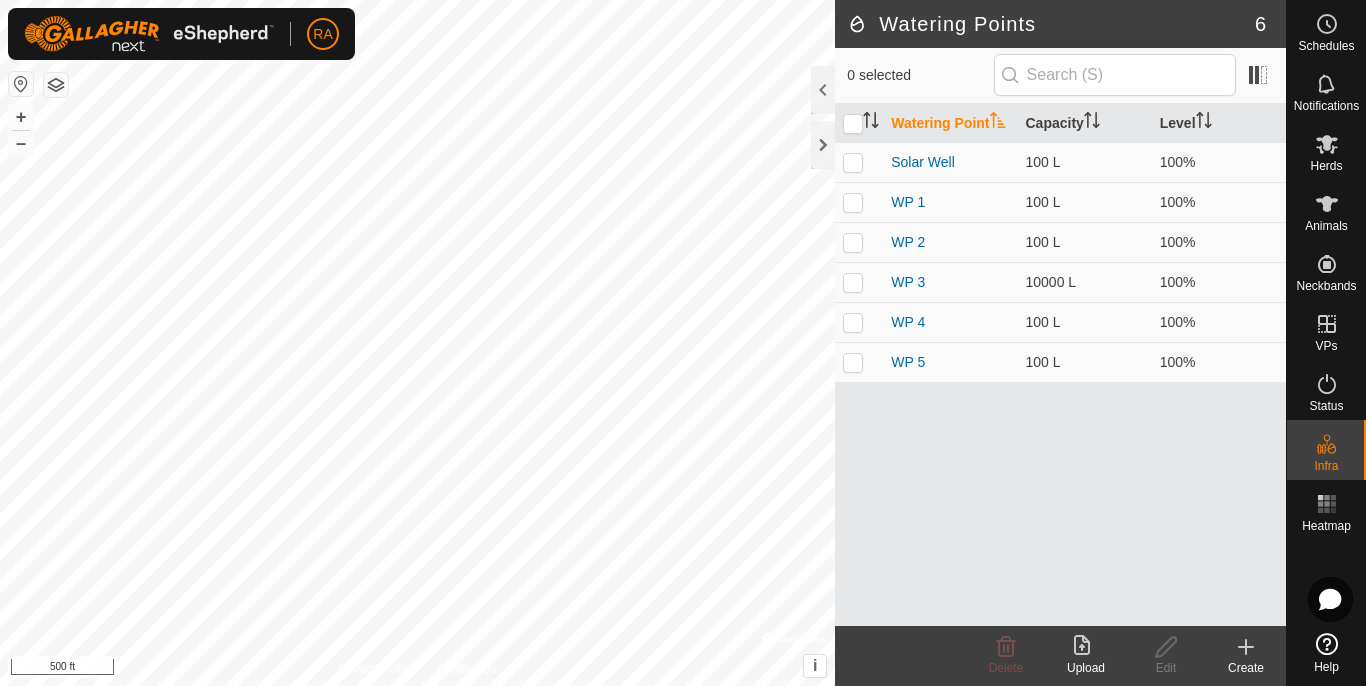 click 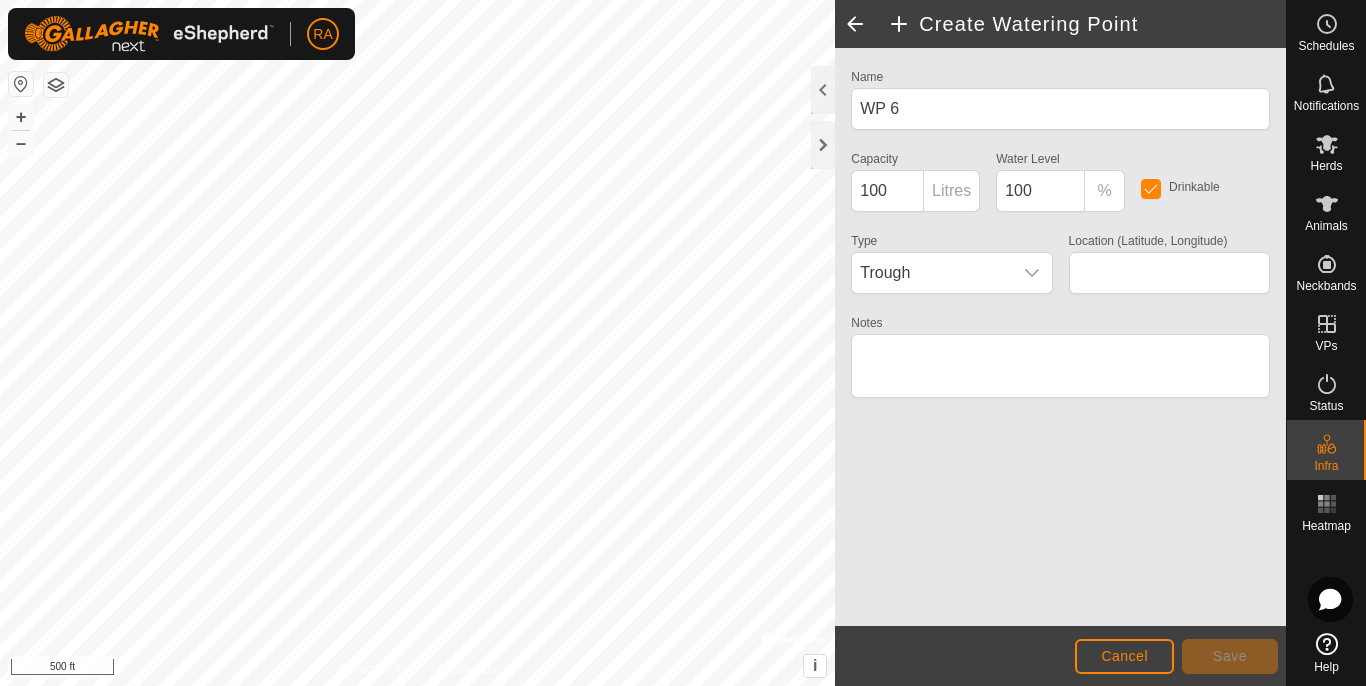 type on "[LATITUDE], [LONGITUDE]" 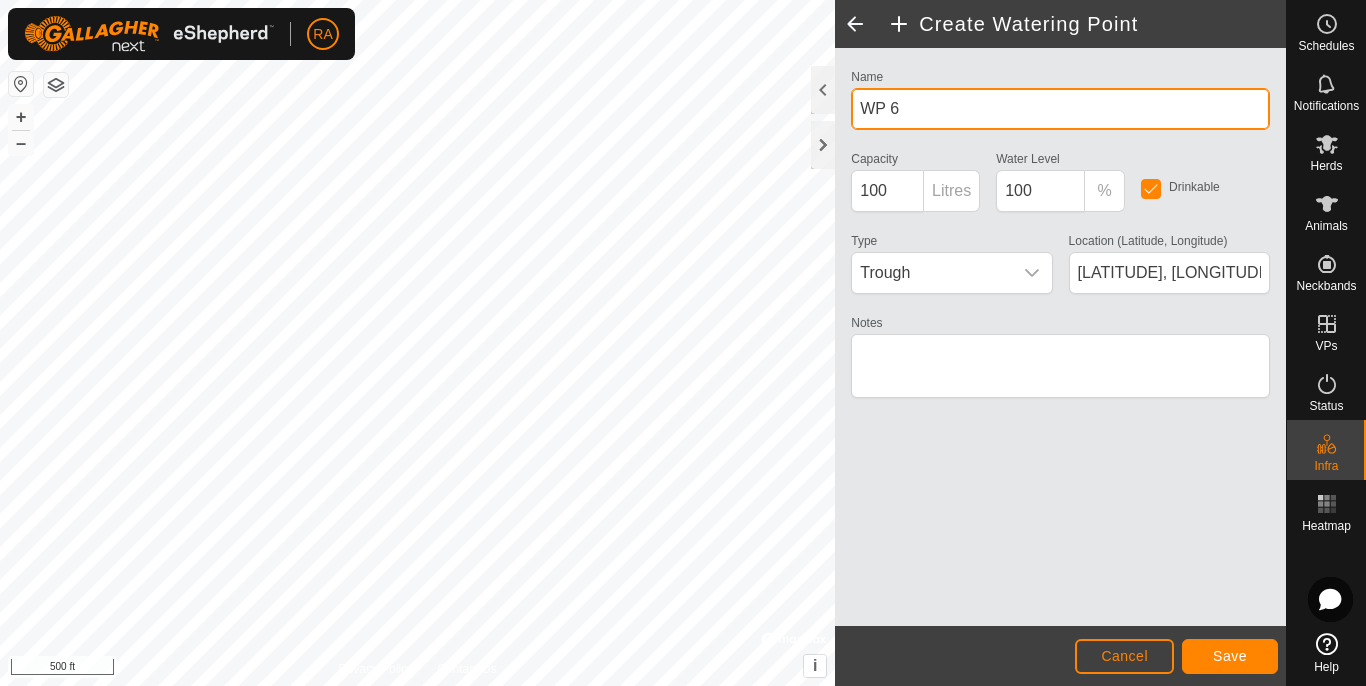 click on "WP 6" at bounding box center (1060, 109) 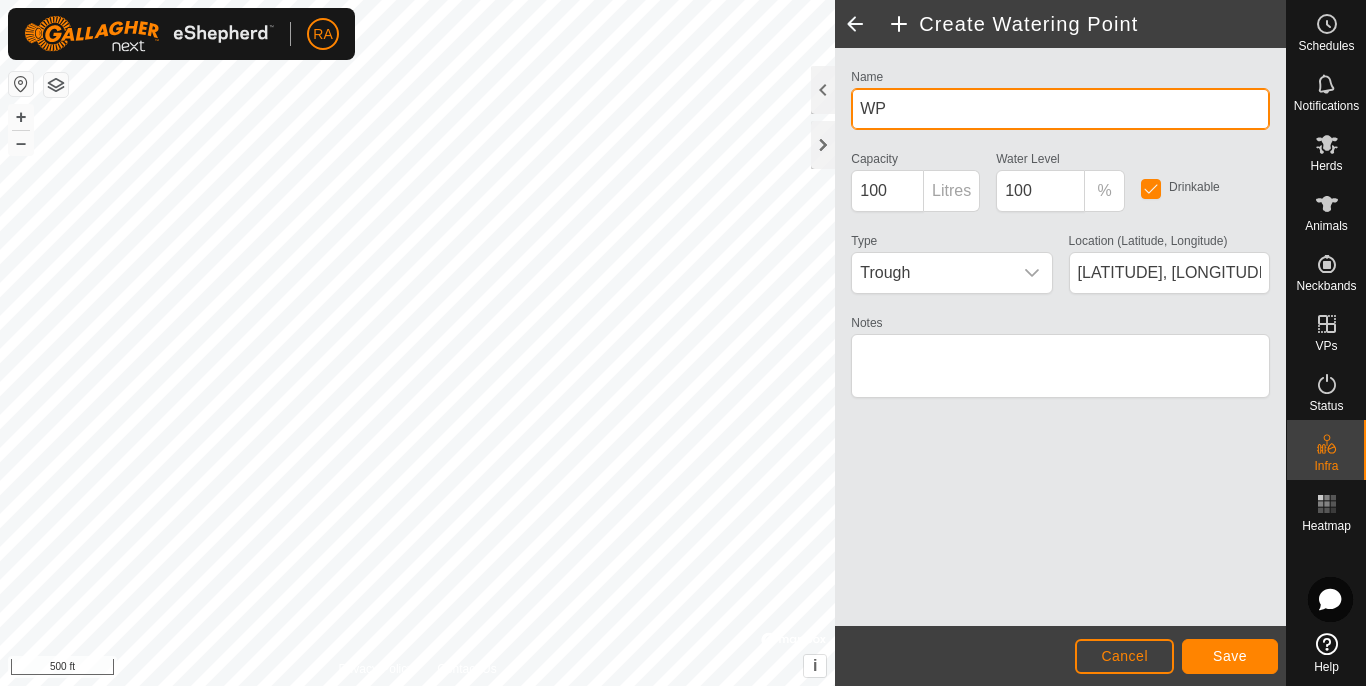 type on "W" 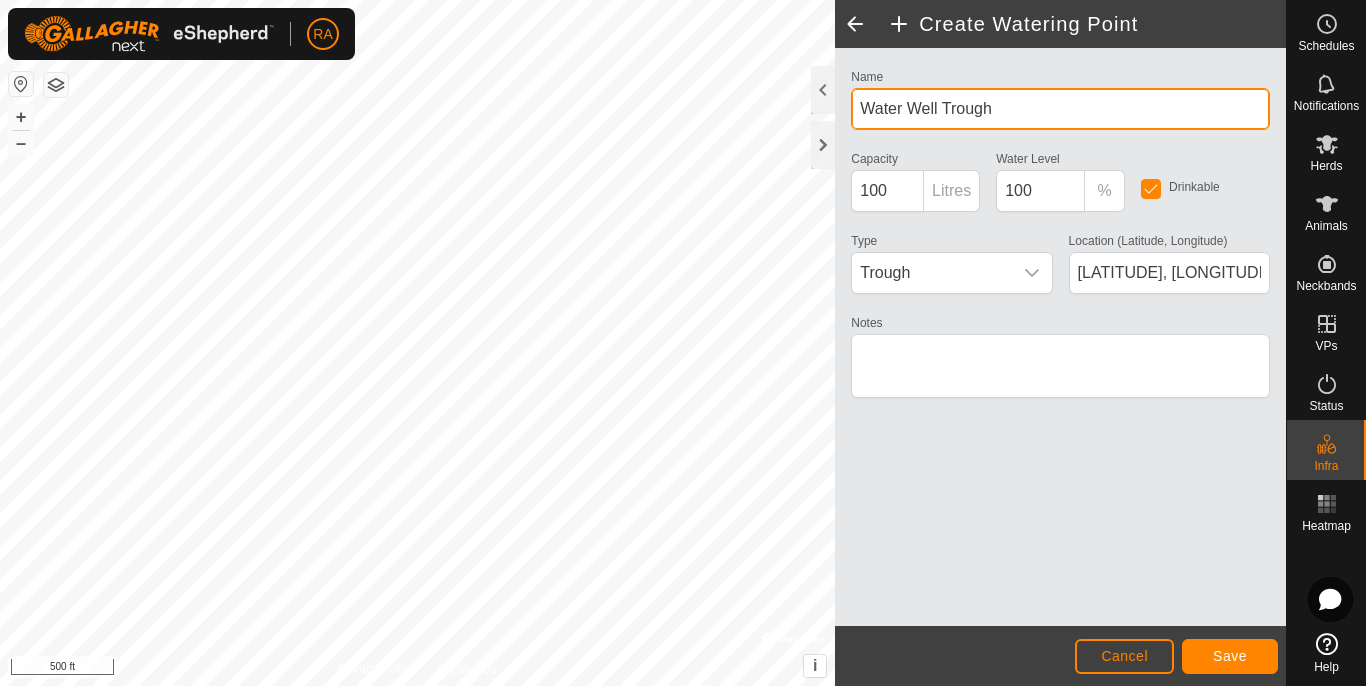 type on "Water Well Trough" 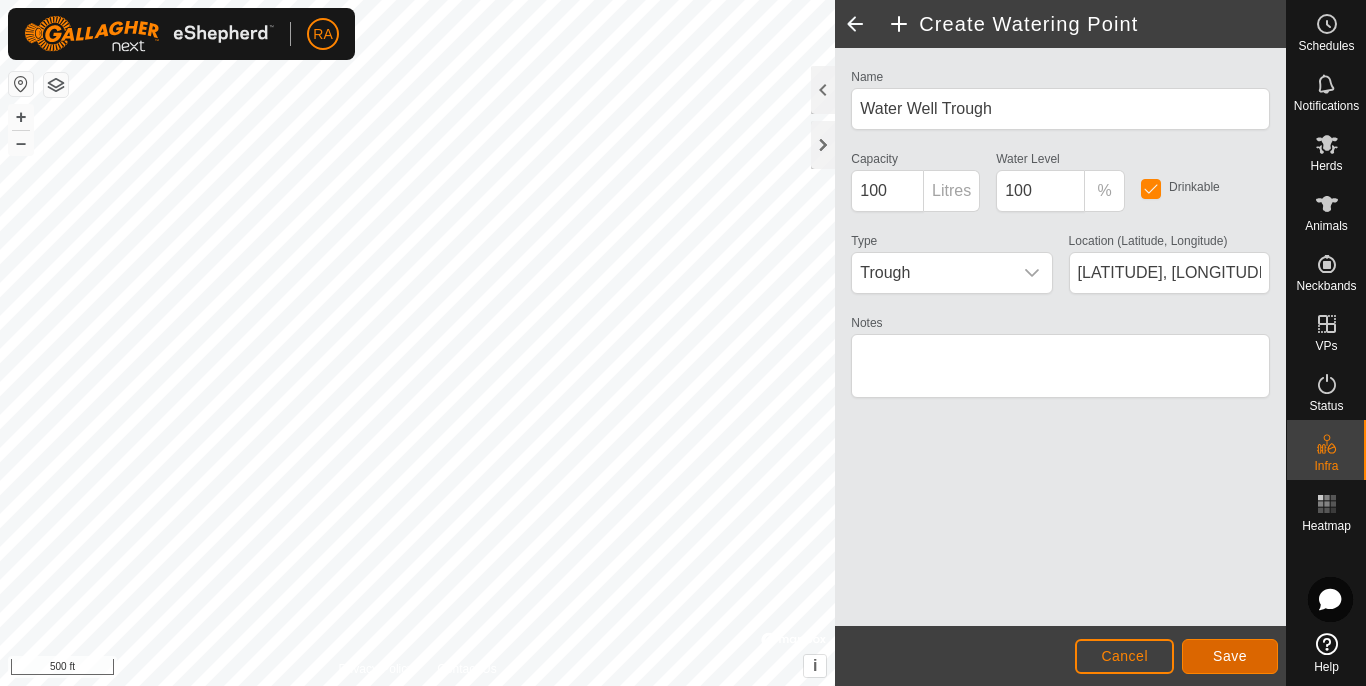 click on "Save" 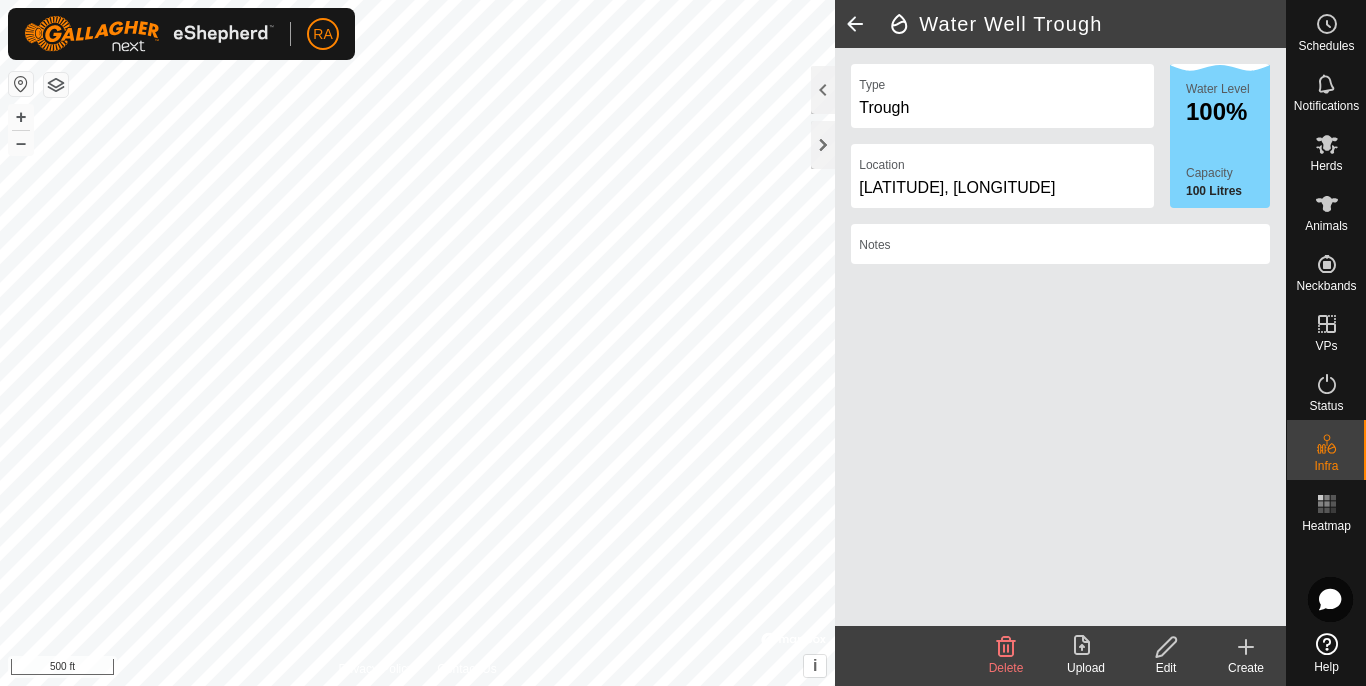 click 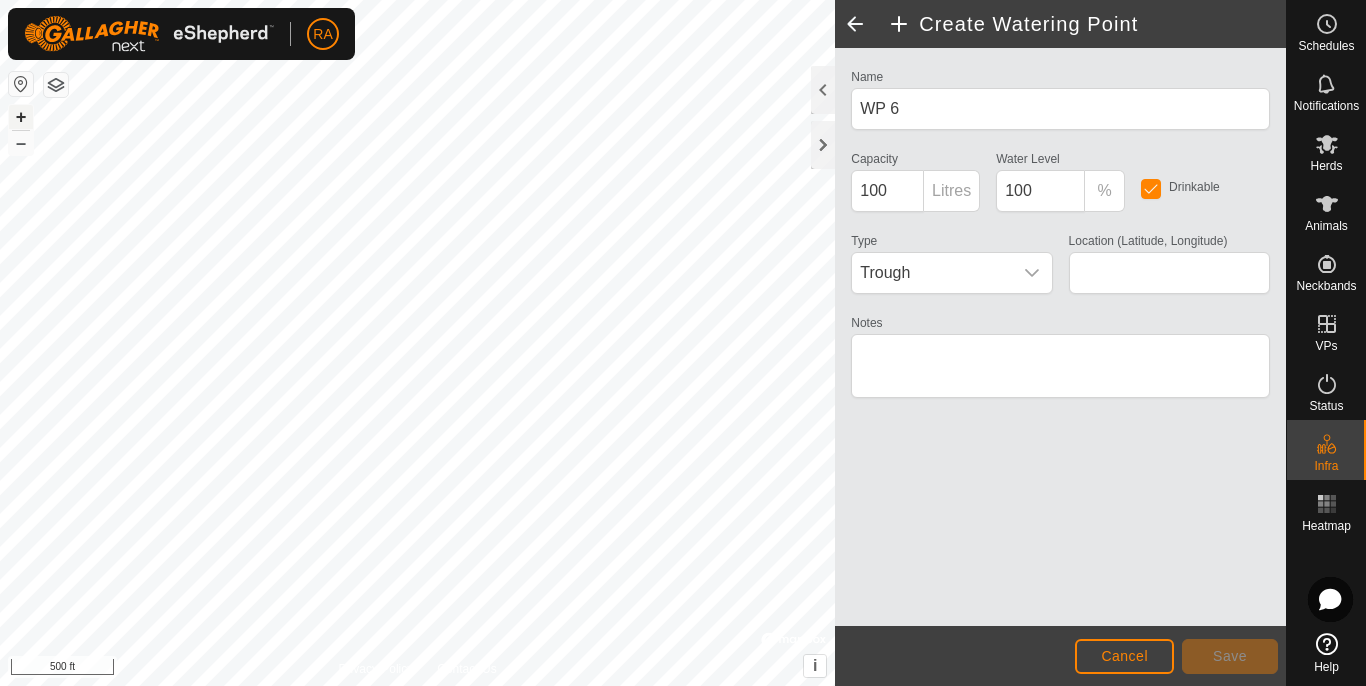 click on "+" at bounding box center (21, 117) 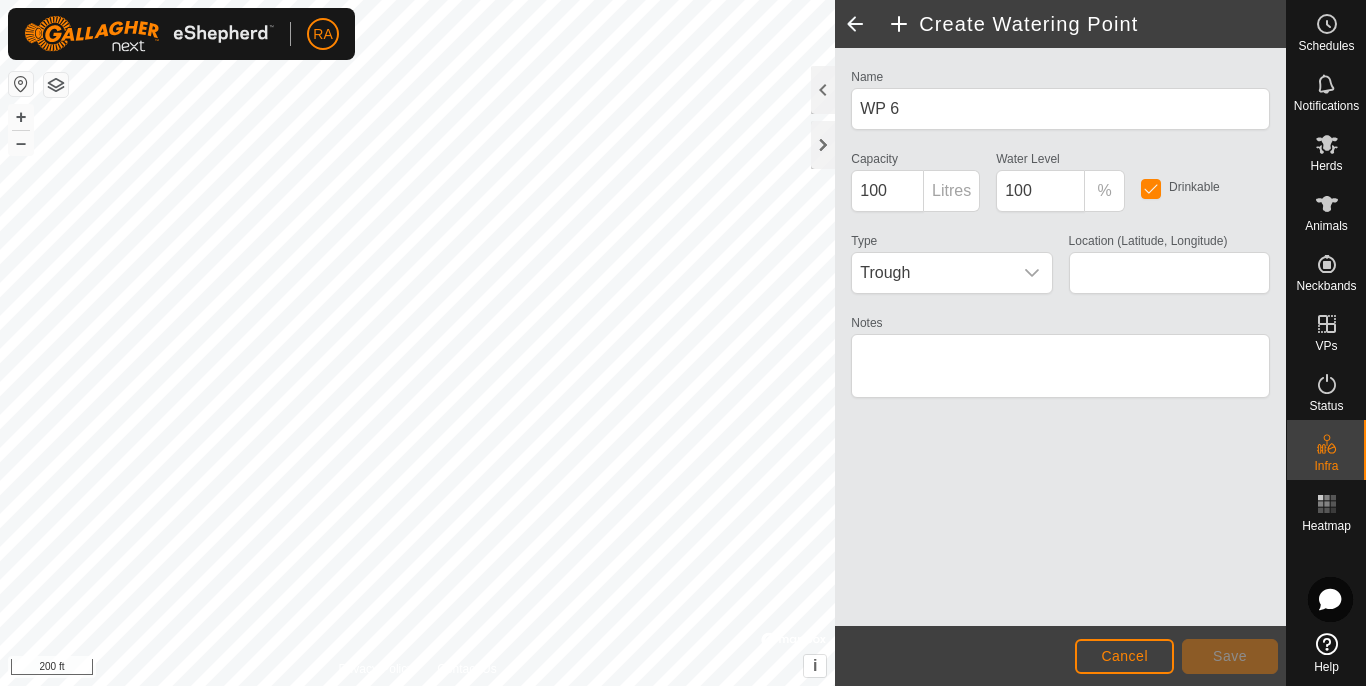 type on "[LATITUDE], [LONGITUDE]" 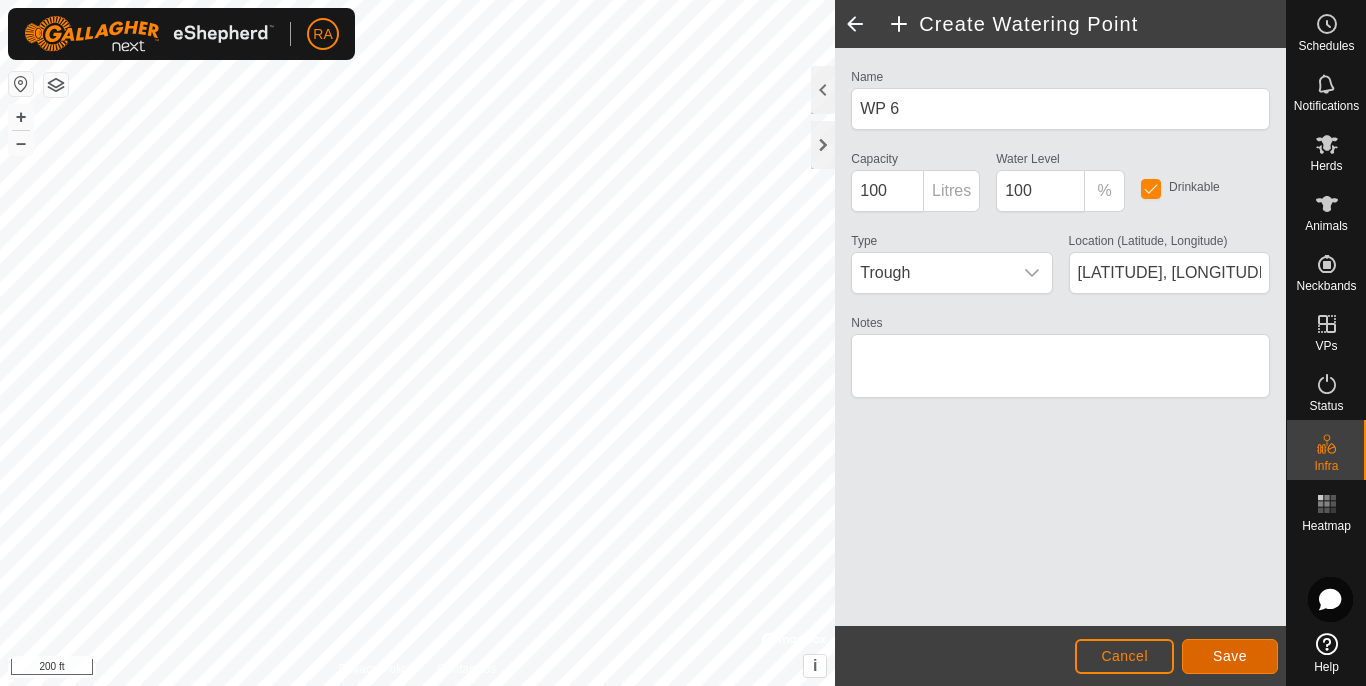 click on "Save" 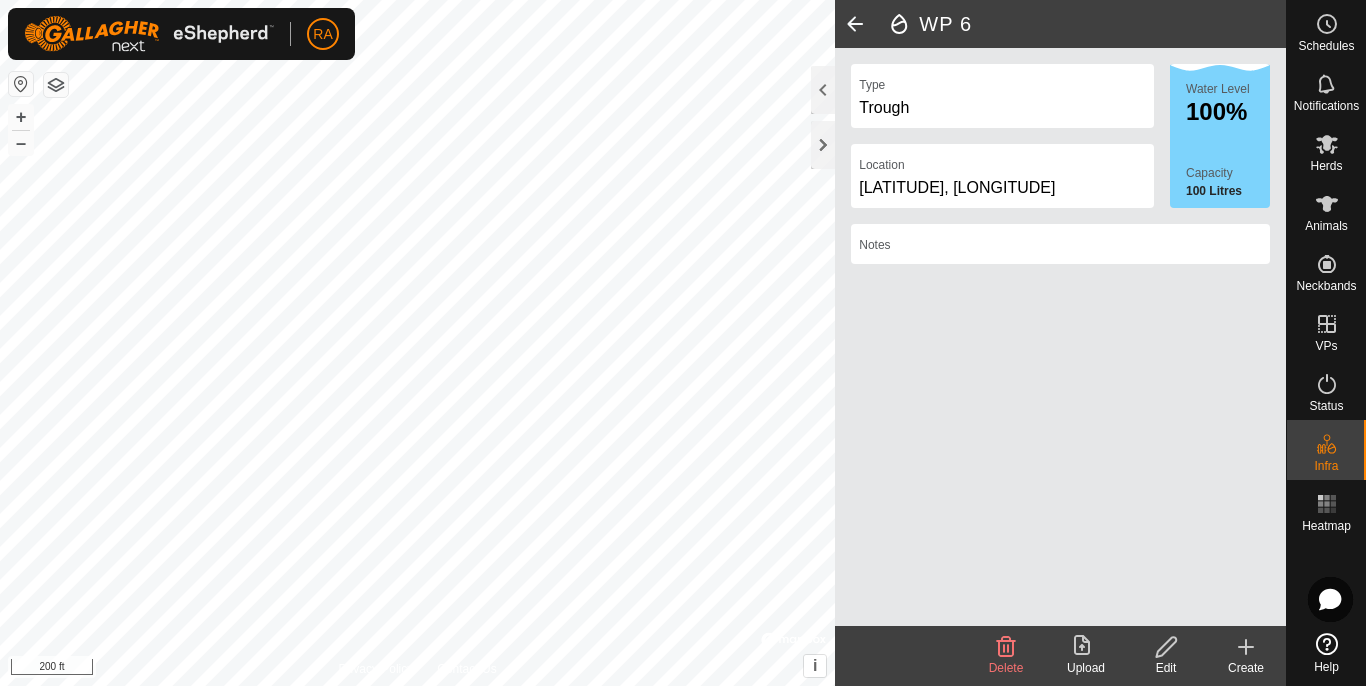 click 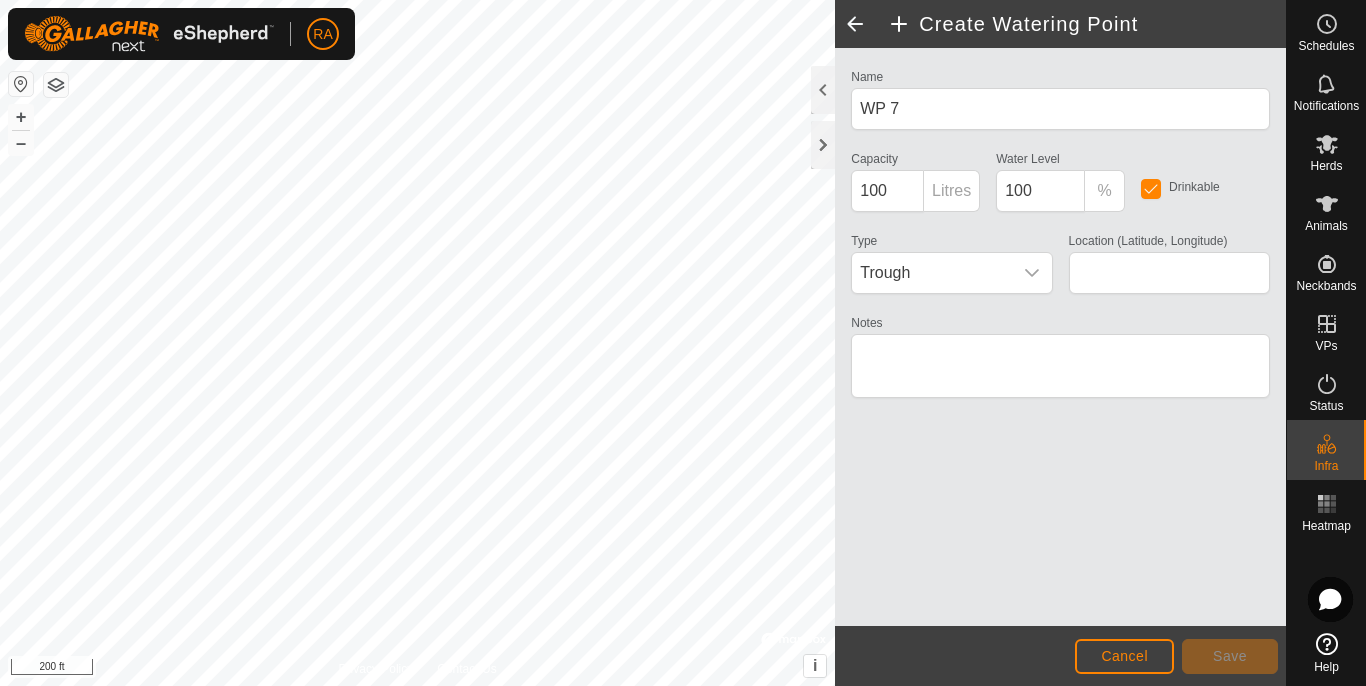 click on "RA Schedules Notifications Herds Animals Neckbands VPs Status Infra Heatmap Help Privacy Policy Contact Us
WP 7
Type:   trough
Capacity:  100L
Water Level:  100%
Drinkable:  Yes
+ – ⇧ i ©  Mapbox , ©  OpenStreetMap ,  Improve this map 200 ft  Create Watering Point  Name WP 7 Capacity 100 Litres Water Level  100 % Drinkable Type Trough Location (Latitude, Longitude) Notes                  Cancel Save" at bounding box center (683, 343) 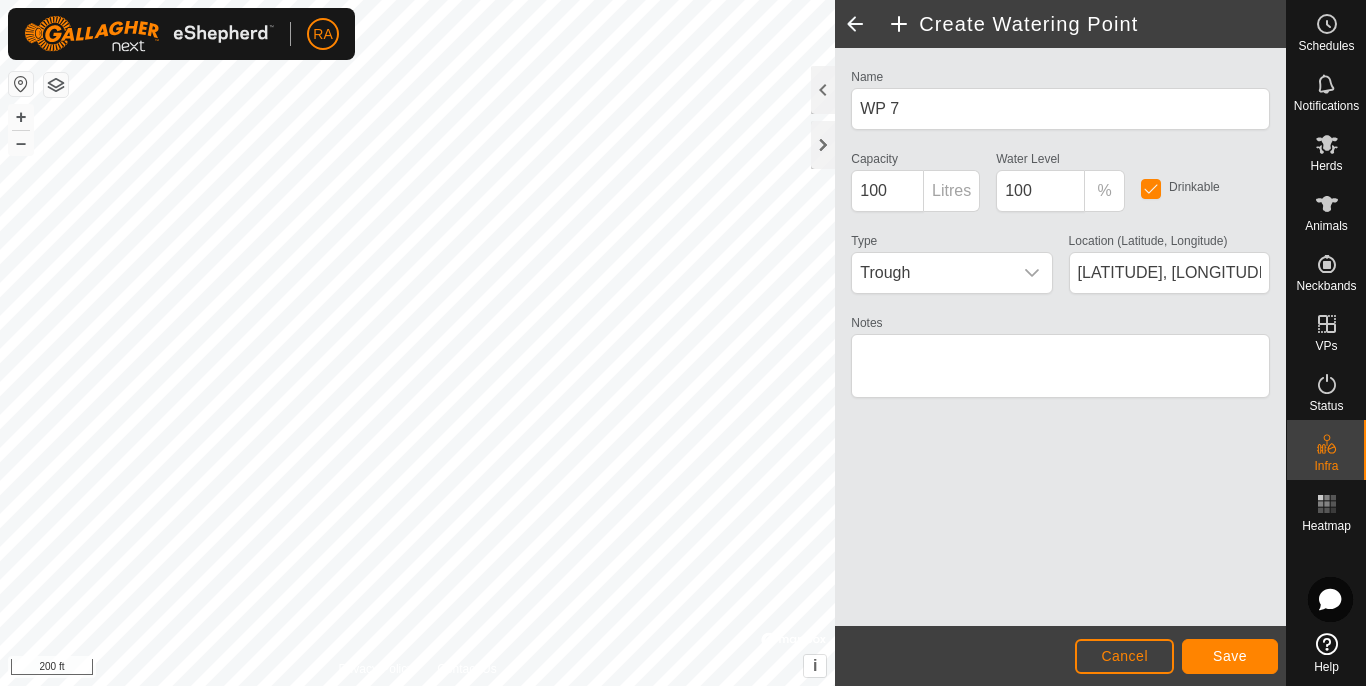 type on "[LATITUDE], [LONGITUDE]" 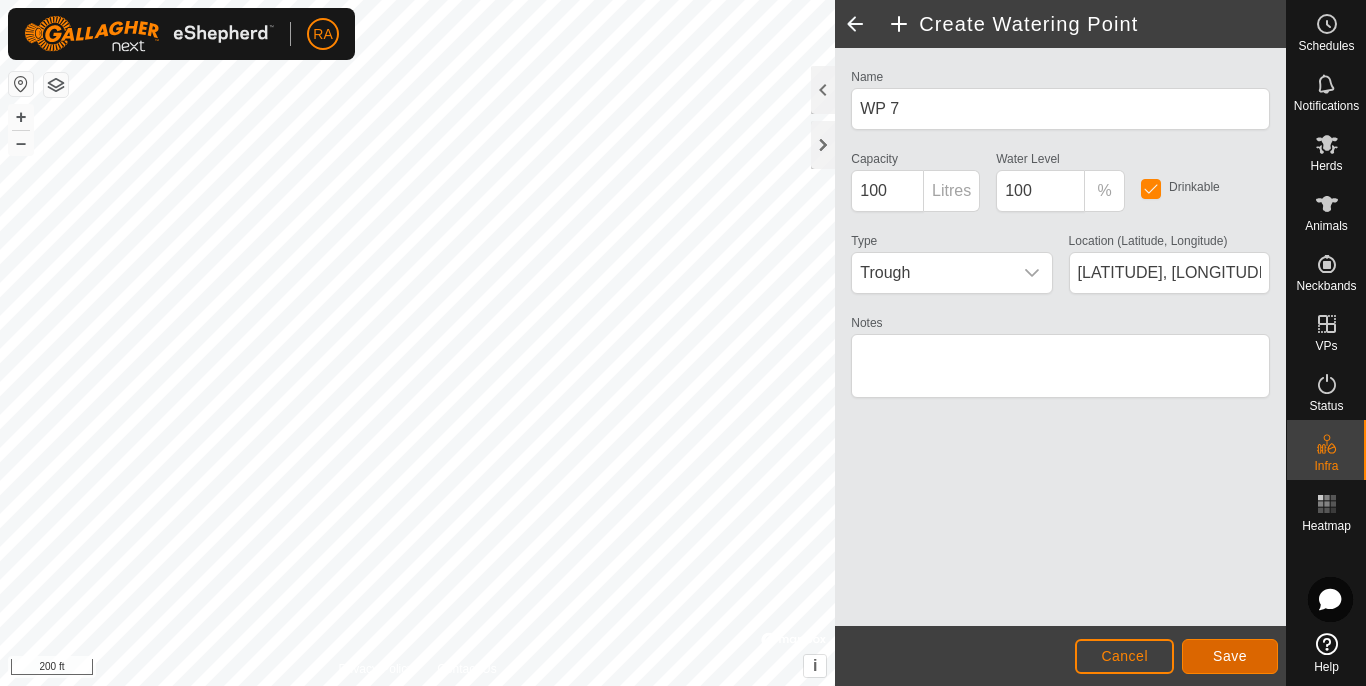 click on "Save" 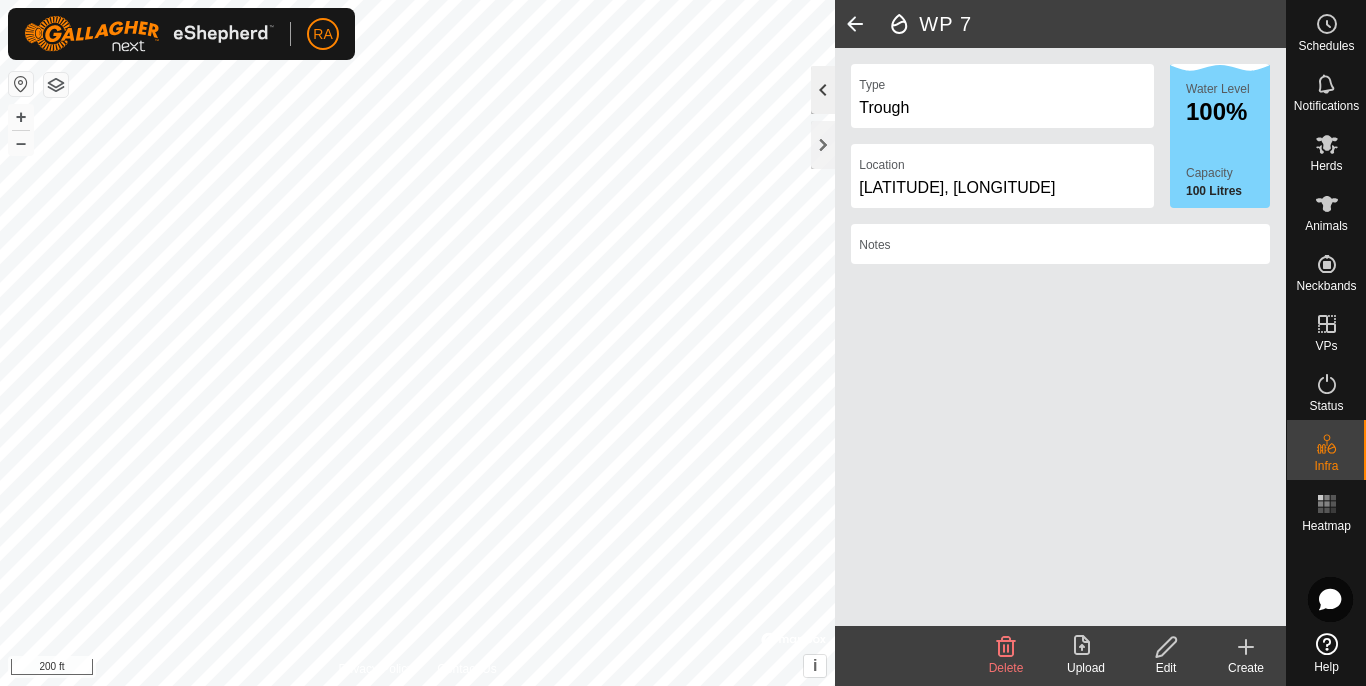 click 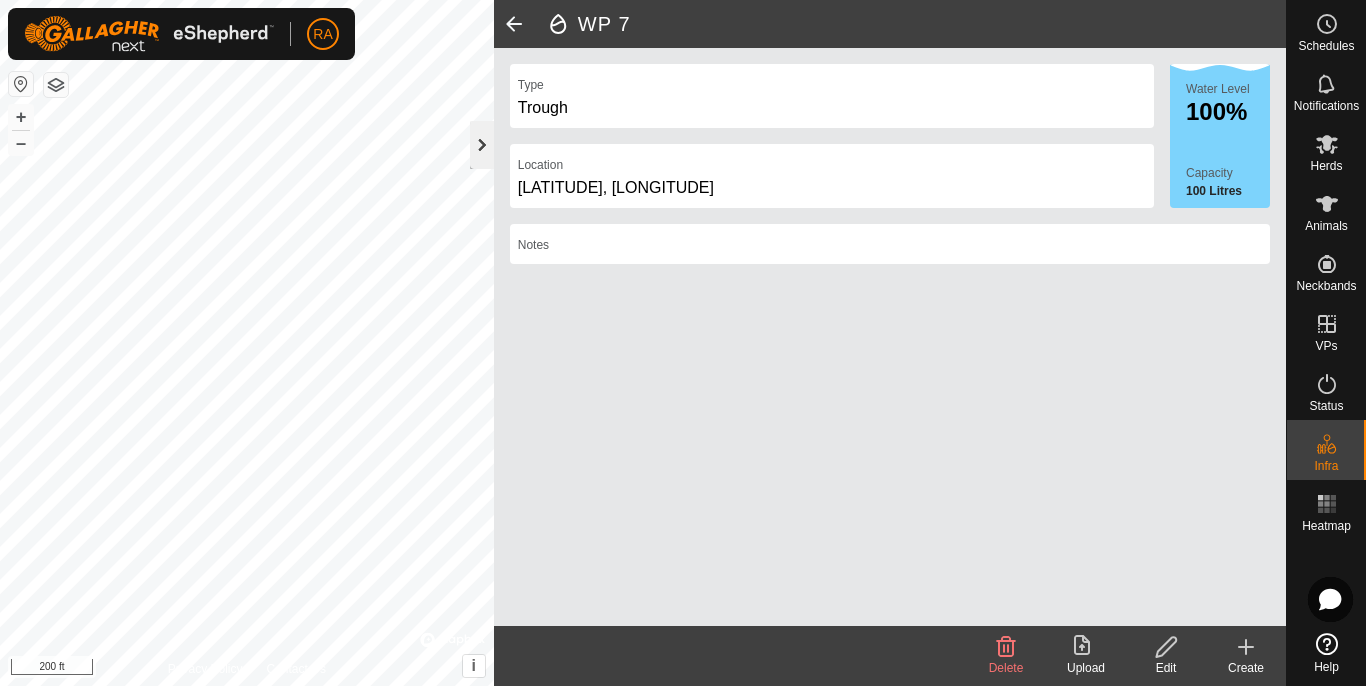 click 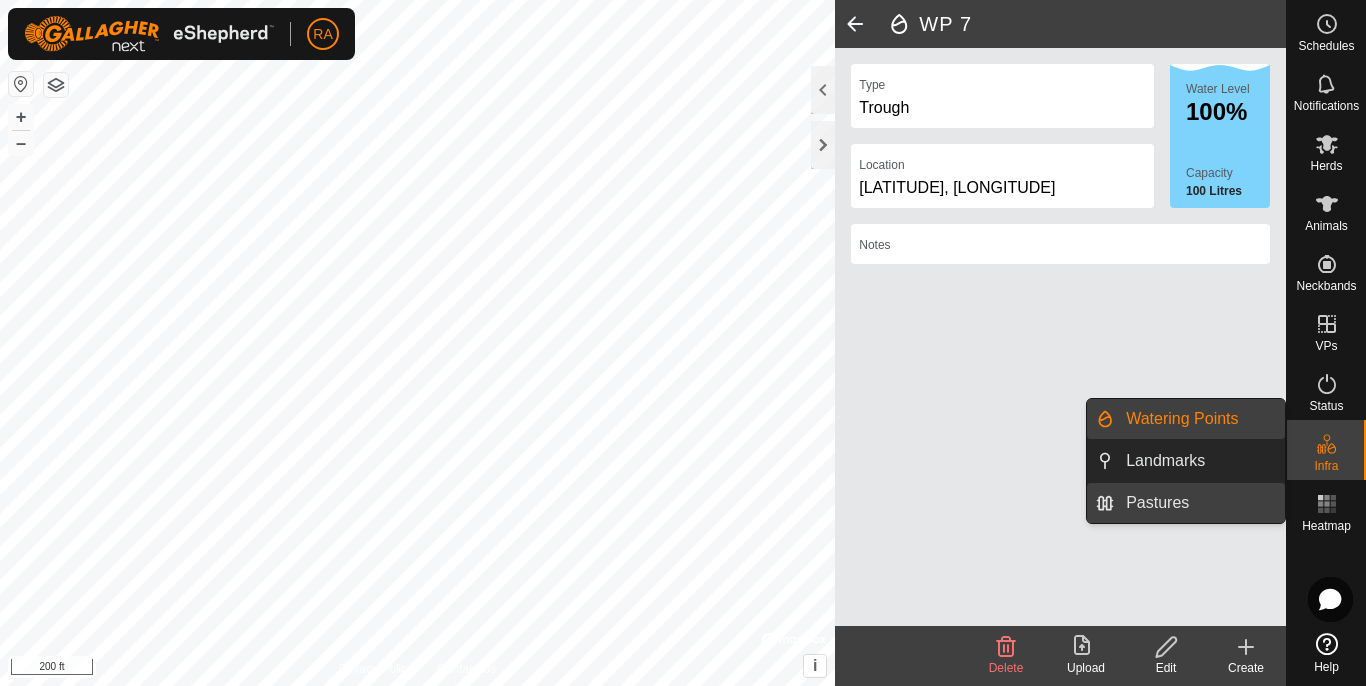 click on "Pastures" at bounding box center (1199, 503) 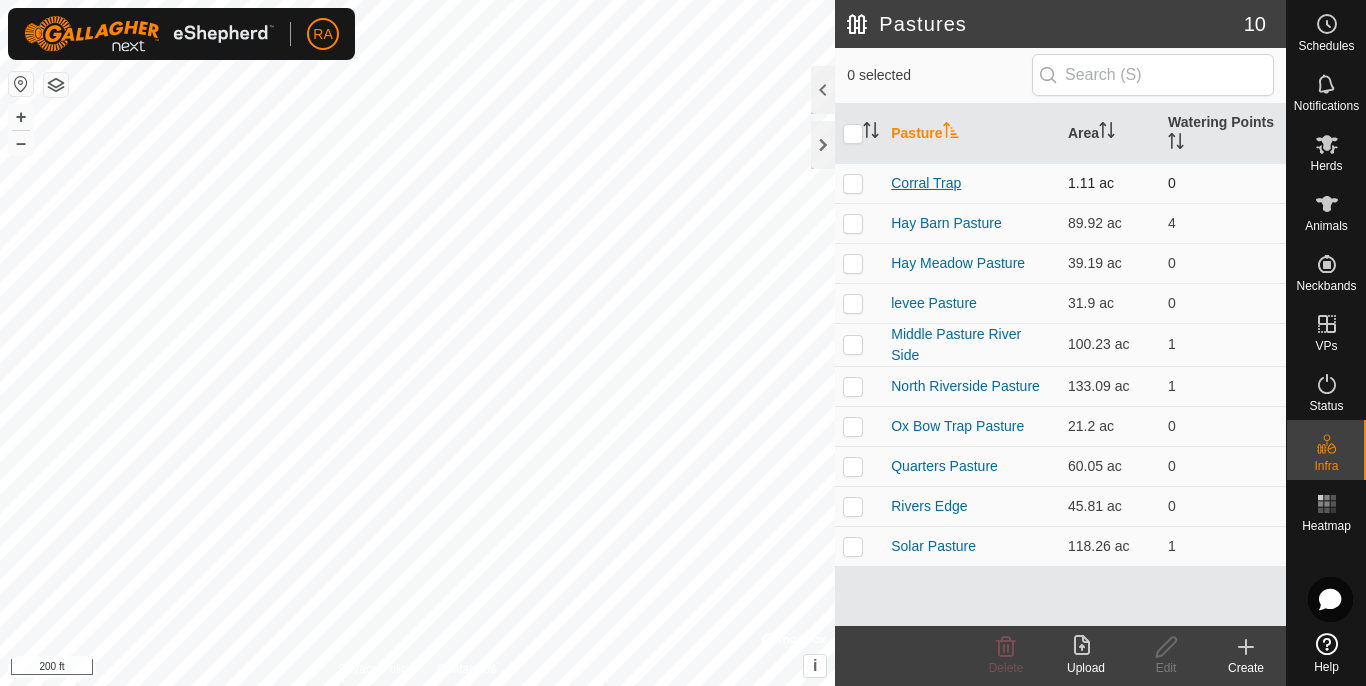 click on "Corral Trap" at bounding box center (926, 183) 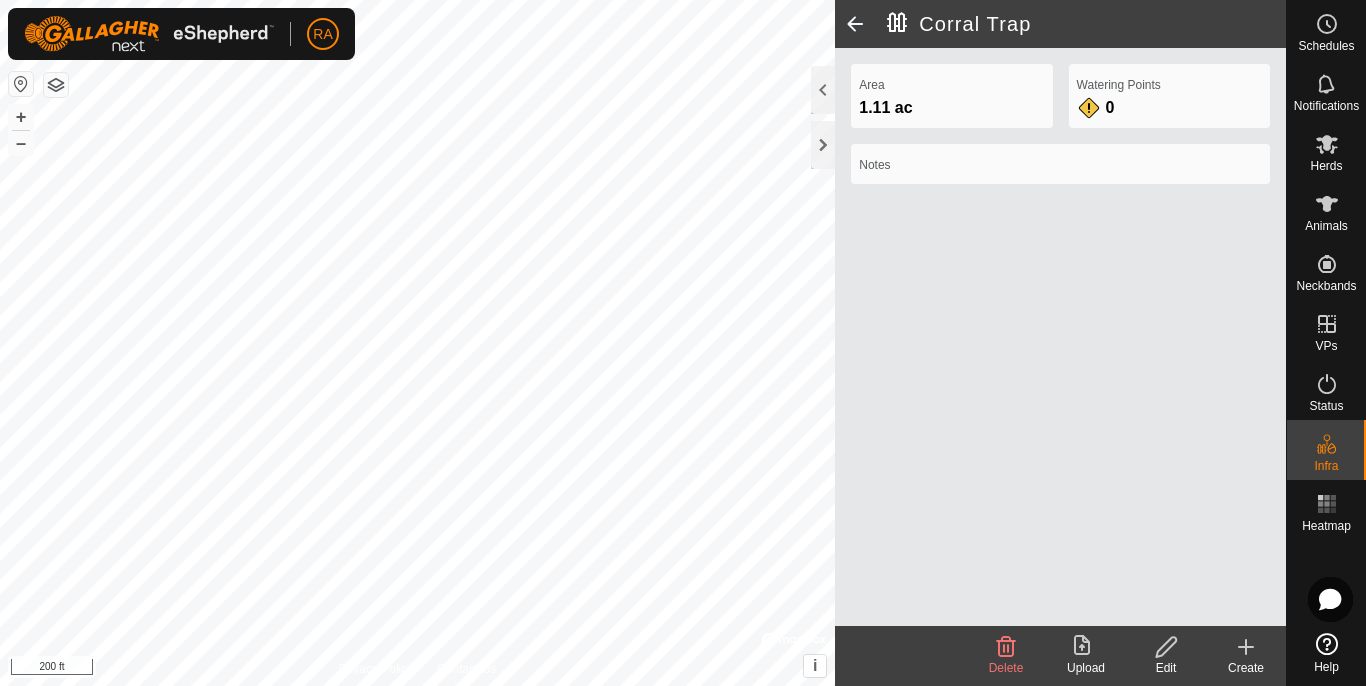 click 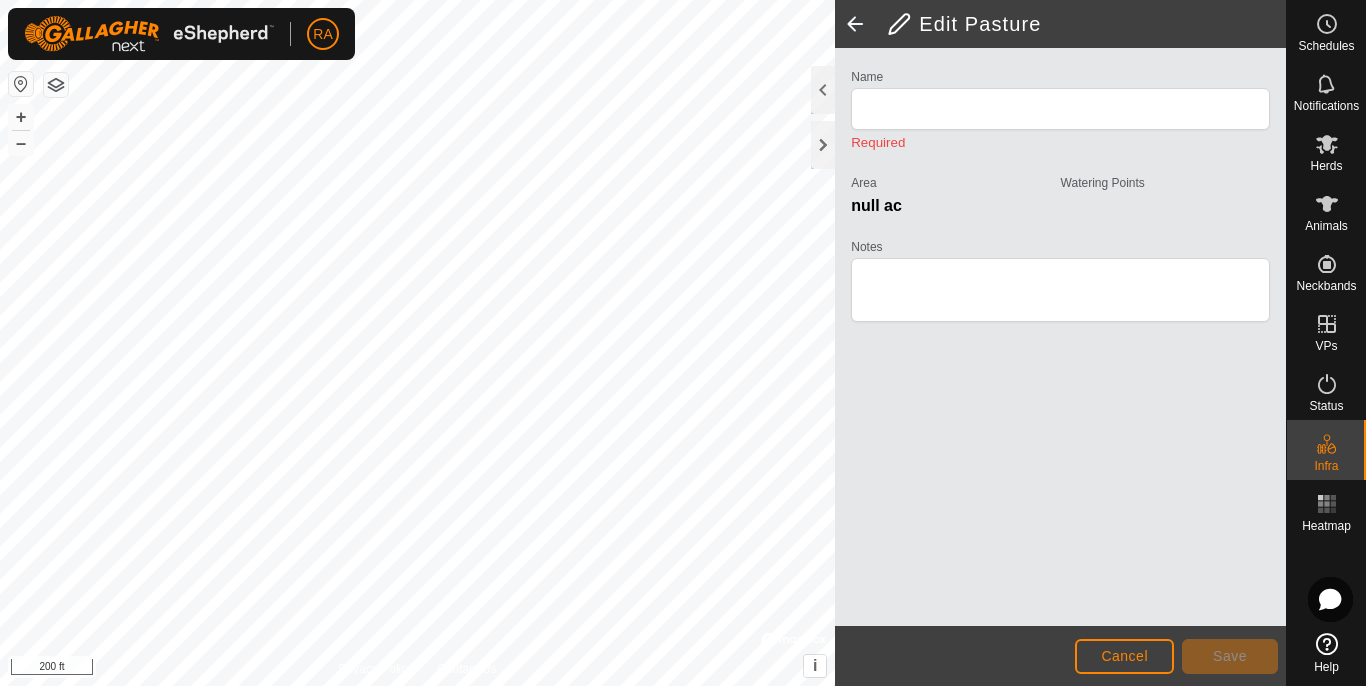 type on "Corral Trap" 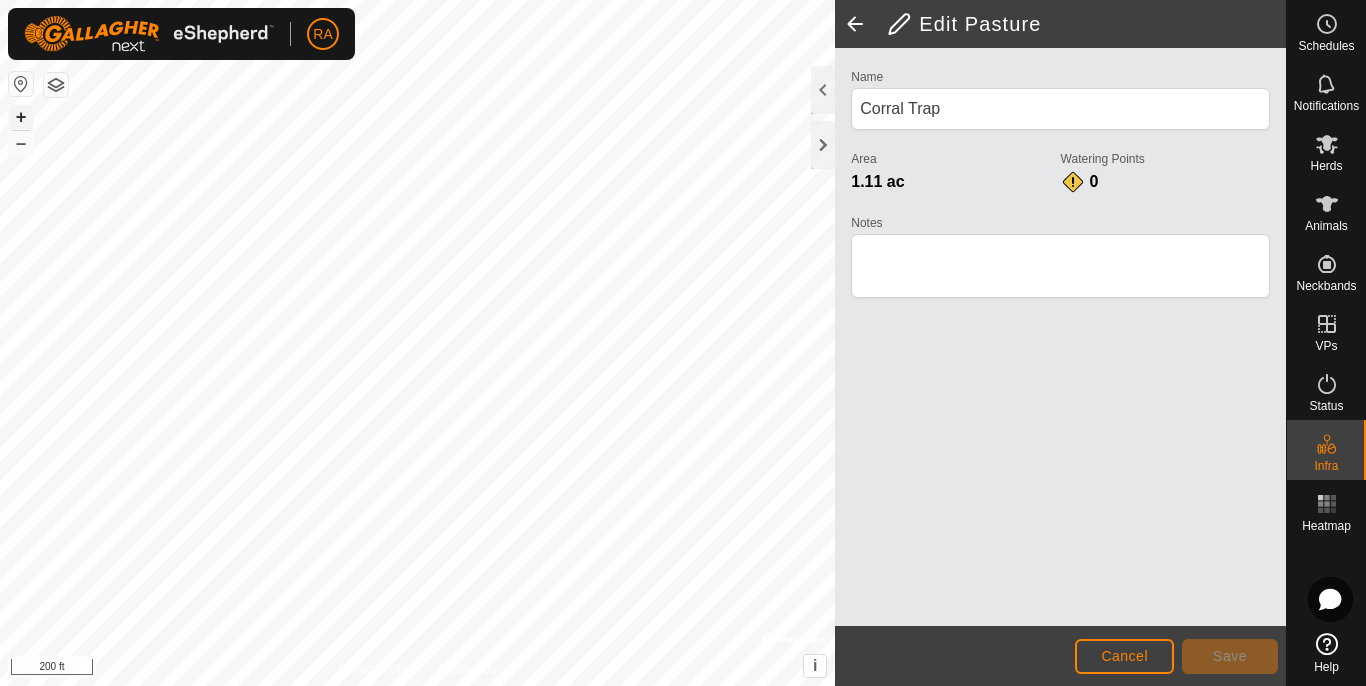click on "+" at bounding box center (21, 117) 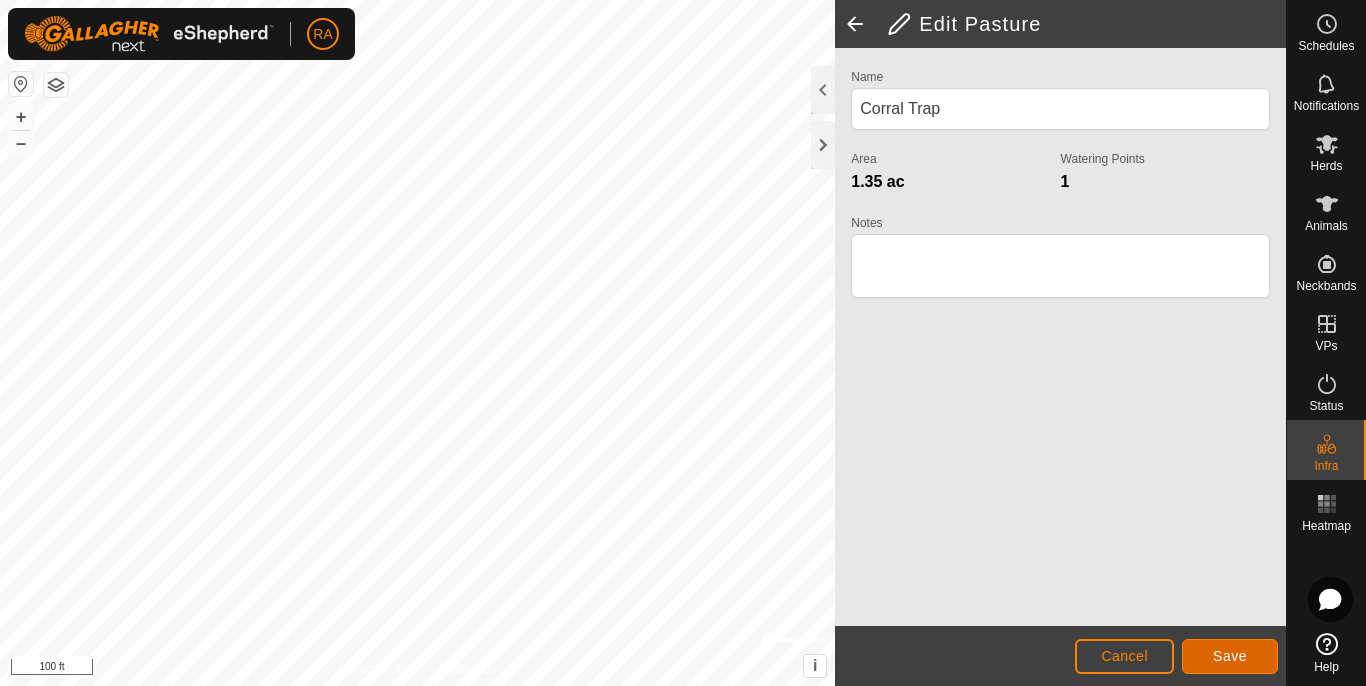 click on "Save" 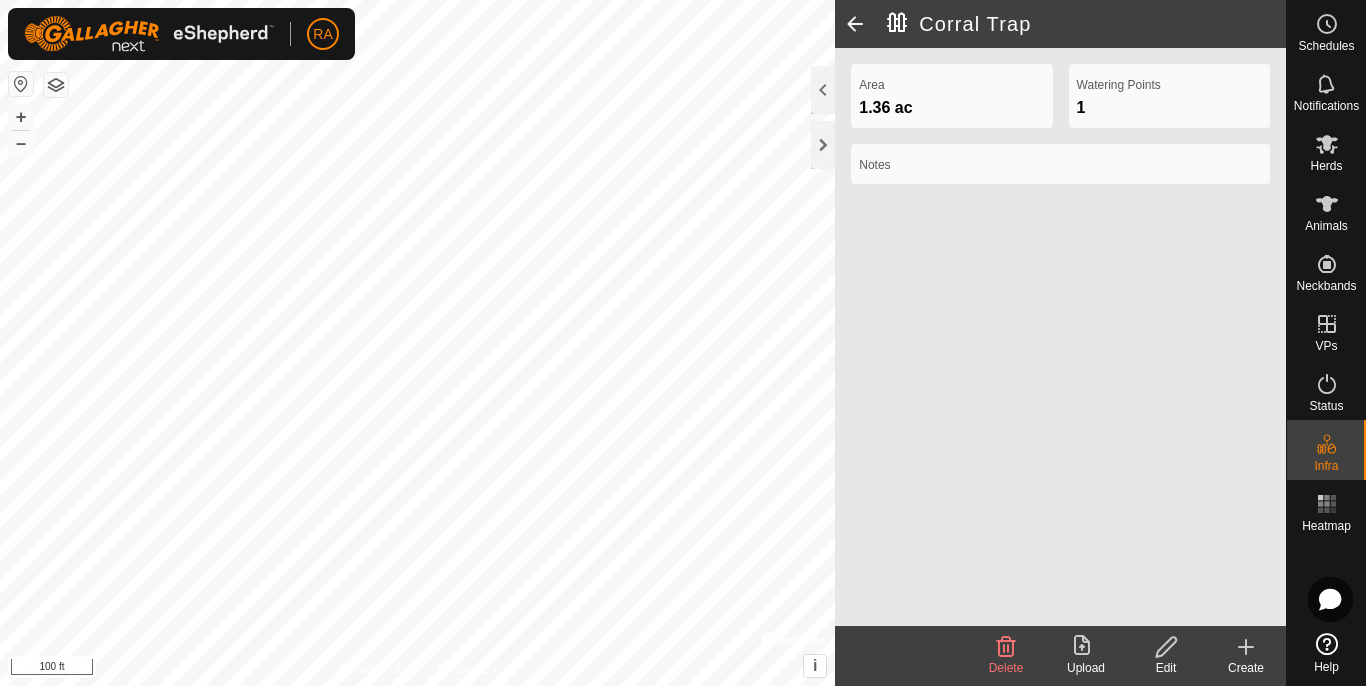 click 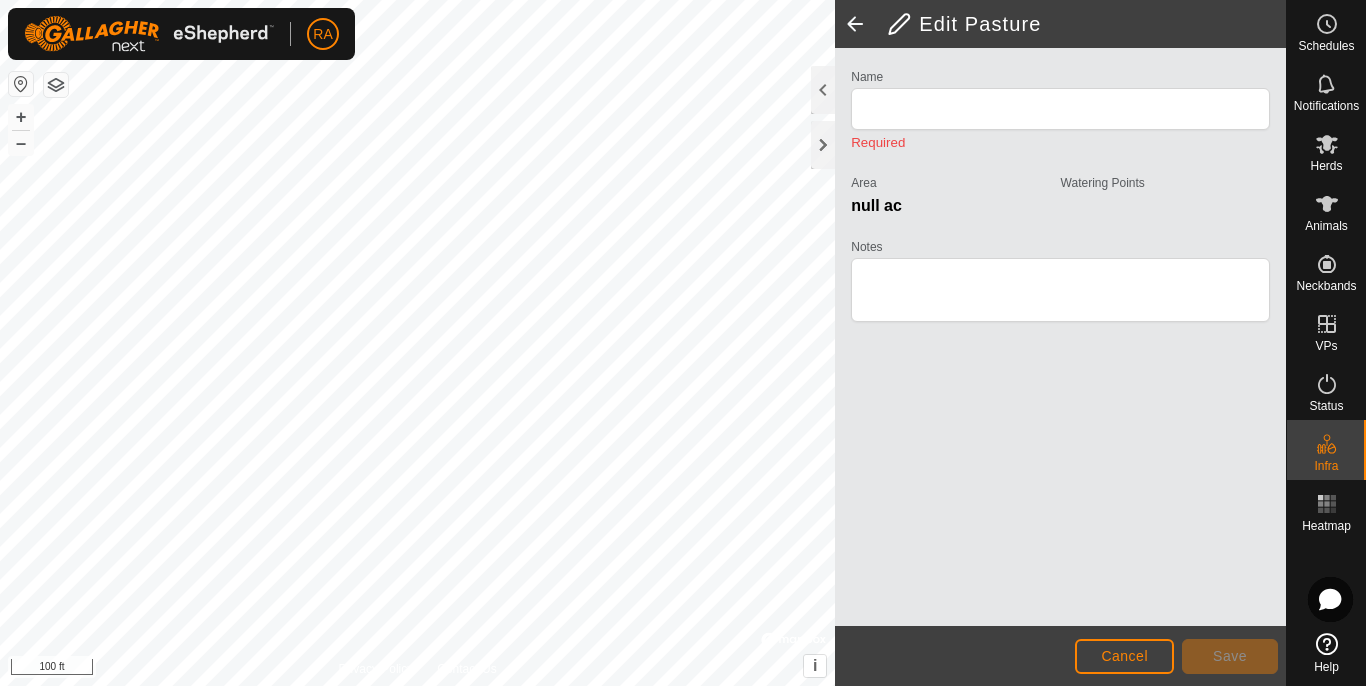 type on "Corral Trap" 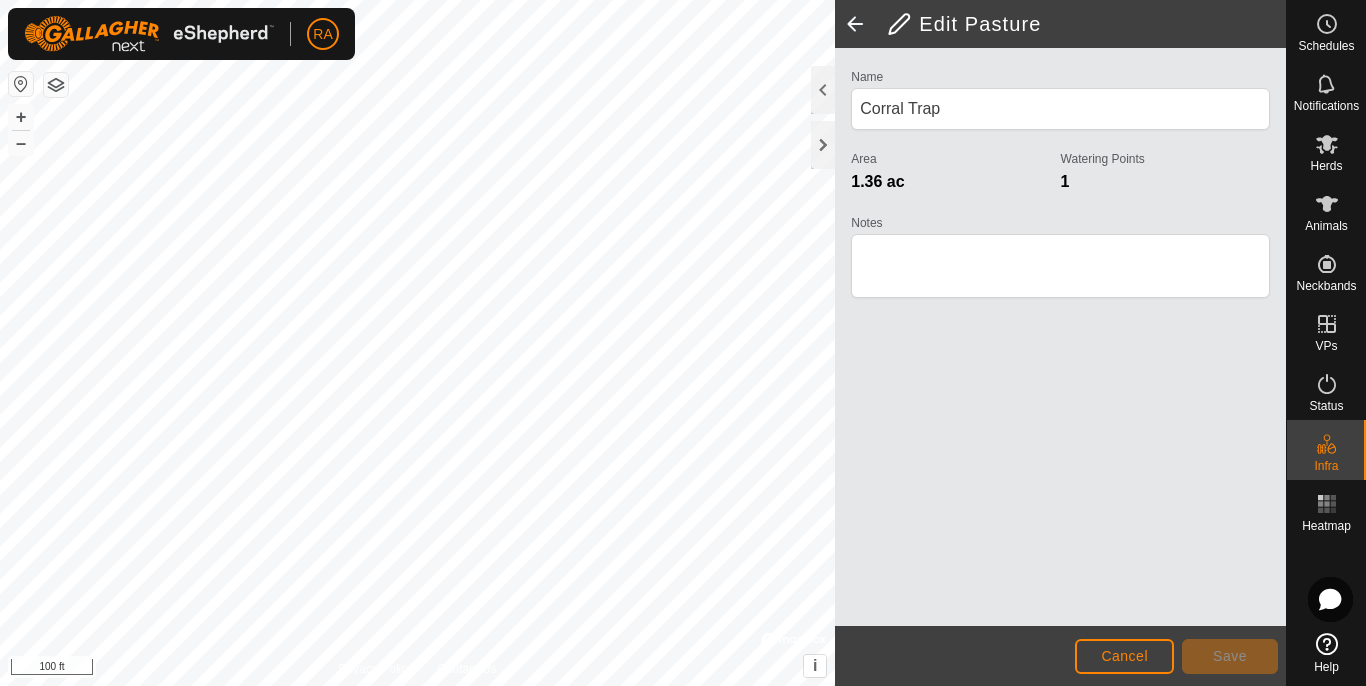 click 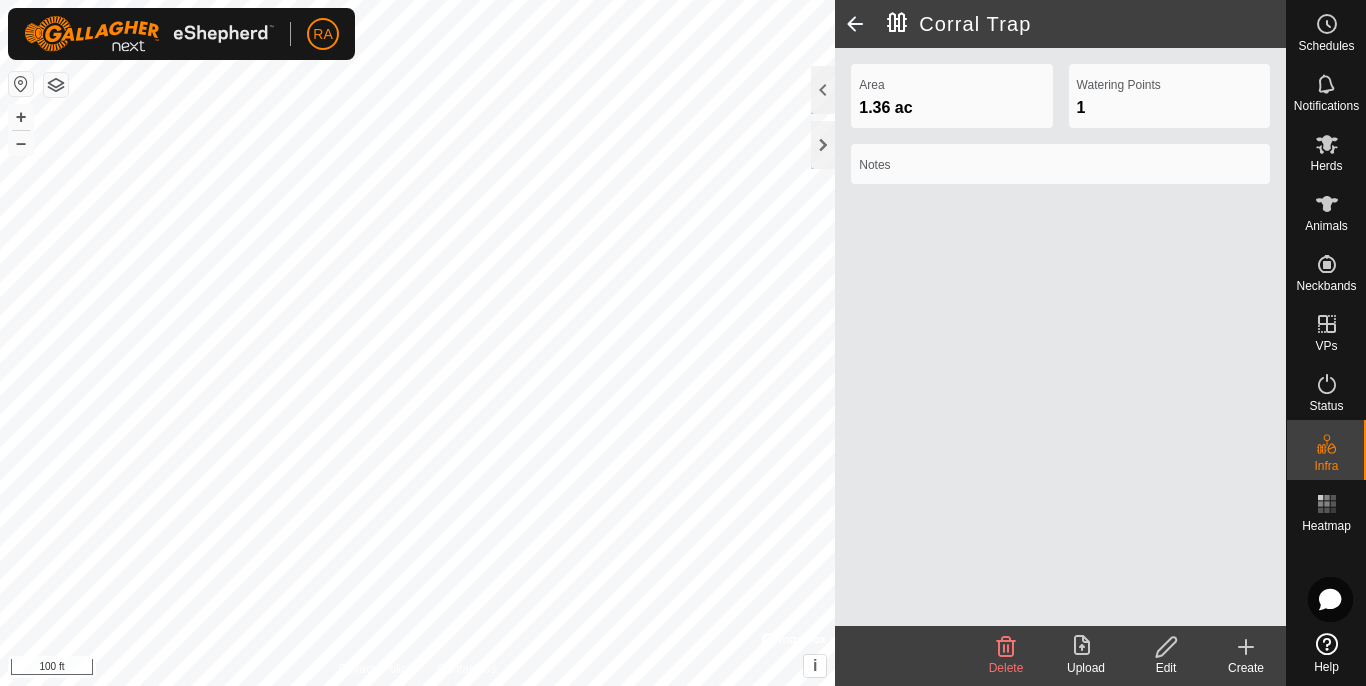 click 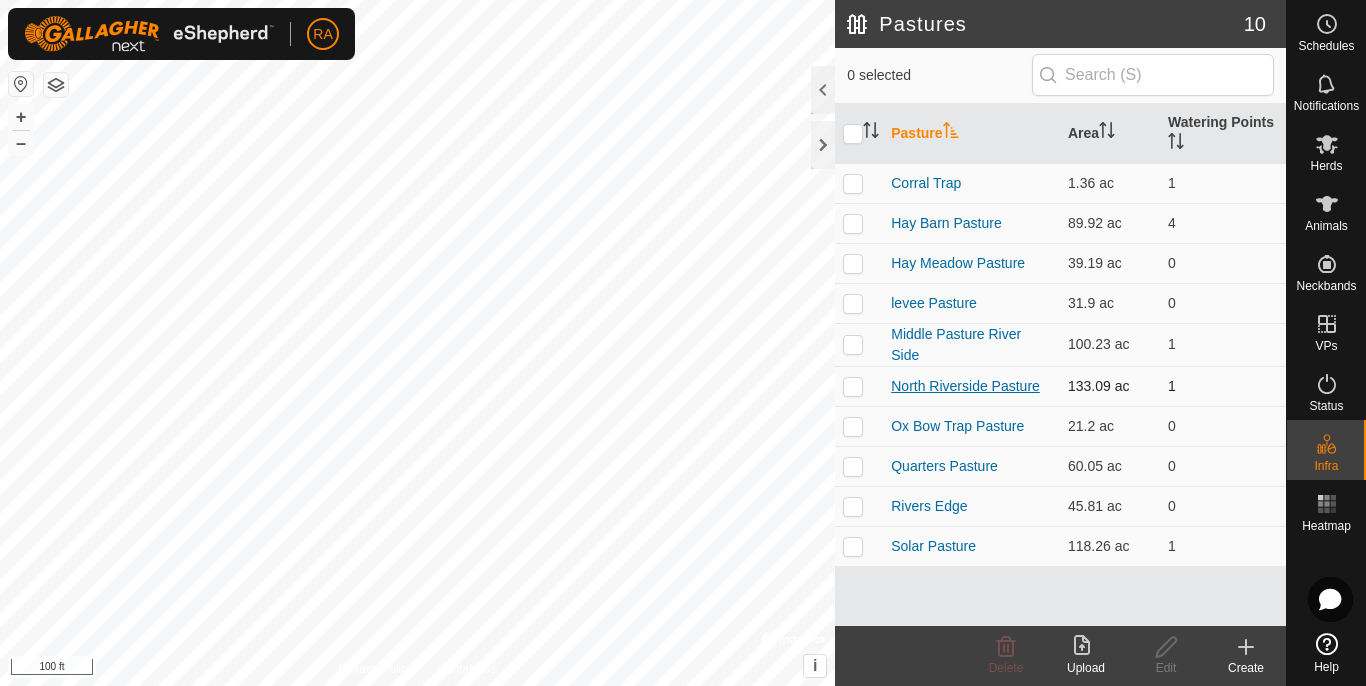 click on "North Riverside Pasture" at bounding box center [965, 386] 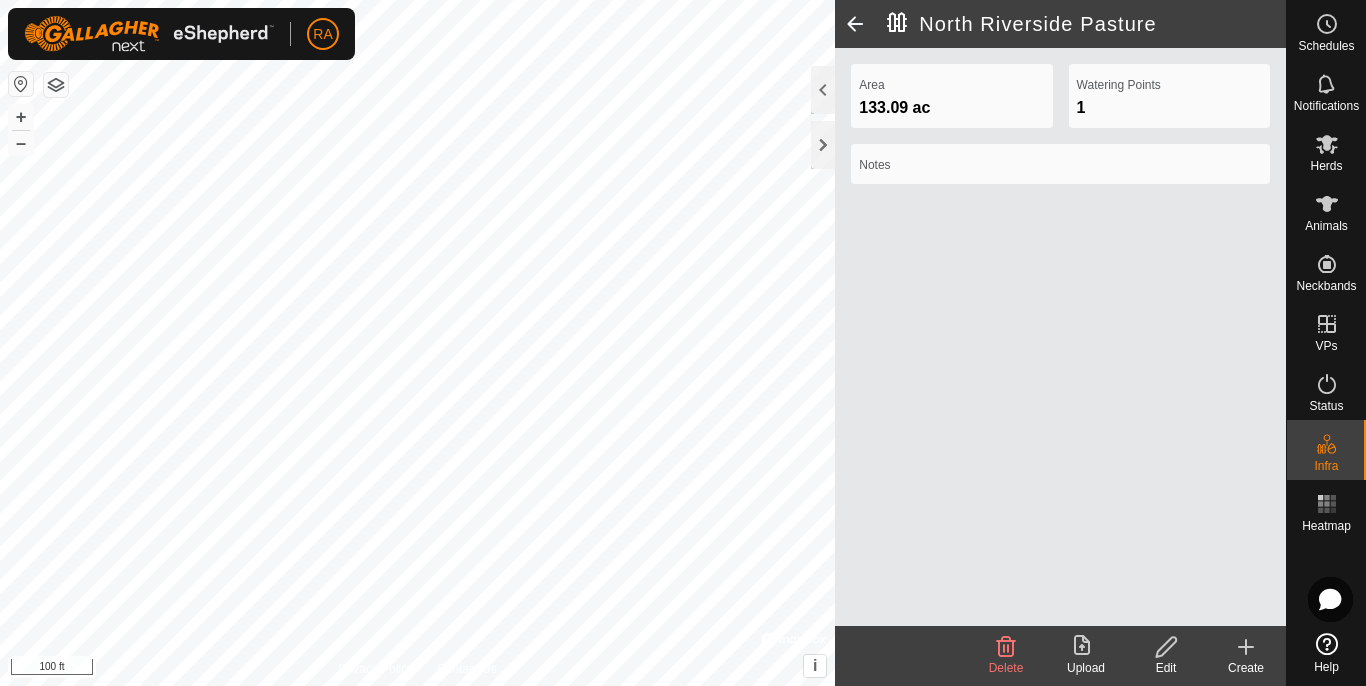 click 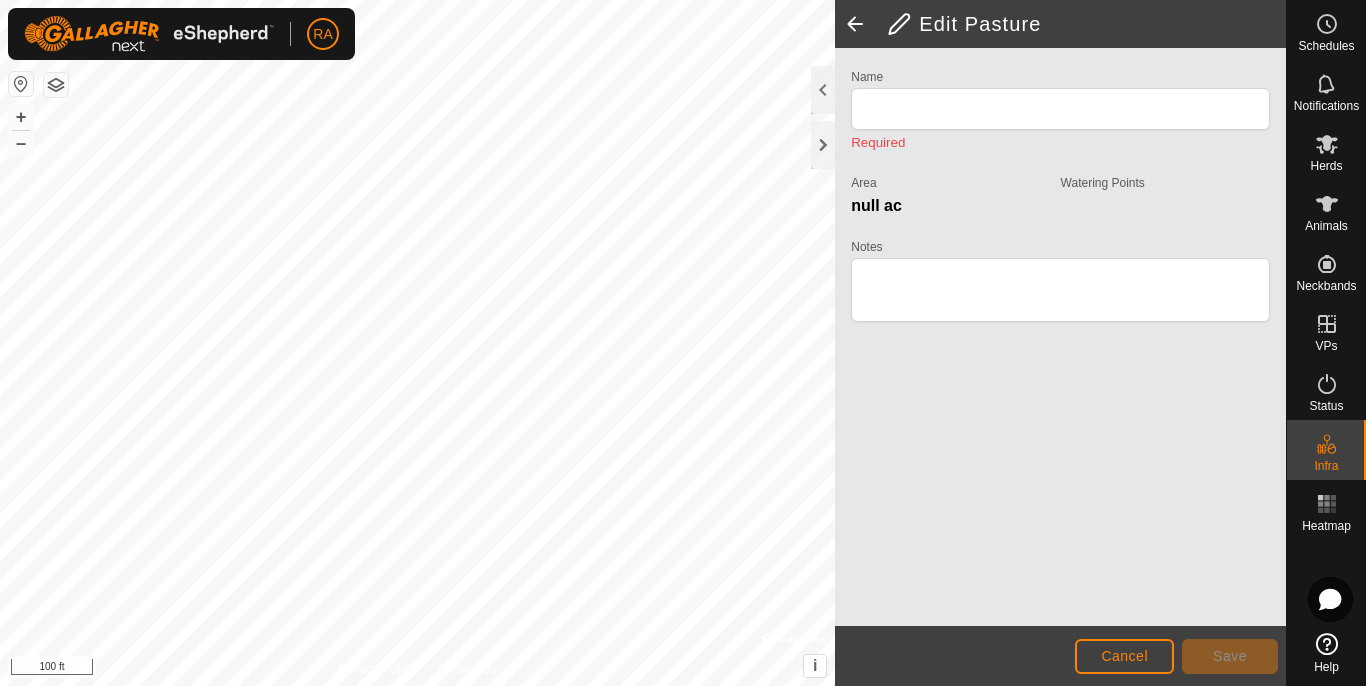 type on "North Riverside Pasture" 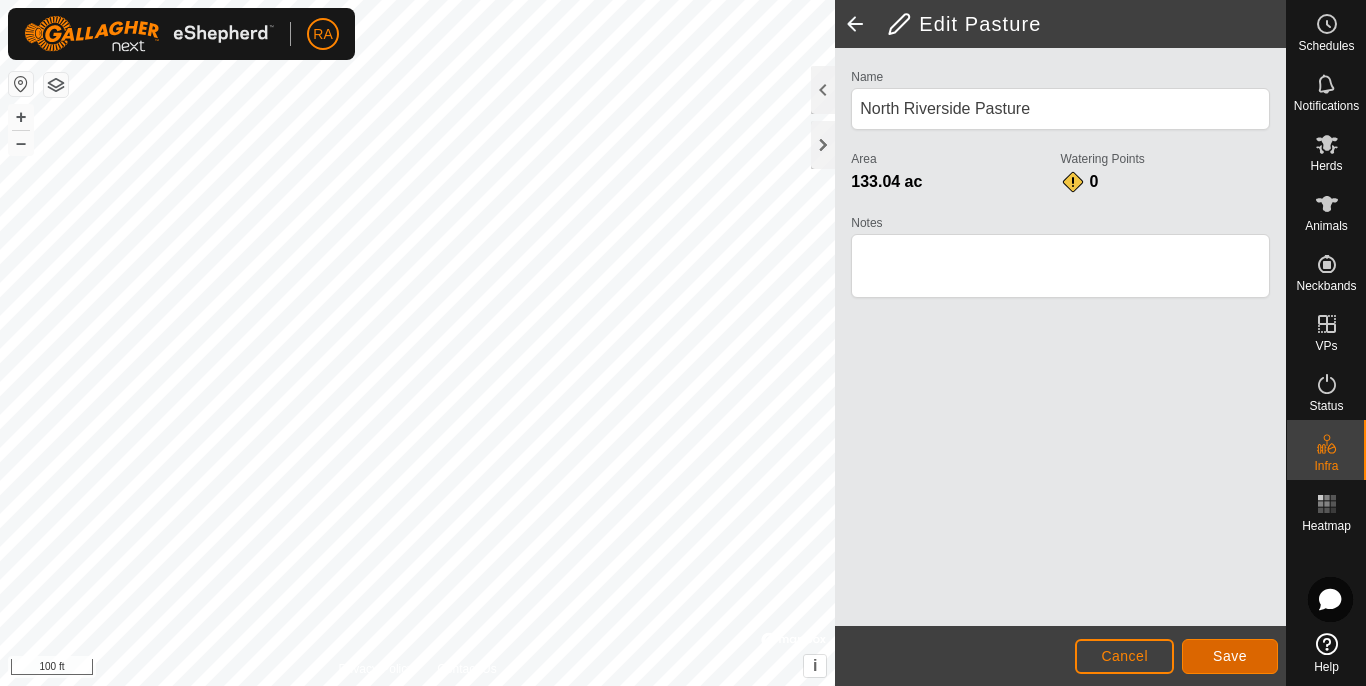 click on "Save" 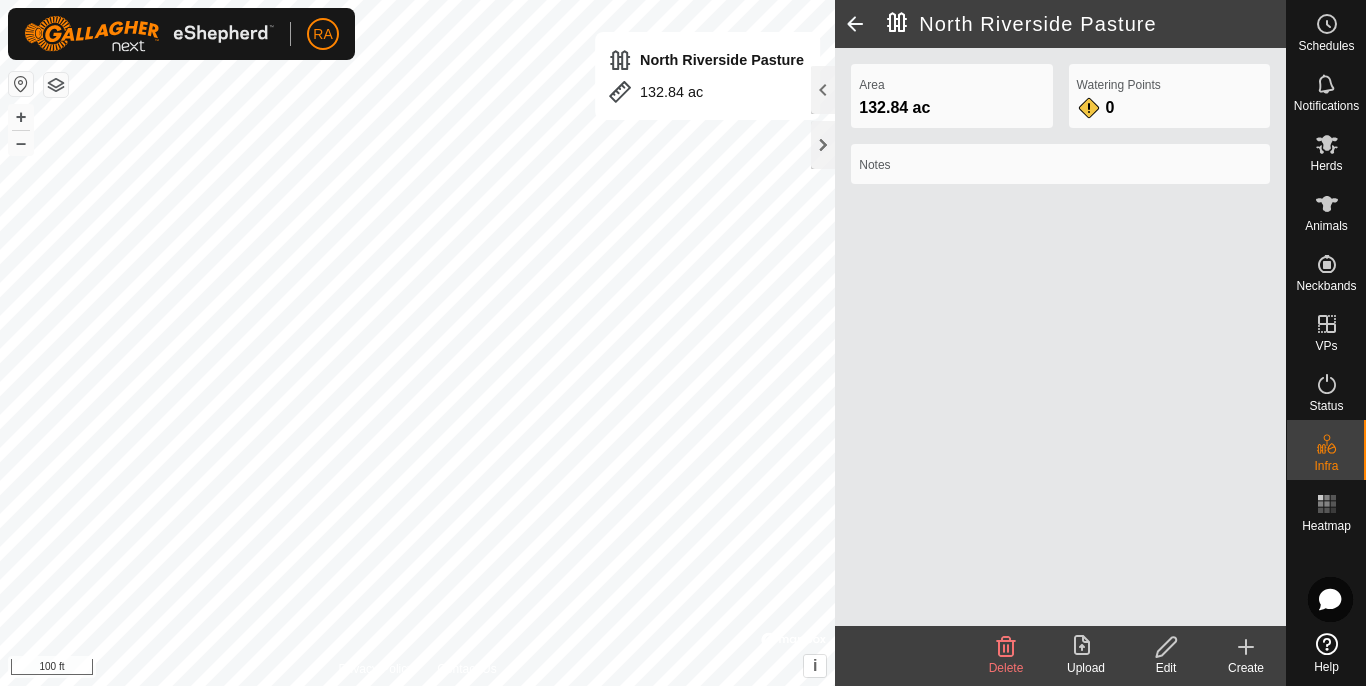 click 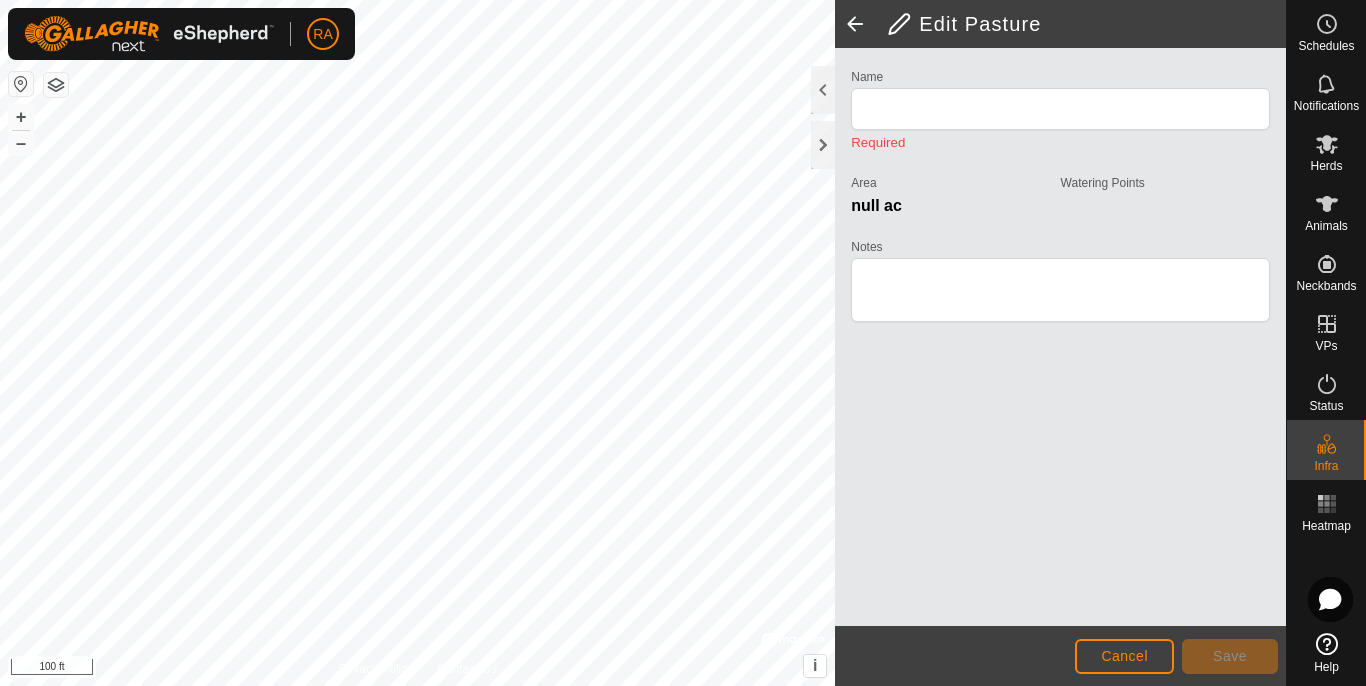 type on "North Riverside Pasture" 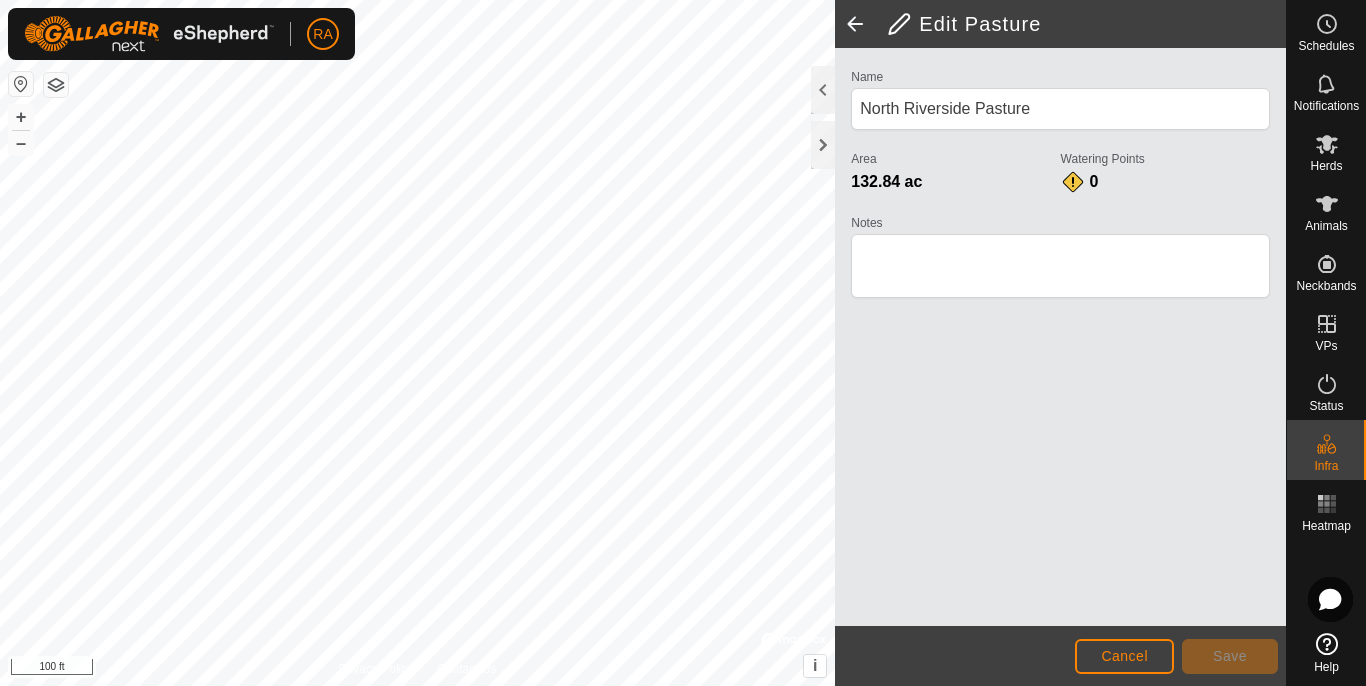 click 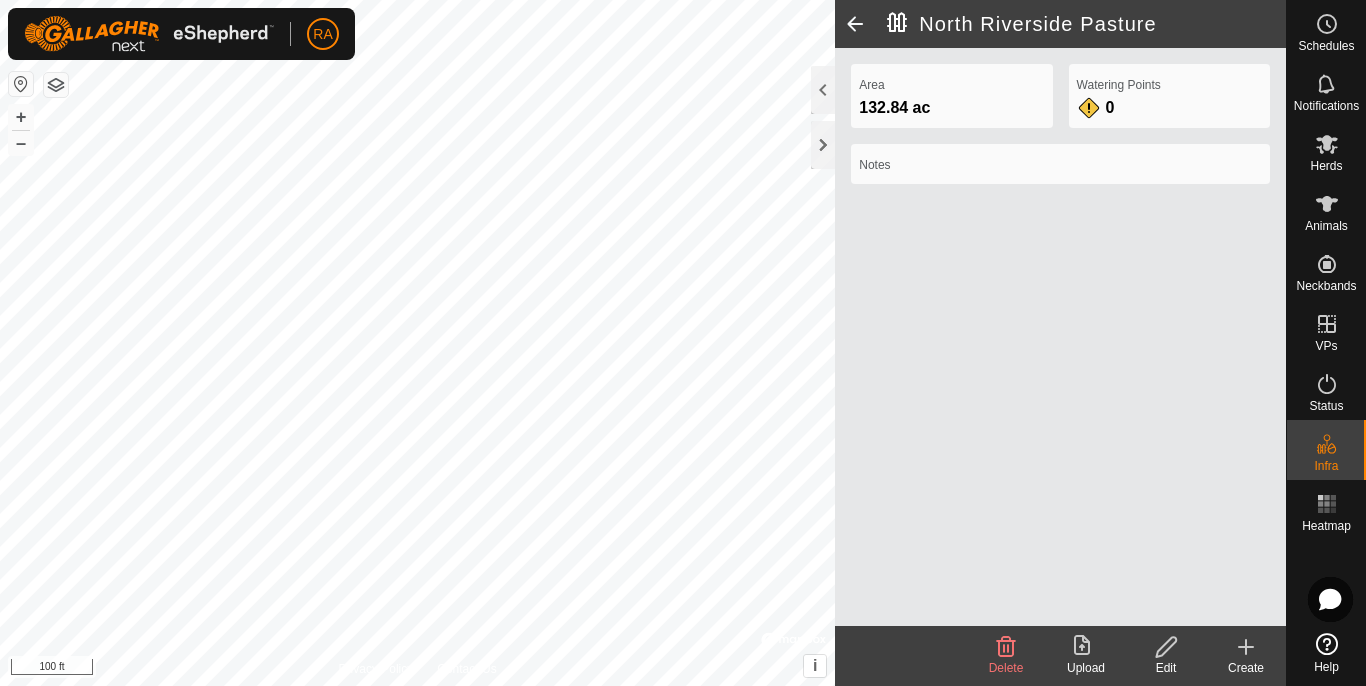 click 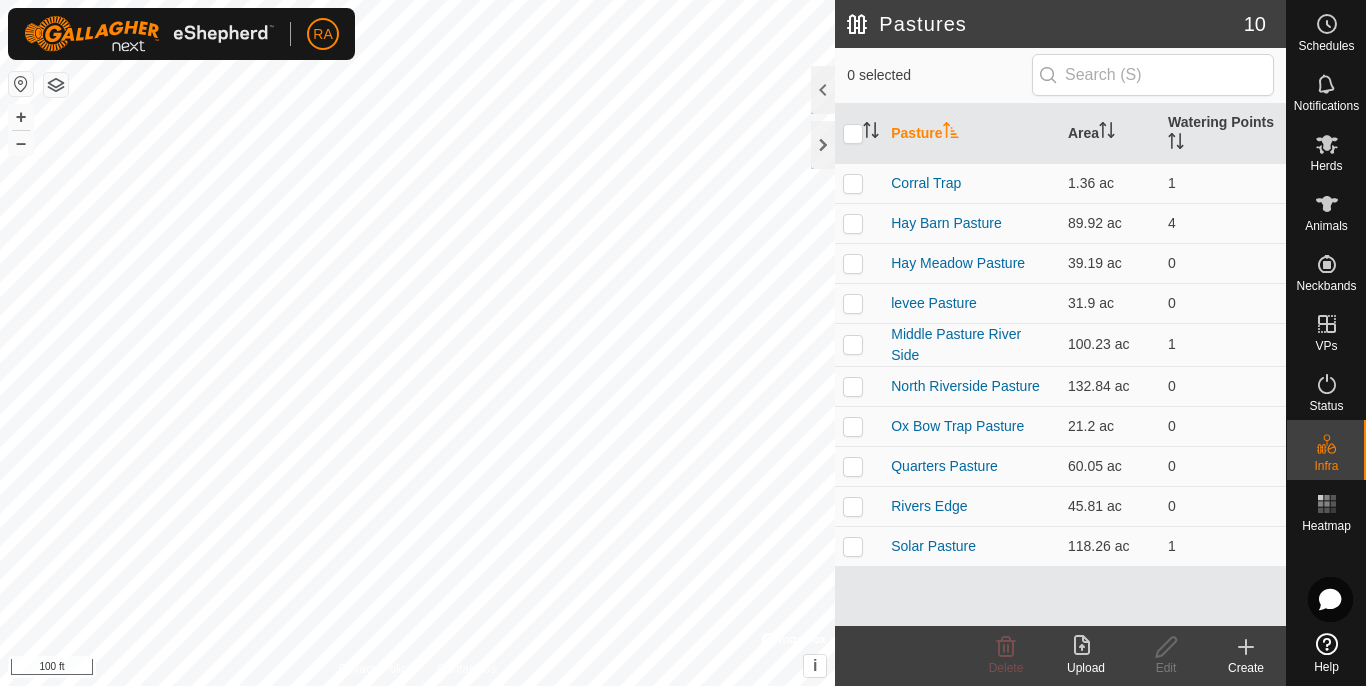 click 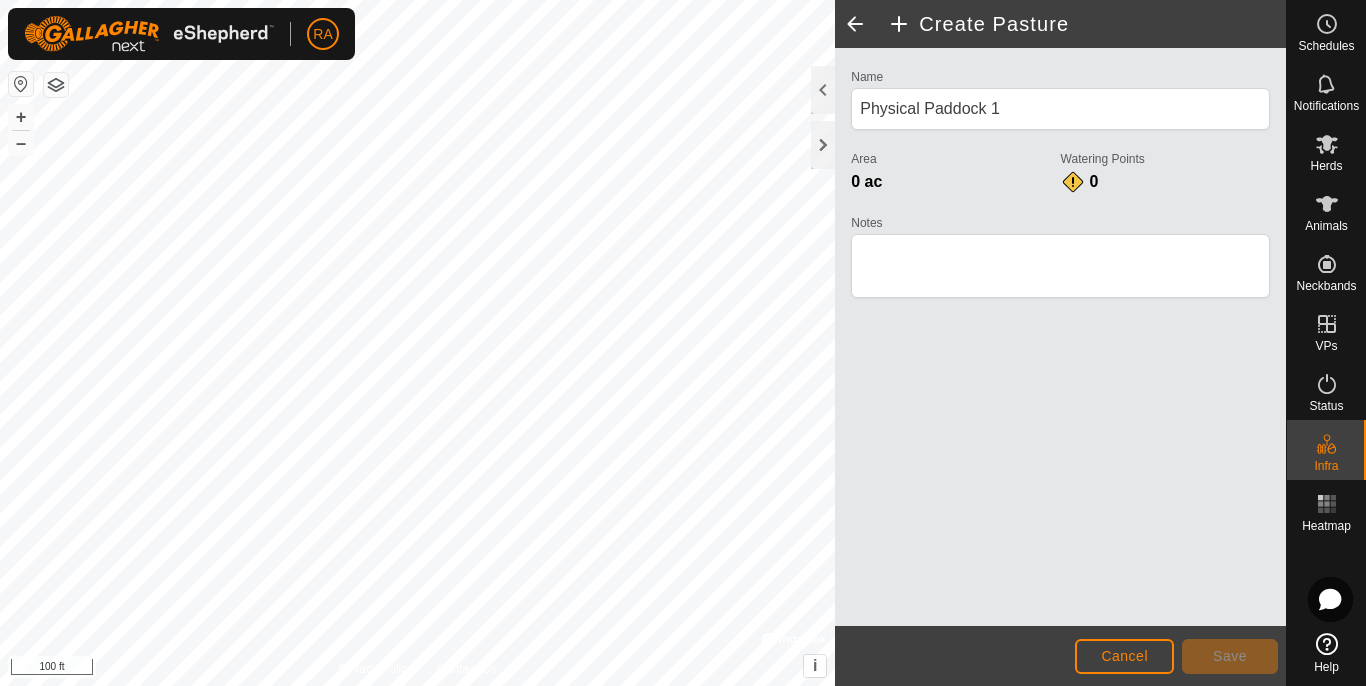 click on "RA Schedules Notifications Herds Animals Neckbands VPs Status Infra Heatmap Help Privacy Policy Contact Us + – ⇧ i ©  Mapbox , ©  OpenStreetMap ,  Improve this map 100 ft  Create Pasture  Name Physical Paddock 1 Area 0 ac  Watering Points 0 Notes                    Cancel Save" at bounding box center (683, 343) 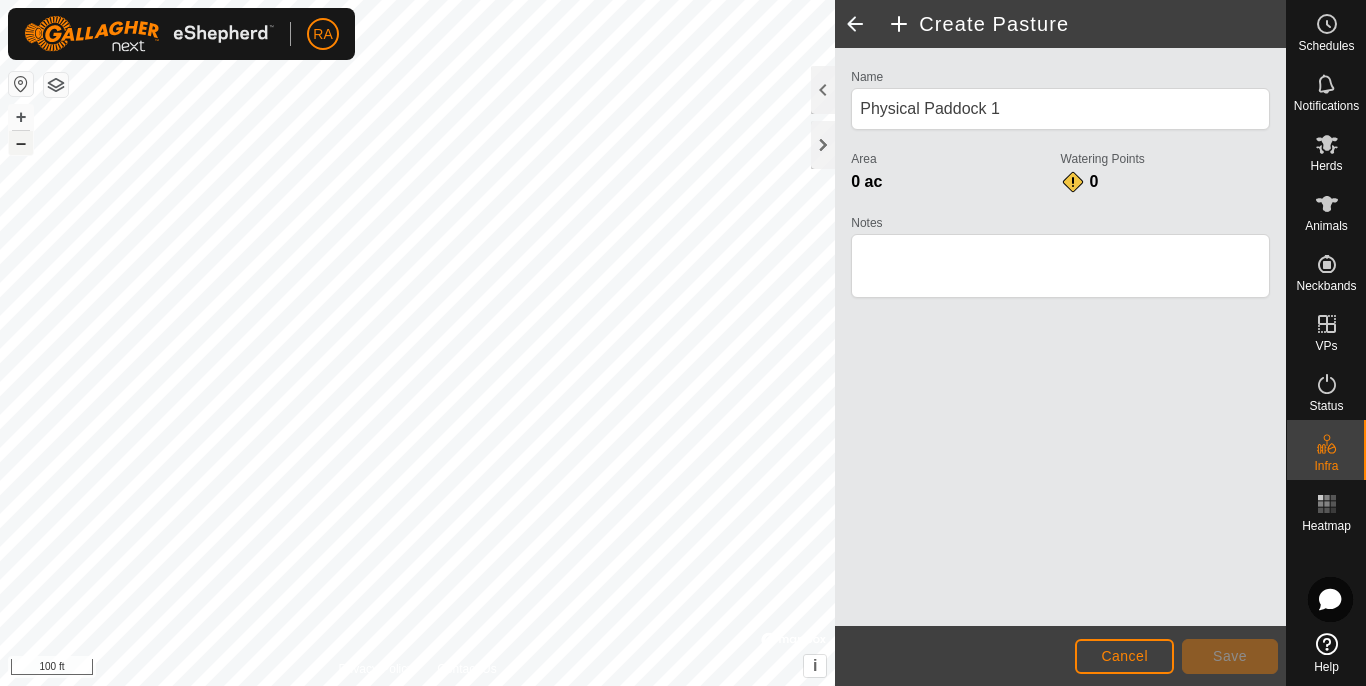 click on "–" at bounding box center [21, 143] 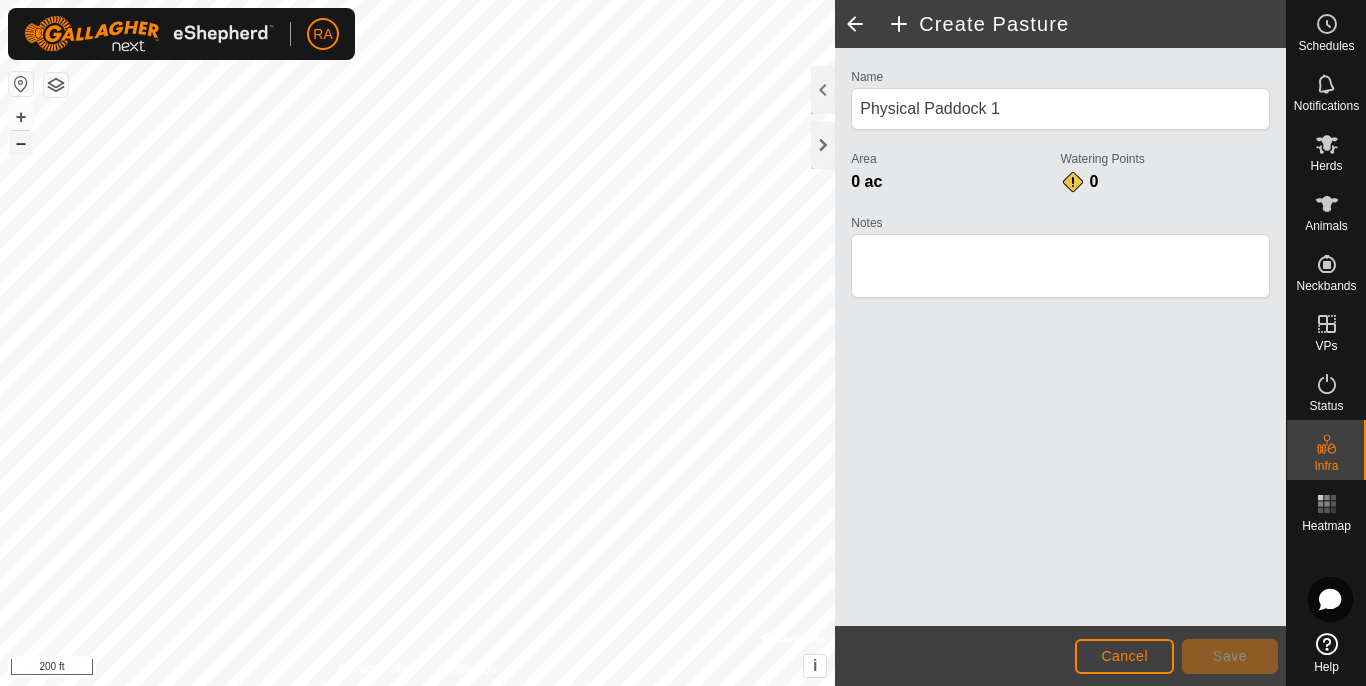 click on "–" at bounding box center [21, 143] 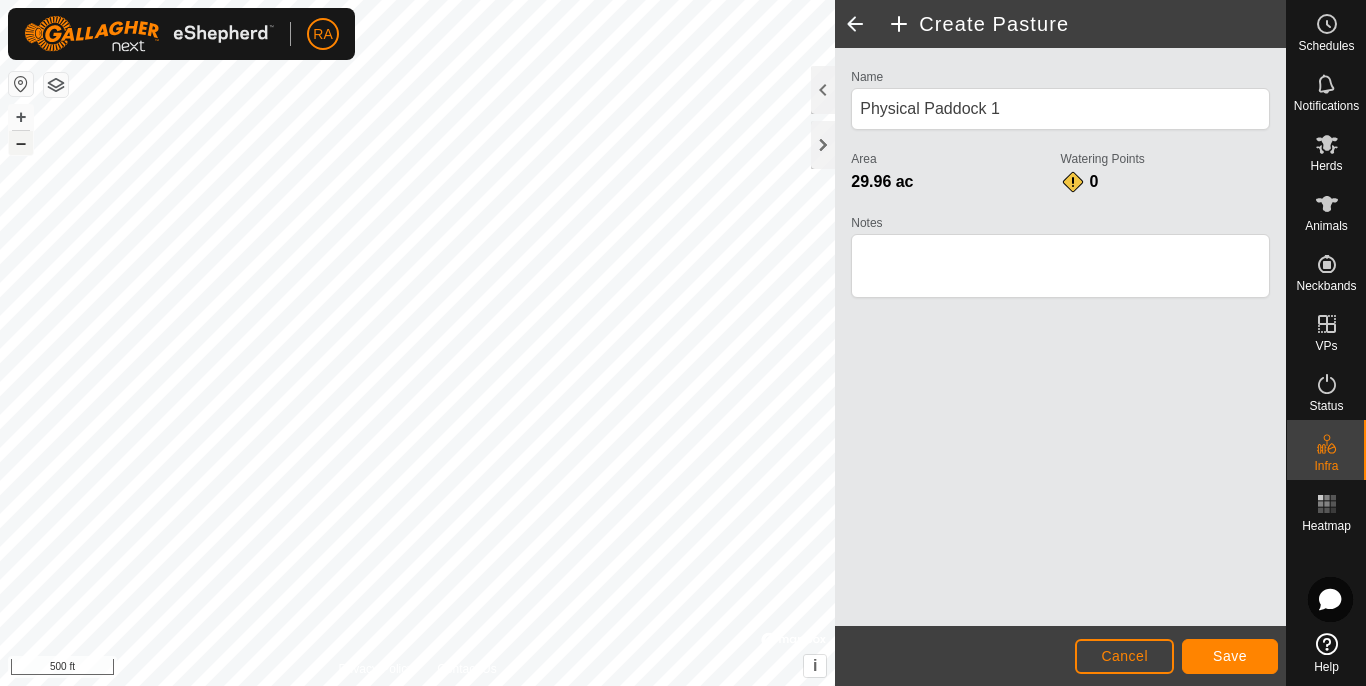 click on "–" at bounding box center [21, 143] 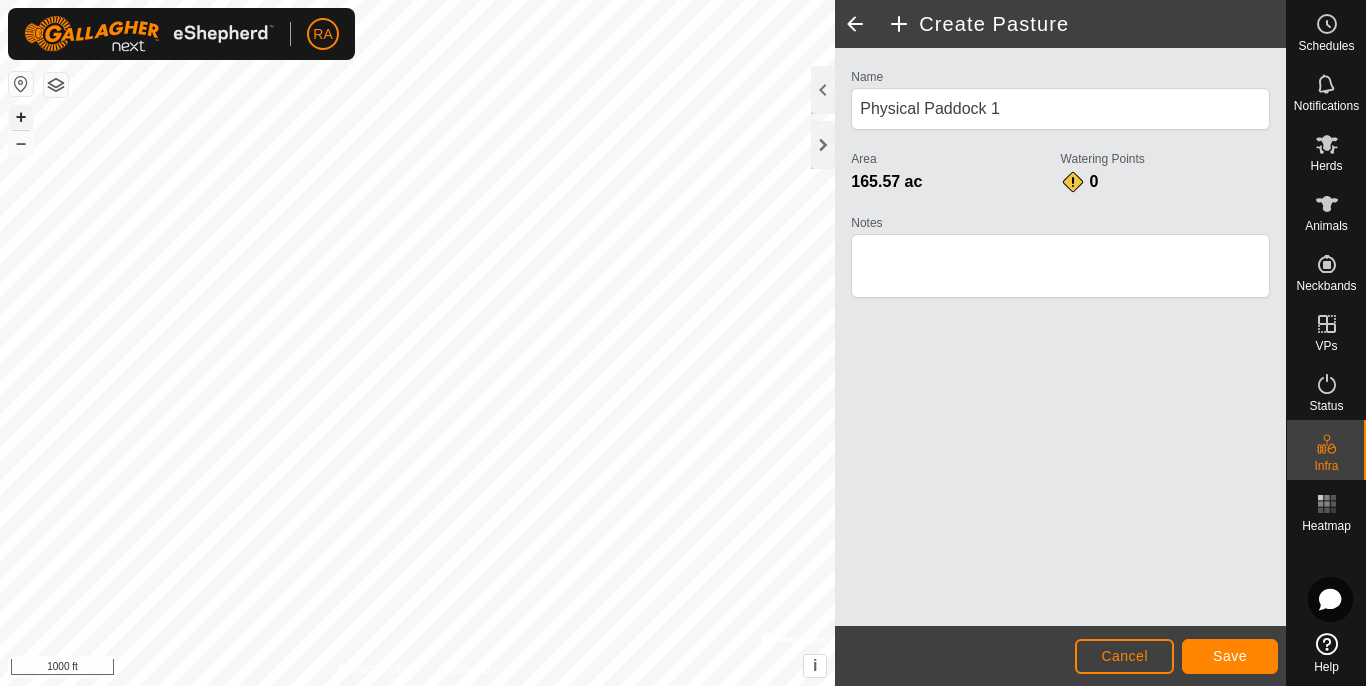 click on "+" at bounding box center [21, 117] 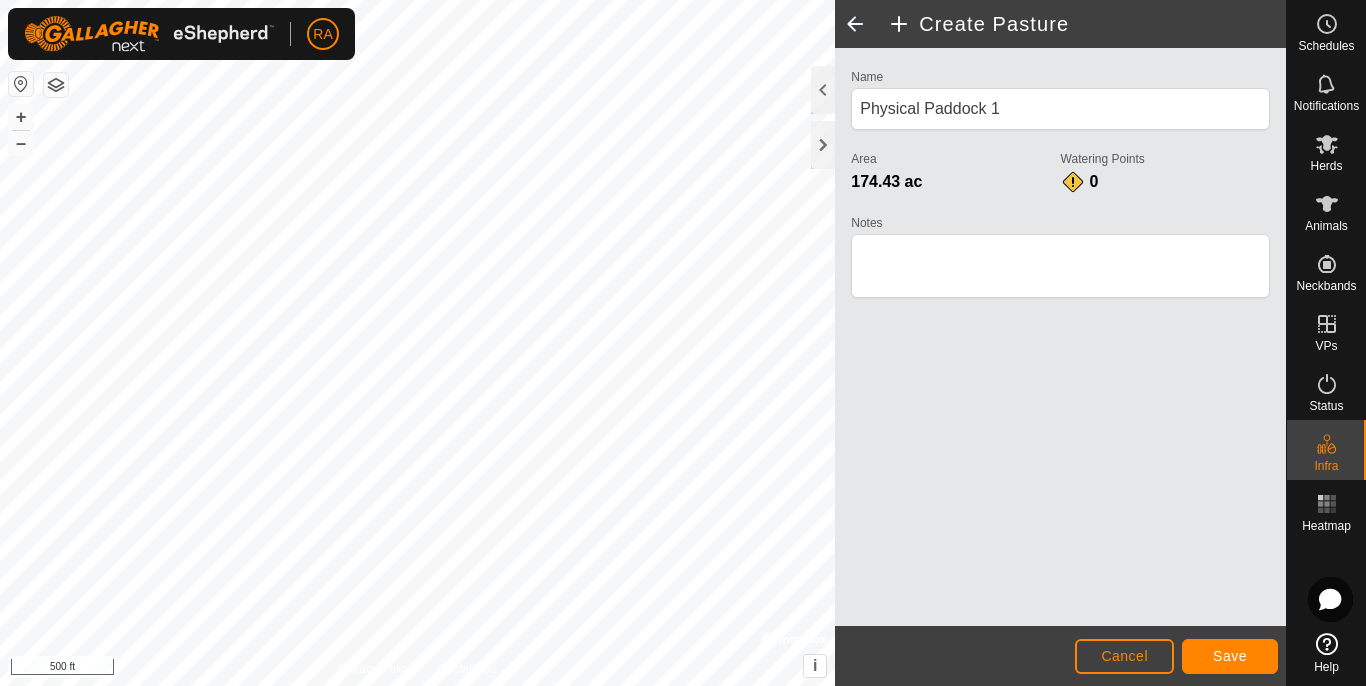 click on "RA Schedules Notifications Herds Animals Neckbands VPs Status Infra Heatmap Help Privacy Policy Contact Us + – ⇧ i ©  Mapbox , ©  OpenStreetMap ,  Improve this map 500 ft  Create Pasture  Name Physical Paddock 1 Area 174.43 ac  Watering Points 0 Notes                    Cancel Save" at bounding box center [683, 343] 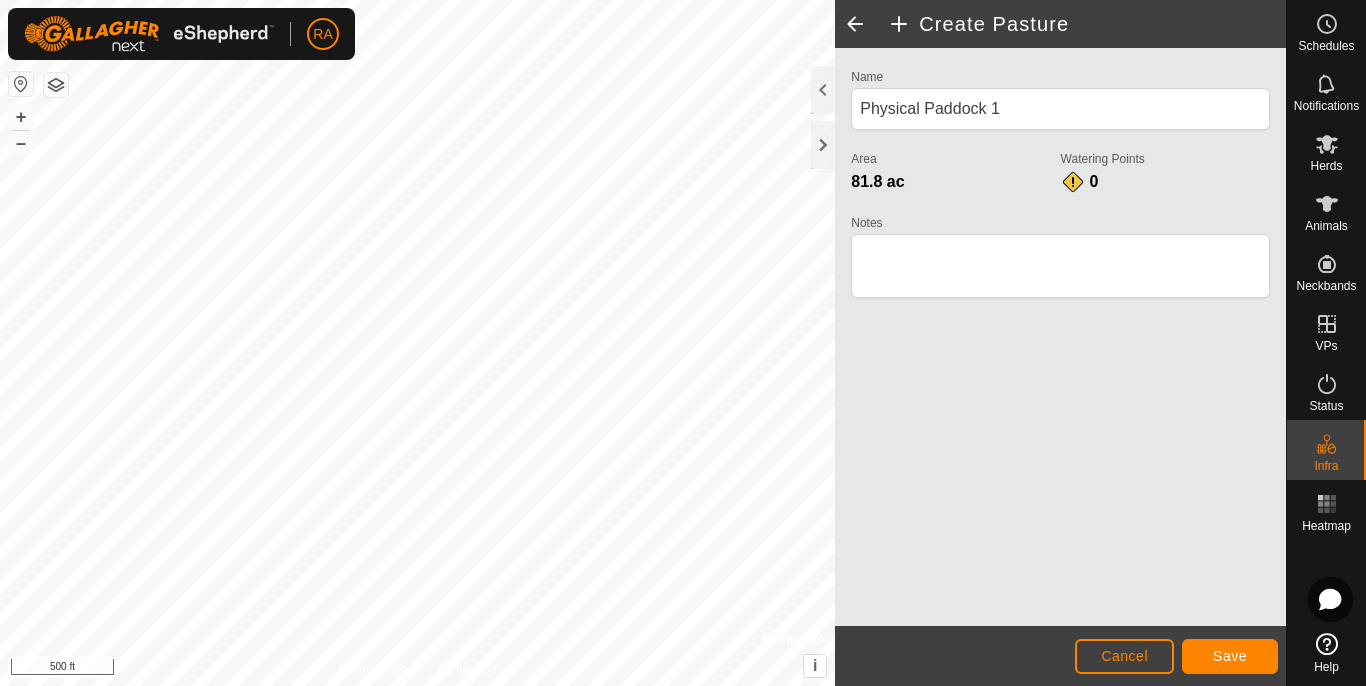 click 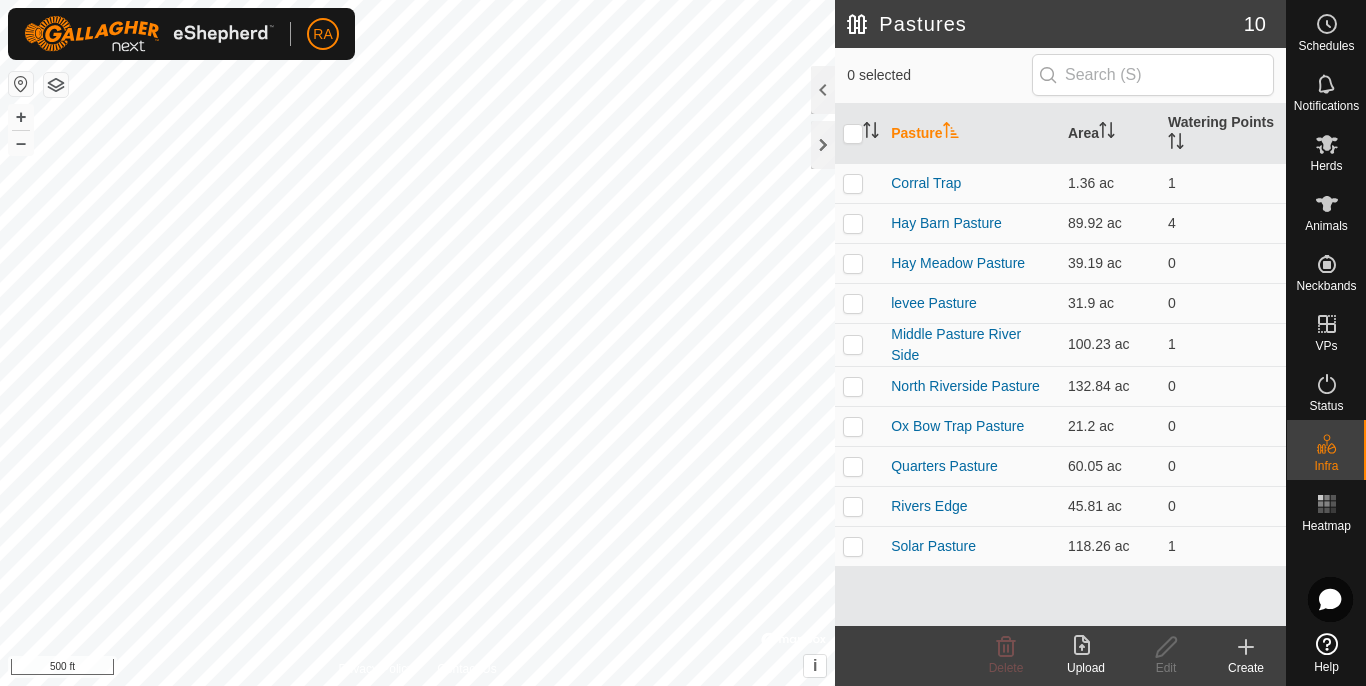 click on "Pastures" 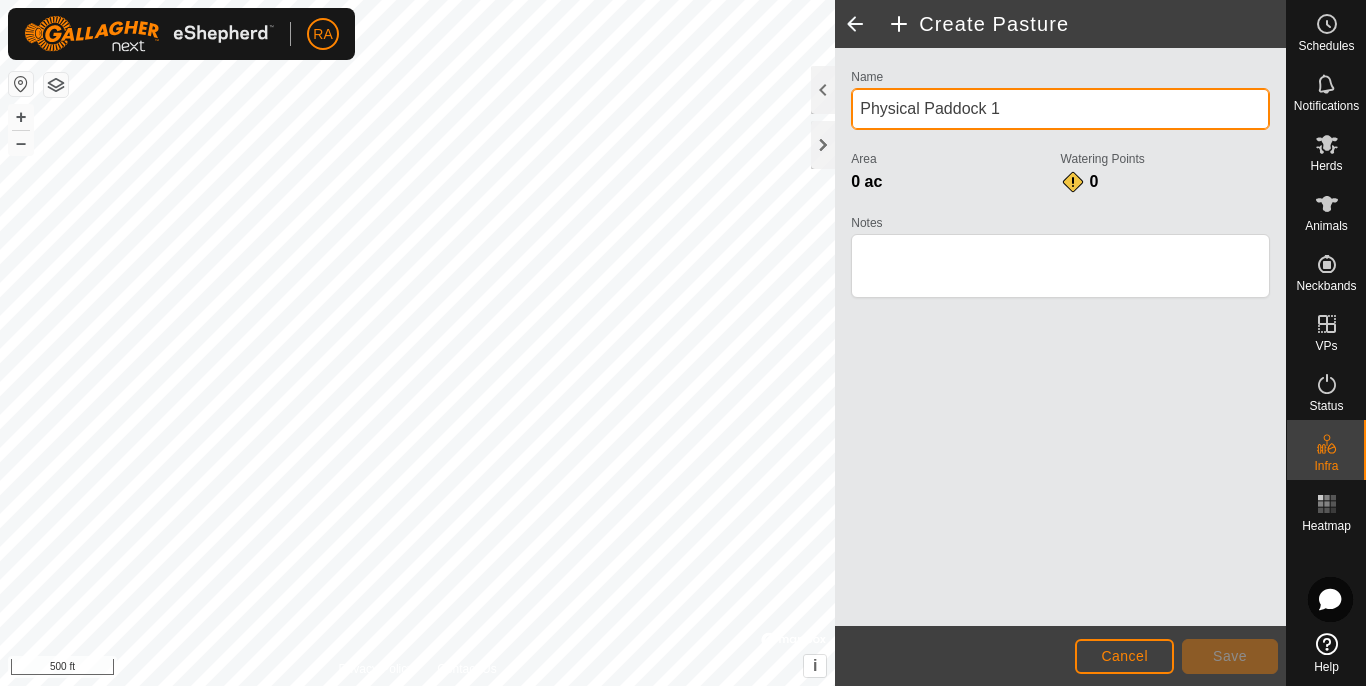 click on "Physical Paddock 1" at bounding box center (1060, 109) 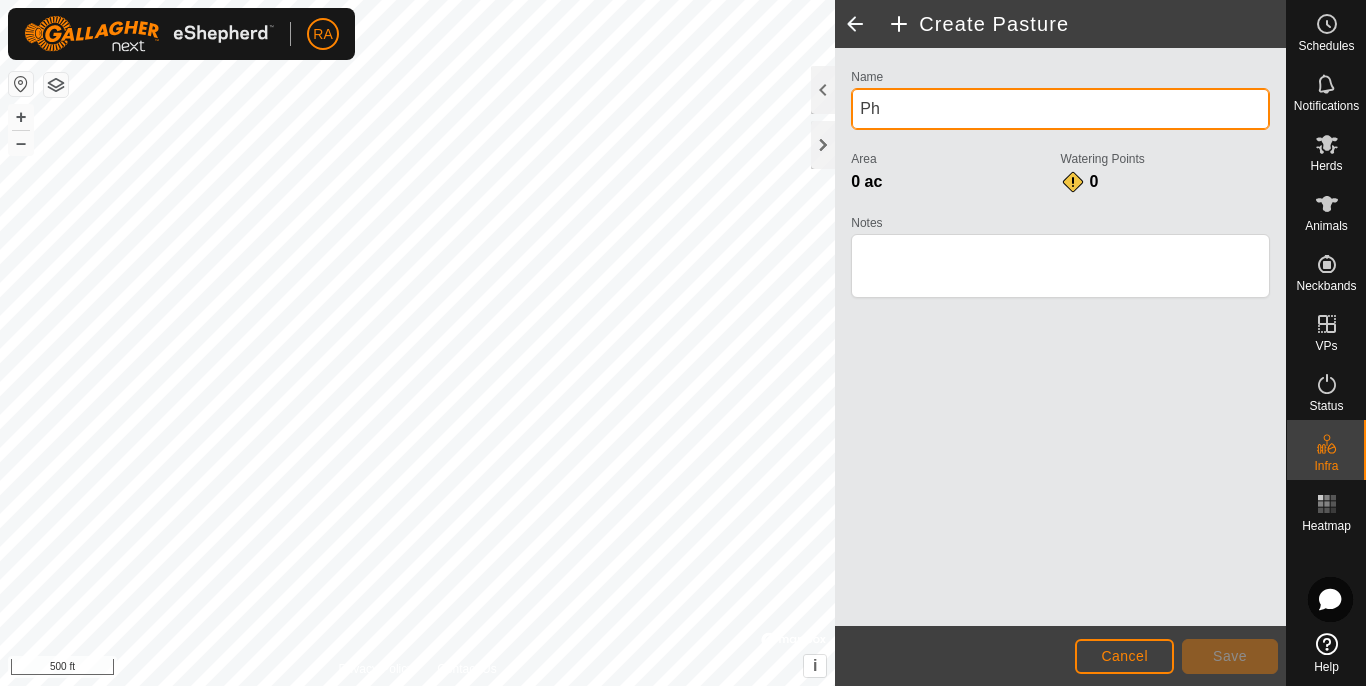 type on "P" 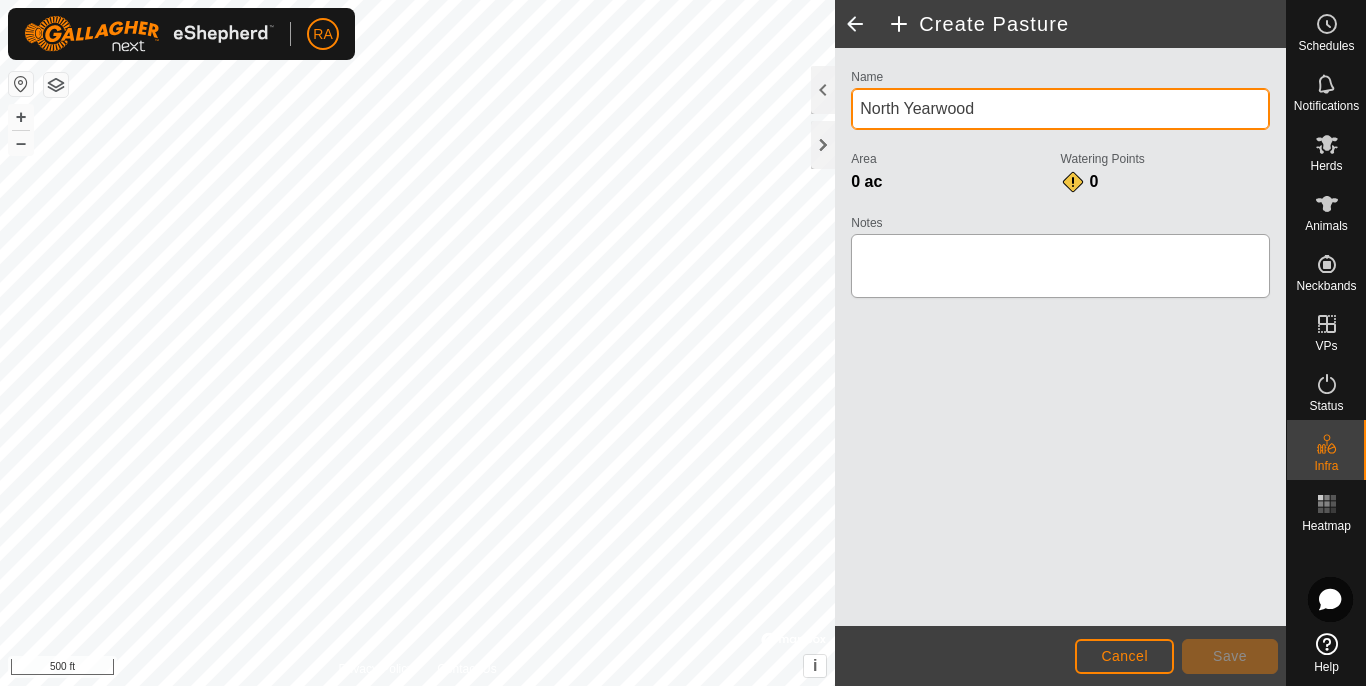 type on "North Yearwood" 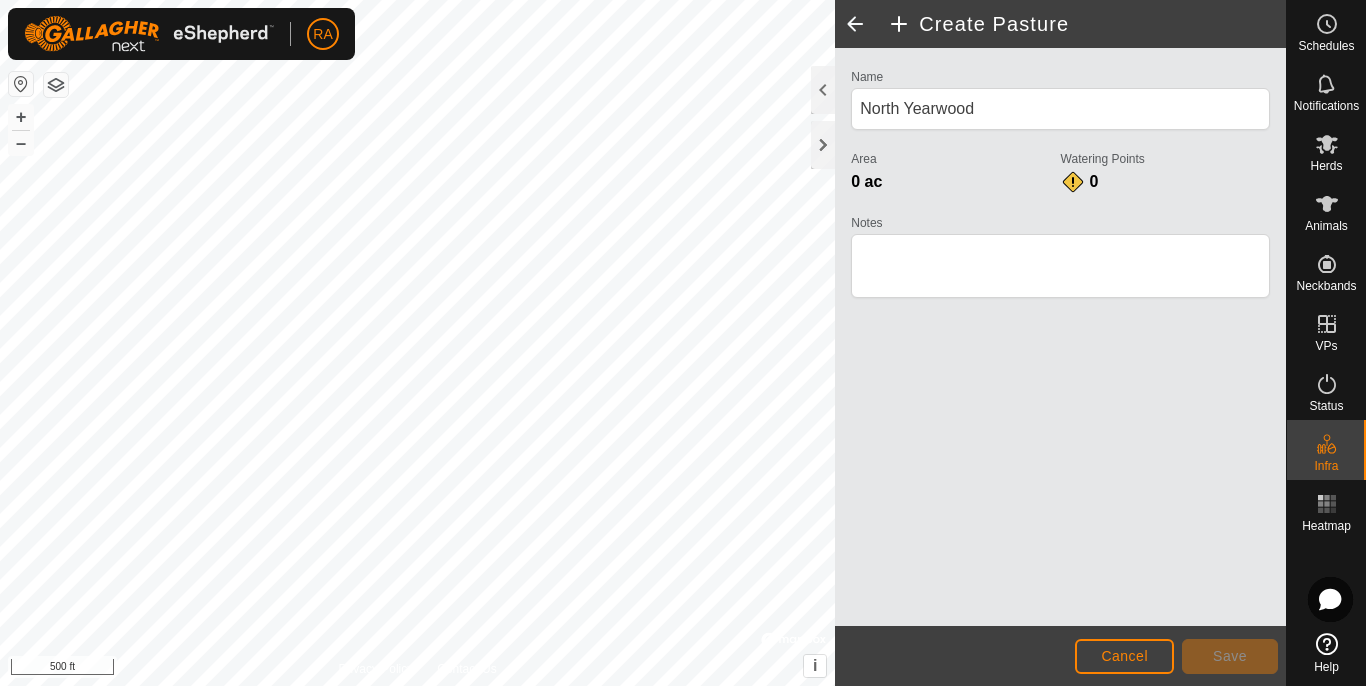 click on "RA Schedules Notifications Herds Animals Neckbands VPs Status Infra Heatmap Help Privacy Policy Contact Us
gate
+ – ⇧ i ©  Mapbox , ©  OpenStreetMap ,  Improve this map 500 ft  Create Pasture  Name North Yearwood Area 0 ac  Watering Points 0 Notes                    Cancel Save" at bounding box center [683, 343] 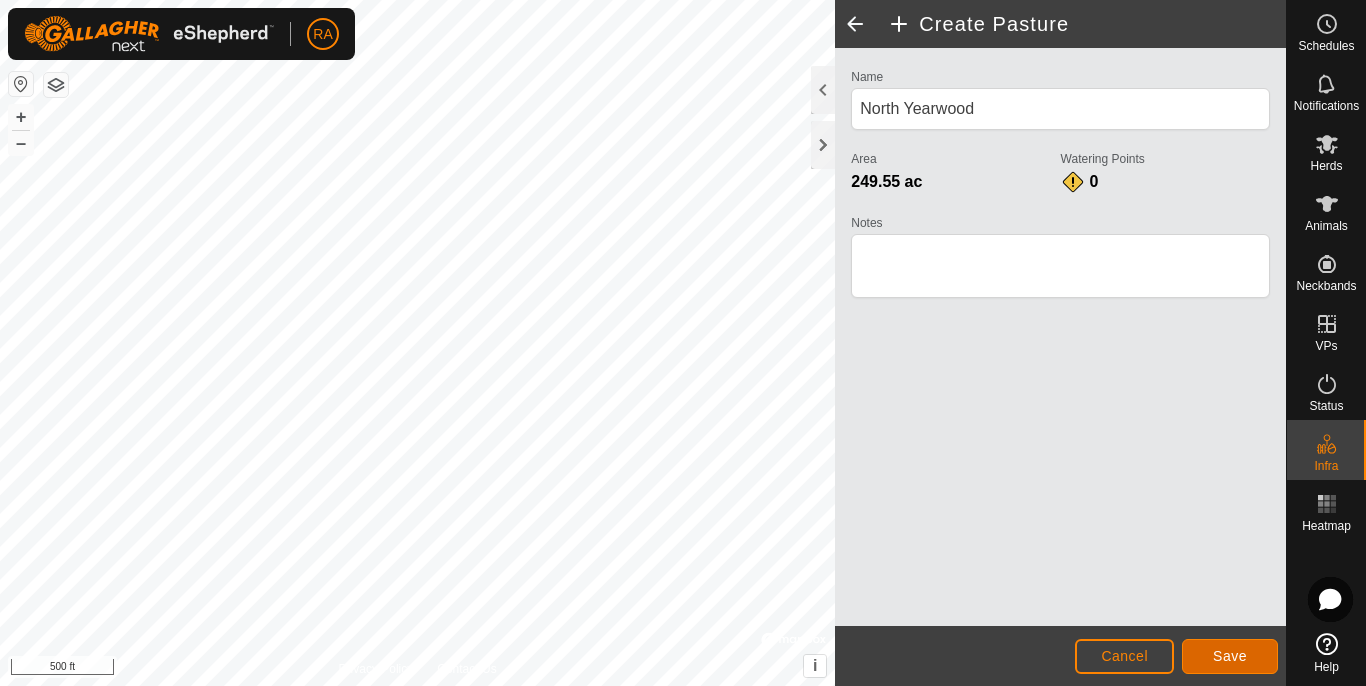 click on "Save" 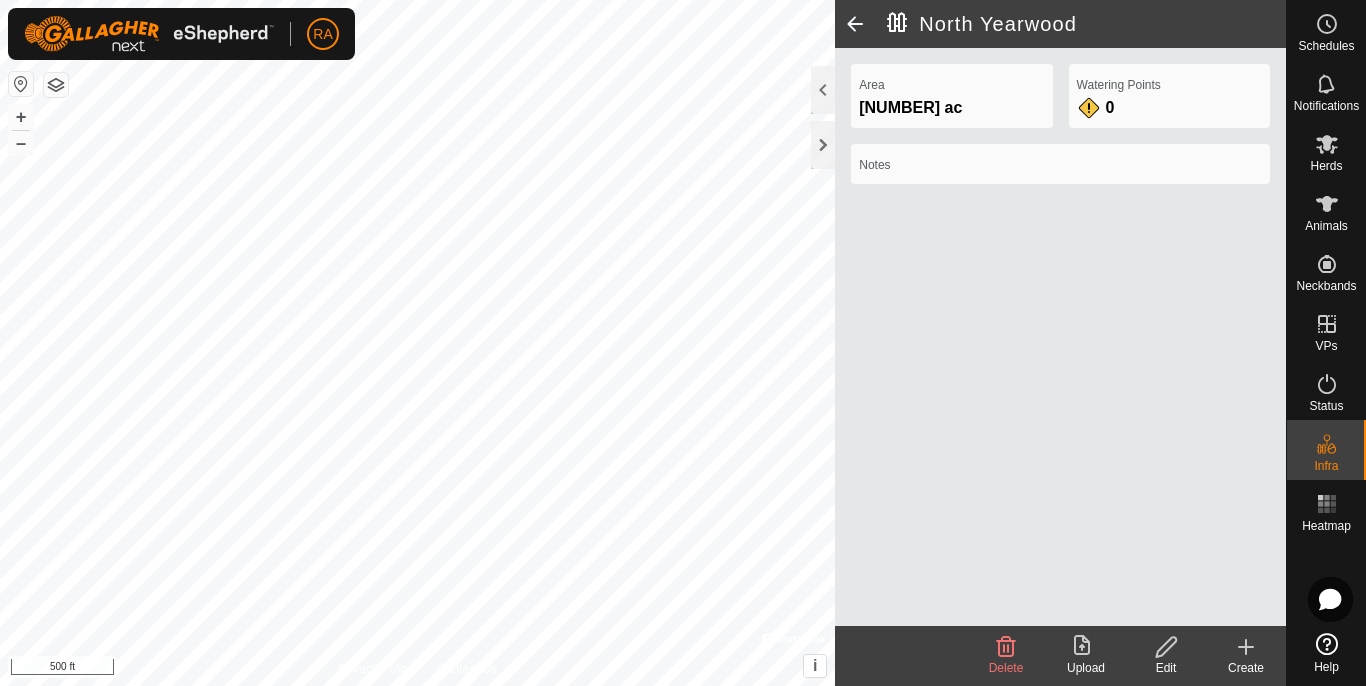 click 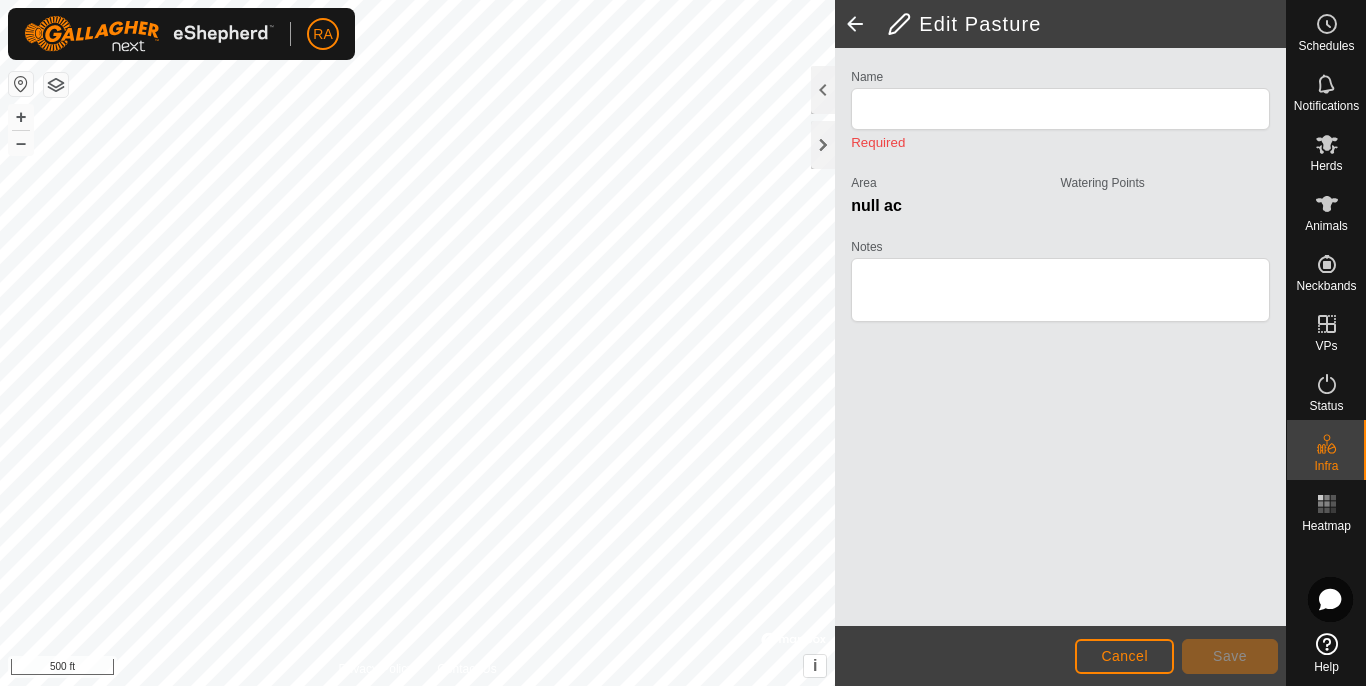 type on "North Yearwood" 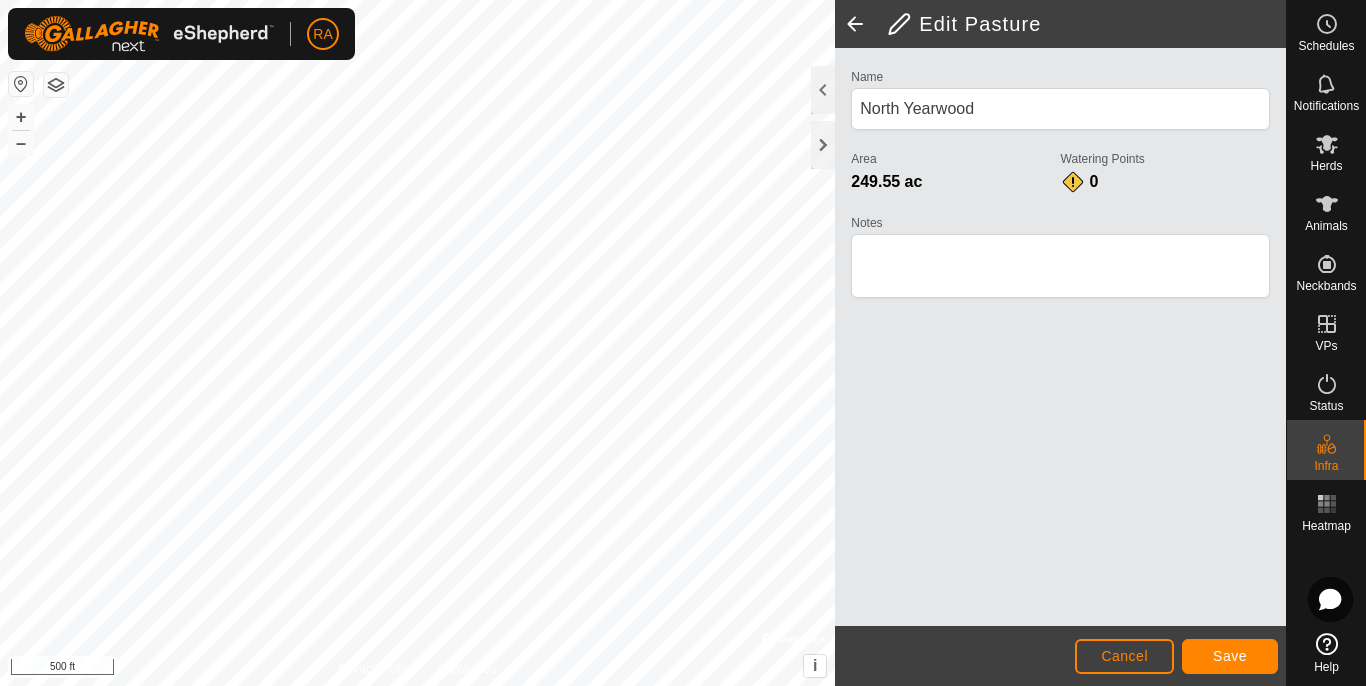 click on "RA Schedules Notifications Herds Animals Neckbands VPs Status Infra Heatmap Help Privacy Policy Contact Us + – ⇧ i ©  Mapbox , ©  OpenStreetMap ,  Improve this map 500 ft  Edit Pasture  Name North Yearwood Area 249.55 ac  Watering Points 0 Notes                    Cancel Save" at bounding box center [683, 343] 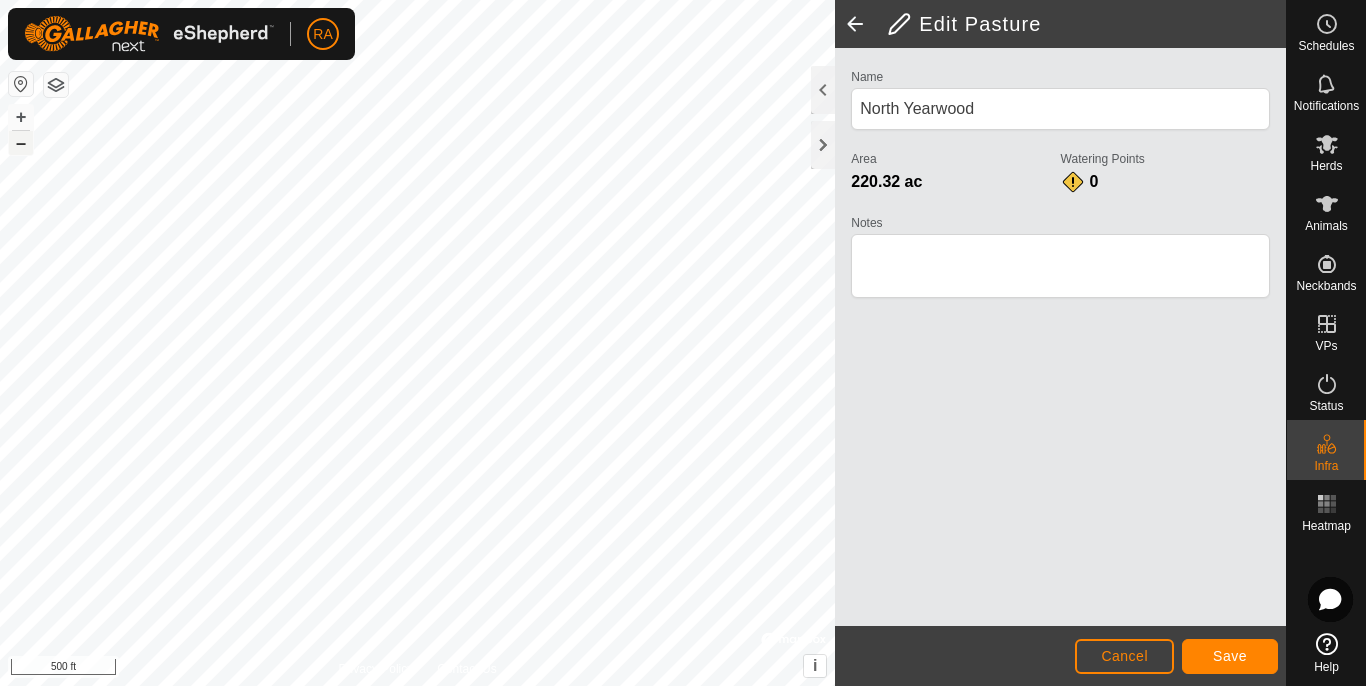 click on "–" at bounding box center [21, 143] 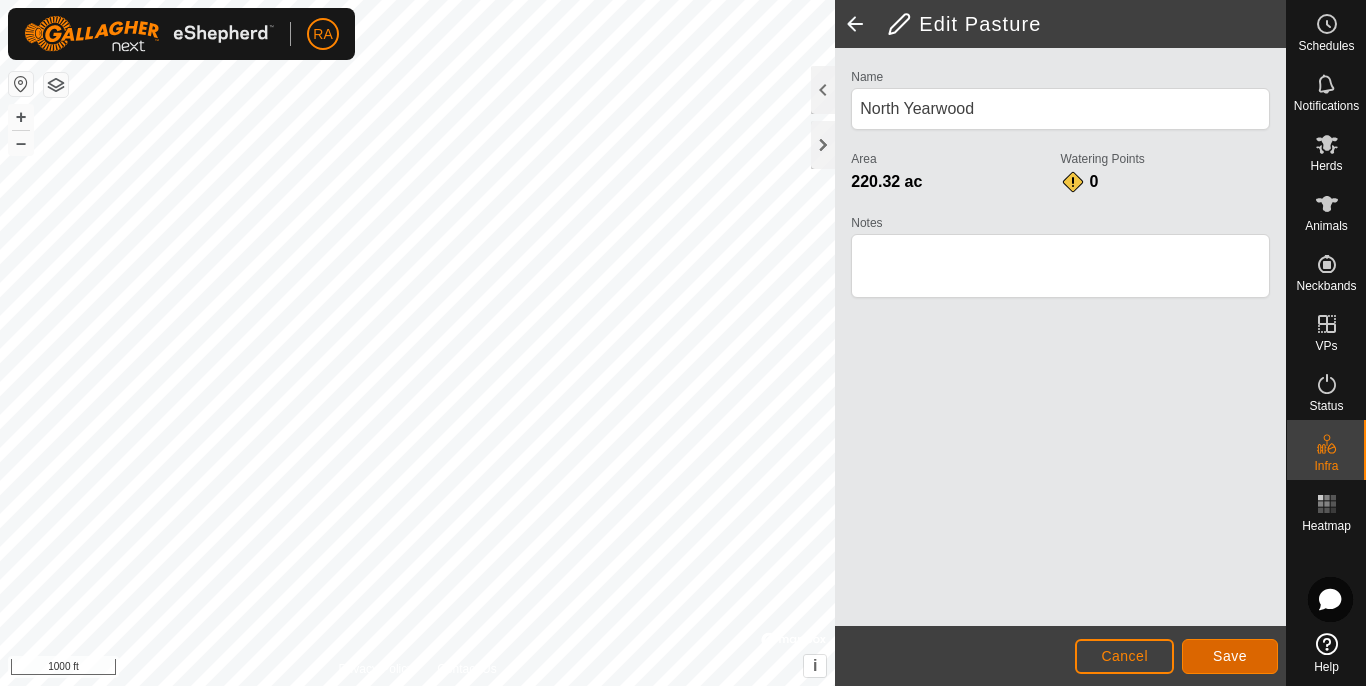 click on "Save" 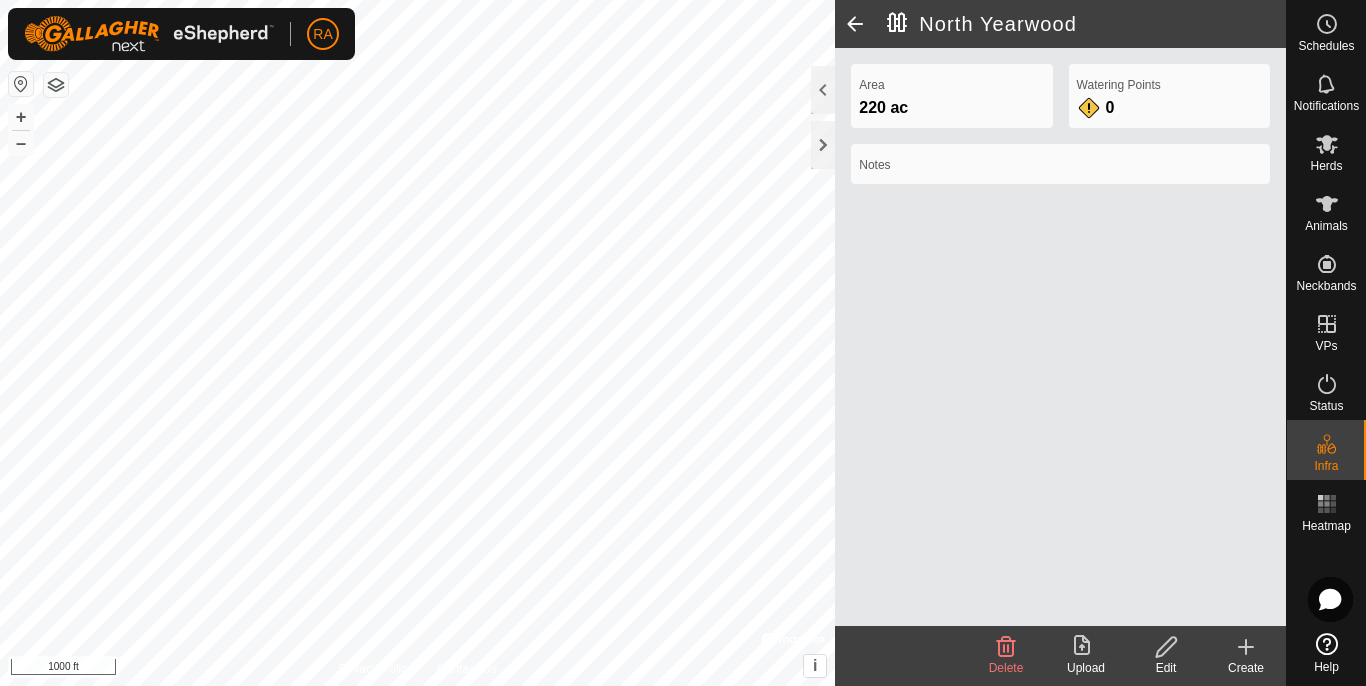 click 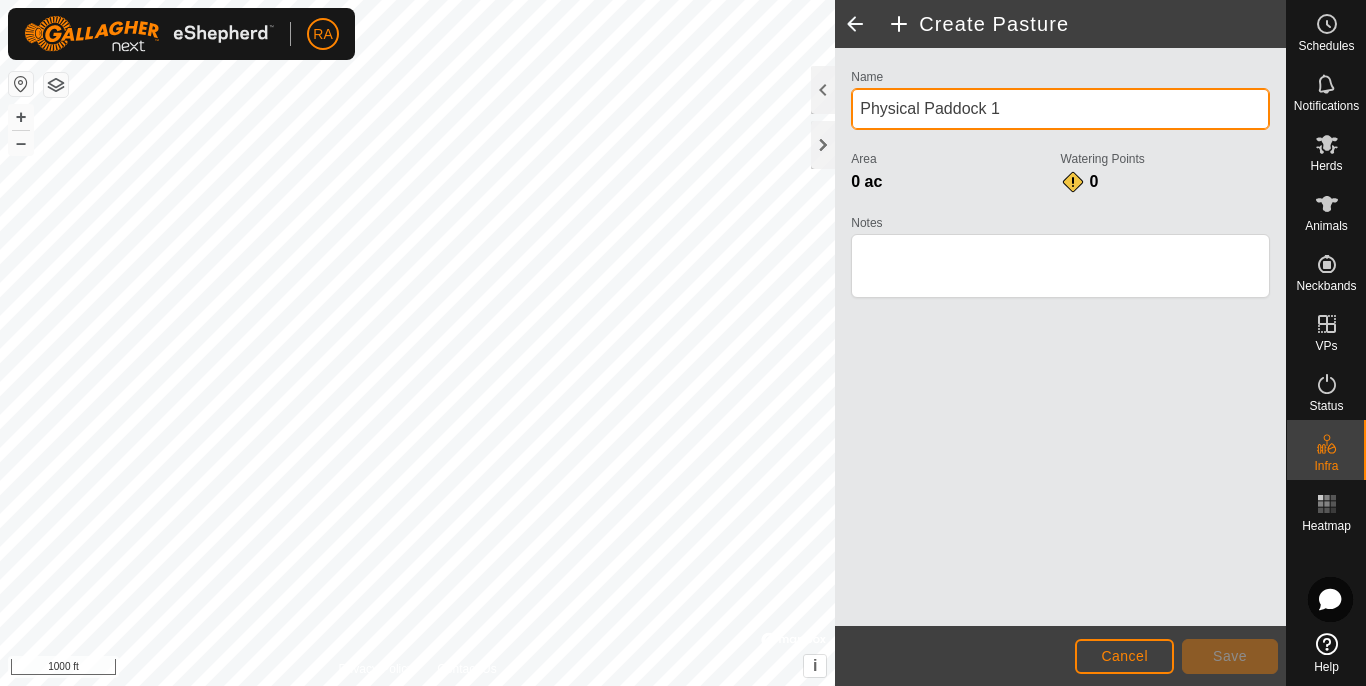 click on "Physical Paddock 1" at bounding box center (1060, 109) 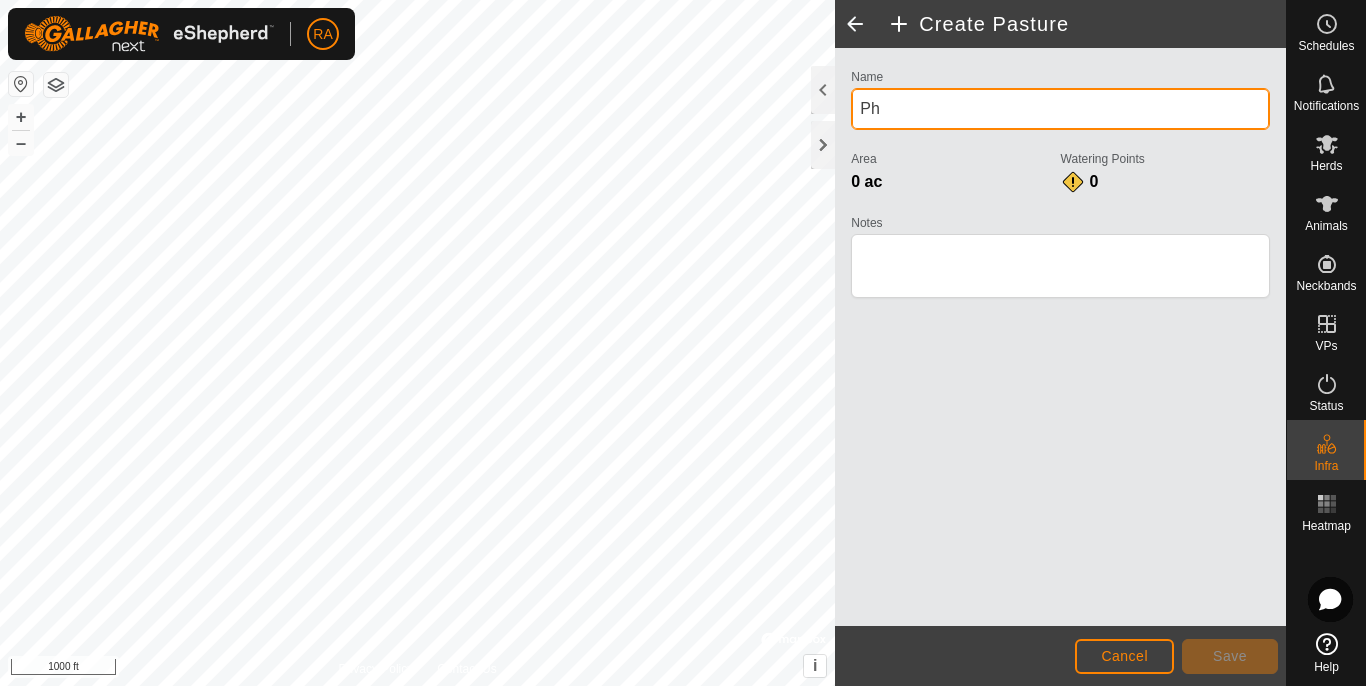 type on "P" 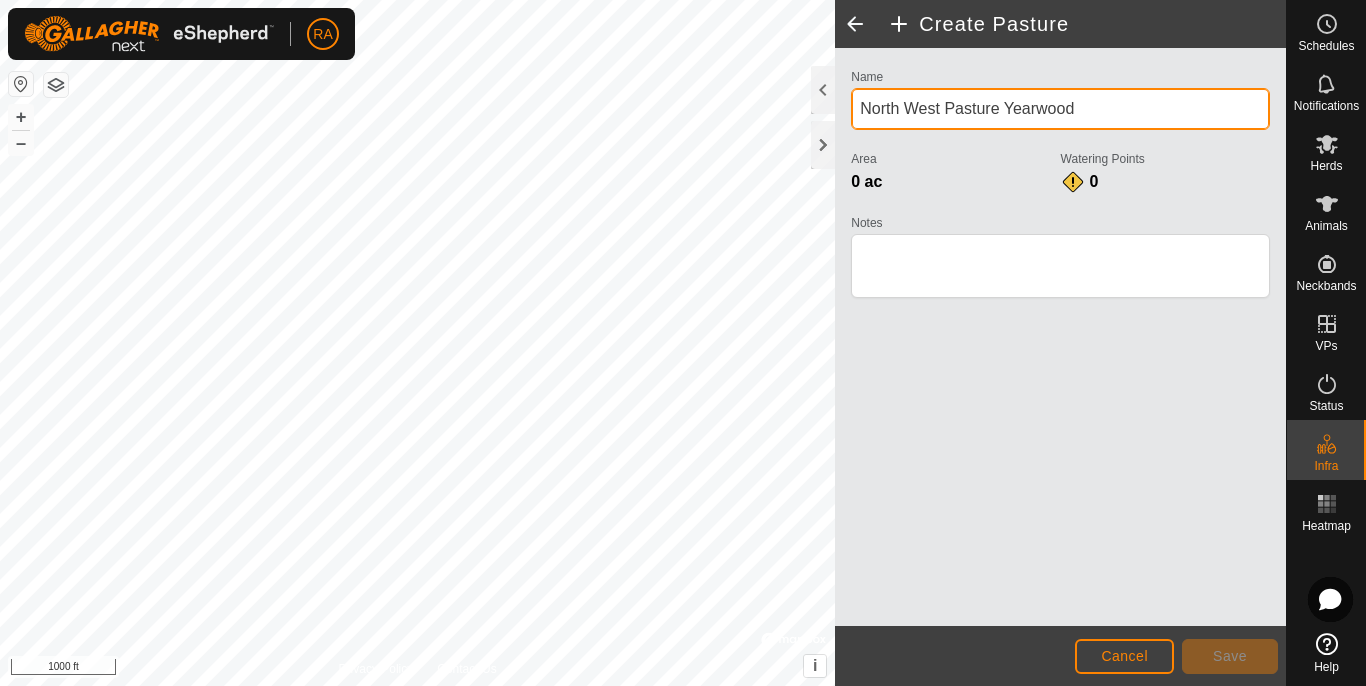 type on "North West Pasture Yearwood" 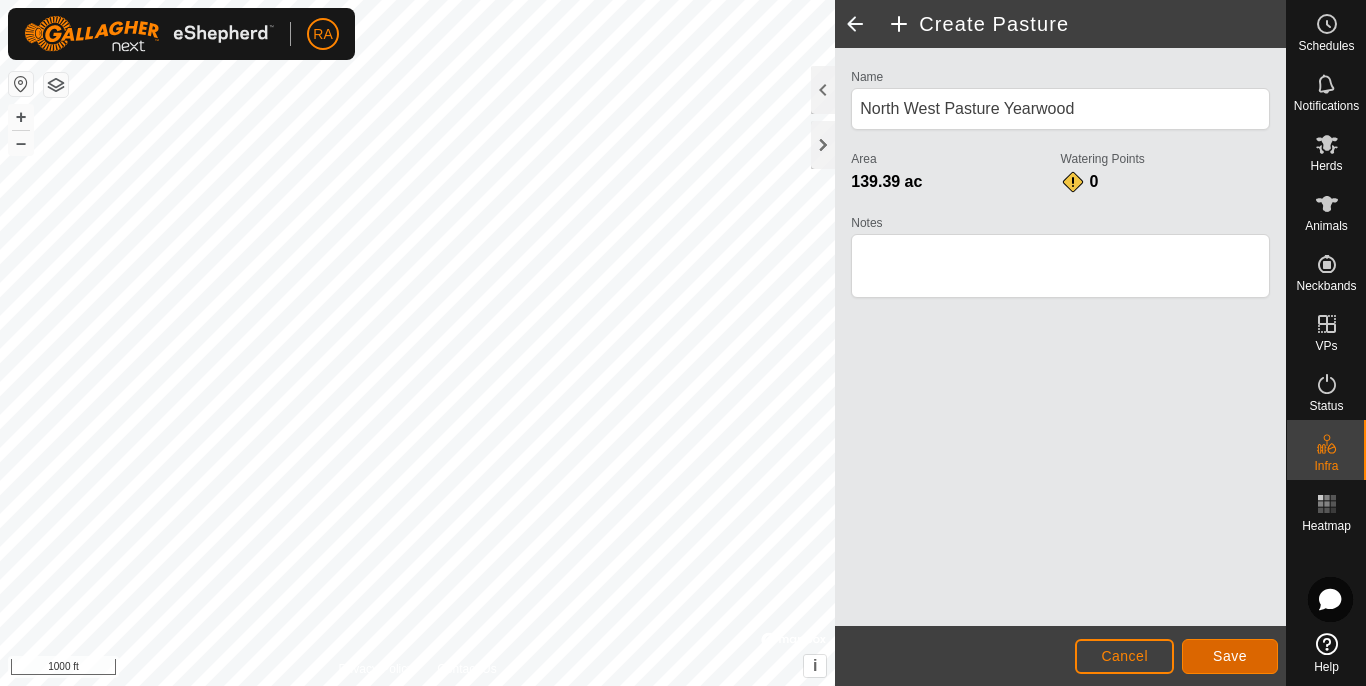 click on "Save" 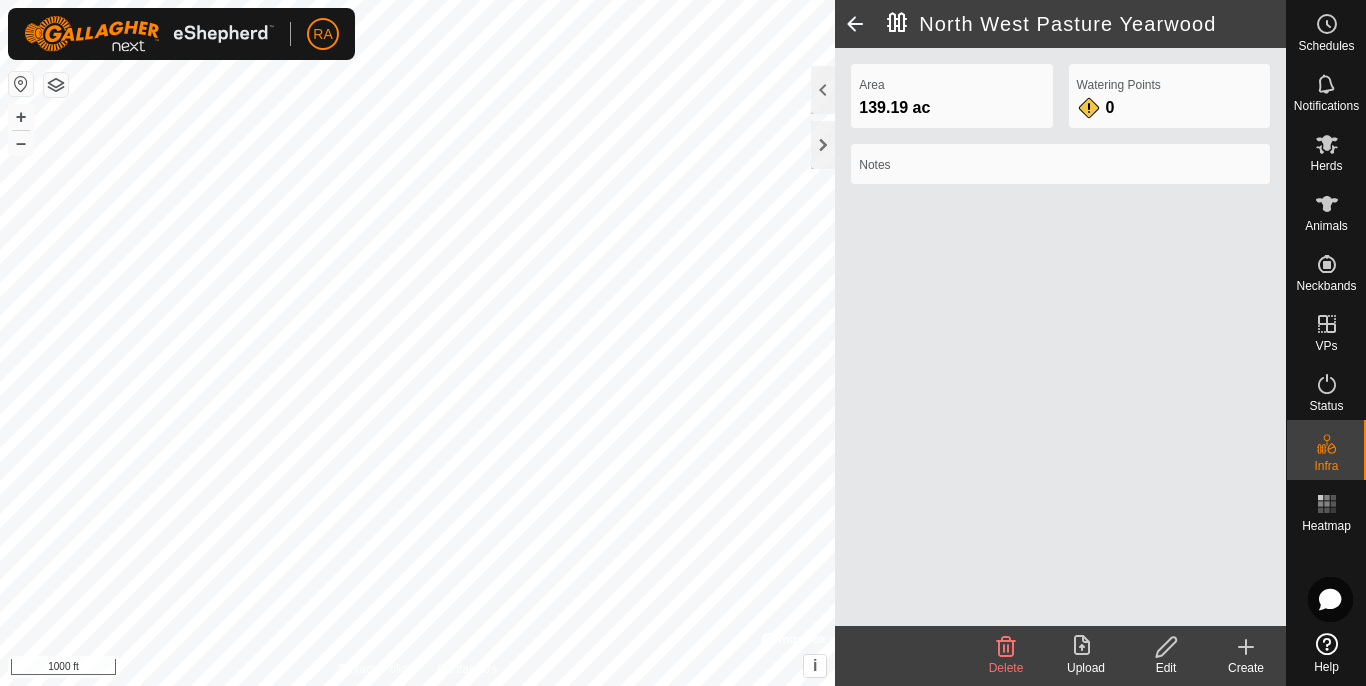 click 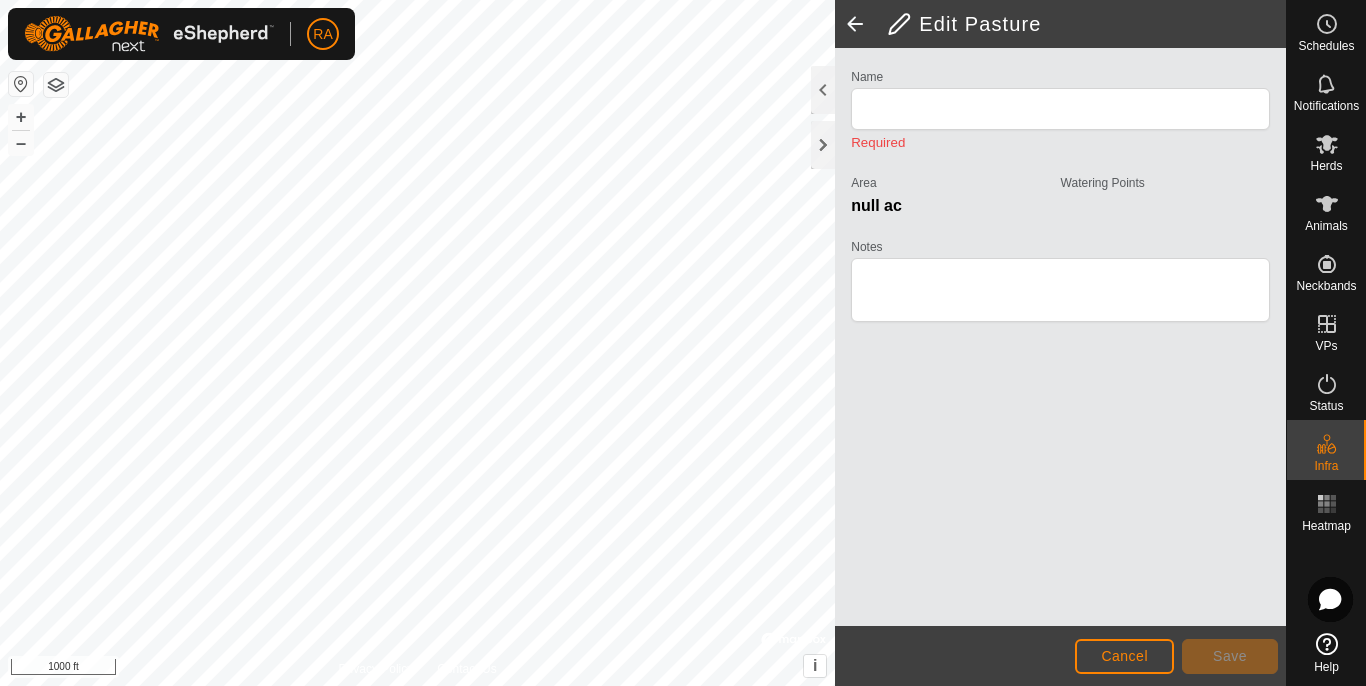 type on "North West Pasture Yearwood" 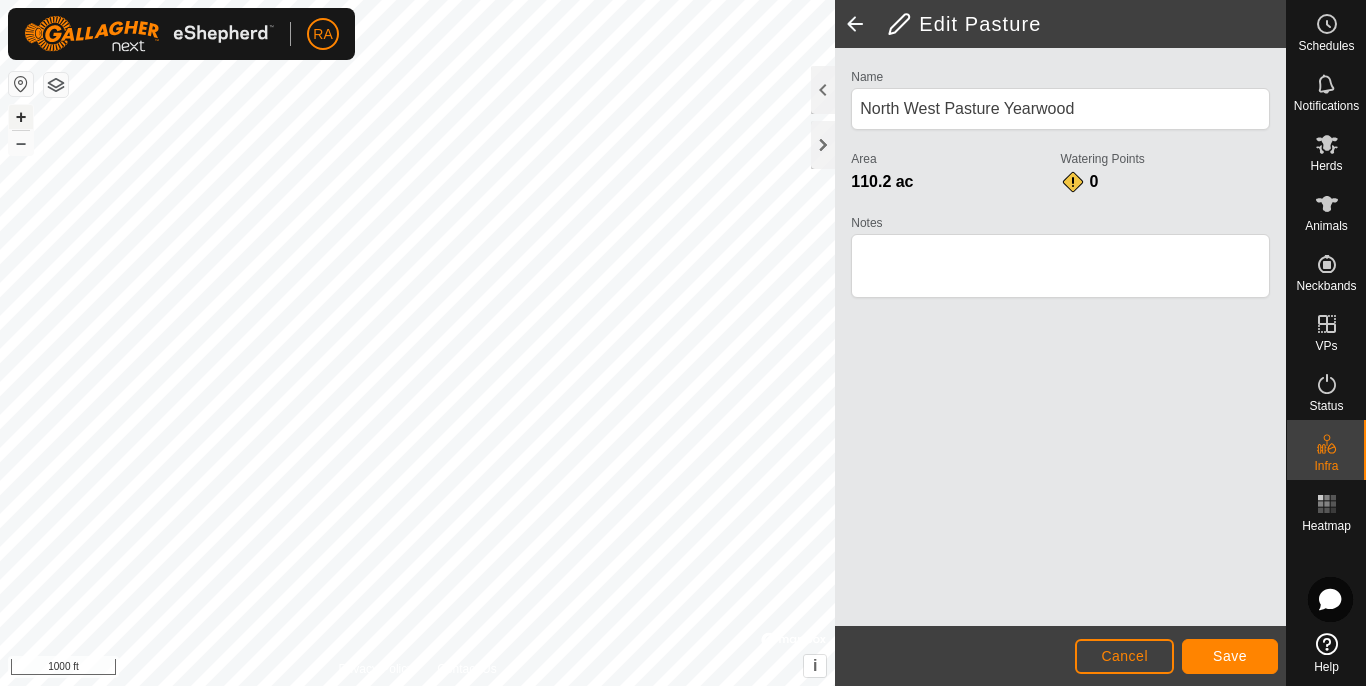 click on "+" at bounding box center [21, 117] 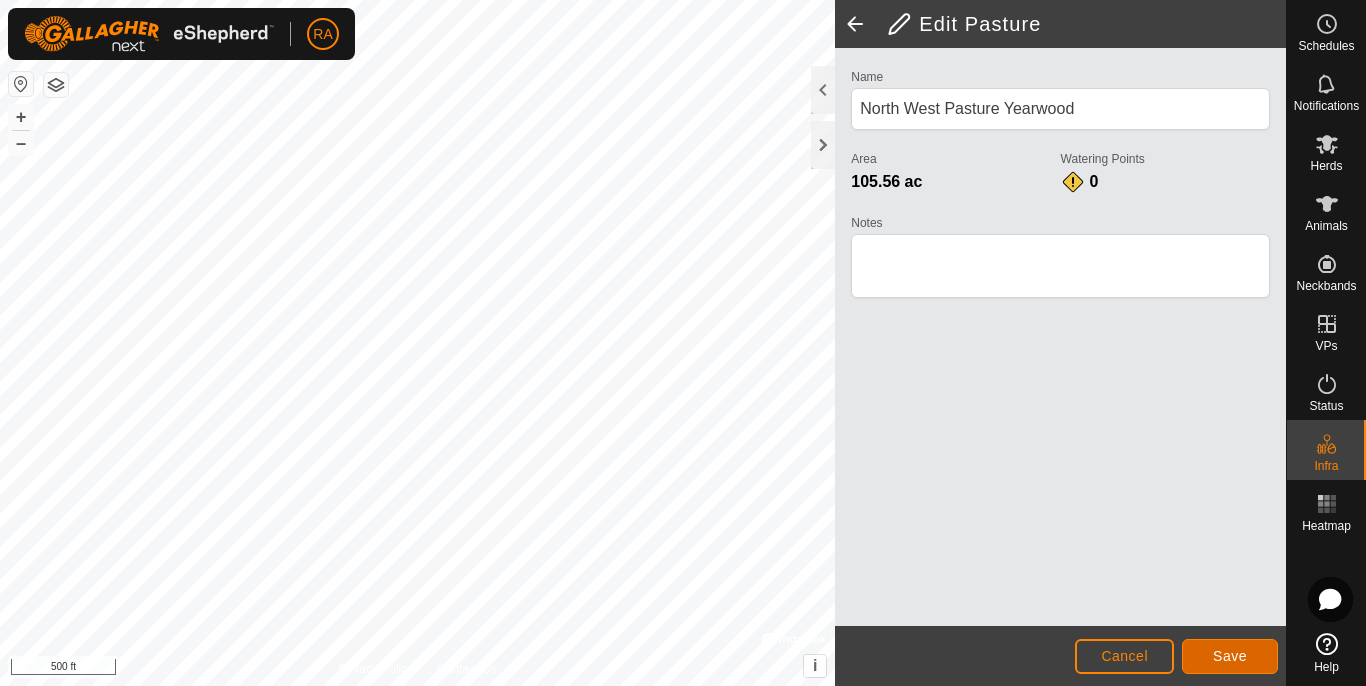 click on "Save" 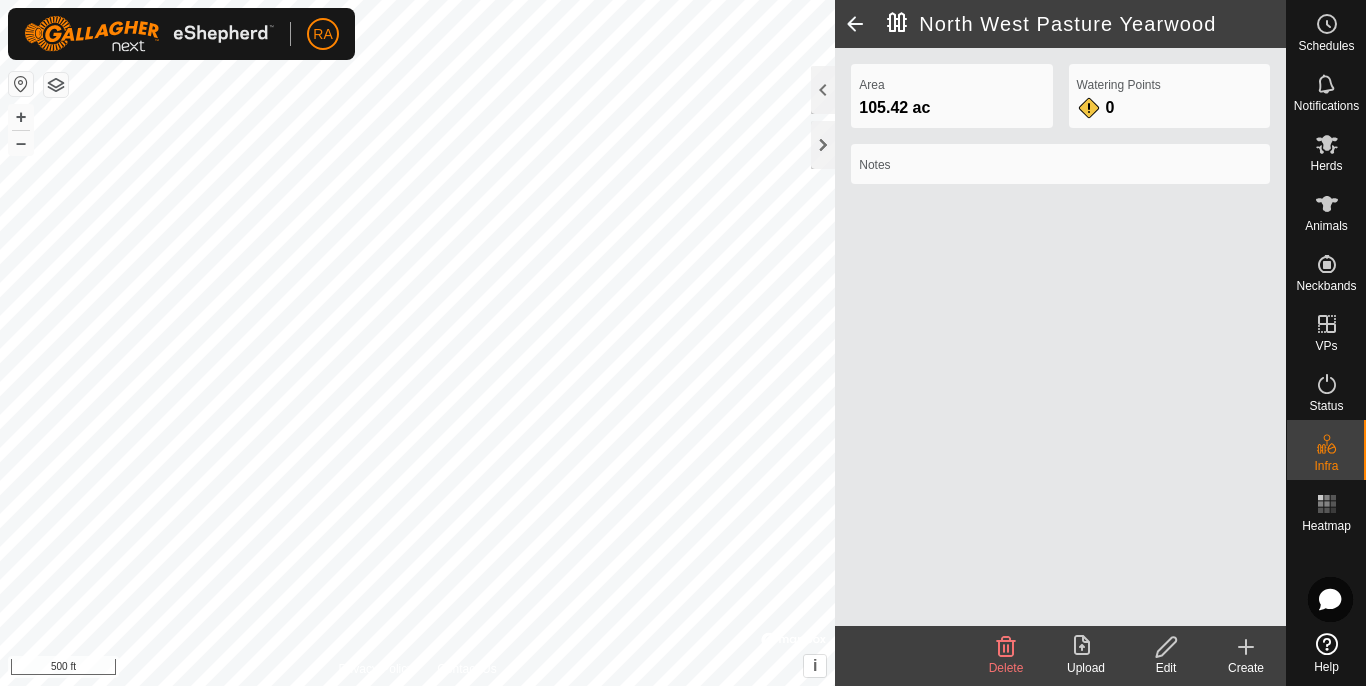 click 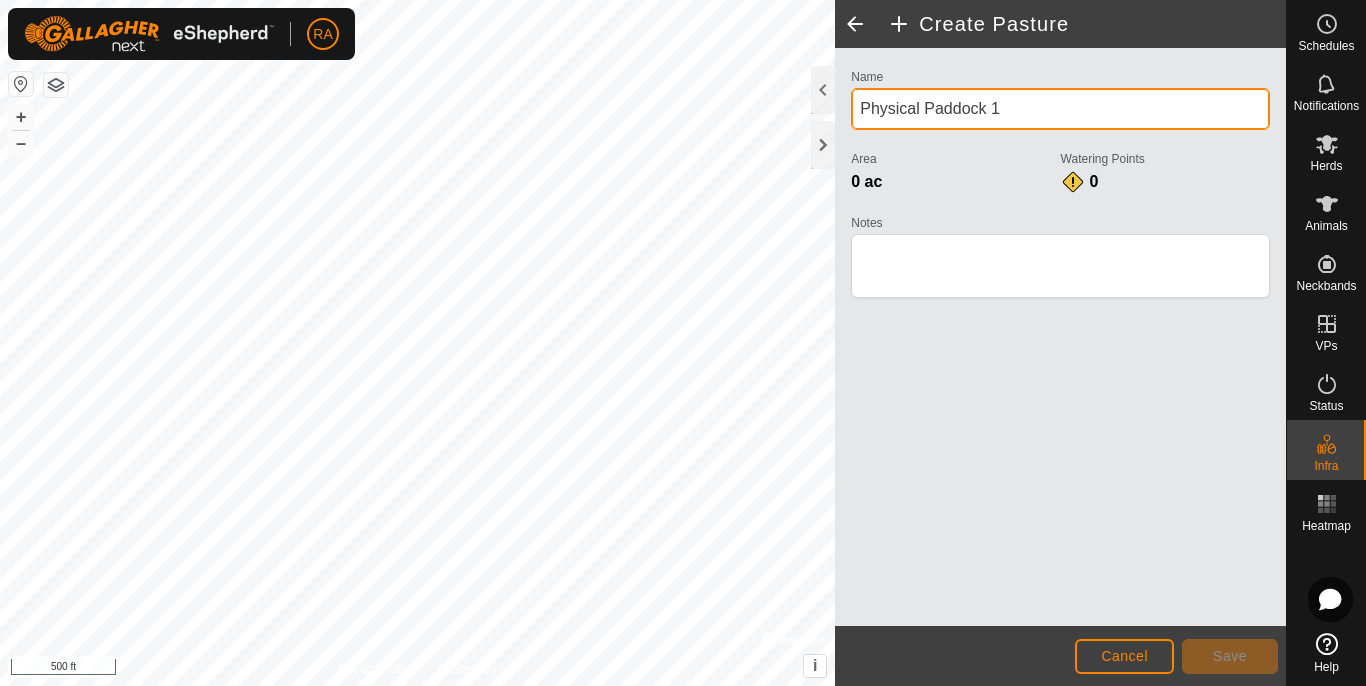 click on "Physical Paddock 1" at bounding box center [1060, 109] 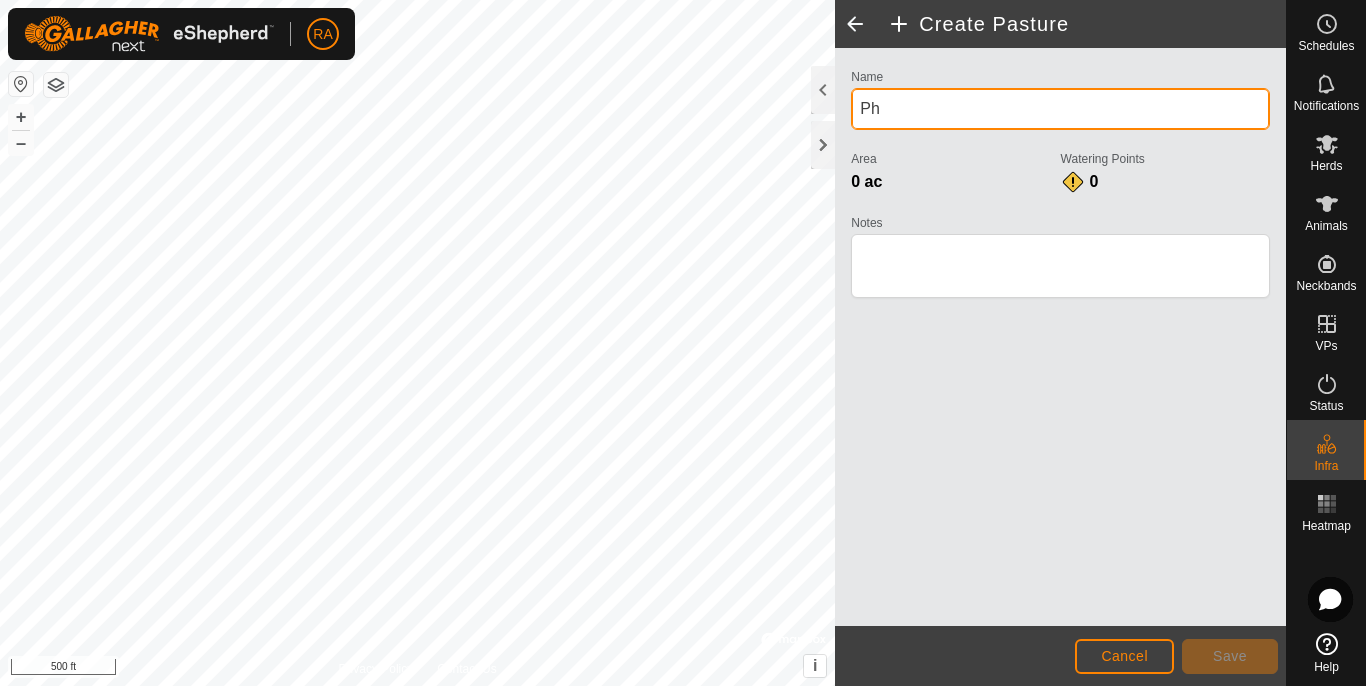 type on "P" 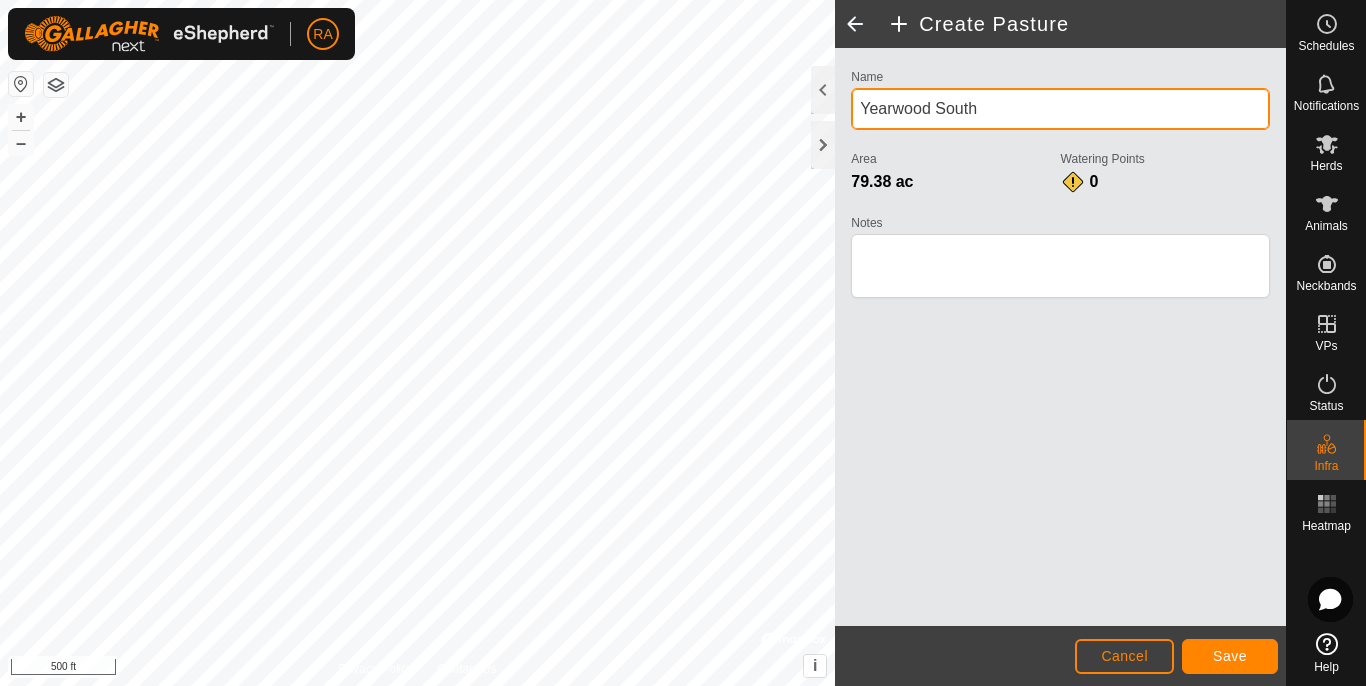 click on "Yearwood South" at bounding box center [1060, 109] 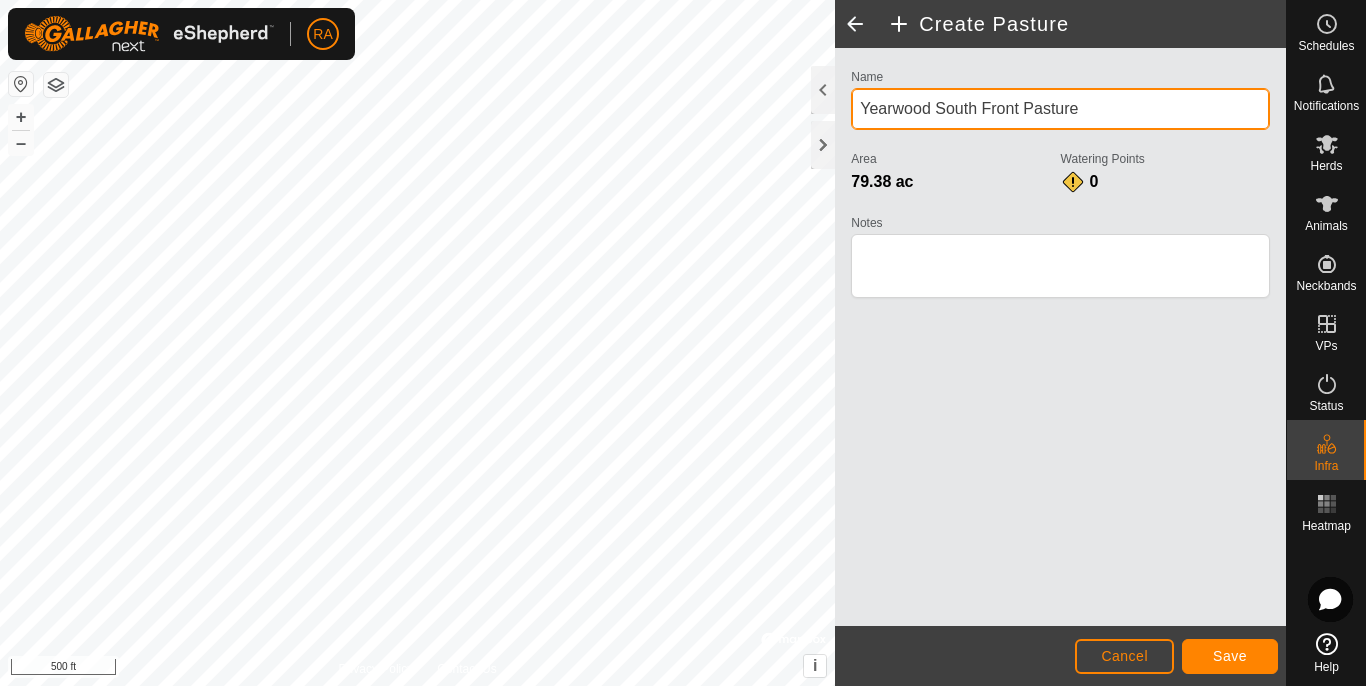 type on "Yearwood South Front Pasture" 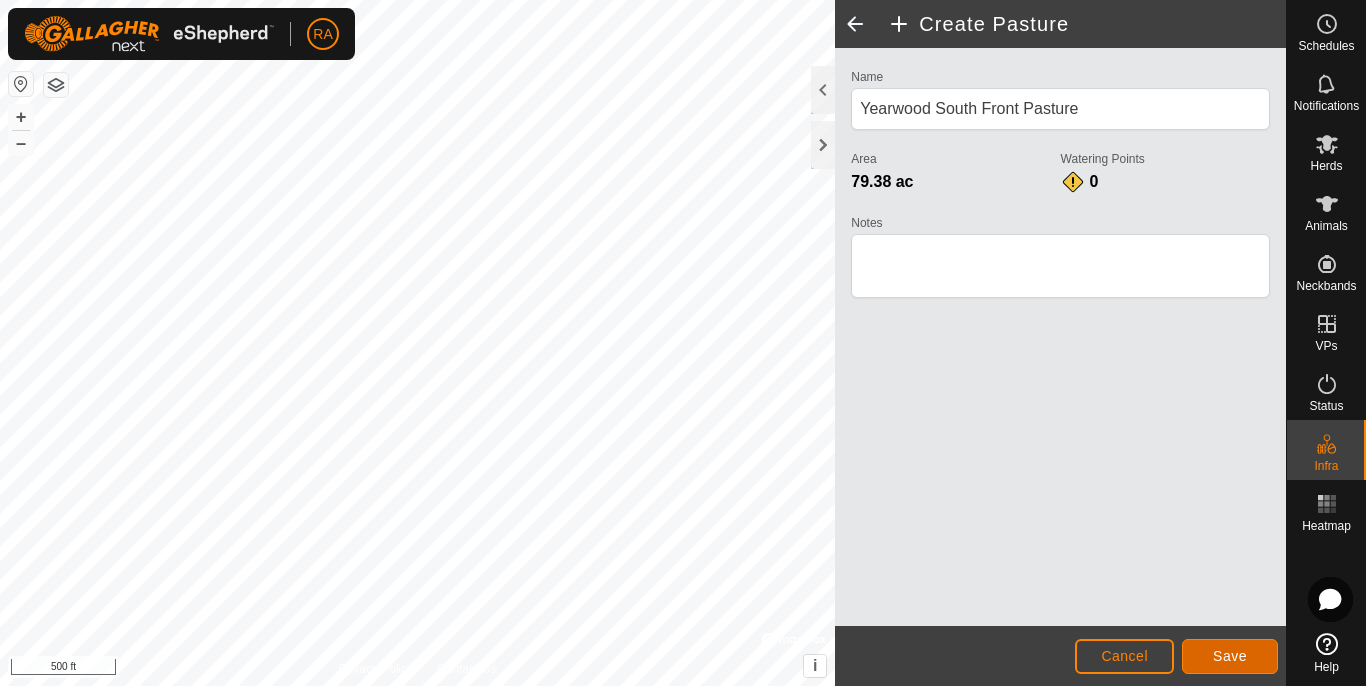 click on "Save" 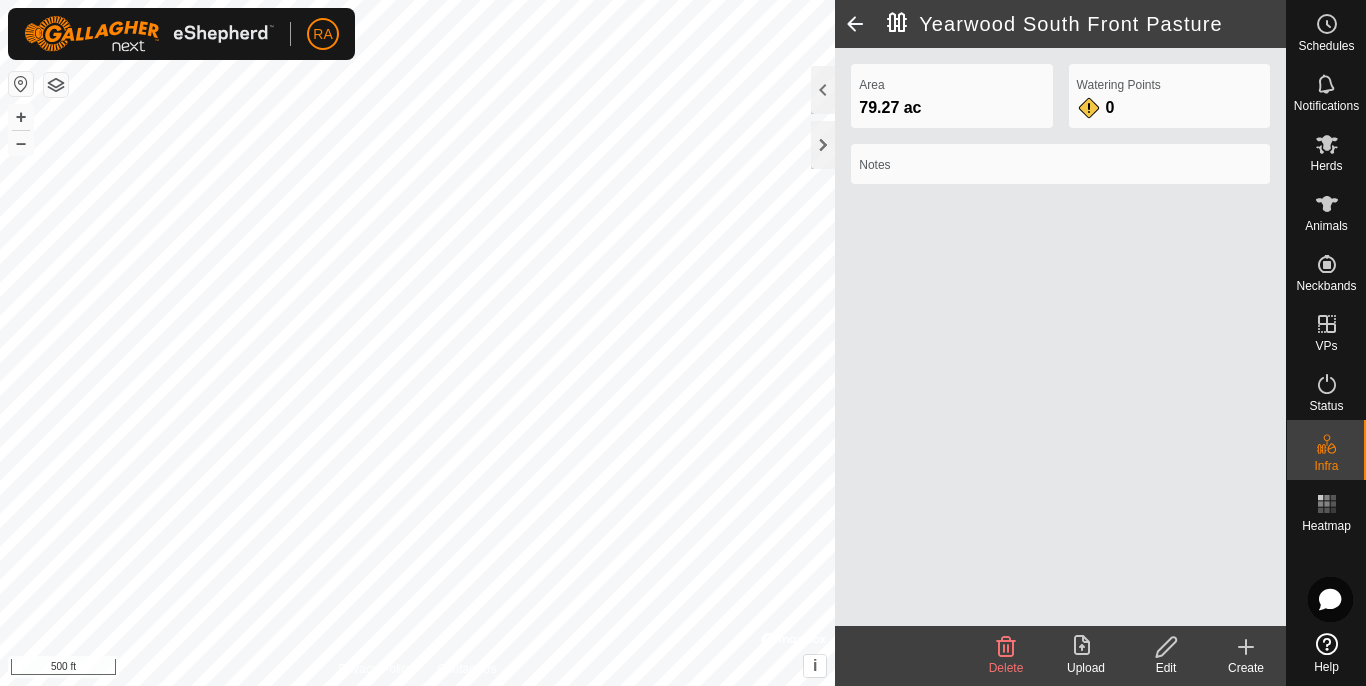 click 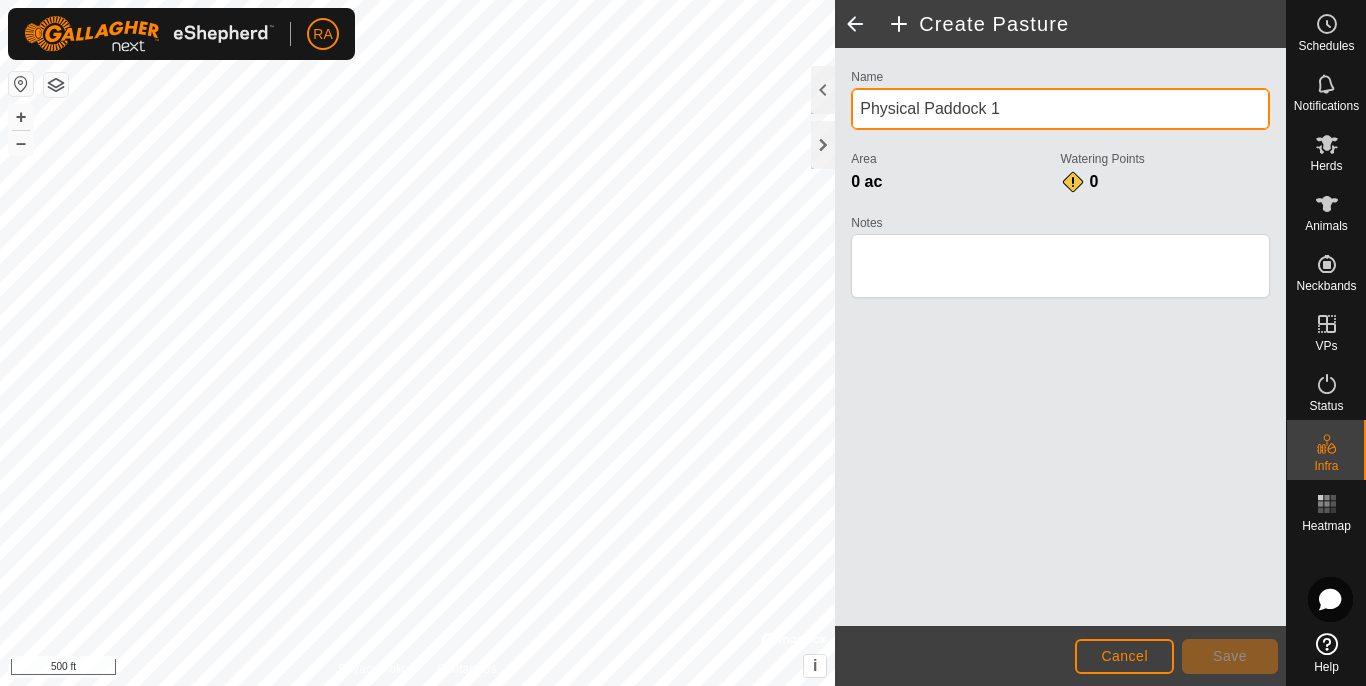 click on "Physical Paddock 1" at bounding box center [1060, 109] 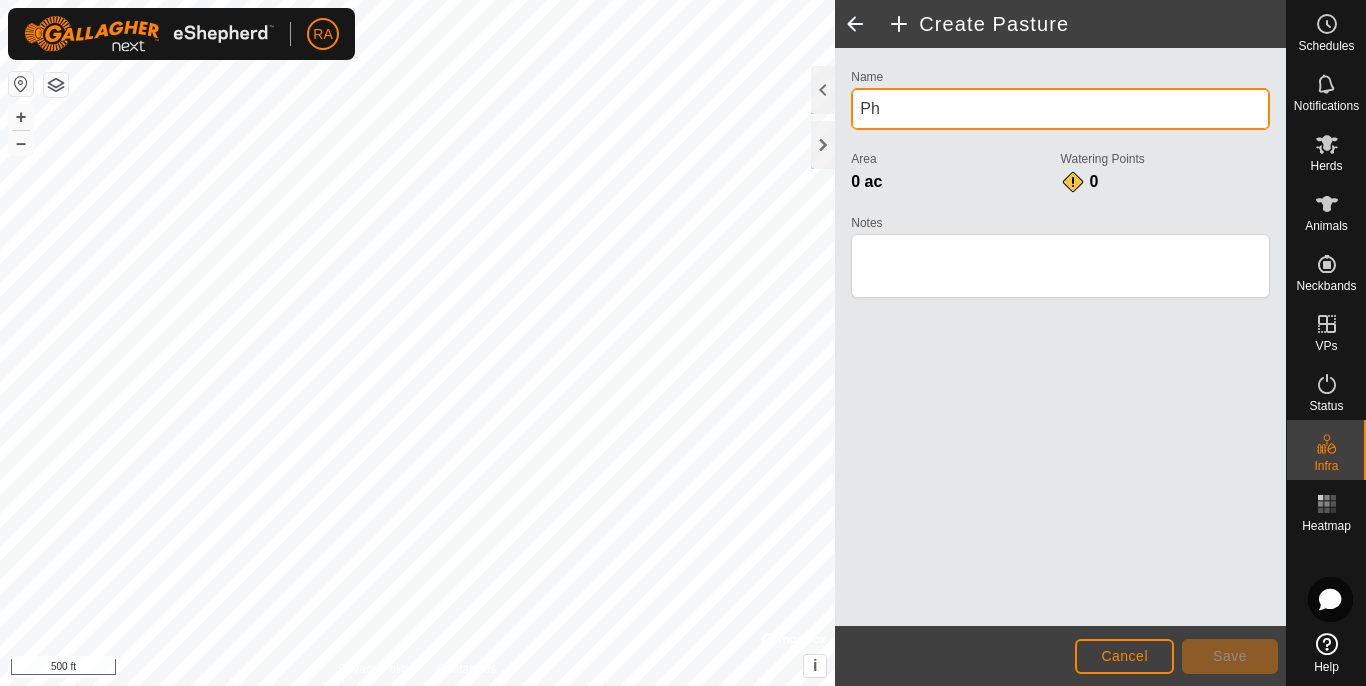 type on "P" 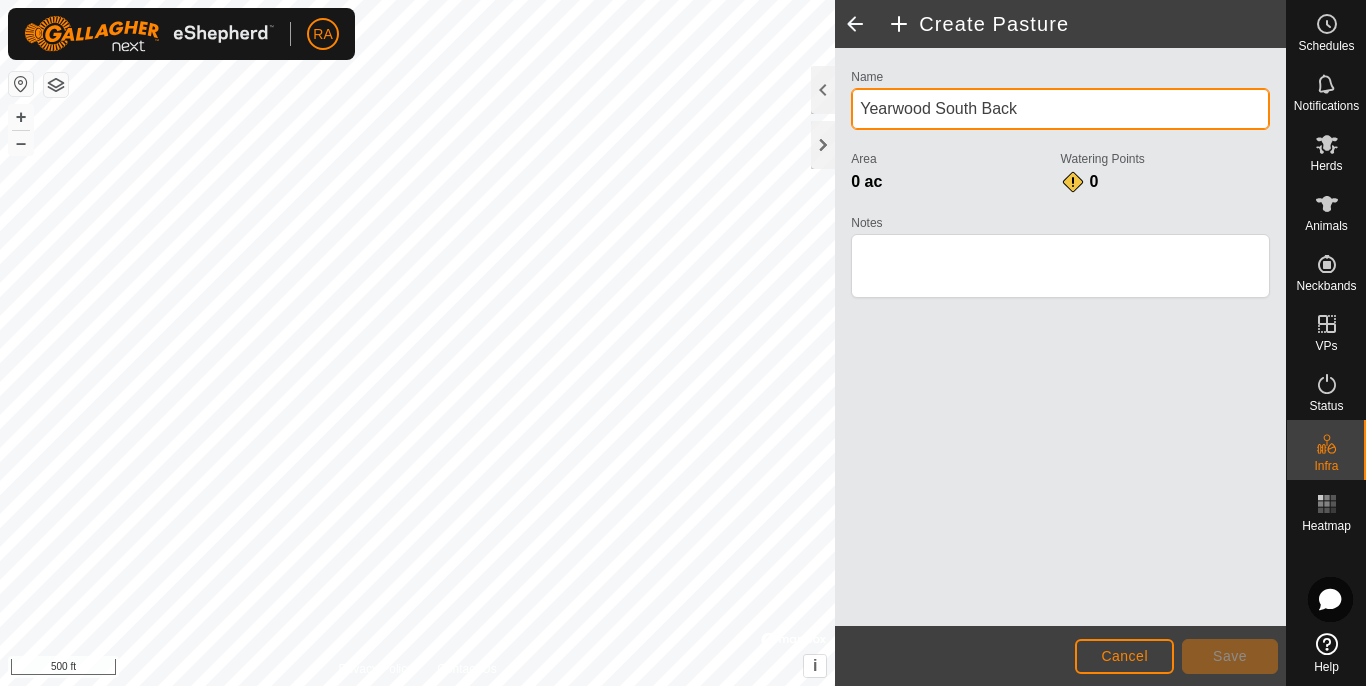 type on "Yearwood South Back" 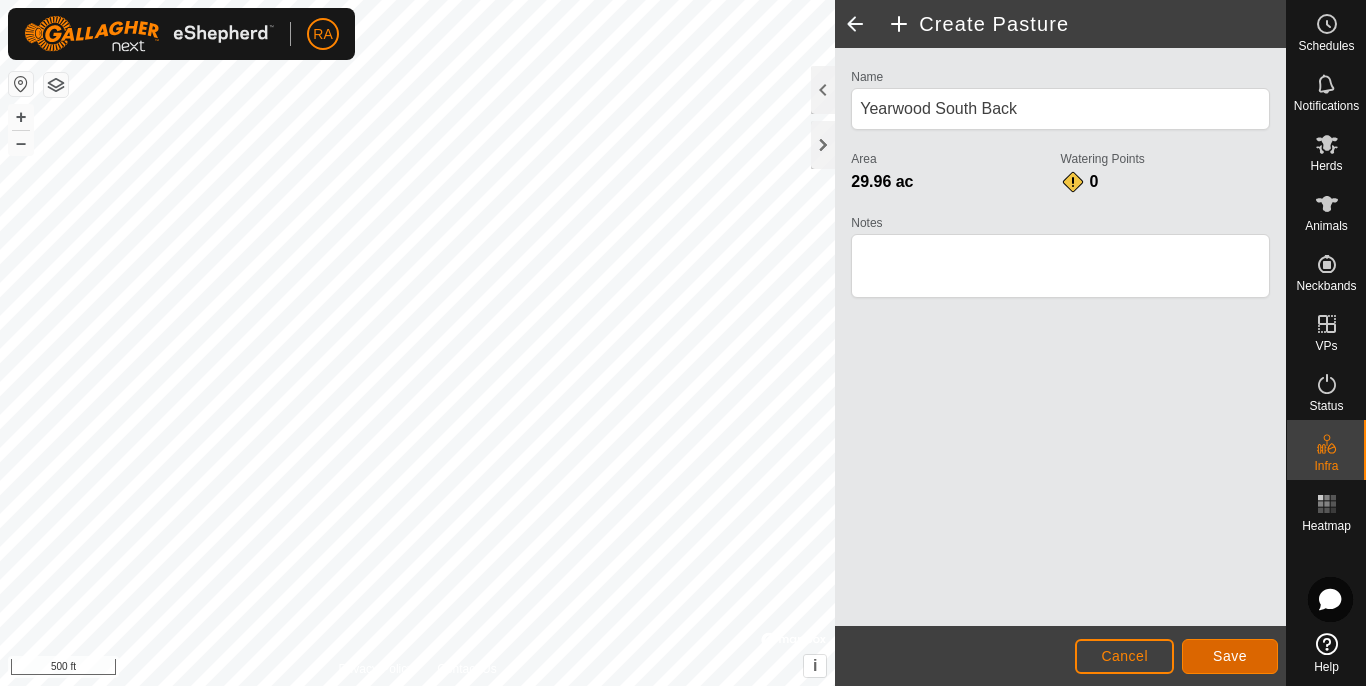 click on "Save" 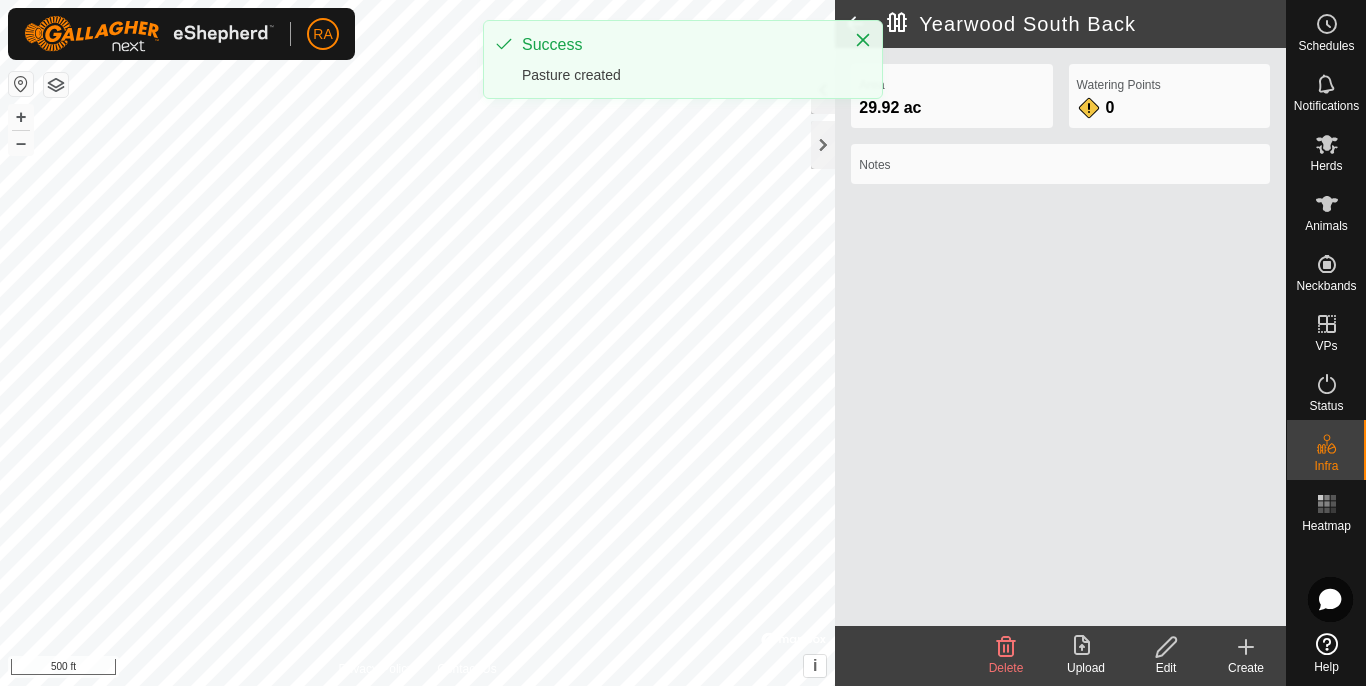 click 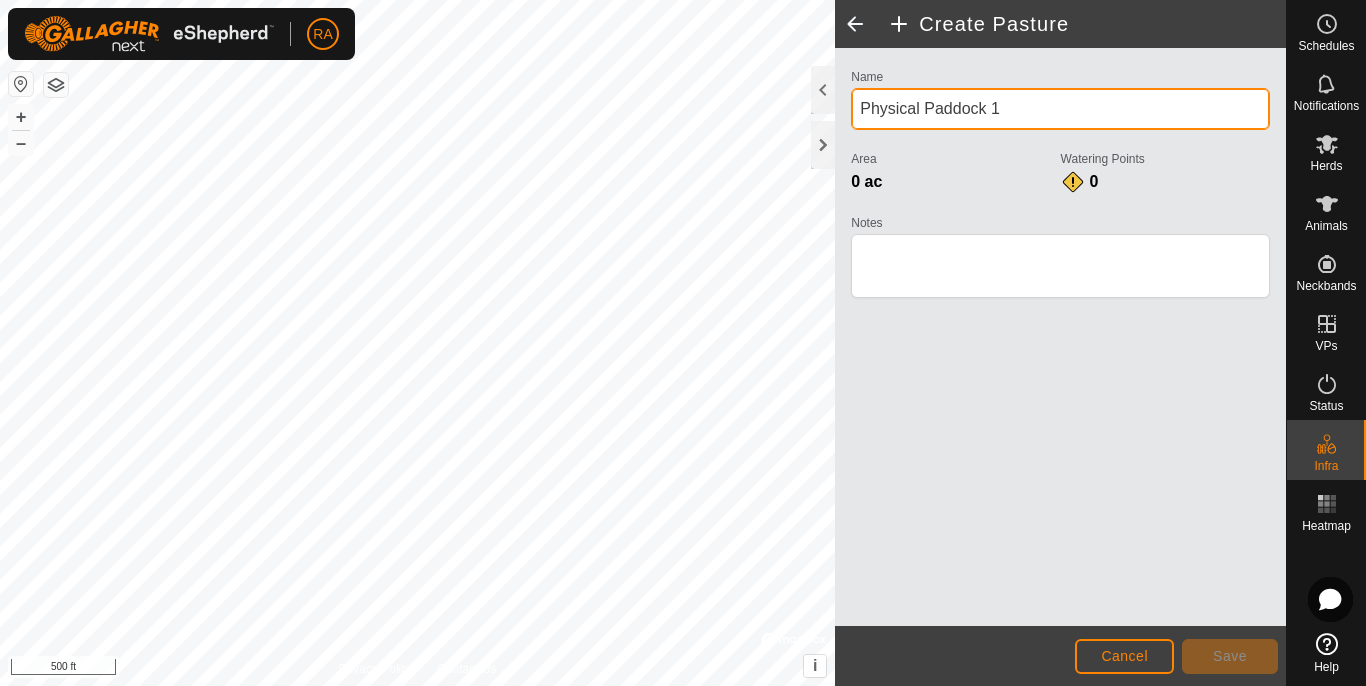 click on "Physical Paddock 1" at bounding box center (1060, 109) 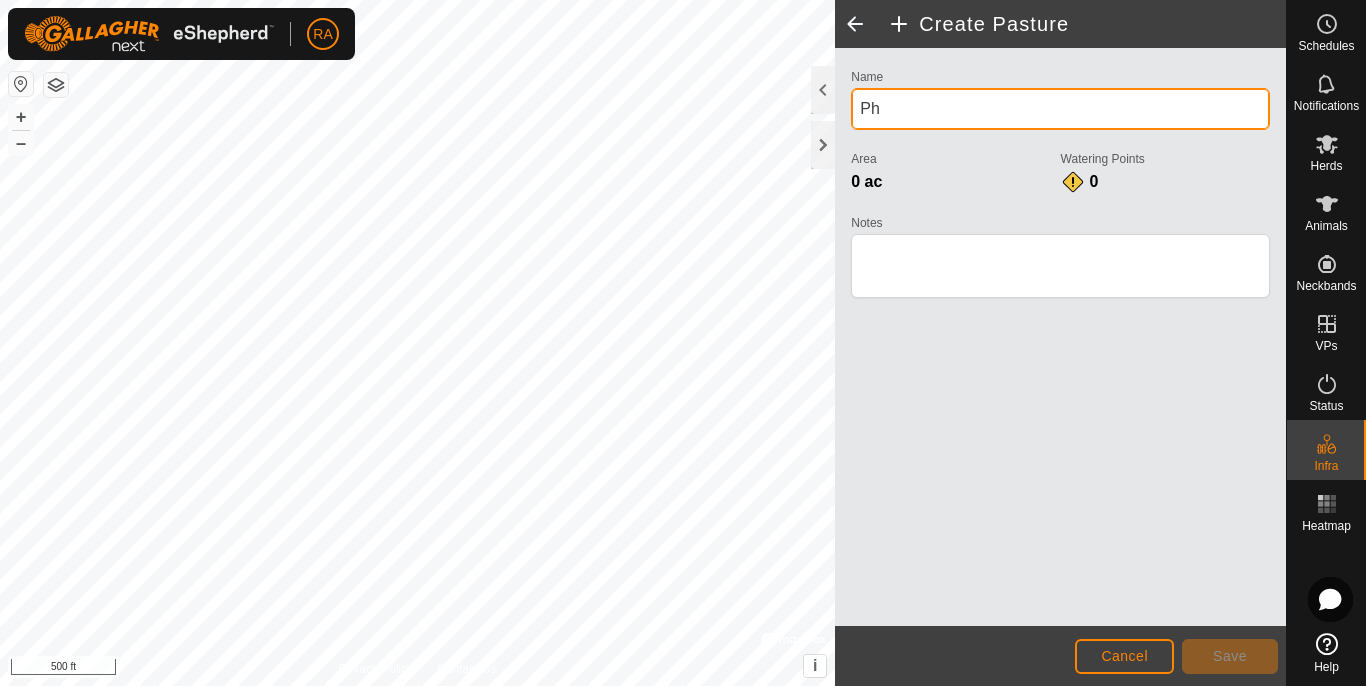 type on "P" 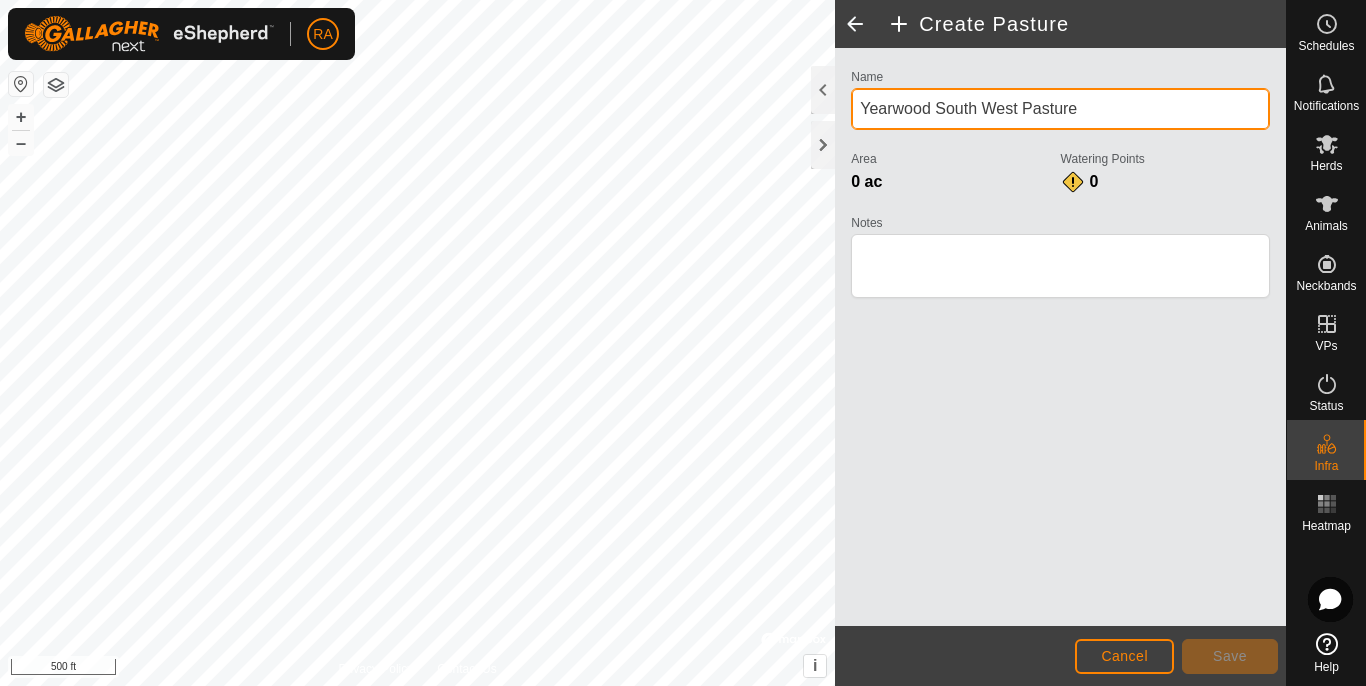 type on "Yearwood South West Pasture" 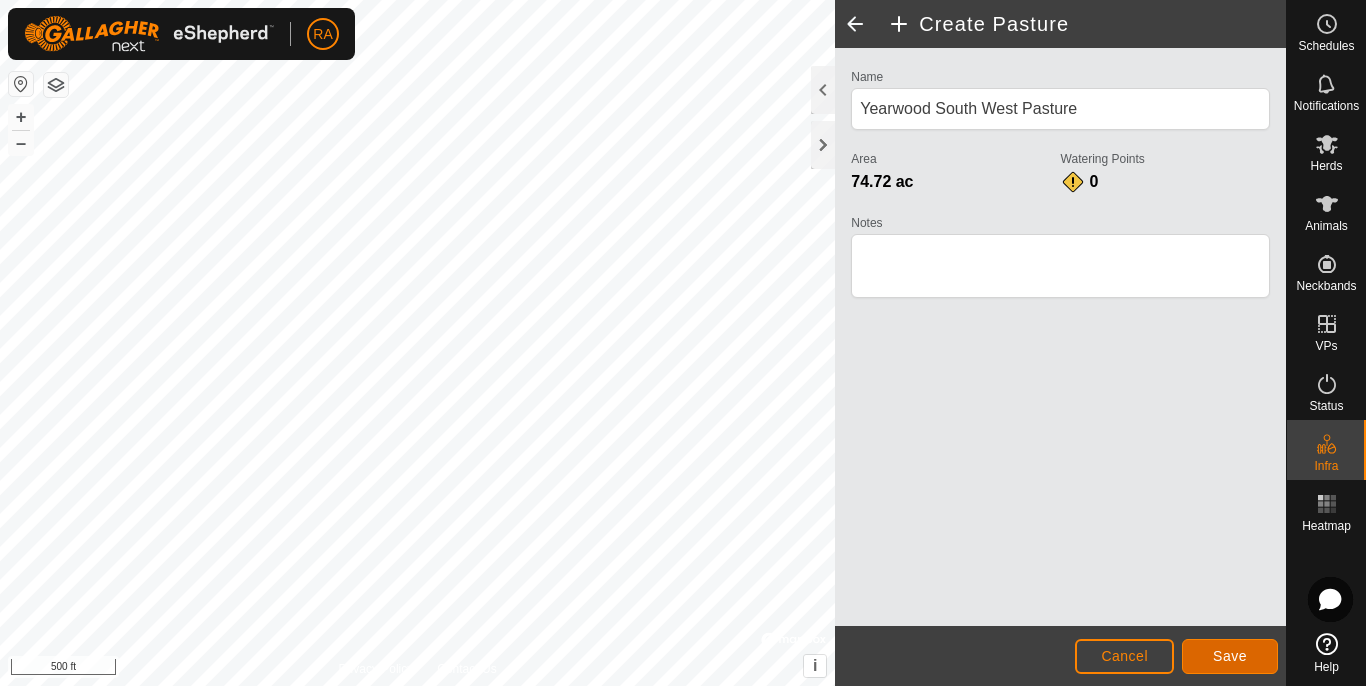 click on "Save" 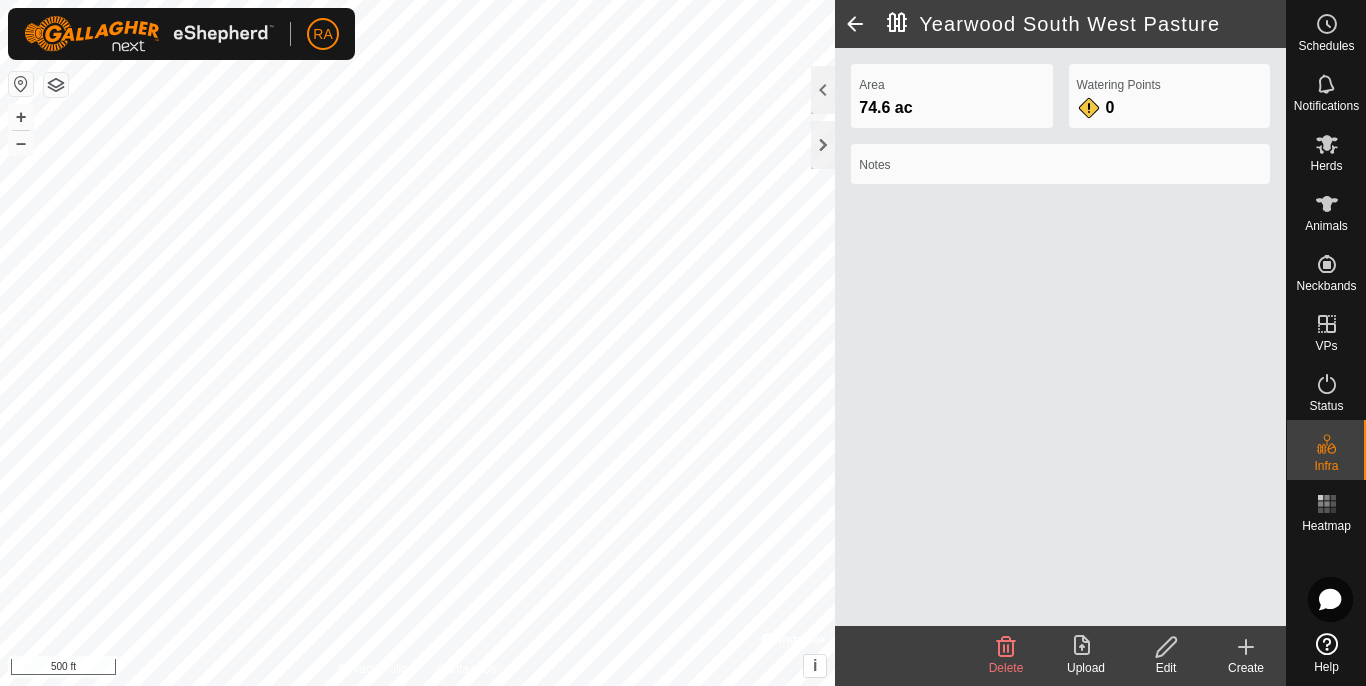 click 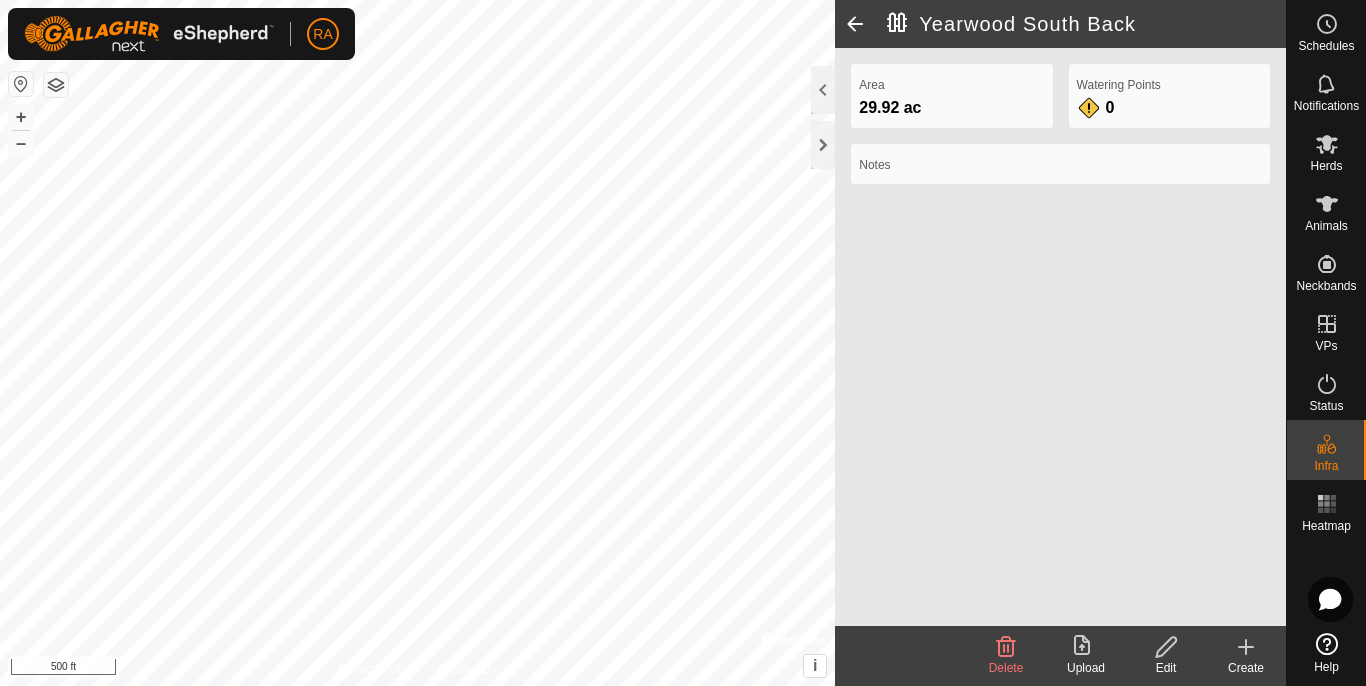 click 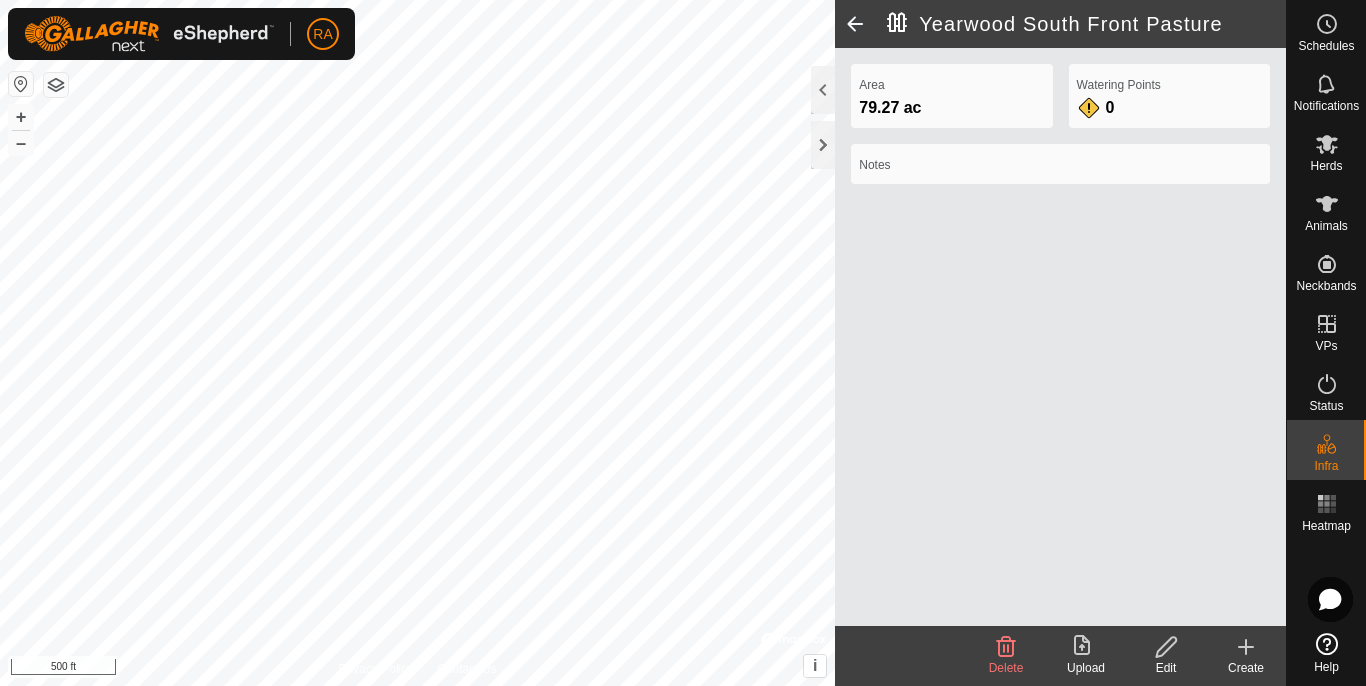 click 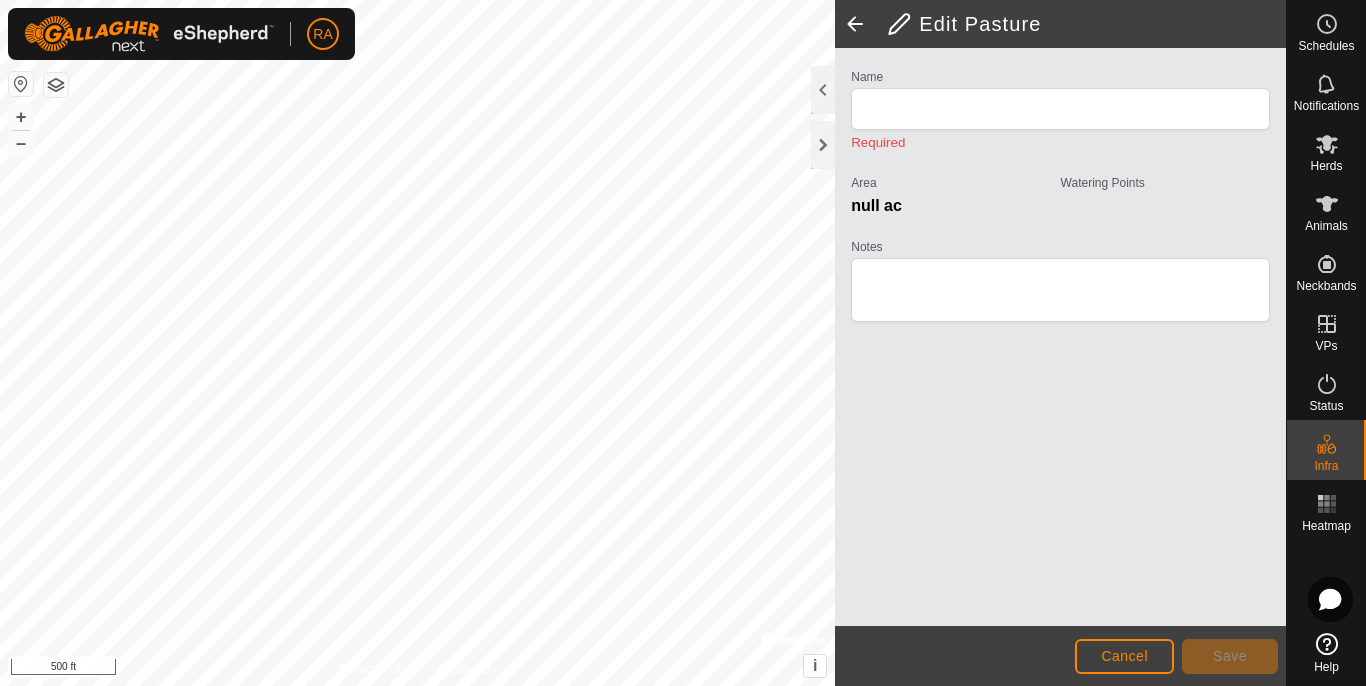 click 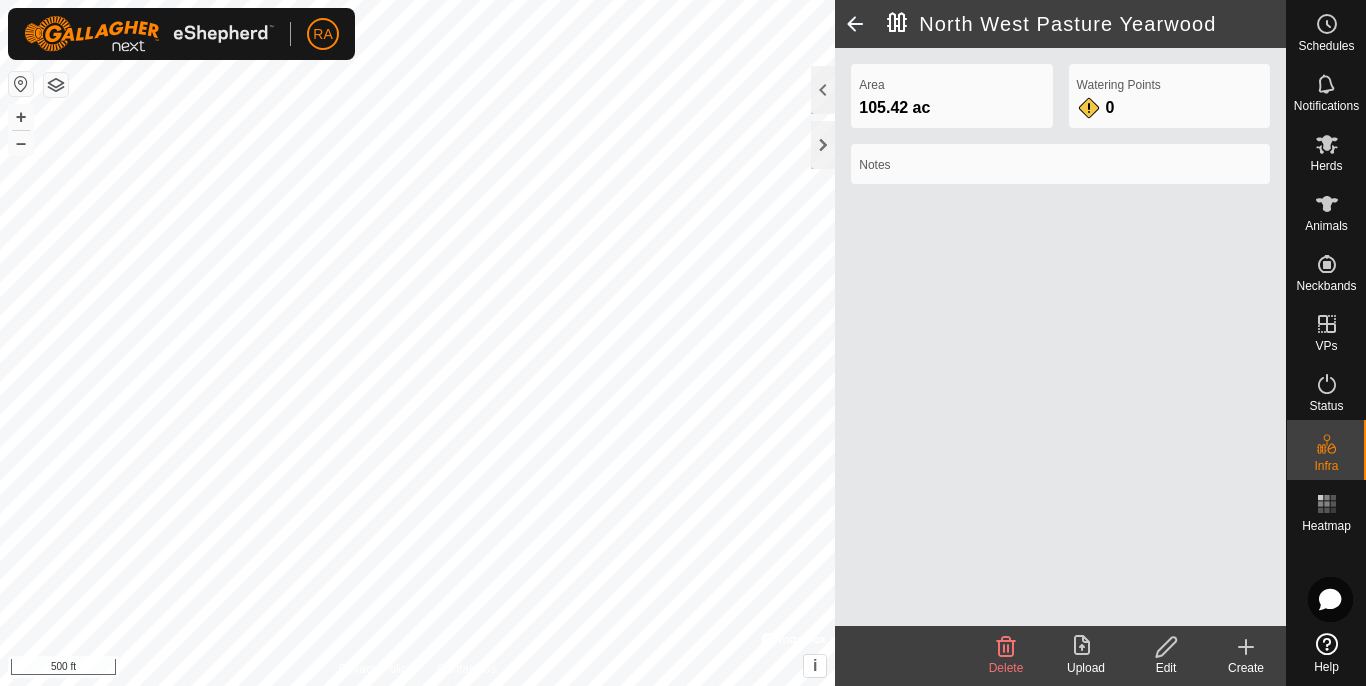 click 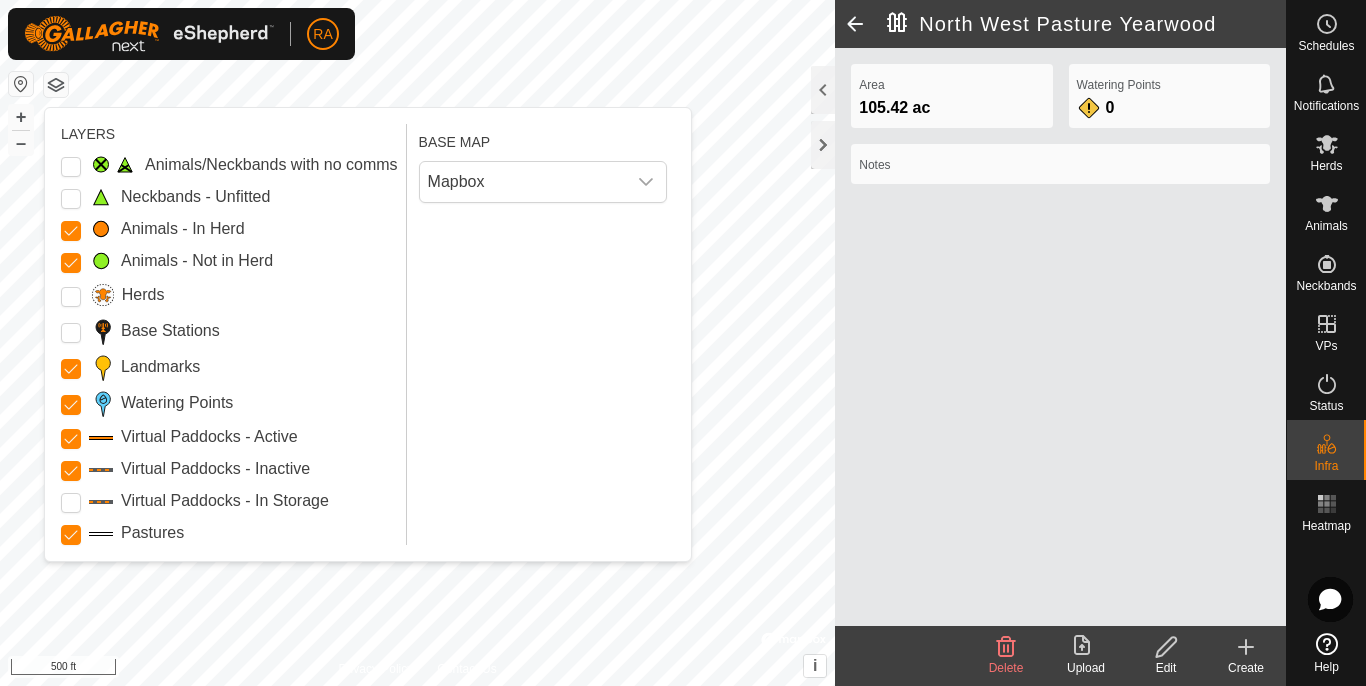 click 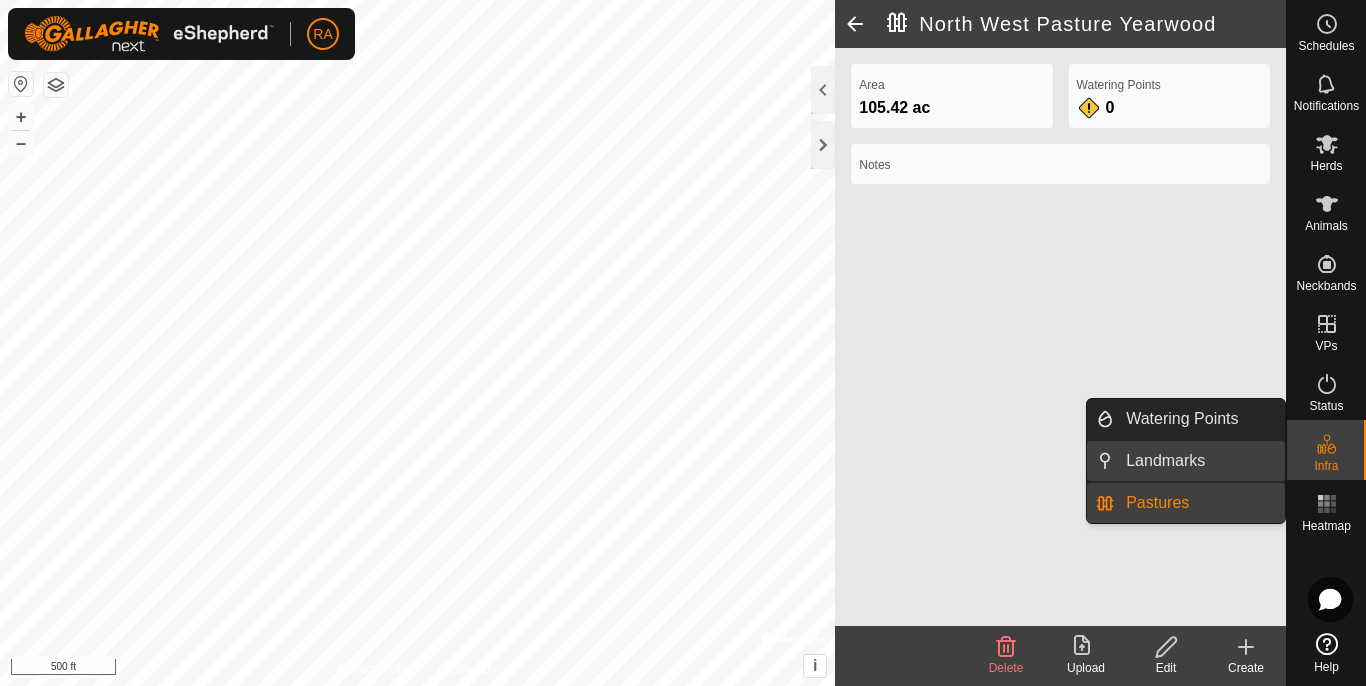 click on "Landmarks" at bounding box center [1199, 461] 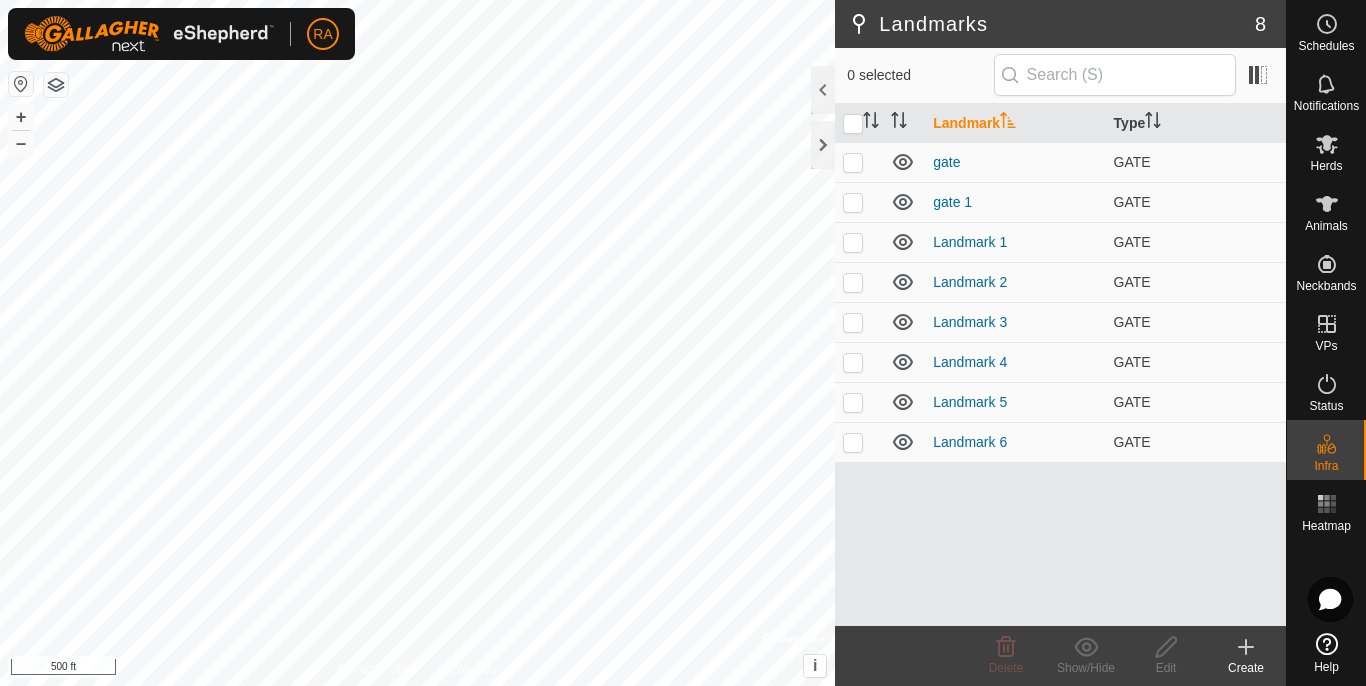 click 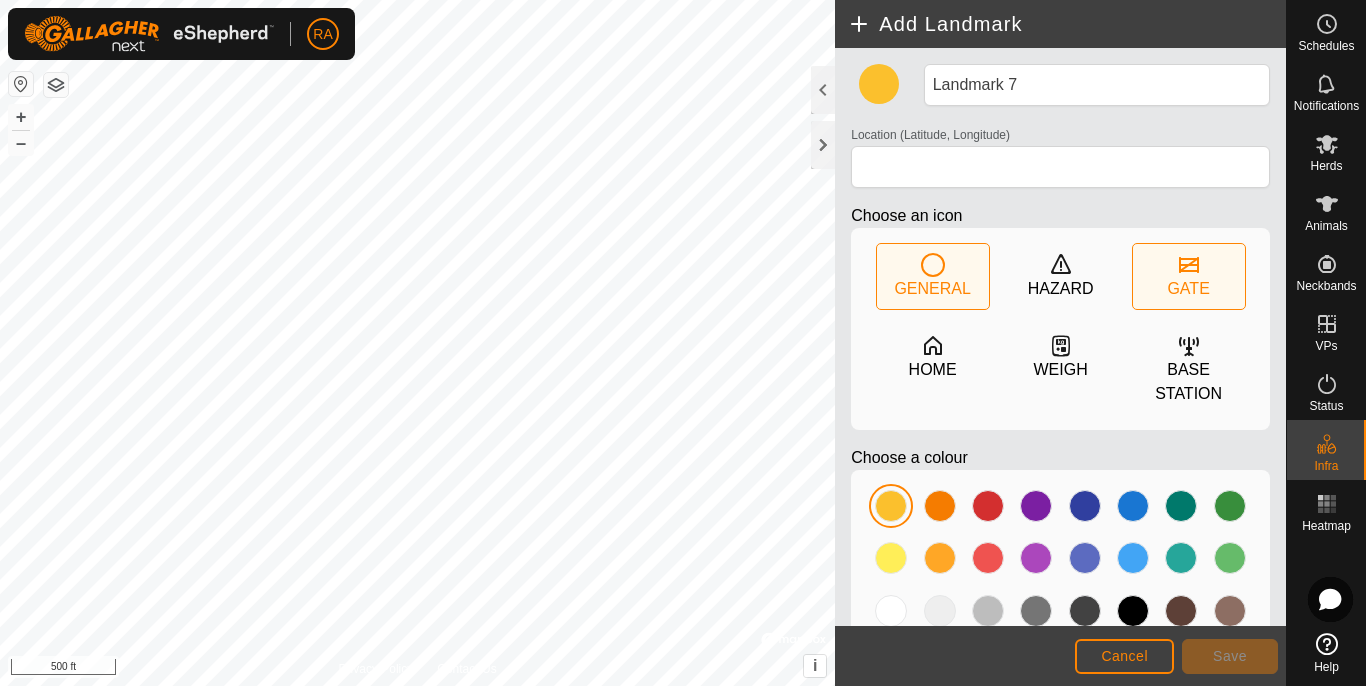 click on "GATE" 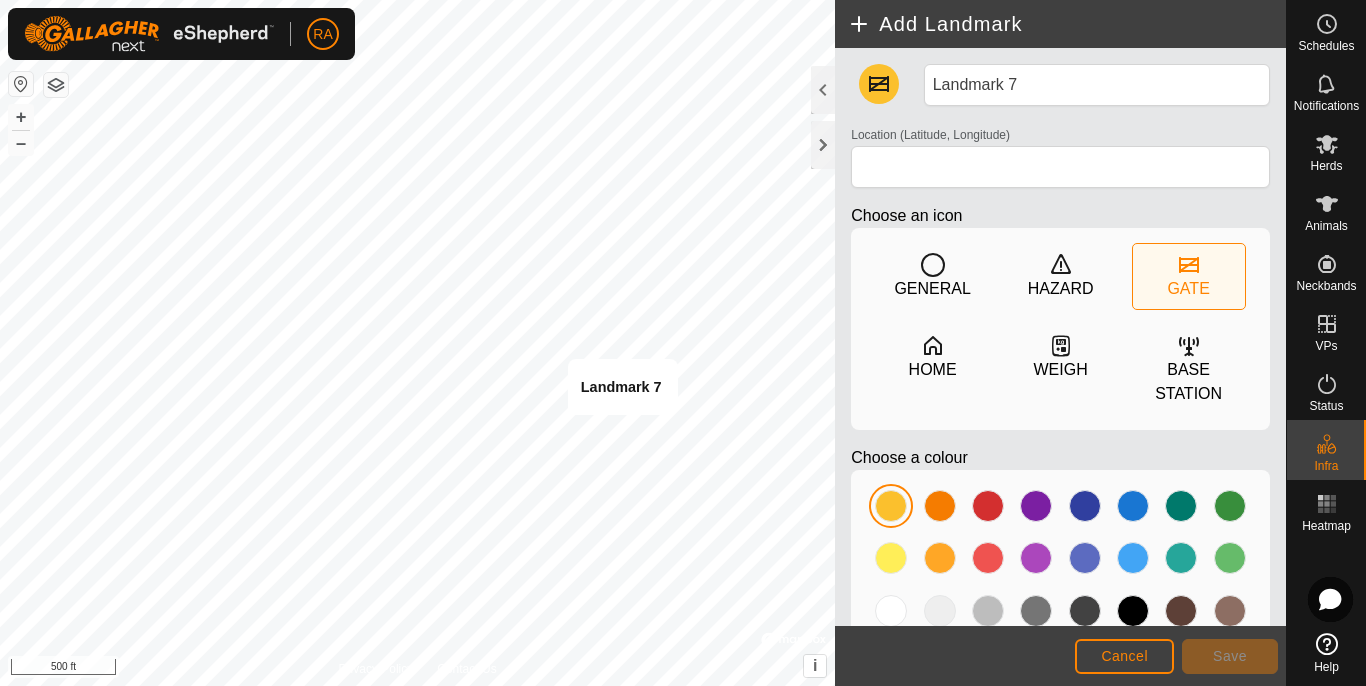 type on "[LATITUDE], [LONGITUDE]" 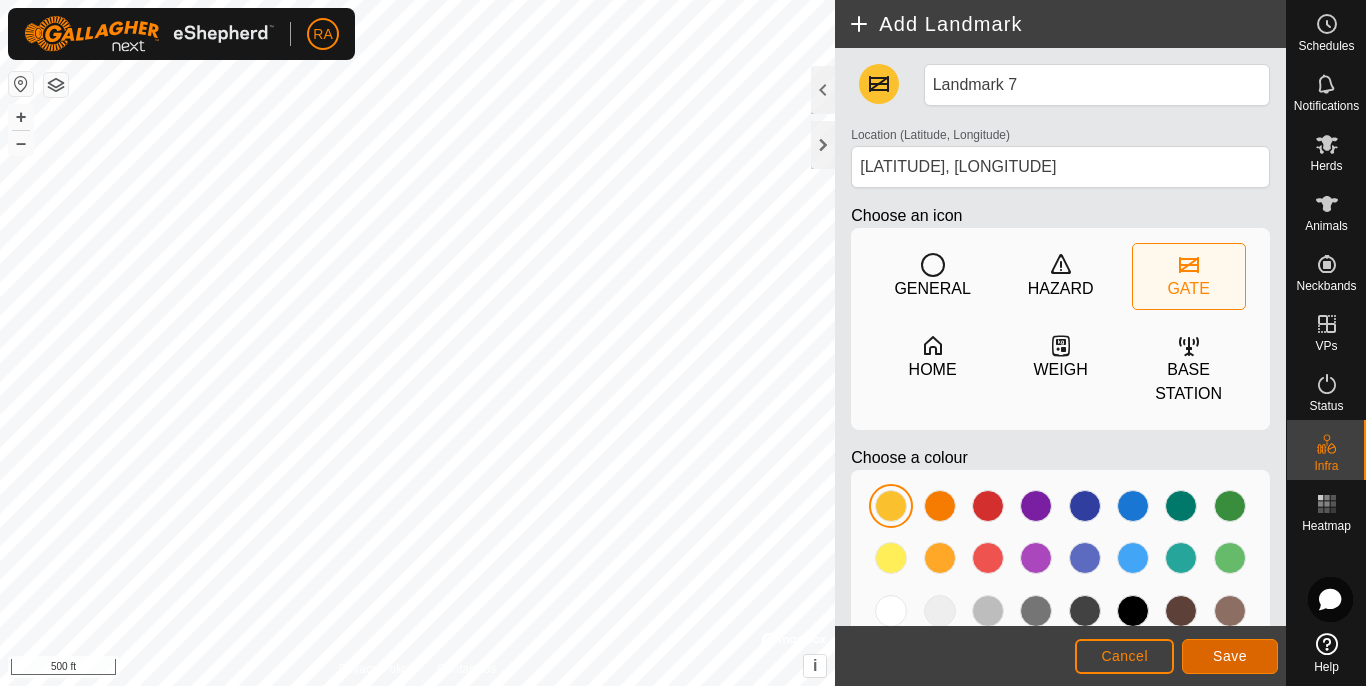 click on "Save" 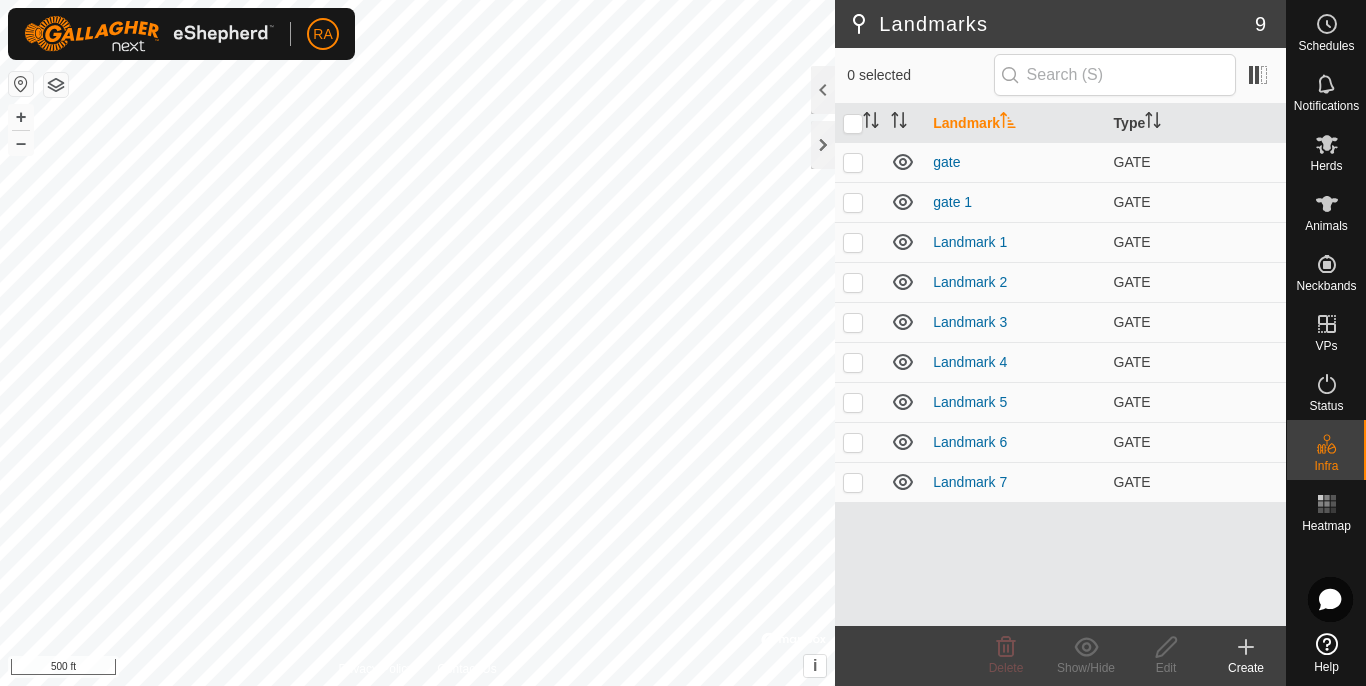 click 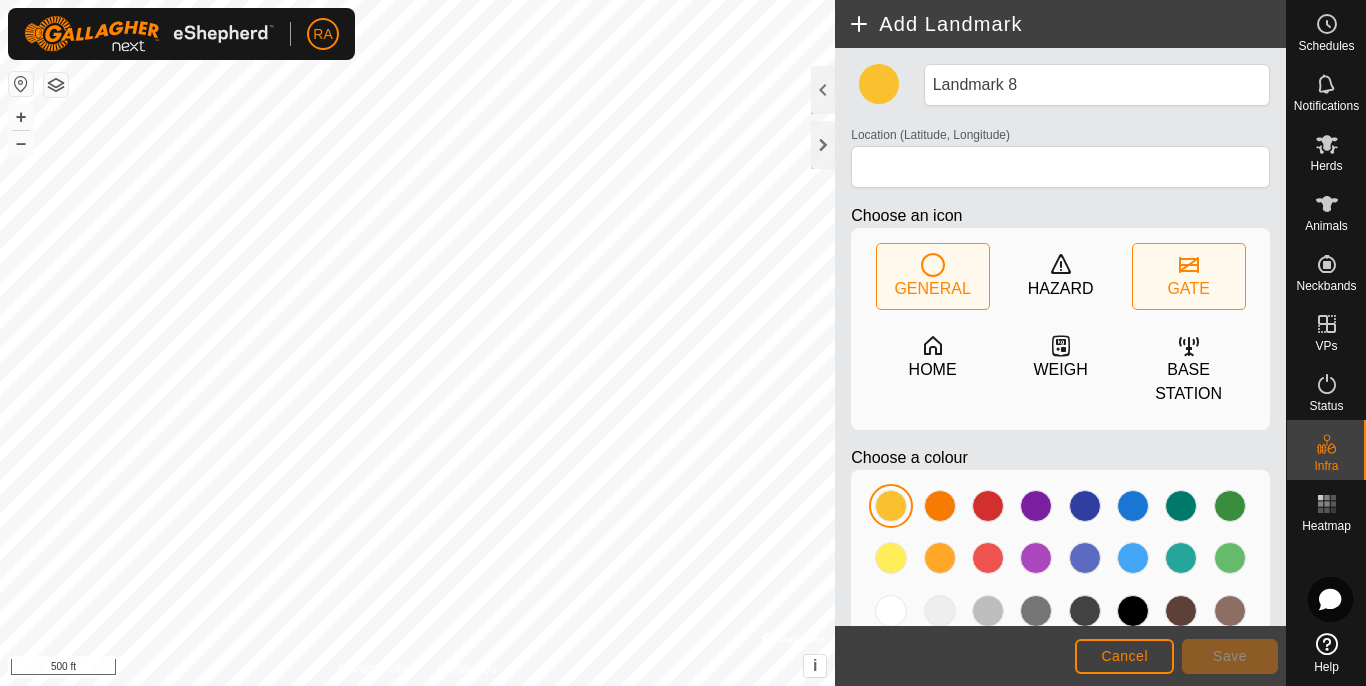 click 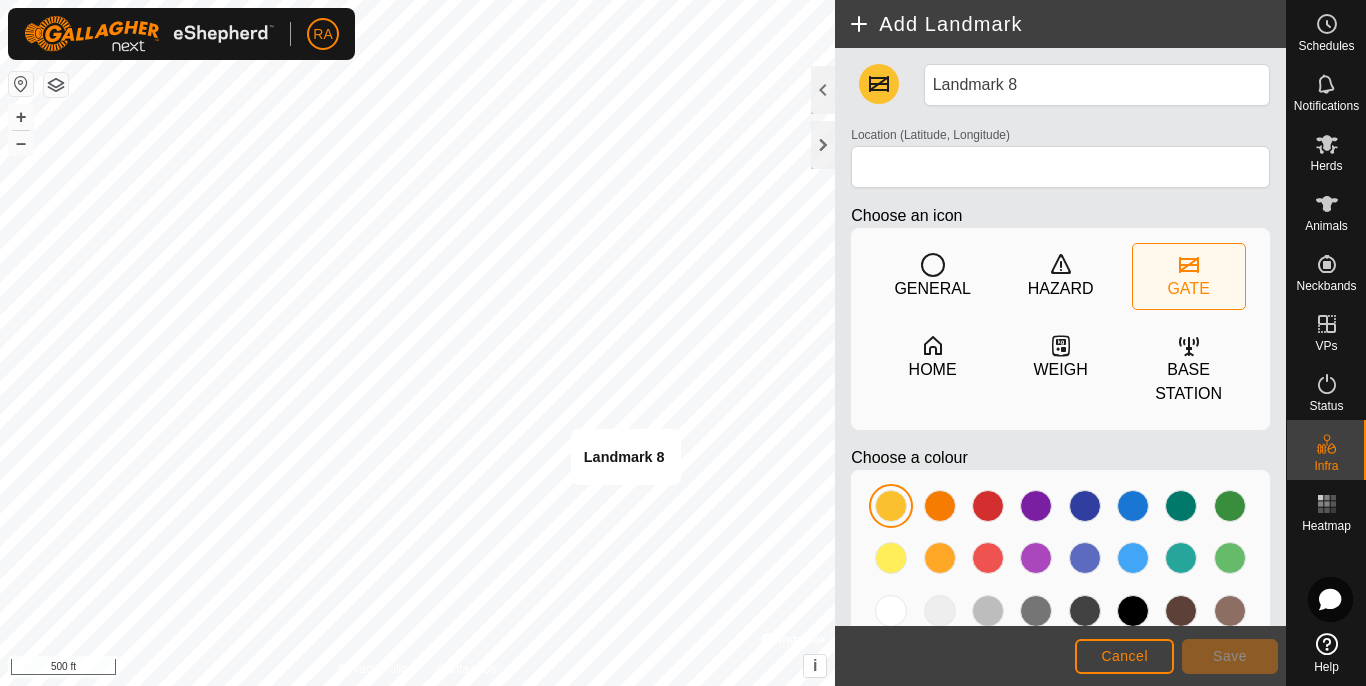 type on "[LATITUDE], [LONGITUDE]" 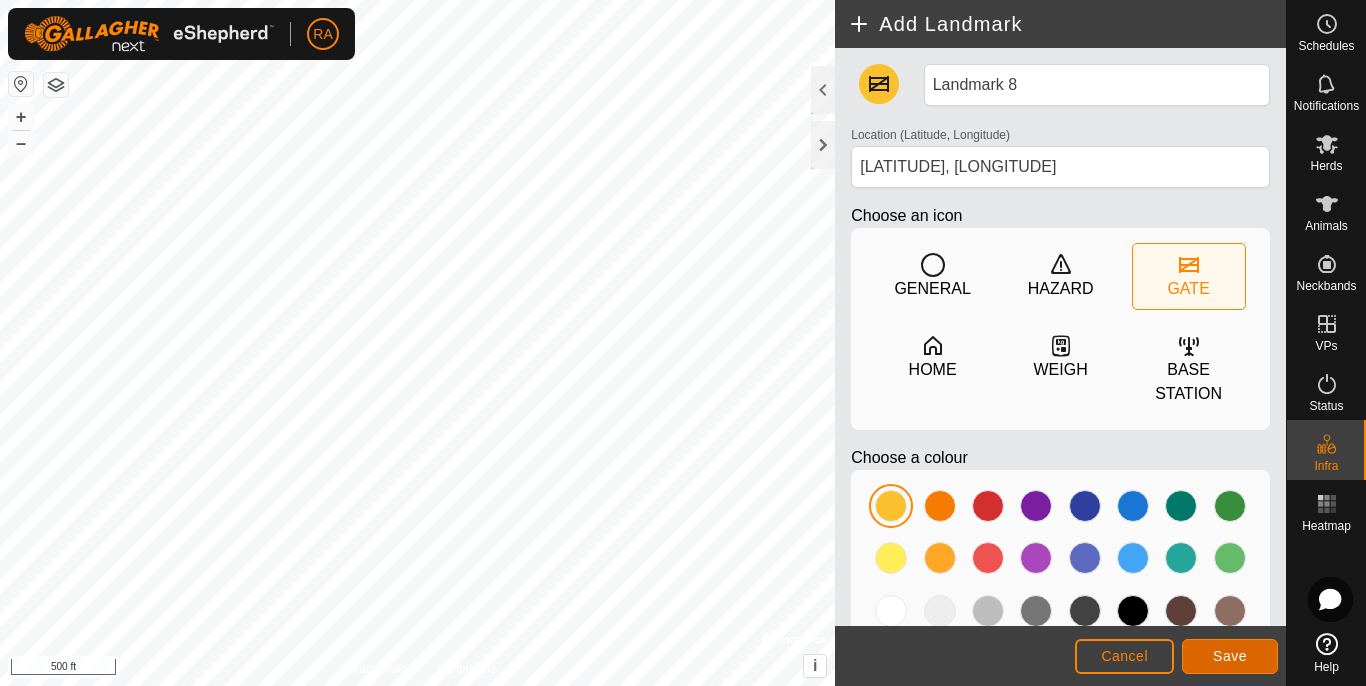 click on "Save" 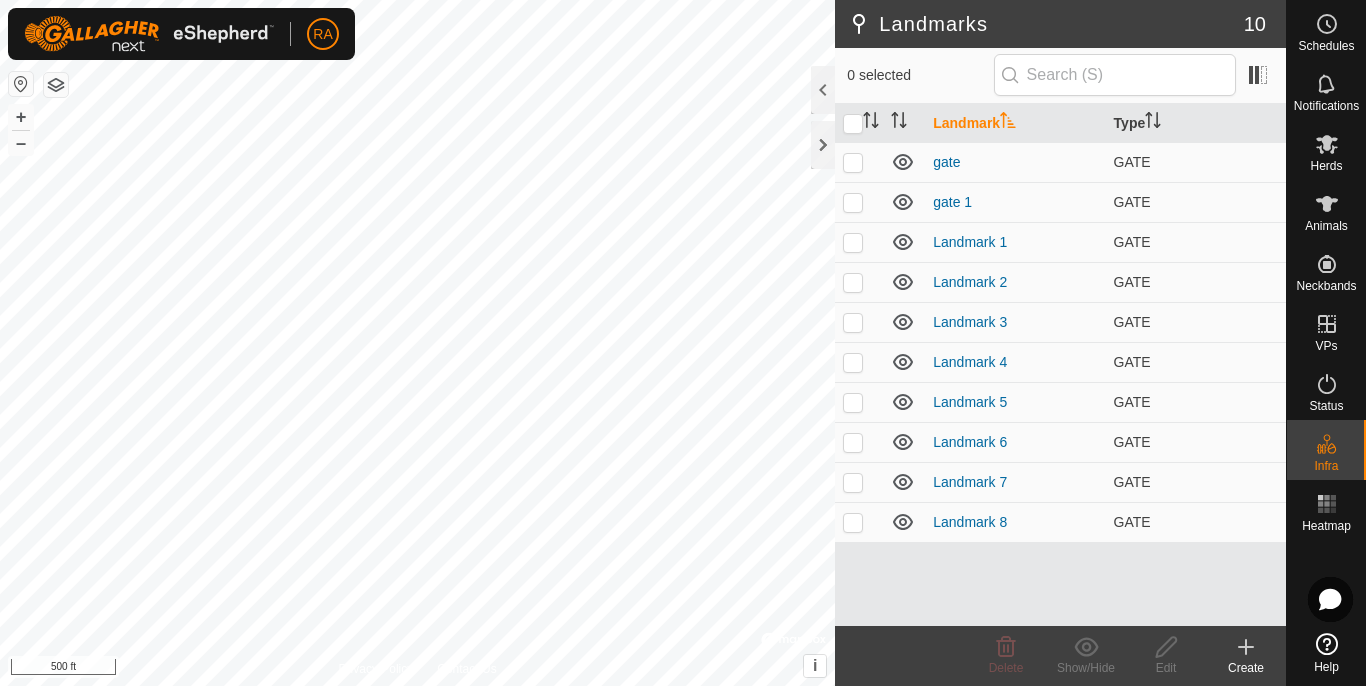 click 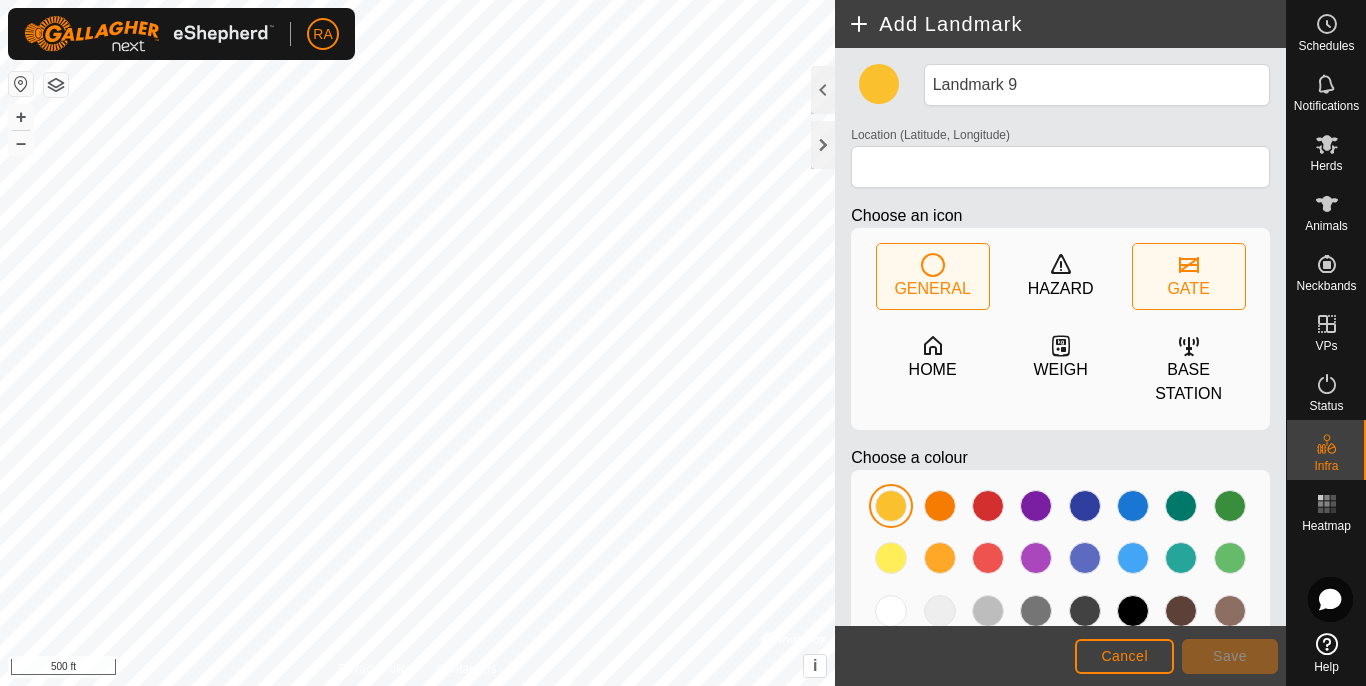 click 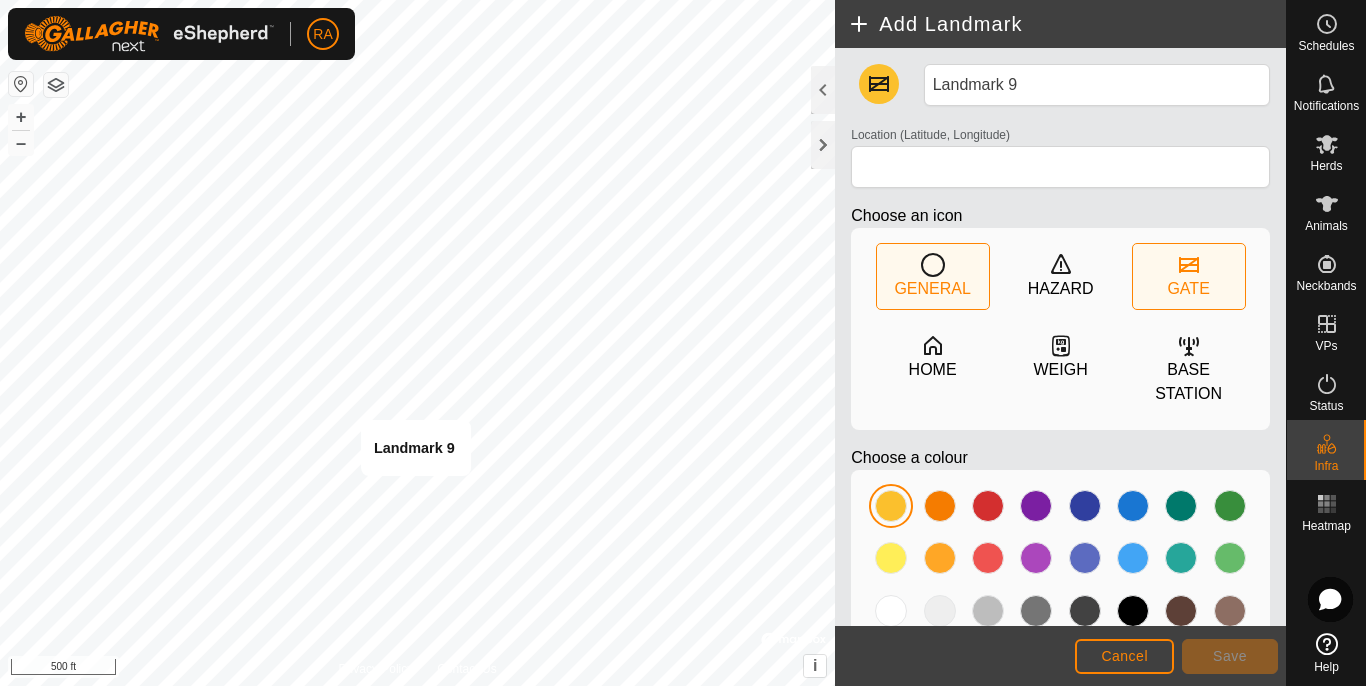 type on "[LATITUDE], [LONGITUDE]" 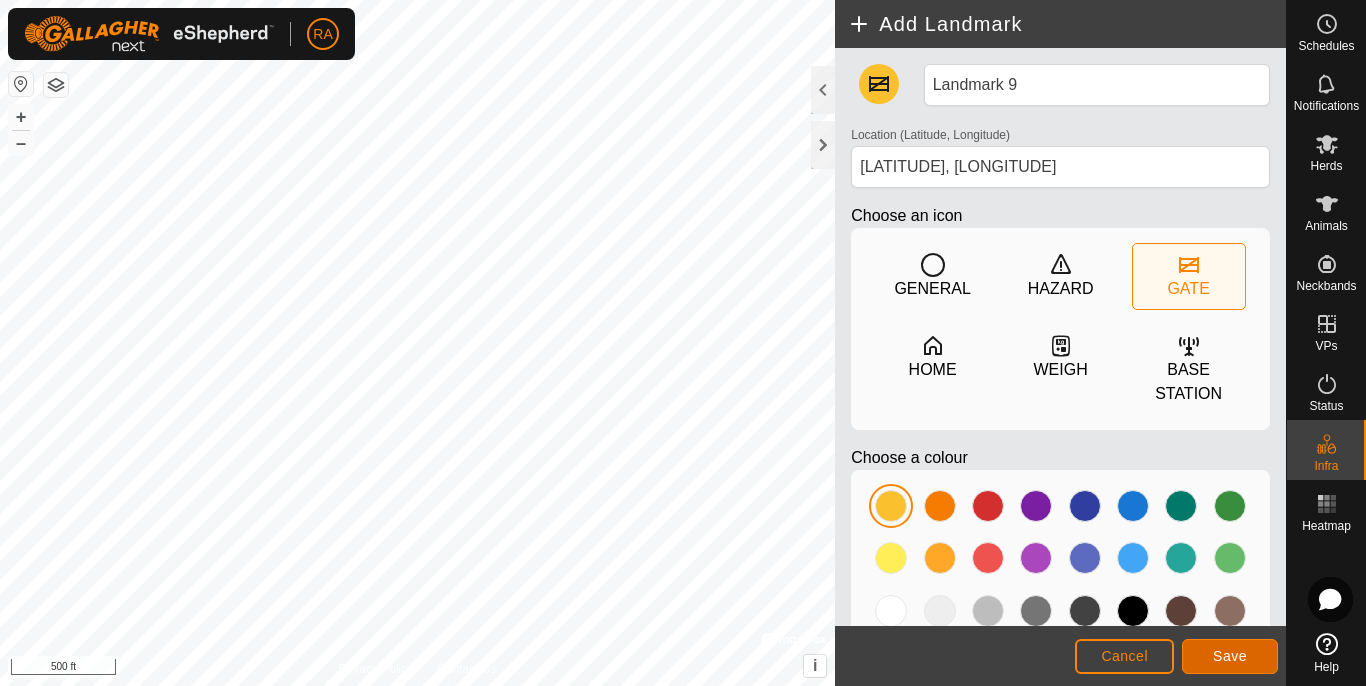 click on "Save" 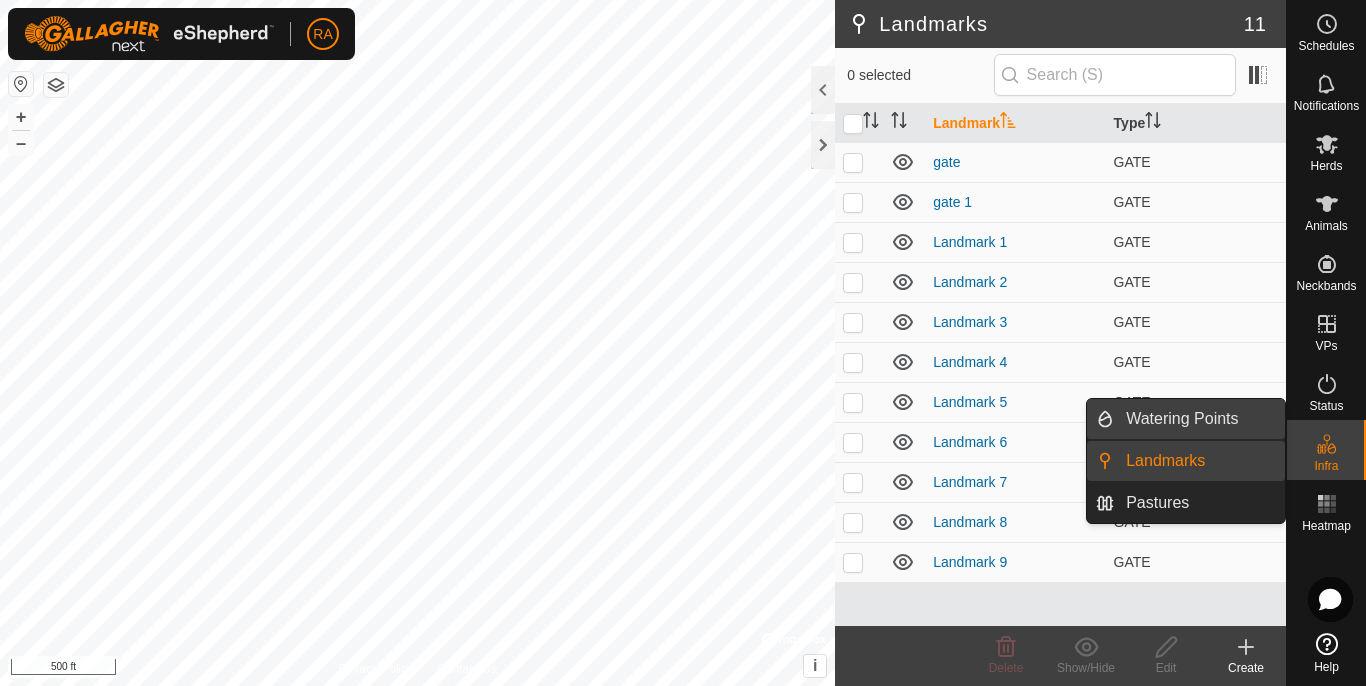 click on "Watering Points" at bounding box center [1199, 419] 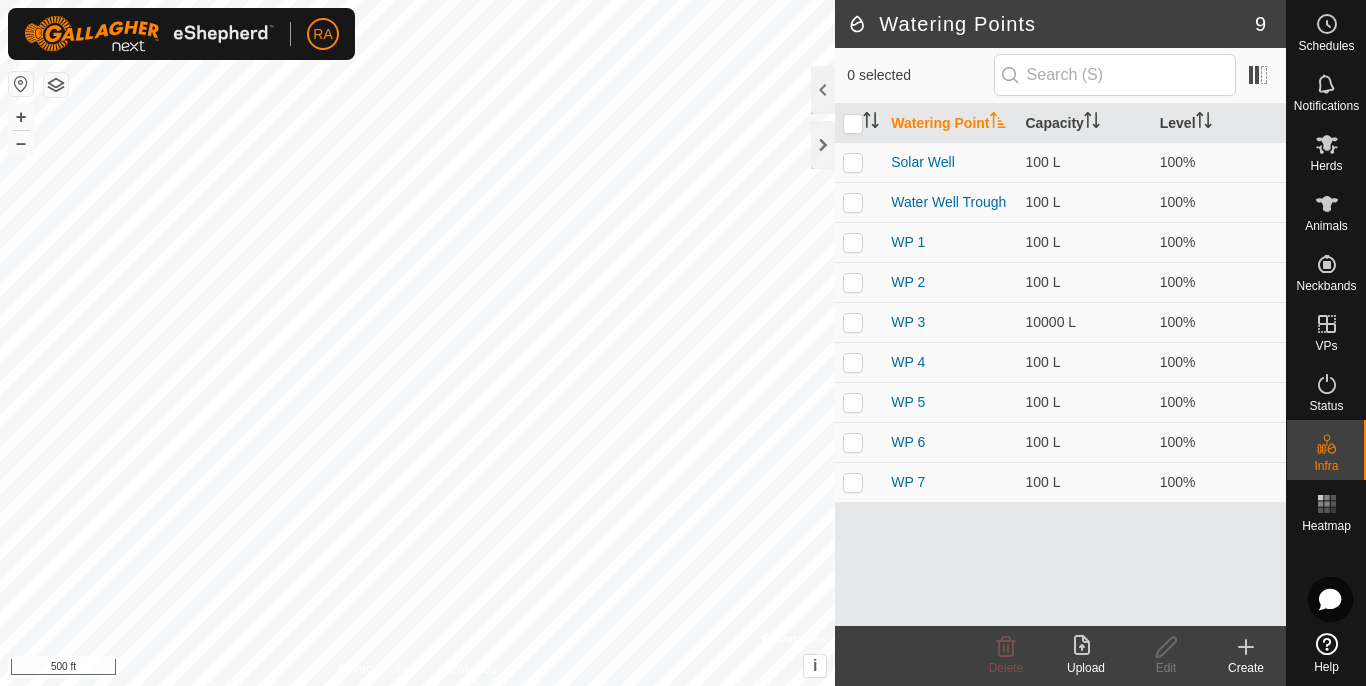 click 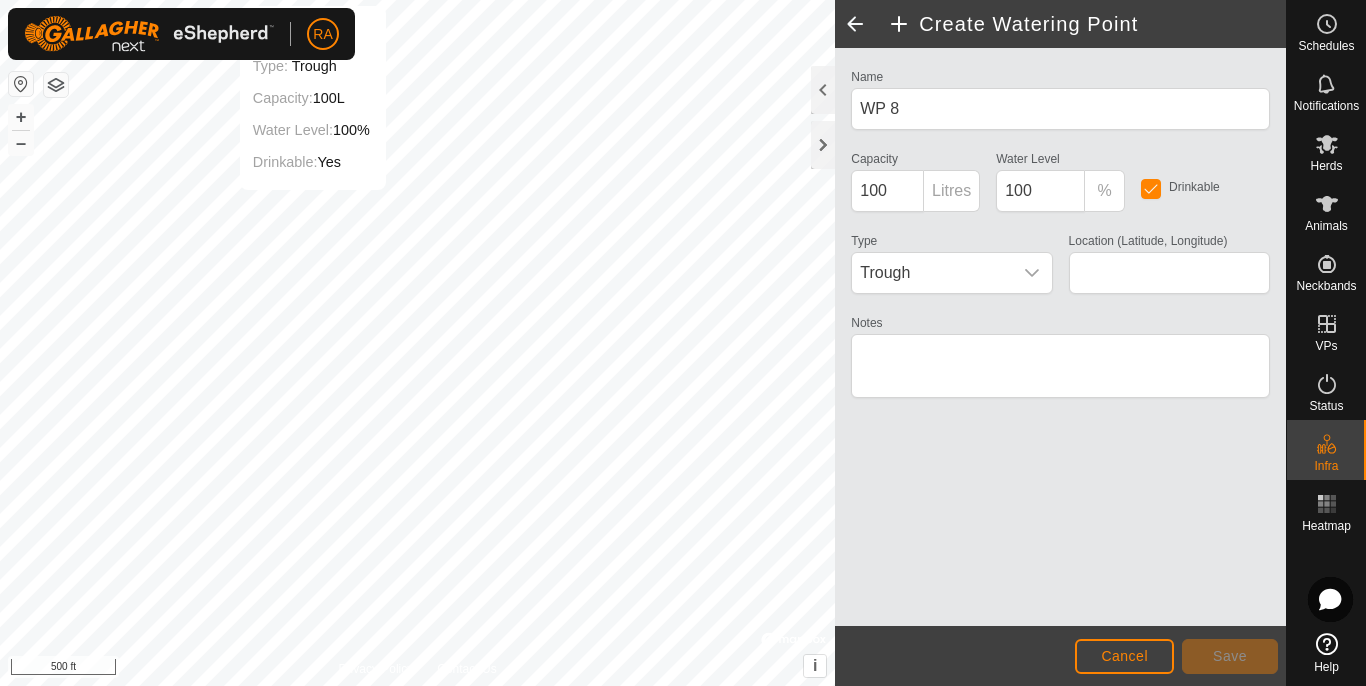 type on "[LATITUDE], [LONGITUDE]" 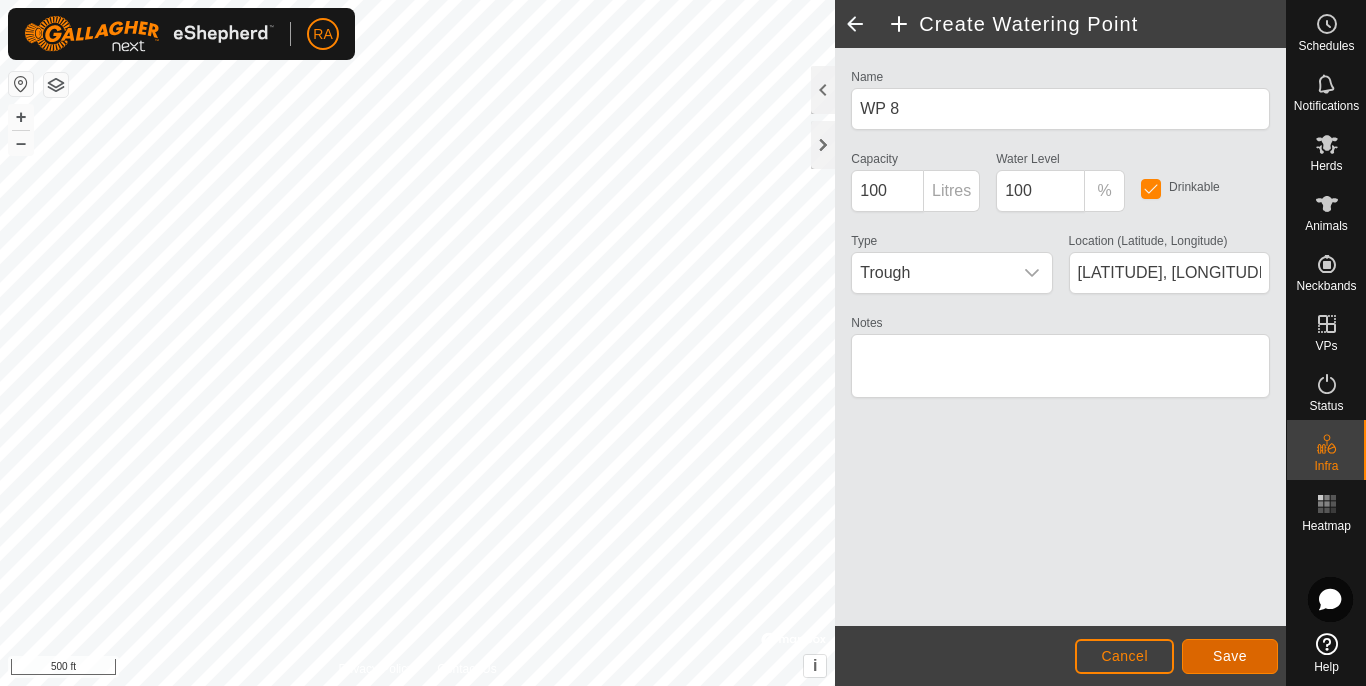 click on "Save" 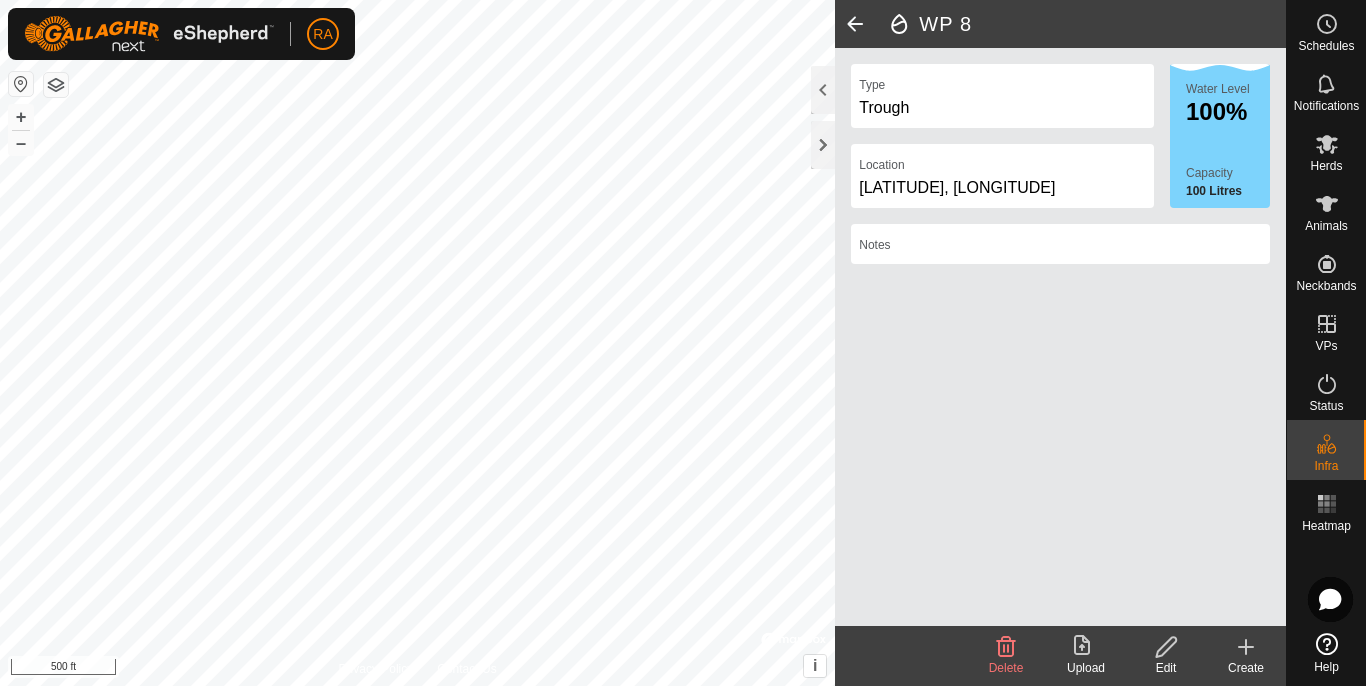 click on "Create" 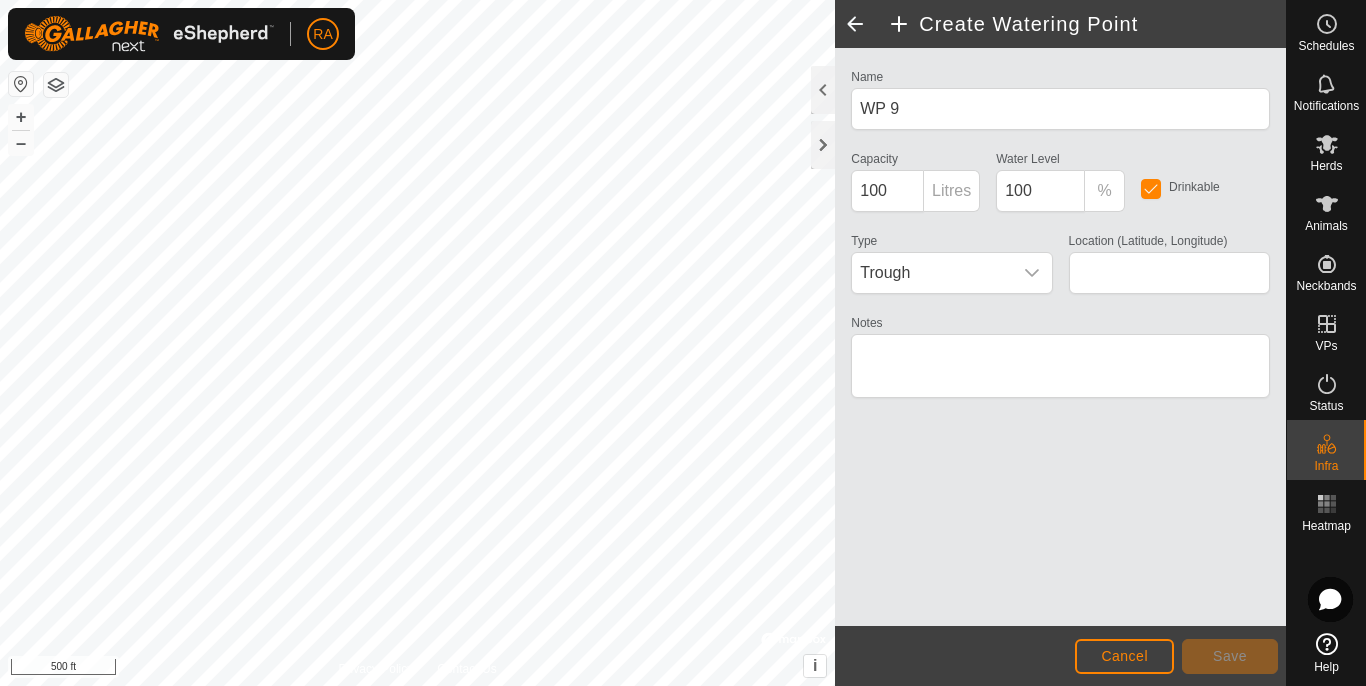 type on "[LATITUDE], [LONGITUDE]" 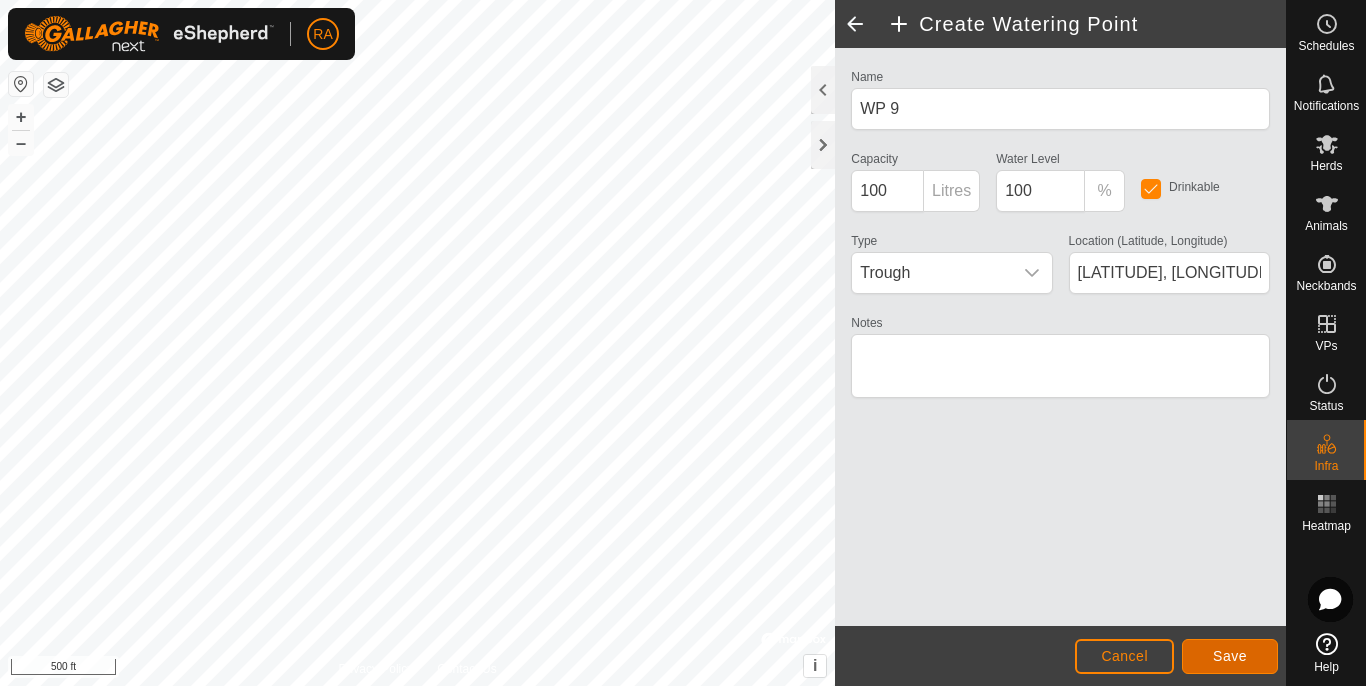 click on "Save" 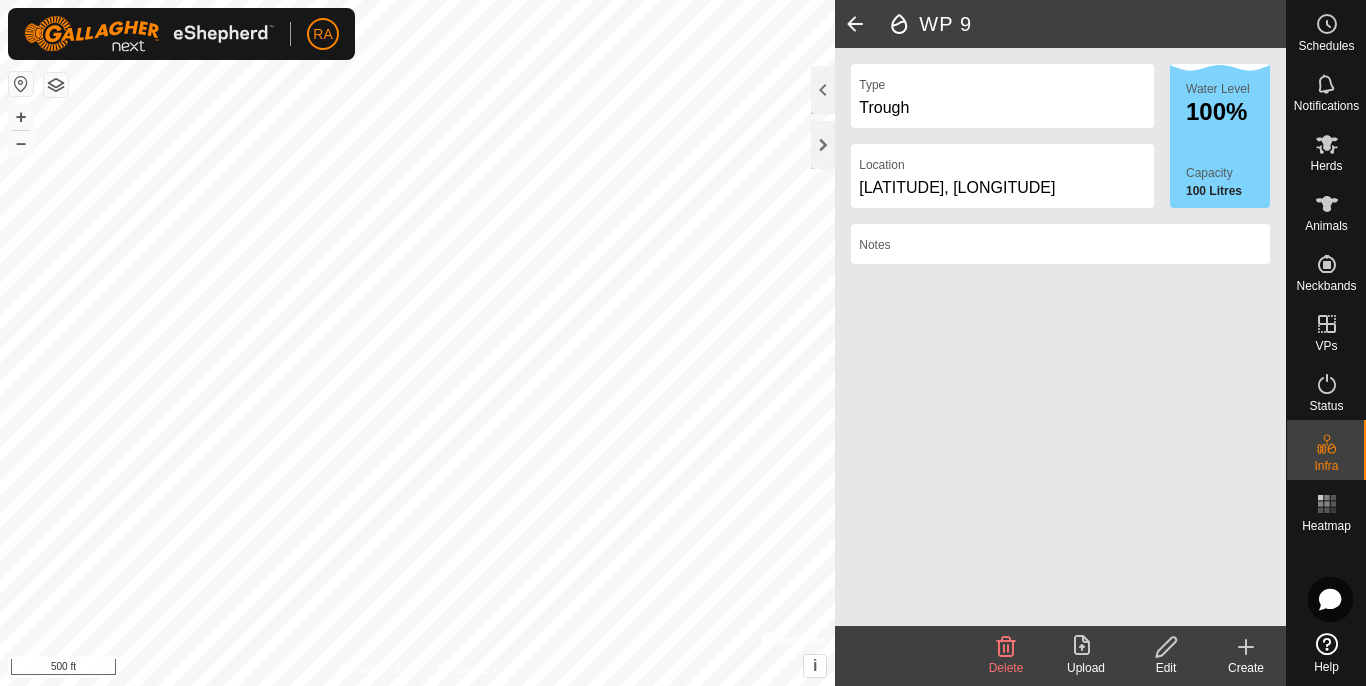 click on "WP 9" 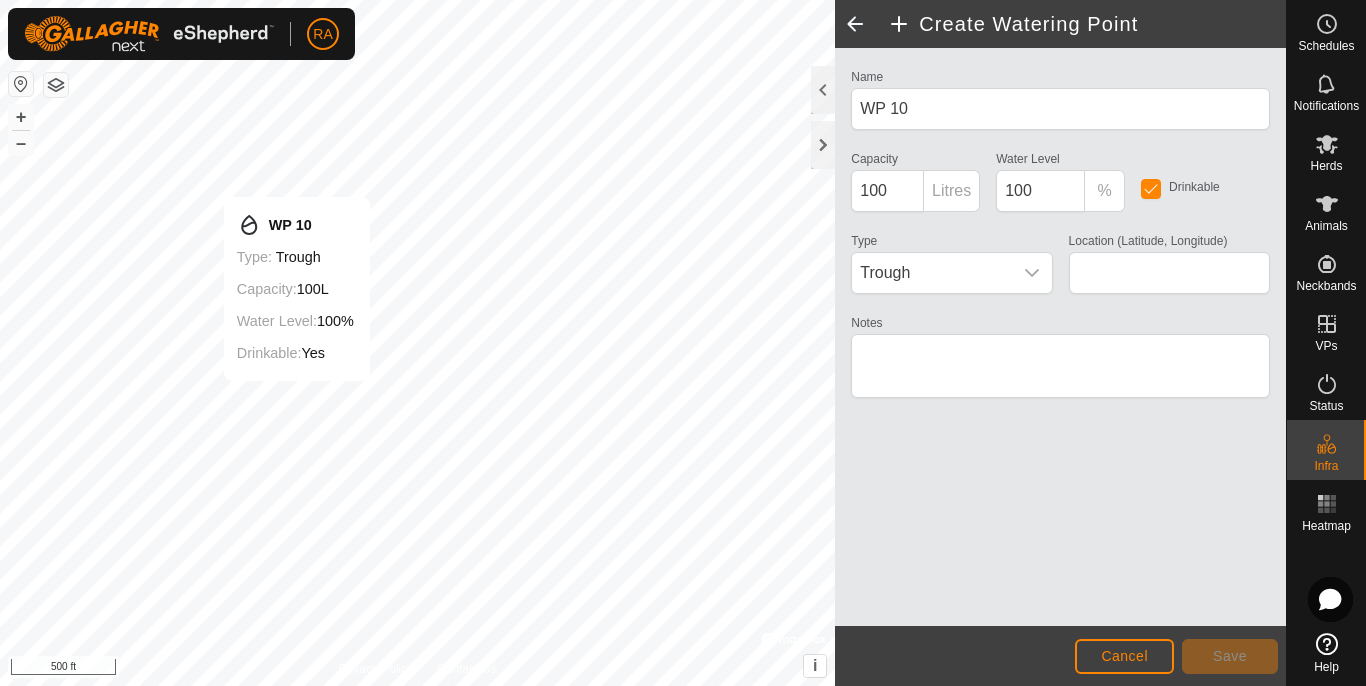 type on "[LATITUDE], [LONGITUDE]" 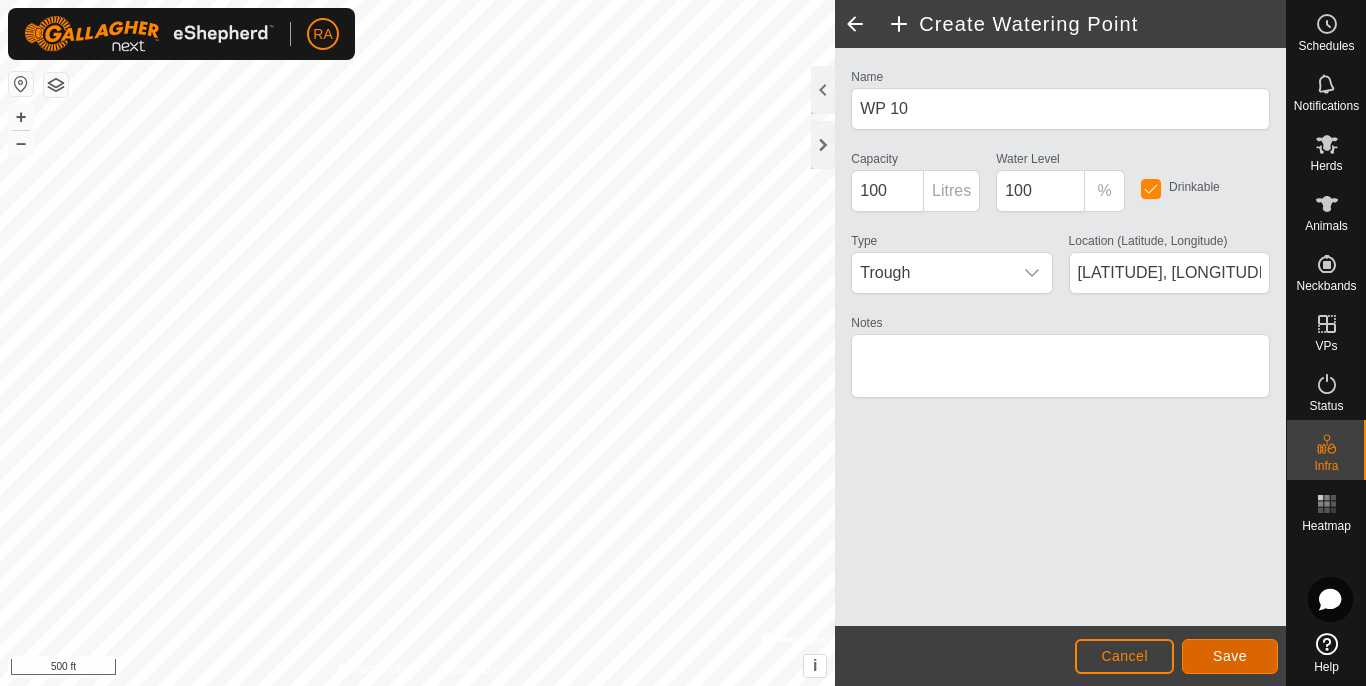 click on "Save" 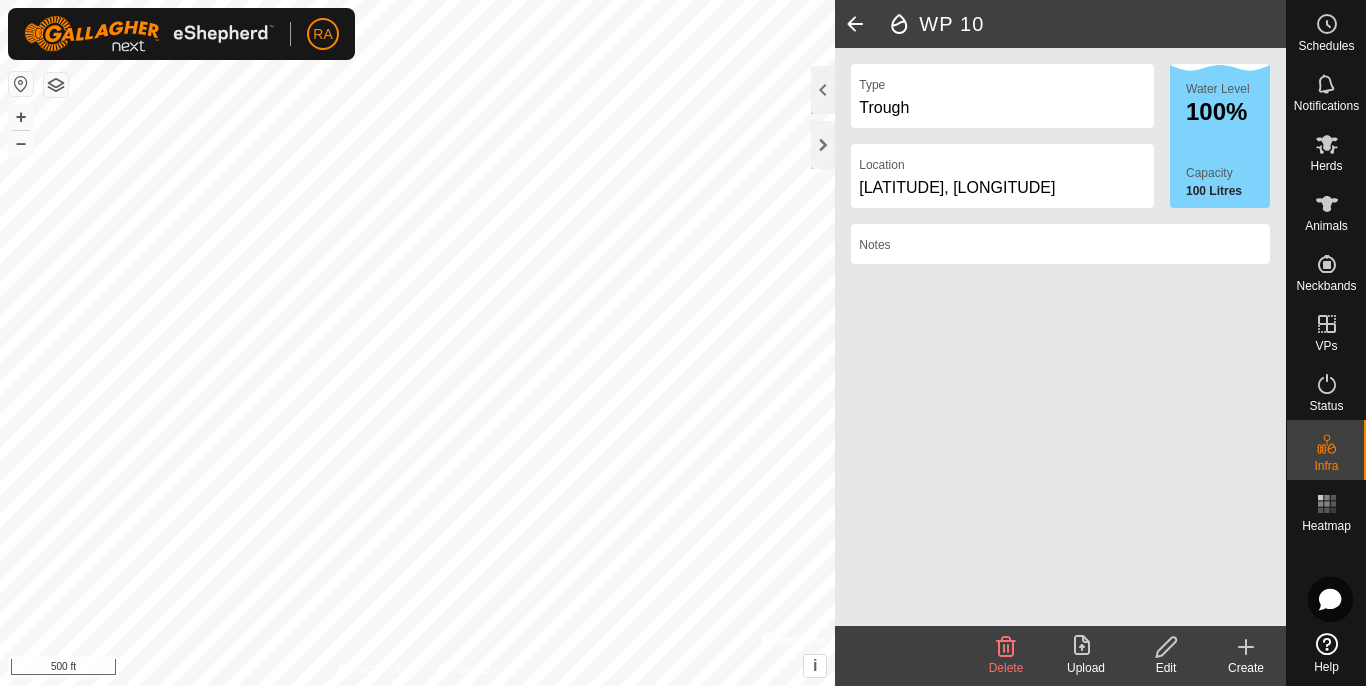 click 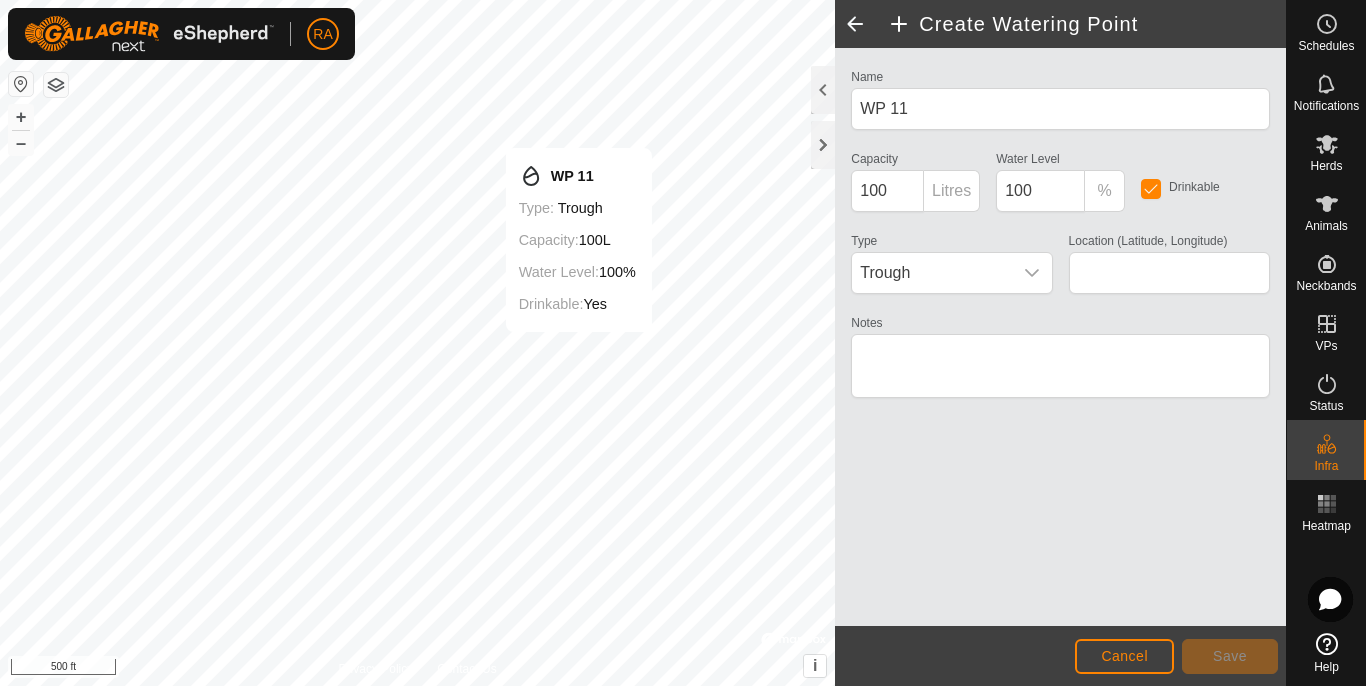 type on "[LATITUDE], [LONGITUDE]" 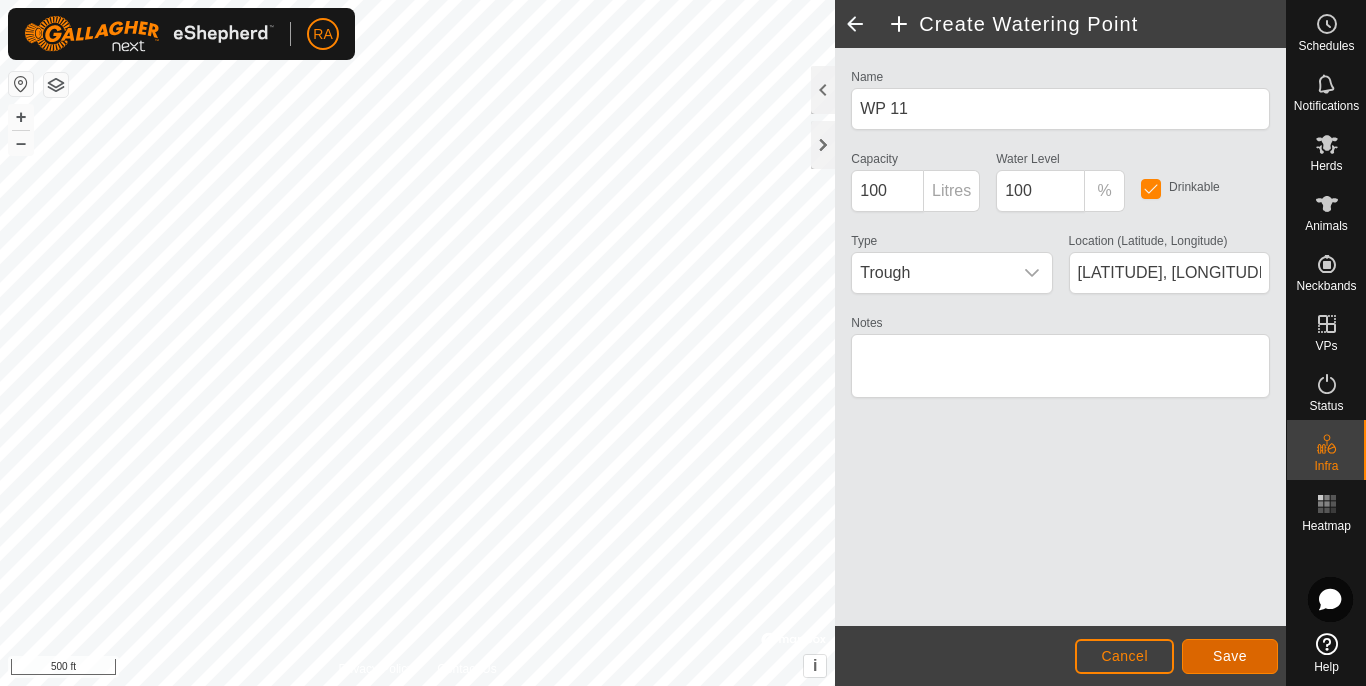 click on "Save" 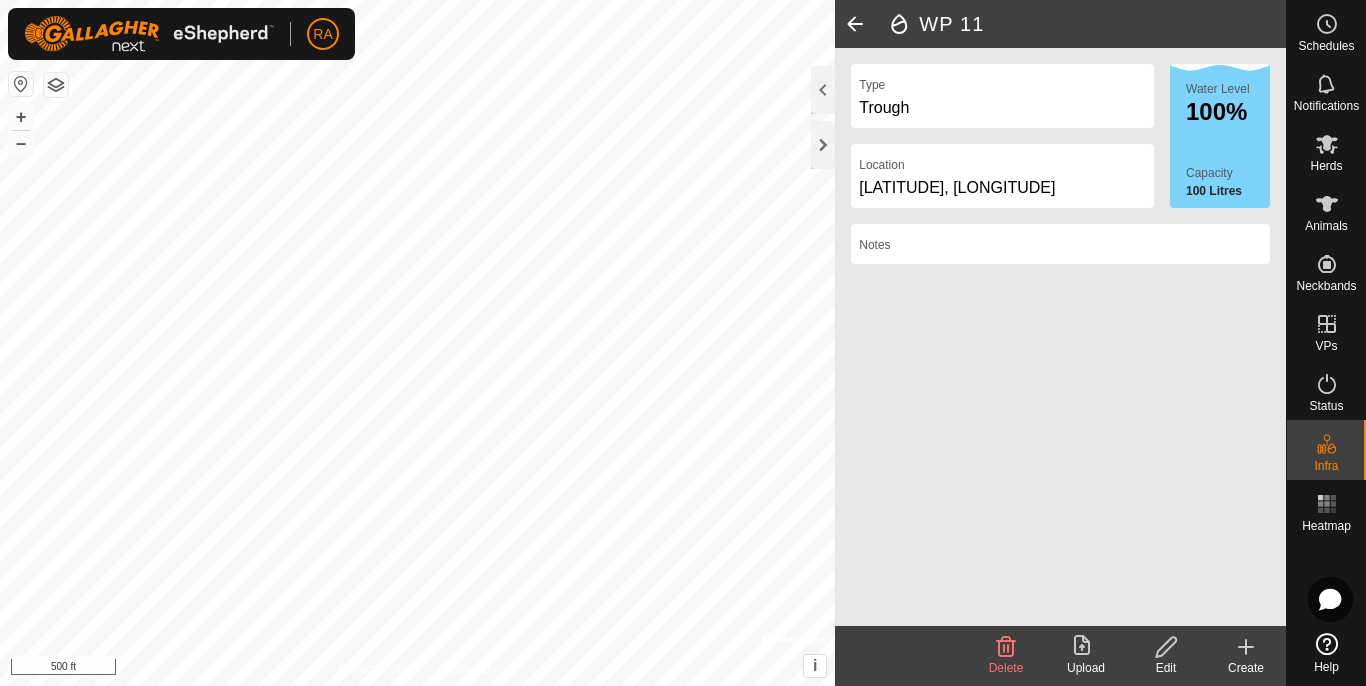 click 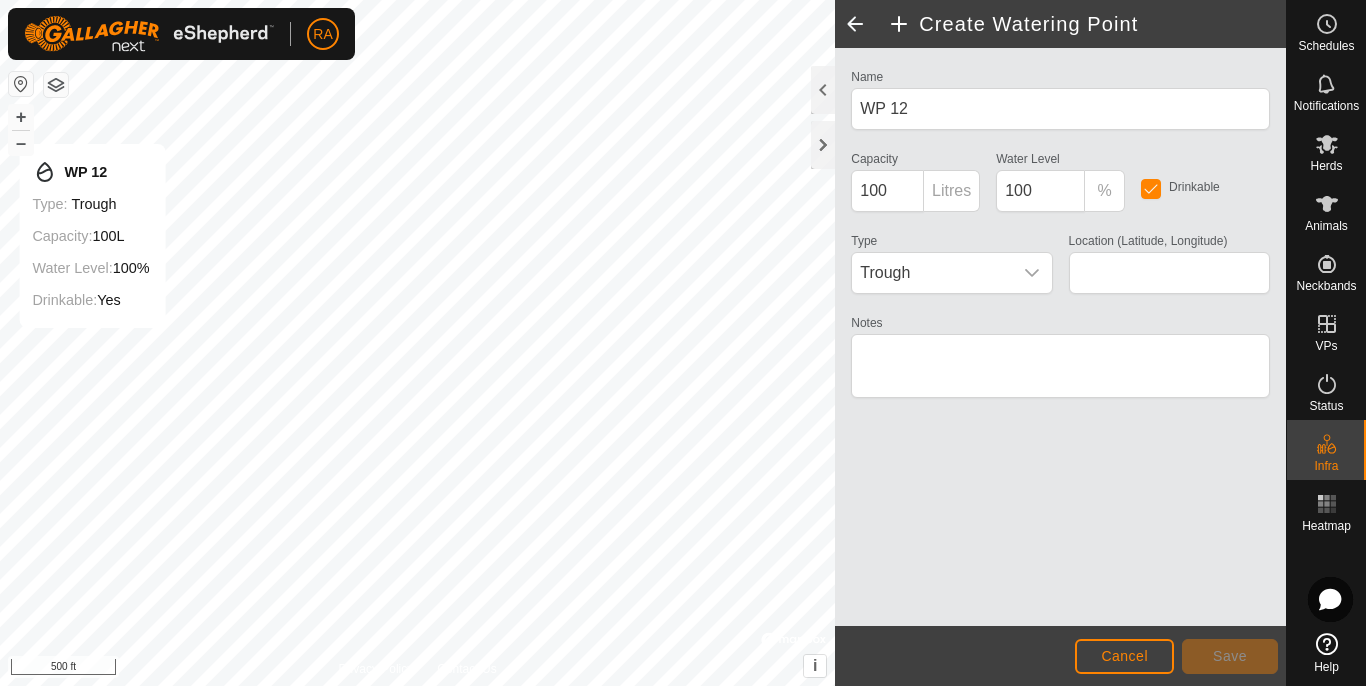 type on "[LATITUDE], [LONGITUDE]" 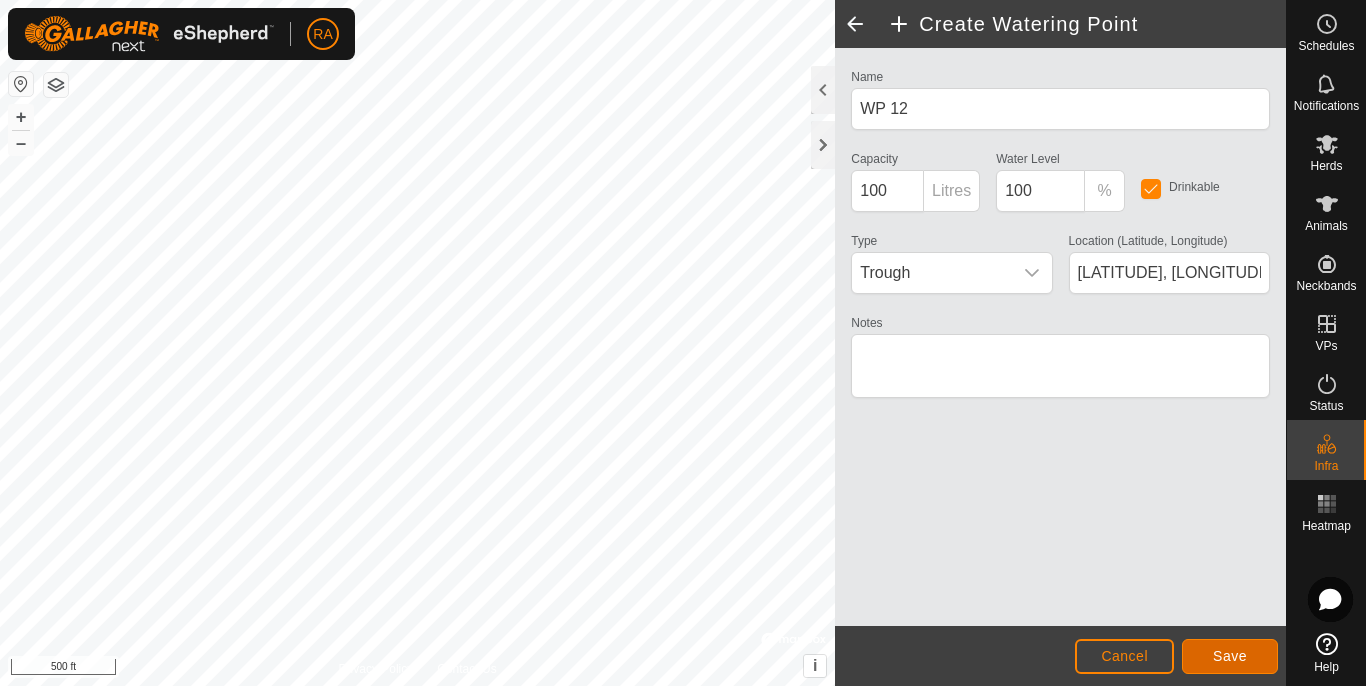 click on "Save" 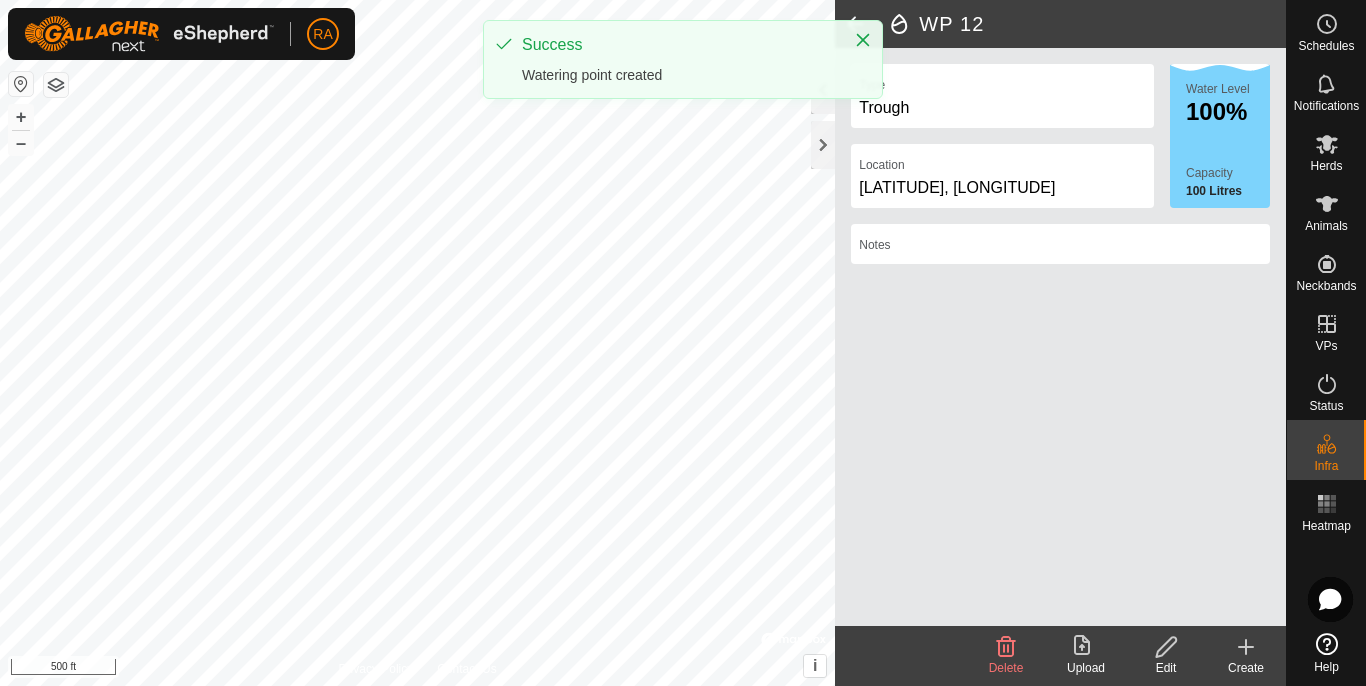click 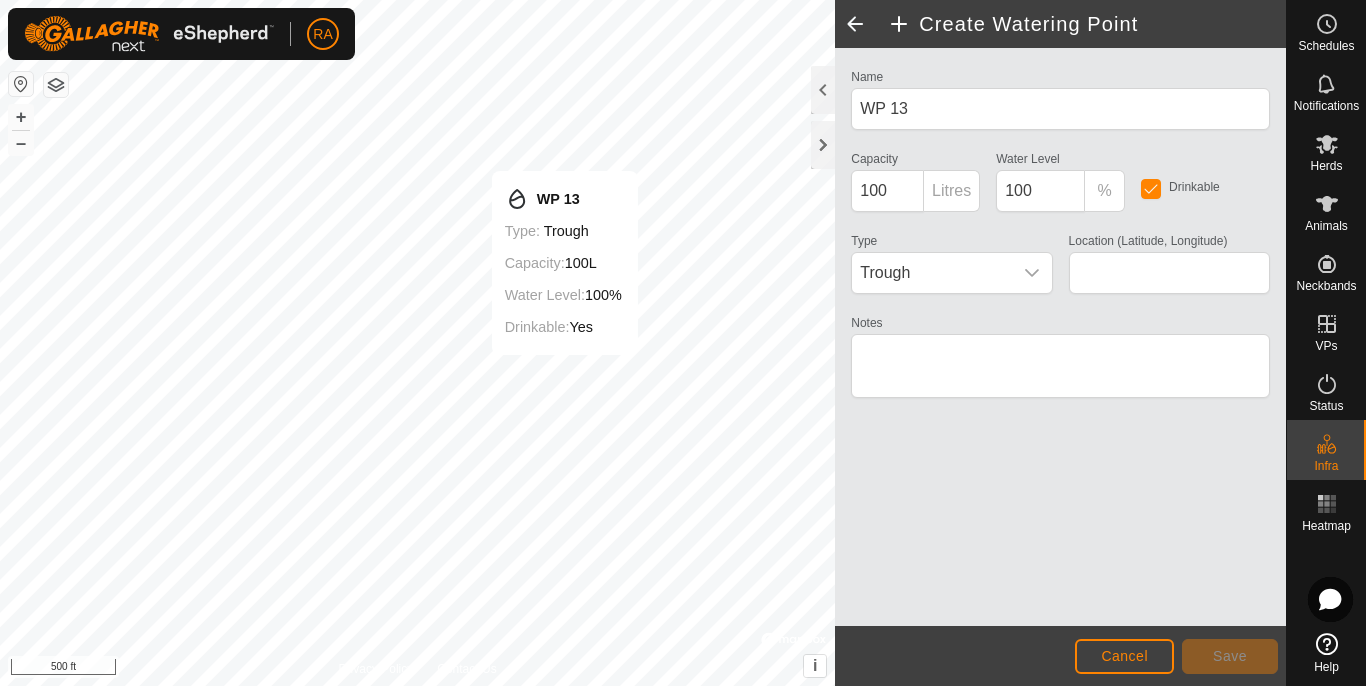 type on "[LATITUDE], [LONGITUDE]" 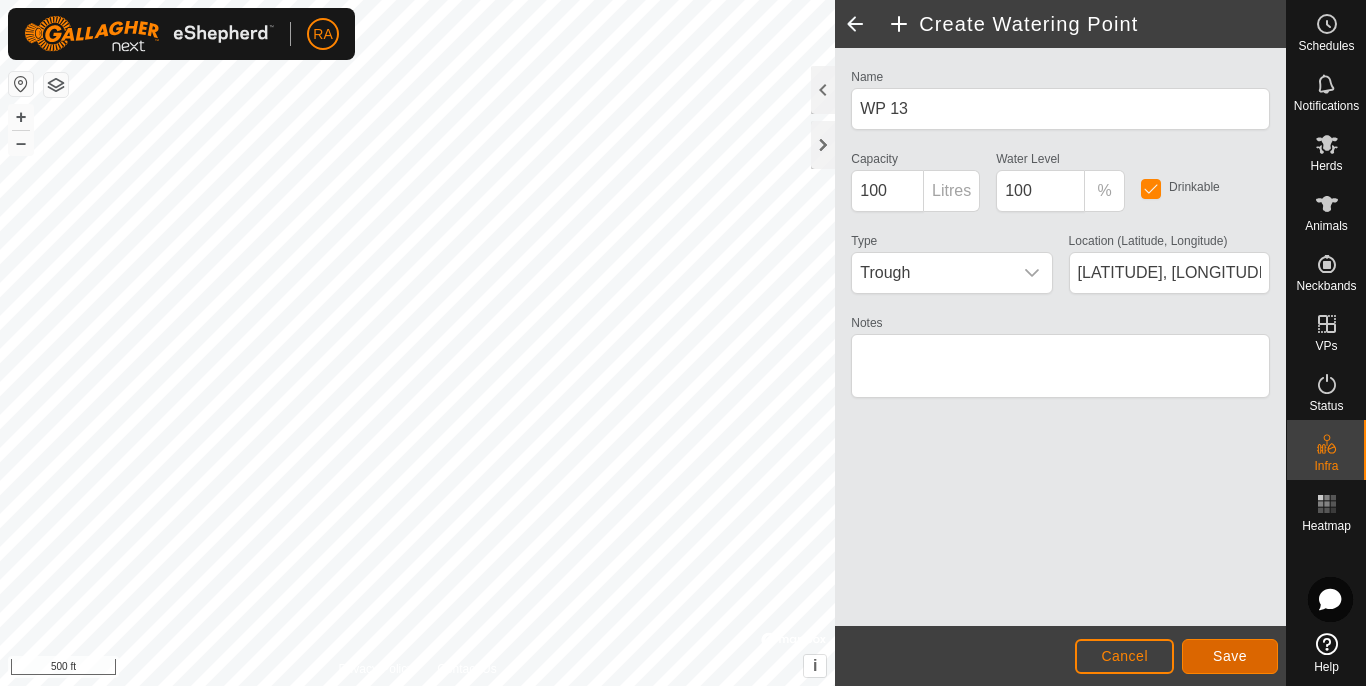 click on "Save" 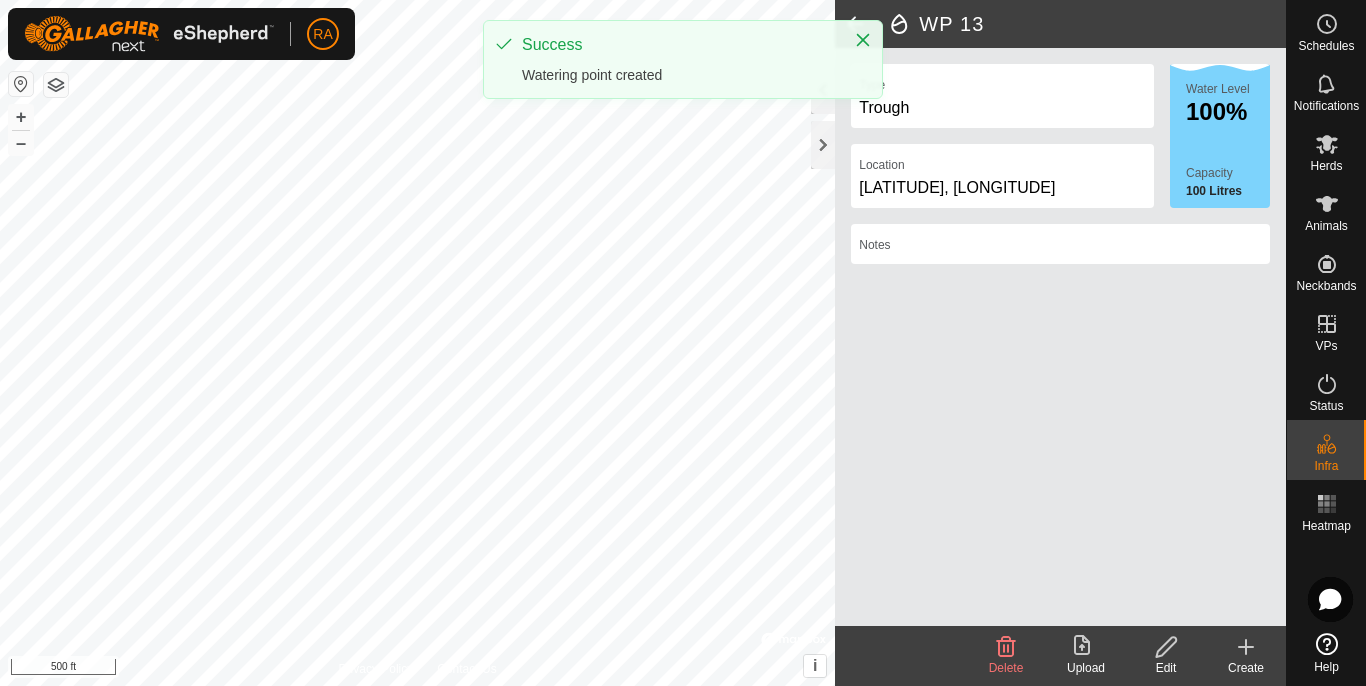 click 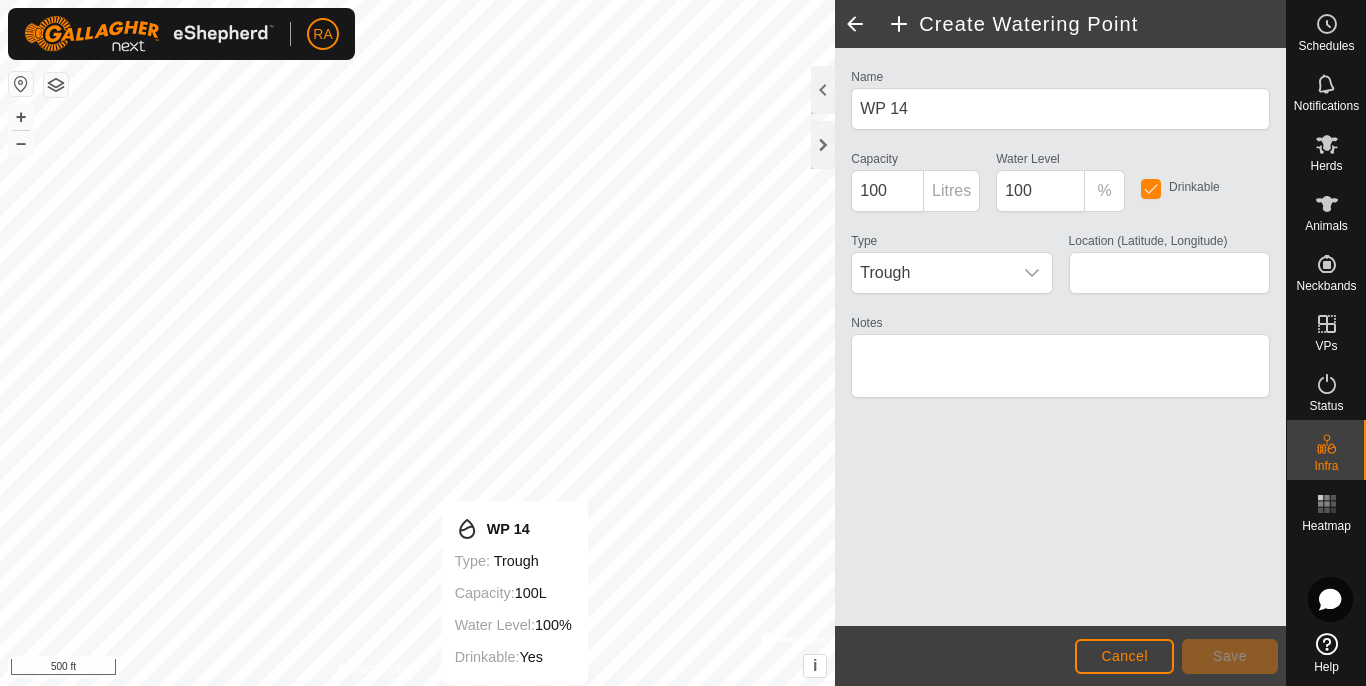 click on "RA Schedules Notifications Herds Animals Neckbands VPs Status Infra Heatmap Help Privacy Policy Contact Us
WP 14
Type:   trough
Capacity:  100L
Water Level:  100%
Drinkable:  Yes
+ – ⇧ i ©  Mapbox , ©  OpenStreetMap ,  Improve this map 500 ft  Create Watering Point  Name WP 14 Capacity 100 Litres Water Level  100 % Drinkable Type Trough Location (Latitude, Longitude) Notes                  Cancel Save" at bounding box center [683, 343] 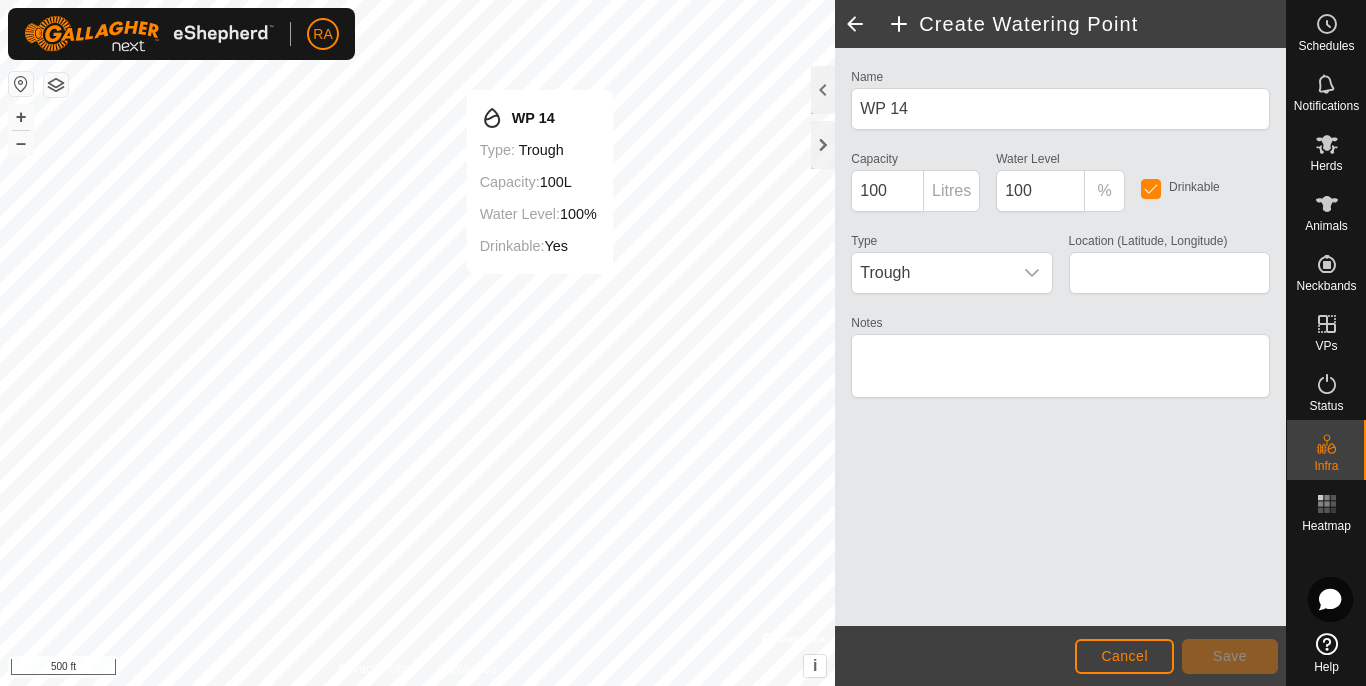 type on "[LATITUDE], [LONGITUDE]" 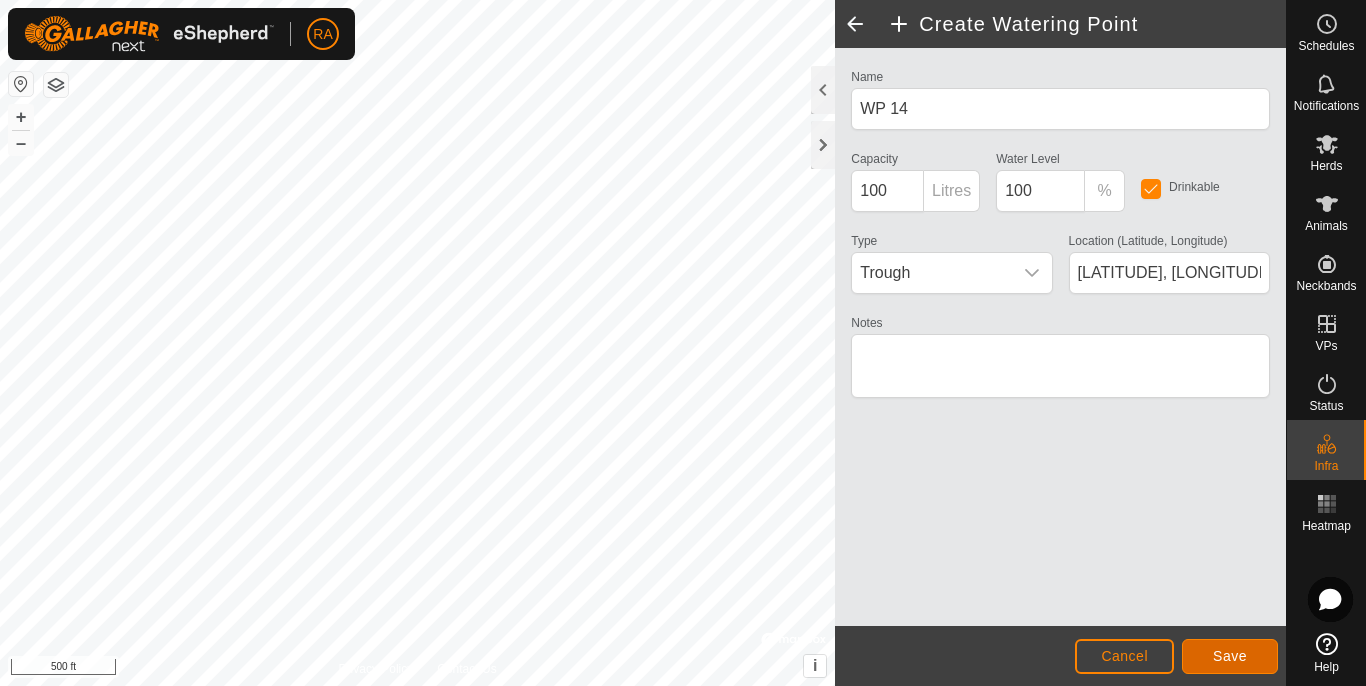 click on "Save" 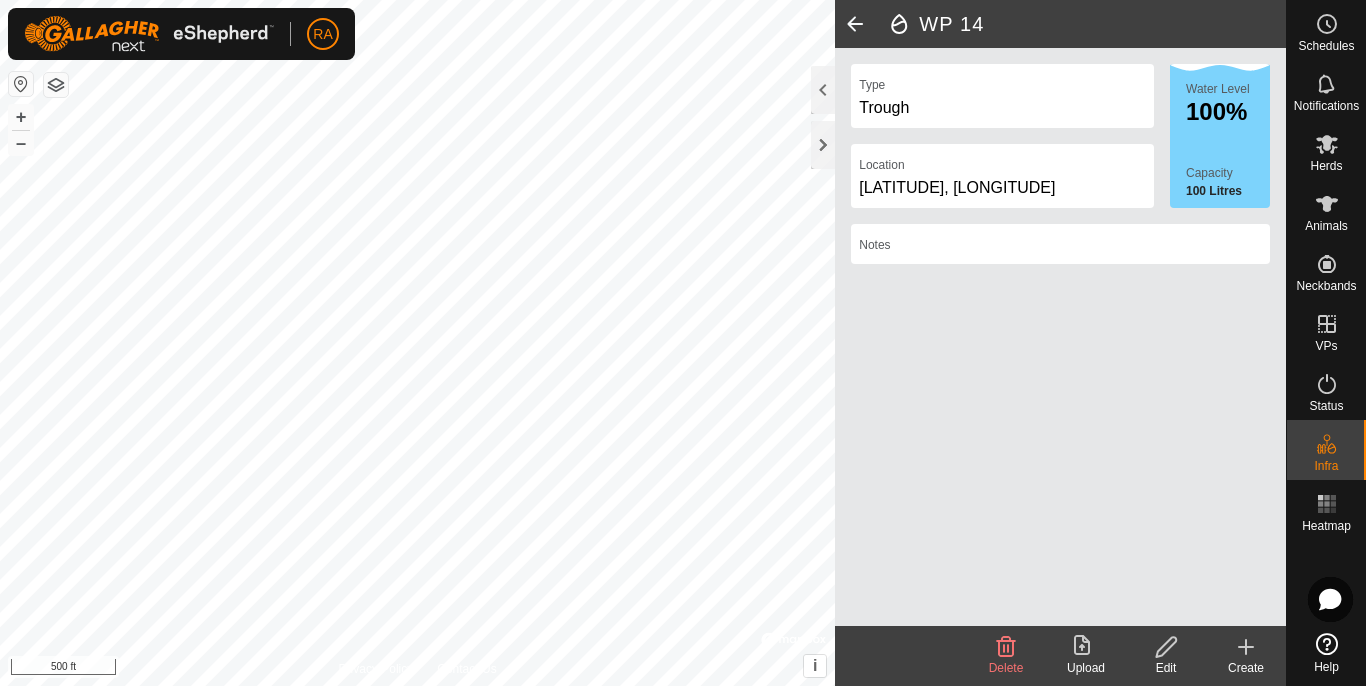 click 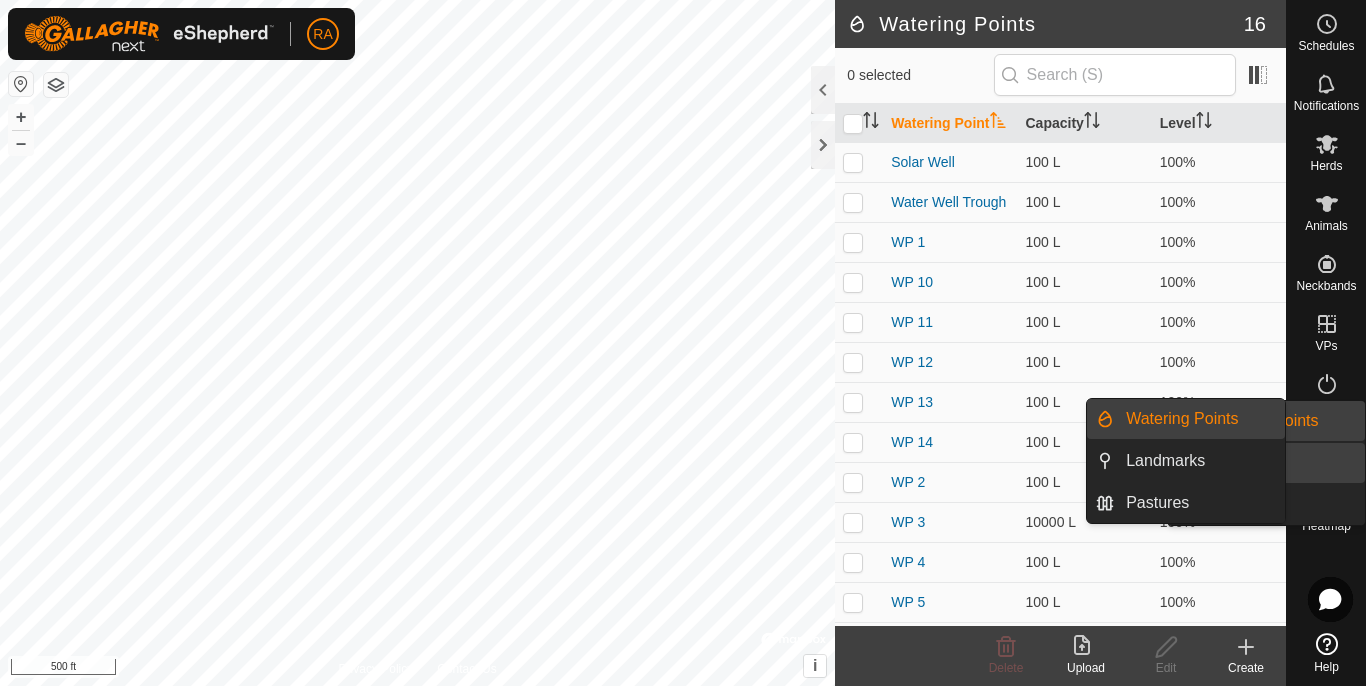 drag, startPoint x: 1175, startPoint y: 509, endPoint x: 1305, endPoint y: 435, distance: 149.58609 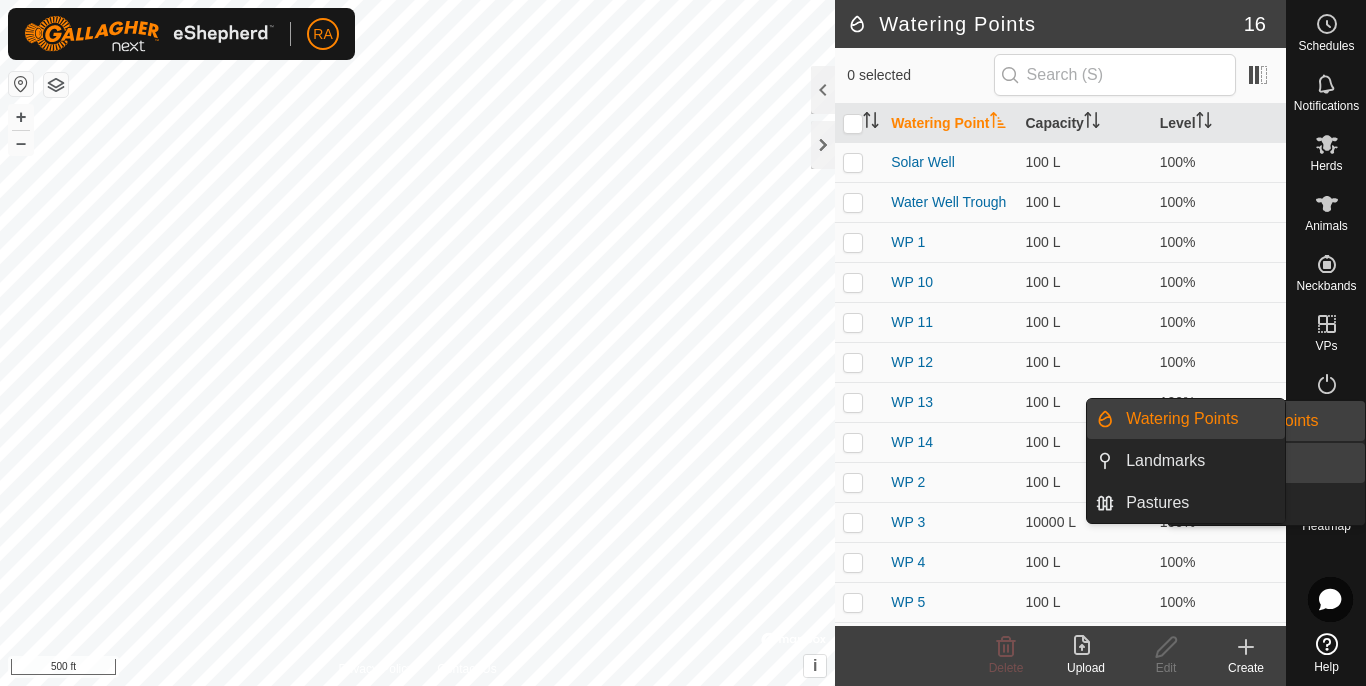 click on "Schedules Notifications Herds Animals Neckbands VPs Status Infra Heatmap Help Watering Points Landmarks Pastures Watering Points Landmarks Pastures Watering Points Landmarks Pastures" 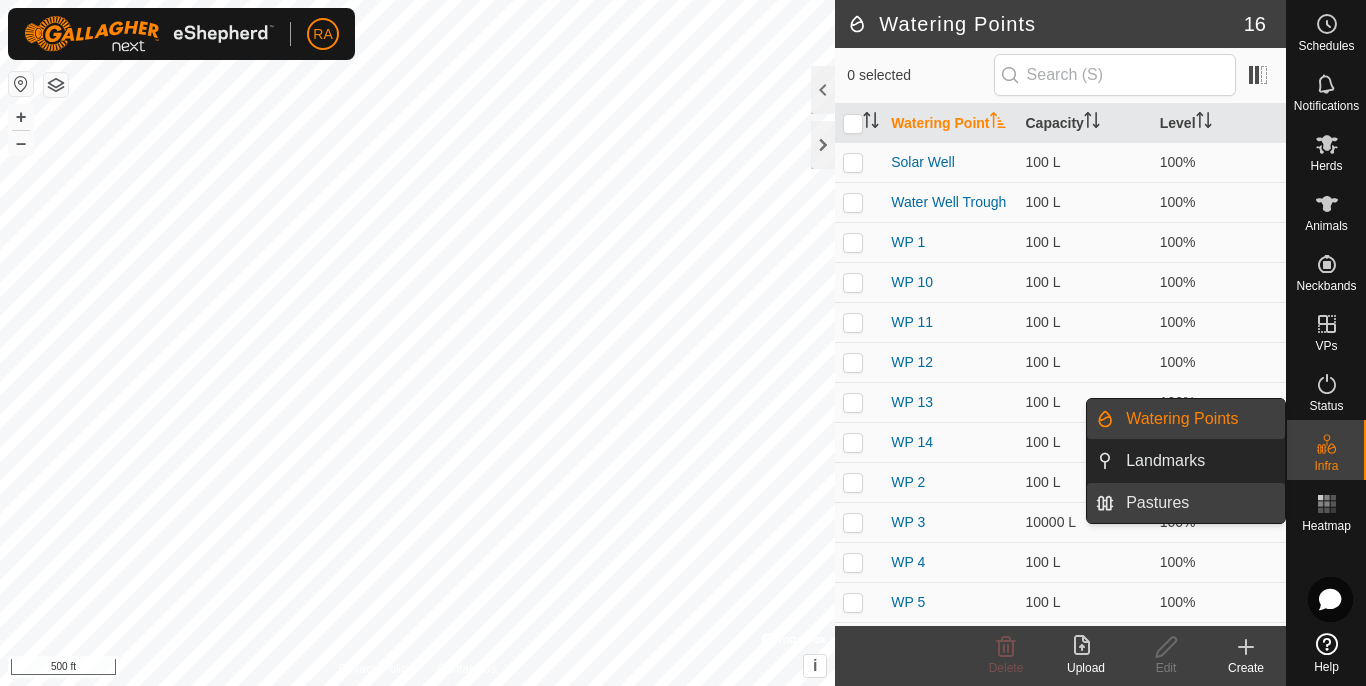 click on "Pastures" at bounding box center (1199, 503) 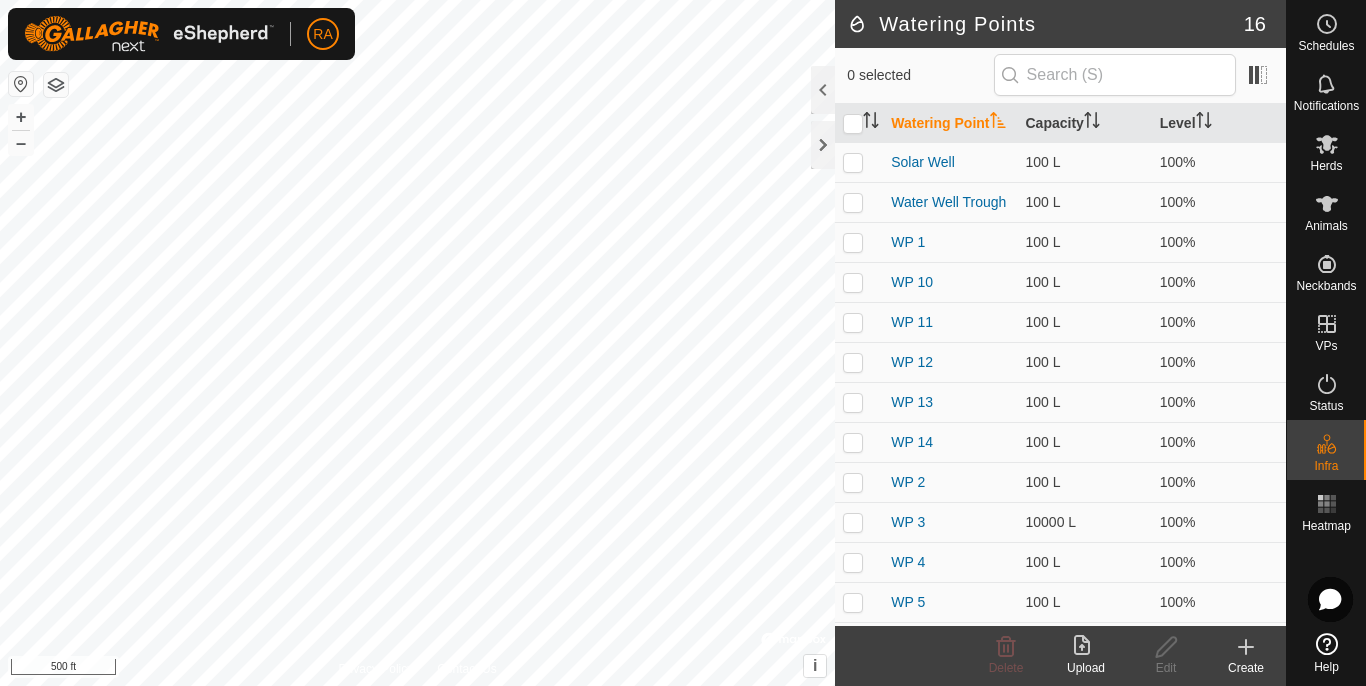 click on "Watering Points Landmarks Pastures" 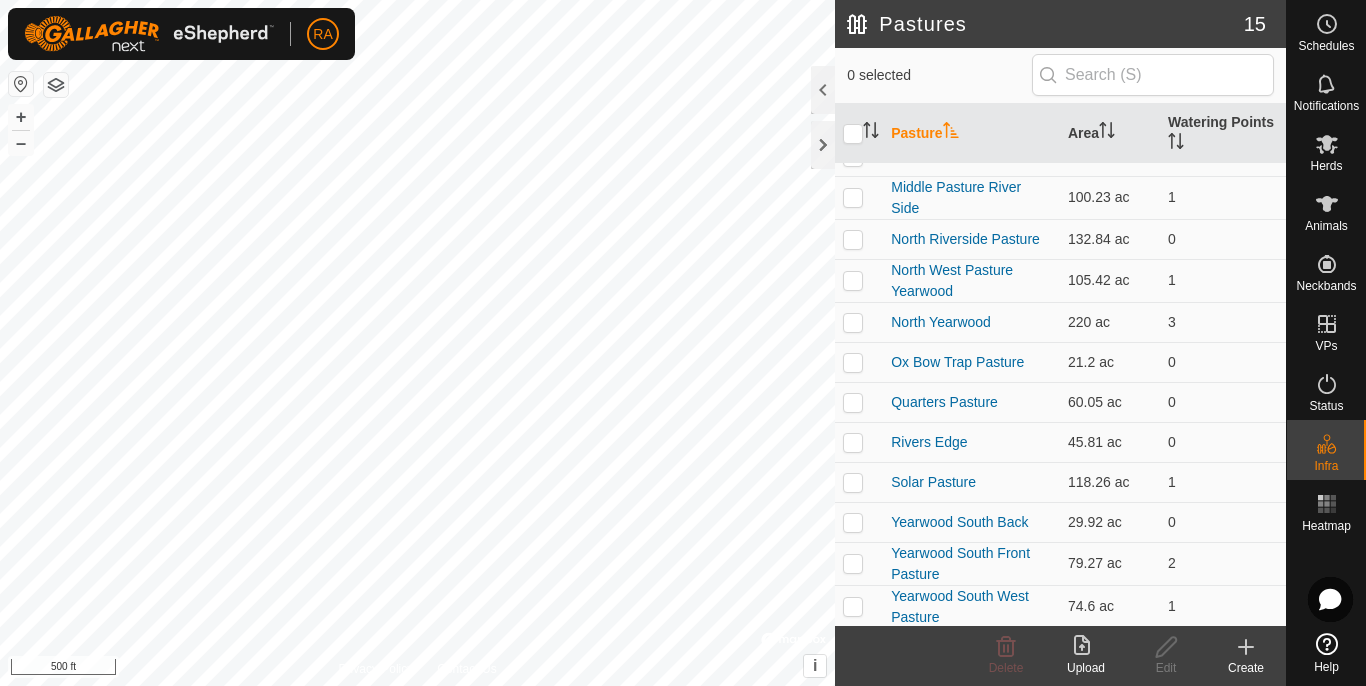 scroll, scrollTop: 153, scrollLeft: 0, axis: vertical 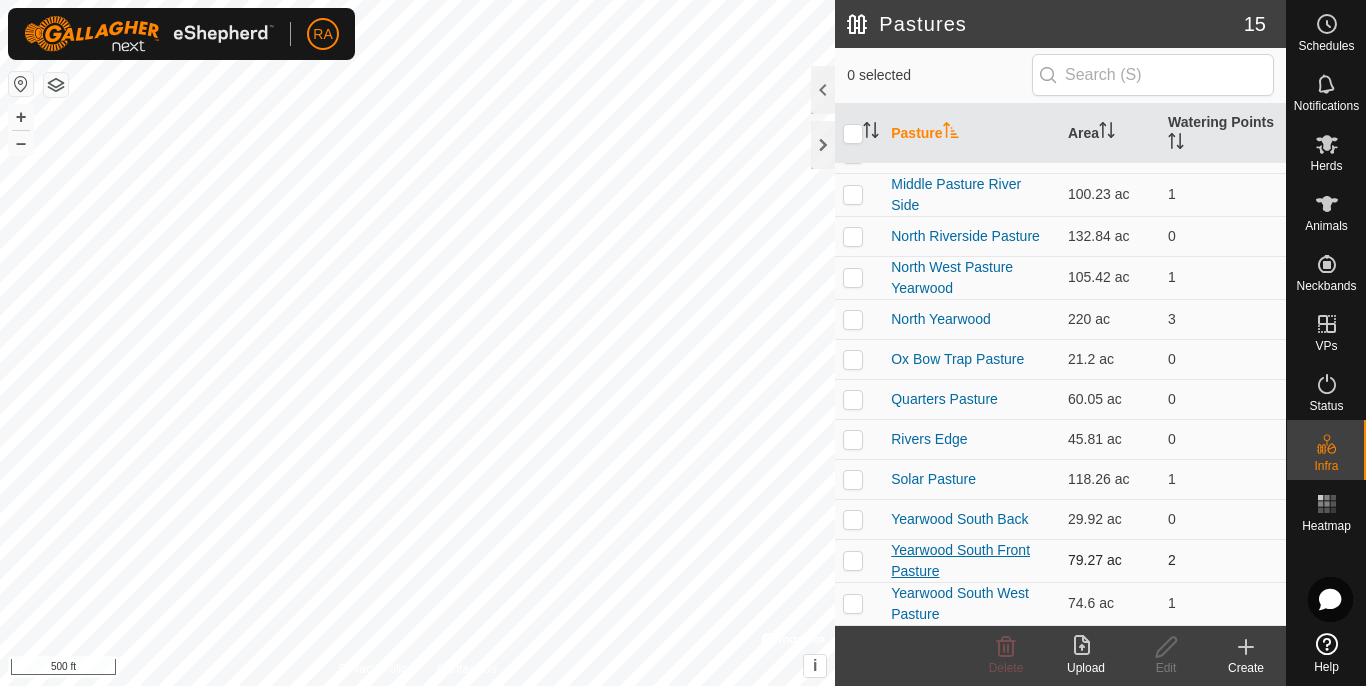click on "Yearwood South Front Pasture" at bounding box center (960, 560) 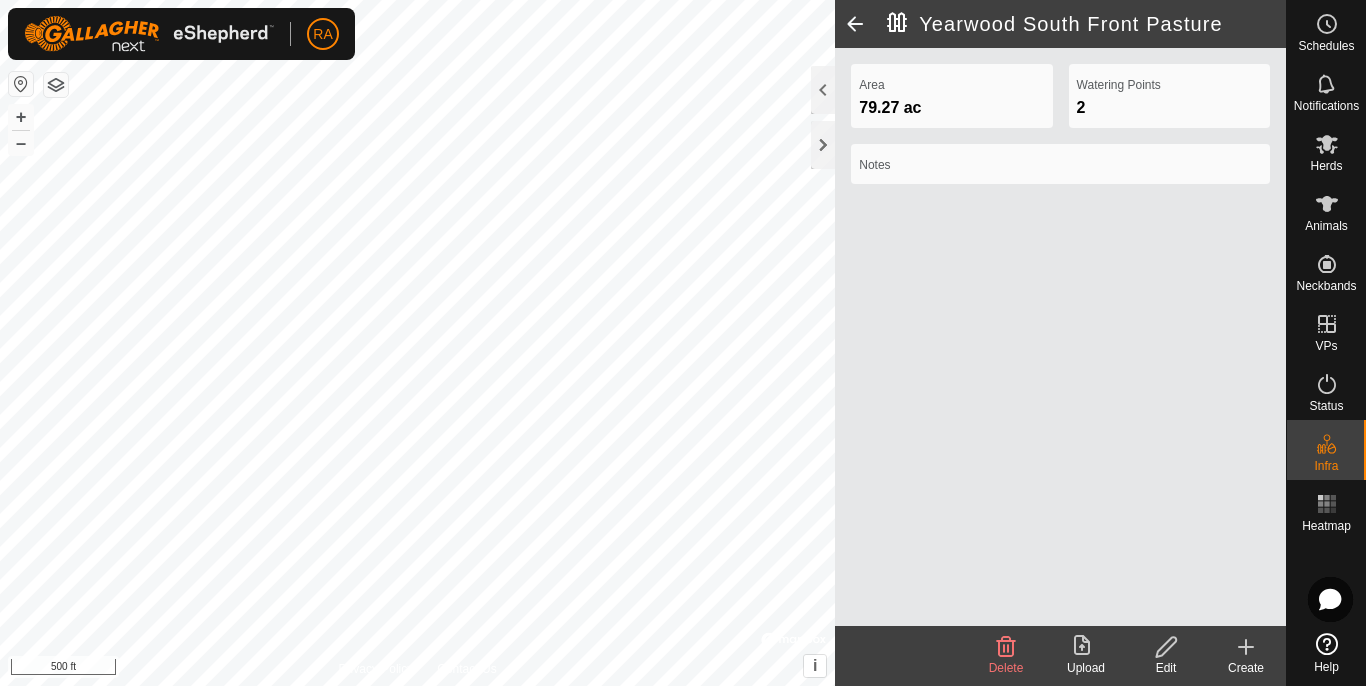 click on "RA Schedules Notifications Herds Animals Neckbands VPs Status Infra Heatmap Help Privacy Policy Contact Us
Landmark 6
+ – ⇧ i ©  Mapbox , ©  OpenStreetMap ,  Improve this map 500 ft  Yearwood South Front Pasture  Area 79.27 ac  Watering Points 2 Notes Delete  Upload   Edit   Create" at bounding box center [683, 343] 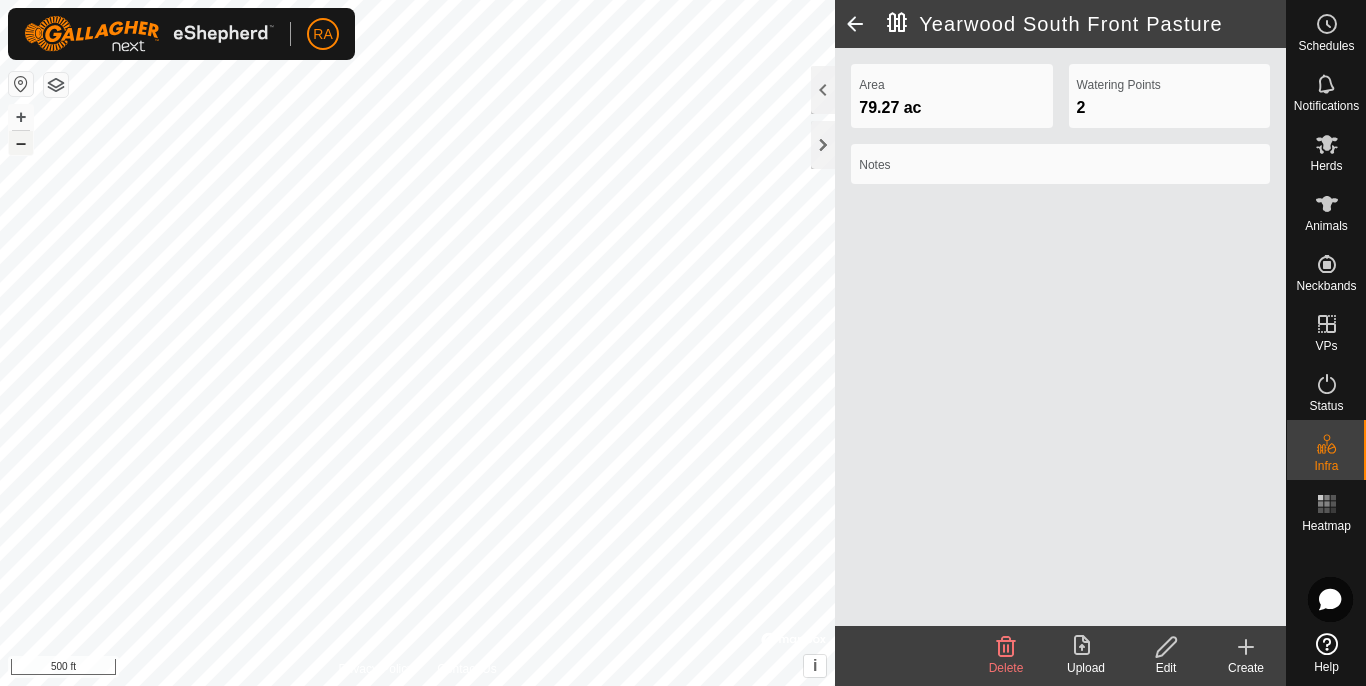 click on "–" at bounding box center (21, 143) 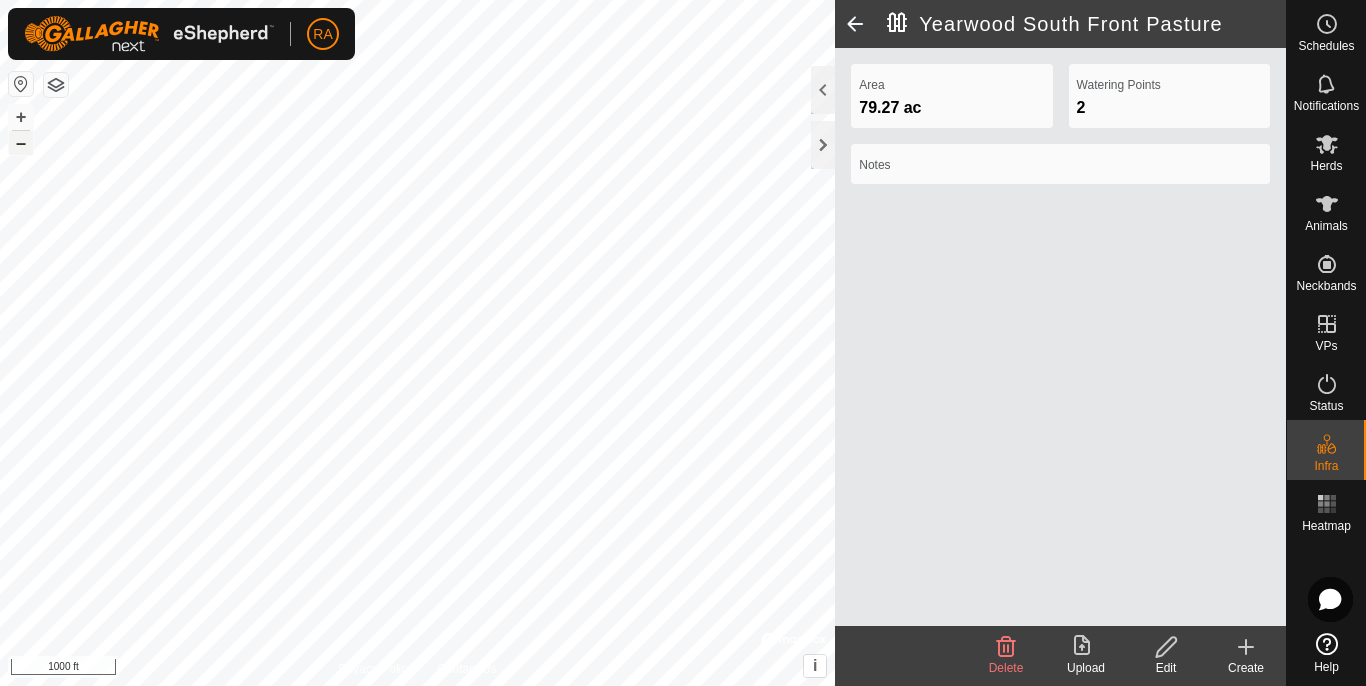 click on "–" at bounding box center (21, 143) 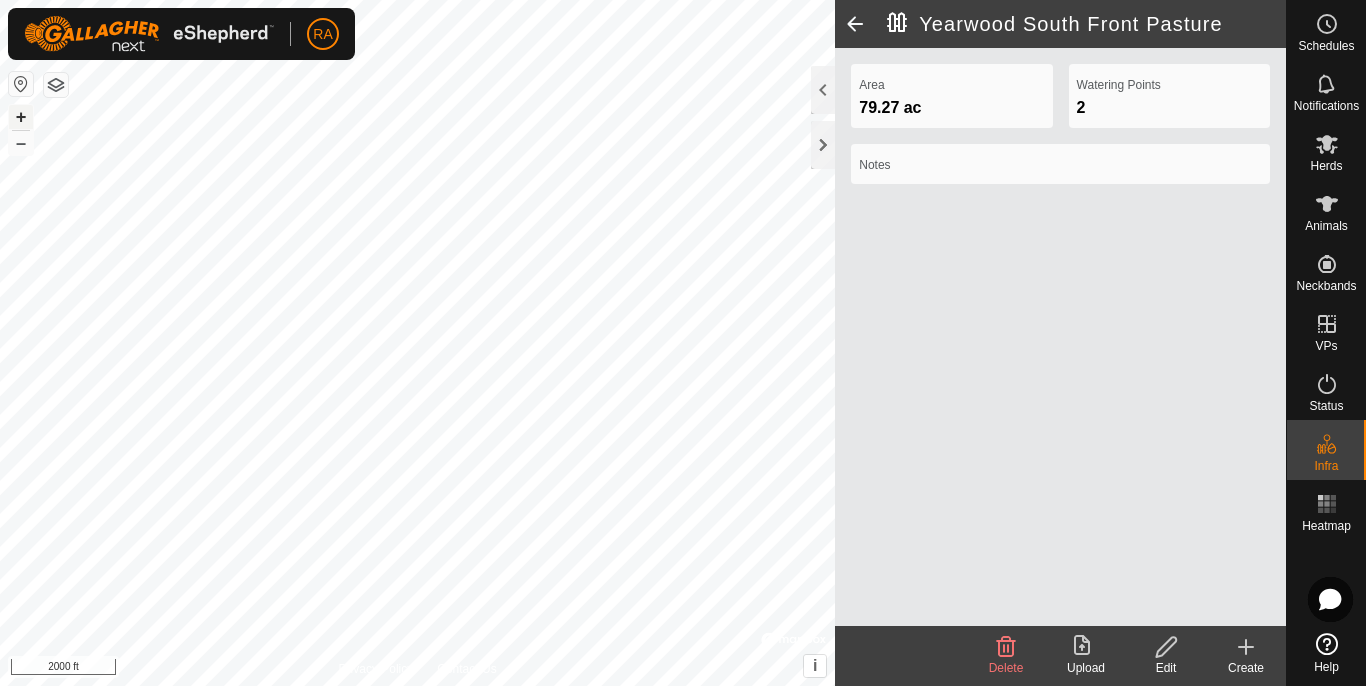 click on "+" at bounding box center (21, 117) 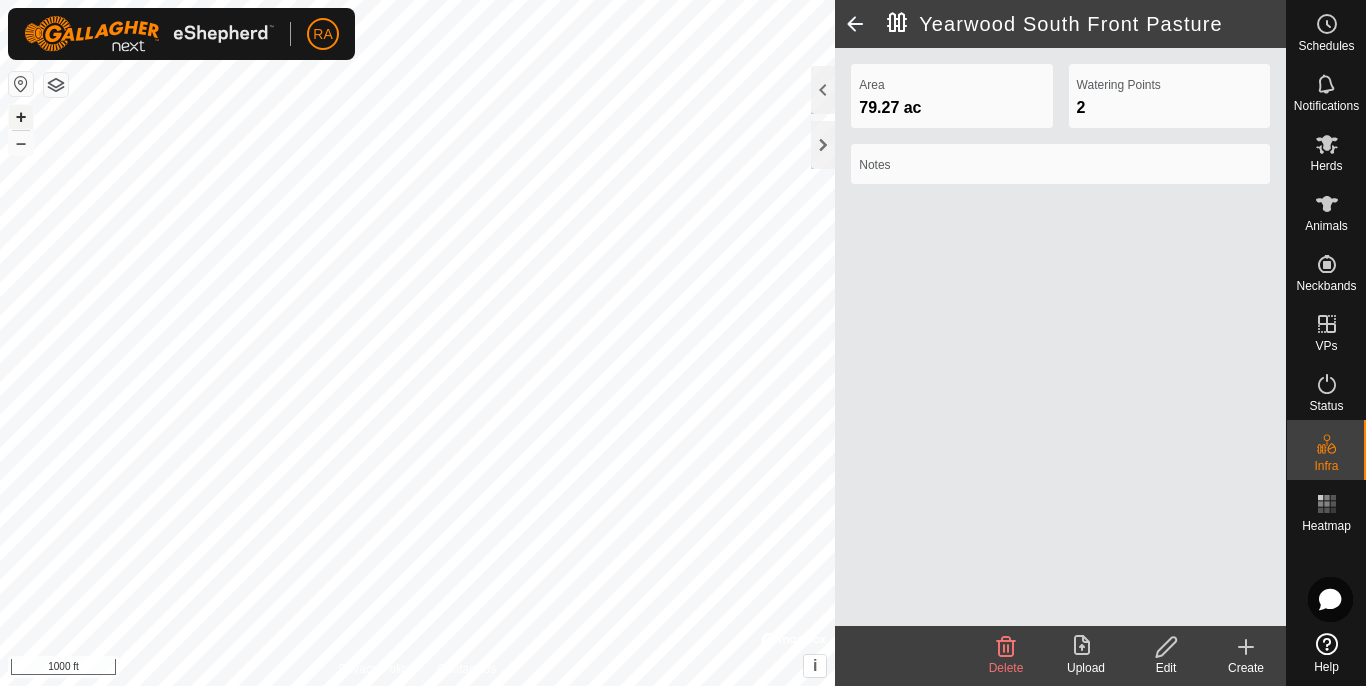 click on "+" at bounding box center [21, 117] 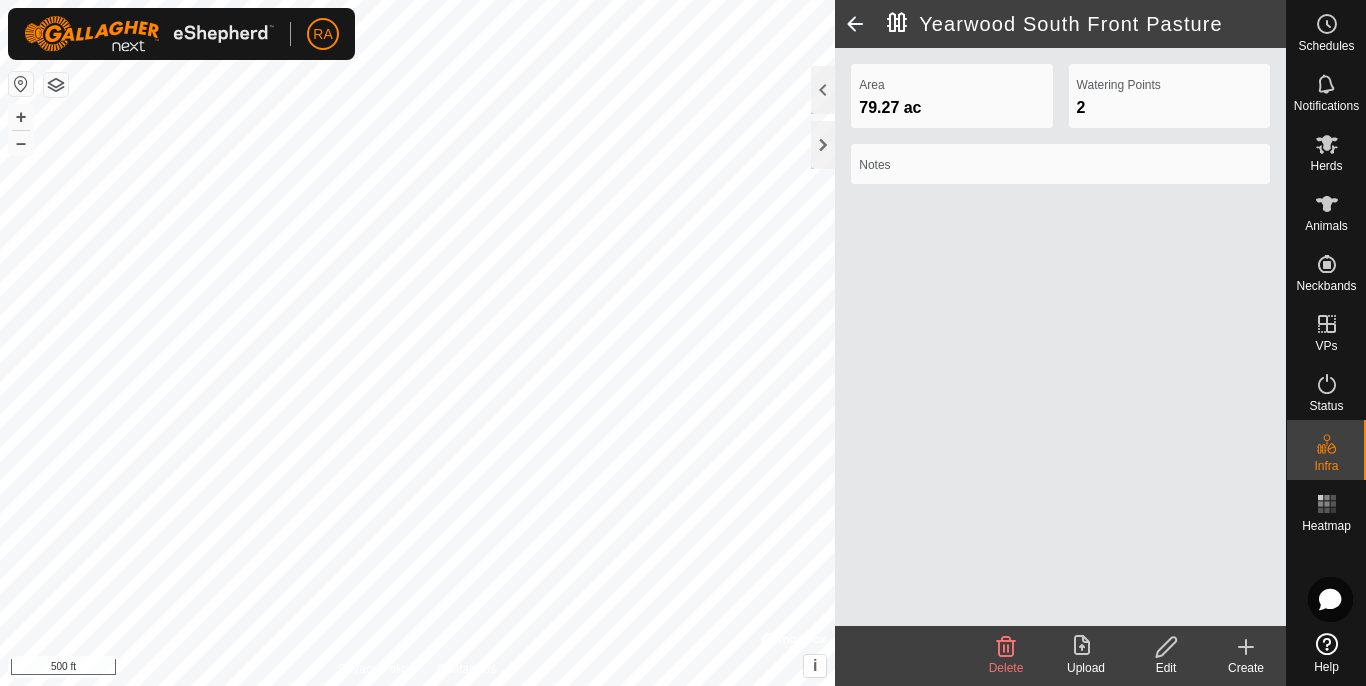 click on "RA Schedules Notifications Herds Animals Neckbands VPs Status Infra Heatmap Help Privacy Policy Contact Us
Yearwood South Front Pasture
[NUMBER] ac
+ – ⇧ i ©  Mapbox , ©  OpenStreetMap ,  Improve this map 500 ft  Yearwood South Front Pasture  Area [NUMBER] ac  Watering Points 2 Notes Delete  Upload   Edit   Create" at bounding box center [683, 343] 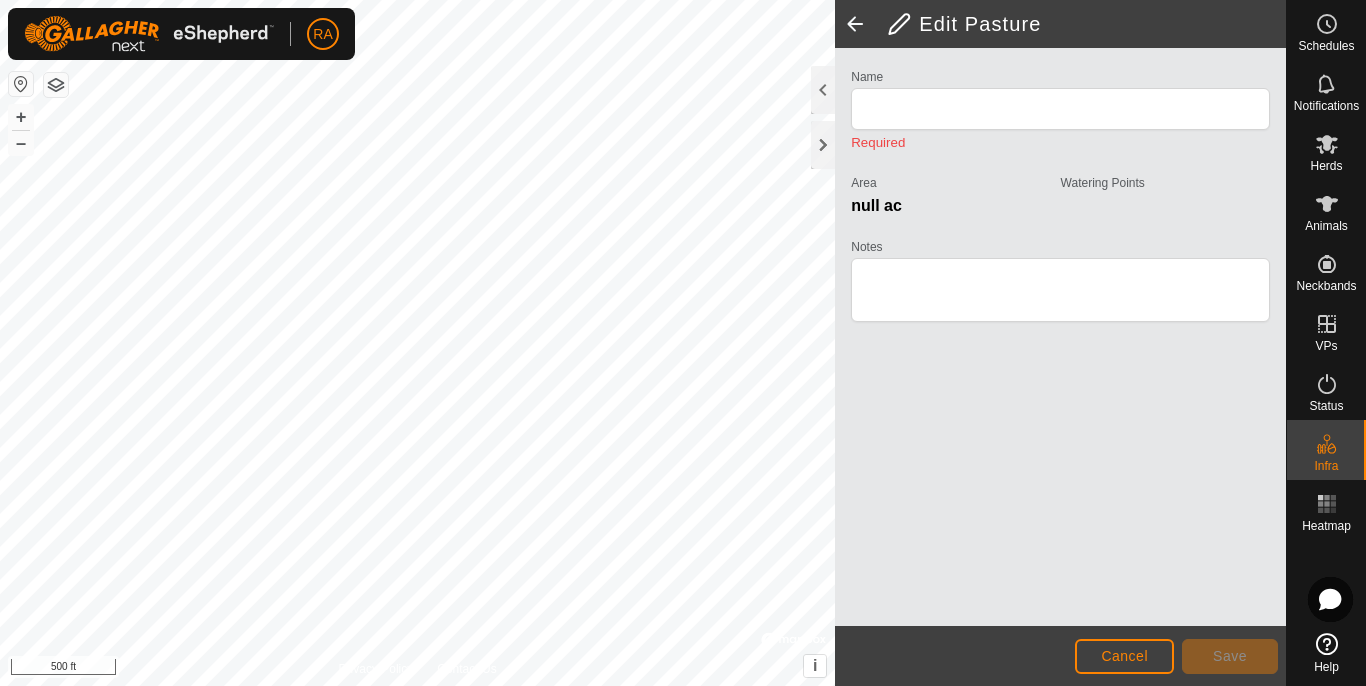 type on "Yearwood South Front Pasture" 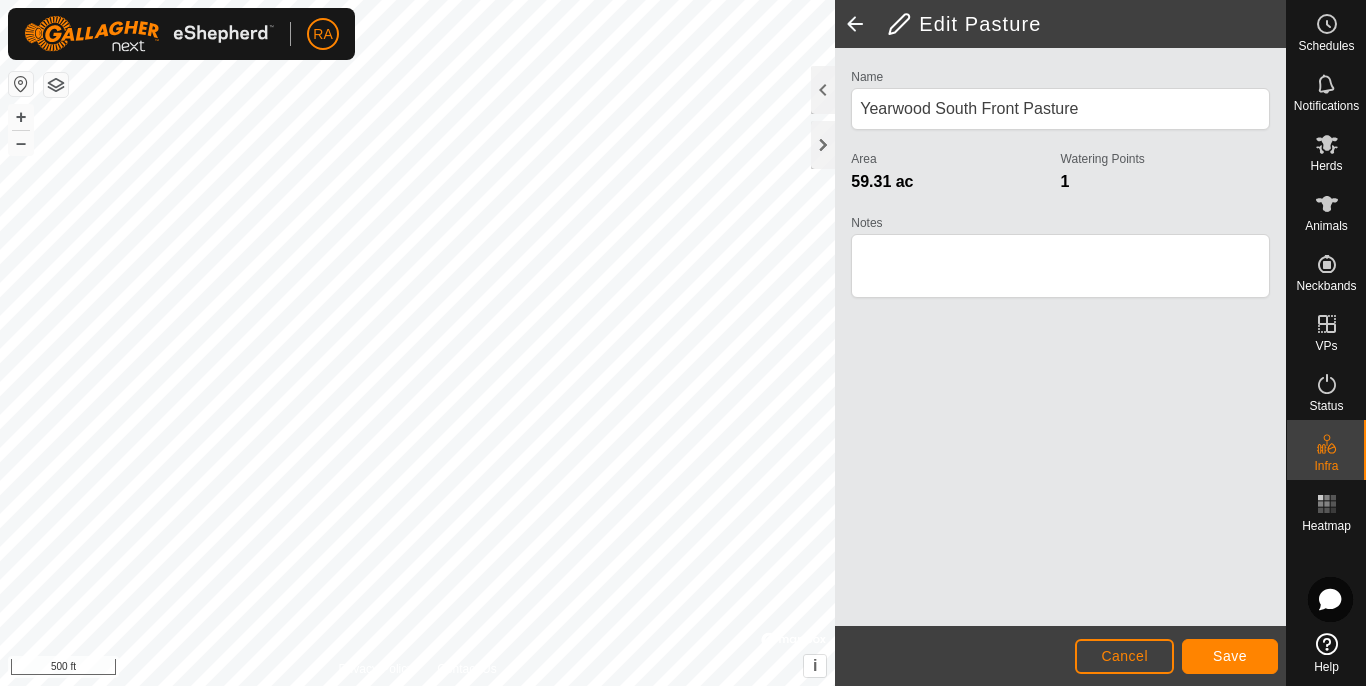 scroll, scrollTop: 0, scrollLeft: 0, axis: both 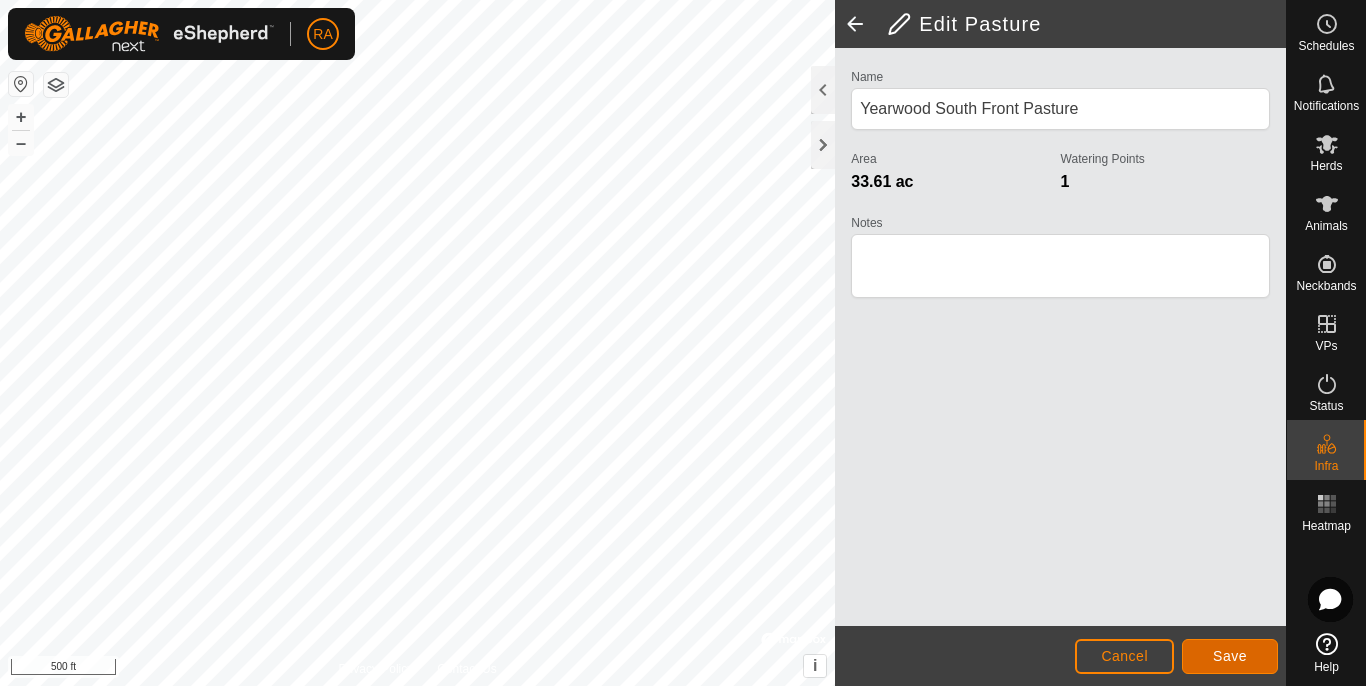 click on "Save" 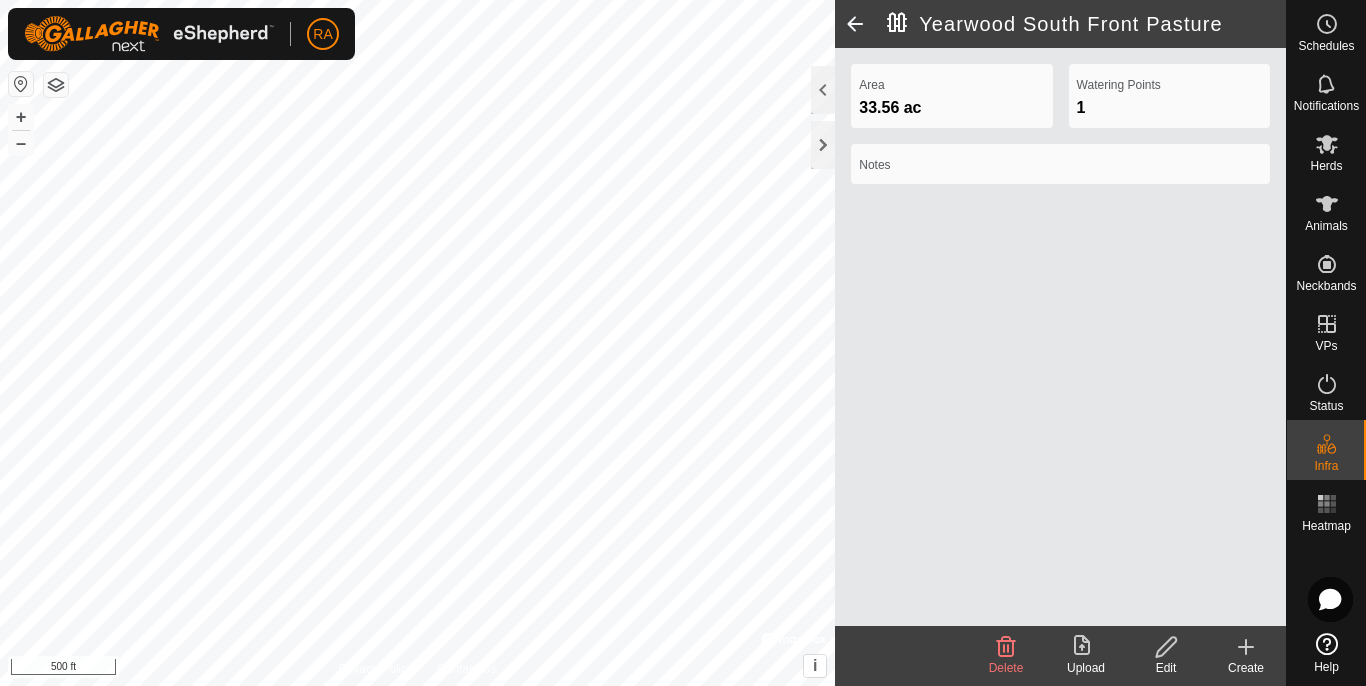 click 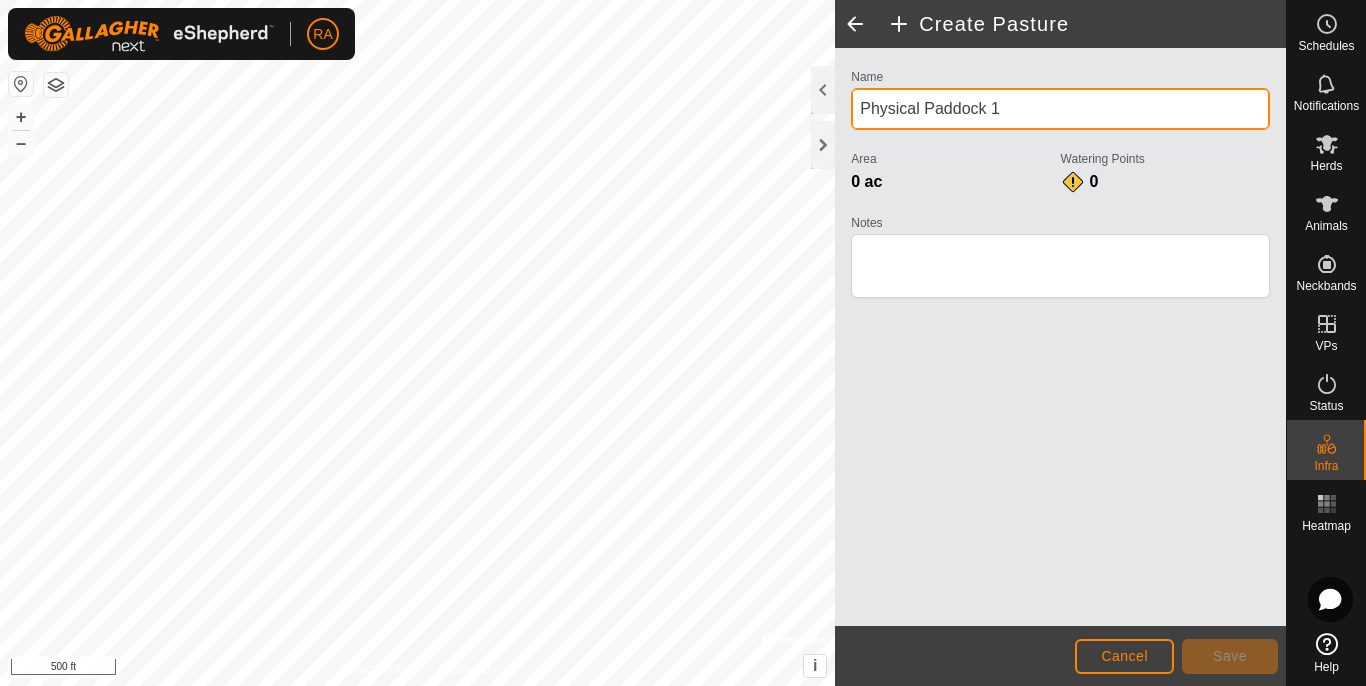 click on "Physical Paddock 1" at bounding box center (1060, 109) 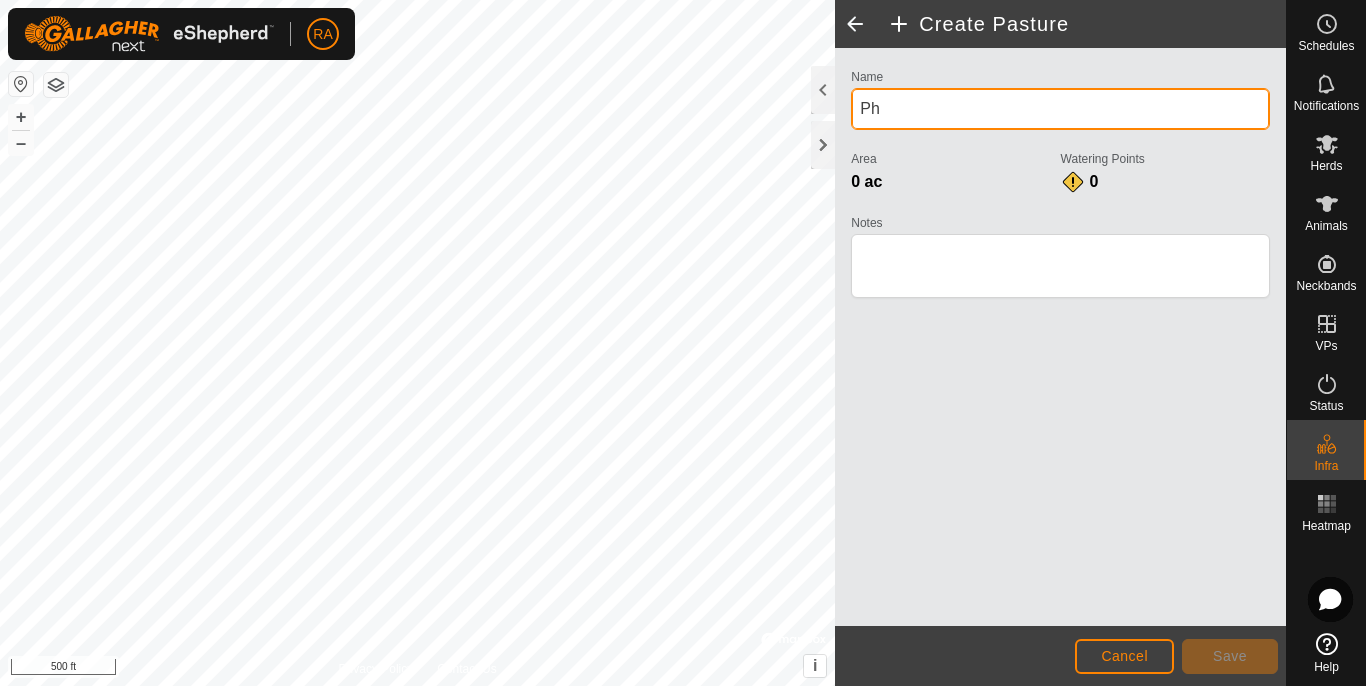 type on "P" 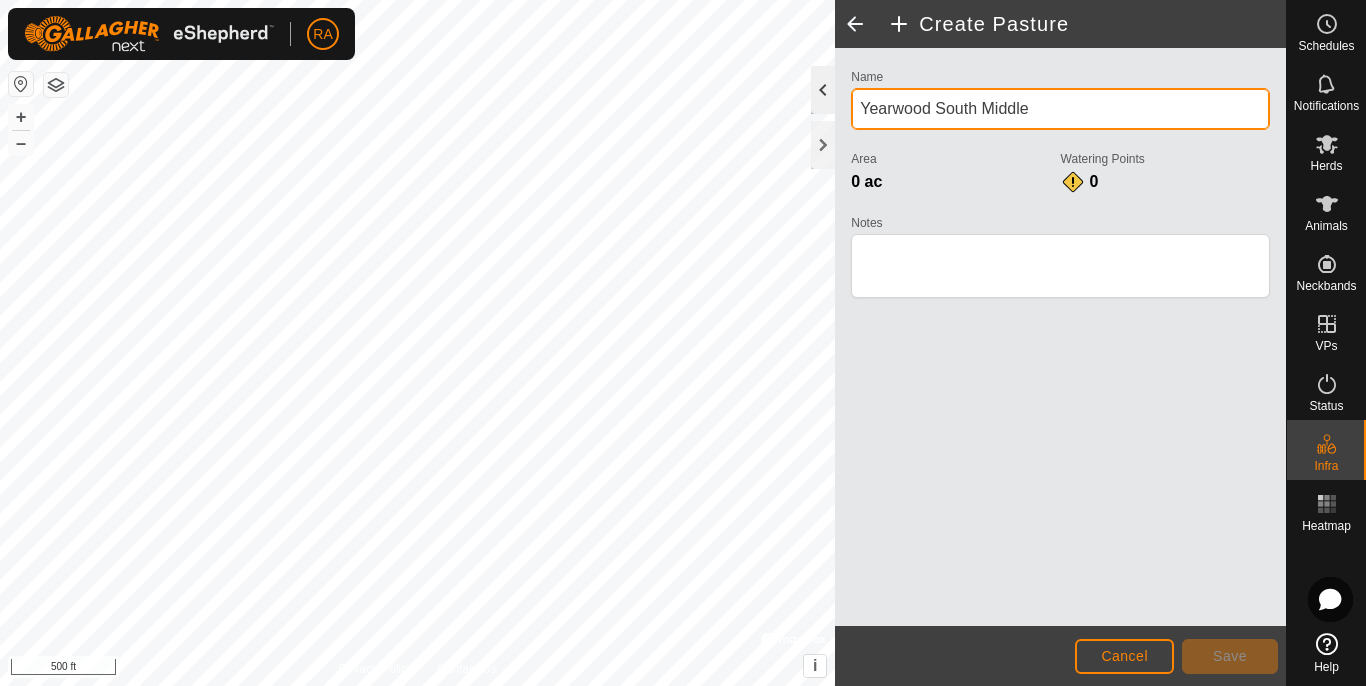 type on "Yearwood South Middle" 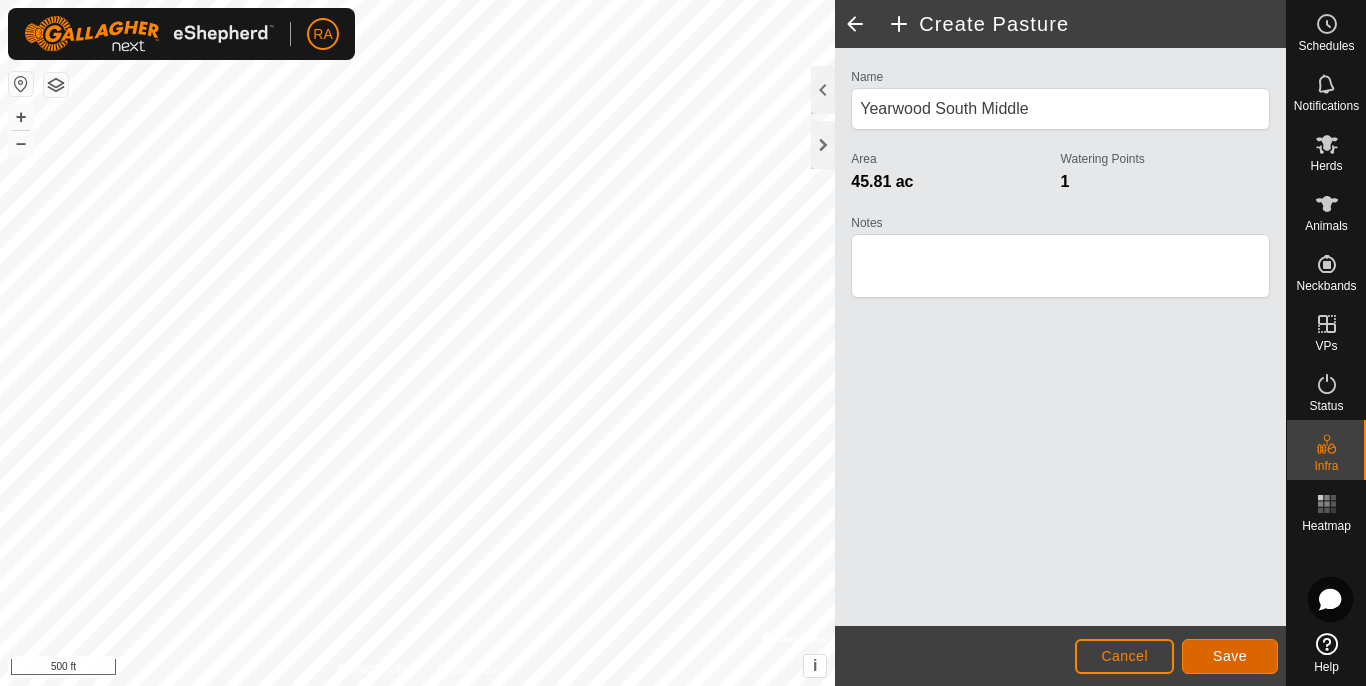 click on "Save" 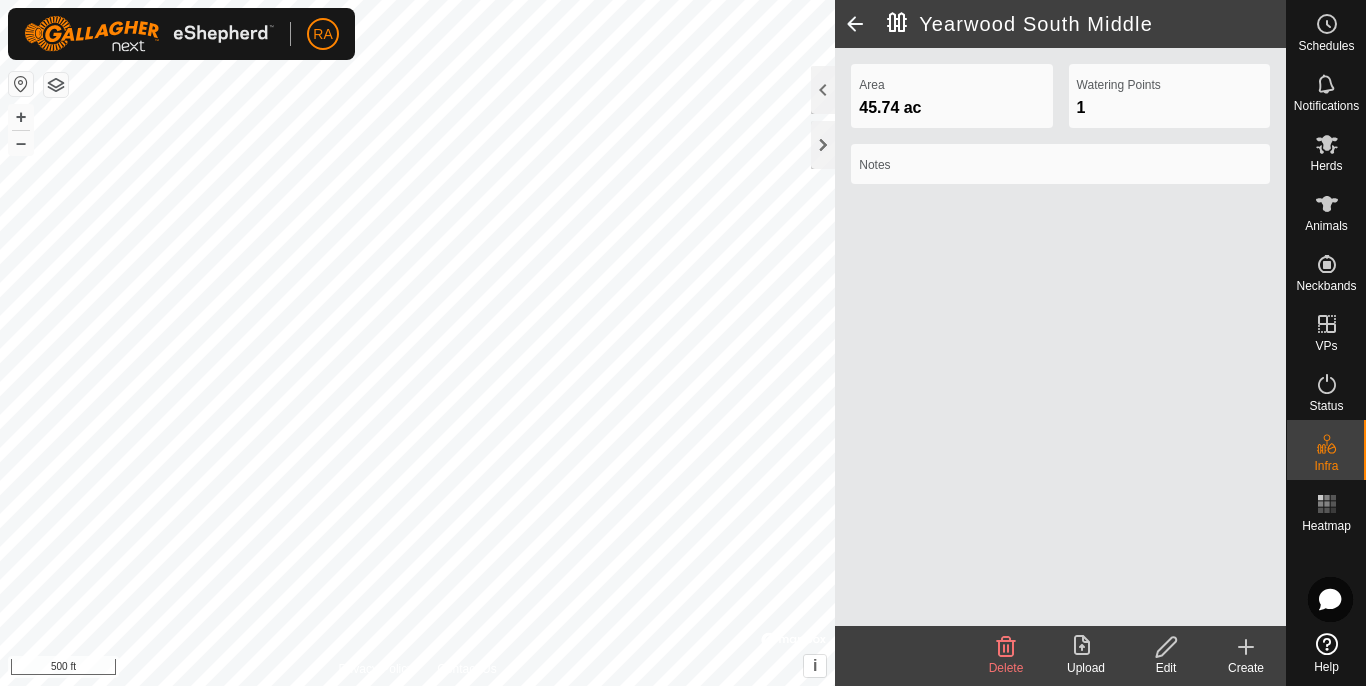 click 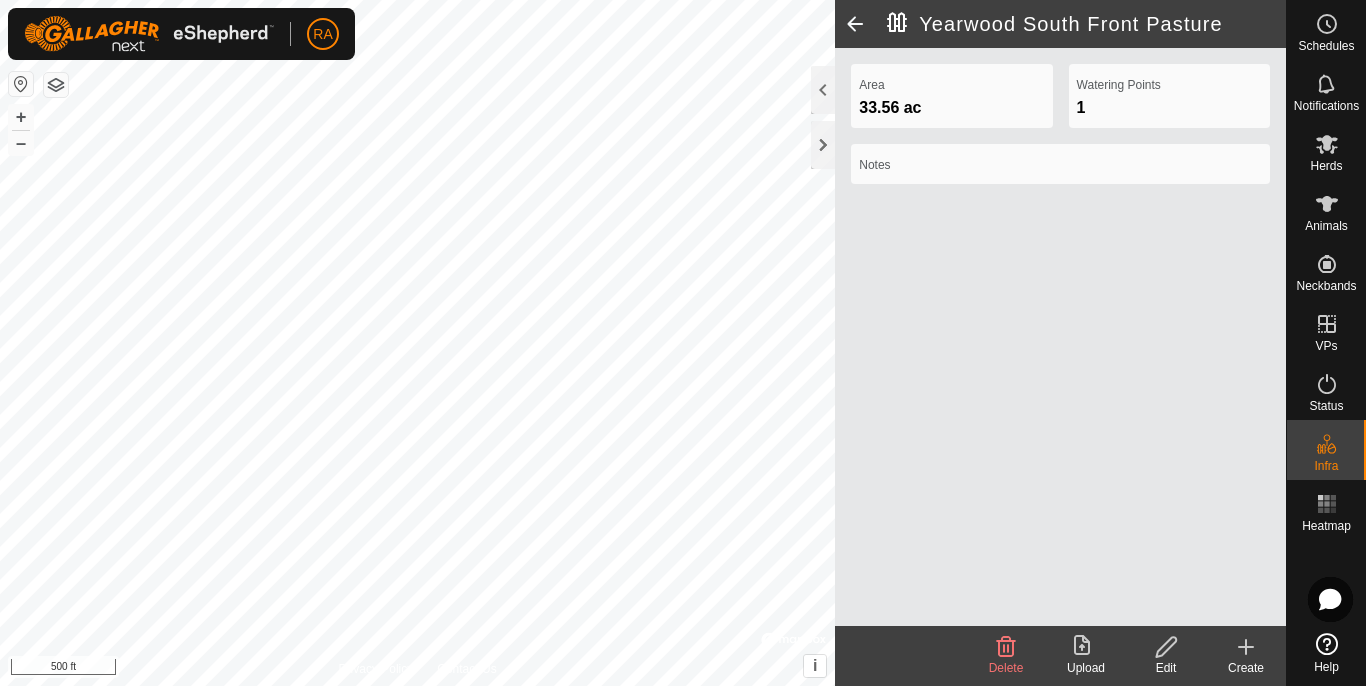 click 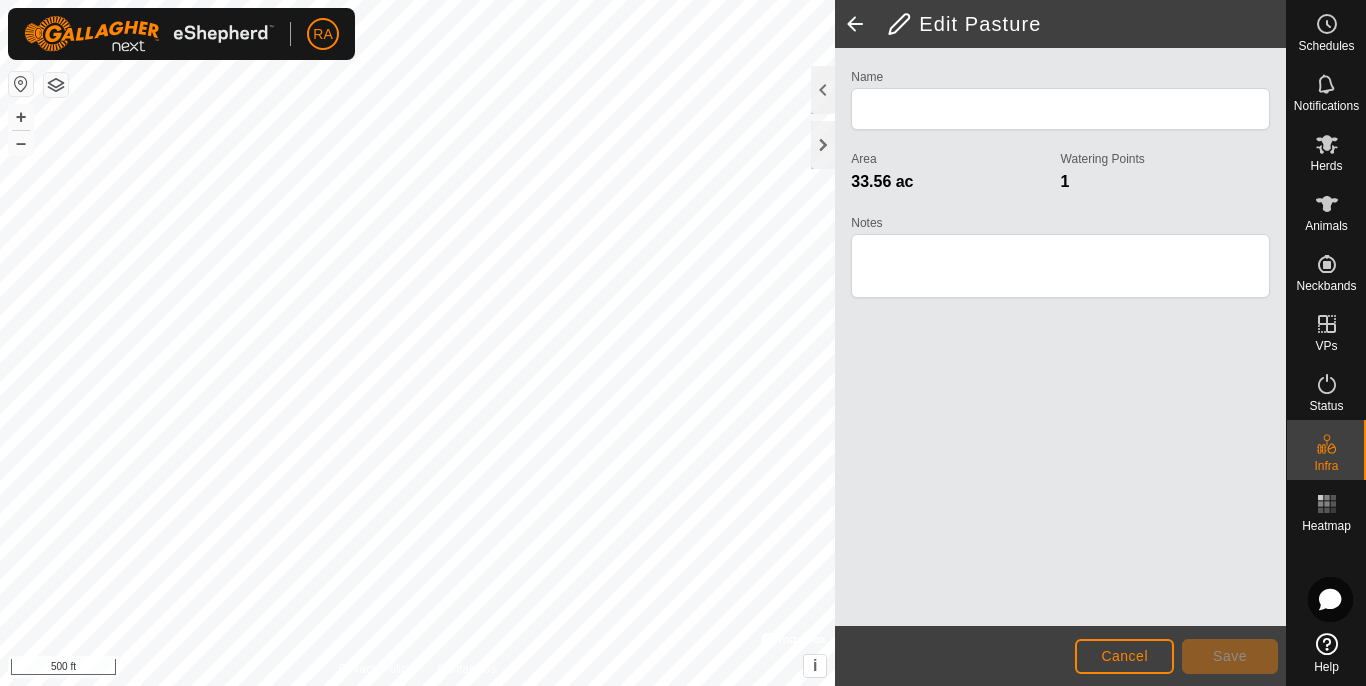 type on "Yearwood South Front Pasture" 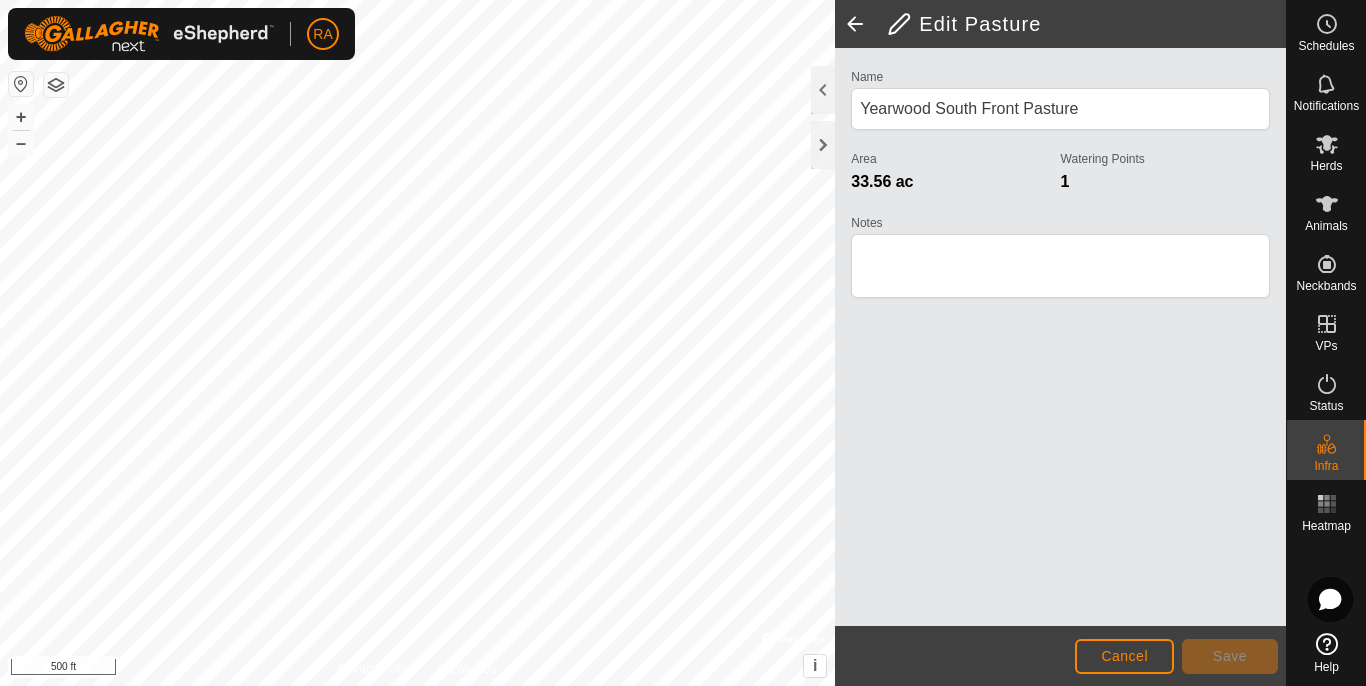 click 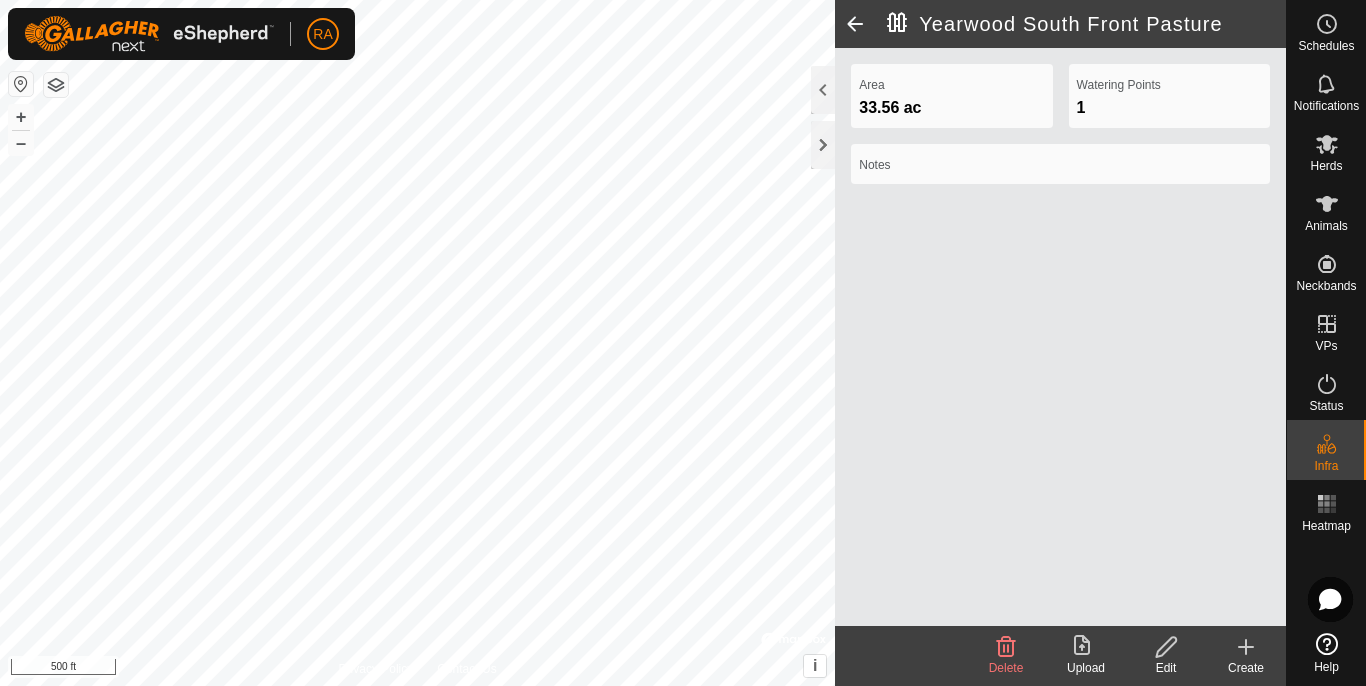 click 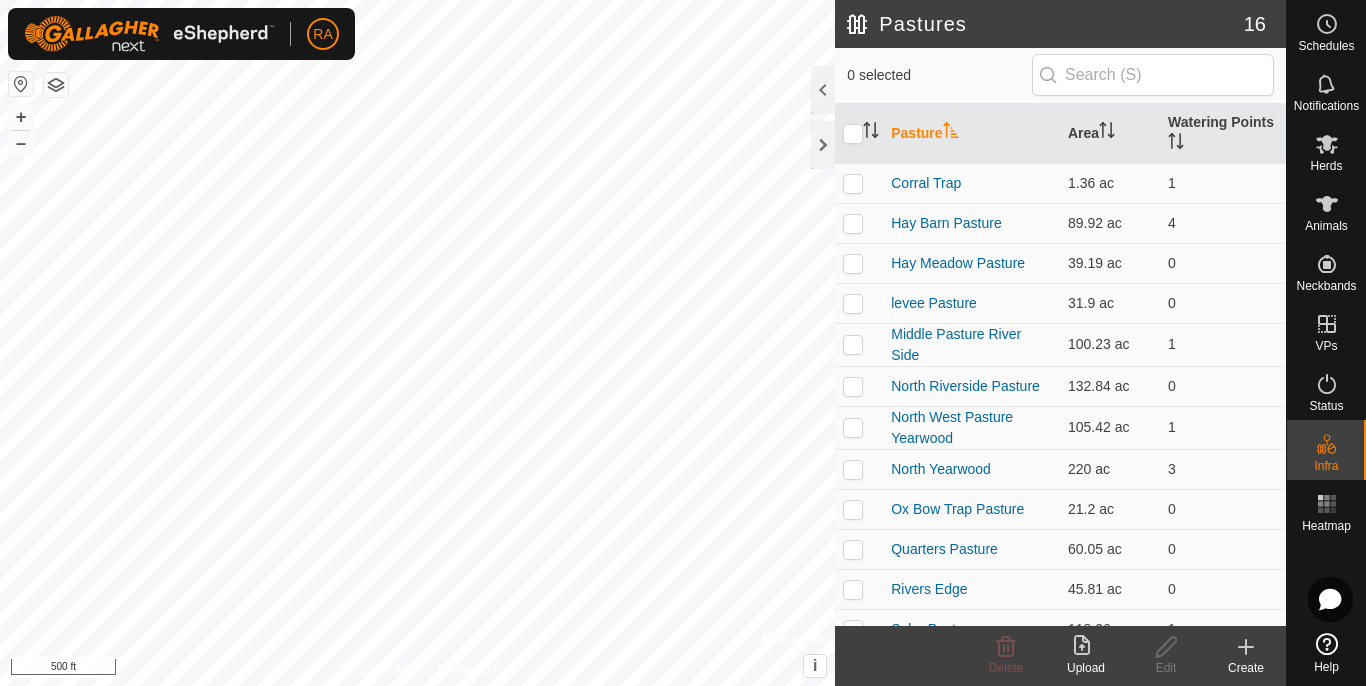 click on "RA Schedules Notifications Herds Animals Neckbands VPs Status Infra Heatmap Help Pastures 16 0 selected  Pasture   Area   Watering Points   Corral Trap   1.36 ac   1   Hay Barn Pasture   89.92 ac   4   Hay Meadow Pasture   39.19 ac   0   levee Pasture   31.9 ac   0   Middle Pasture River Side   100.23 ac   1   North Riverside Pasture   132.84 ac   0   North West Pasture Yearwood   105.42 ac   1   North Yearwood   220 ac   3   Ox Bow Trap Pasture   21.2 ac   0   Quarters Pasture   60.05 ac   0   Rivers Edge   45.81 ac   0   Solar Pasture   118.26 ac   1   Yearwood South Back    29.92 ac   0   Yearwood South Front Pasture   33.56 ac   1   Yearwood South Middle    45.74 ac   1   Yearwood South West Pasture   74.6 ac   1  Delete  Upload   Edit   Create  Privacy Policy Contact Us + – ⇧ i ©  Mapbox , ©  OpenStreetMap ,  Improve this map 500 ft" at bounding box center [683, 343] 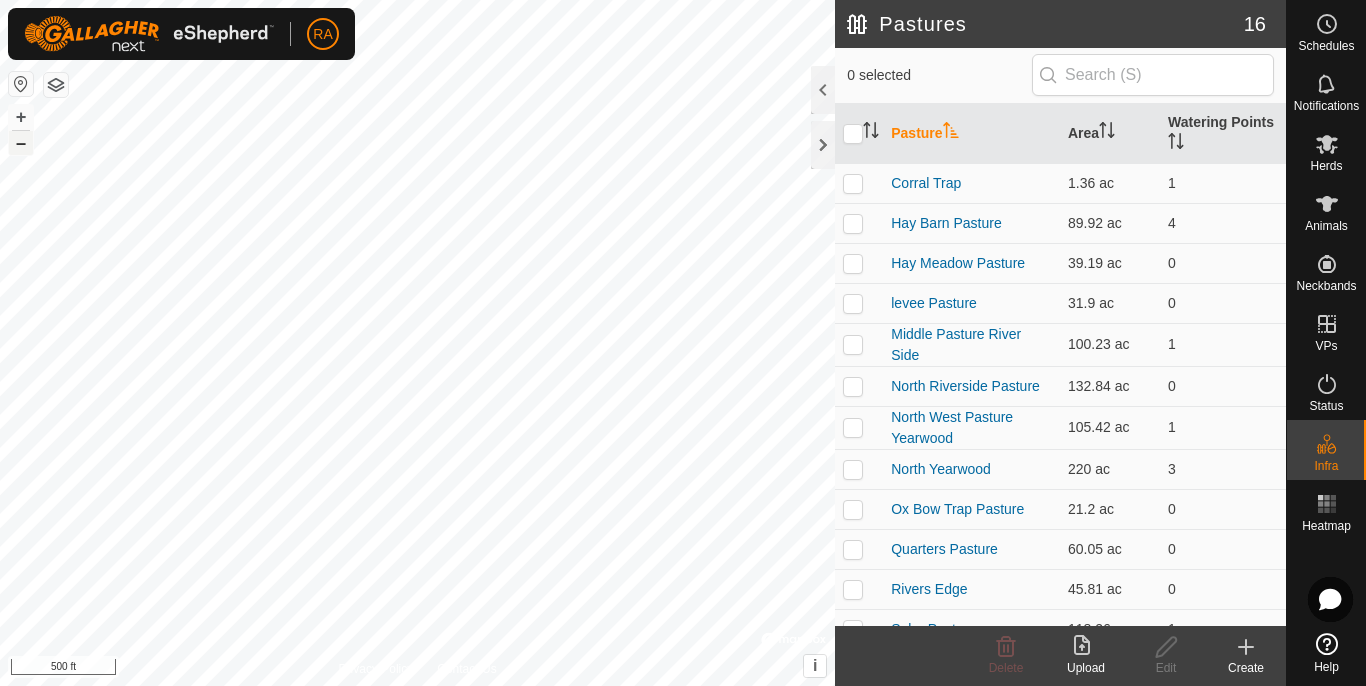 click on "–" at bounding box center (21, 143) 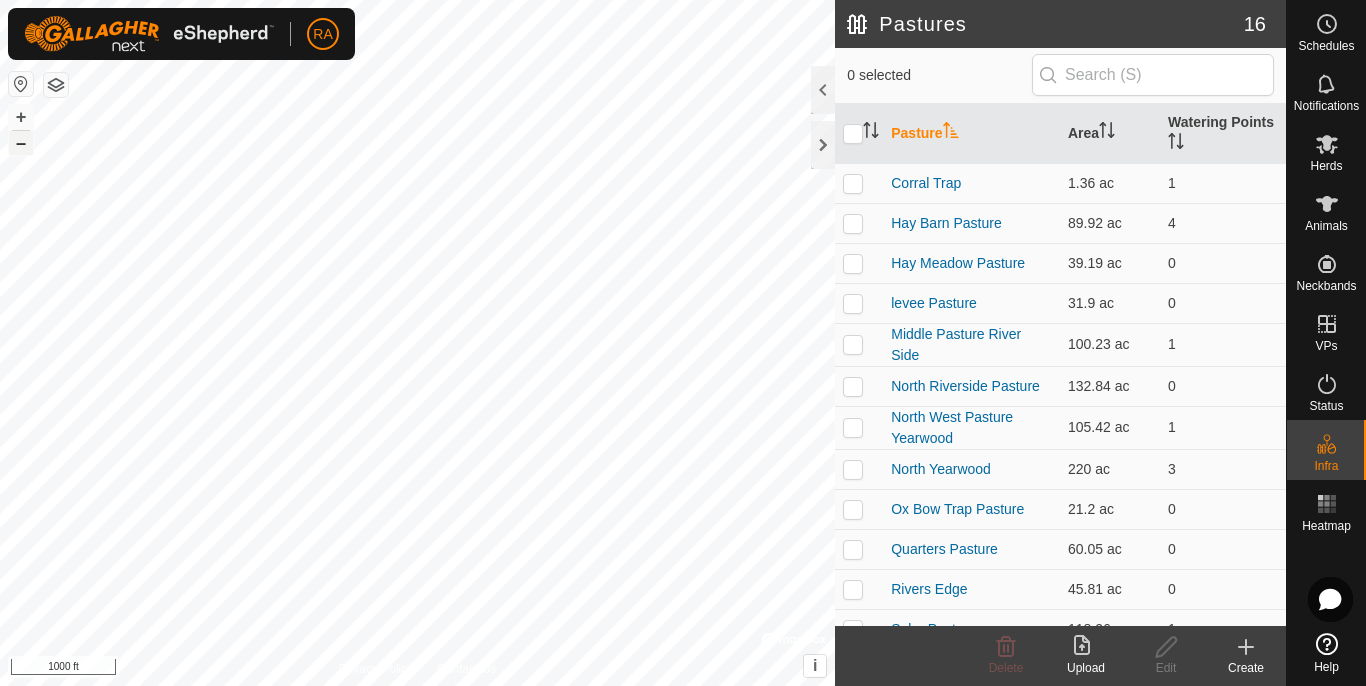 click on "–" at bounding box center (21, 143) 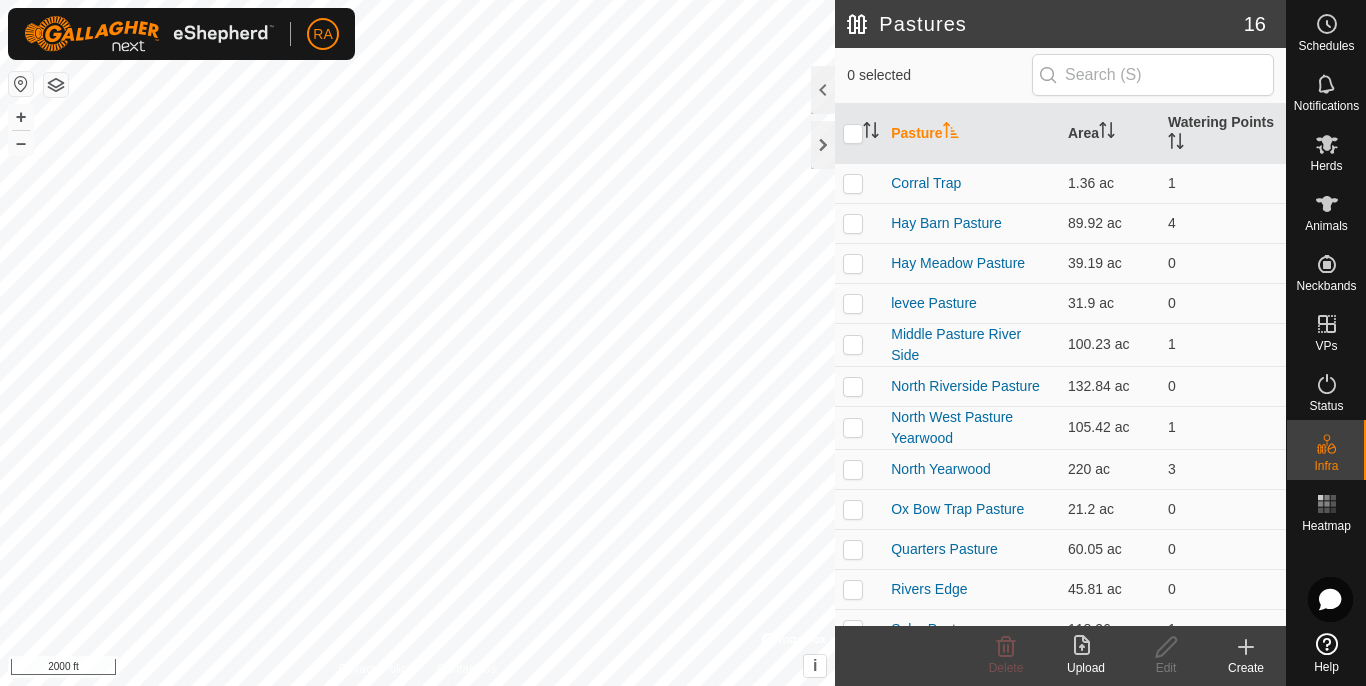click 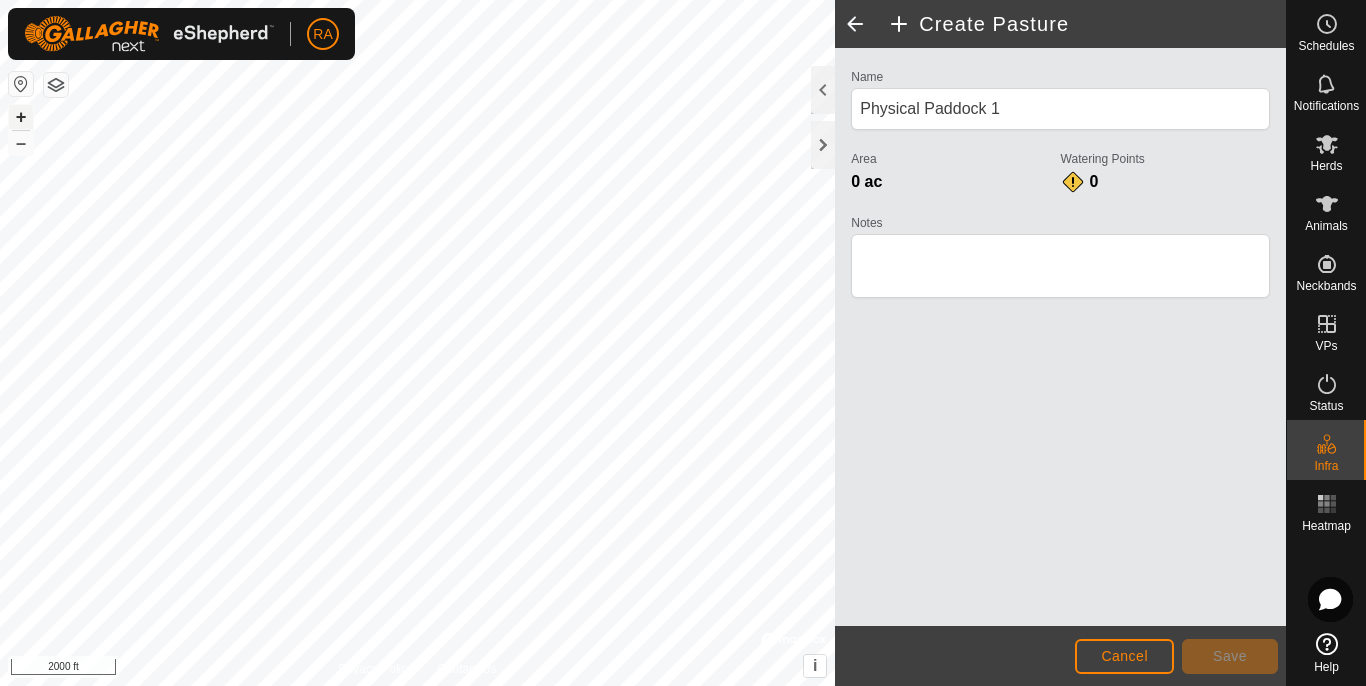 click on "+" at bounding box center [21, 117] 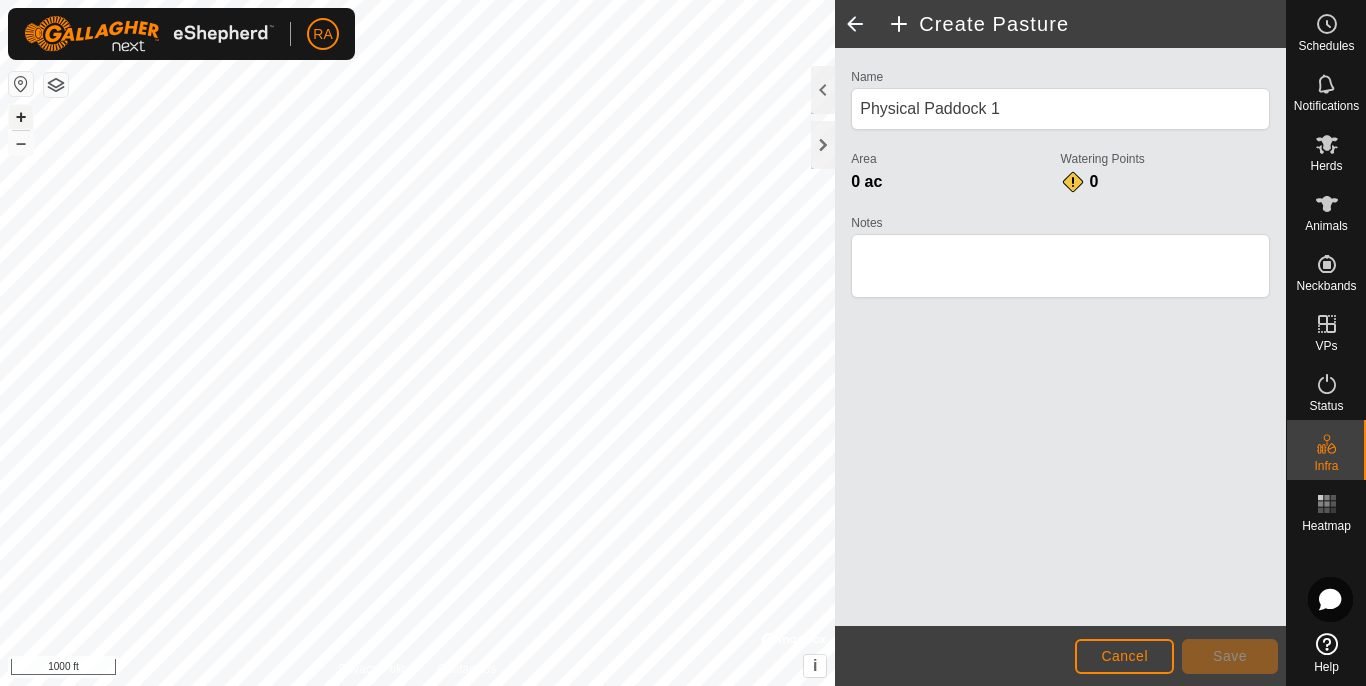 click on "+" at bounding box center (21, 117) 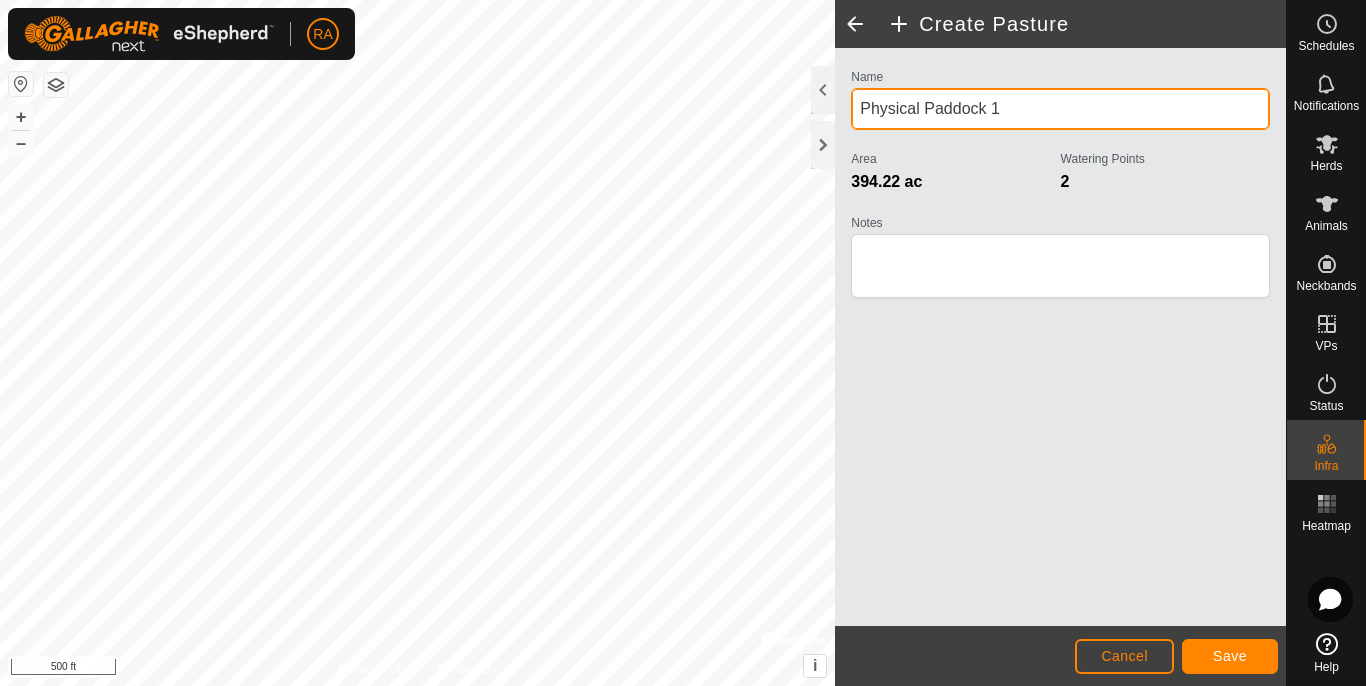 click on "Physical Paddock 1" at bounding box center (1060, 109) 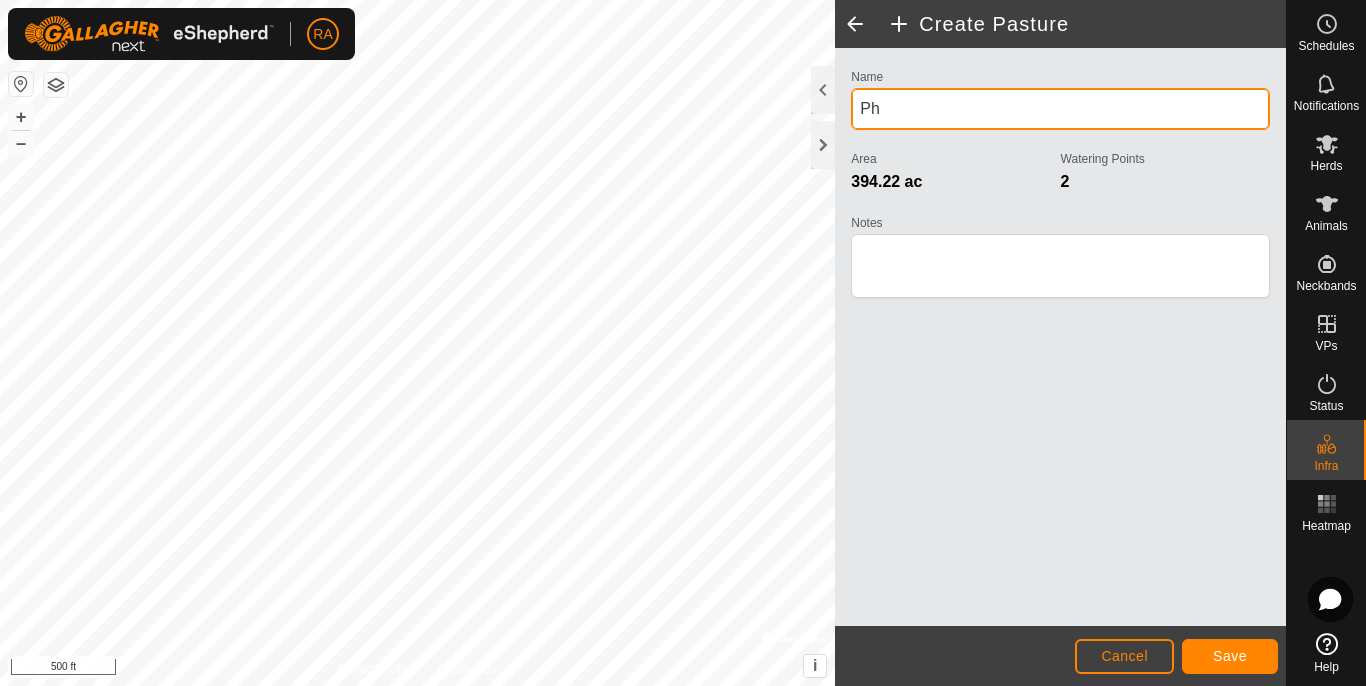 type on "P" 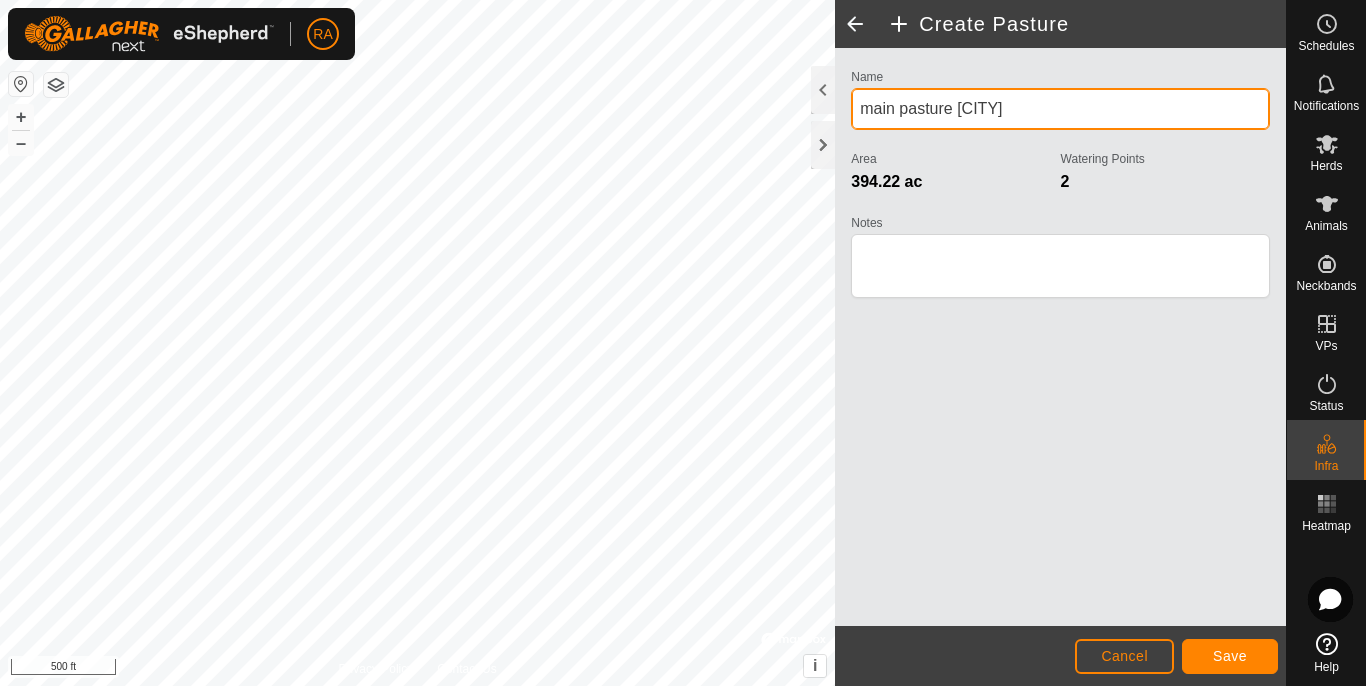 type on "main pasture Lachute" 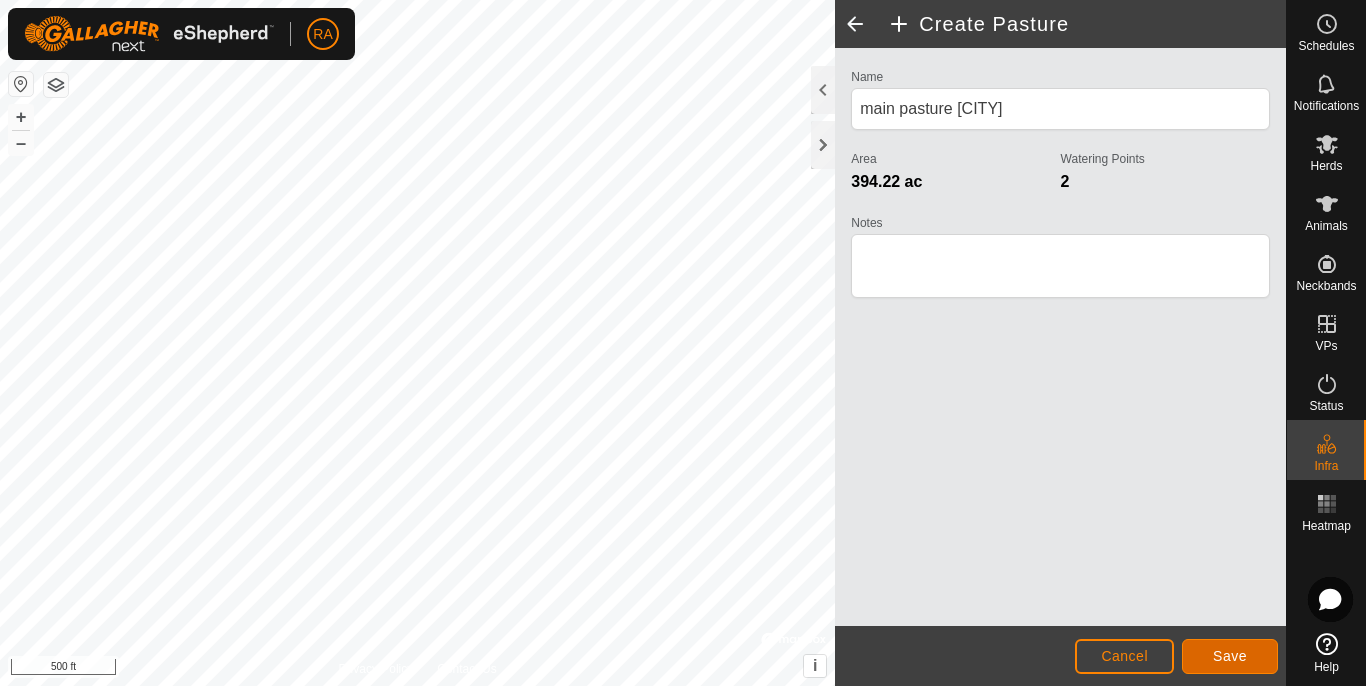click on "Save" 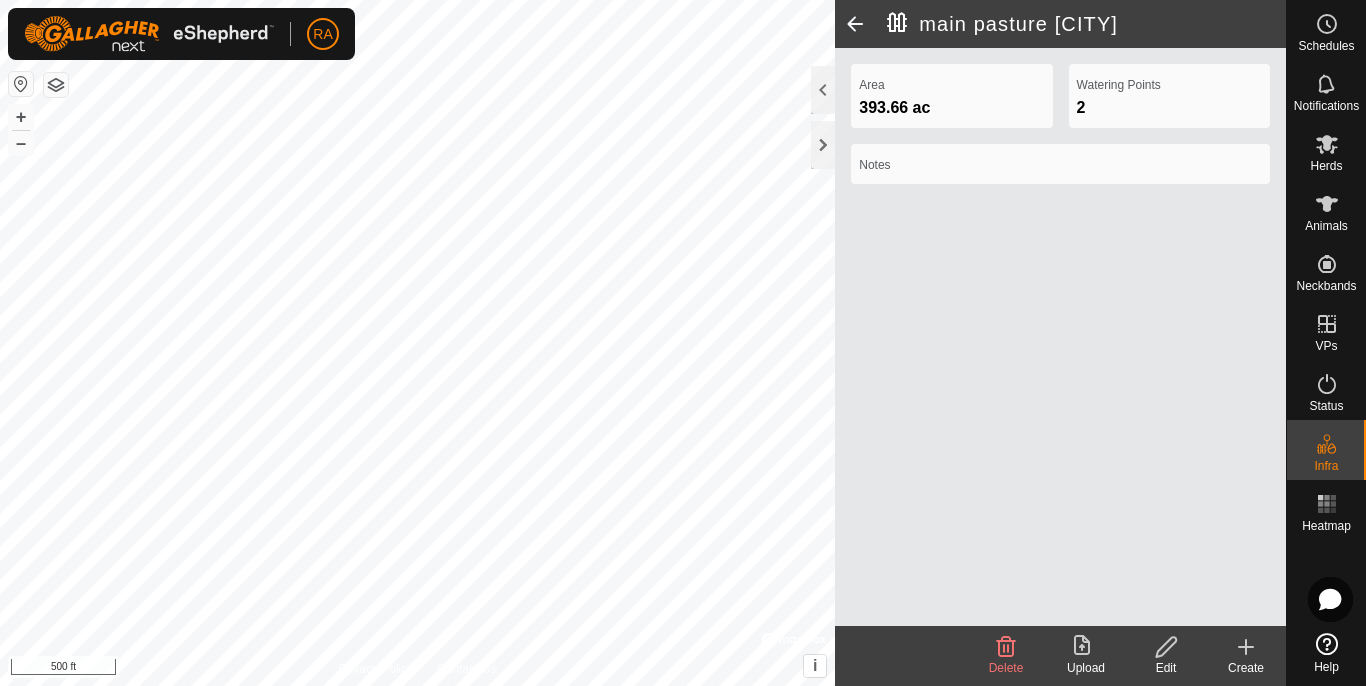 click 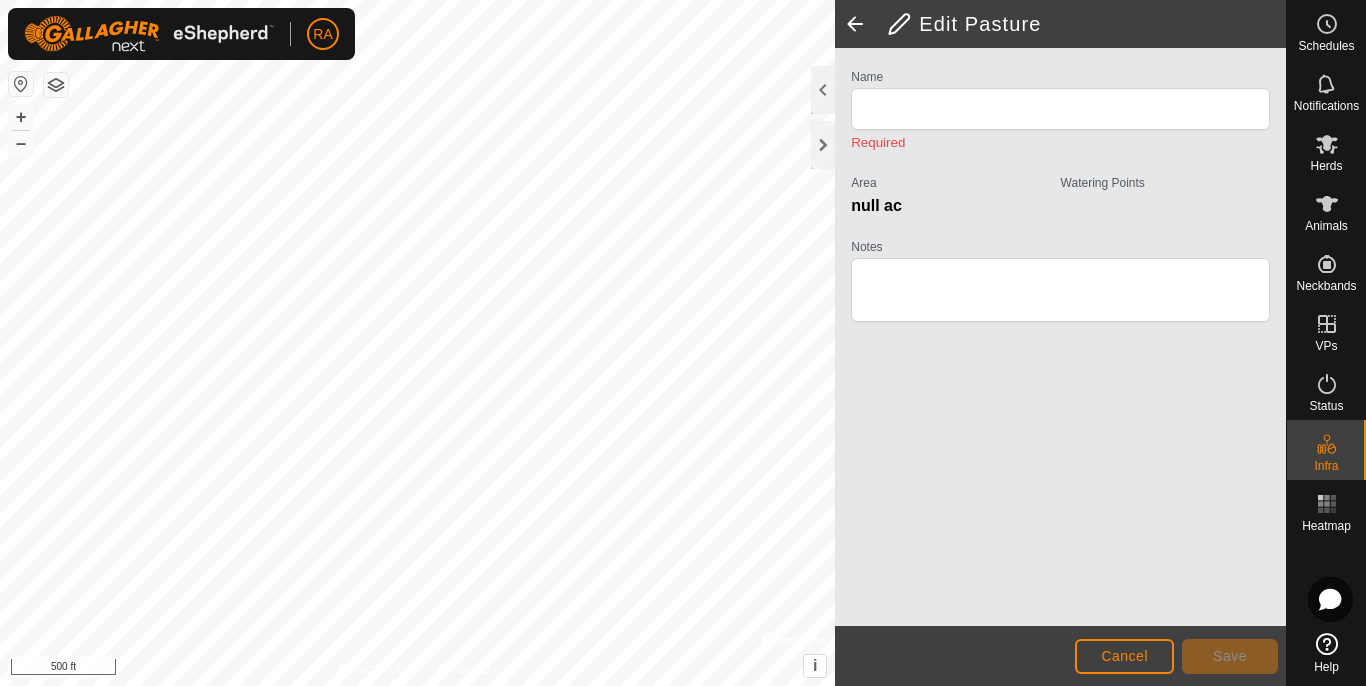 type on "main pasture Lachute" 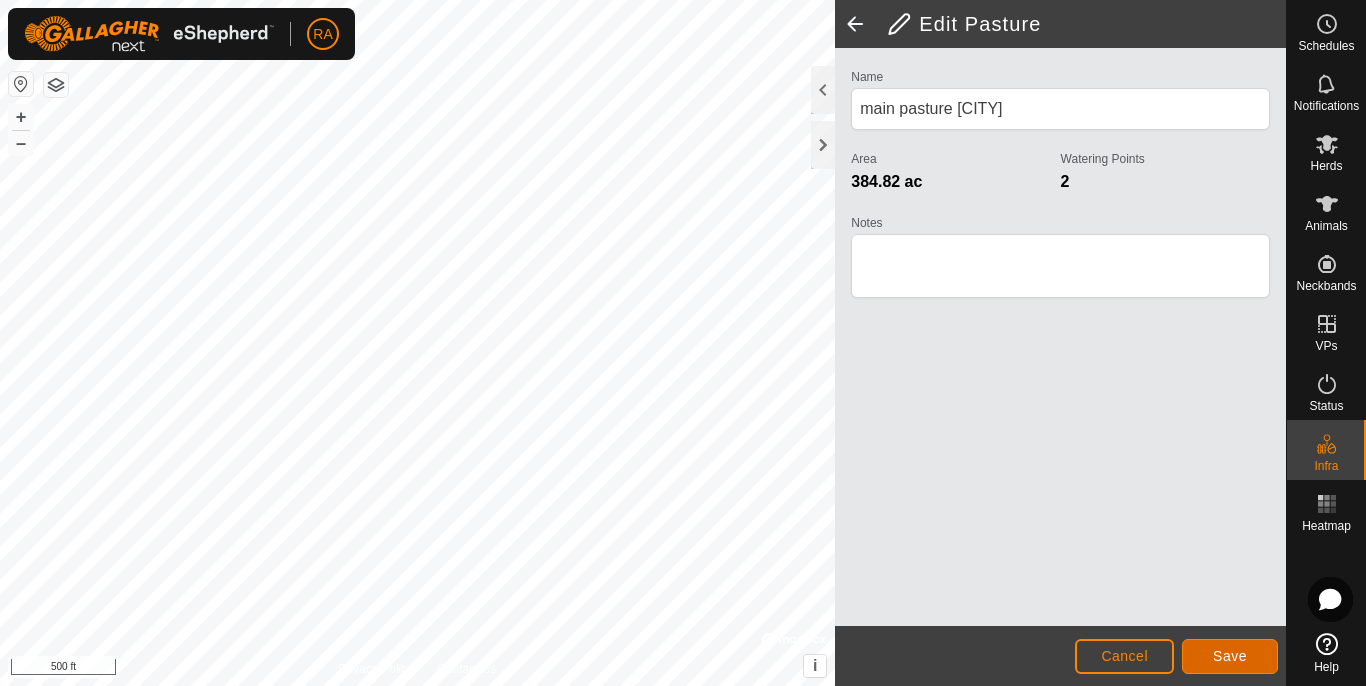 click on "Save" 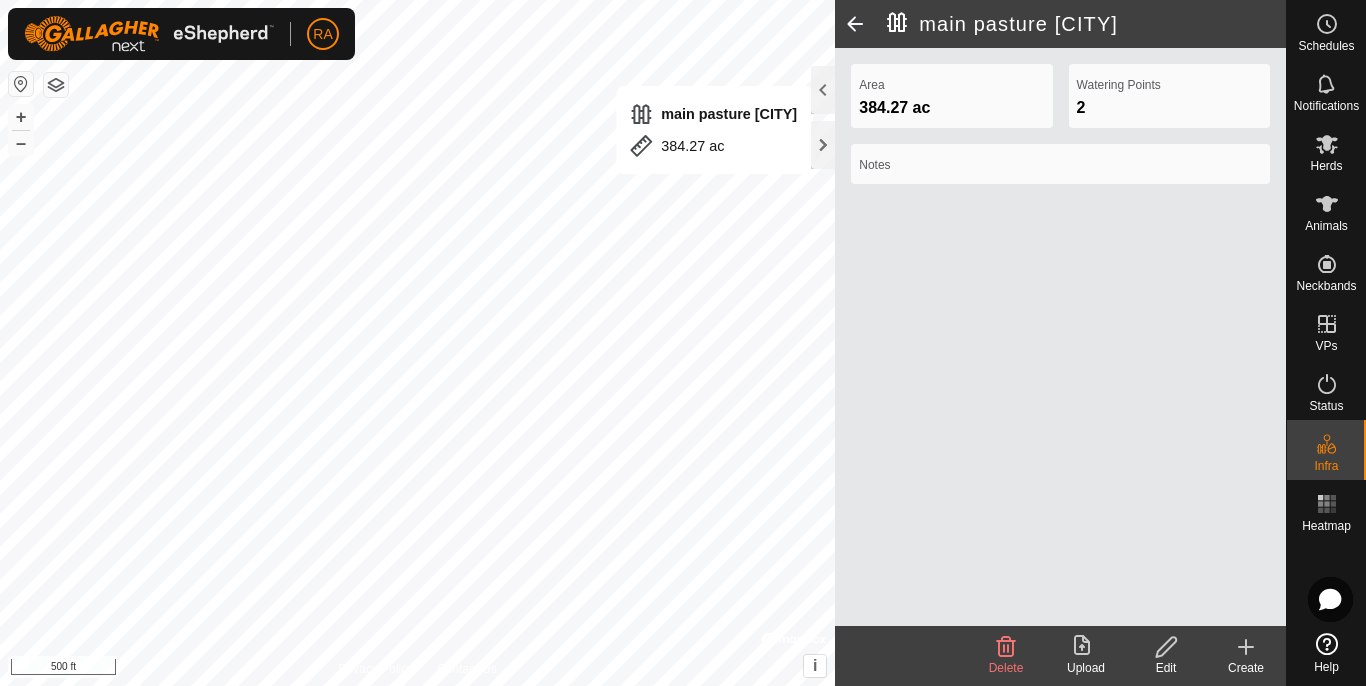 click 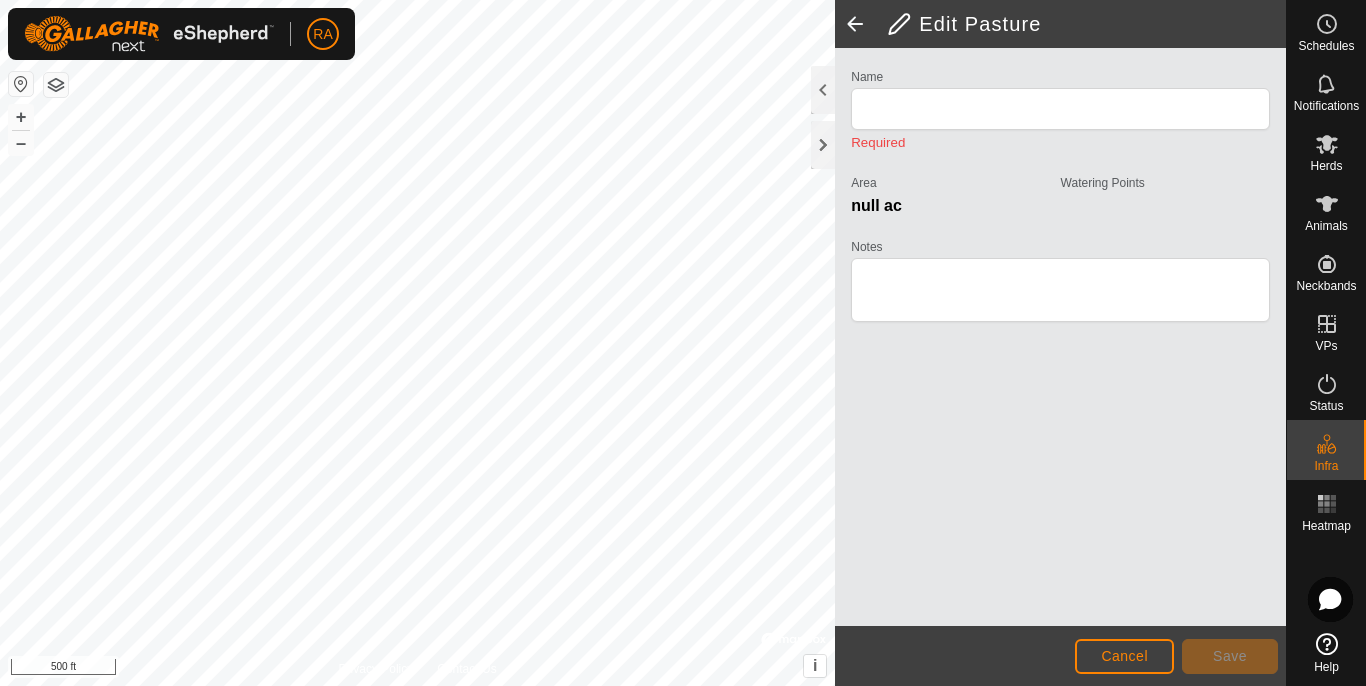 type on "main pasture Lachute" 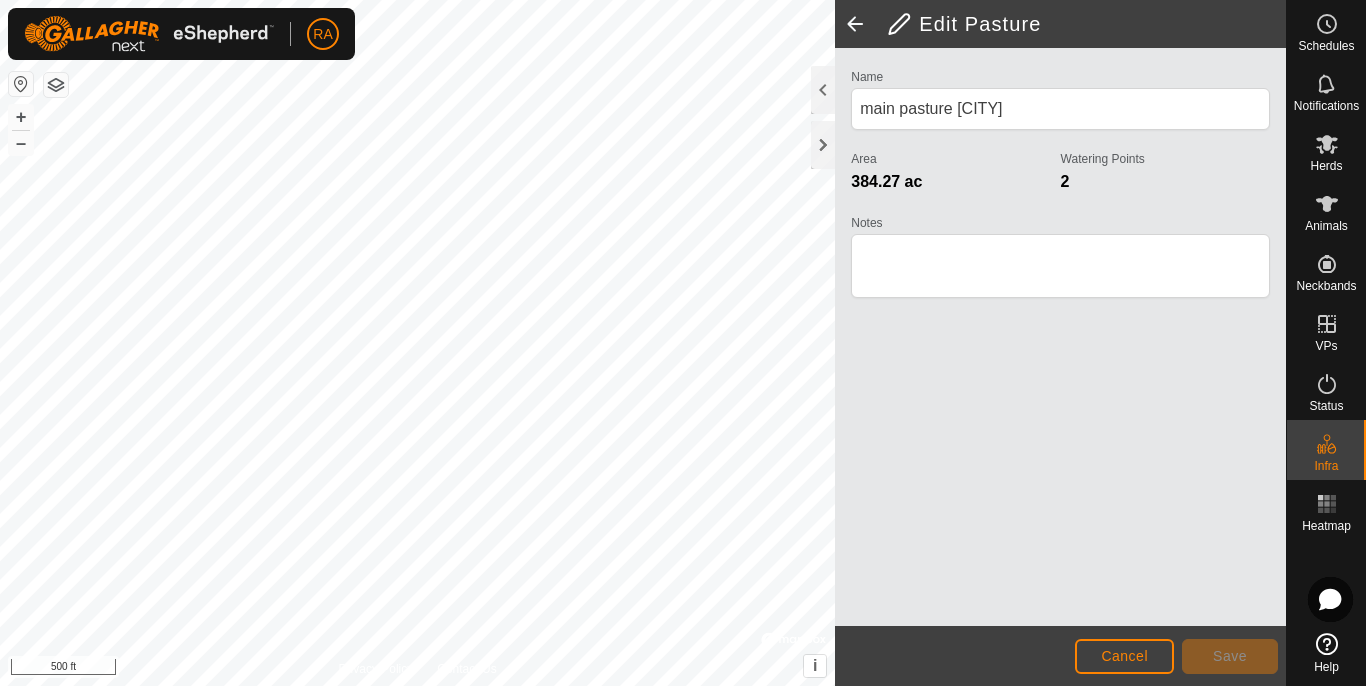 click 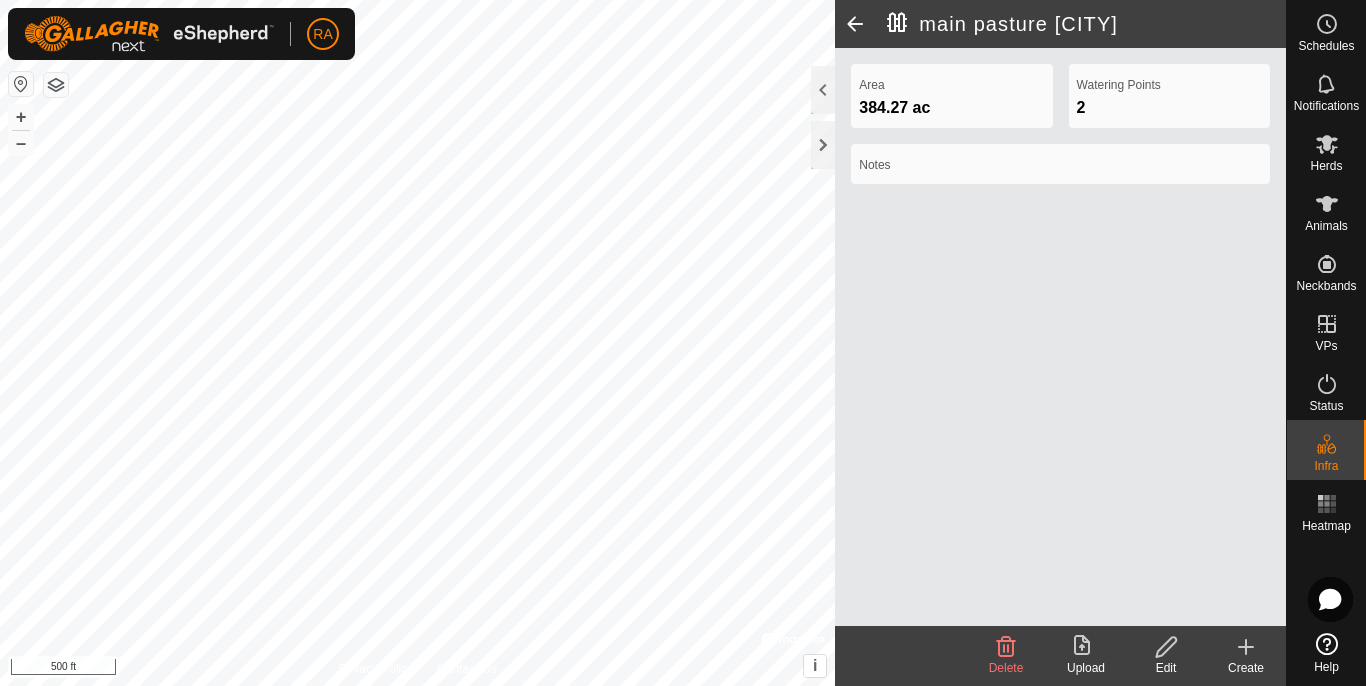 click 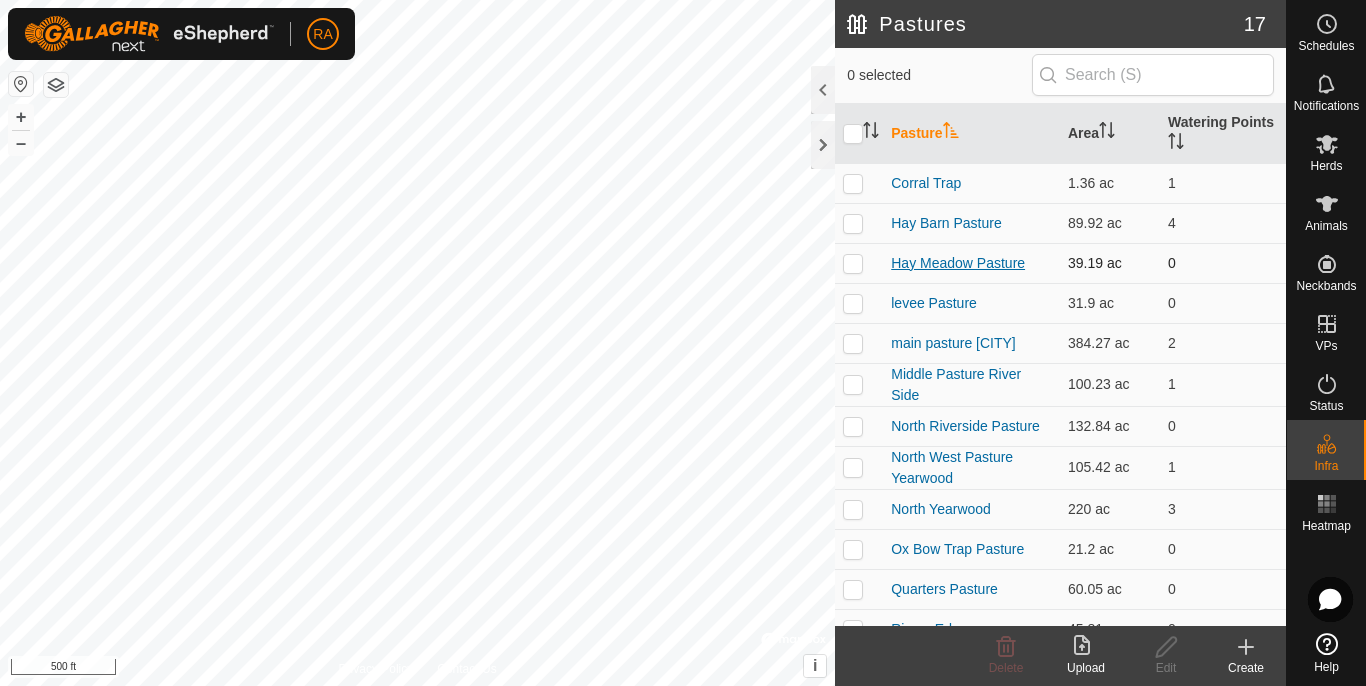 click on "Hay Meadow Pasture" at bounding box center (958, 263) 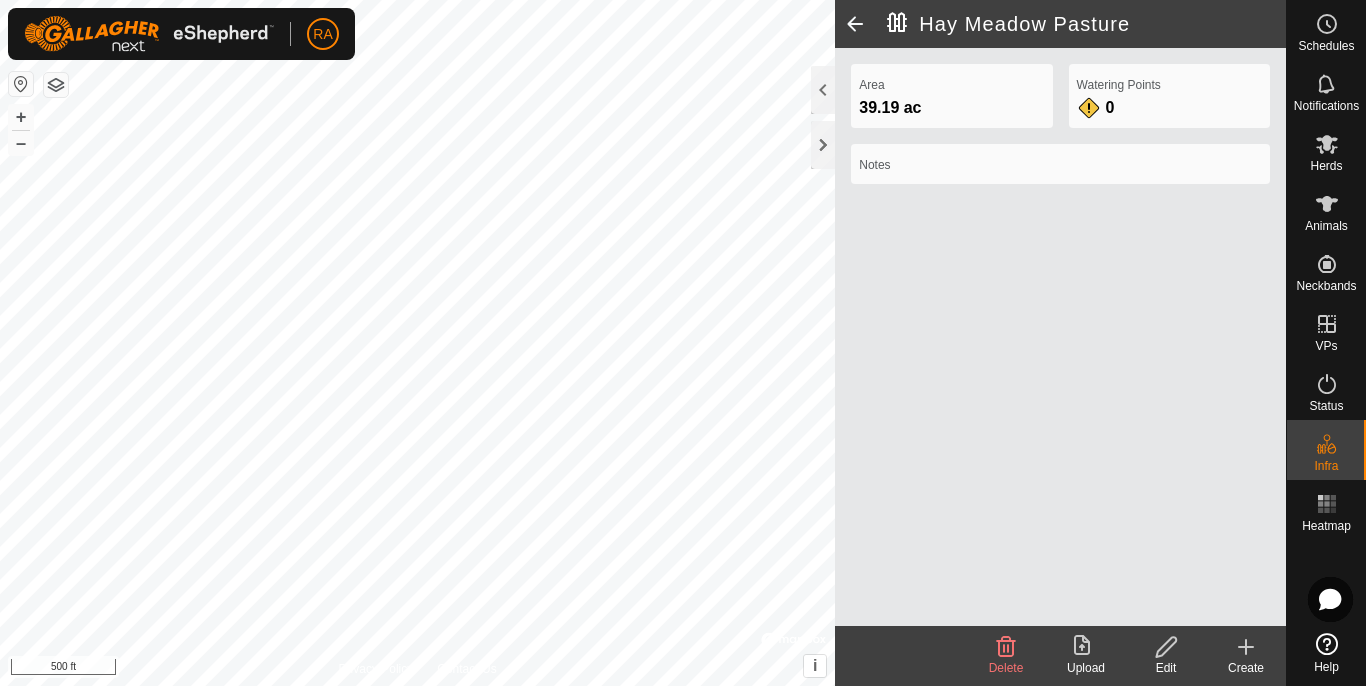 click on "Edit" 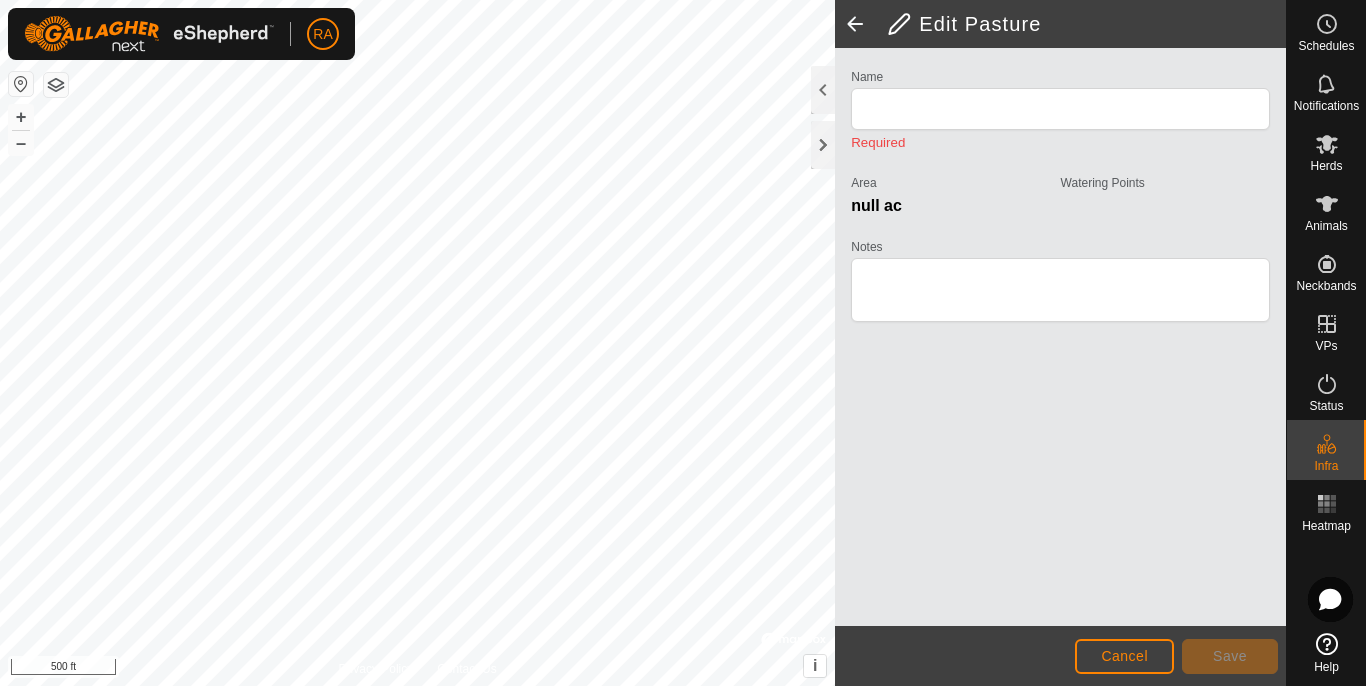 type on "Hay Meadow Pasture" 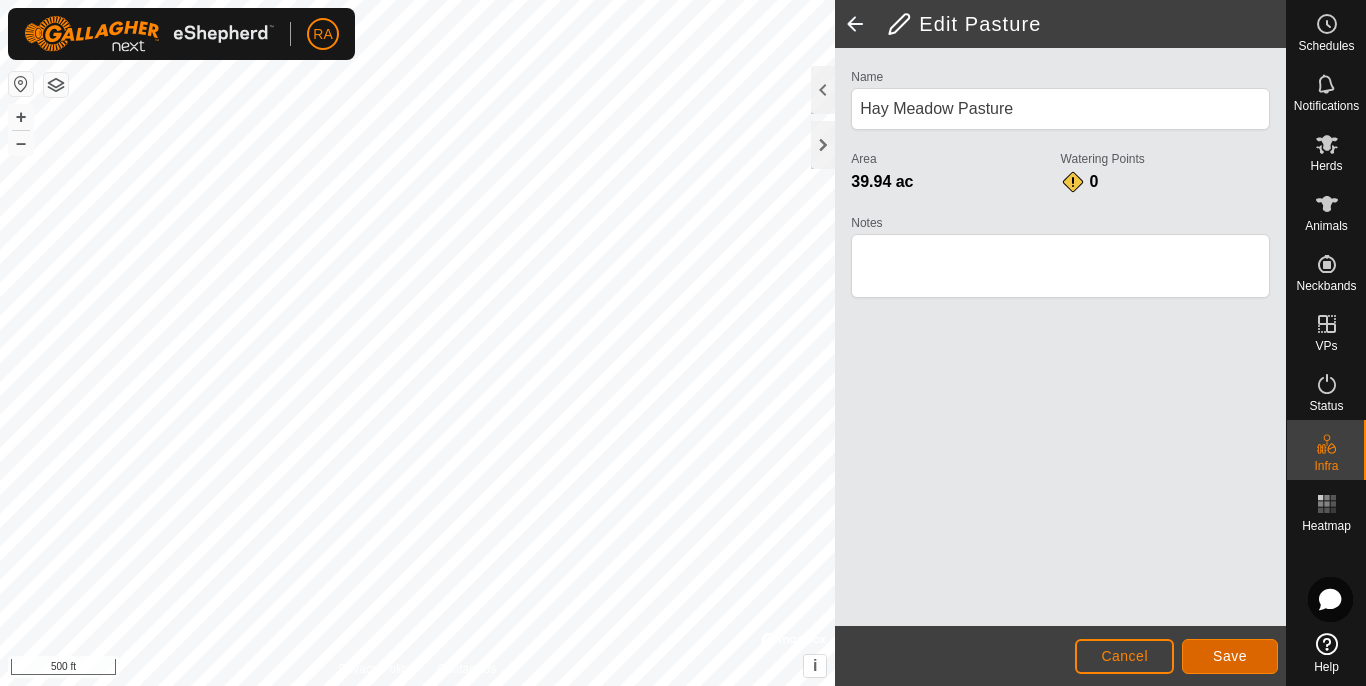 click on "Save" 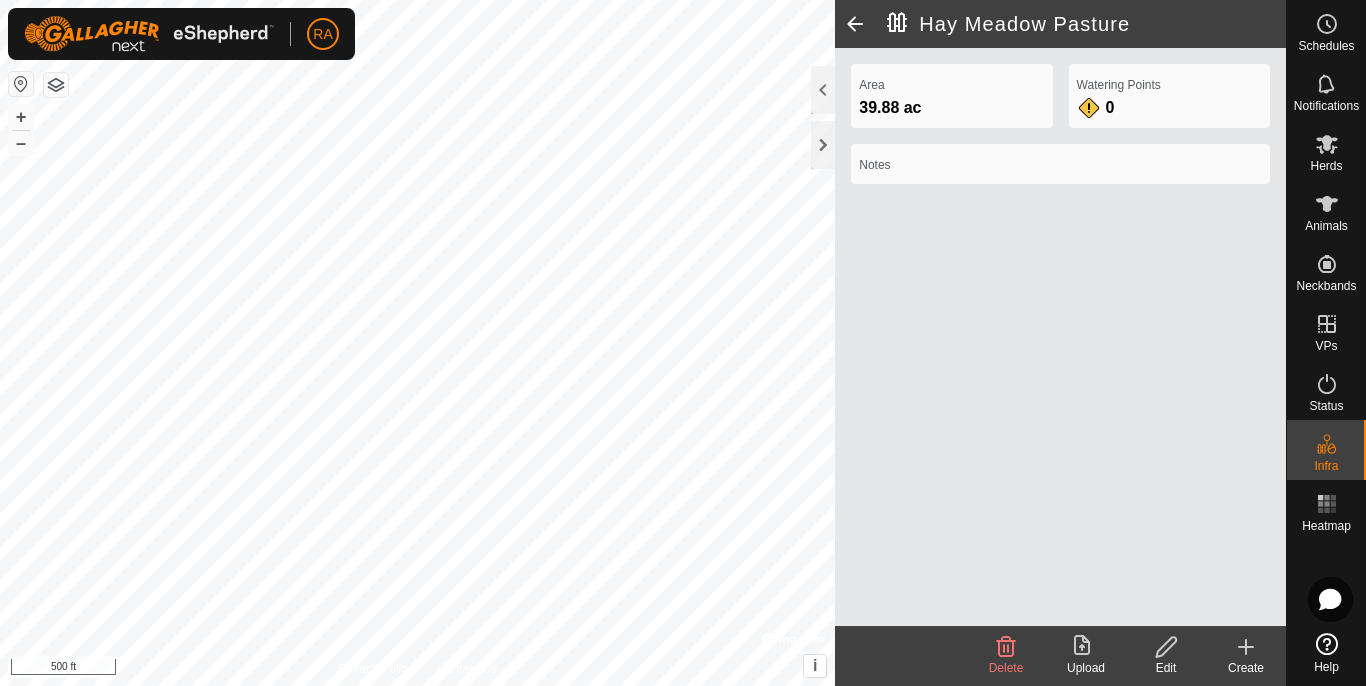 click 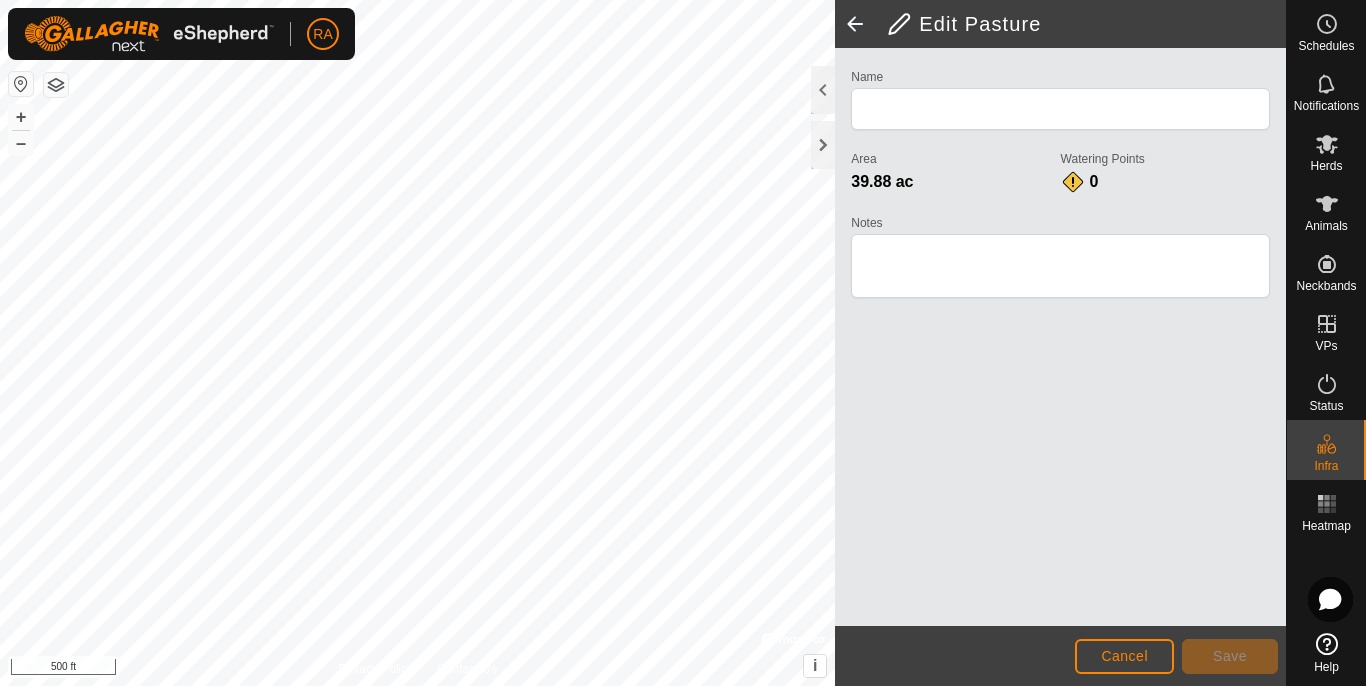 type on "Hay Meadow Pasture" 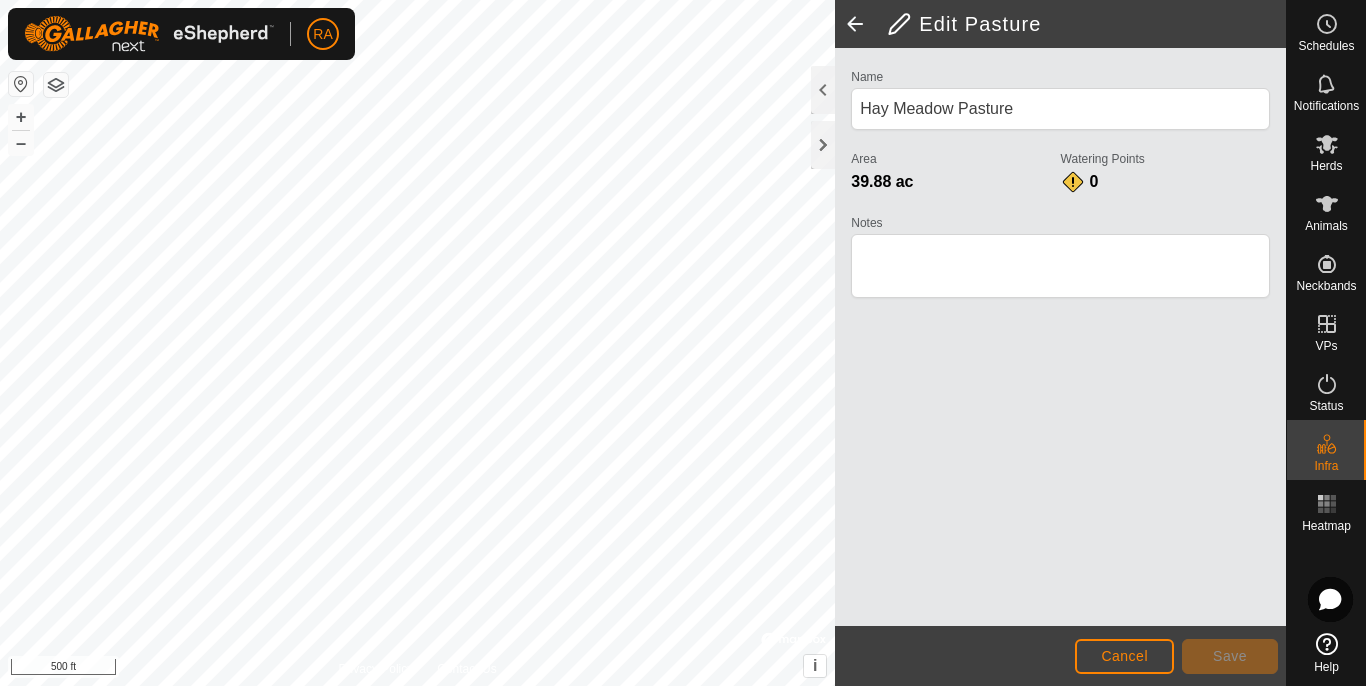 click 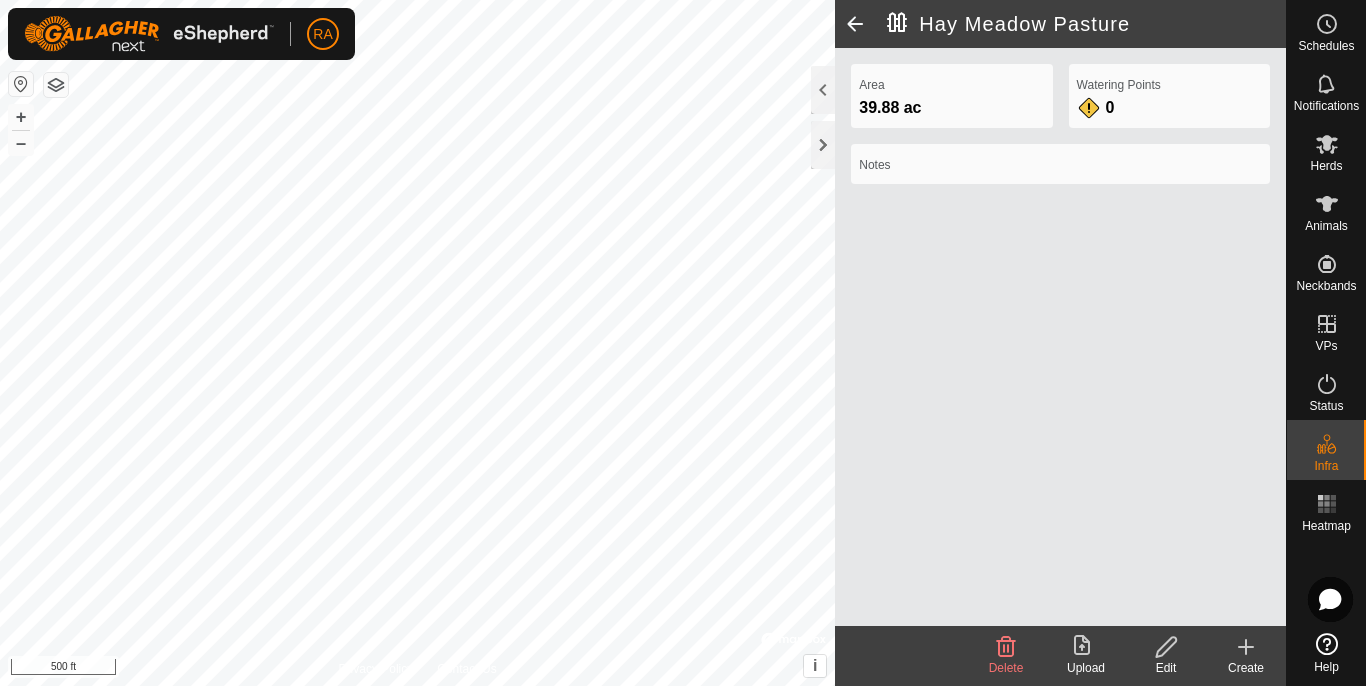 click 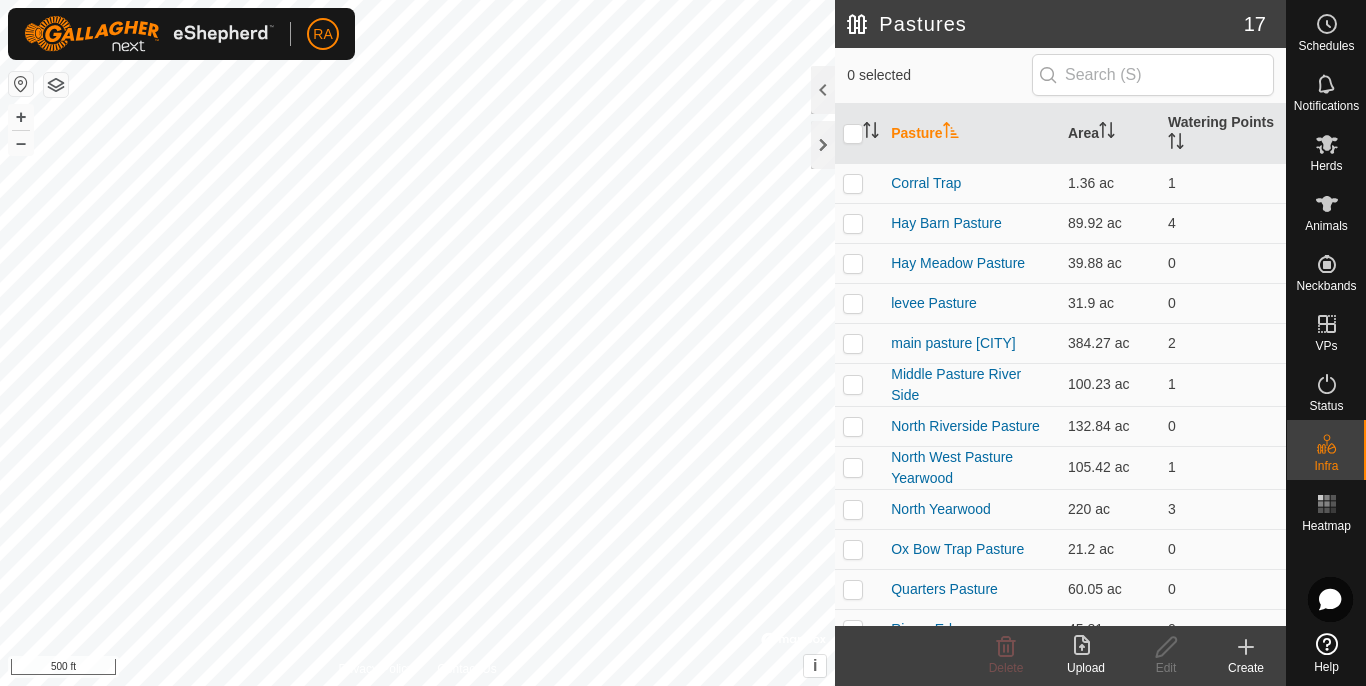 click on "Pastures" 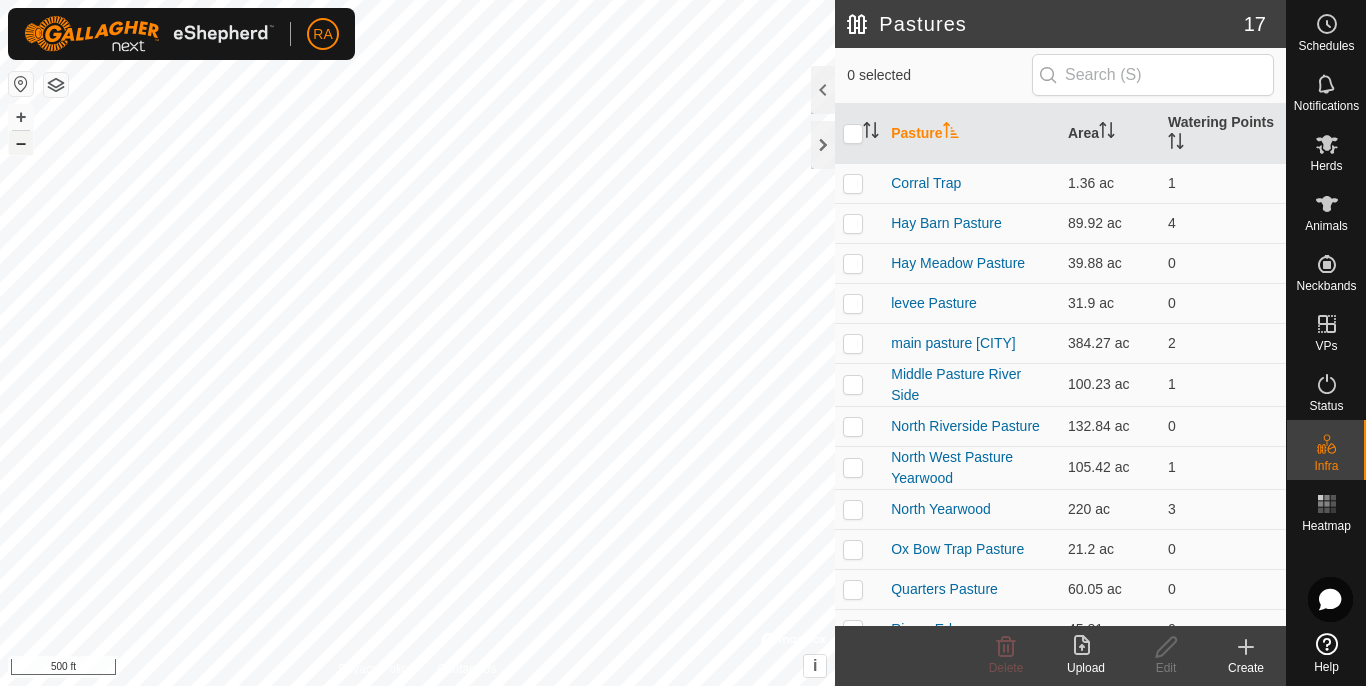 click on "–" at bounding box center [21, 143] 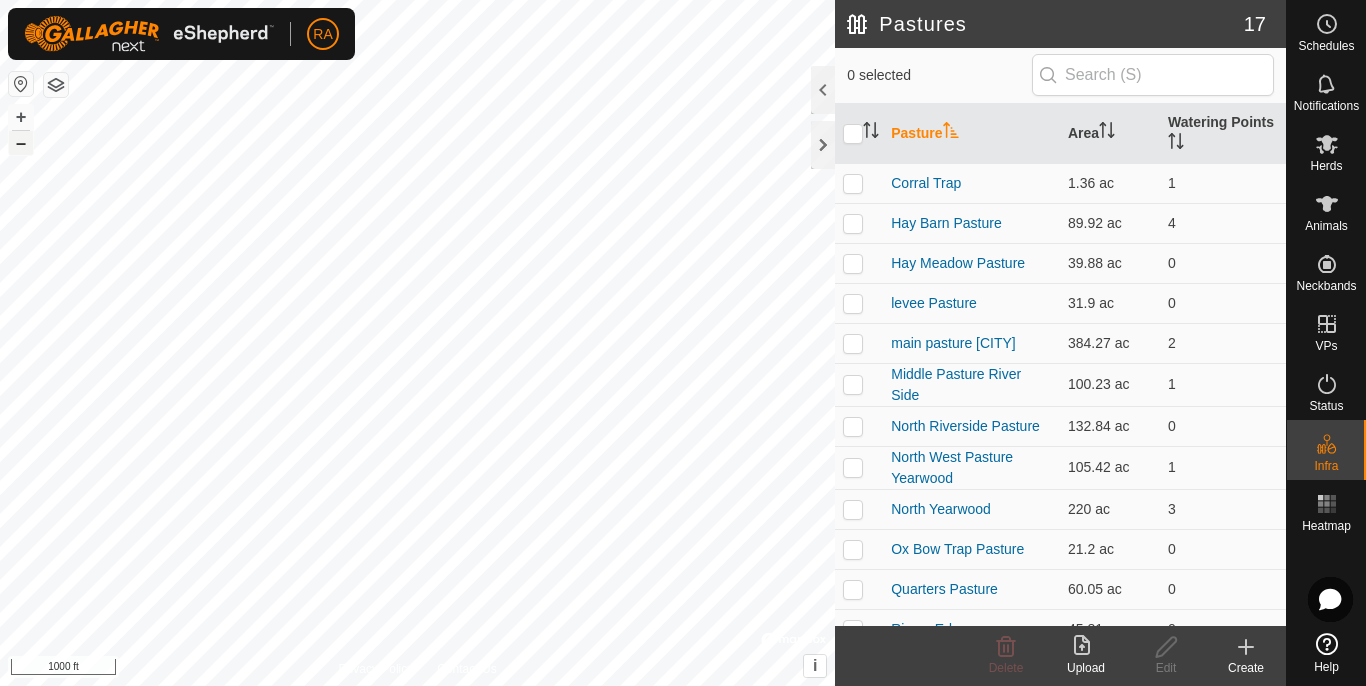 click on "–" at bounding box center (21, 143) 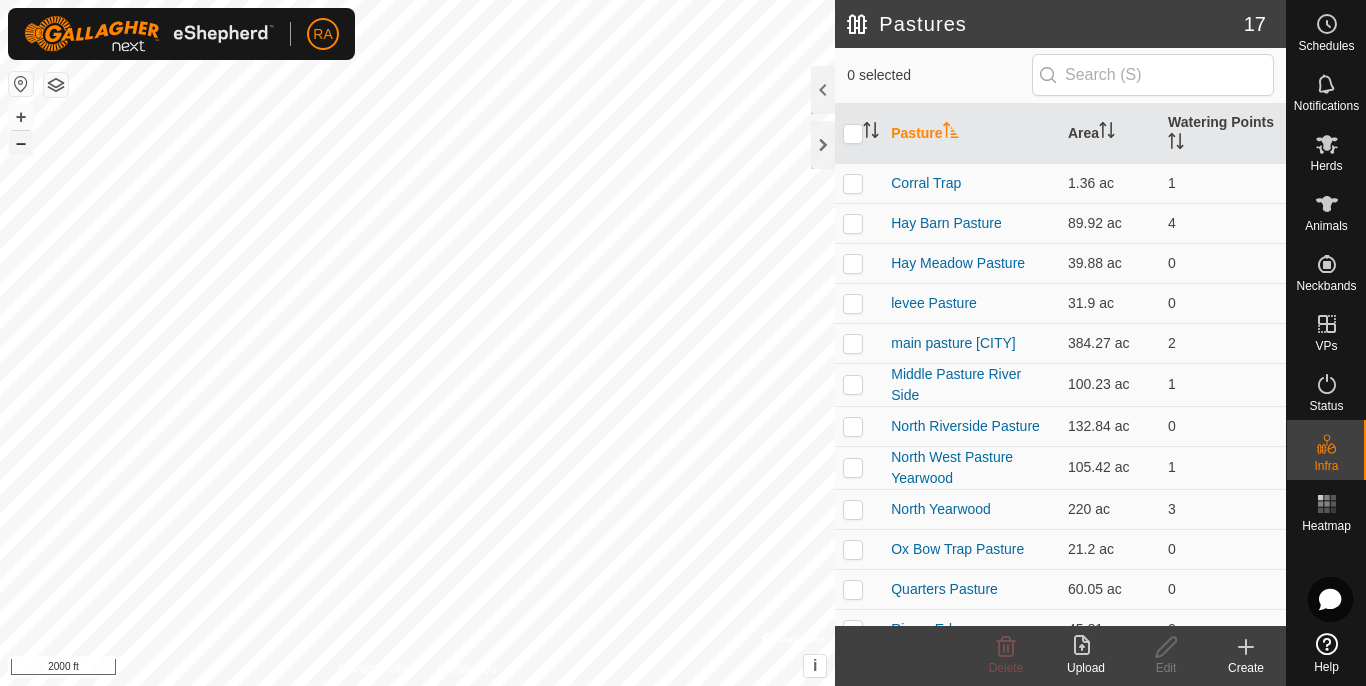 click on "–" at bounding box center (21, 143) 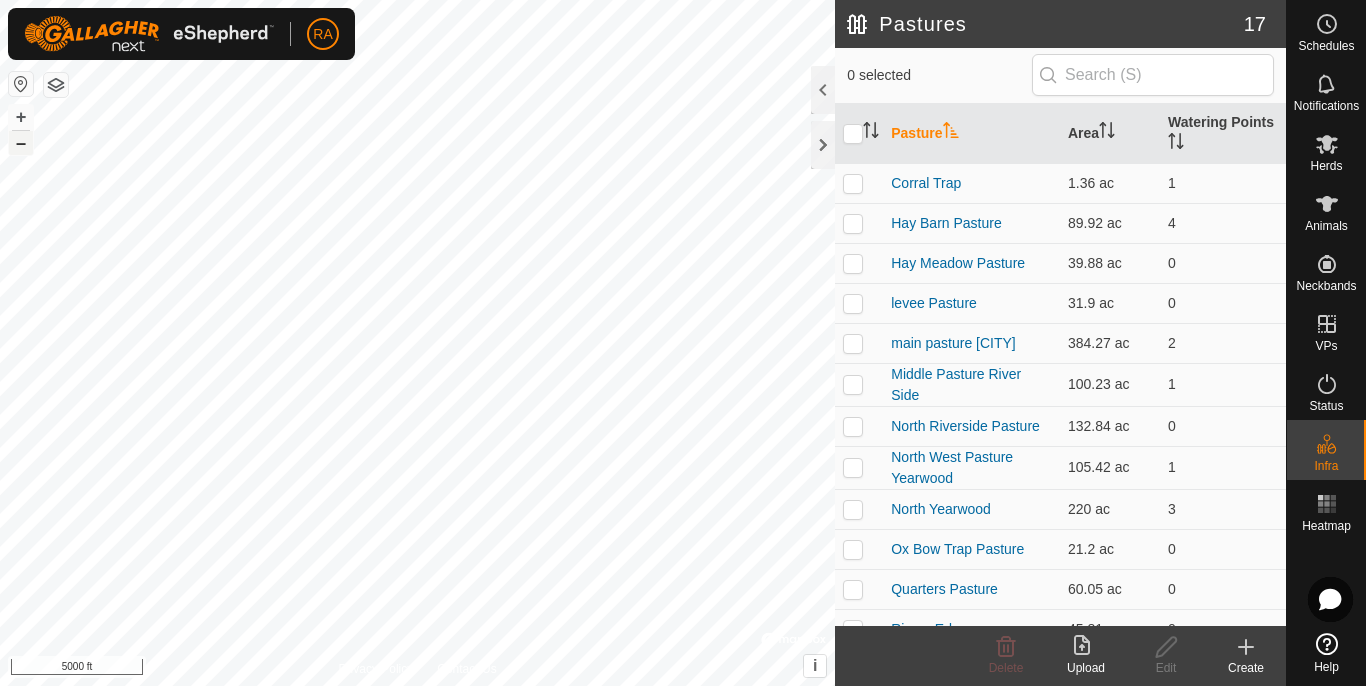 click on "–" at bounding box center [21, 143] 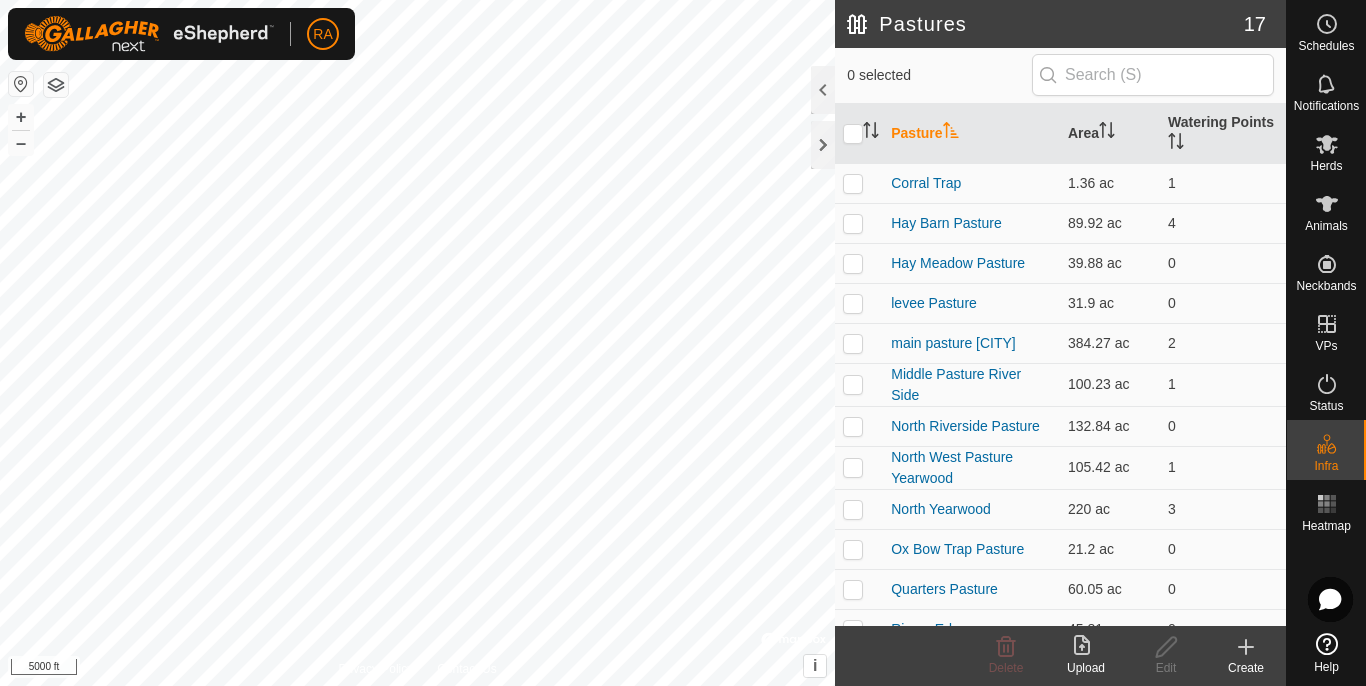 click on "RA Schedules Notifications Herds Animals Neckbands VPs Status Infra Heatmap Help Pastures 17 0 selected  Pasture   Area   Watering Points   Corral Trap   1.36 ac   1   Hay Barn Pasture   89.92 ac   4   Hay Meadow Pasture   39.88 ac   0   levee Pasture   31.9 ac   0   main pasture Lachute   384.27 ac   2   Middle Pasture River Side   100.23 ac   1   North Riverside Pasture   132.84 ac   0   North West Pasture Yearwood   105.42 ac   1   North Yearwood   220 ac   3   Ox Bow Trap Pasture   21.2 ac   0   Quarters Pasture   60.05 ac   0   Rivers Edge   45.81 ac   0   Solar Pasture   118.26 ac   1   Yearwood South Back    29.92 ac   0   Yearwood South Front Pasture   33.56 ac   1   Yearwood South Middle    45.74 ac   1   Yearwood South West Pasture   74.6 ac   1  Delete  Upload   Edit   Create  Privacy Policy Contact Us + – ⇧ i ©  Mapbox , ©  OpenStreetMap ,  Improve this map 5000 ft" 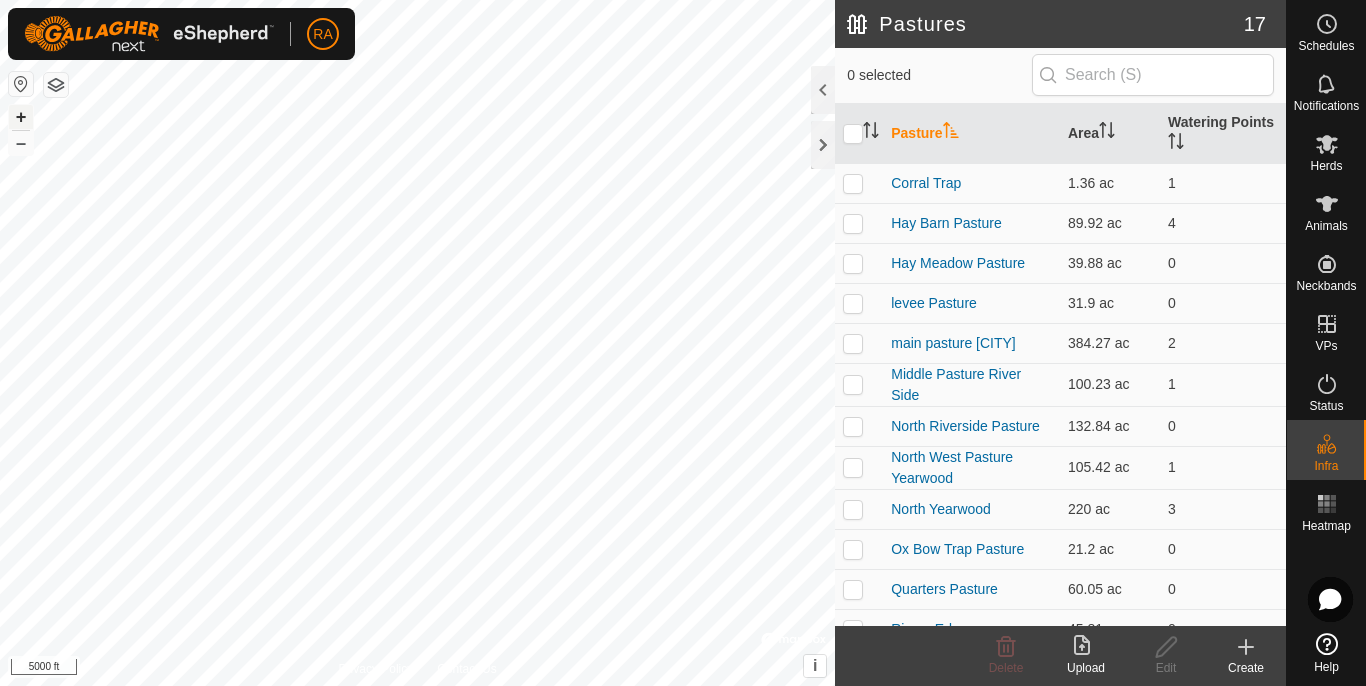 click on "+" at bounding box center (21, 117) 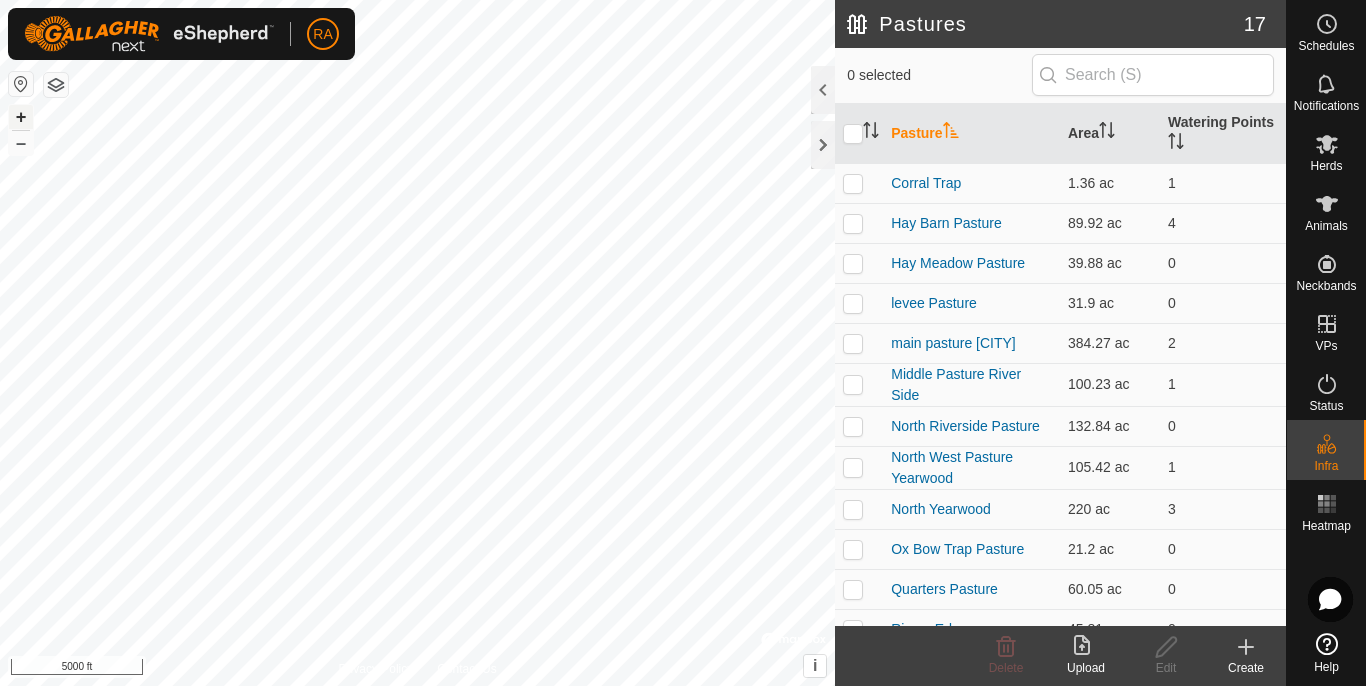 click on "+" at bounding box center (21, 117) 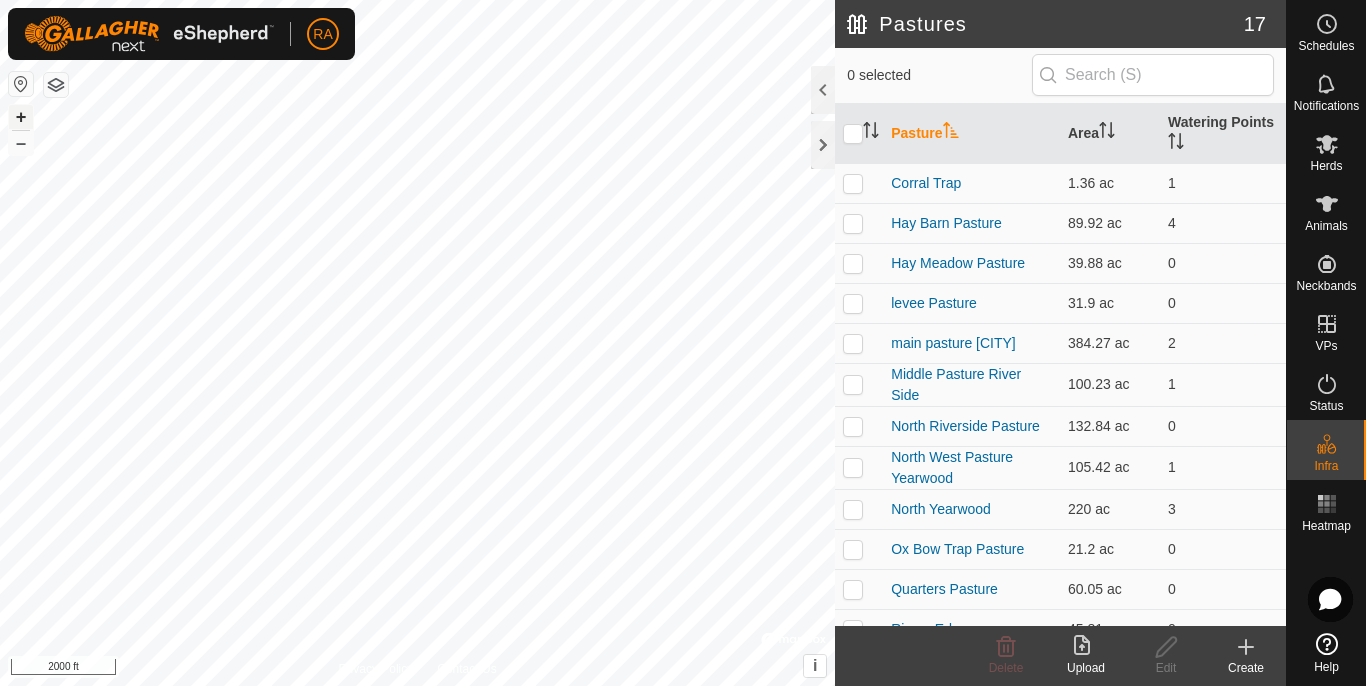 click on "+" at bounding box center [21, 117] 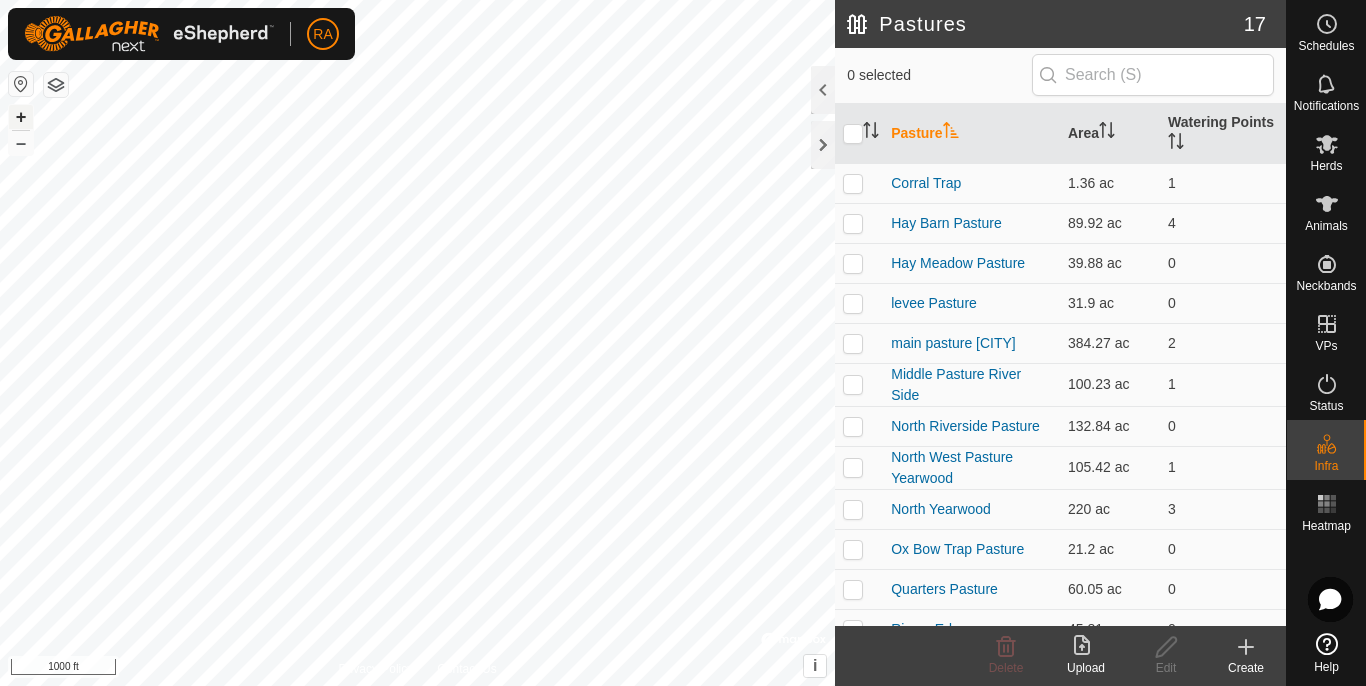 click on "+" at bounding box center (21, 117) 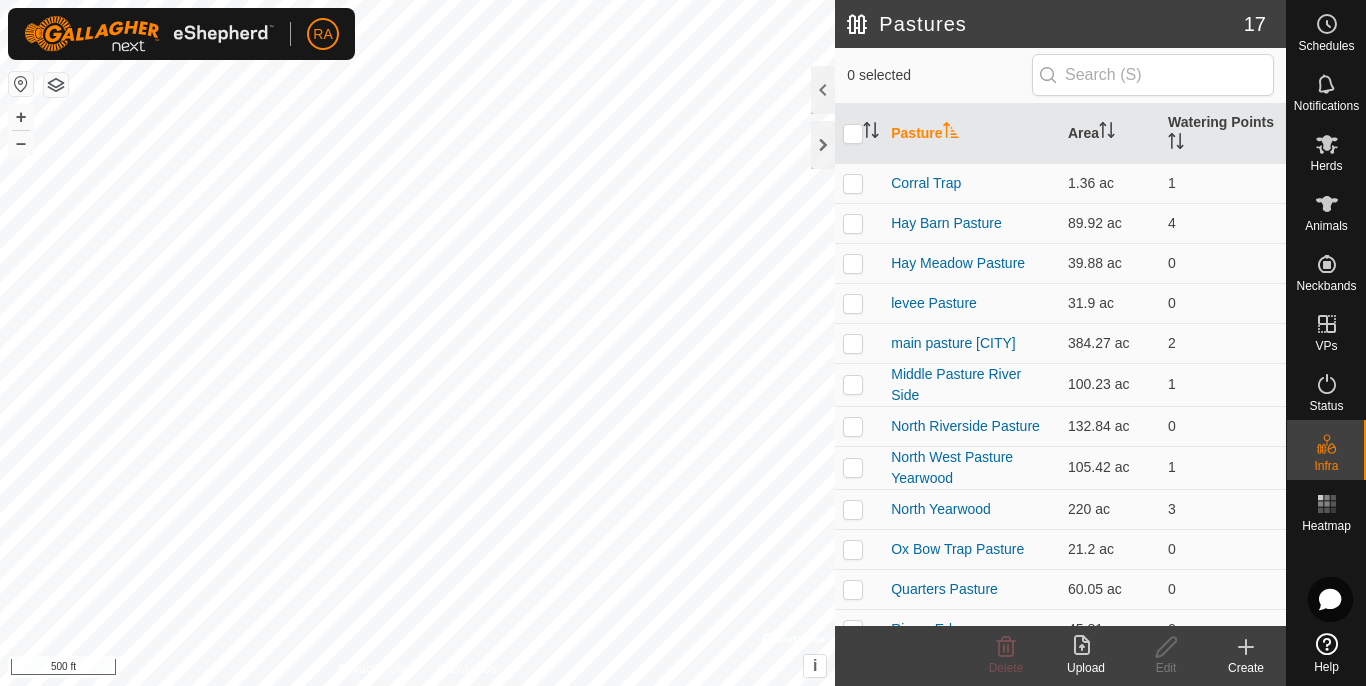 click on "RA Schedules Notifications Herds Animals Neckbands VPs Status Infra Heatmap Help Pastures 17 0 selected  Pasture   Area   Watering Points   Corral Trap   1.36 ac   1   Hay Barn Pasture   89.92 ac   4   Hay Meadow Pasture   39.88 ac   0   levee Pasture   31.9 ac   0   main pasture Lachute   384.27 ac   2   Middle Pasture River Side   100.23 ac   1   North Riverside Pasture   132.84 ac   0   North West Pasture Yearwood   105.42 ac   1   North Yearwood   220 ac   3   Ox Bow Trap Pasture   21.2 ac   0   Quarters Pasture   60.05 ac   0   Rivers Edge   45.81 ac   0   Solar Pasture   118.26 ac   1   Yearwood South Back    29.92 ac   0   Yearwood South Front Pasture   33.56 ac   1   Yearwood South Middle    45.74 ac   1   Yearwood South West Pasture   74.6 ac   1  Delete  Upload   Edit   Create  Privacy Policy Contact Us
4030
1753401301
Harris 2024 Heifers
2025-08-04 101033 + – ⇧ i ©  Mapbox , ©" at bounding box center [683, 343] 